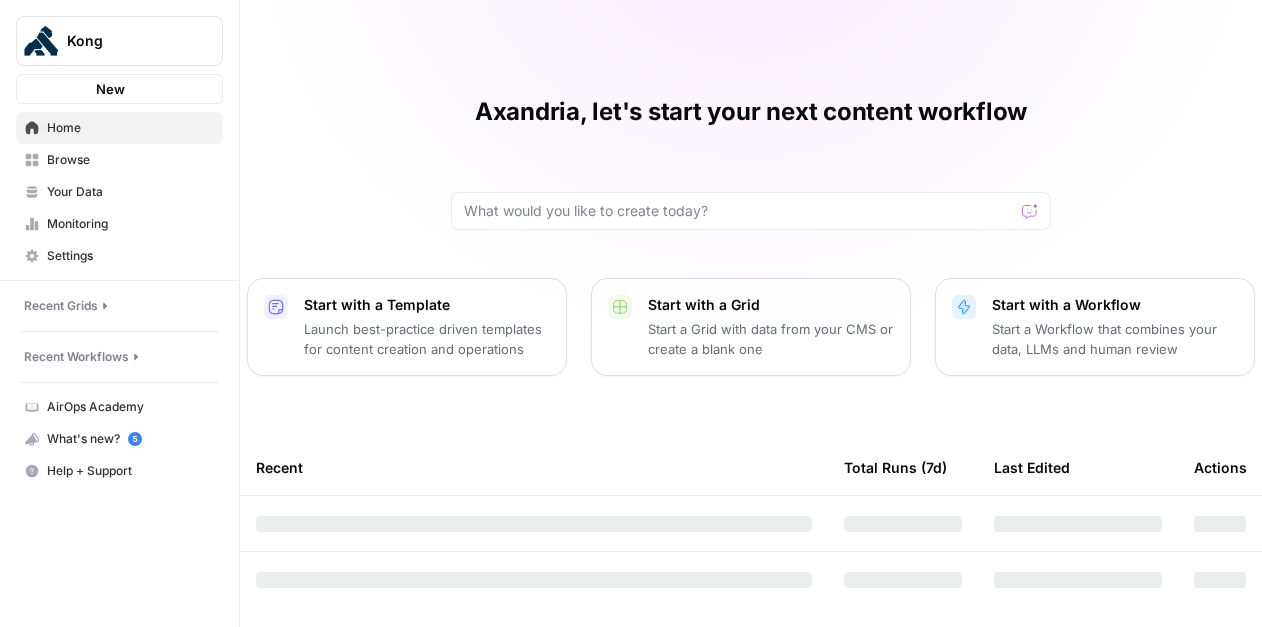 scroll, scrollTop: 0, scrollLeft: 0, axis: both 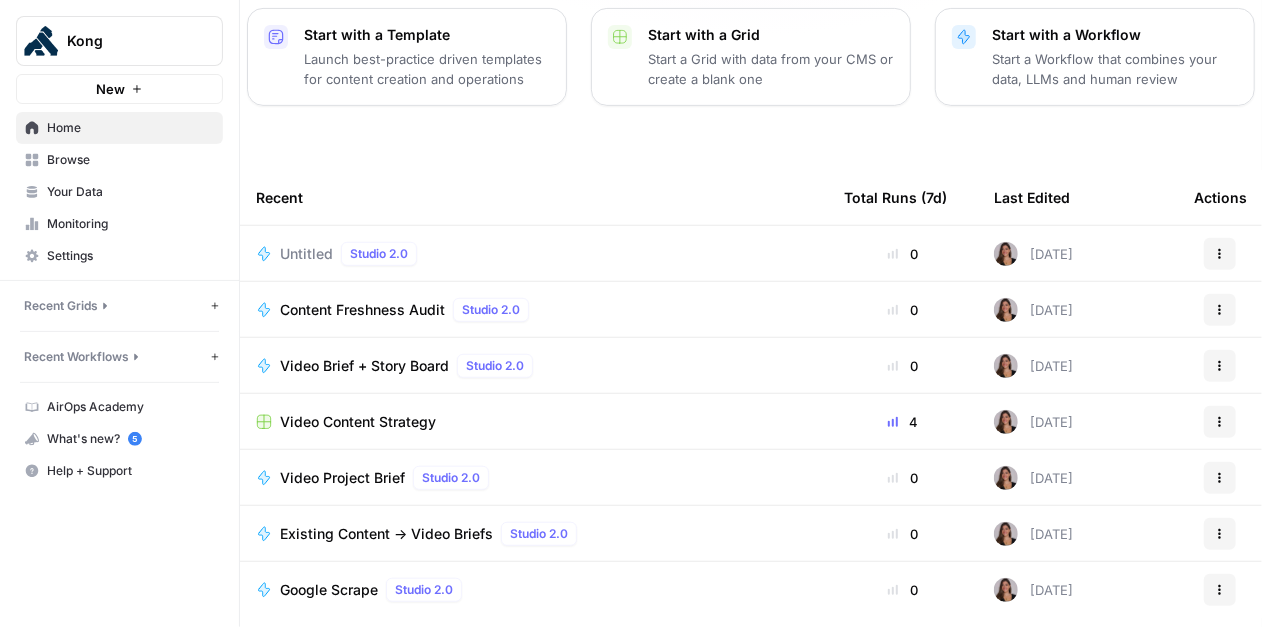 click on "Untitled" at bounding box center (306, 254) 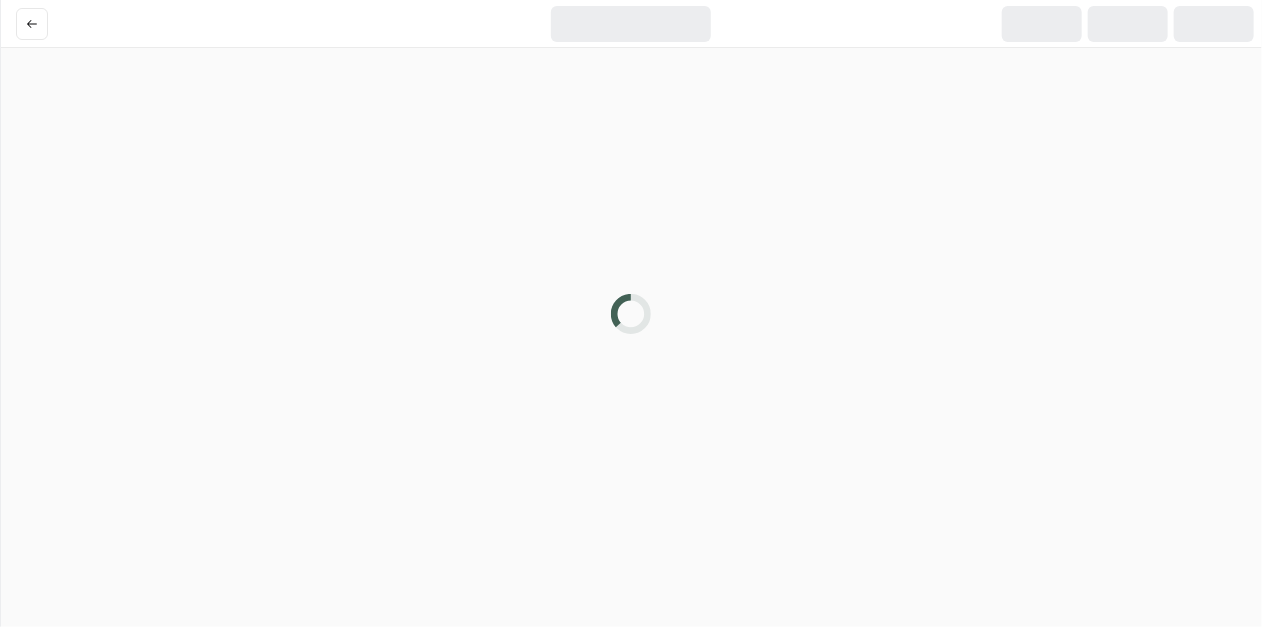 scroll, scrollTop: 0, scrollLeft: 0, axis: both 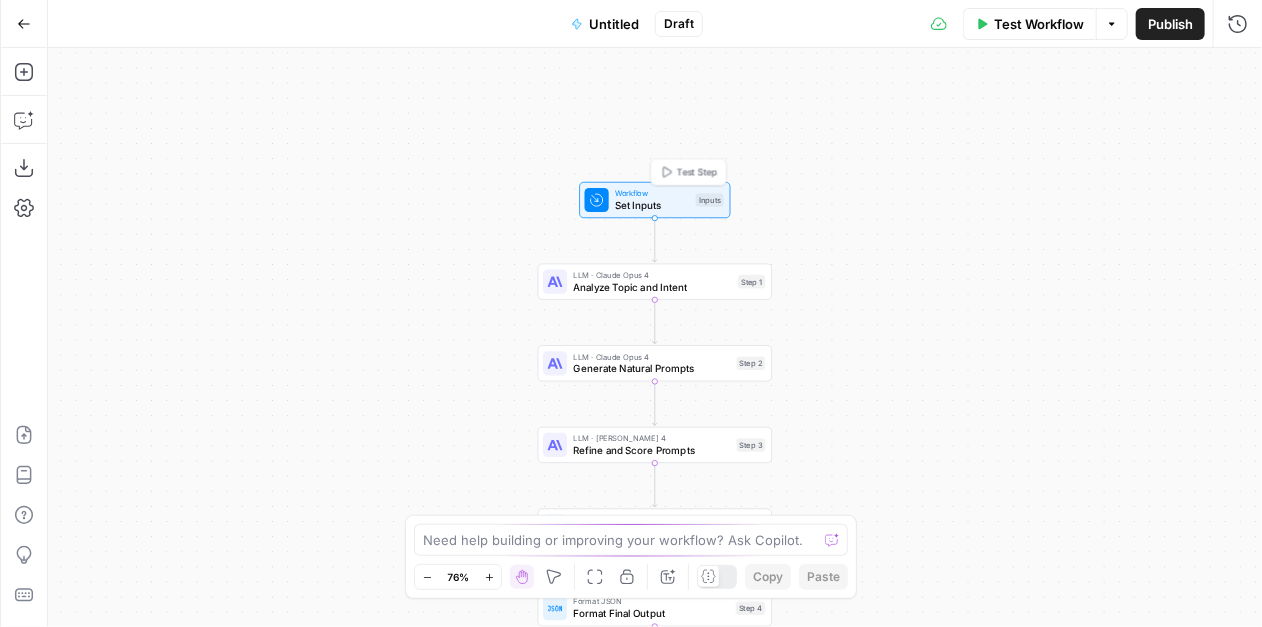 click on "Set Inputs" at bounding box center [652, 205] 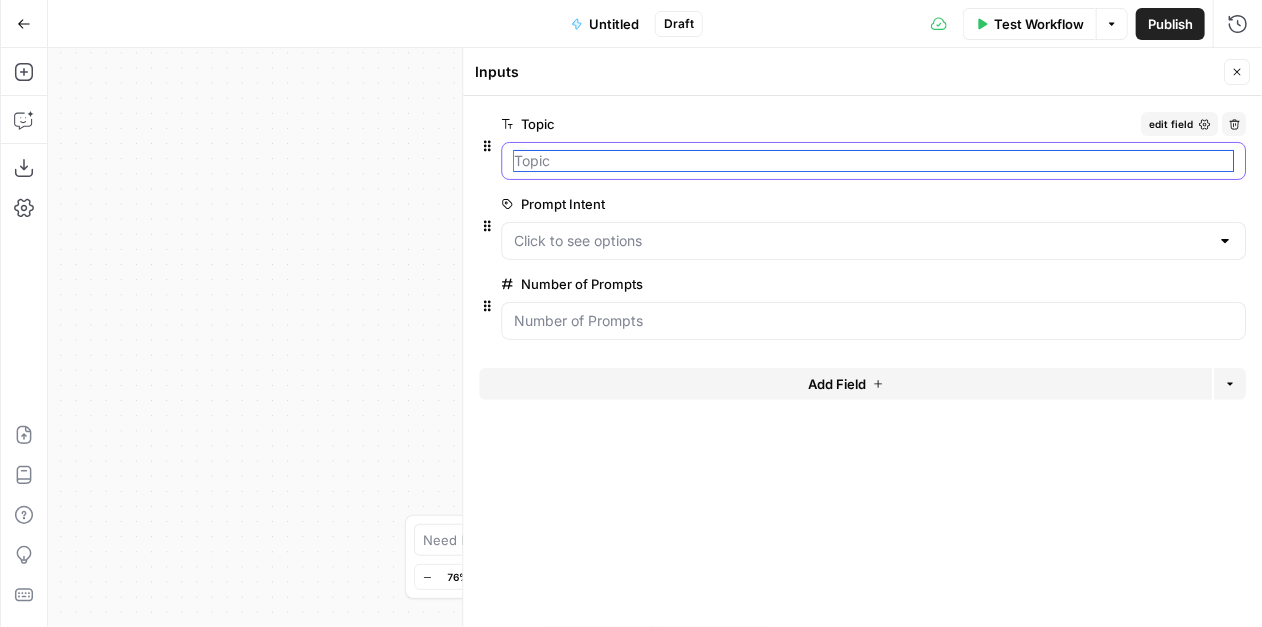 click on "Topic" at bounding box center (873, 161) 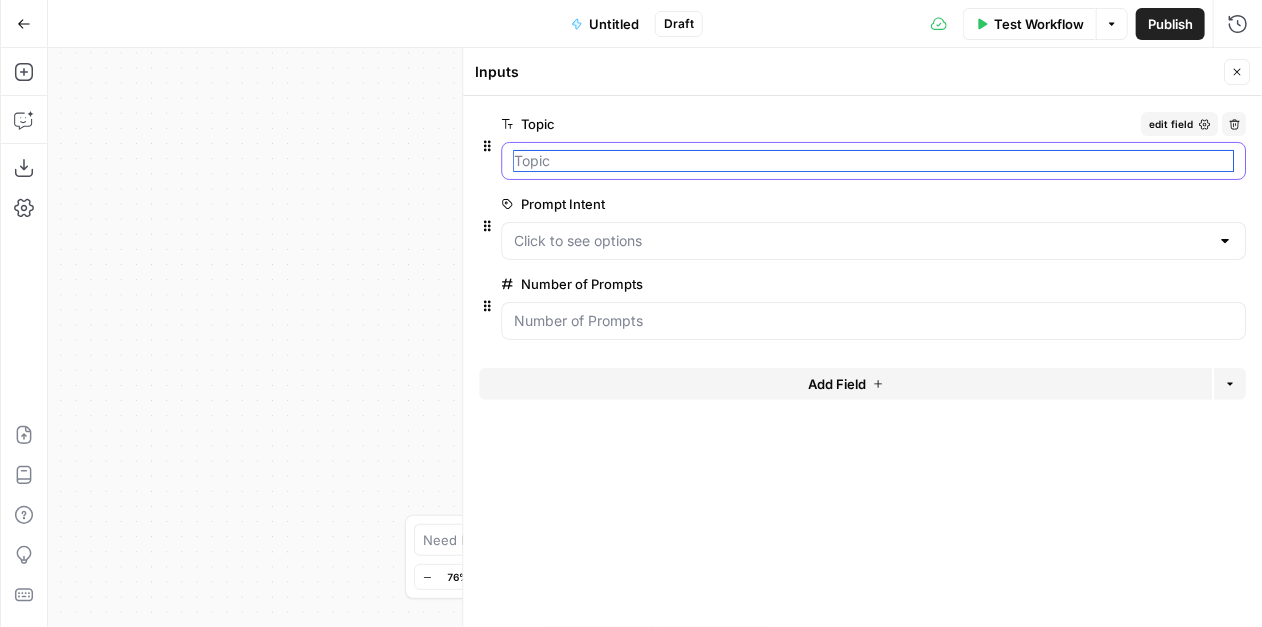 click on "Topic" at bounding box center [873, 161] 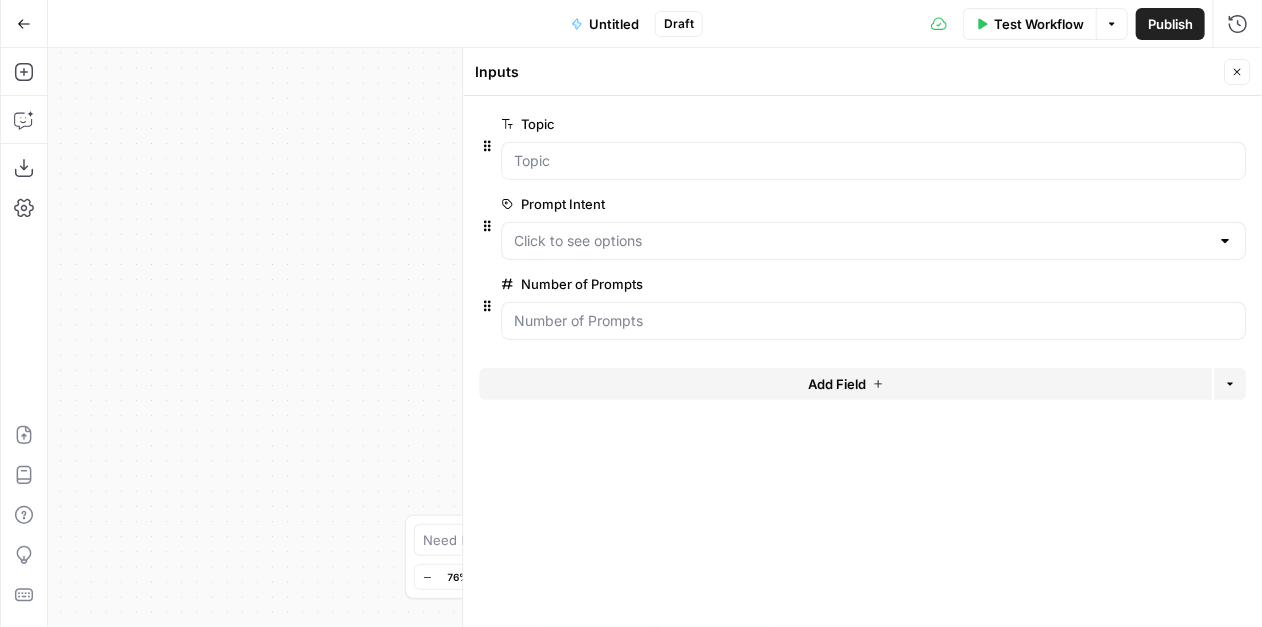 click on "Workflow Set Inputs Inputs LLM · Claude Opus 4 Analyze Topic and Intent Step 1 LLM · Claude Opus 4 Generate Natural Prompts Step 2 LLM · Claude Sonnet 4 Refine and Score Prompts Step 3 Write Liquid Text Create Simple Prompt List Step 5 Format JSON Format Final Output Step 4 End Output" at bounding box center (655, 337) 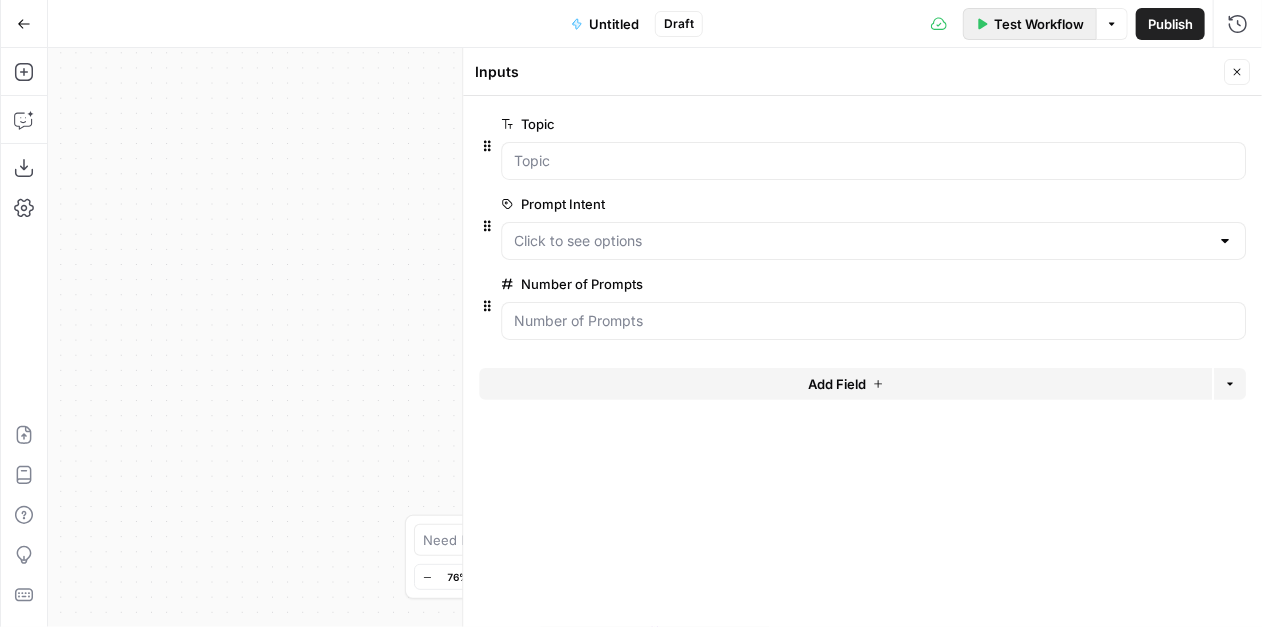 click on "Test Workflow" at bounding box center [1039, 24] 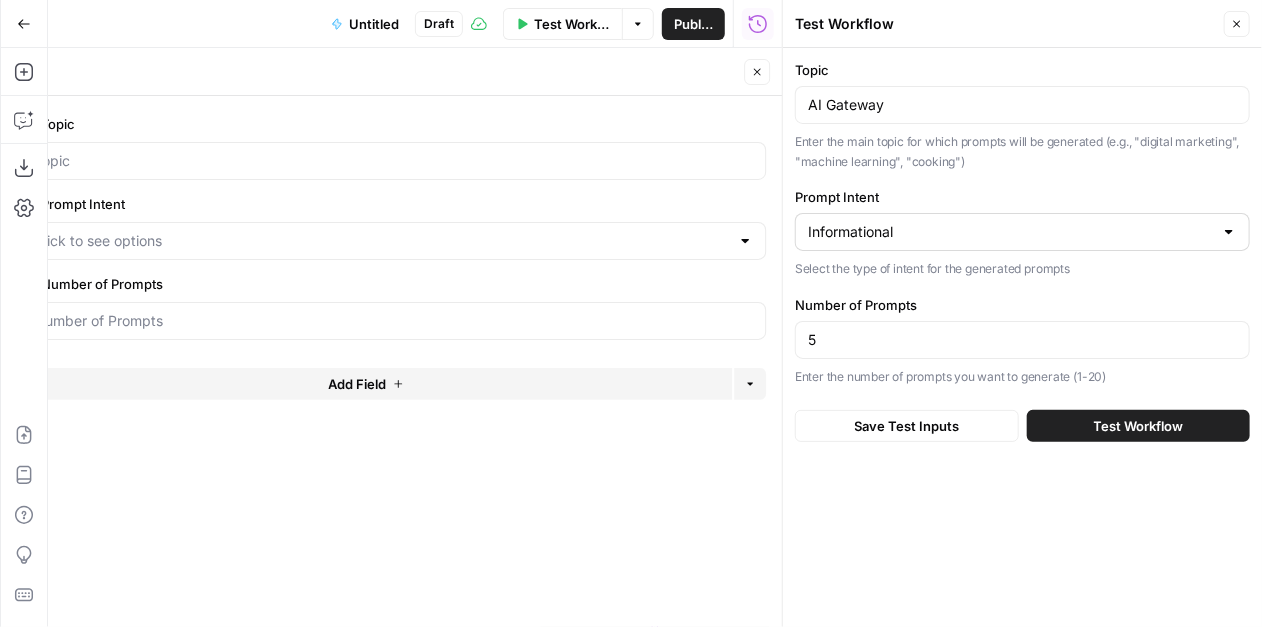 click at bounding box center (1229, 232) 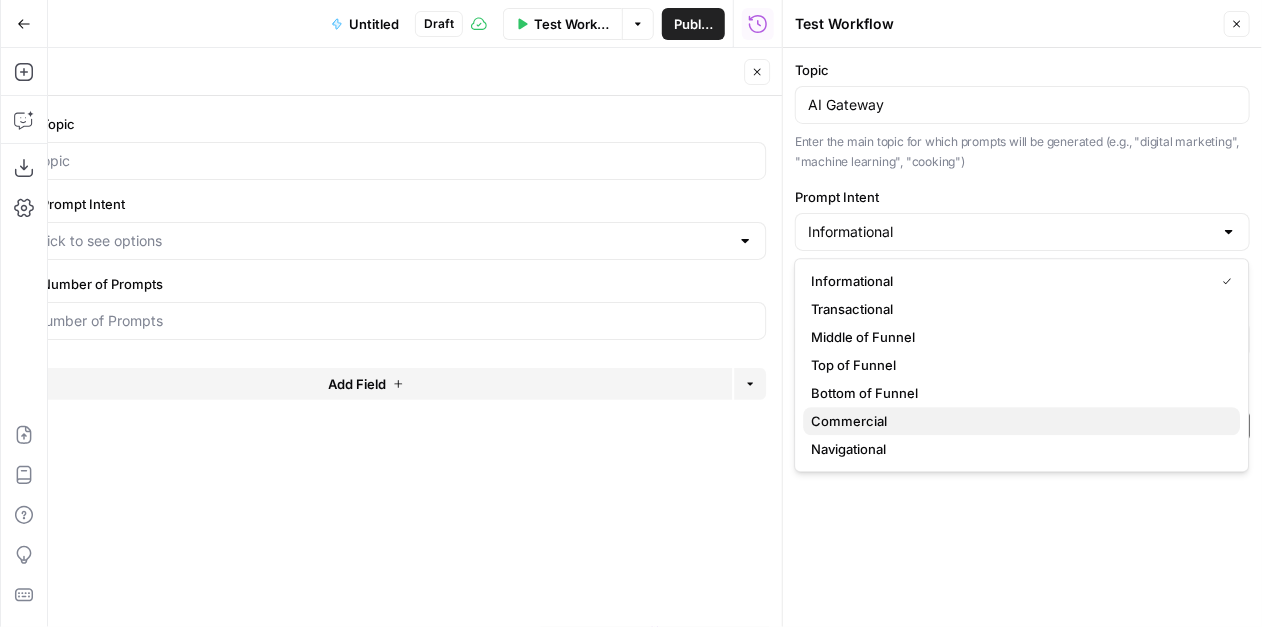 click on "Commercial" at bounding box center [849, 421] 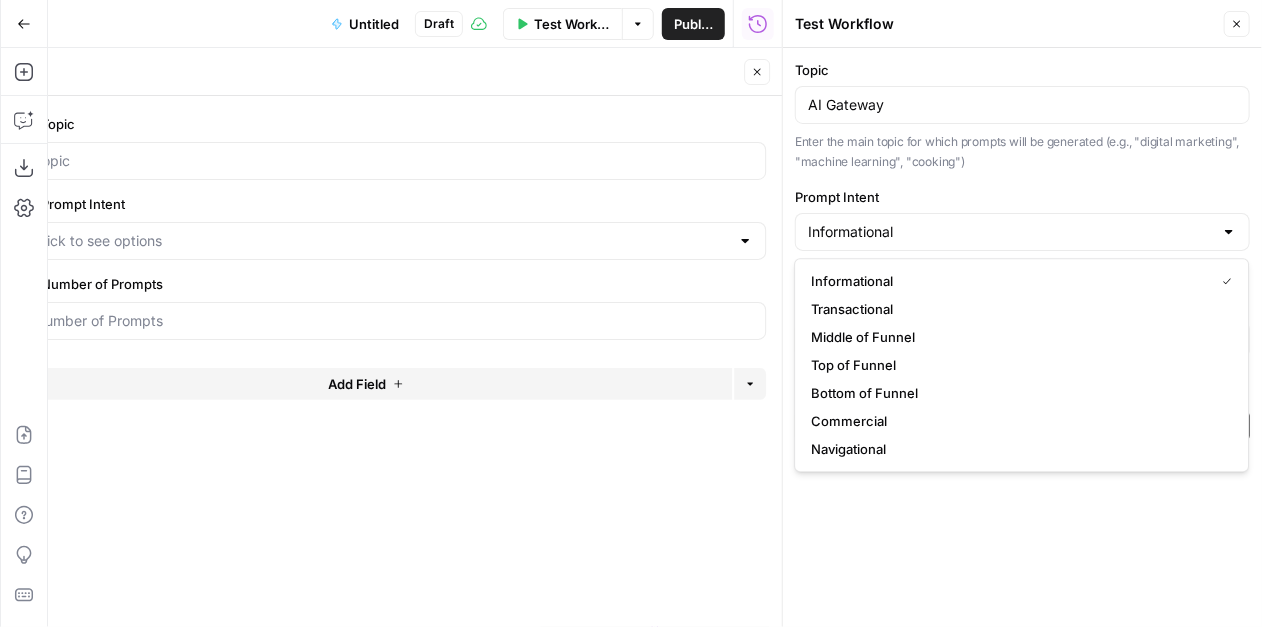 type on "Commercial" 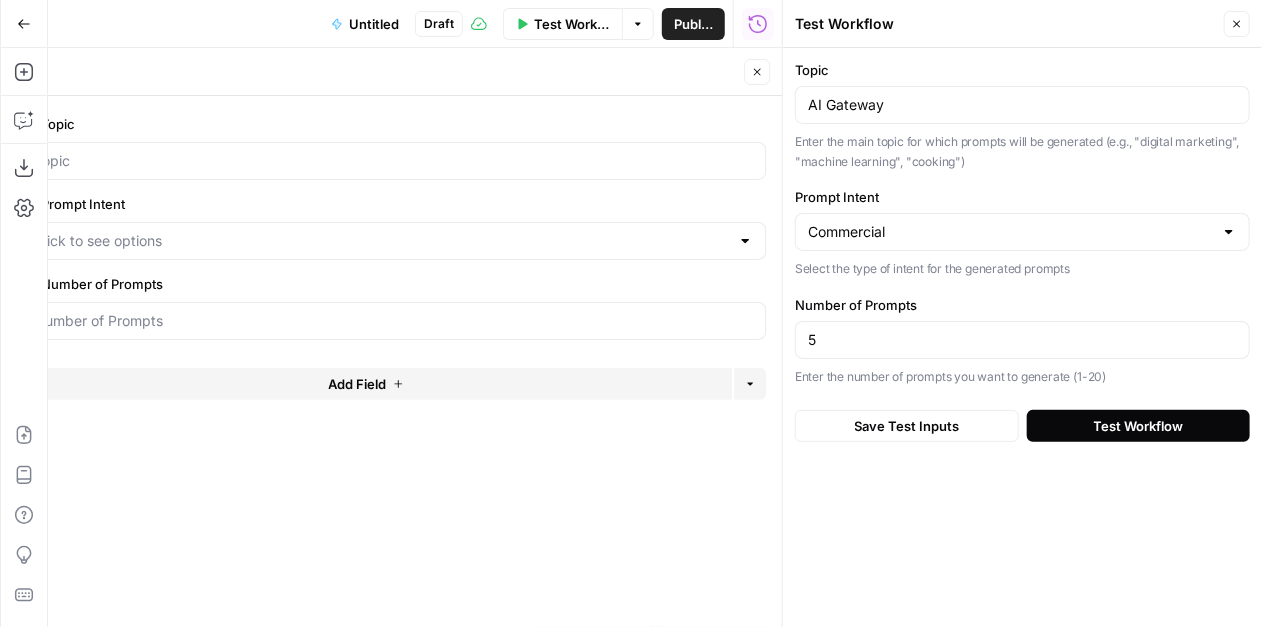 click on "Test Workflow" at bounding box center [1139, 426] 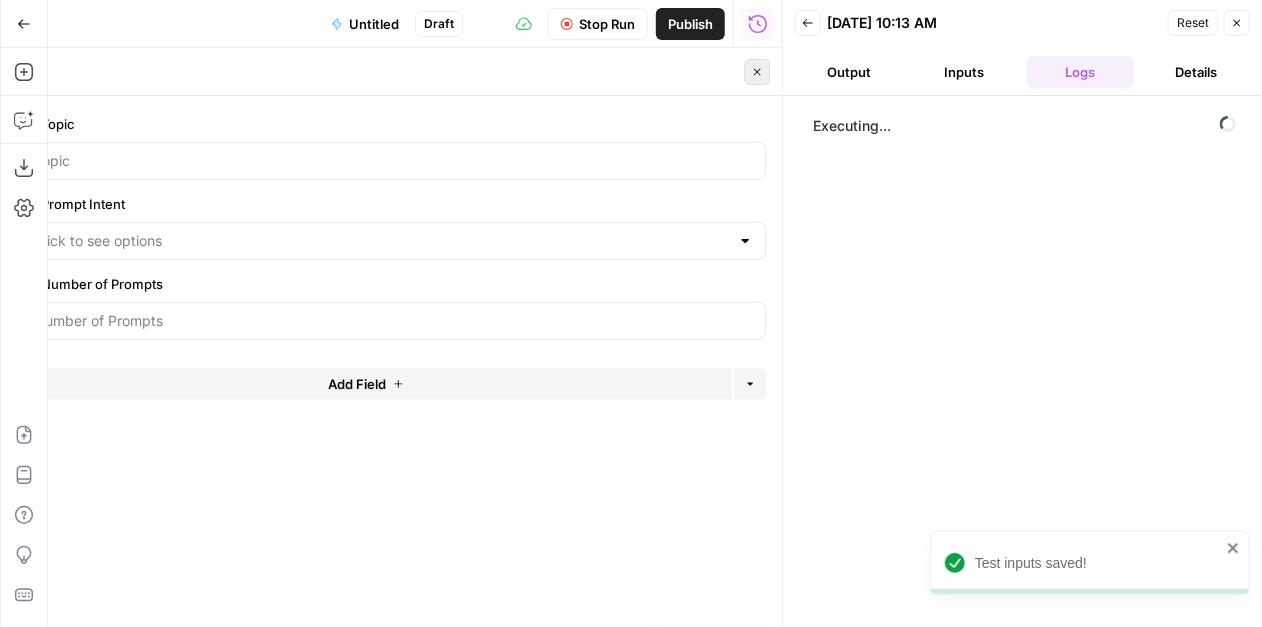 click 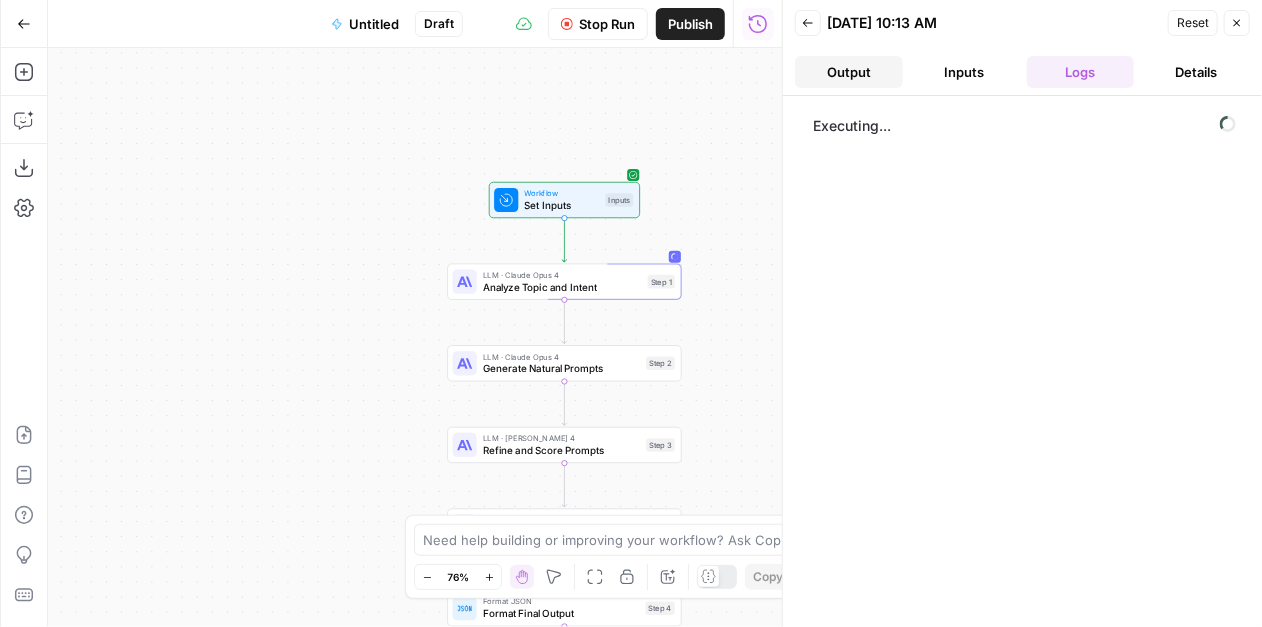 click on "Output" at bounding box center [849, 72] 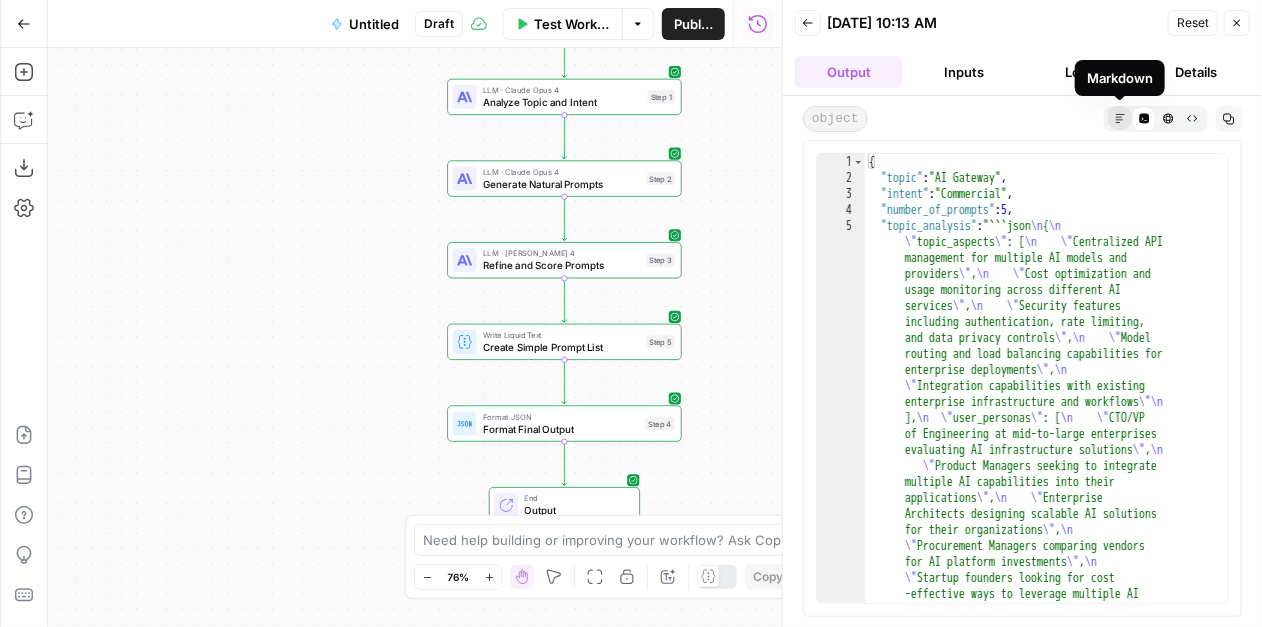 click 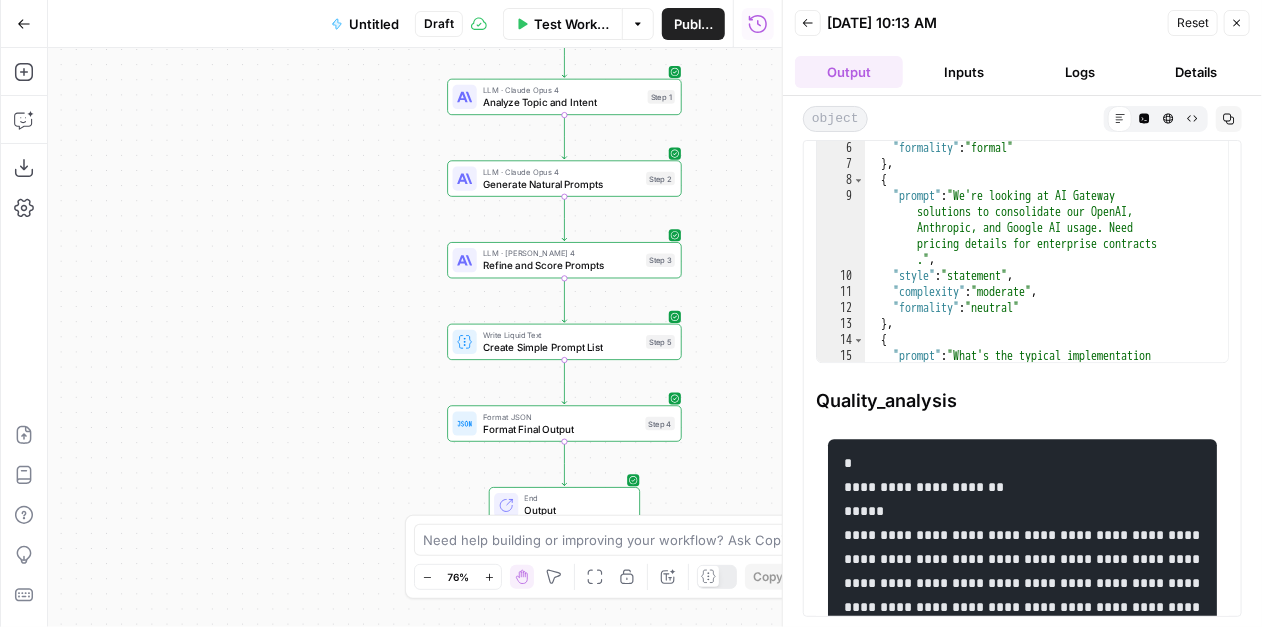 scroll, scrollTop: 2192, scrollLeft: 0, axis: vertical 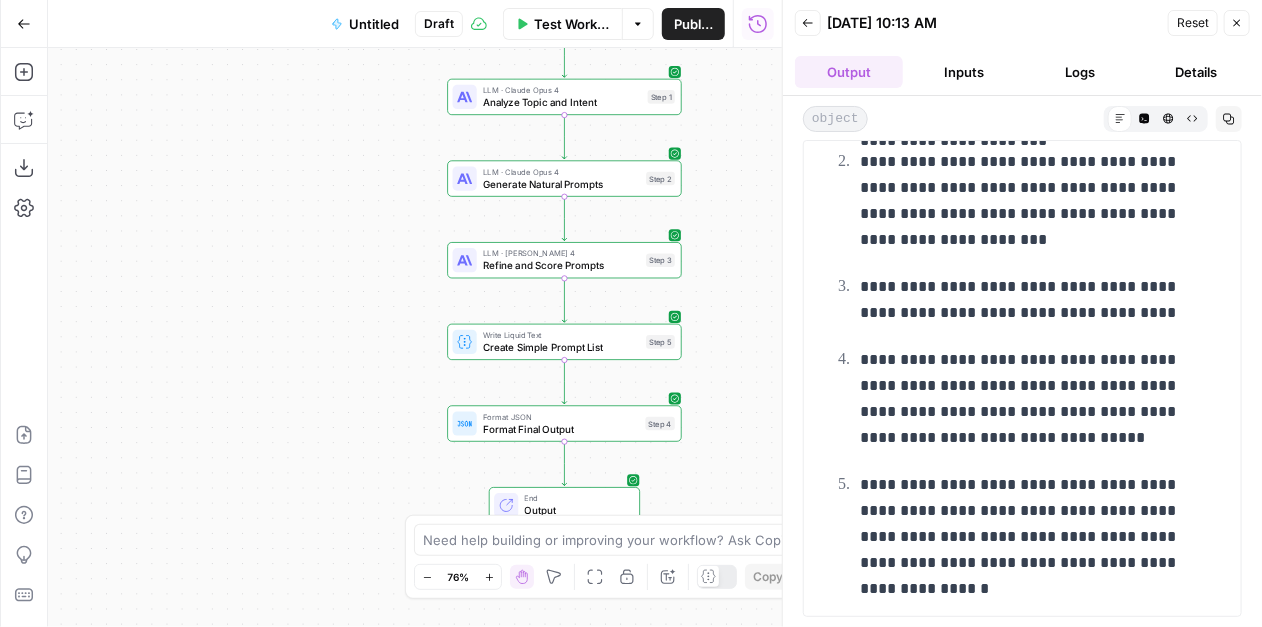 drag, startPoint x: 864, startPoint y: 222, endPoint x: 1097, endPoint y: 329, distance: 256.39423 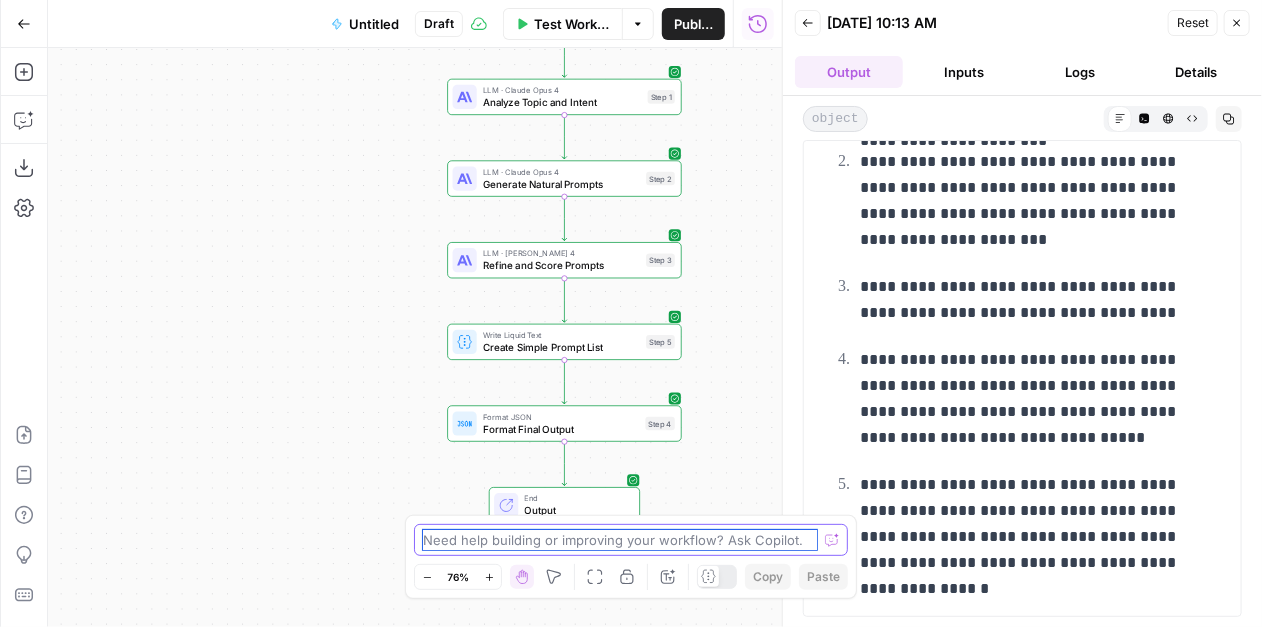 click at bounding box center (620, 540) 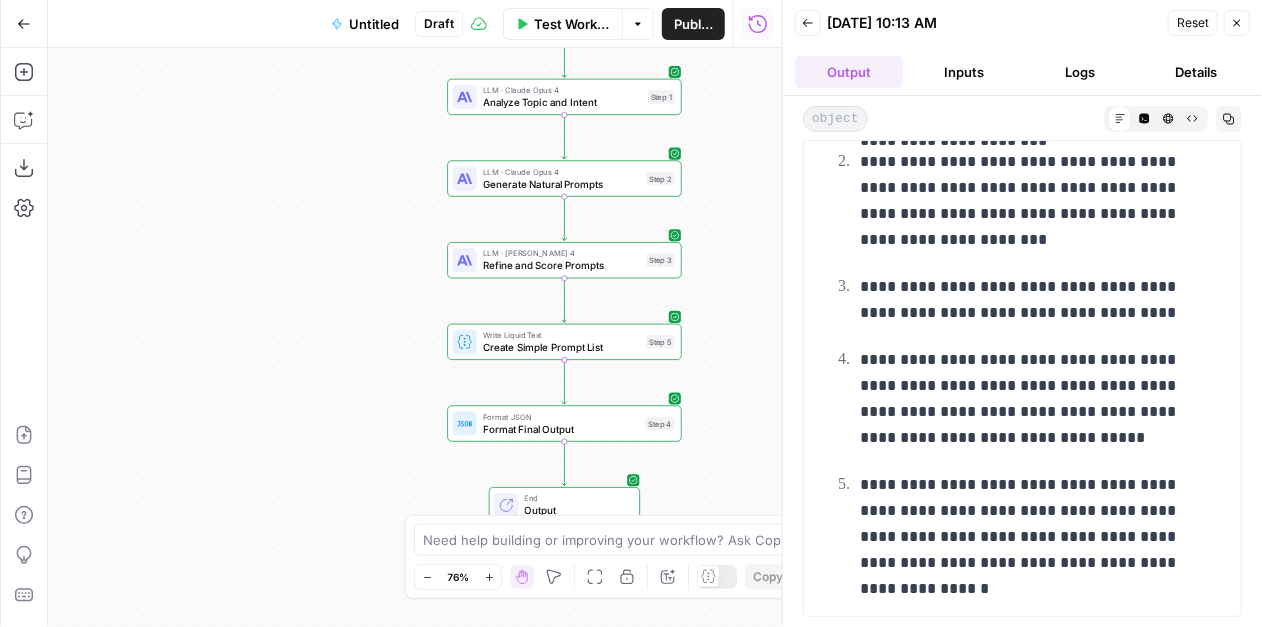 click on "**********" at bounding box center [1022, 286] 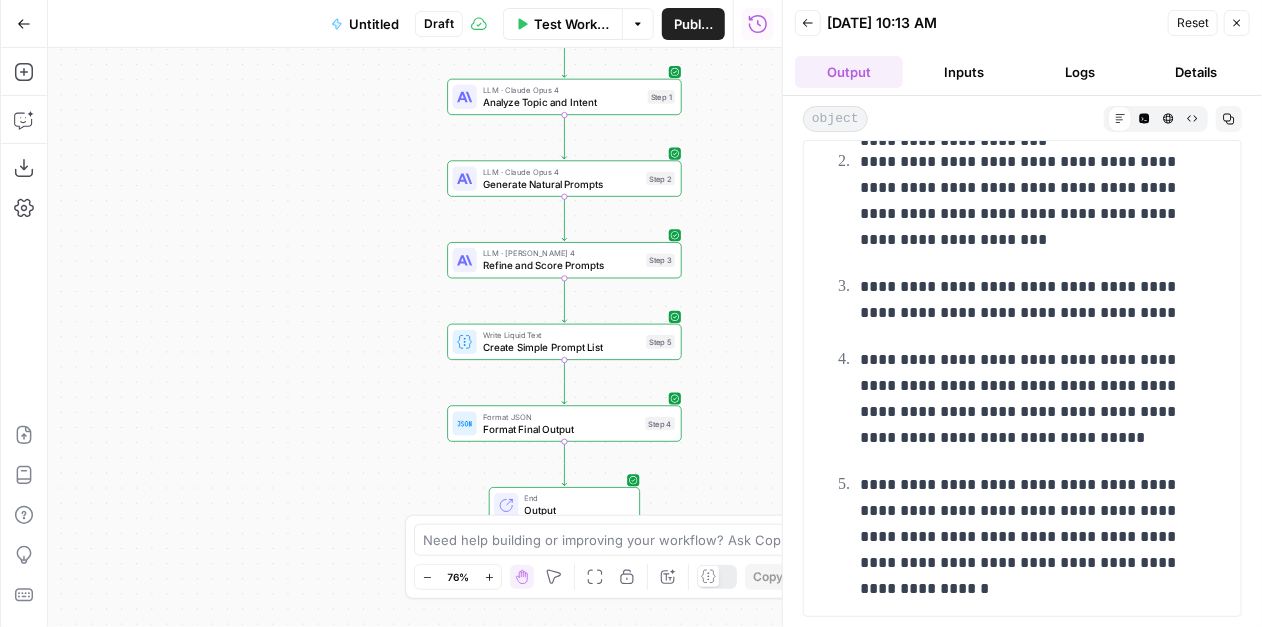 drag, startPoint x: 1102, startPoint y: 453, endPoint x: 945, endPoint y: 459, distance: 157.11461 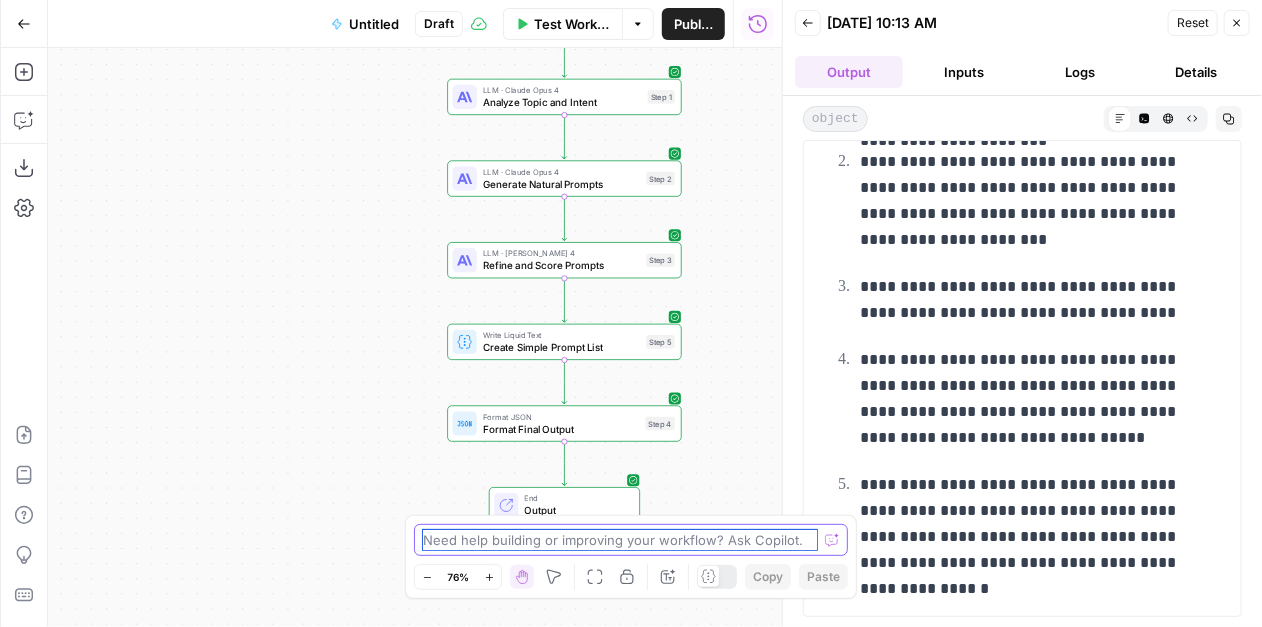 click at bounding box center [620, 540] 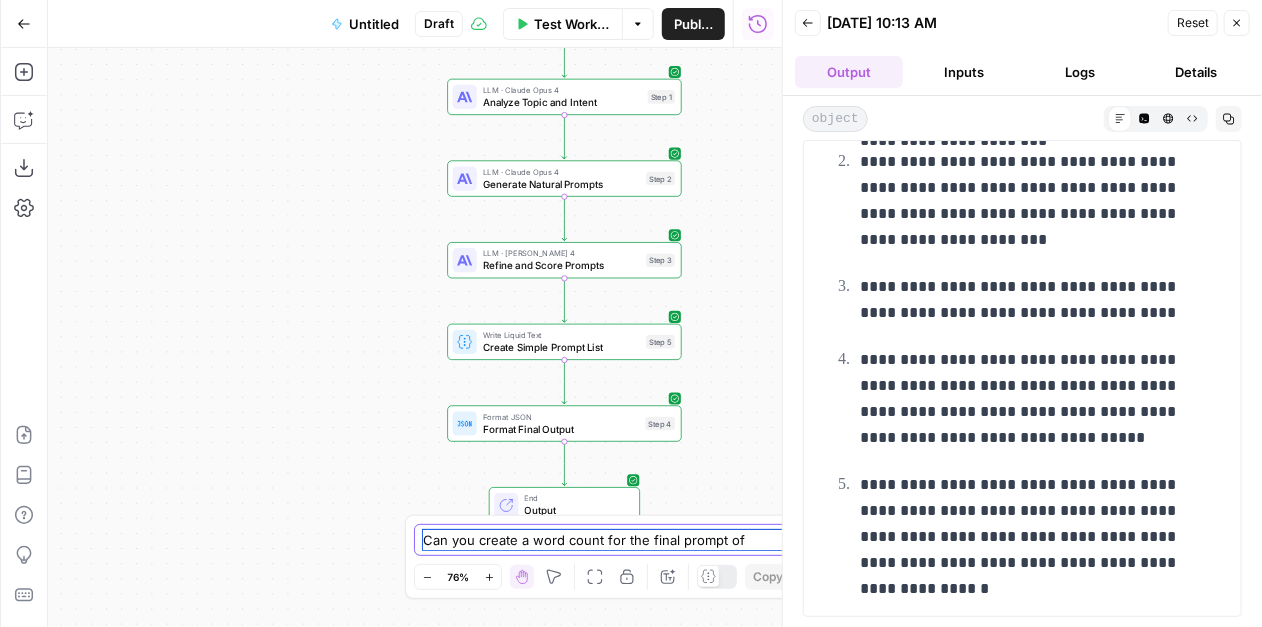 scroll, scrollTop: 5836, scrollLeft: 0, axis: vertical 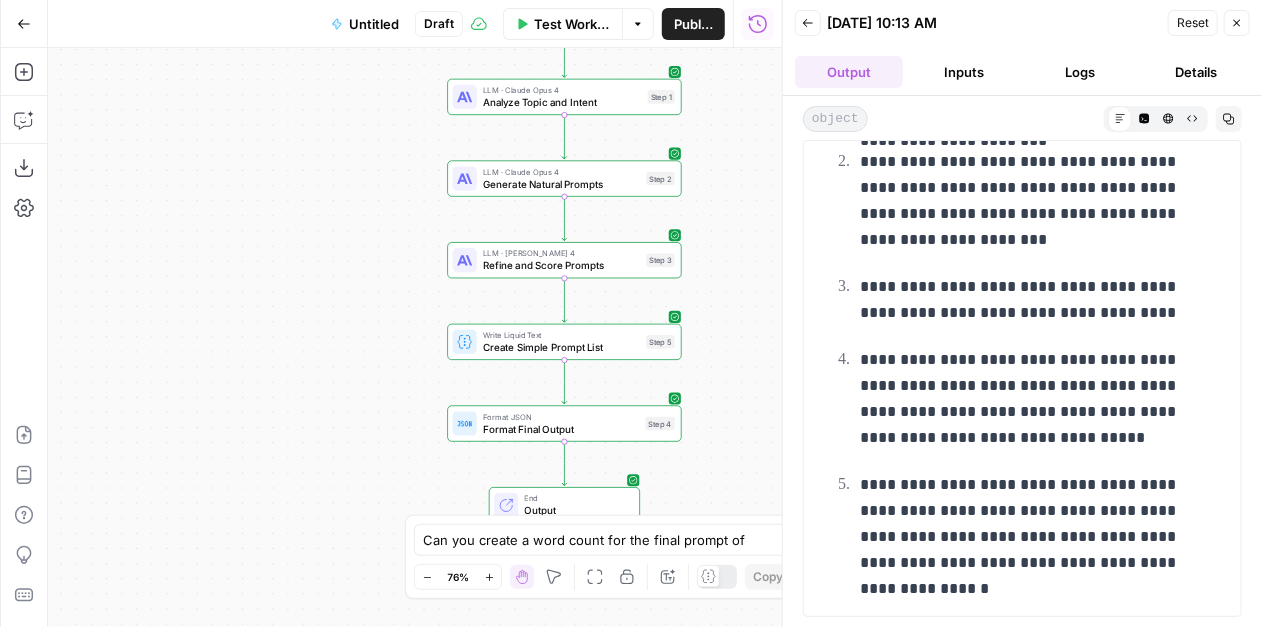 drag, startPoint x: 1111, startPoint y: 452, endPoint x: 854, endPoint y: 434, distance: 257.62958 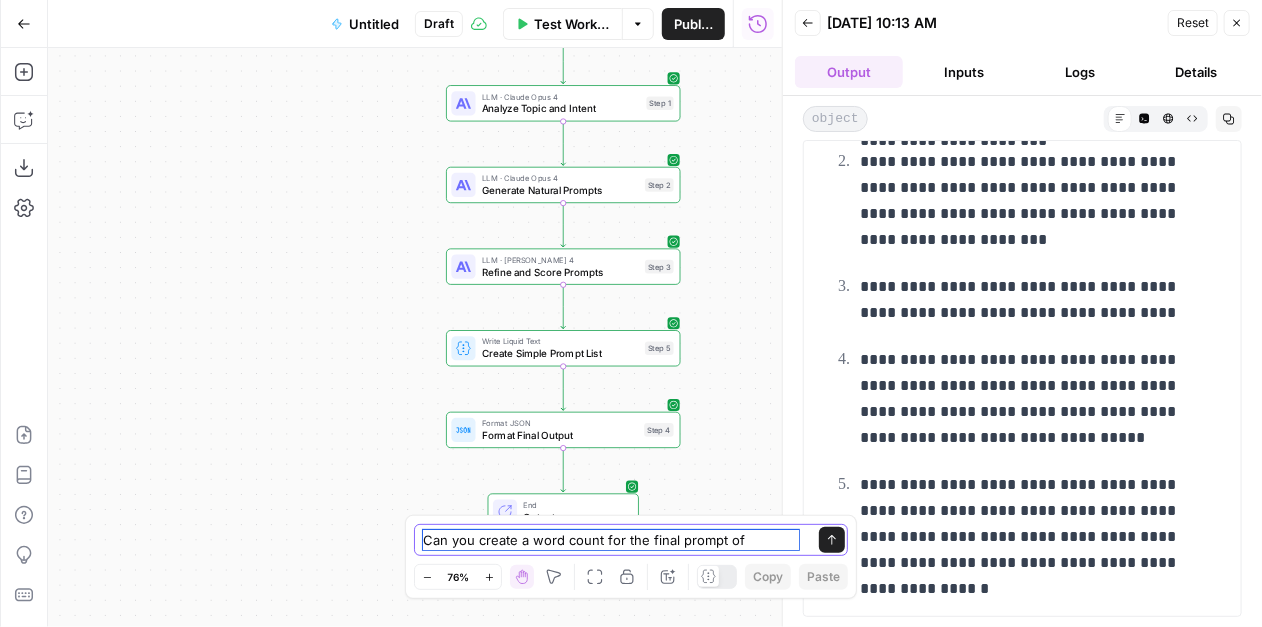 click on "Can you create a word count for the final prompt of" at bounding box center [611, 540] 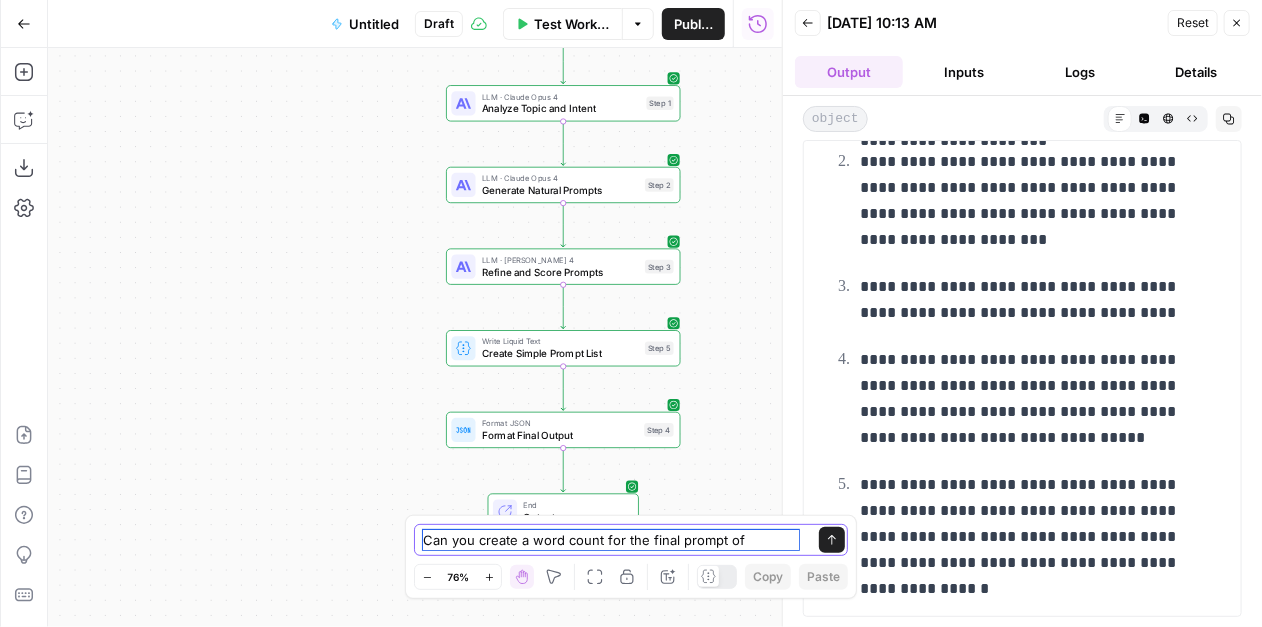 click on "Can you create a word count for the final prompt of" at bounding box center [611, 540] 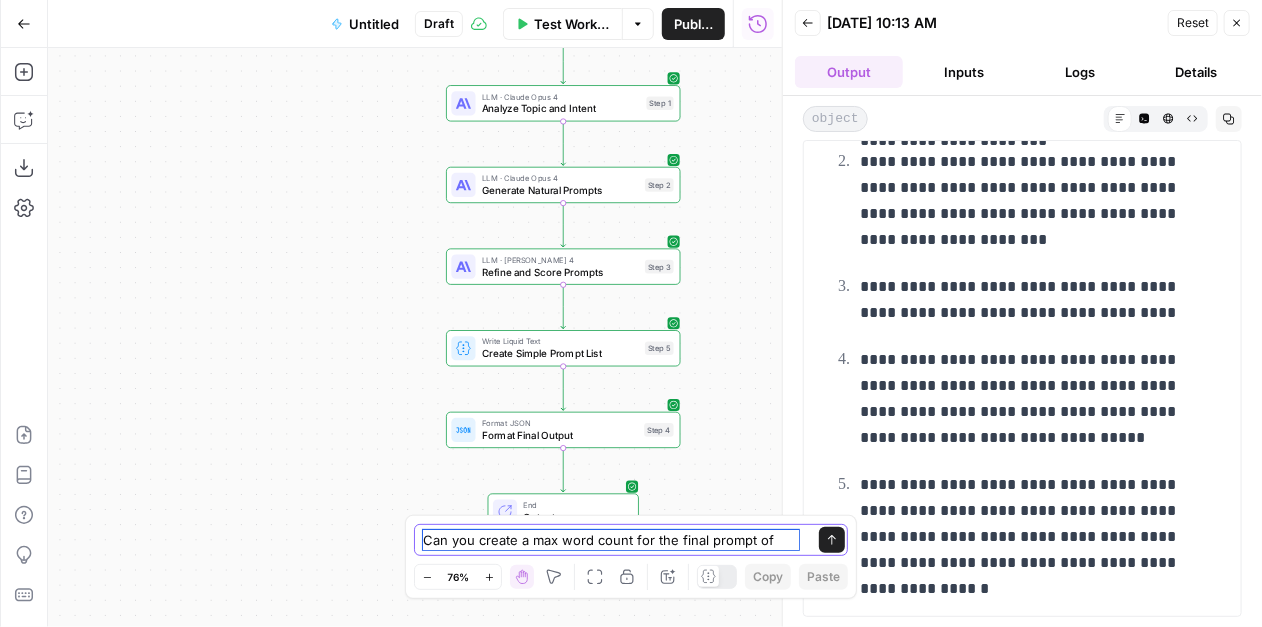 click on "Can you create a max word count for the final prompt of" at bounding box center (611, 540) 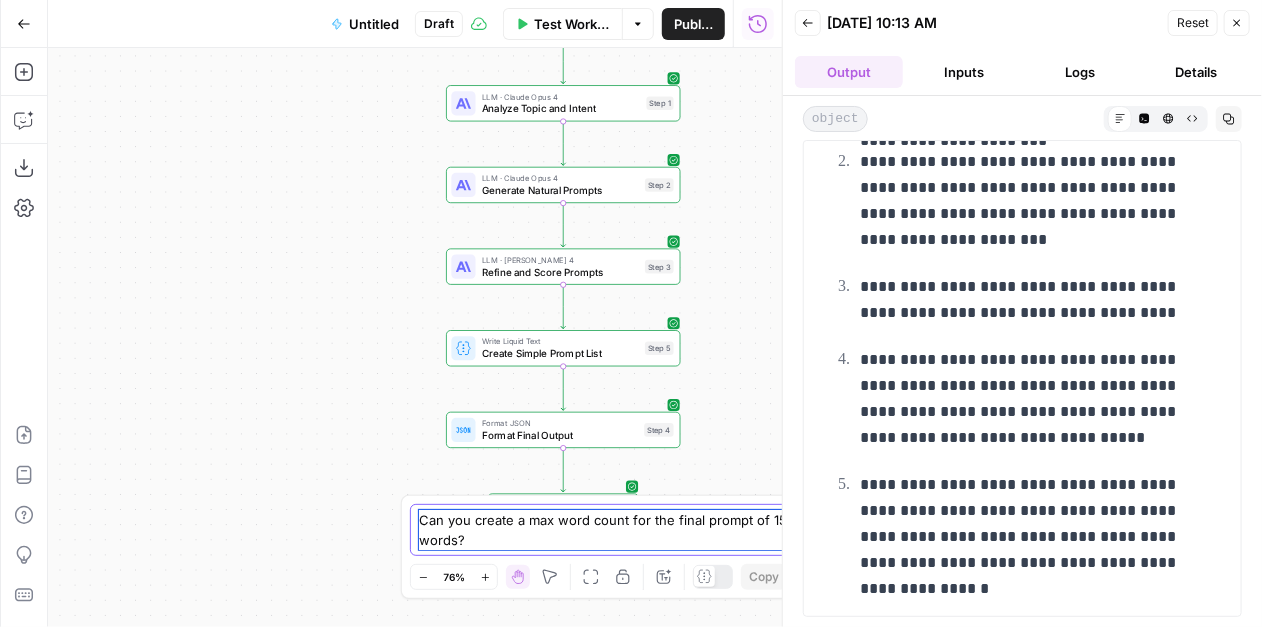 type on "Can you create a max word count for the final prompt of 15 words?" 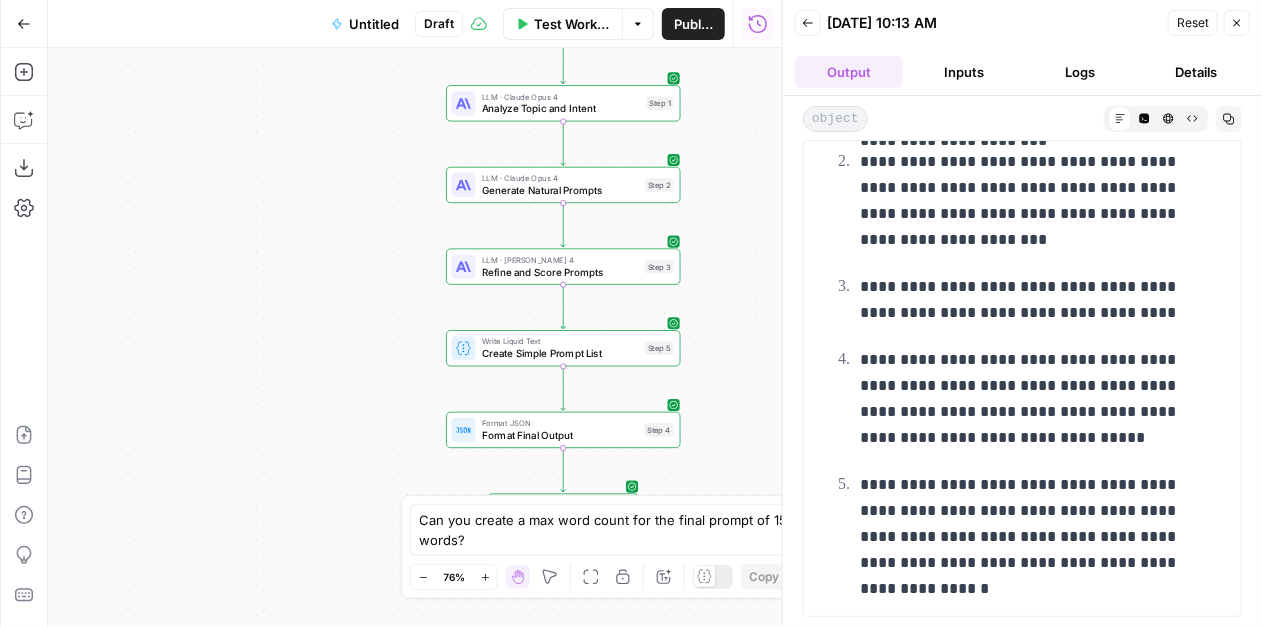 click 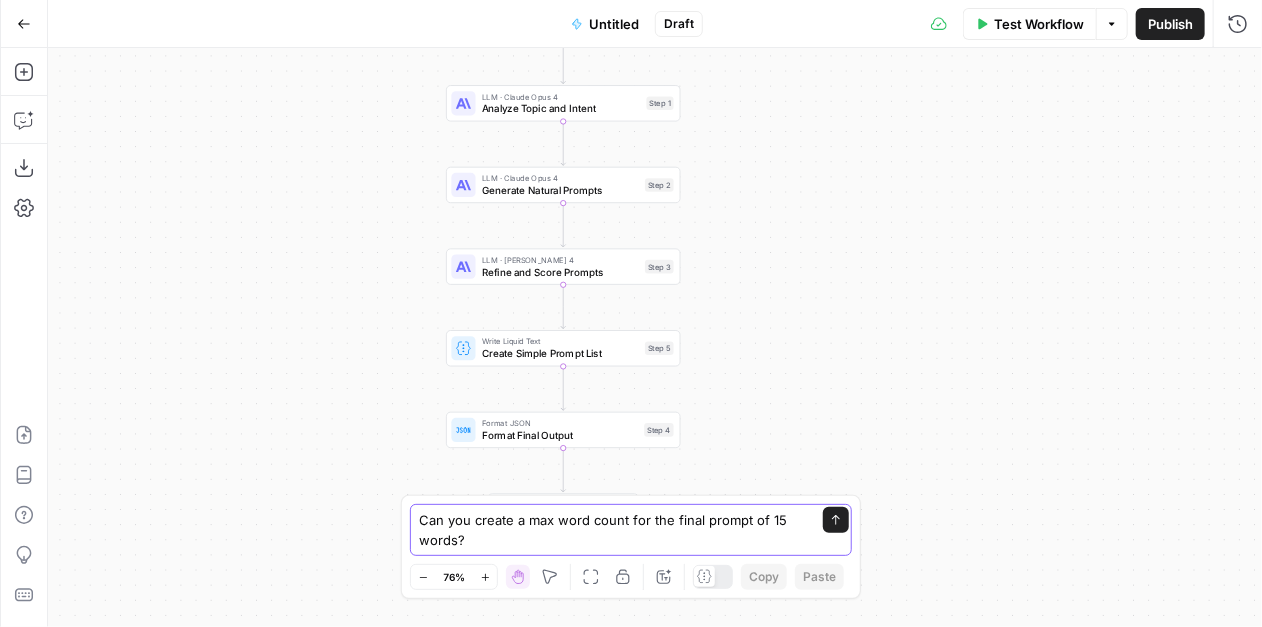 click 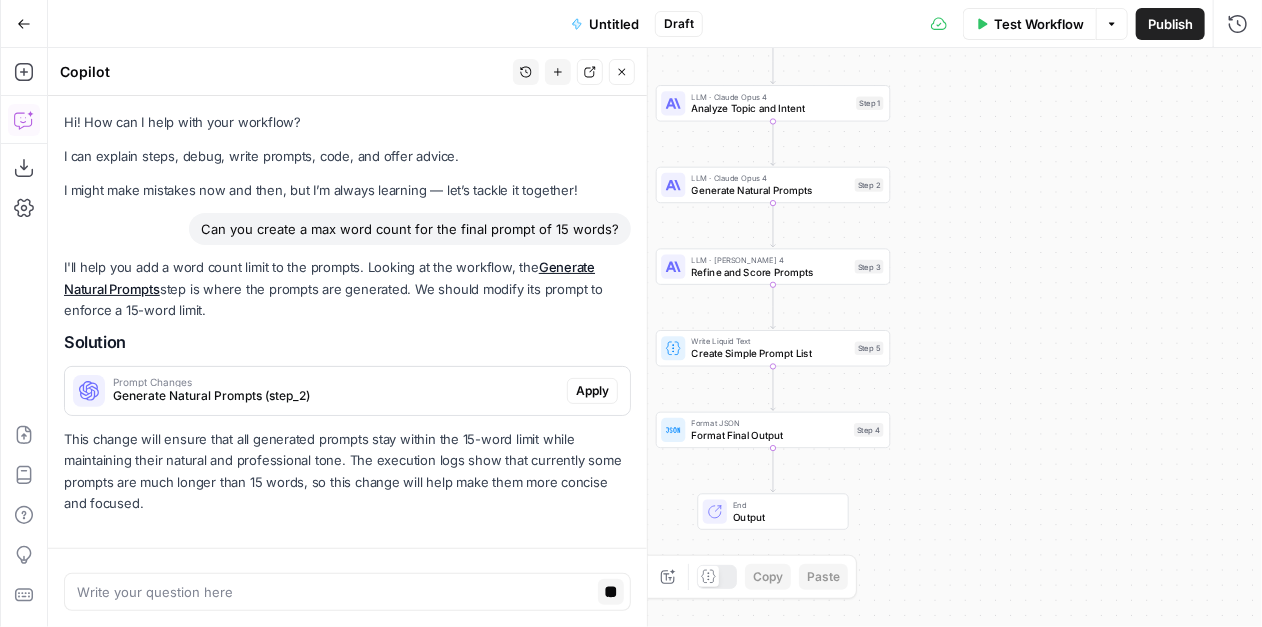 scroll, scrollTop: 38, scrollLeft: 0, axis: vertical 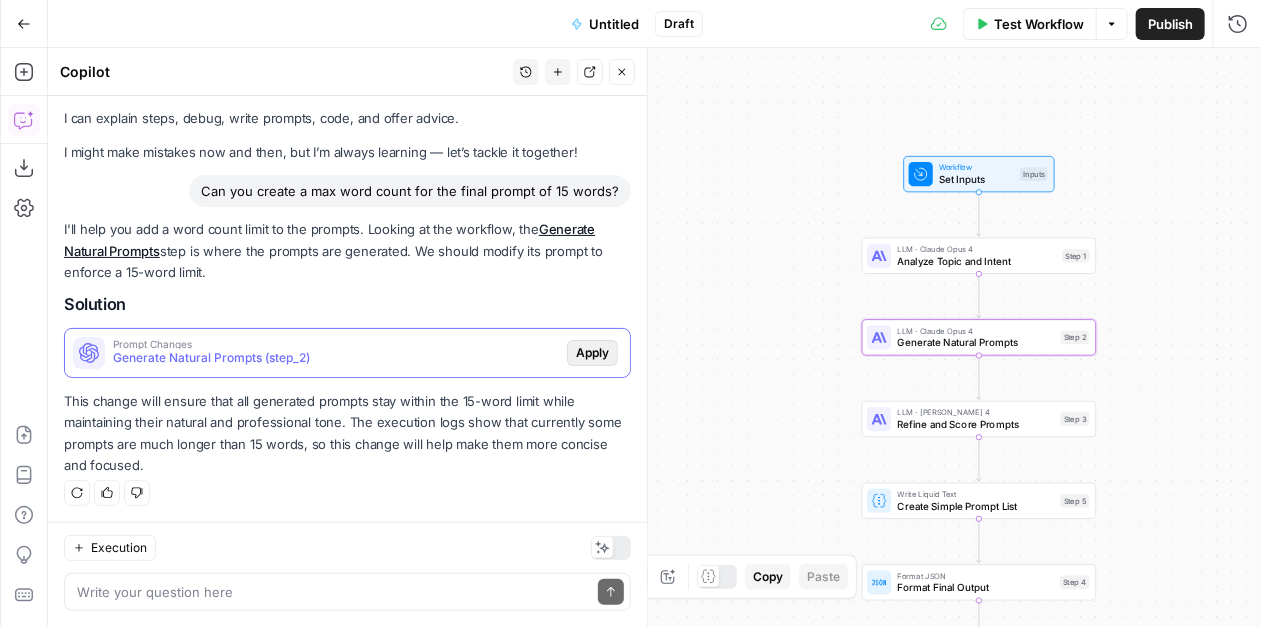 click on "Apply" at bounding box center (592, 353) 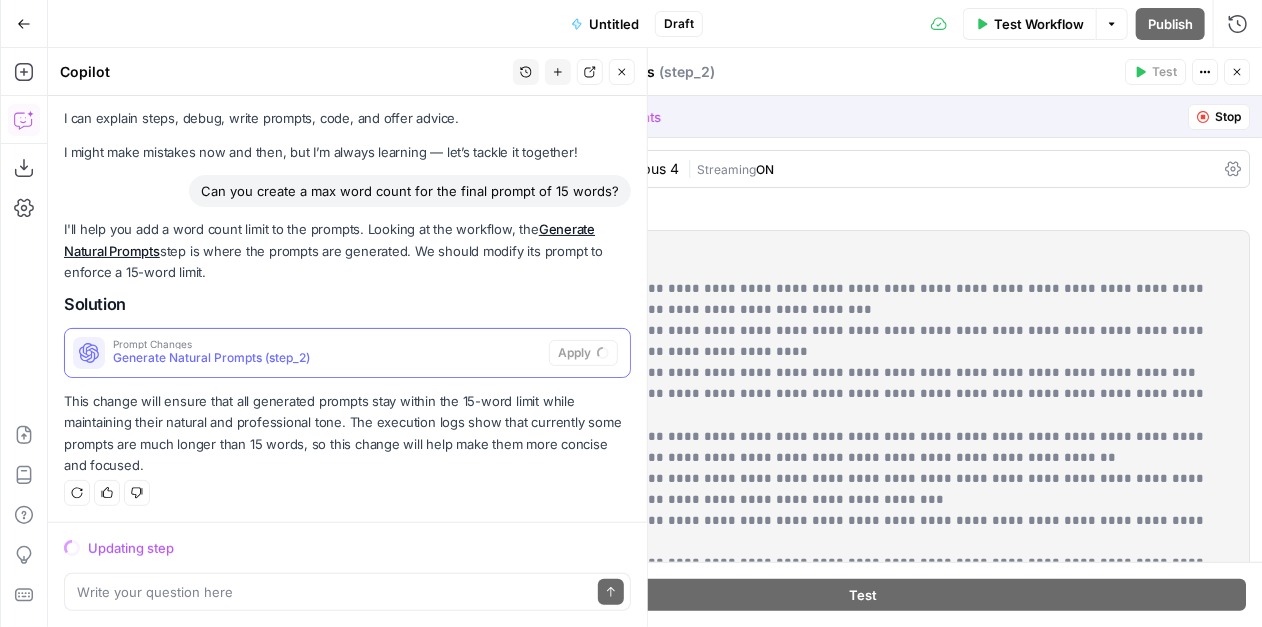 scroll, scrollTop: 109, scrollLeft: 0, axis: vertical 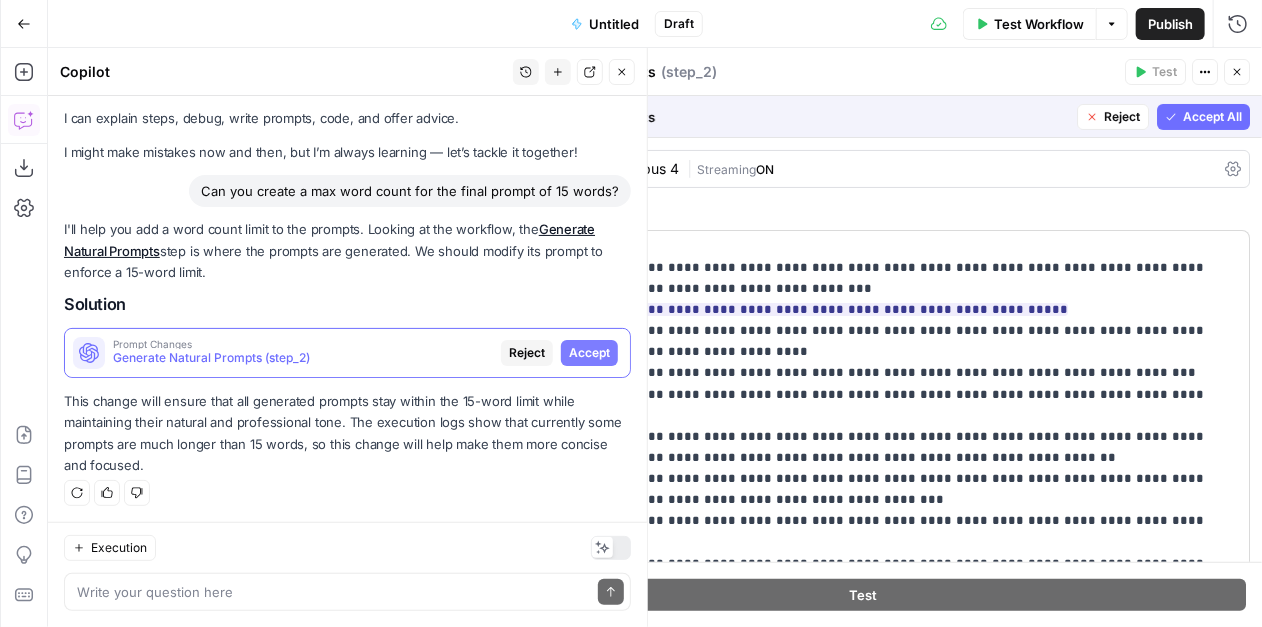 drag, startPoint x: 1208, startPoint y: 113, endPoint x: 1216, endPoint y: 126, distance: 15.264338 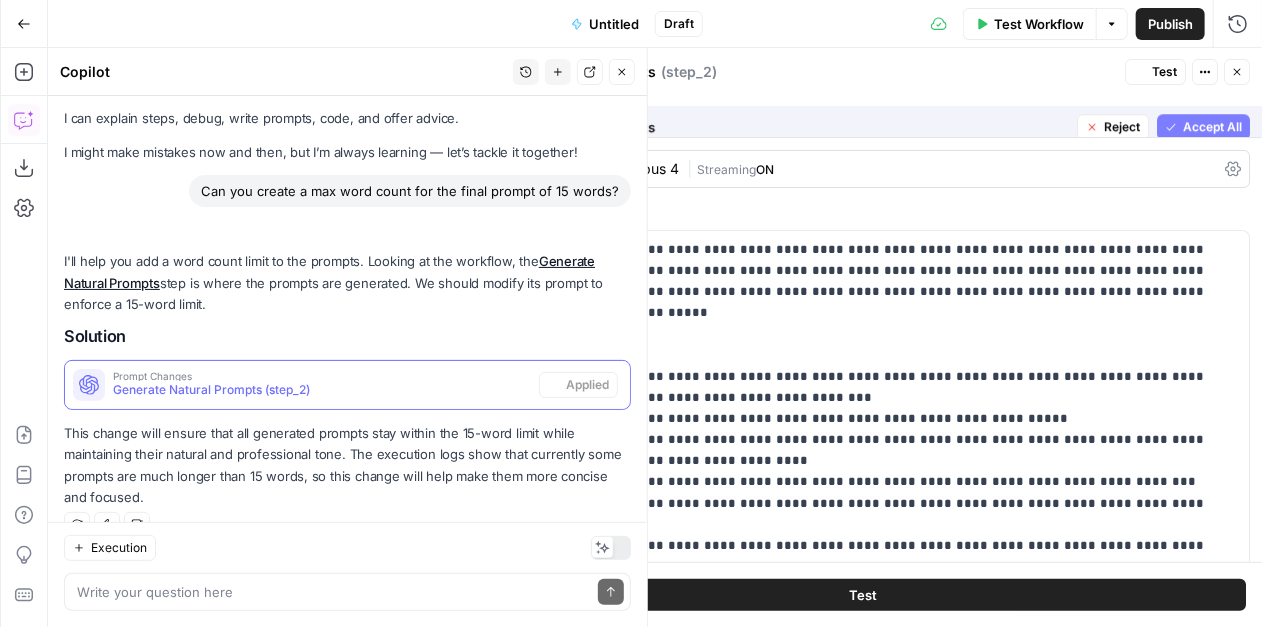 scroll, scrollTop: 70, scrollLeft: 0, axis: vertical 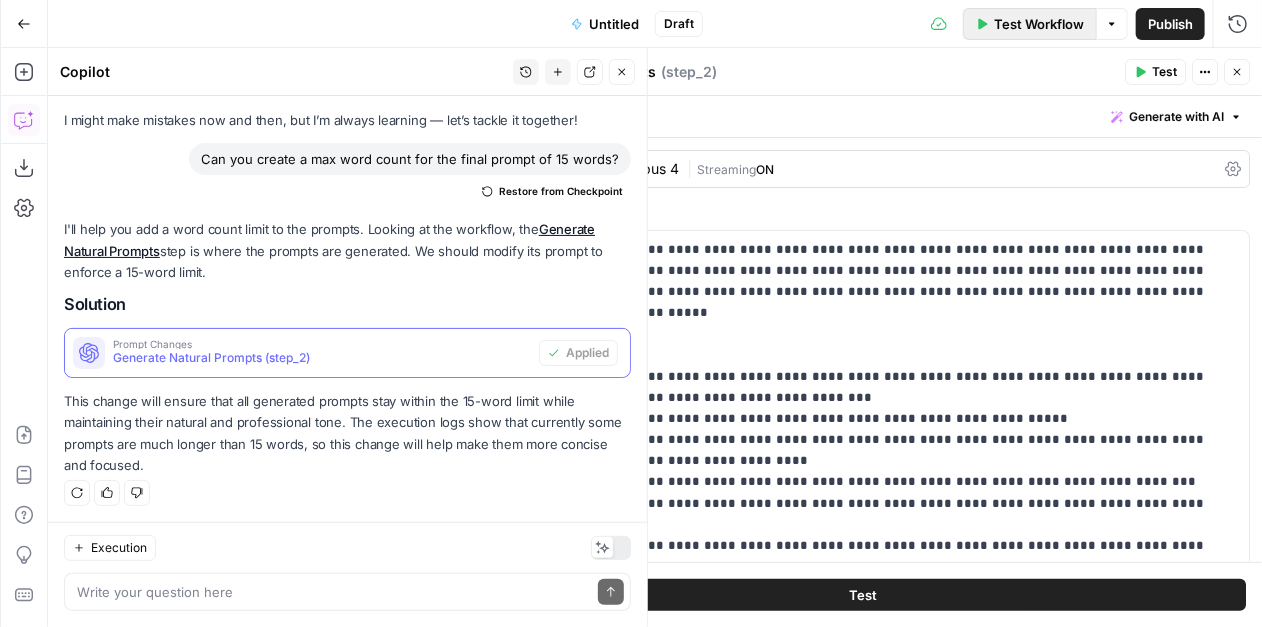 click on "Test Workflow" at bounding box center (1039, 24) 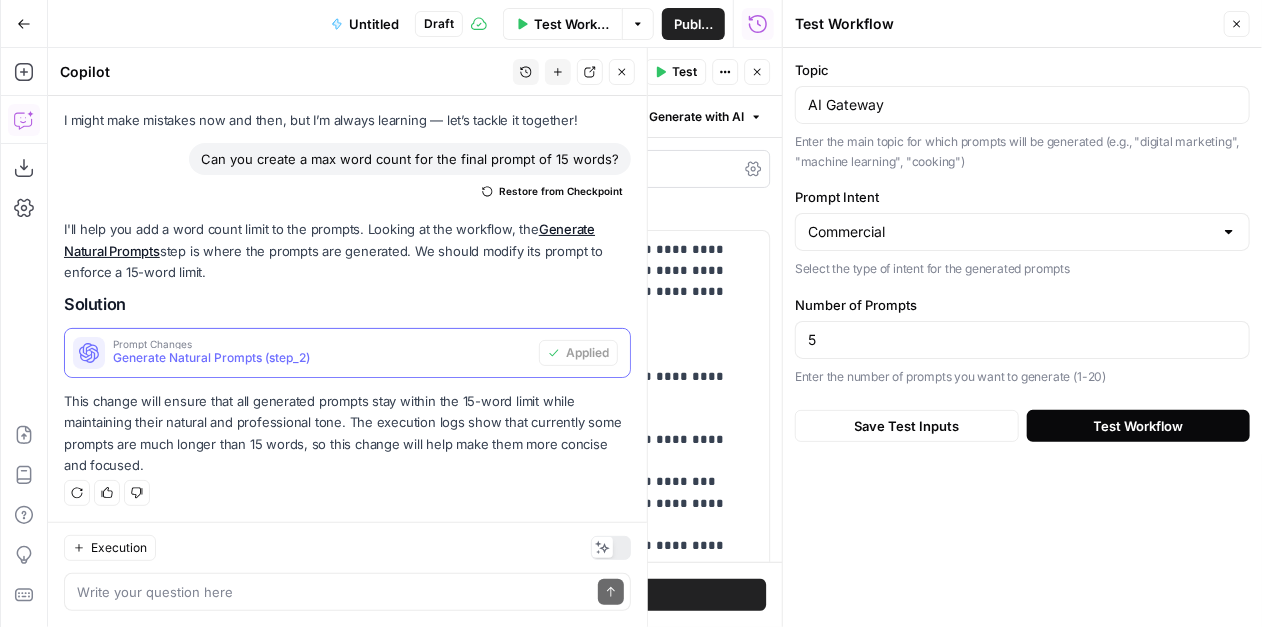 click on "Test Workflow" at bounding box center [1139, 426] 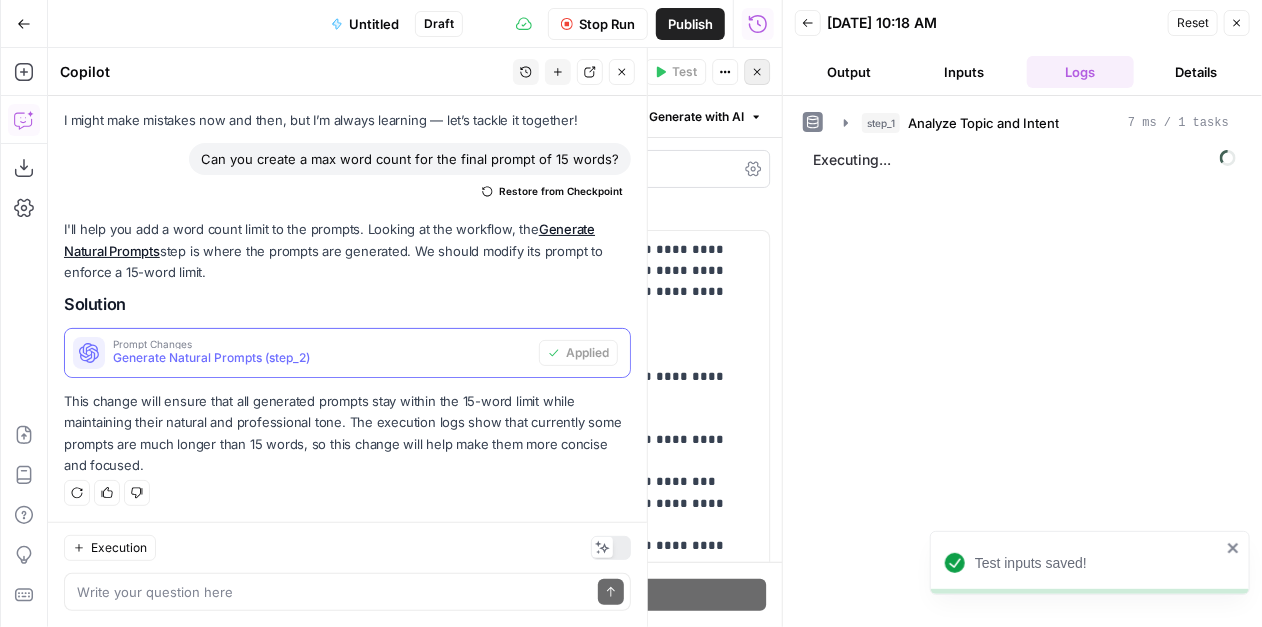 click 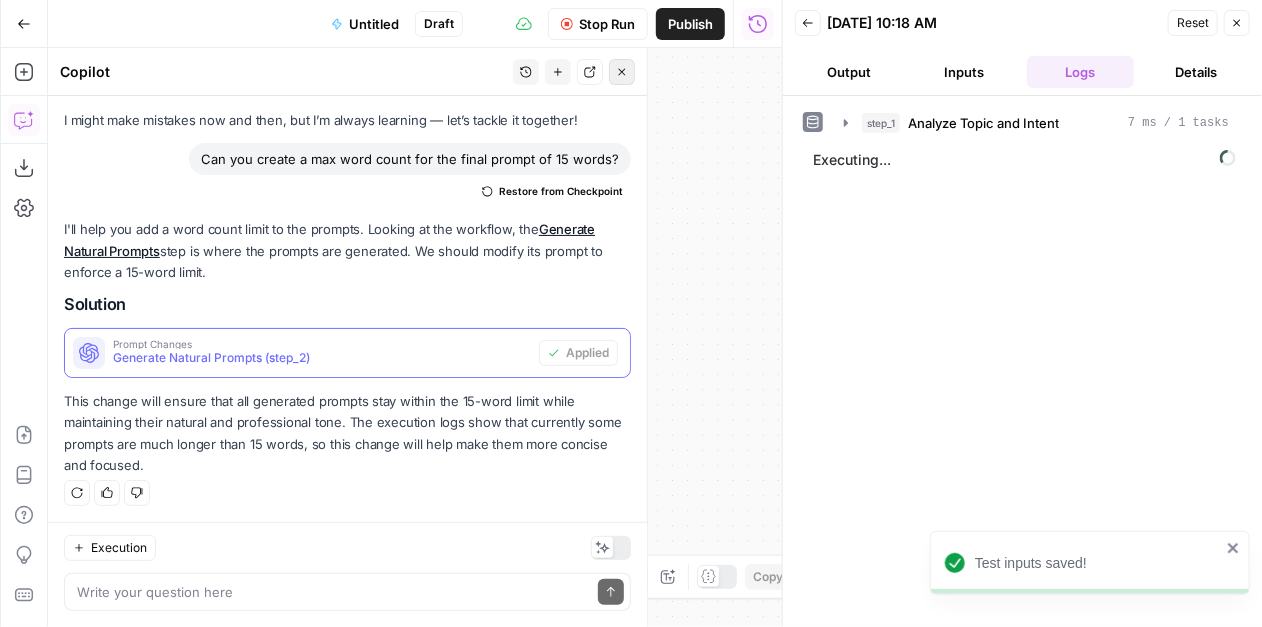 click on "Close" at bounding box center (622, 72) 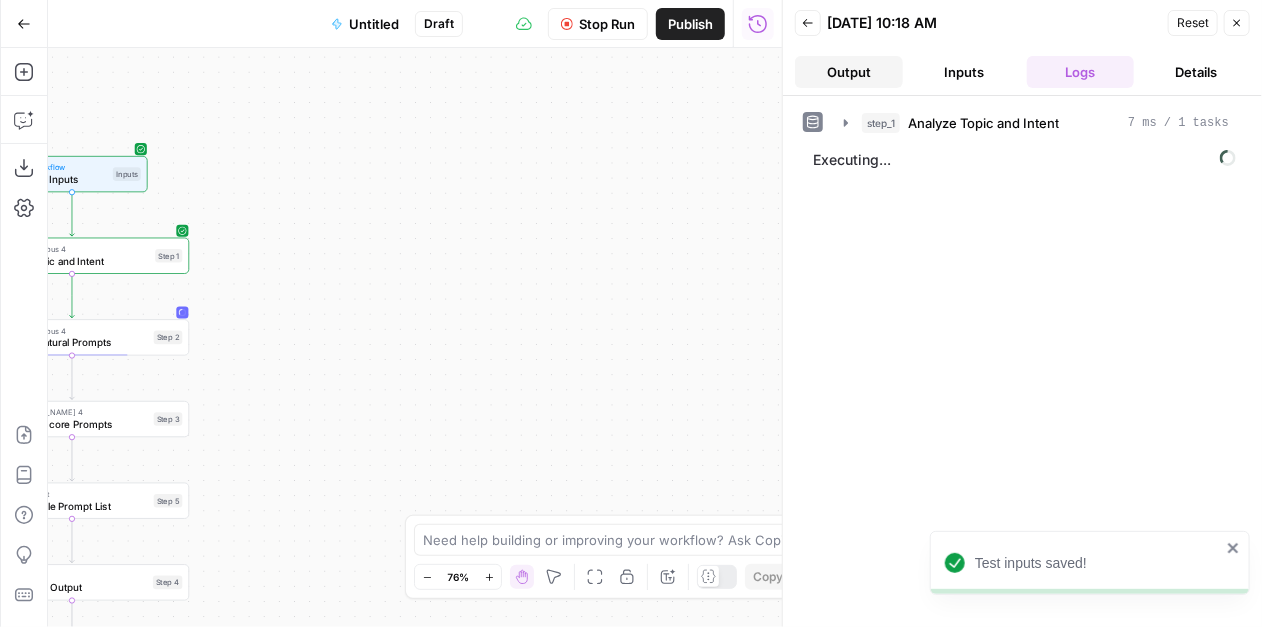 click on "Output" at bounding box center (849, 72) 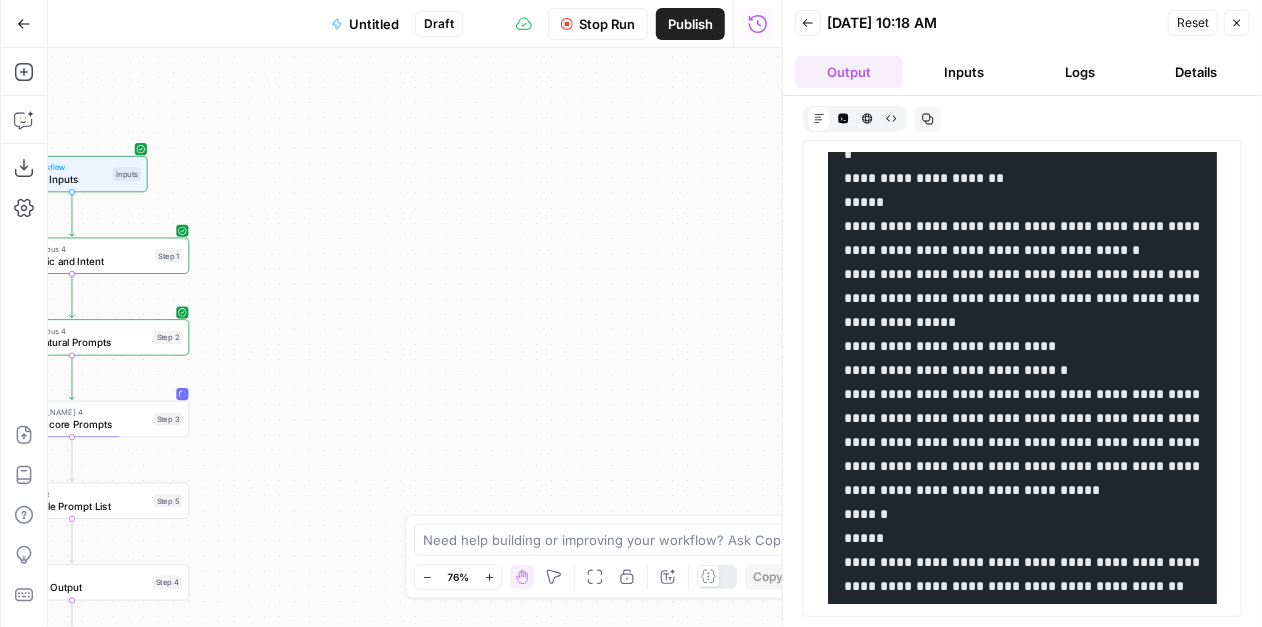 scroll, scrollTop: 1091, scrollLeft: 0, axis: vertical 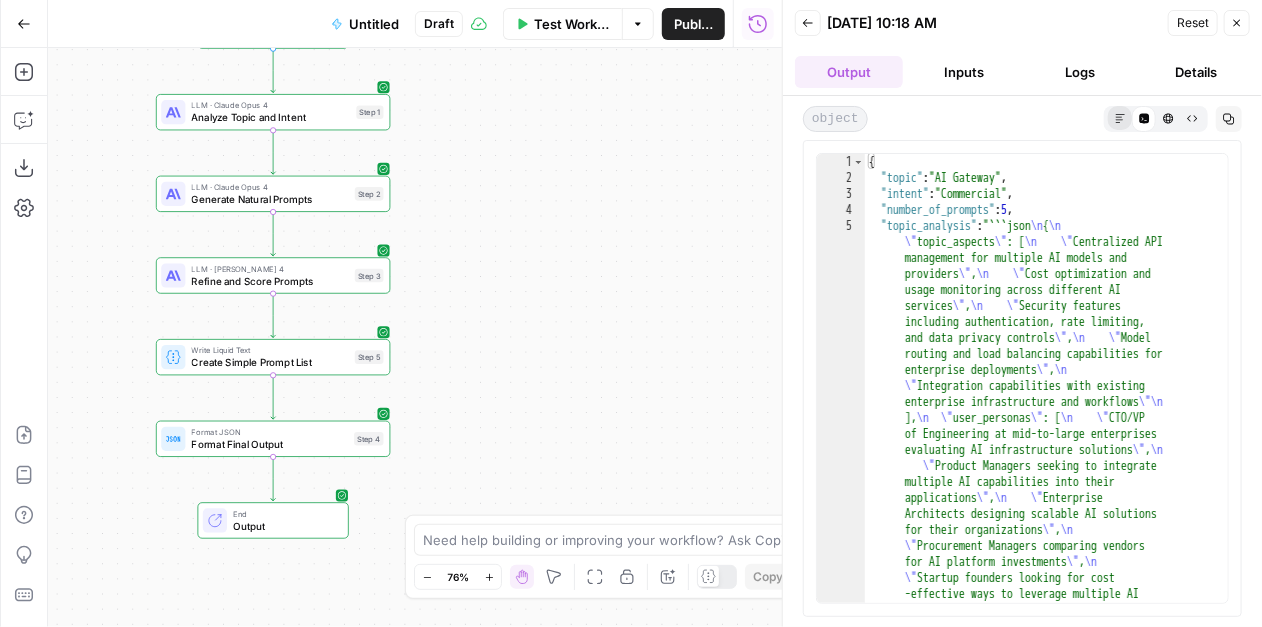 click 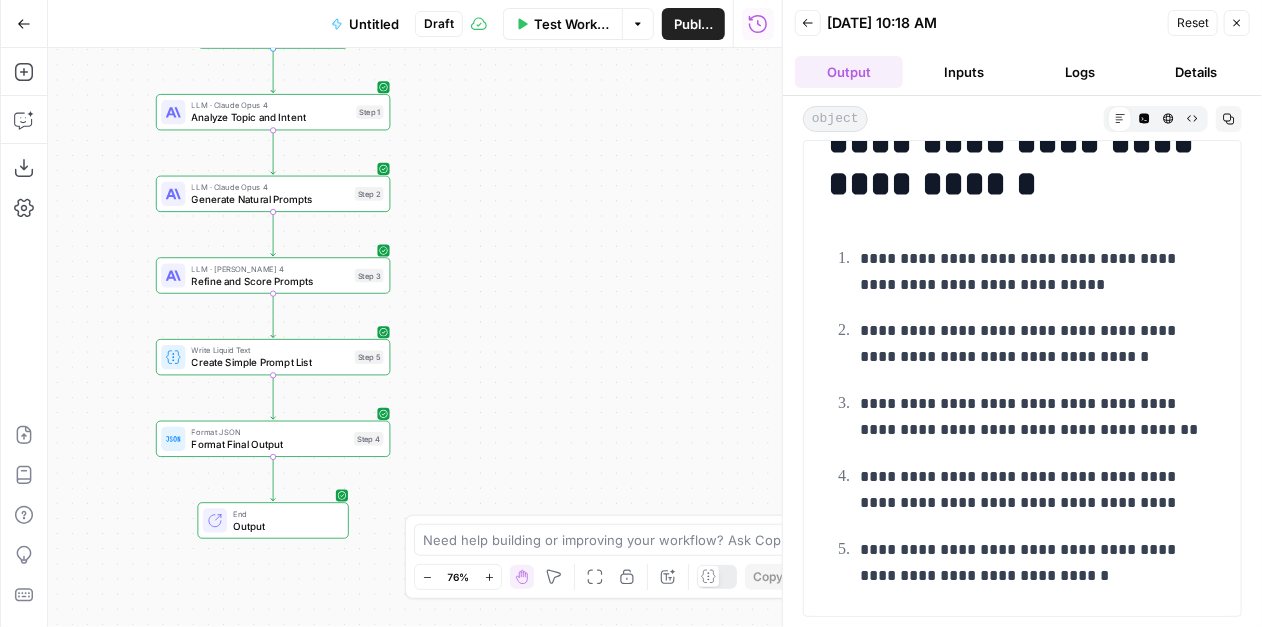 scroll, scrollTop: 5192, scrollLeft: 0, axis: vertical 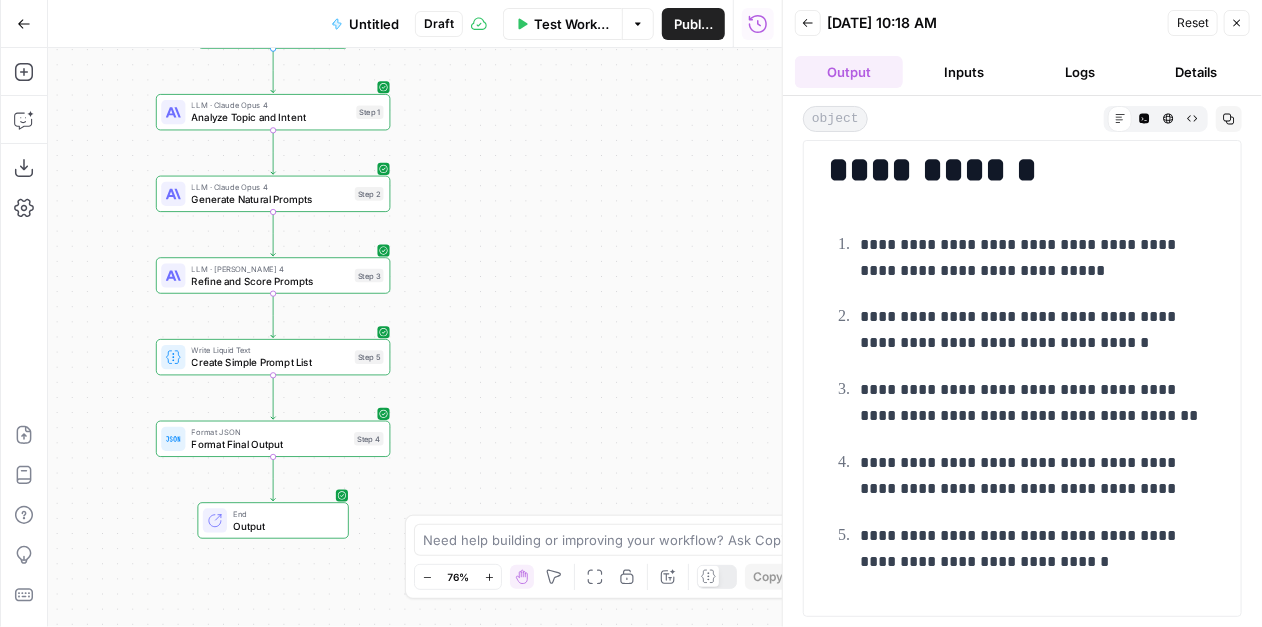 drag, startPoint x: 862, startPoint y: 243, endPoint x: 1128, endPoint y: 551, distance: 406.9644 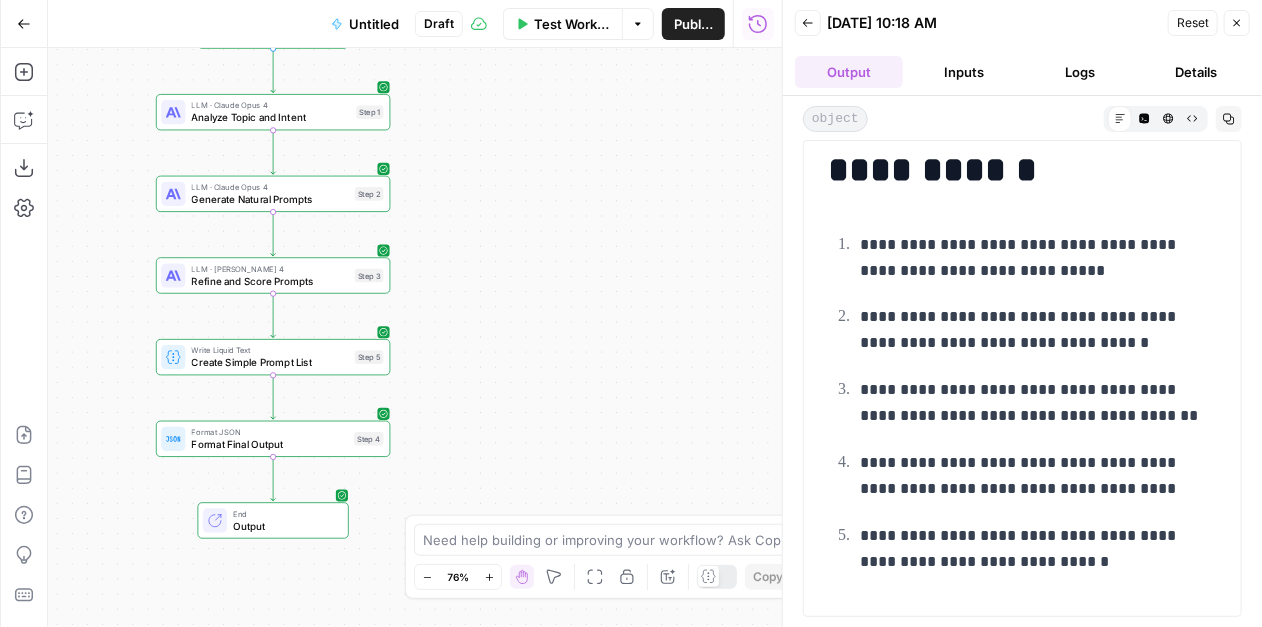 copy on "**********" 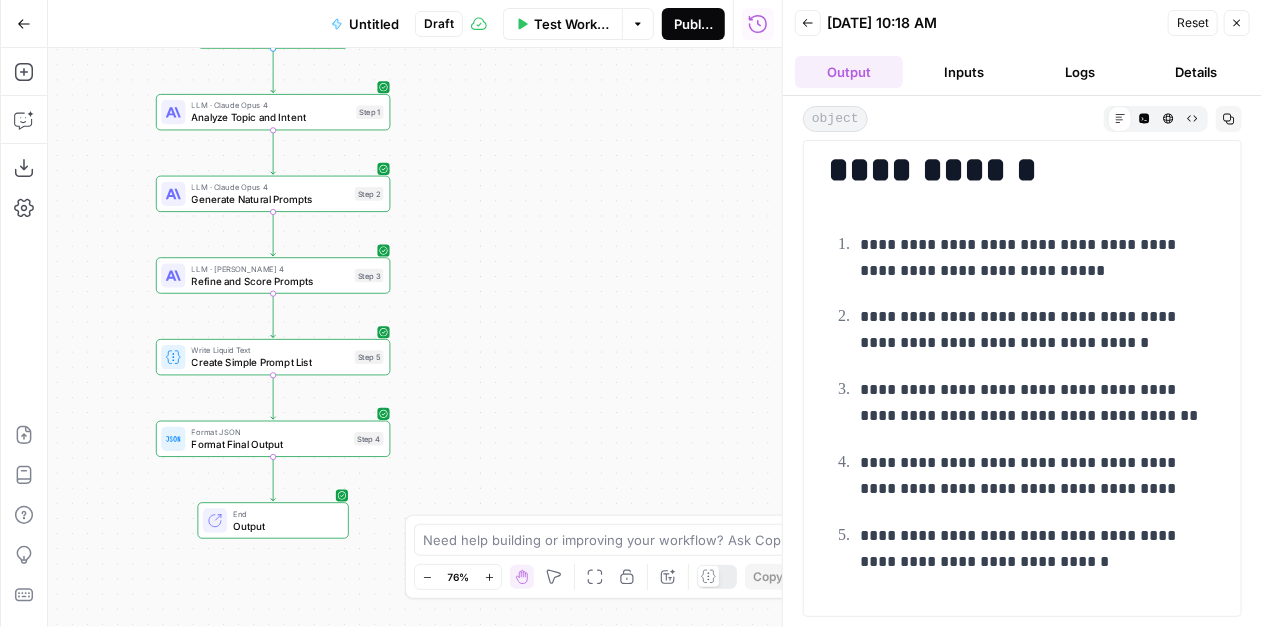 click on "Publish" at bounding box center (693, 24) 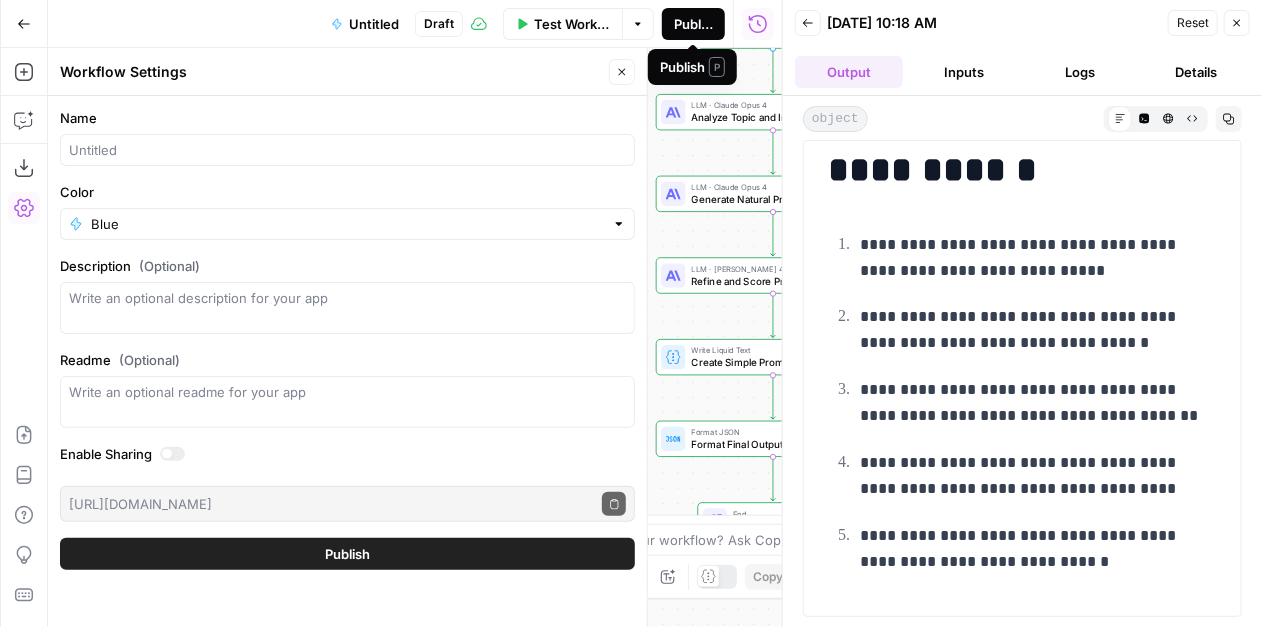 click on "Publish" at bounding box center [693, 24] 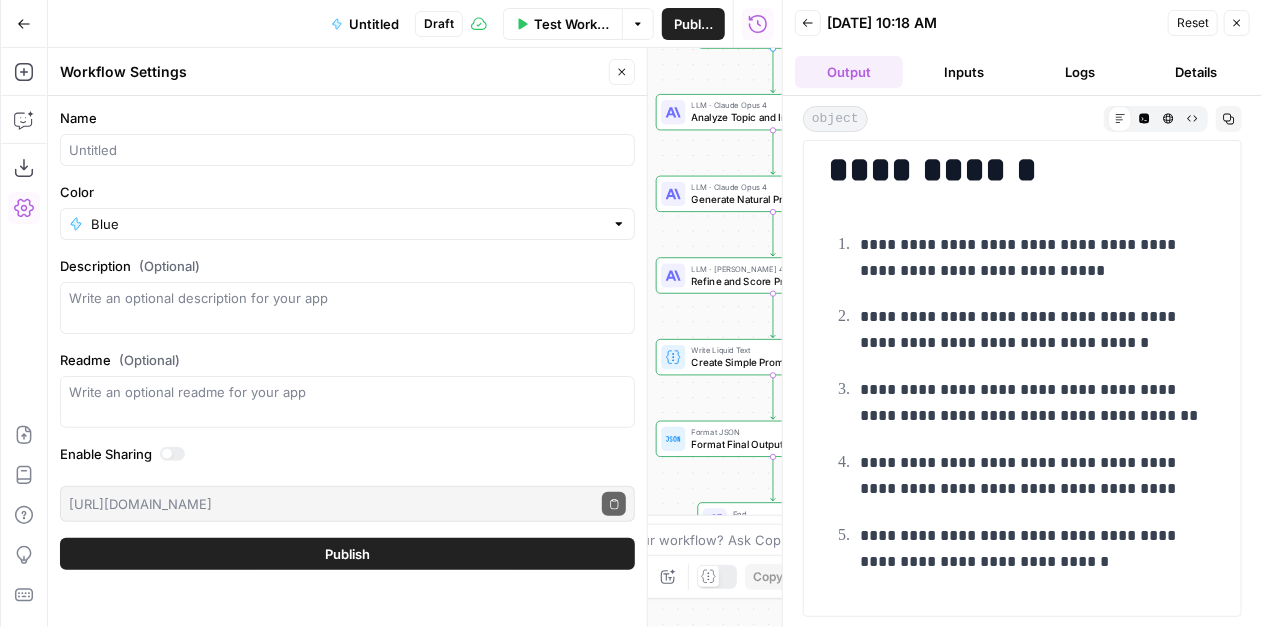 click on "Close" at bounding box center (622, 72) 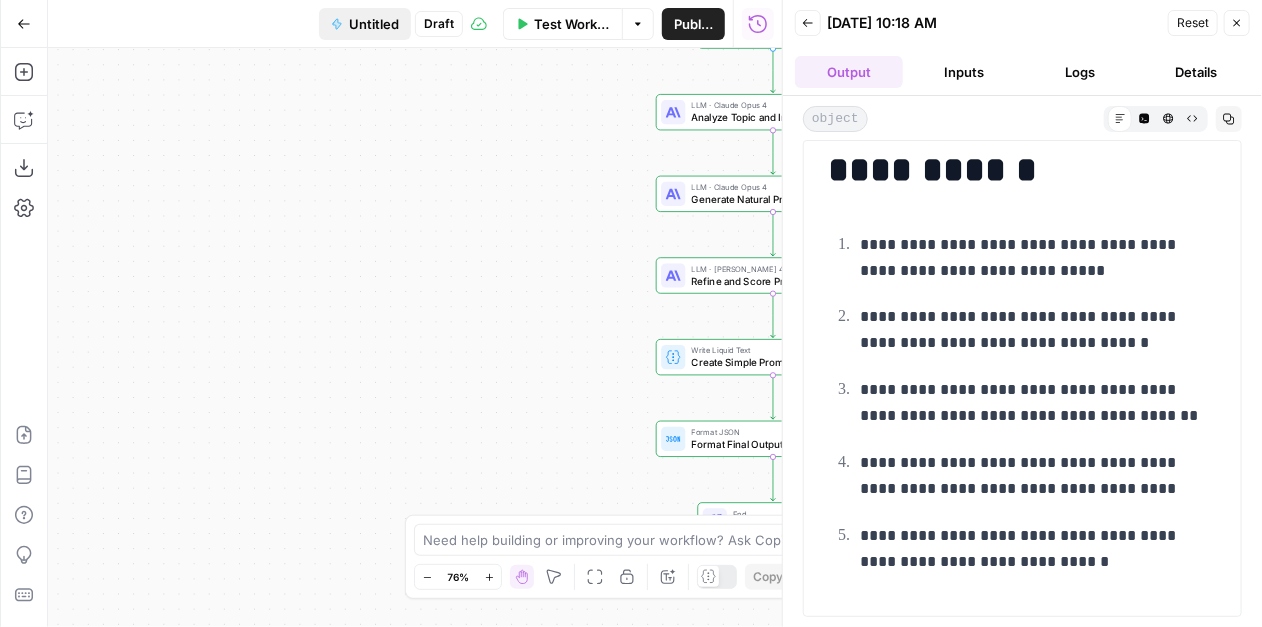 click on "Untitled" at bounding box center [374, 24] 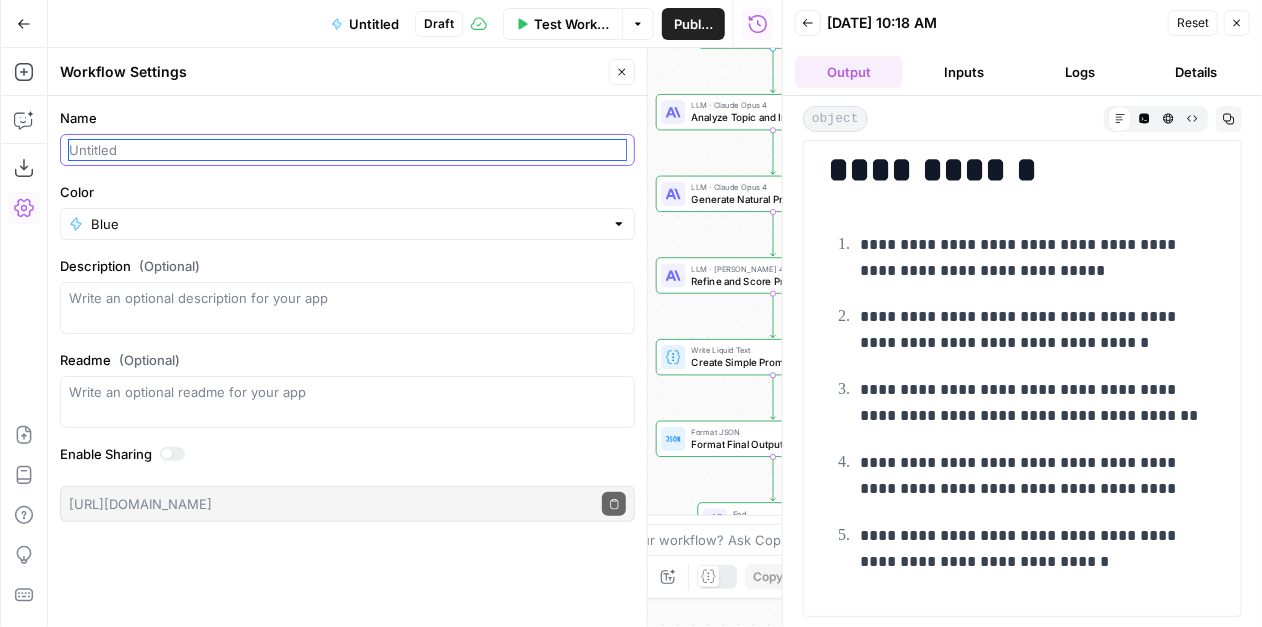 click on "Name" at bounding box center (347, 150) 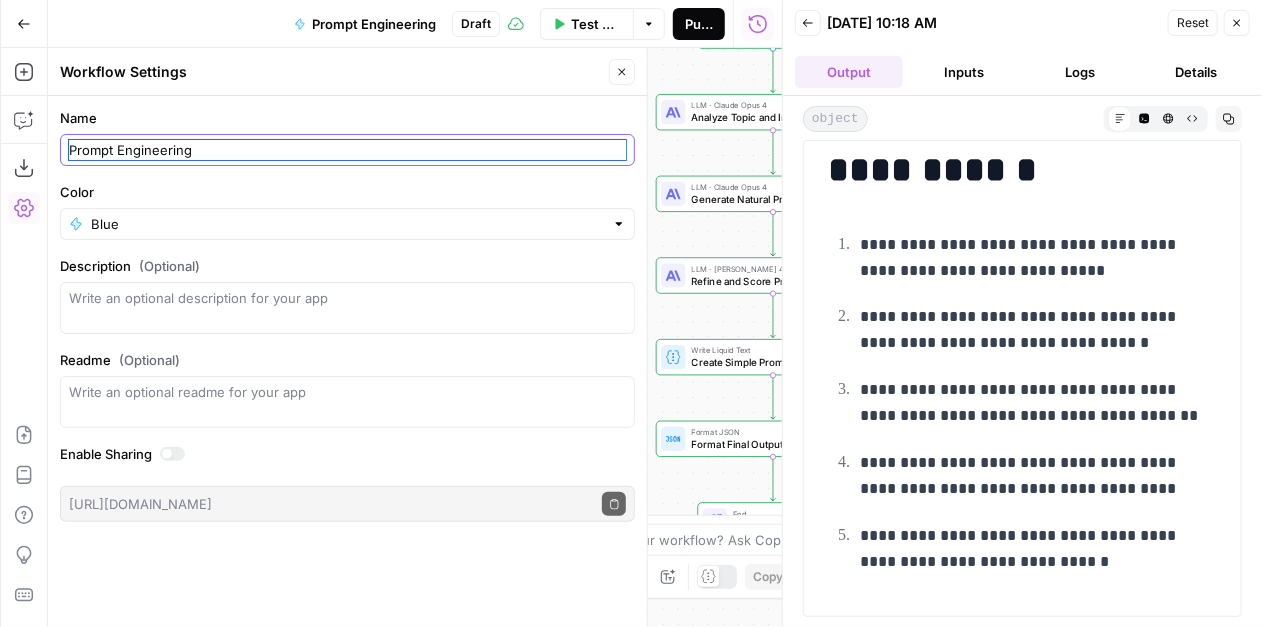 type on "Prompt Engineering" 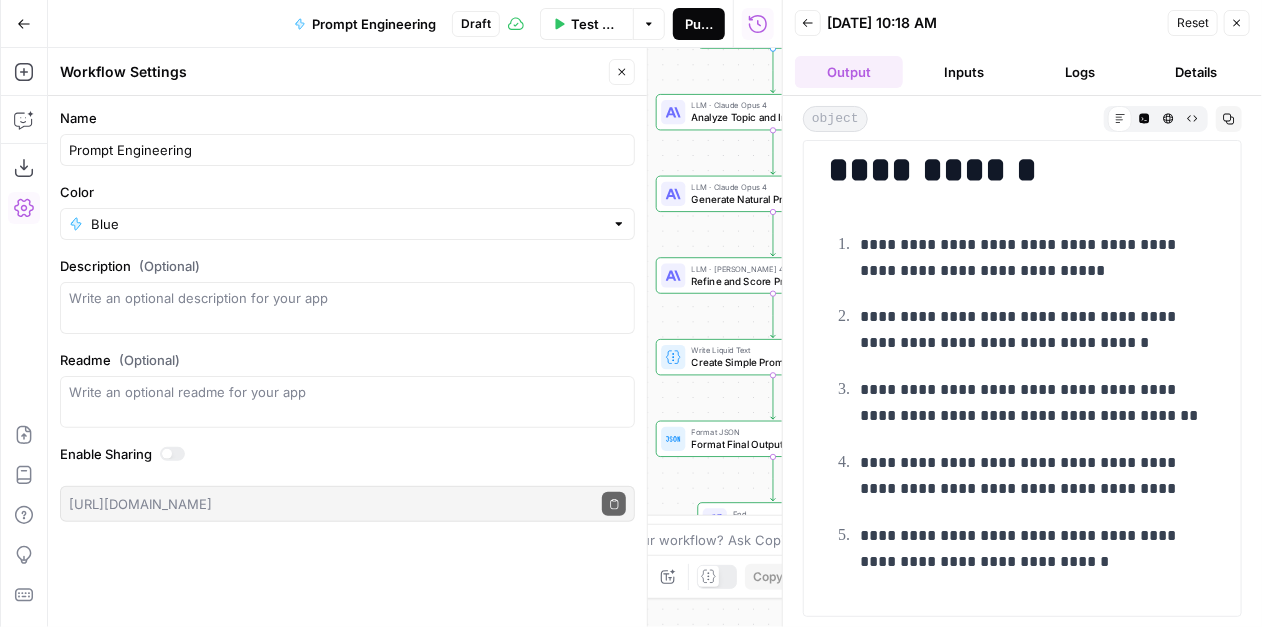 click on "Publish" at bounding box center [699, 24] 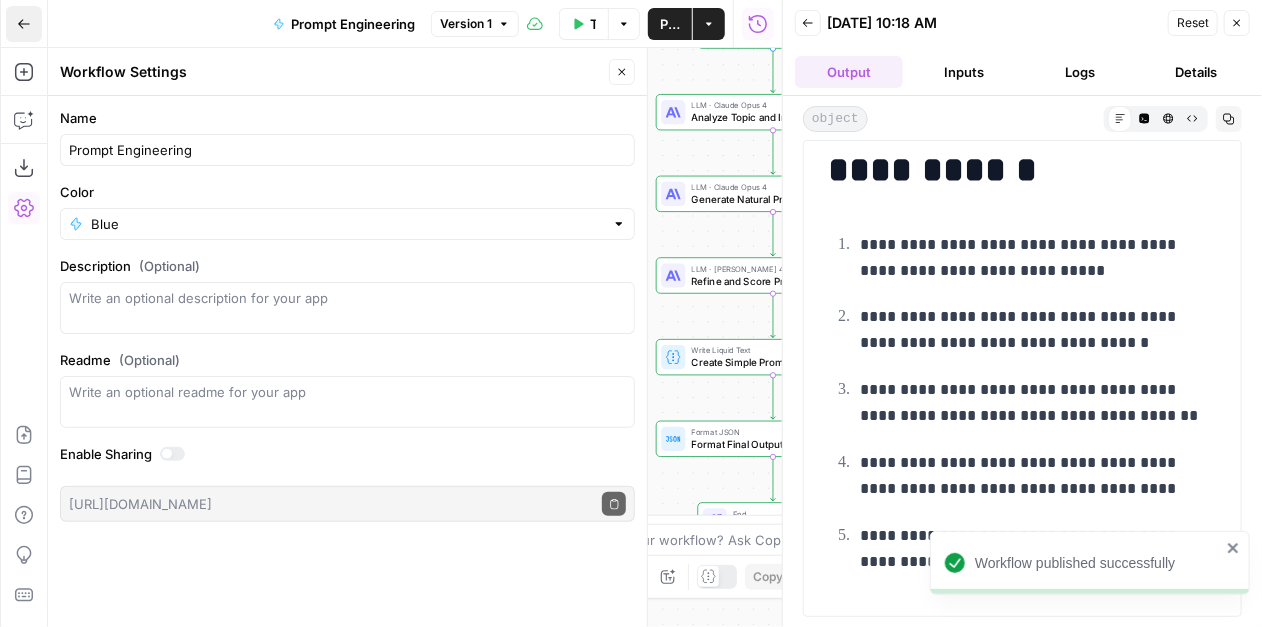 click on "Go Back" at bounding box center (24, 24) 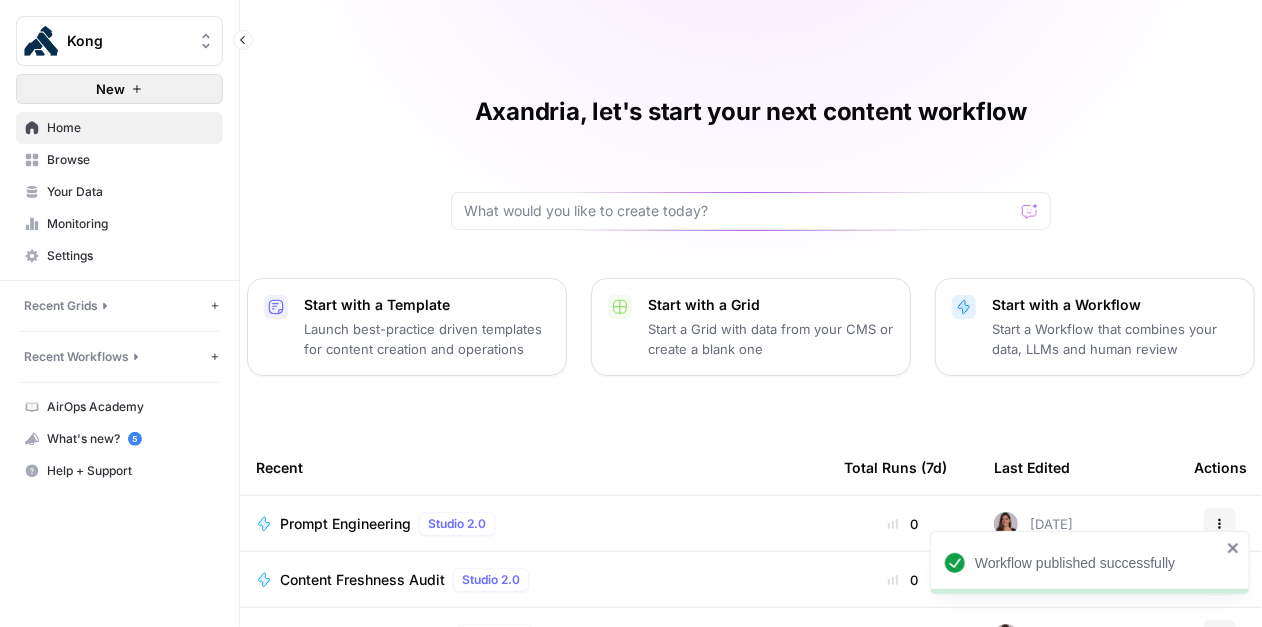 click 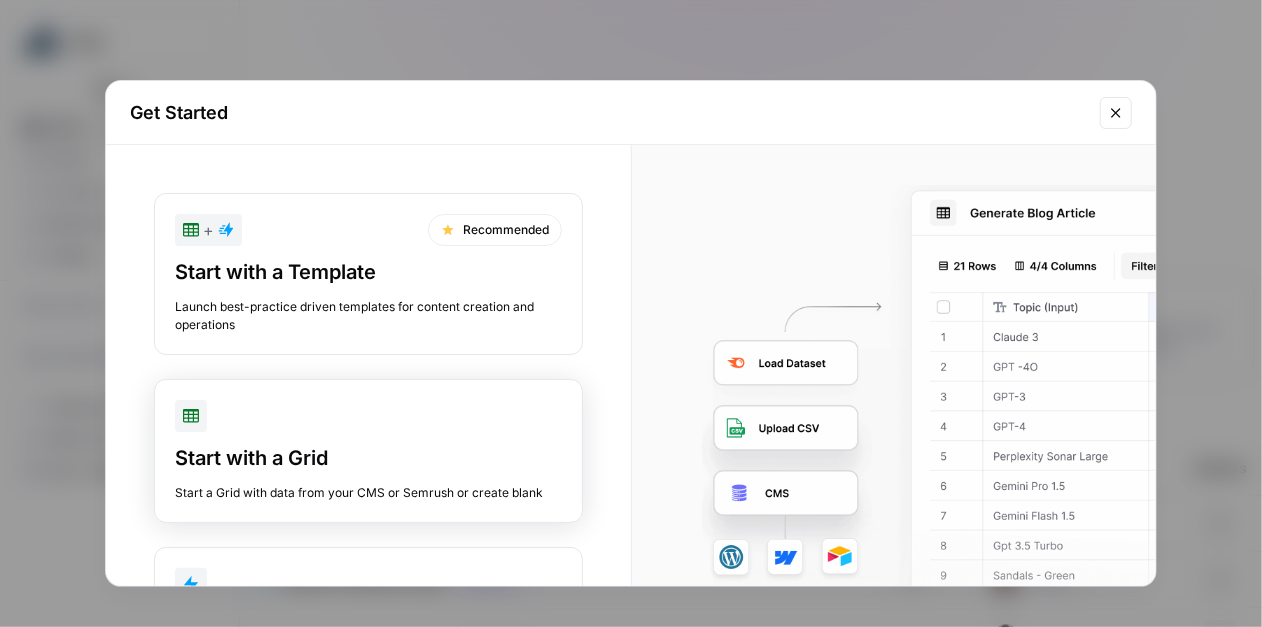 scroll, scrollTop: 151, scrollLeft: 0, axis: vertical 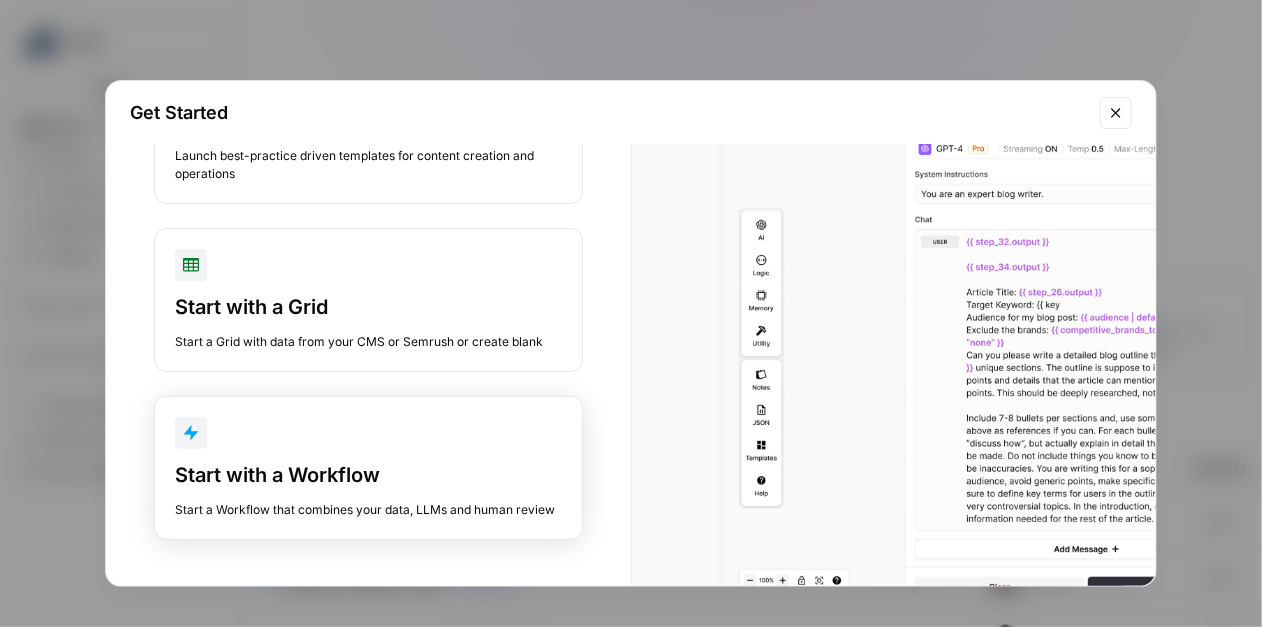 click on "Start with a Workflow" at bounding box center [368, 475] 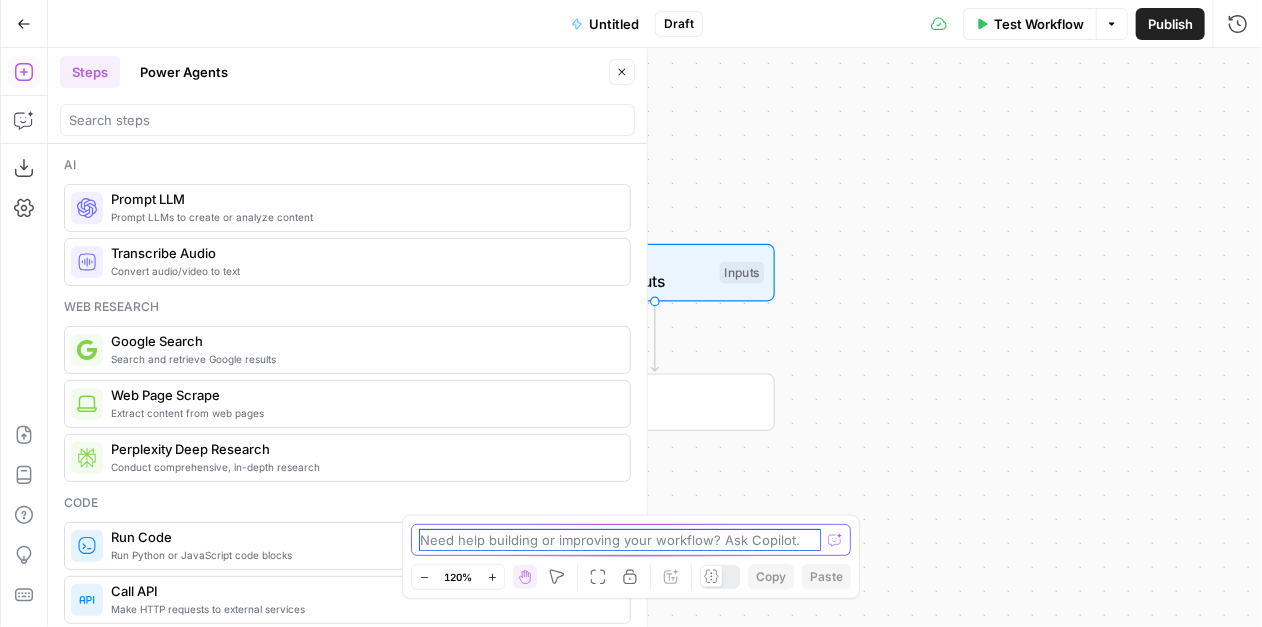 click at bounding box center [620, 540] 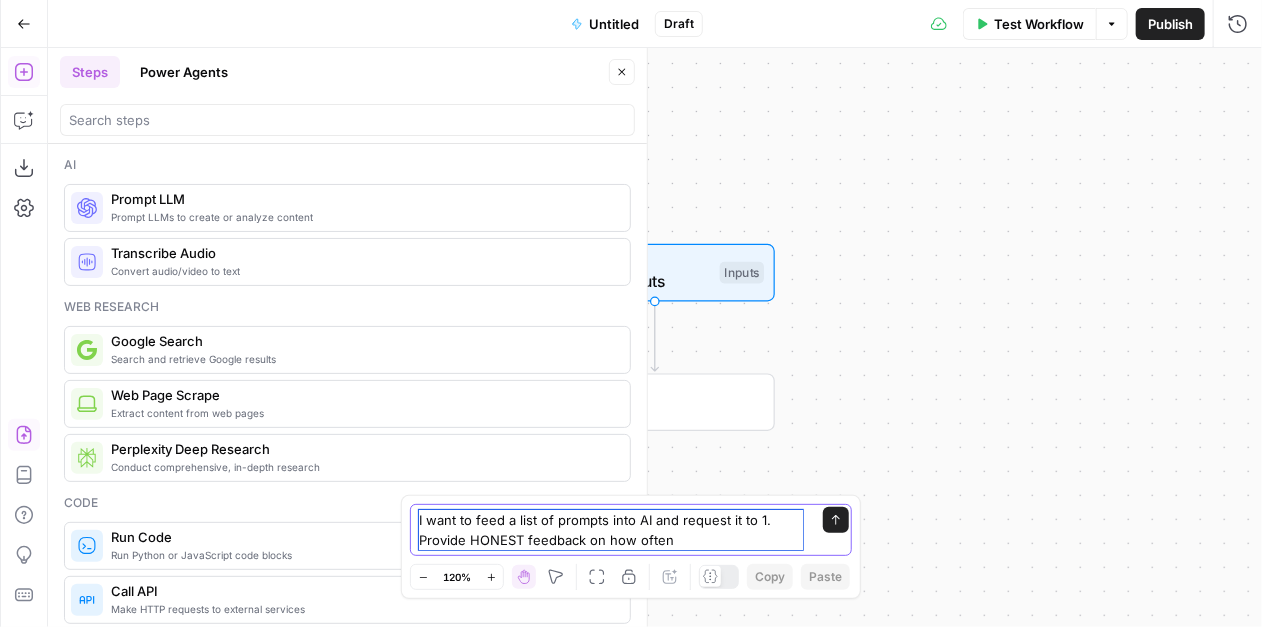 drag, startPoint x: 673, startPoint y: 544, endPoint x: 609, endPoint y: 543, distance: 64.00781 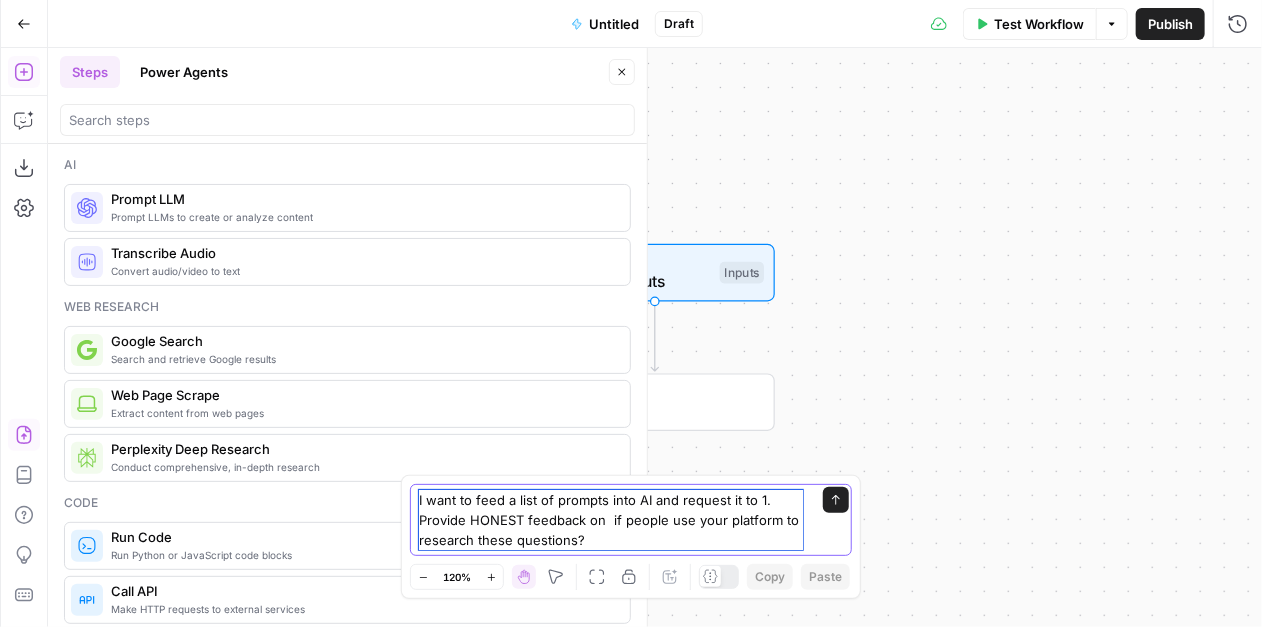 click on "I want to feed a list of prompts into AI and request it to 1. Provide HONEST feedback on  if people use your platform to research these questions?" at bounding box center [611, 520] 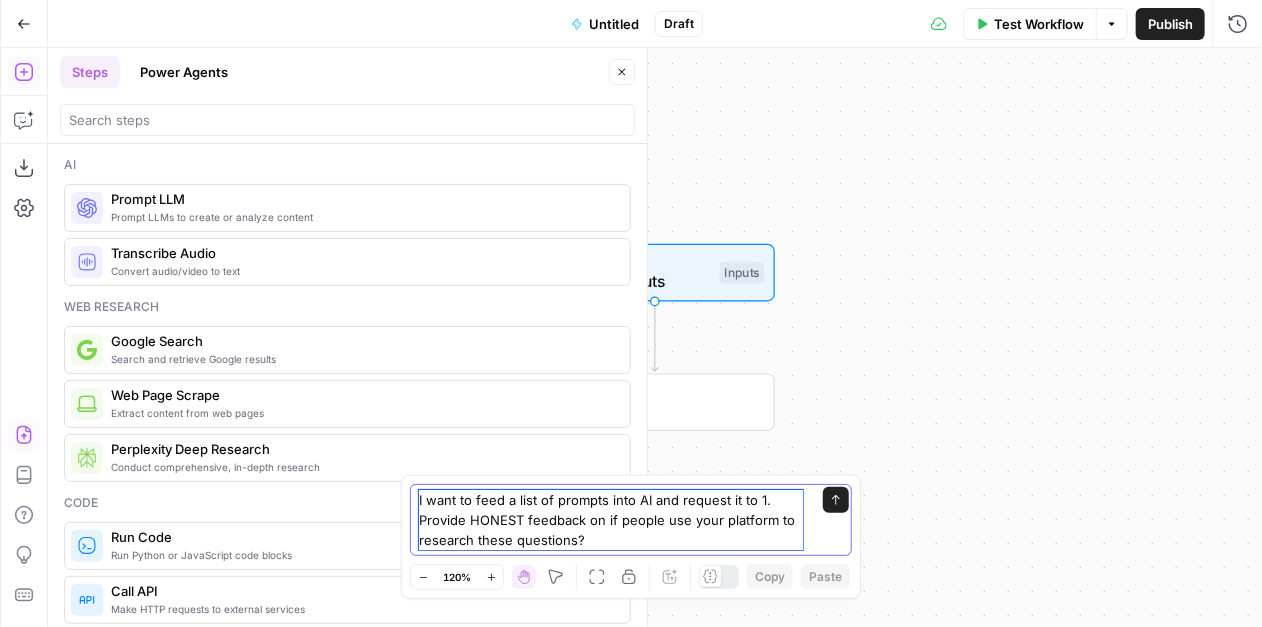 drag, startPoint x: 715, startPoint y: 521, endPoint x: 689, endPoint y: 525, distance: 26.305893 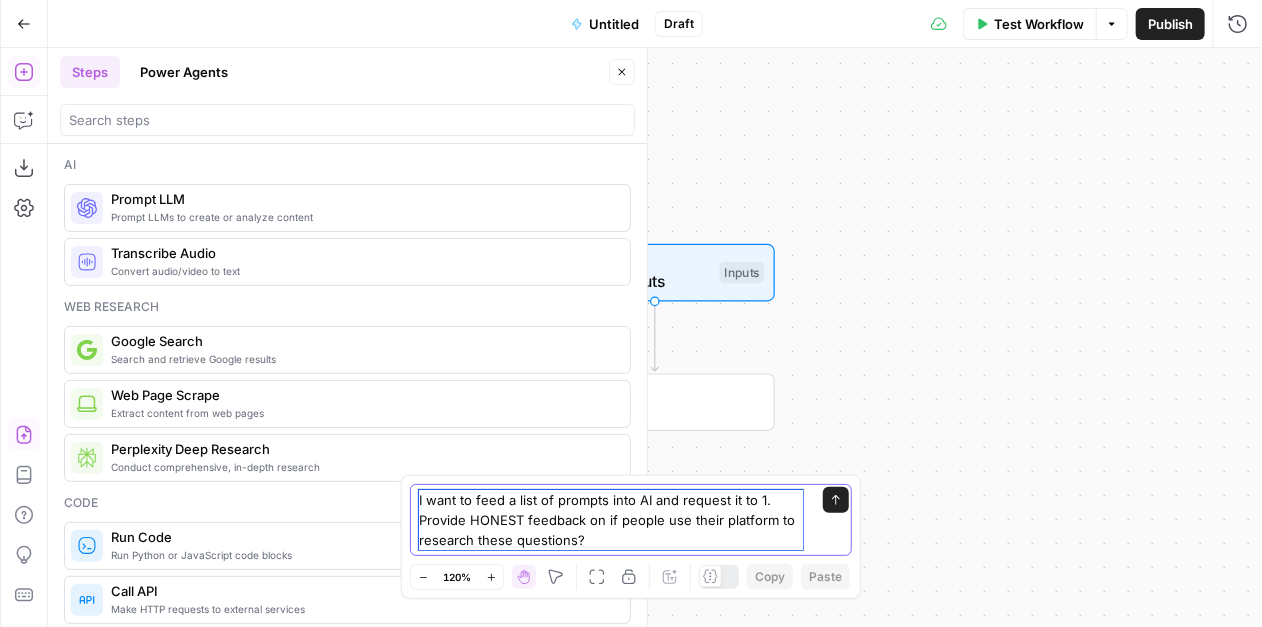 click on "I want to feed a list of prompts into AI and request it to 1. Provide HONEST feedback on if people use their platform to research these questions?" at bounding box center (611, 520) 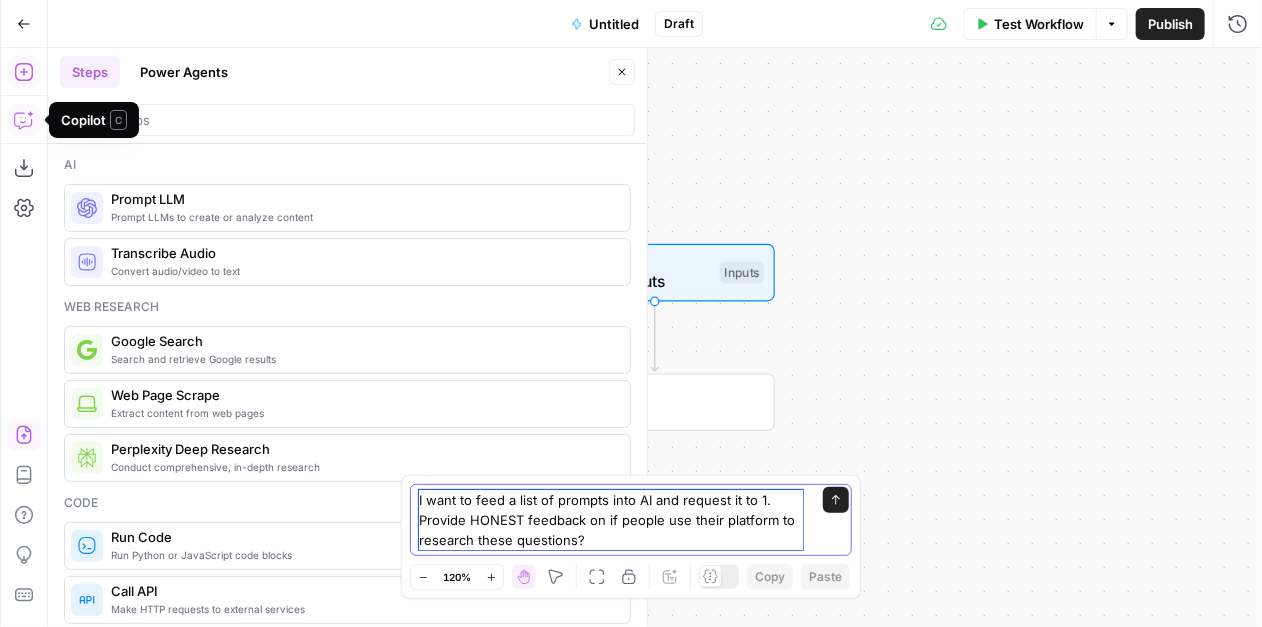 paste on "If so, how often: High search, mid search or low search?" 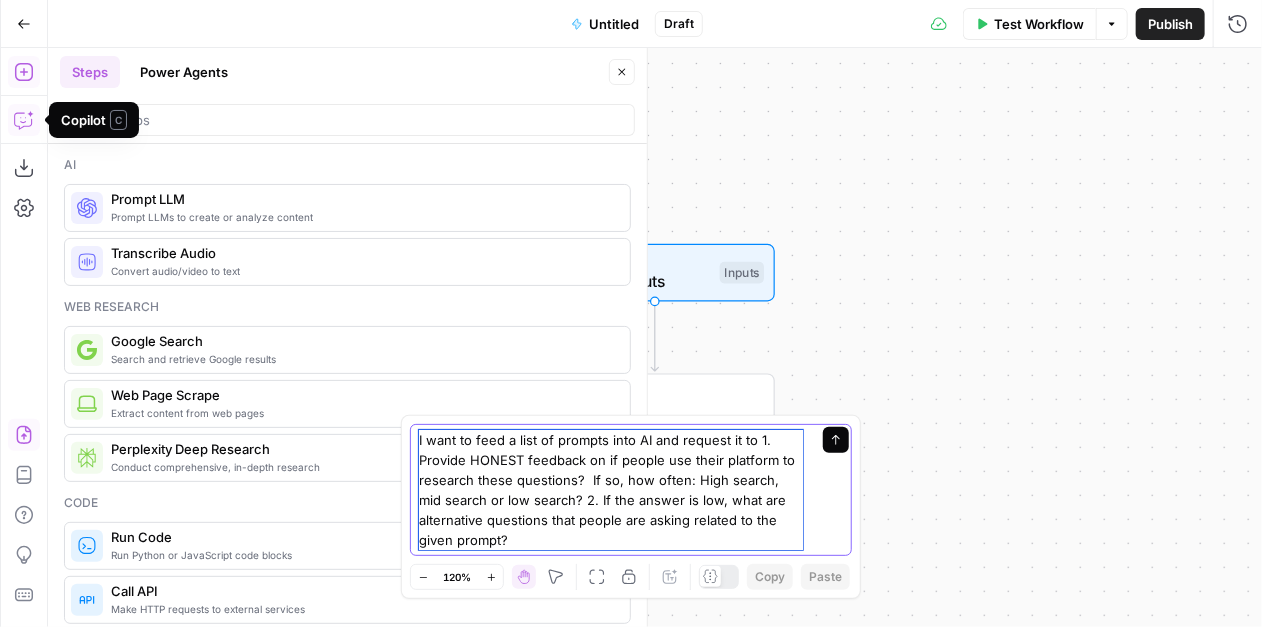 type on "I want to feed a list of prompts into AI and request it to 1. Provide HONEST feedback on if people use their platform to research these questions?  If so, how often: High search, mid search or low search? 2. If the answer is low, what are alternative questions that people are asking related to the given prompt?" 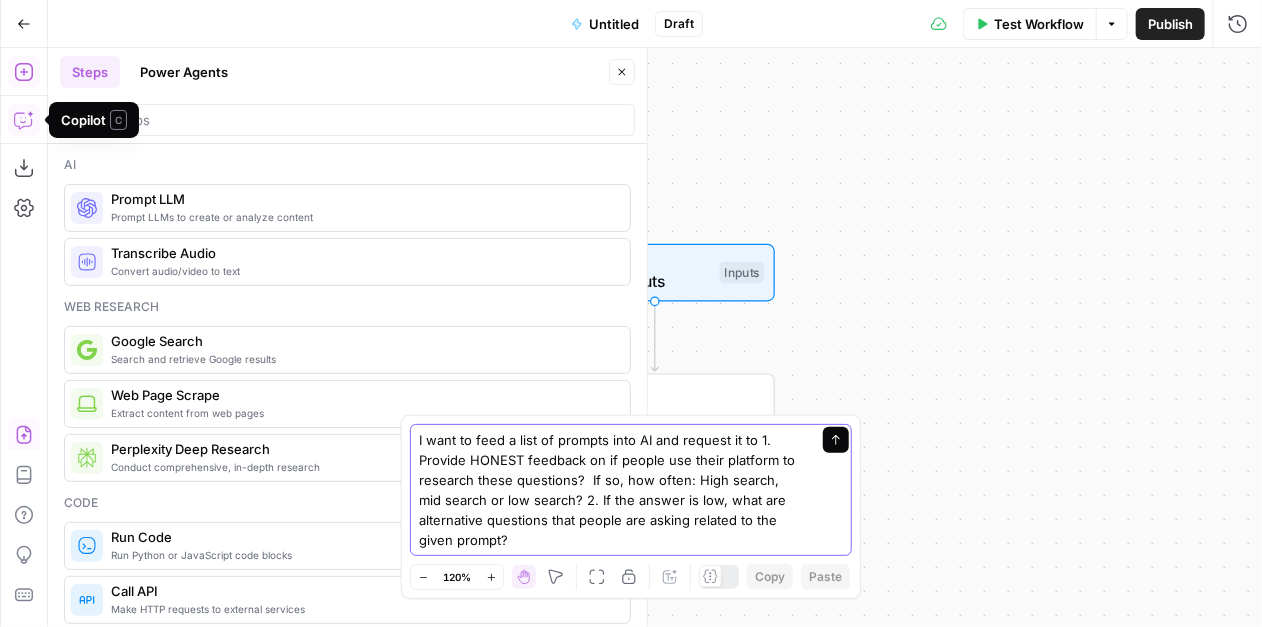 click 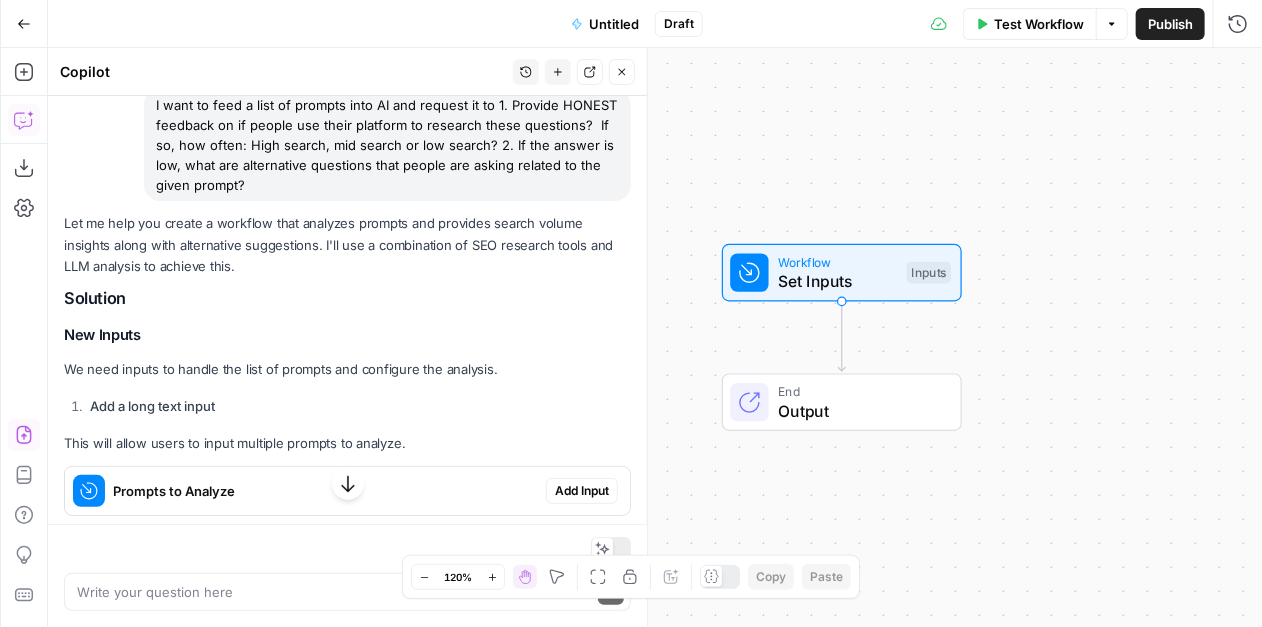 scroll, scrollTop: 126, scrollLeft: 0, axis: vertical 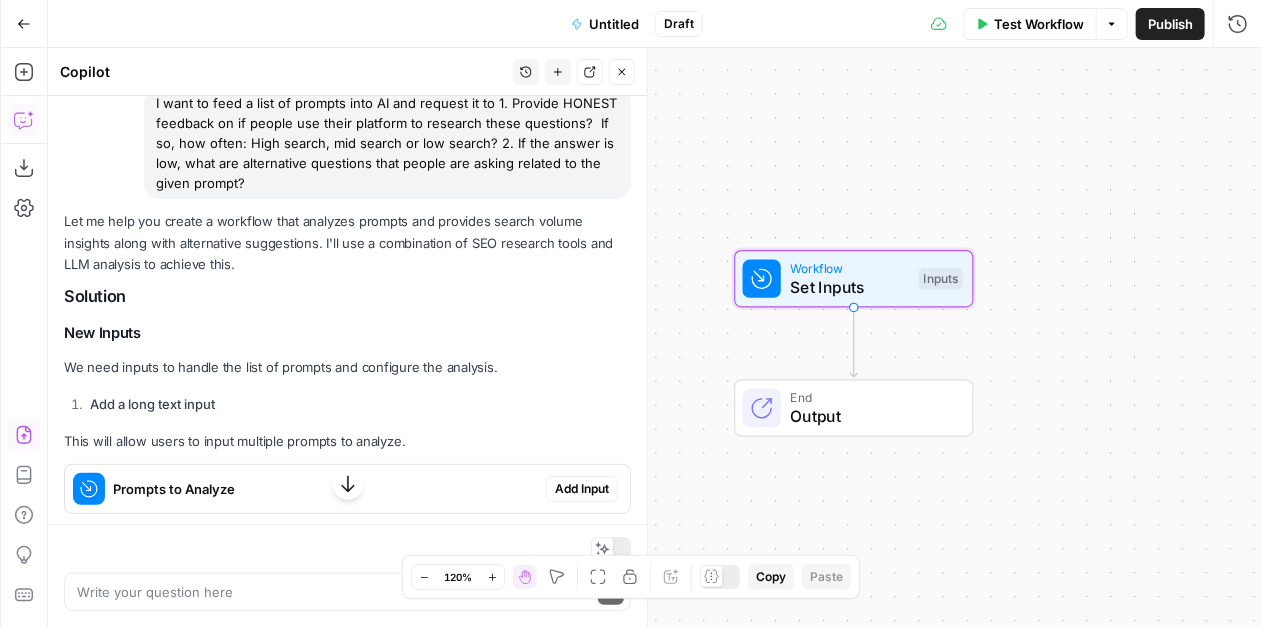 click on "Add Input" at bounding box center [582, 489] 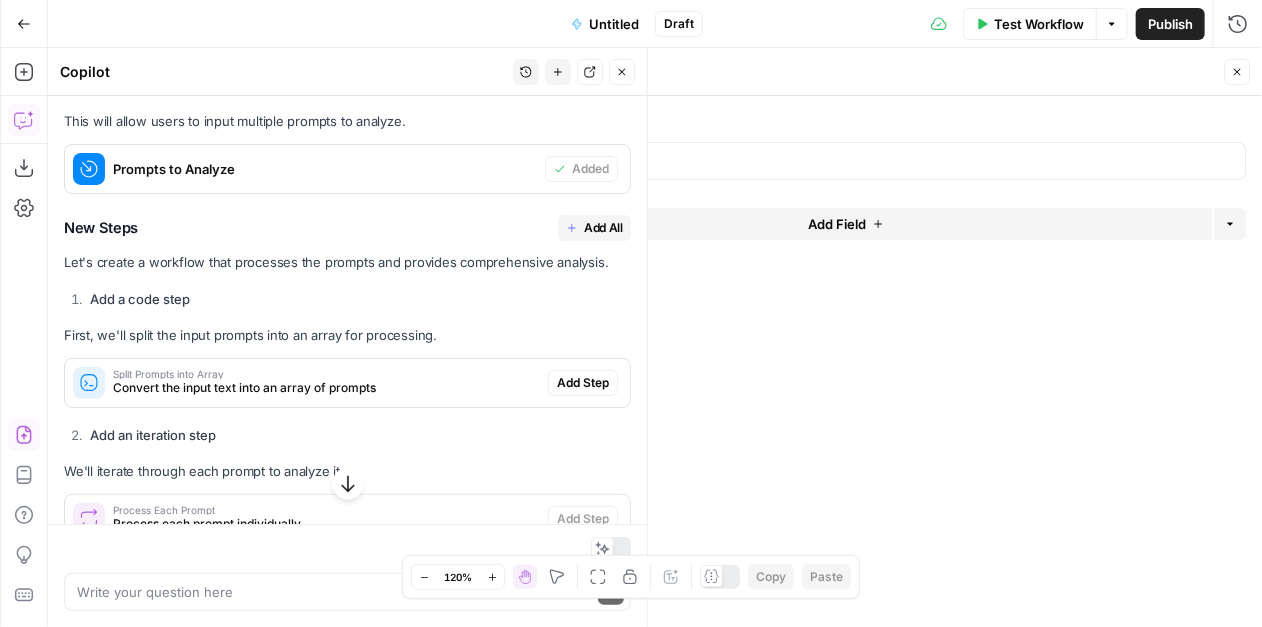 scroll, scrollTop: 489, scrollLeft: 0, axis: vertical 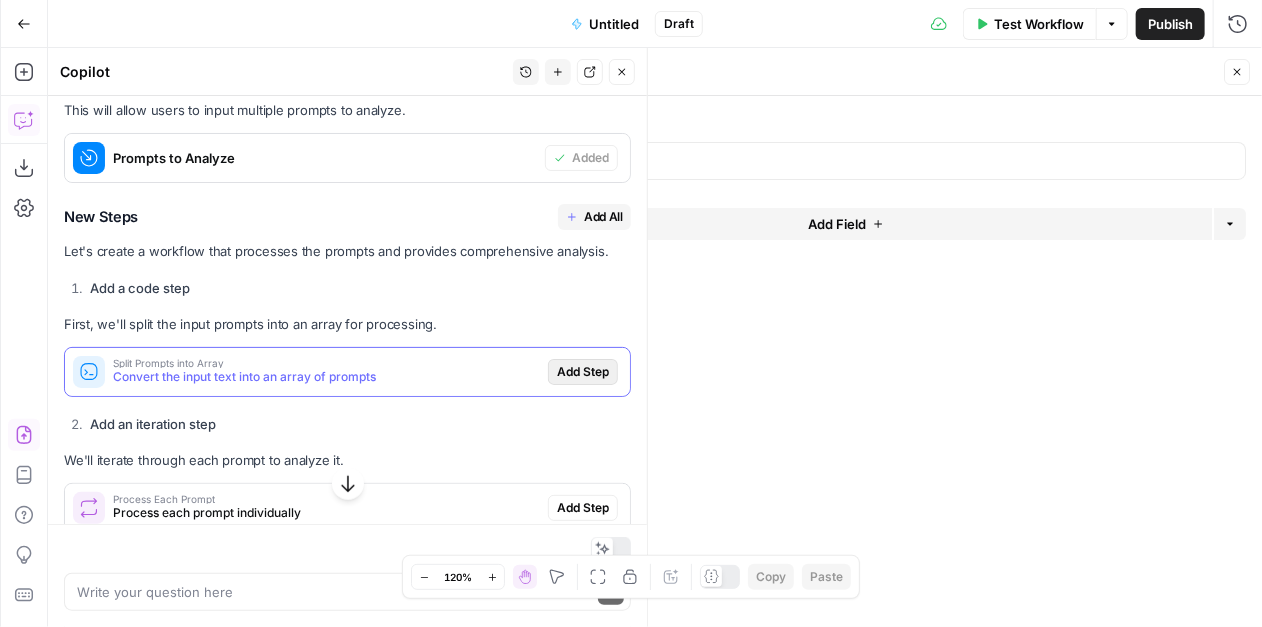 click on "Add Step" at bounding box center (583, 372) 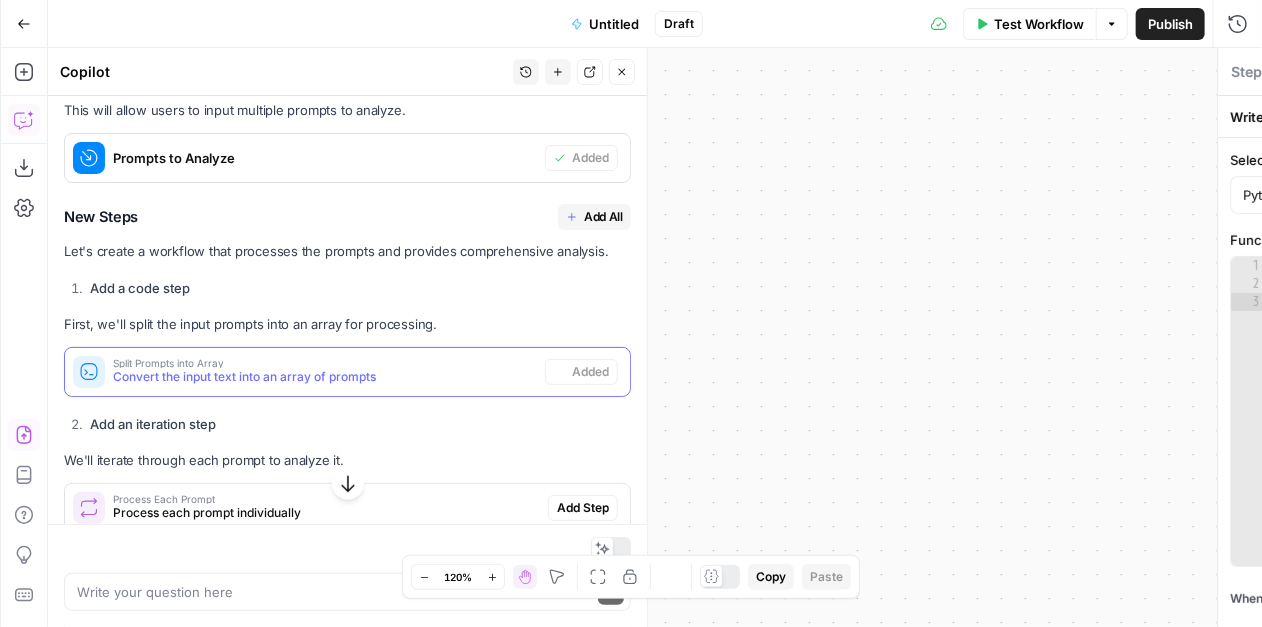 type on "Split Prompts into Array" 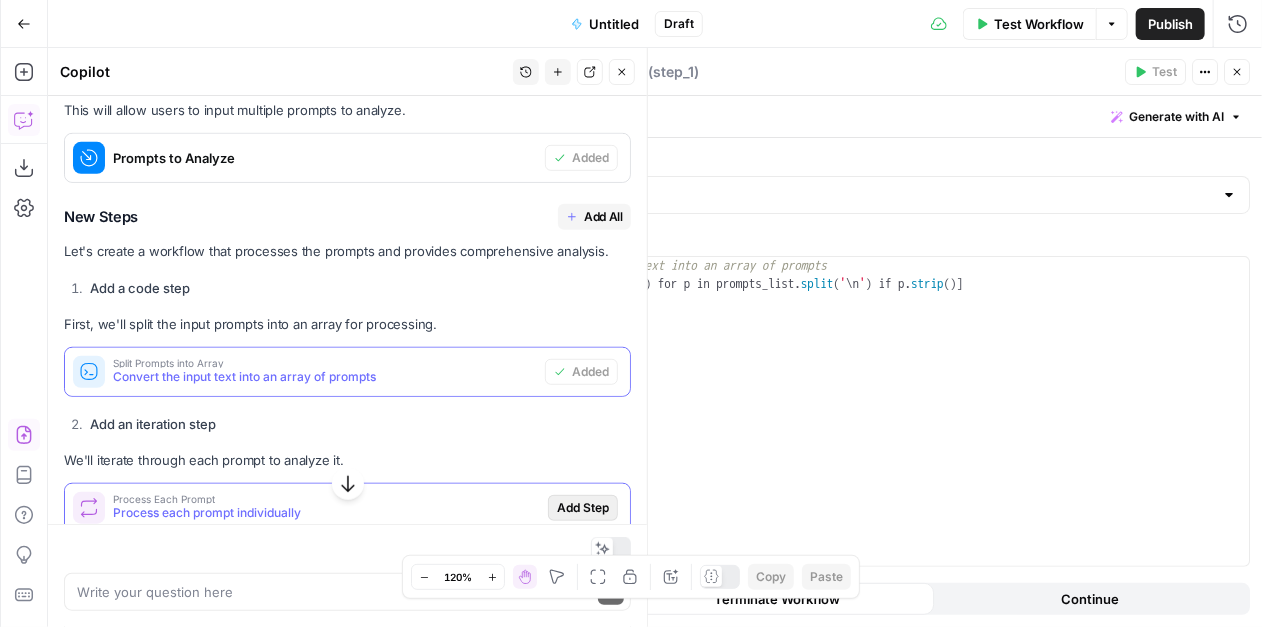 click on "Add Step" at bounding box center [583, 508] 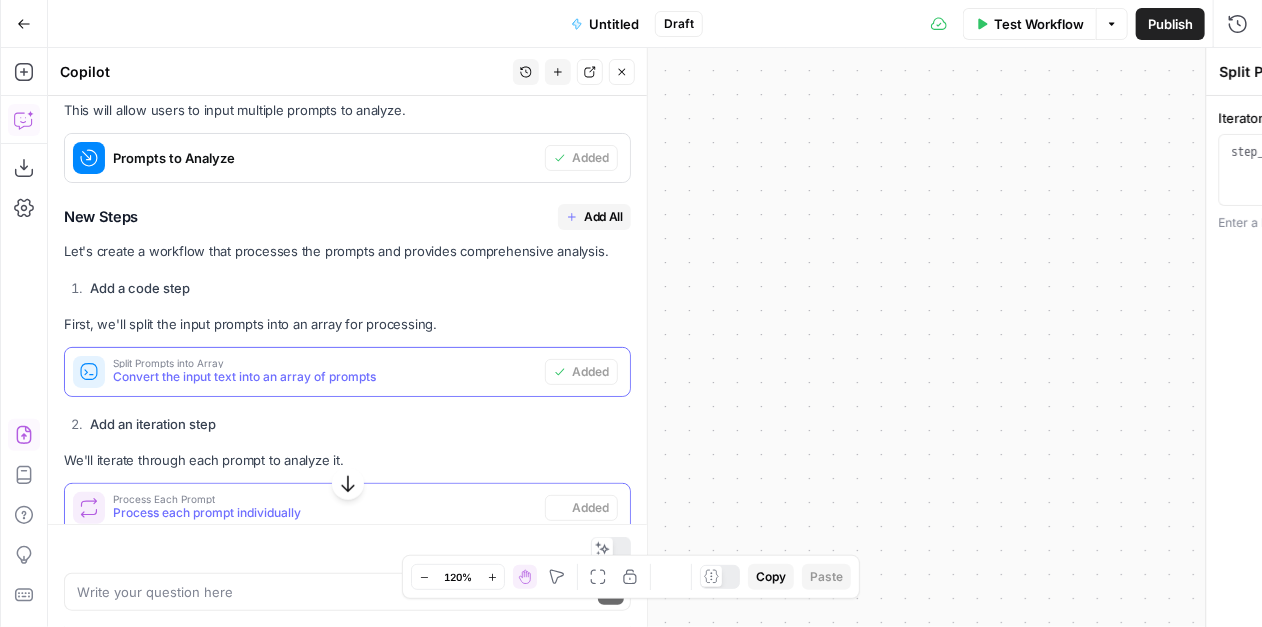 type on "Process Each Prompt" 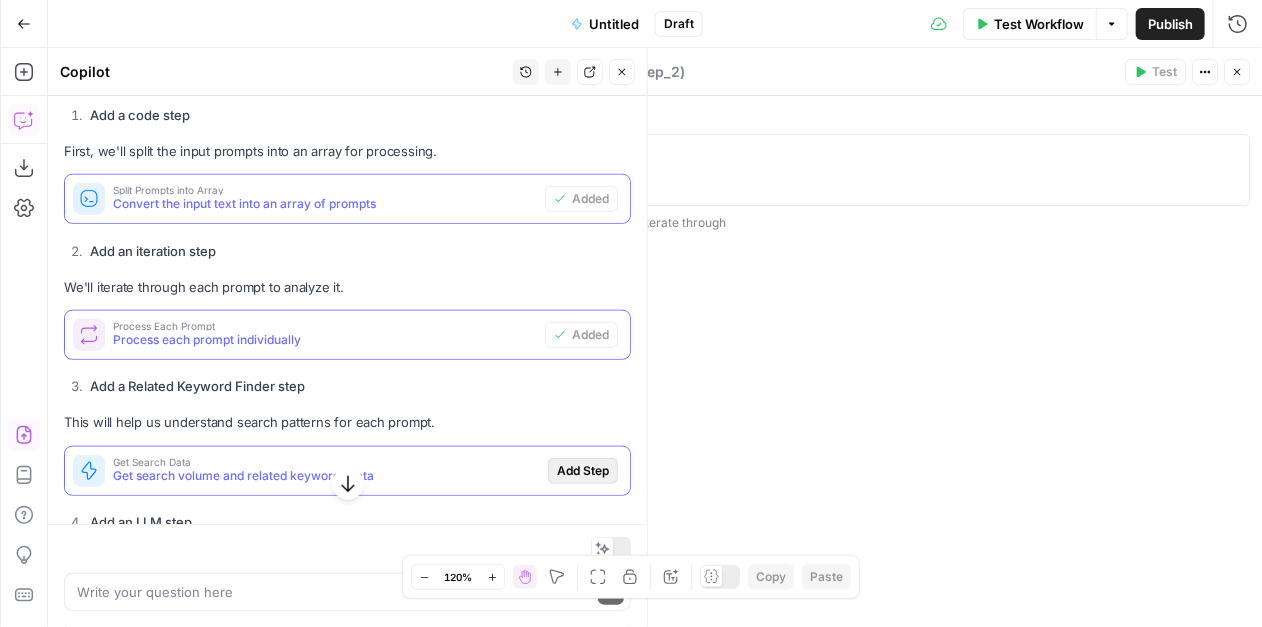 click on "Add Step" at bounding box center [583, 471] 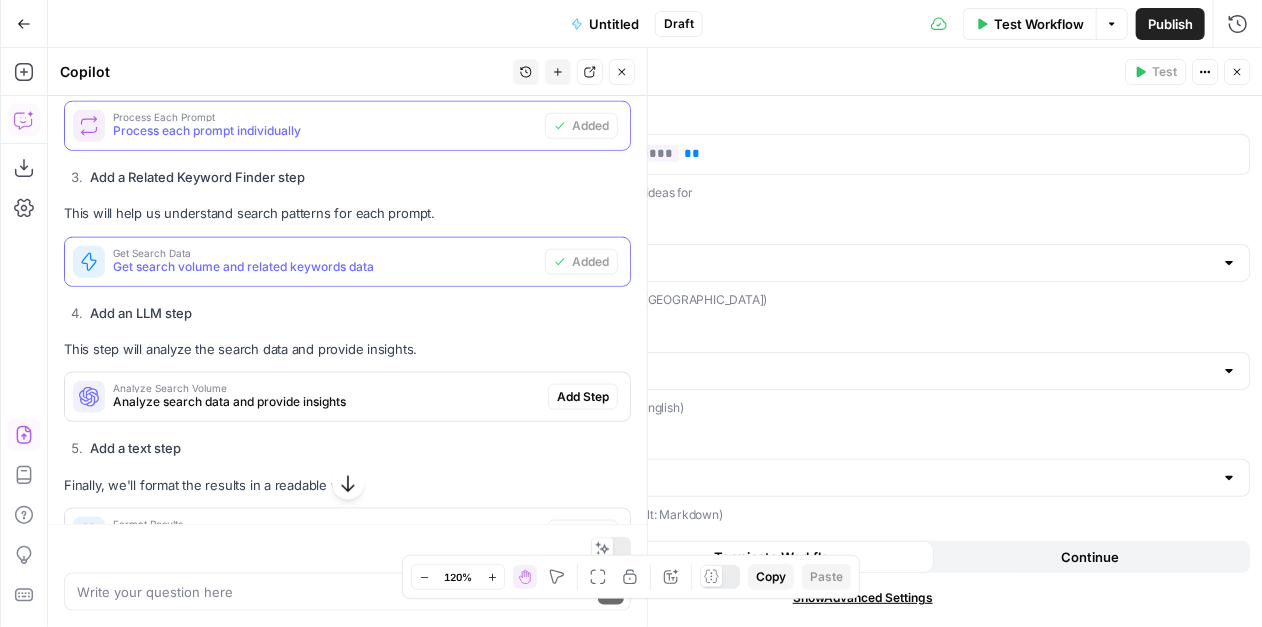 drag, startPoint x: 575, startPoint y: 394, endPoint x: 564, endPoint y: 444, distance: 51.1957 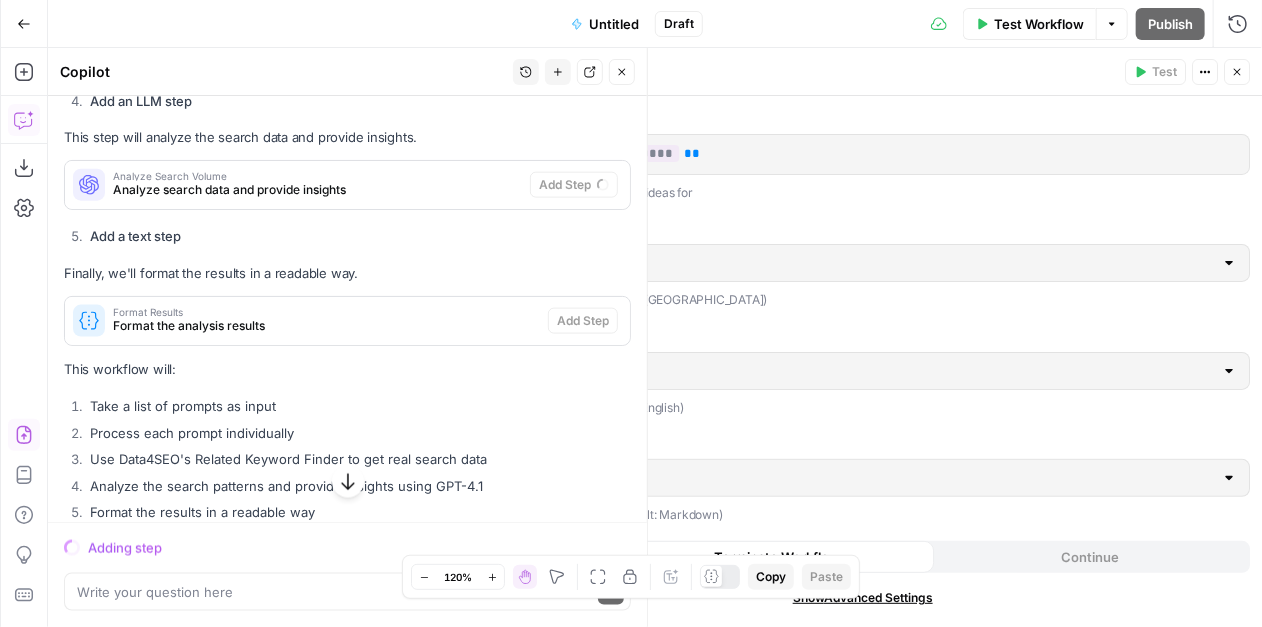 scroll, scrollTop: 1083, scrollLeft: 0, axis: vertical 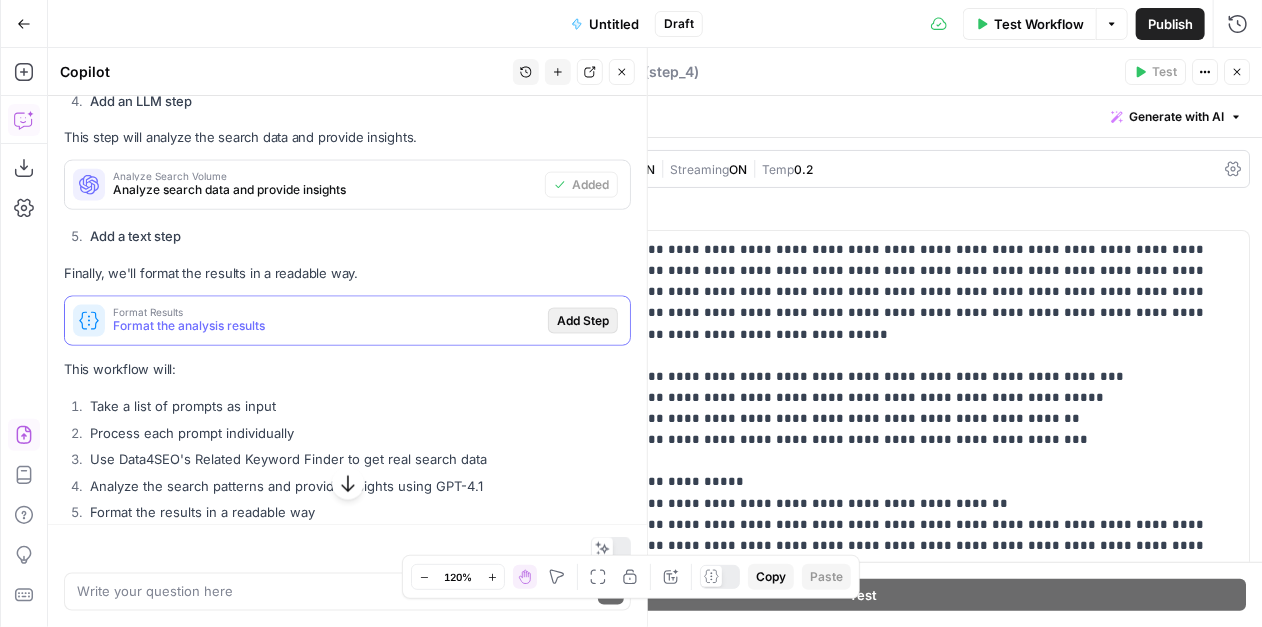 click on "Add Step" at bounding box center (583, 321) 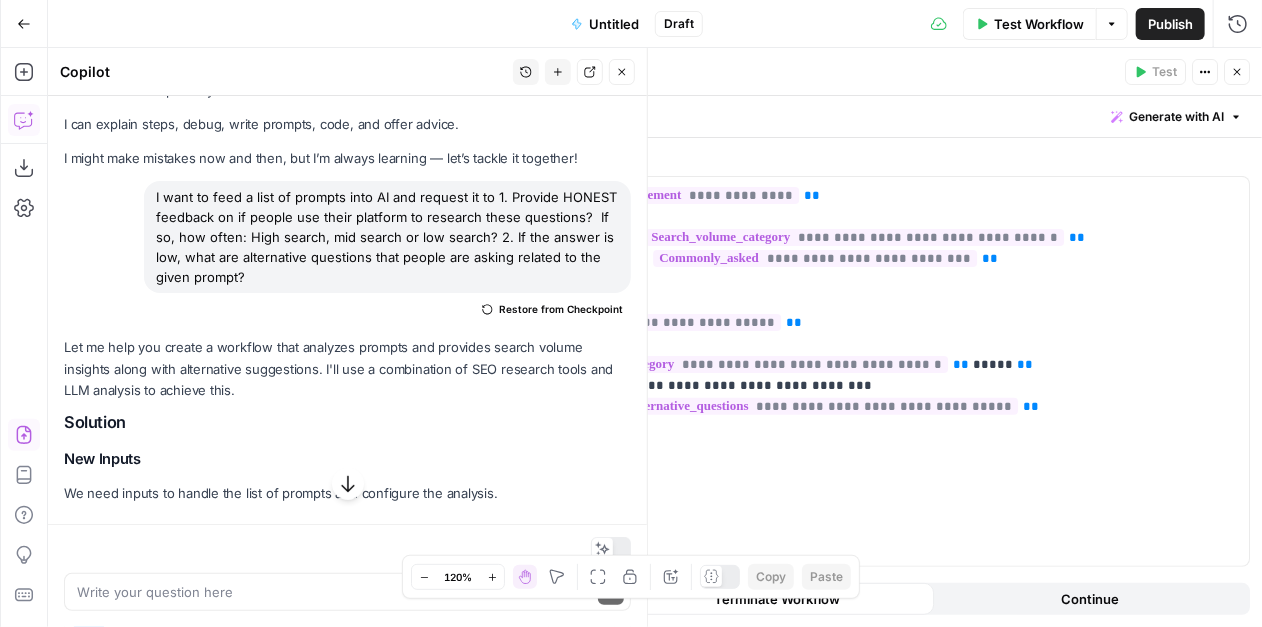 scroll, scrollTop: 0, scrollLeft: 0, axis: both 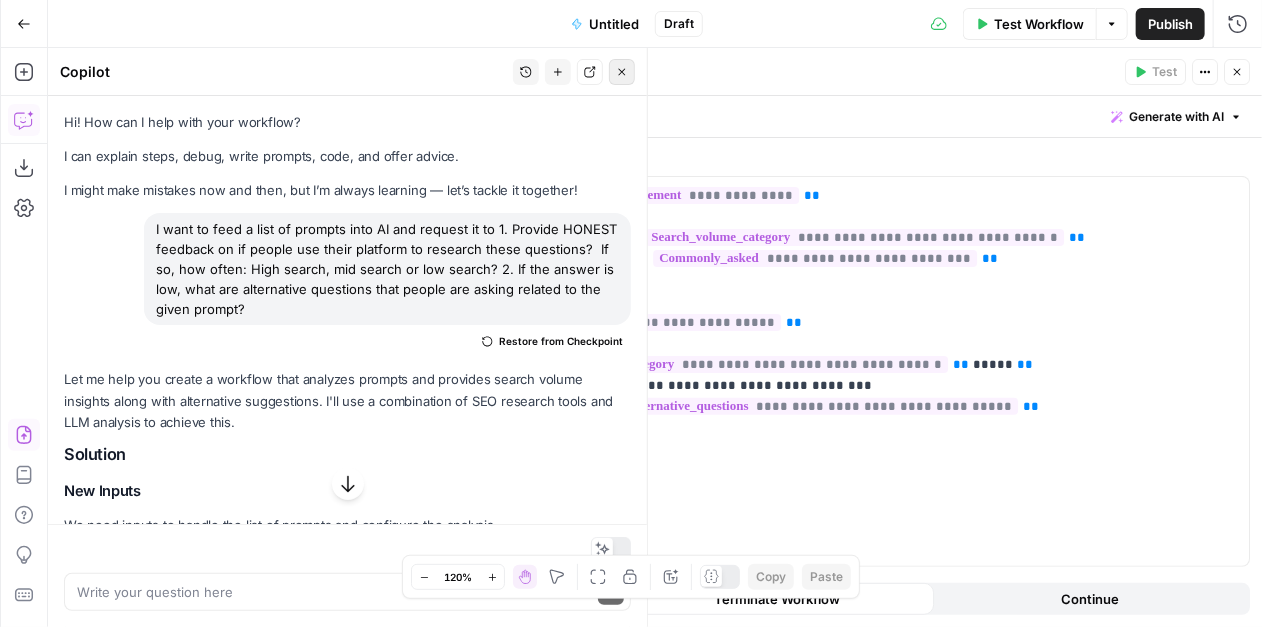 click on "Close" at bounding box center [622, 72] 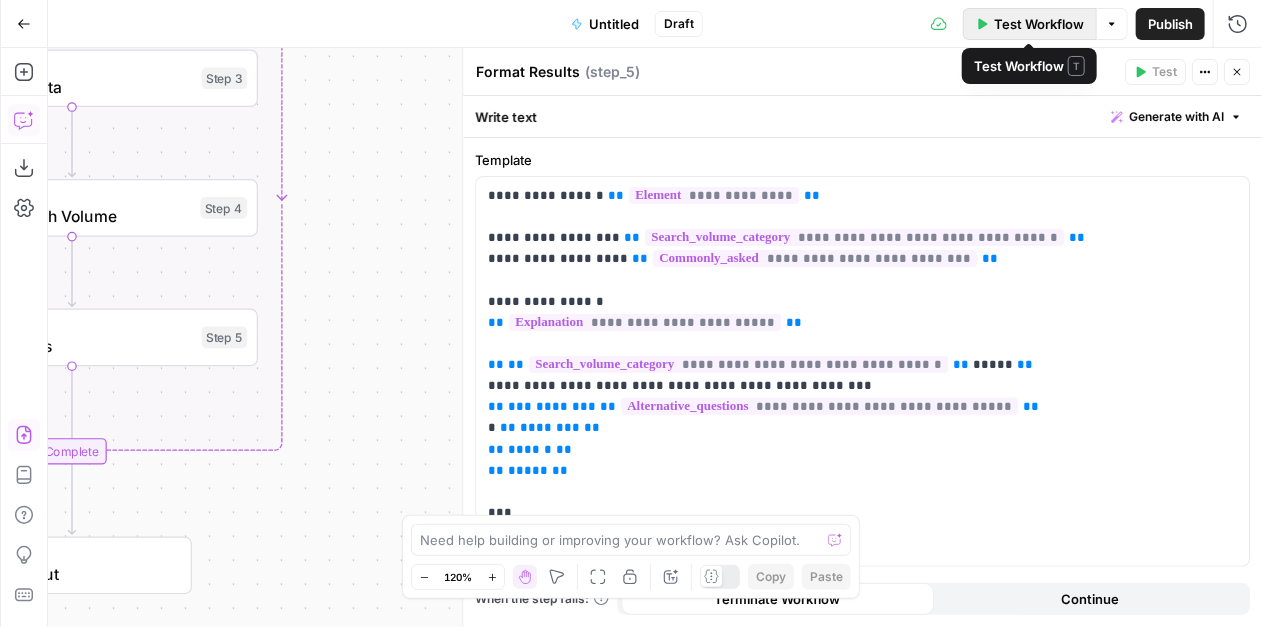 click on "Test Workflow" at bounding box center (1039, 24) 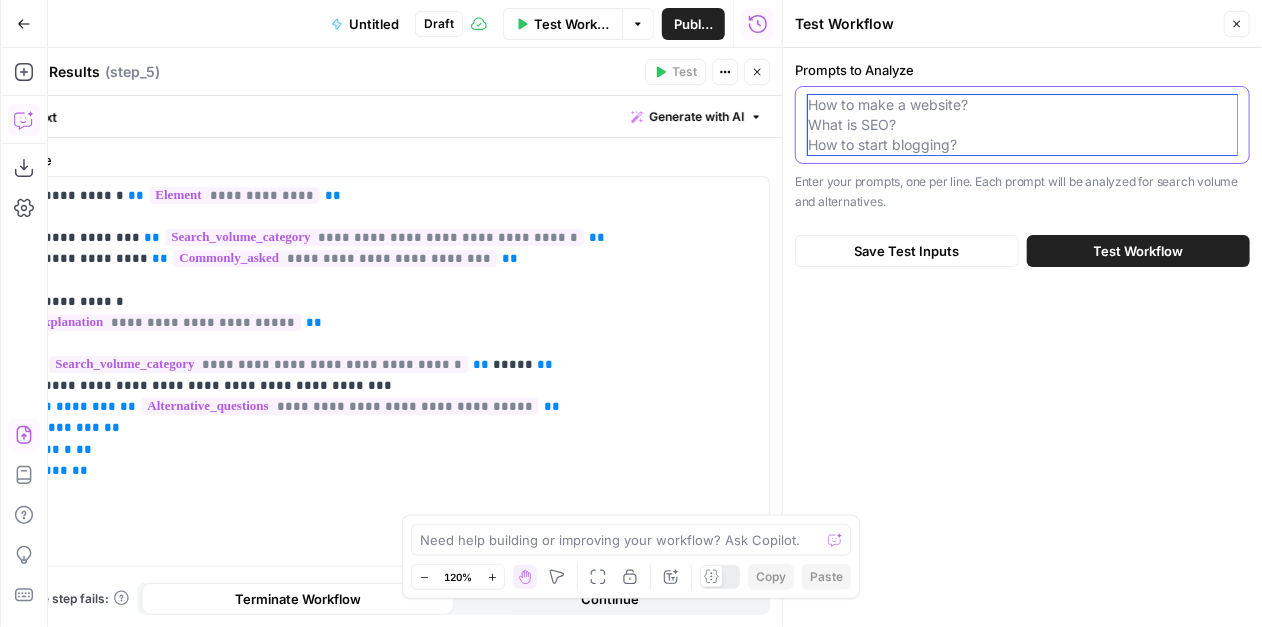 click on "Prompts to Analyze" at bounding box center (1022, 125) 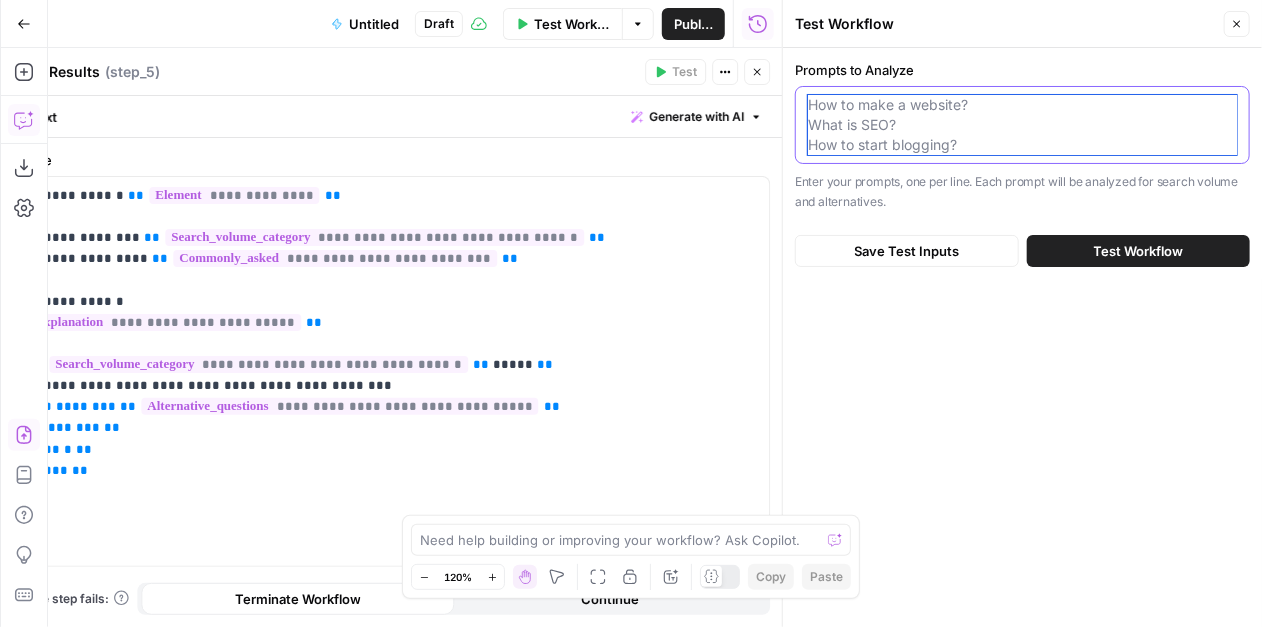 paste on "What are typical AI Gateway pricing models for enterprise deployments?
How much does implementing an AI Gateway cost compared to direct API access?
Calculate total cost of ownership for AI Gateway versus building in-house solution
Which AI Gateway providers offer best pricing for high-volume enterprise usage?
Need pricing comparision between top AI Gateway vendors for our startup" 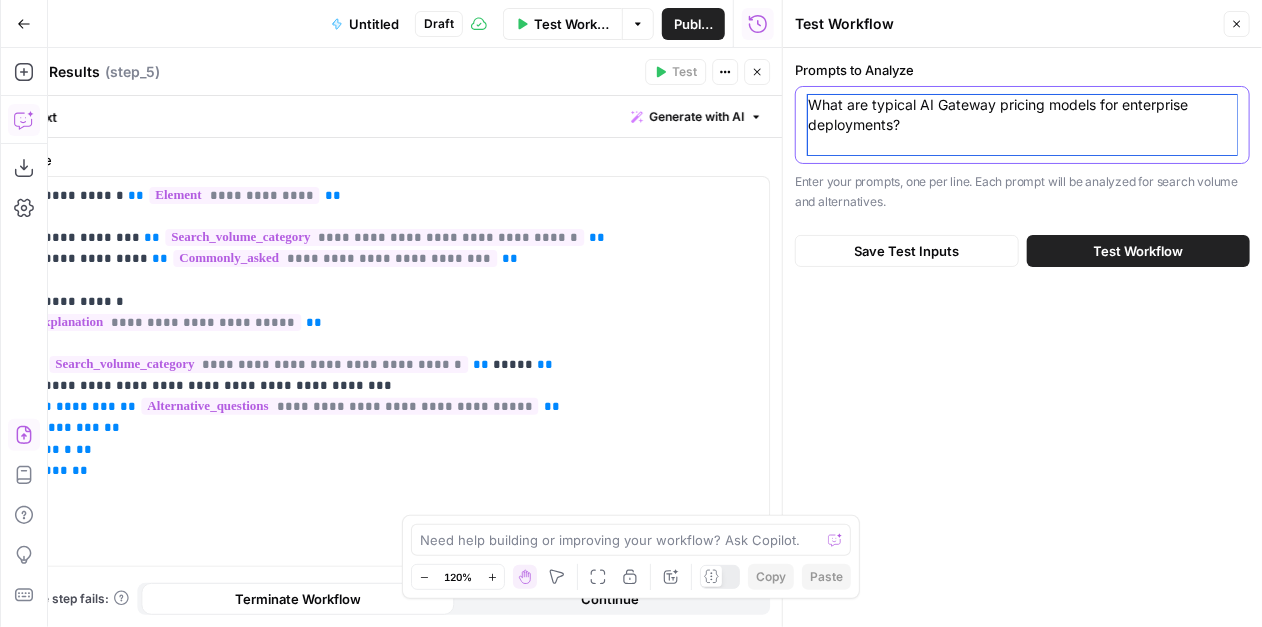 scroll, scrollTop: 79, scrollLeft: 0, axis: vertical 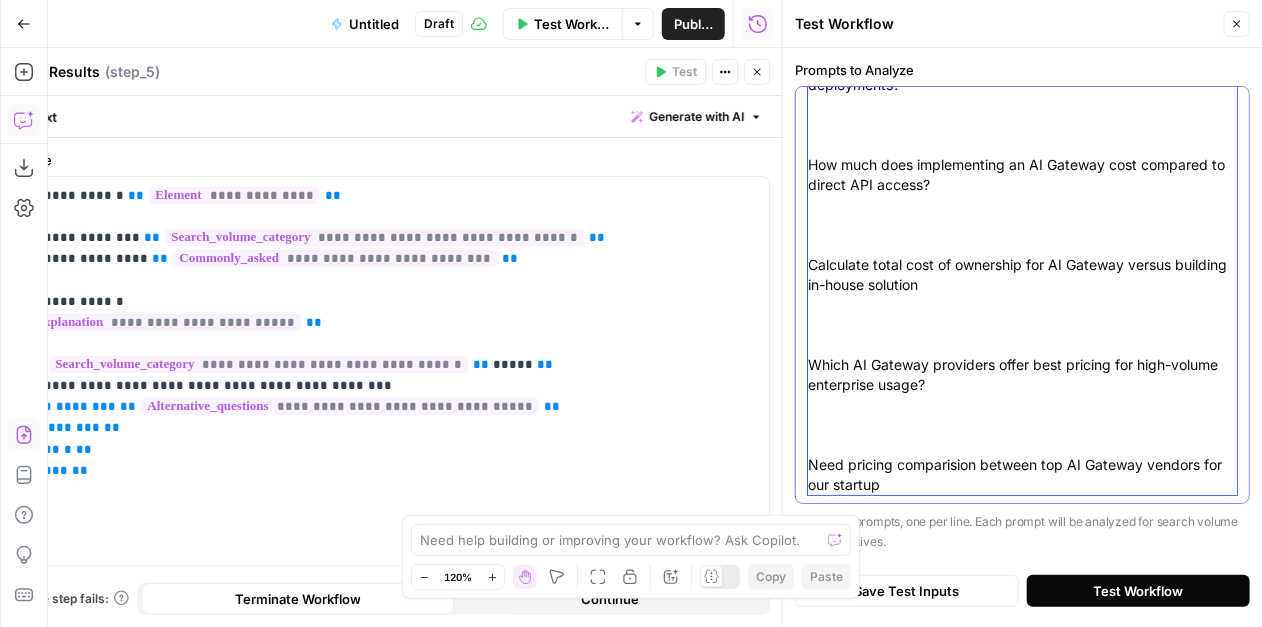 type on "What are typical AI Gateway pricing models for enterprise deployments?
How much does implementing an AI Gateway cost compared to direct API access?
Calculate total cost of ownership for AI Gateway versus building in-house solution
Which AI Gateway providers offer best pricing for high-volume enterprise usage?
Need pricing comparision between top AI Gateway vendors for our startup" 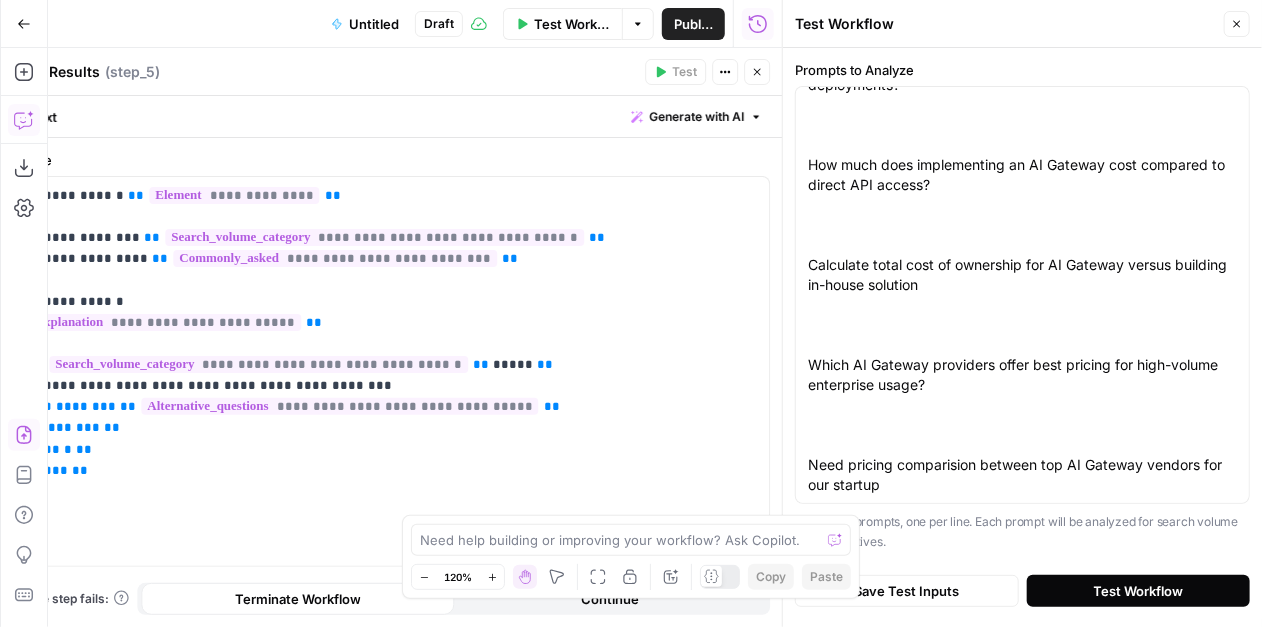click on "Test Workflow" at bounding box center [1138, 591] 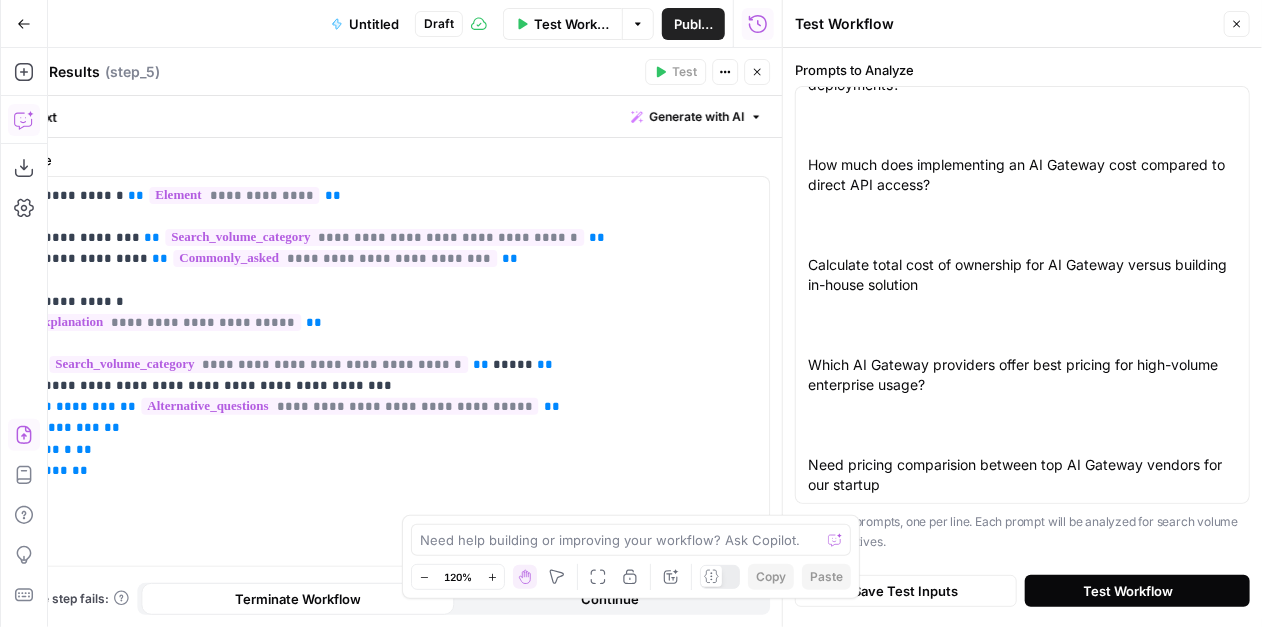 scroll, scrollTop: 0, scrollLeft: 0, axis: both 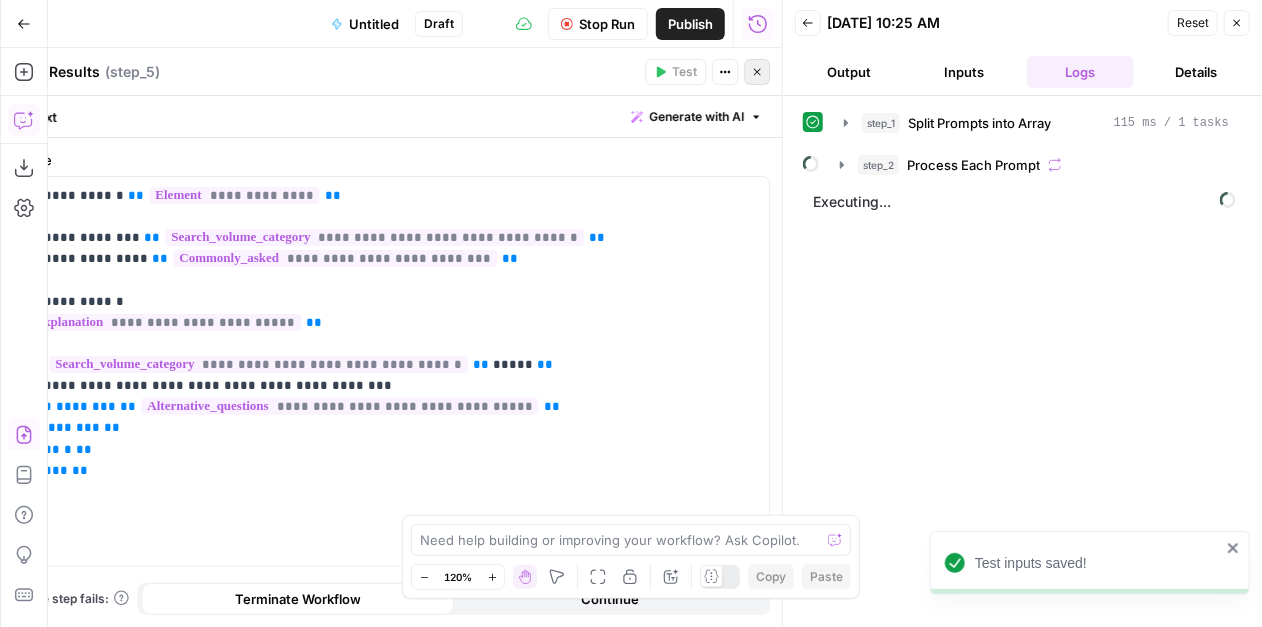 click on "Close" at bounding box center (757, 72) 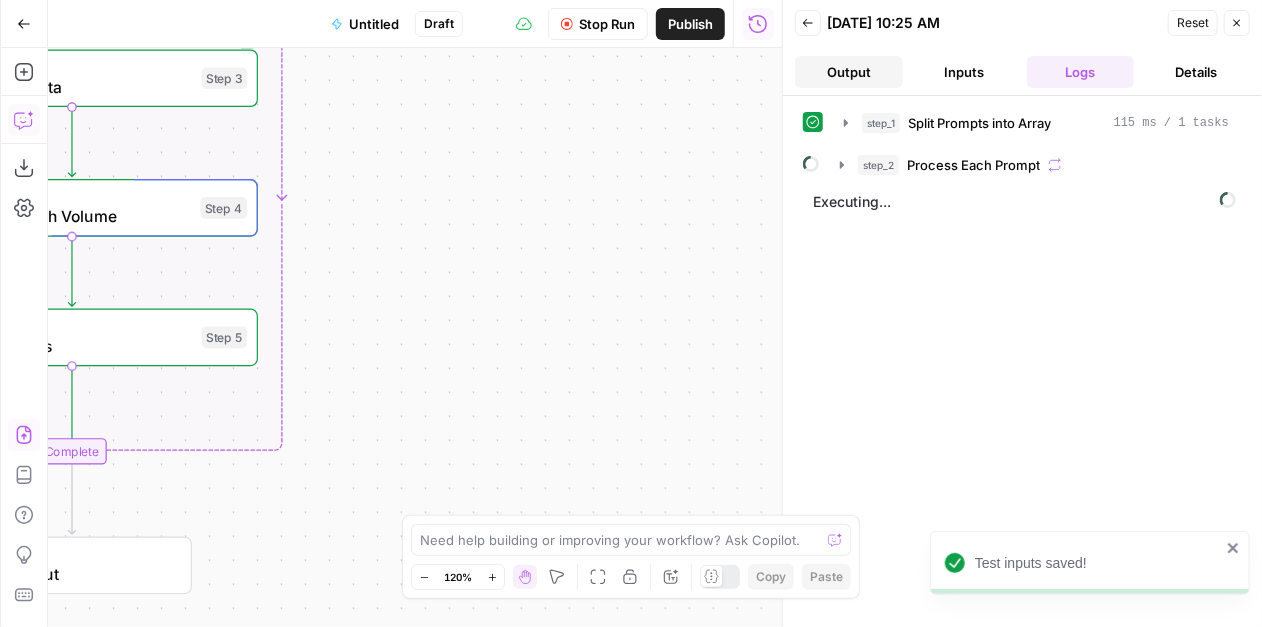 click on "Output" at bounding box center [849, 72] 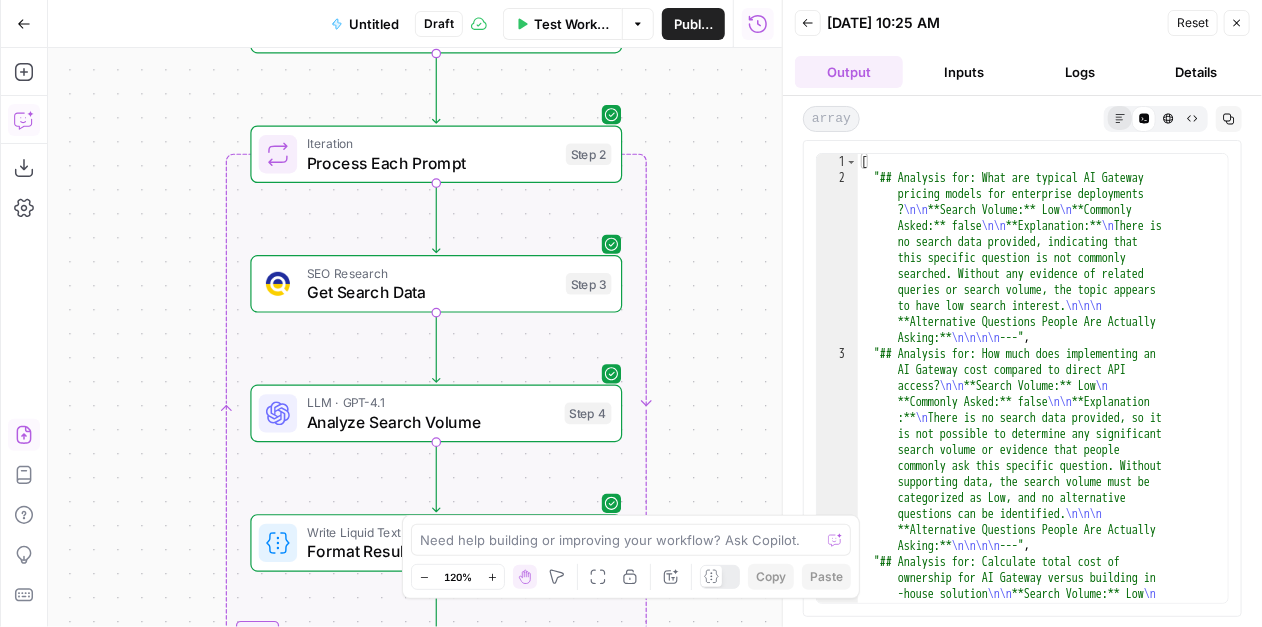 click 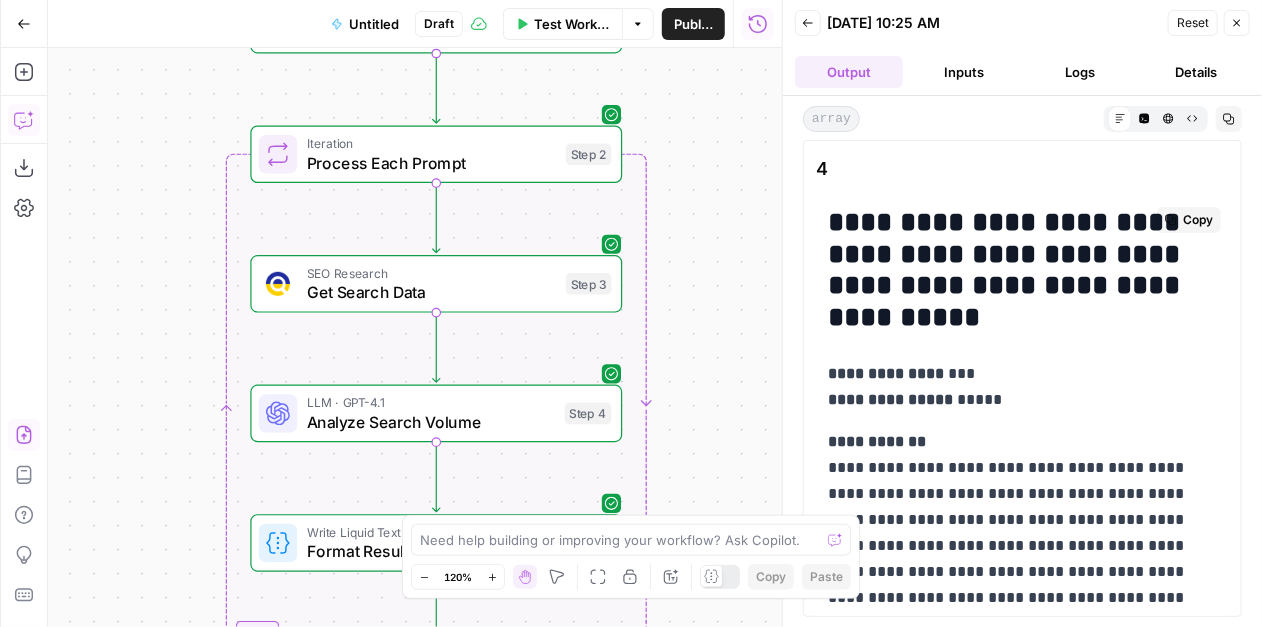 scroll, scrollTop: 2344, scrollLeft: 0, axis: vertical 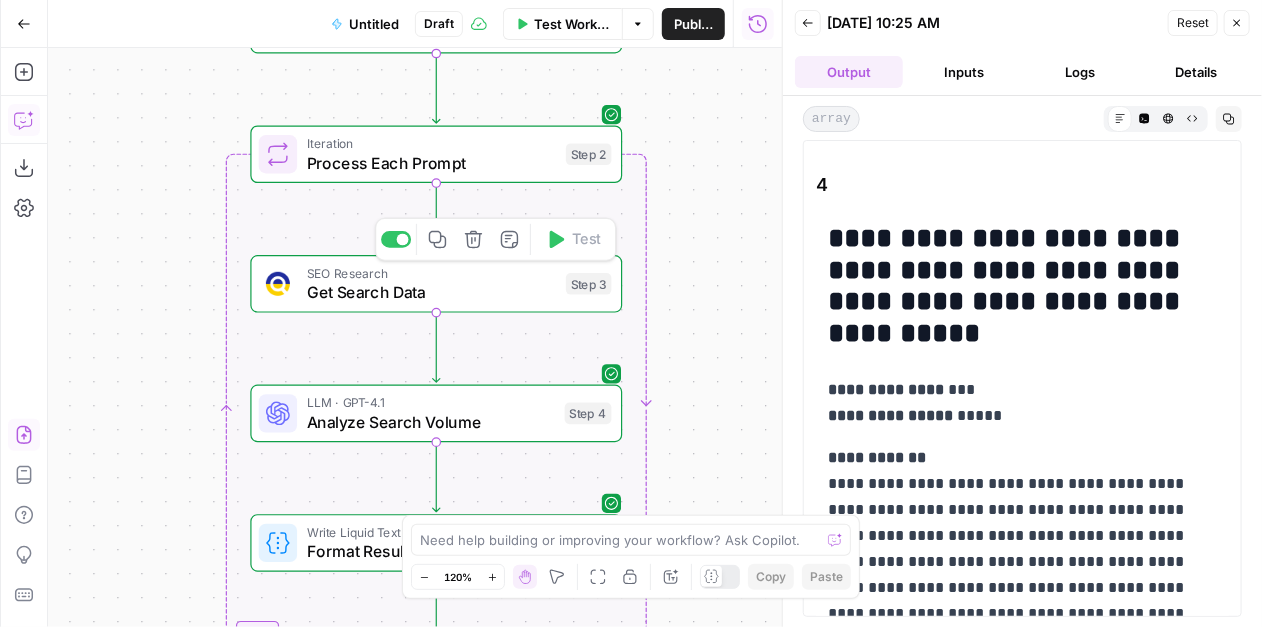 click on "Get Search Data" at bounding box center [432, 292] 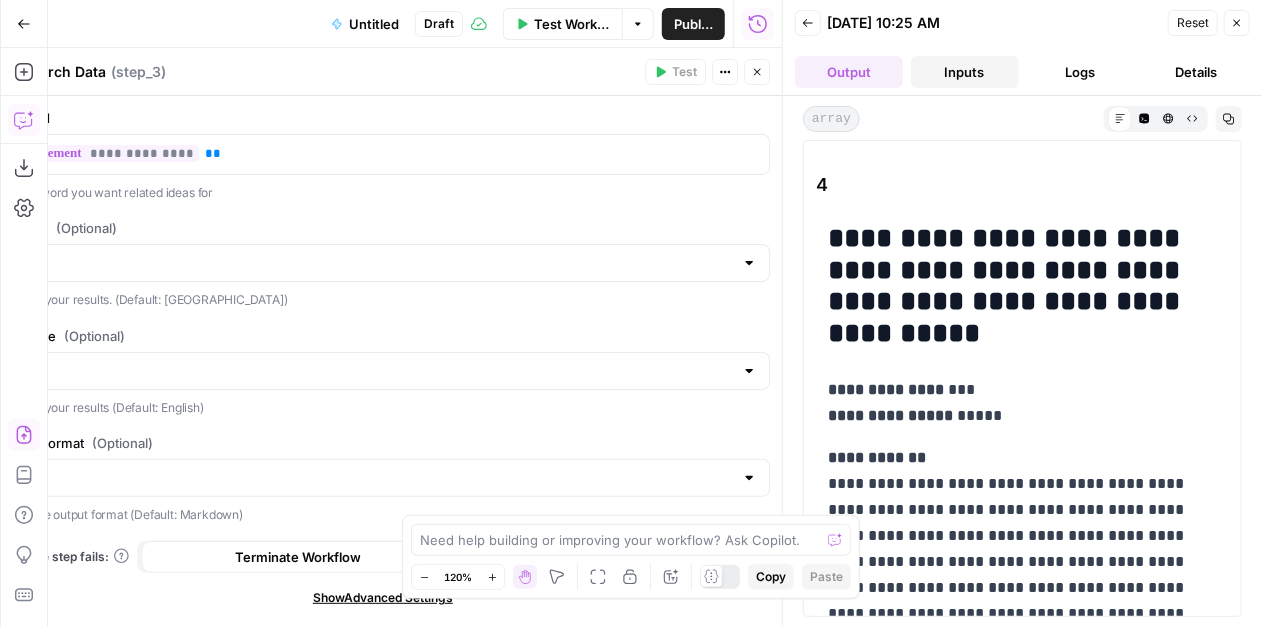 click on "Inputs" at bounding box center [965, 72] 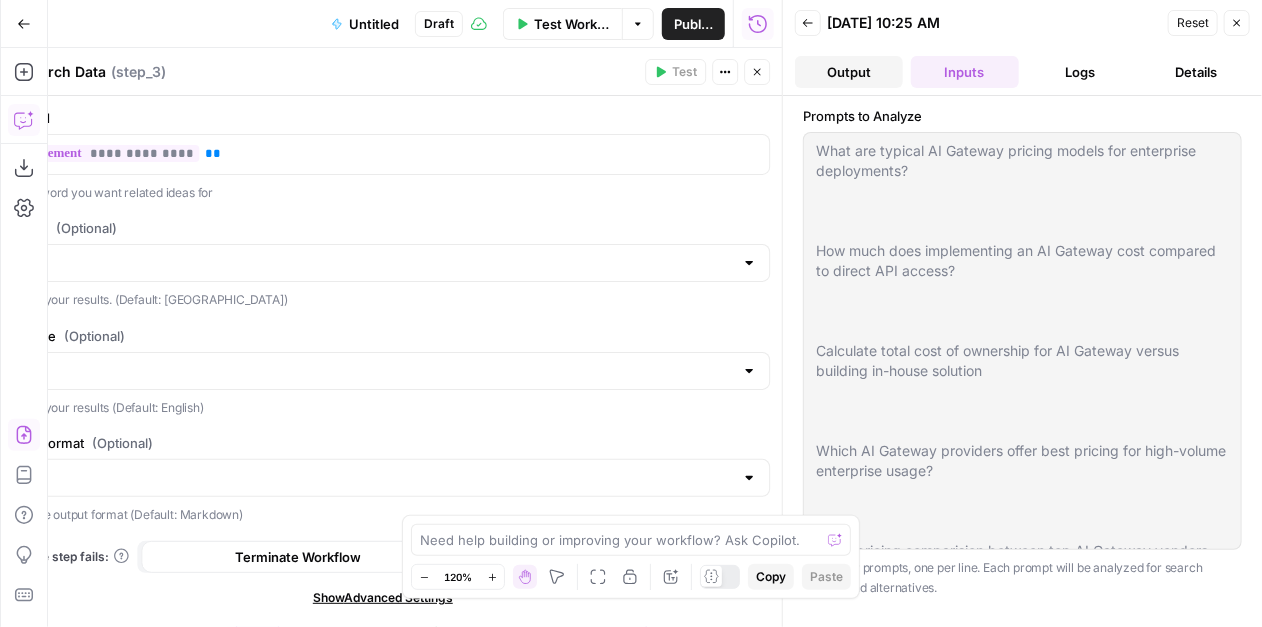 click on "Output" at bounding box center (849, 72) 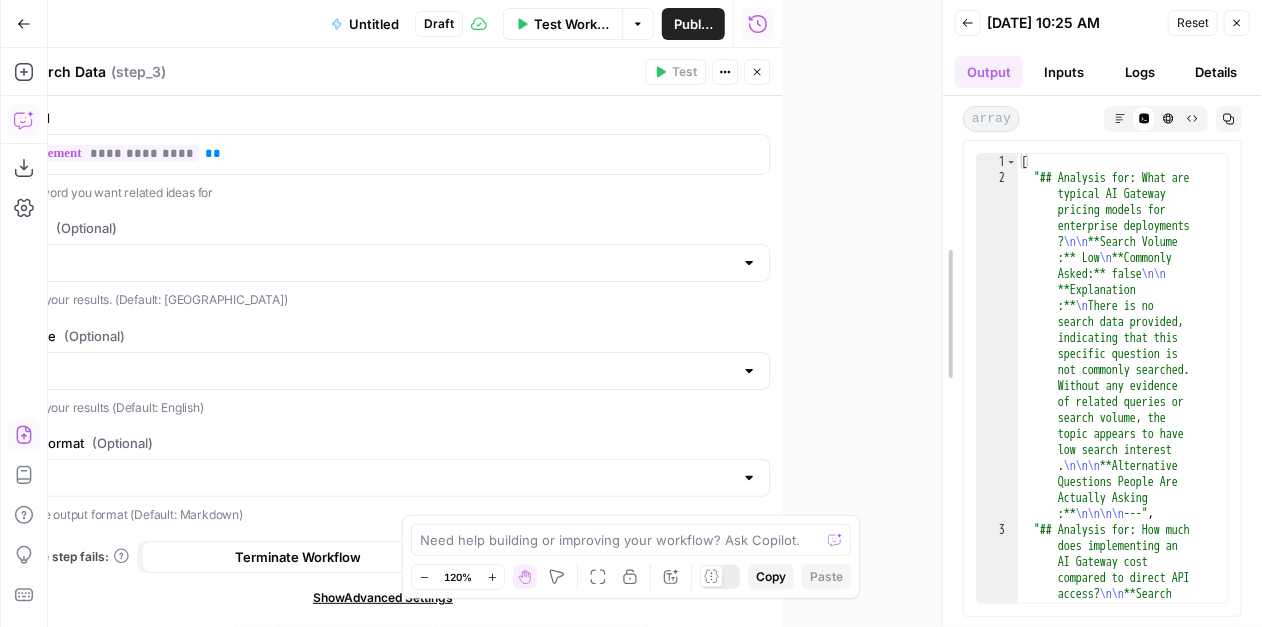 drag, startPoint x: 782, startPoint y: 171, endPoint x: 1051, endPoint y: 169, distance: 269.00745 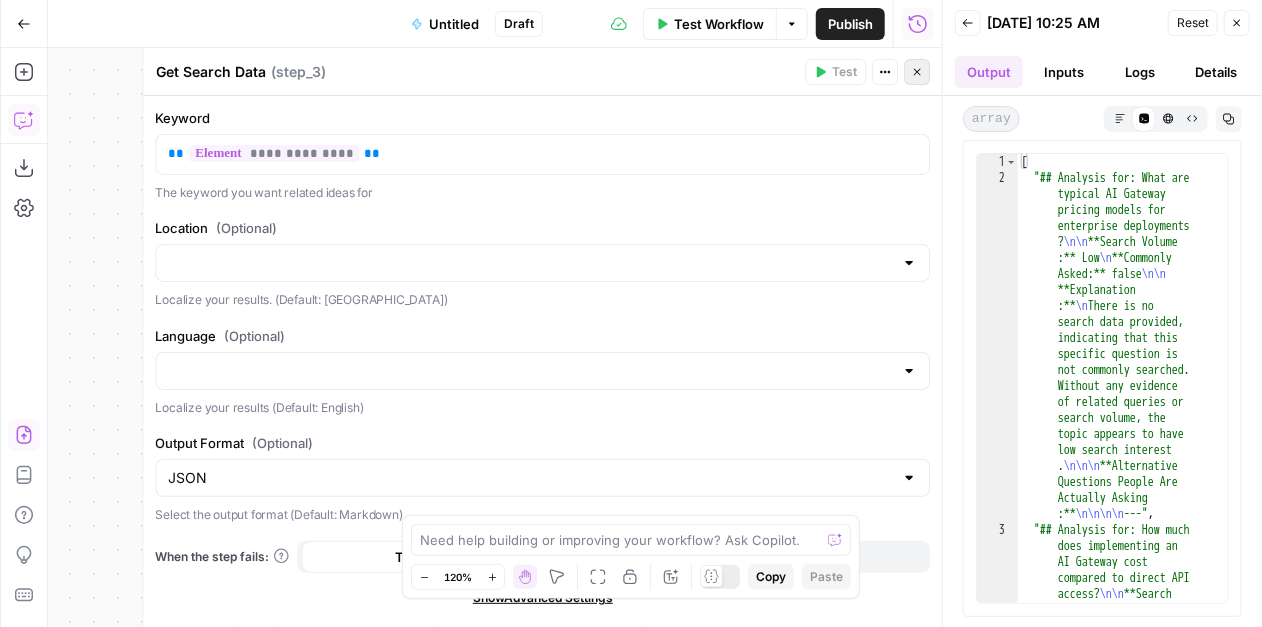 click on "Close" at bounding box center (917, 72) 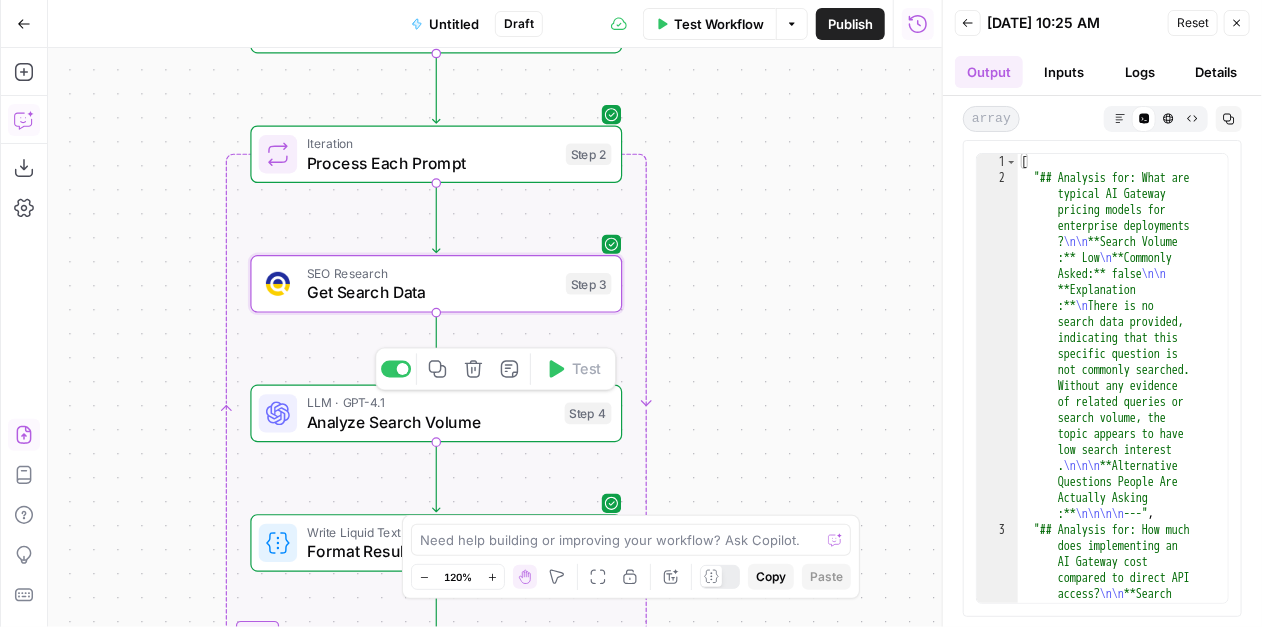 click on "Analyze Search Volume" at bounding box center (431, 422) 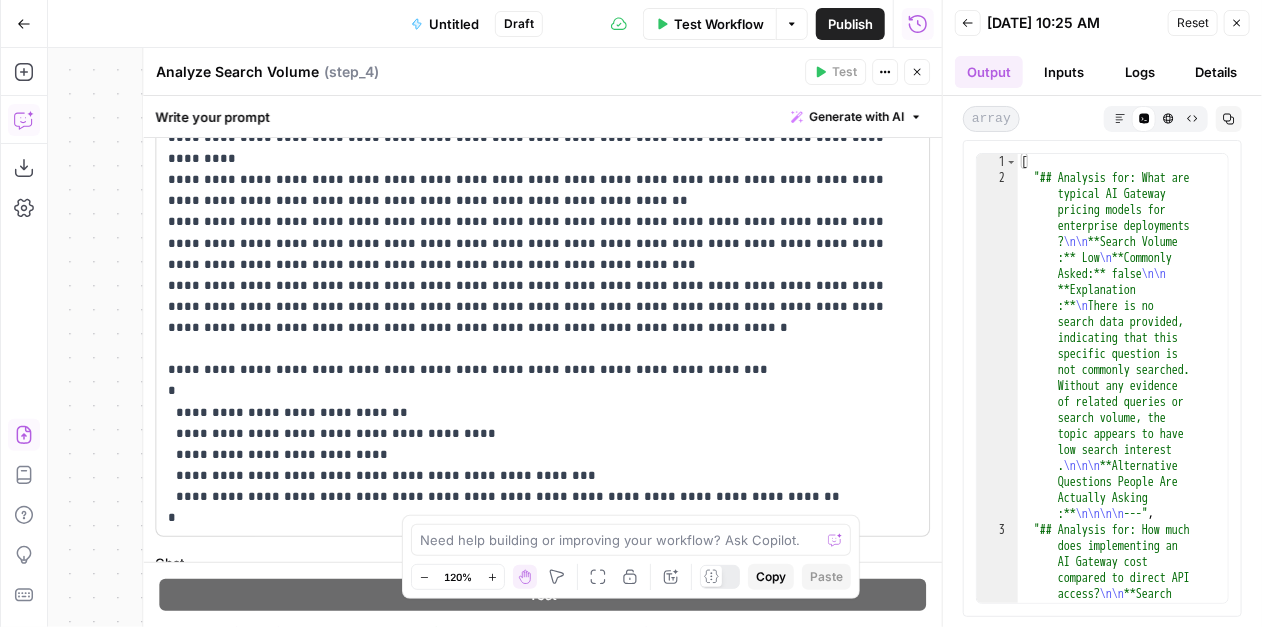 scroll, scrollTop: 0, scrollLeft: 0, axis: both 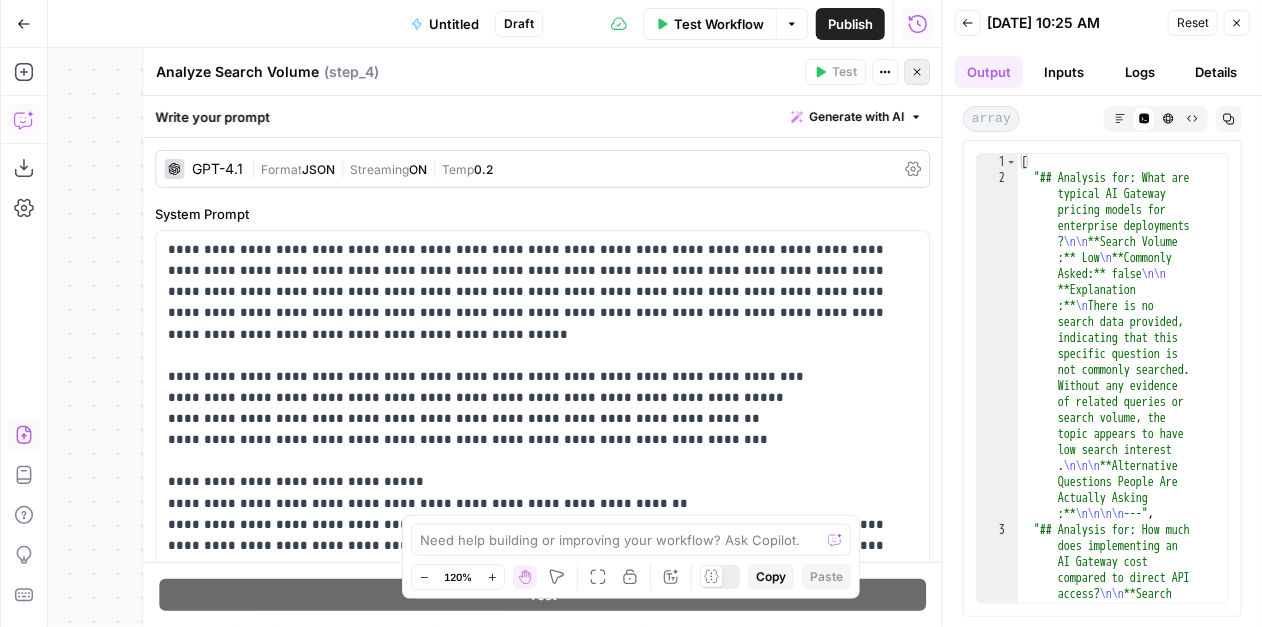 click 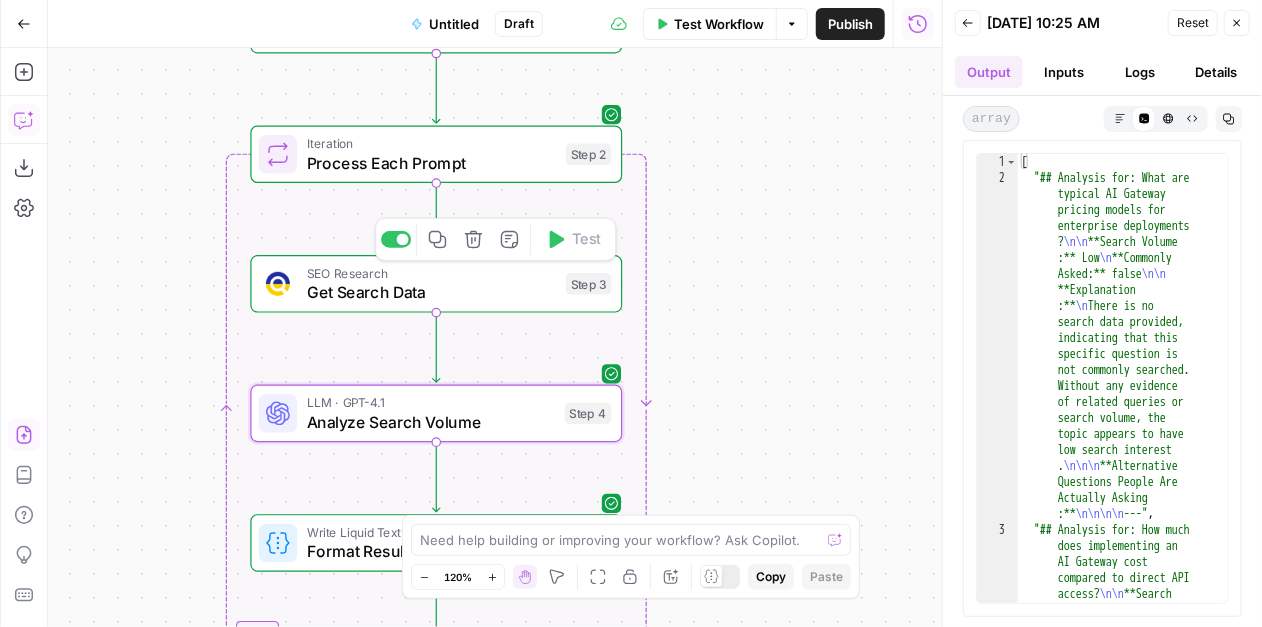 click on "Get Search Data" at bounding box center [432, 292] 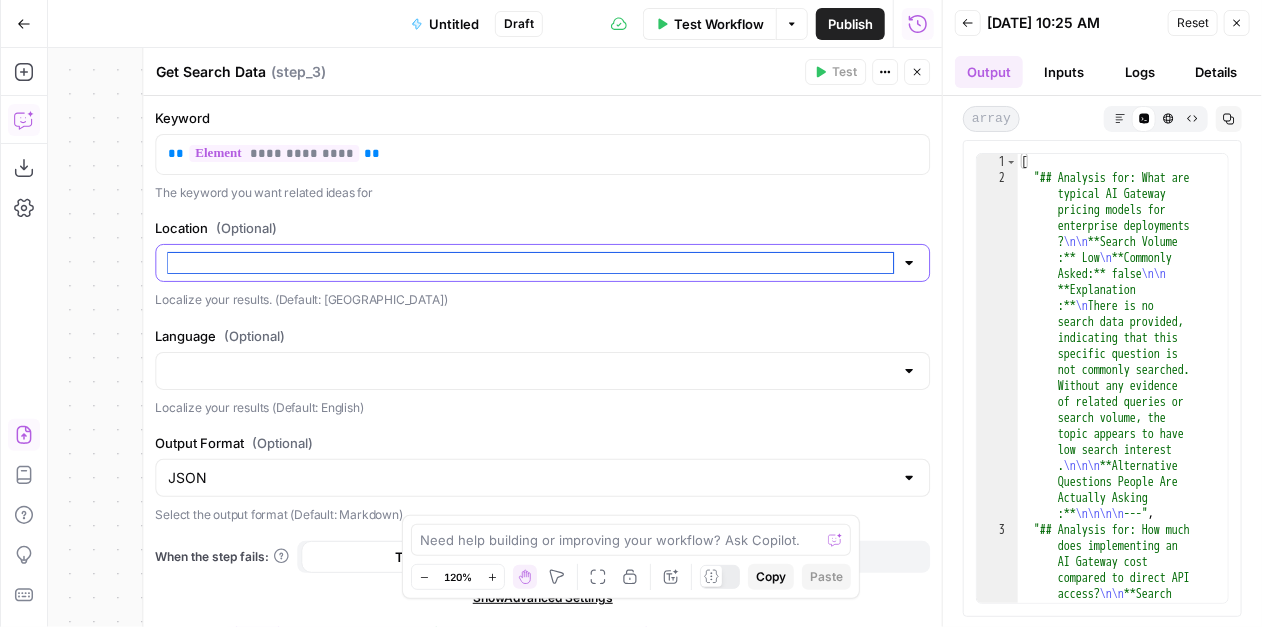 click on "Location   (Optional)" at bounding box center (530, 263) 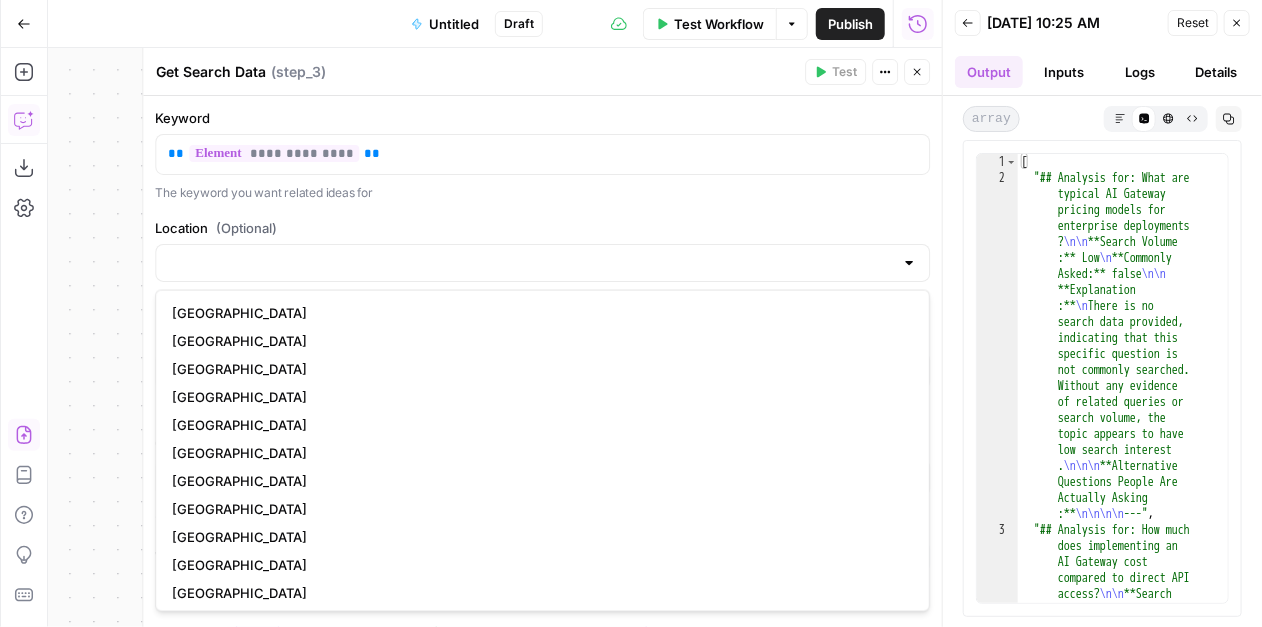 click on "**********" at bounding box center (542, 361) 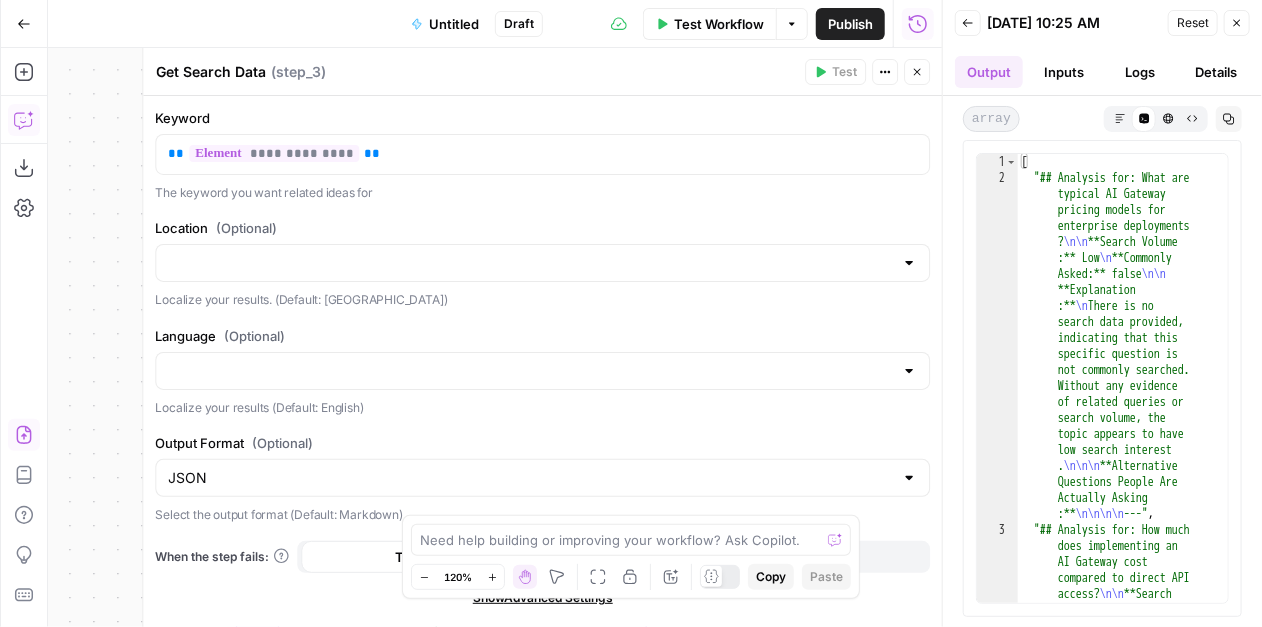 click on "Workflow Set Inputs Inputs Run Code · Python Split Prompts into Array Step 1 Loop Iteration Process Each Prompt Step 2 SEO Research Get Search Data Step 3 LLM · GPT-4.1 Analyze Search Volume Step 4 Write Liquid Text Format Results Step 5 Complete End Output" at bounding box center (495, 337) 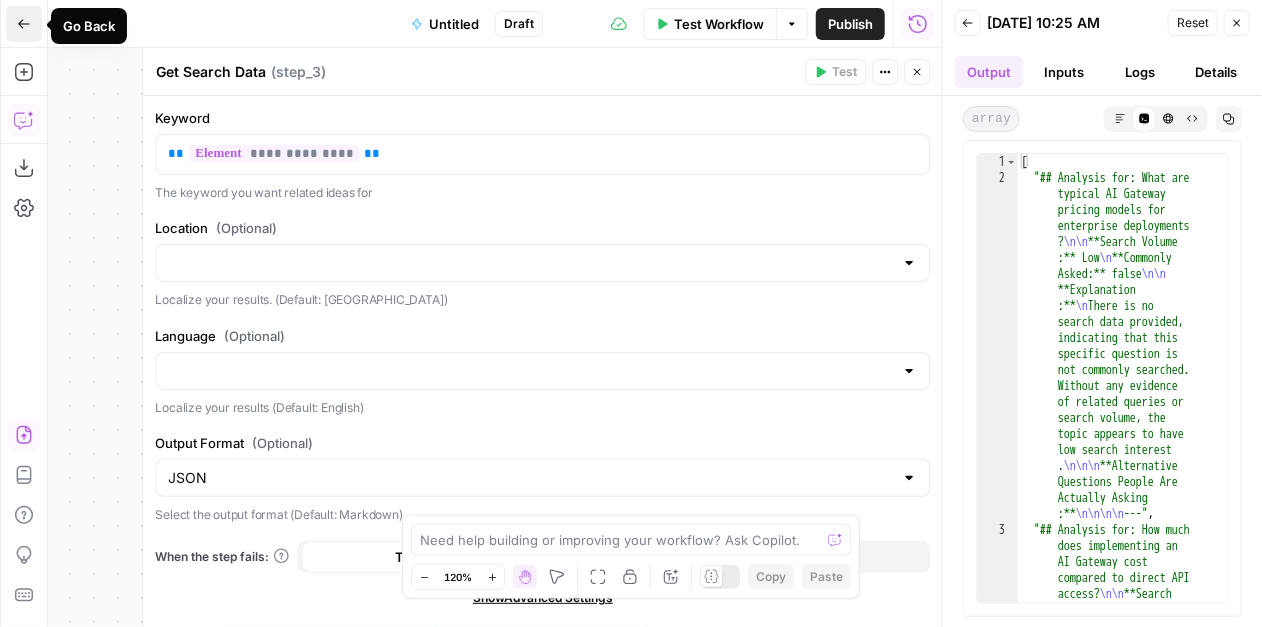 click on "Go Back" at bounding box center [24, 24] 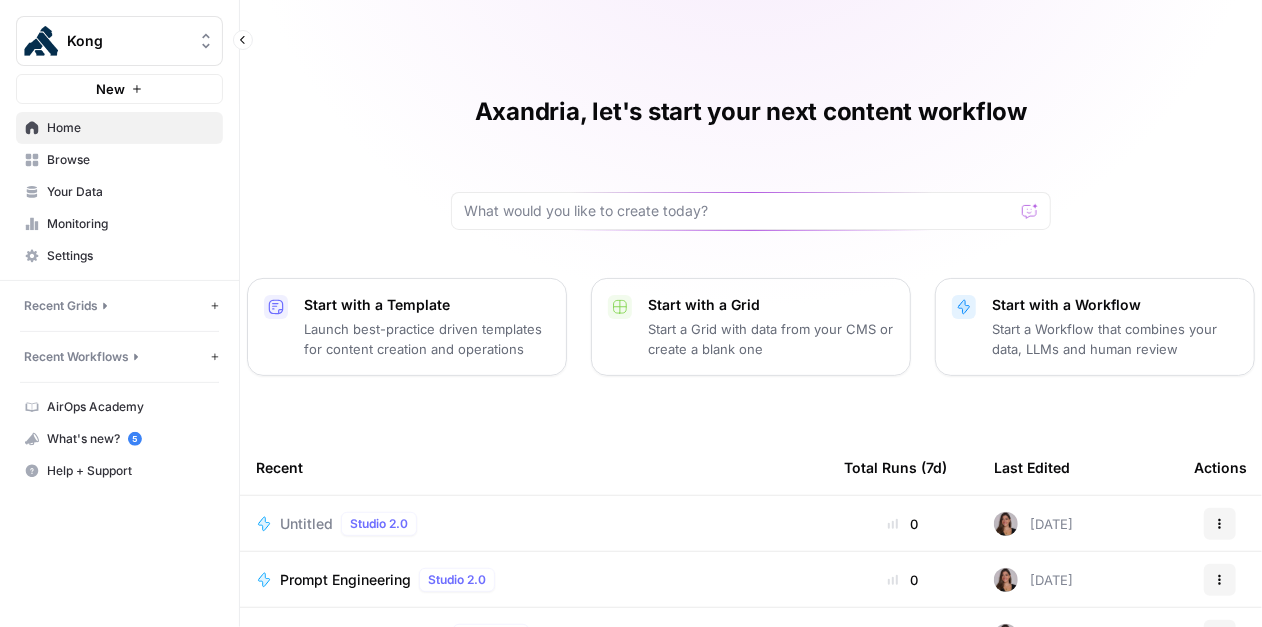 click on "Recent Workflows" at bounding box center (76, 357) 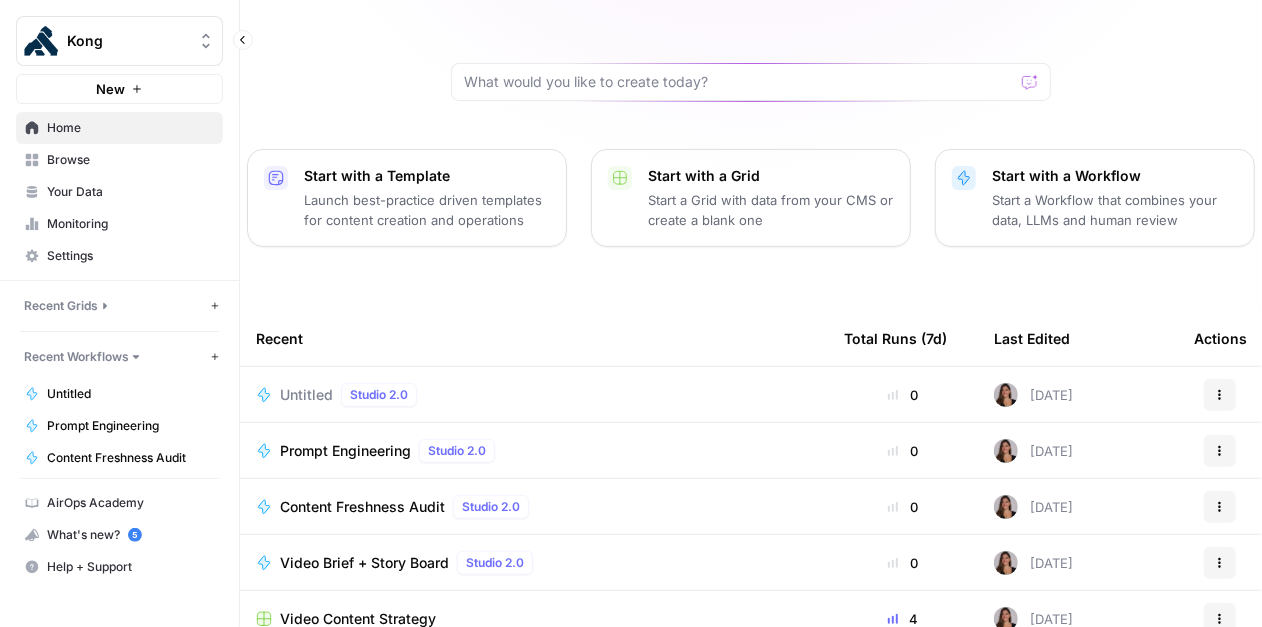 scroll, scrollTop: 200, scrollLeft: 0, axis: vertical 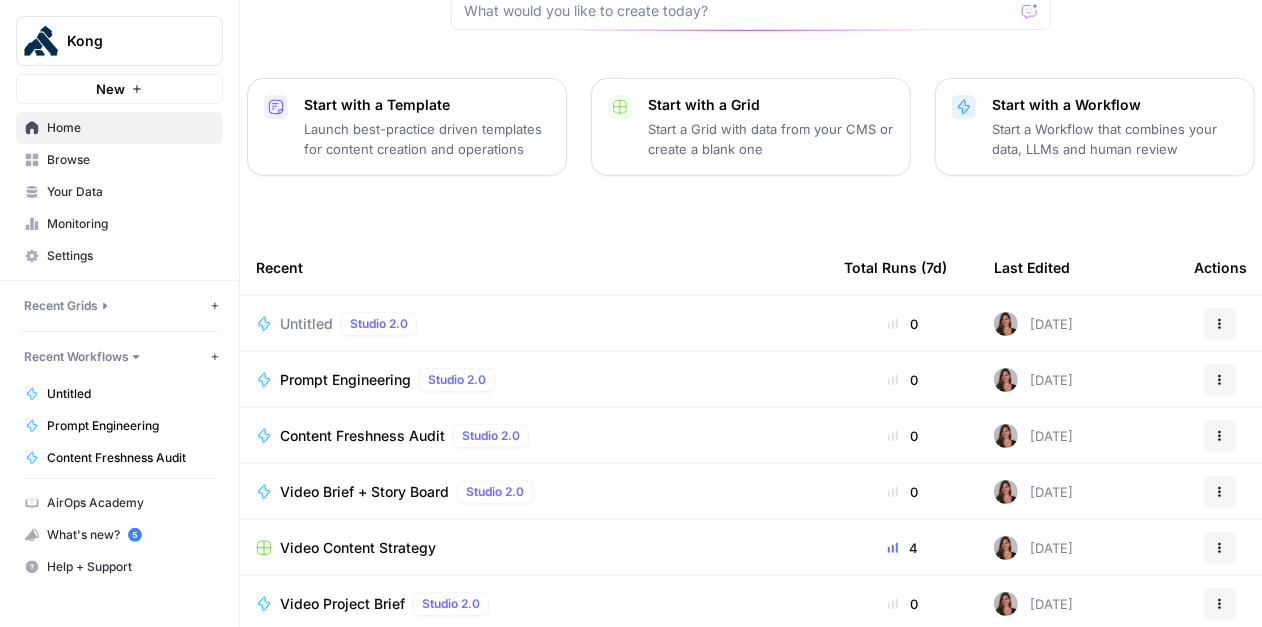 click on "Untitled" at bounding box center [306, 324] 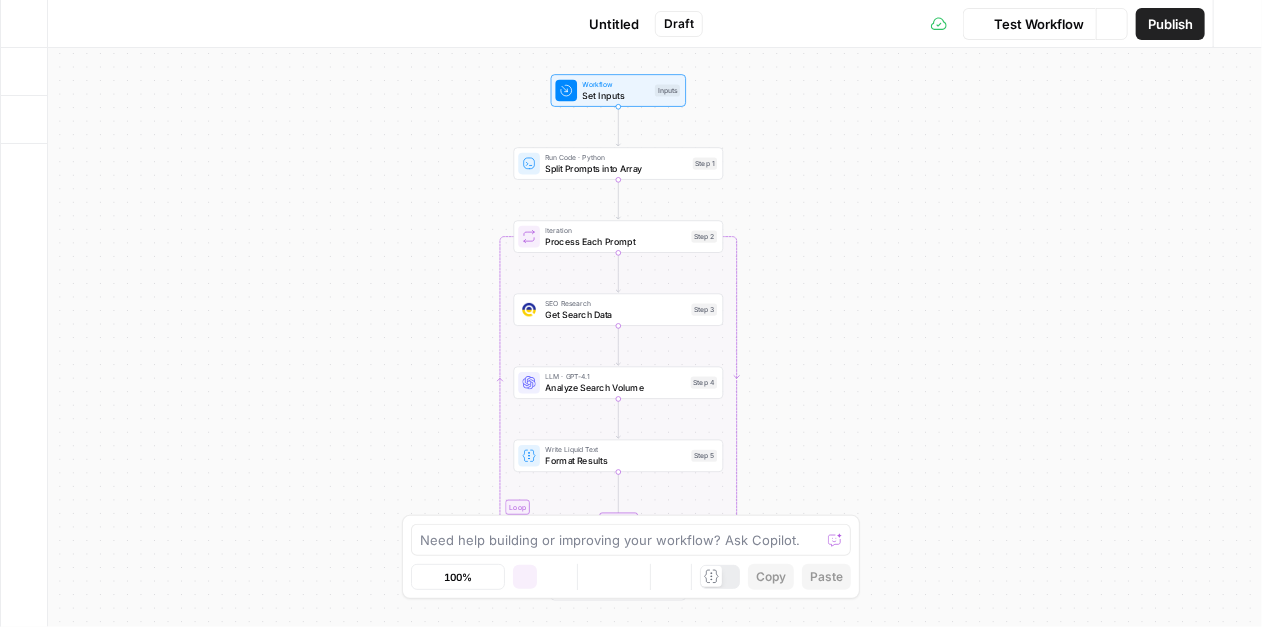 scroll, scrollTop: 0, scrollLeft: 0, axis: both 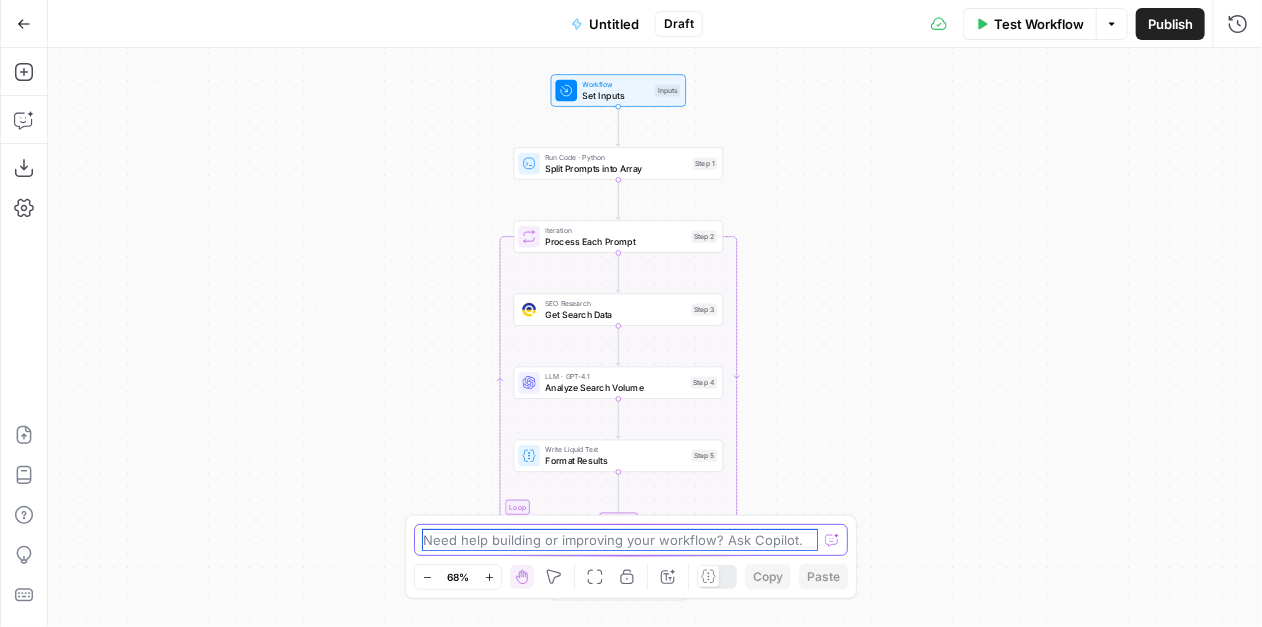 click at bounding box center [620, 540] 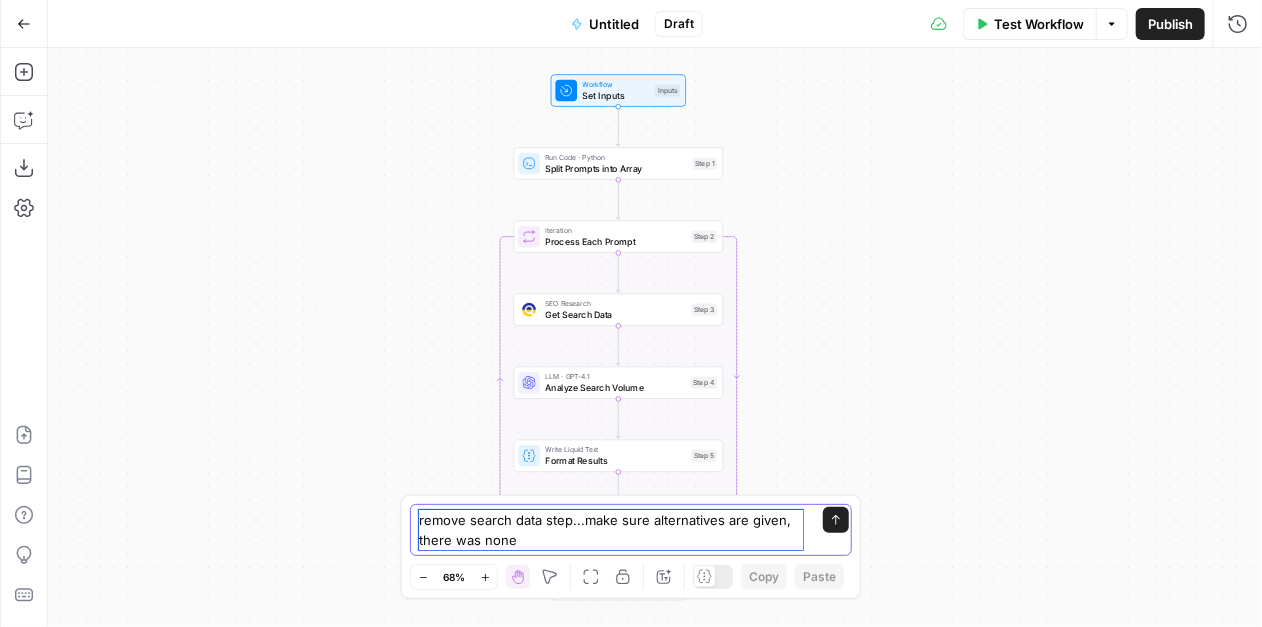 drag, startPoint x: 780, startPoint y: 520, endPoint x: 798, endPoint y: 520, distance: 18 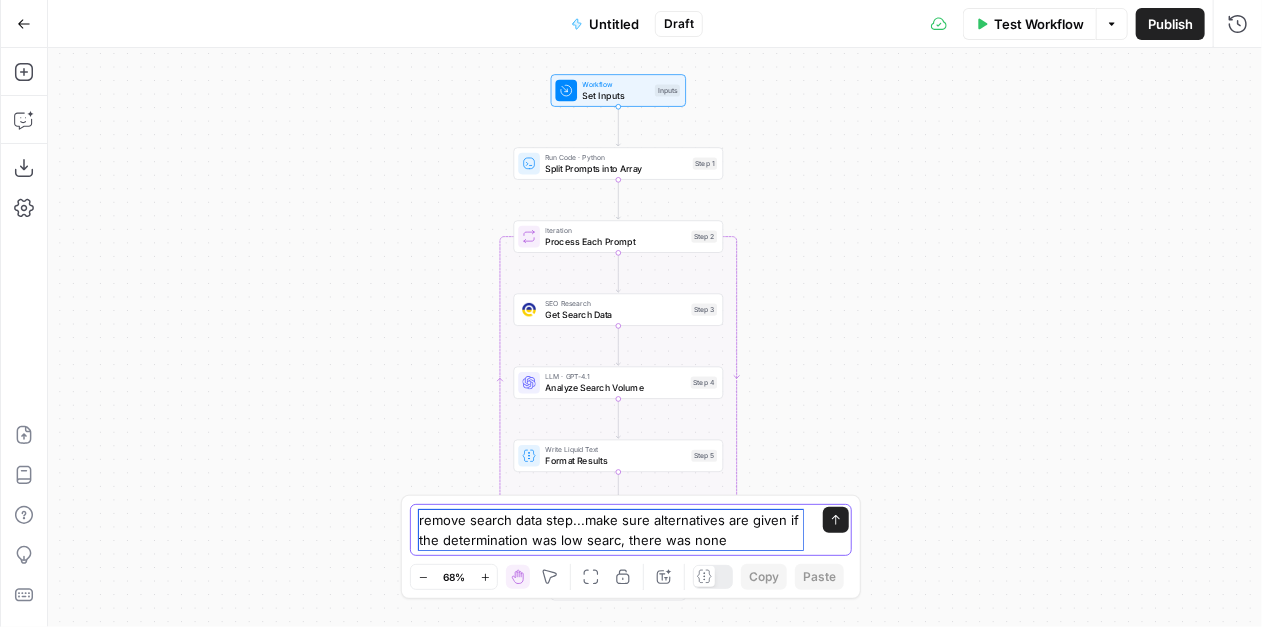 type on "remove search data step...make sure alternatives are given if the determination was low search, there was none" 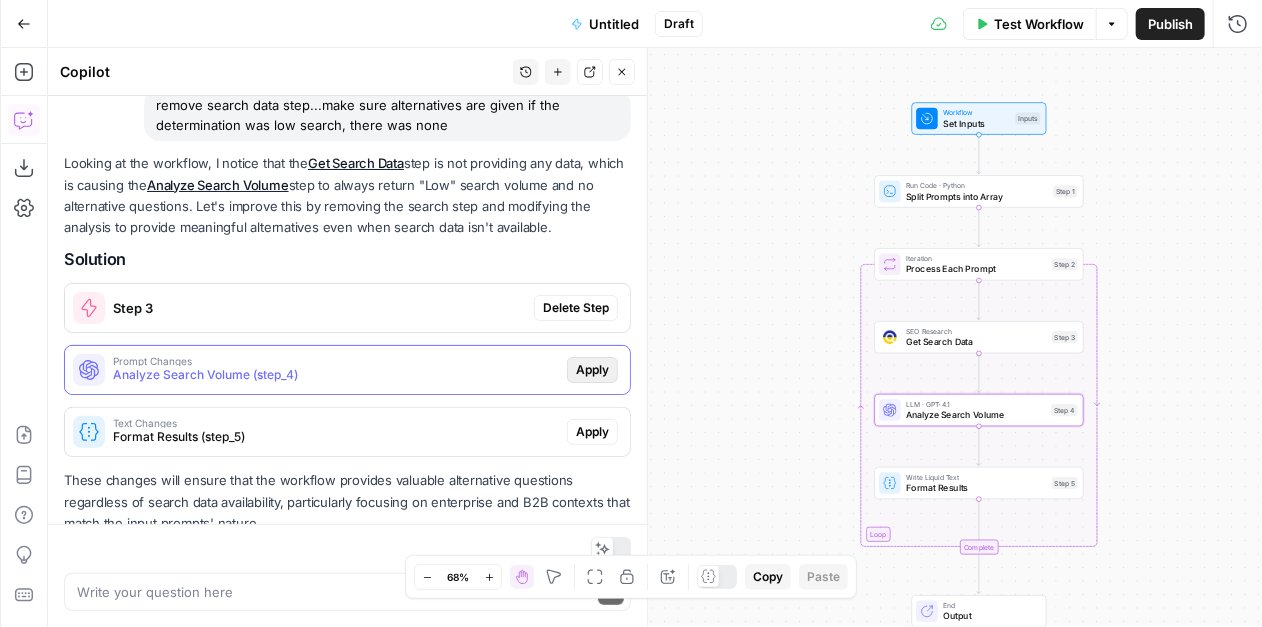scroll, scrollTop: 180, scrollLeft: 0, axis: vertical 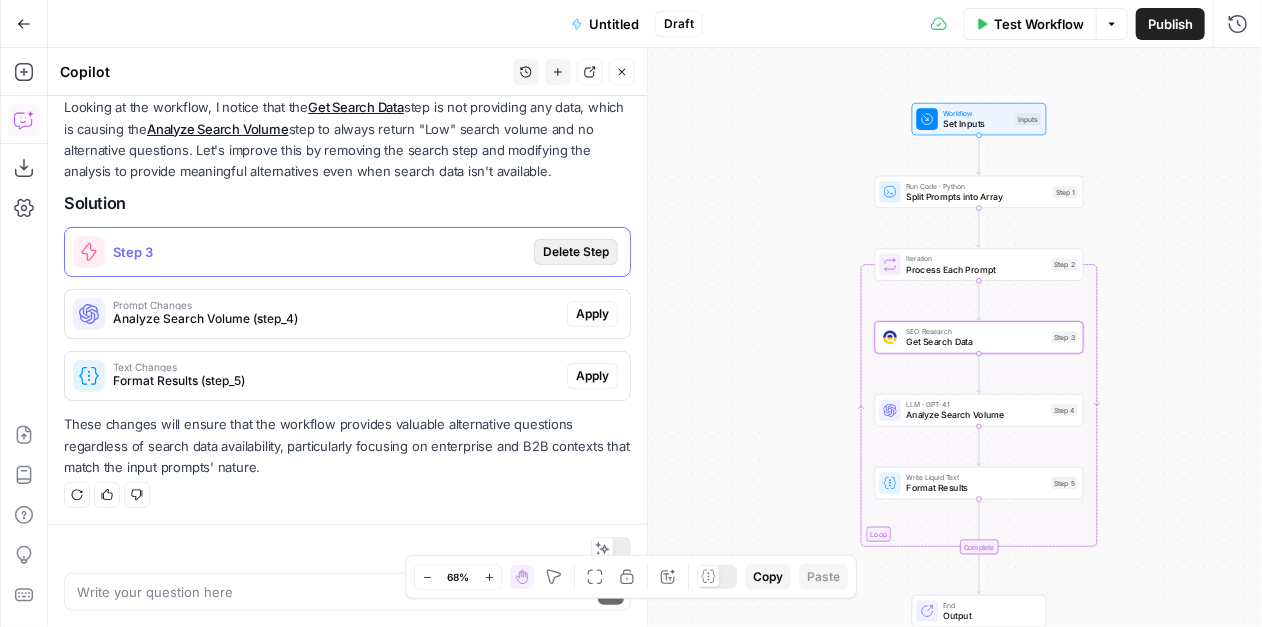 click on "Delete Step" at bounding box center [576, 252] 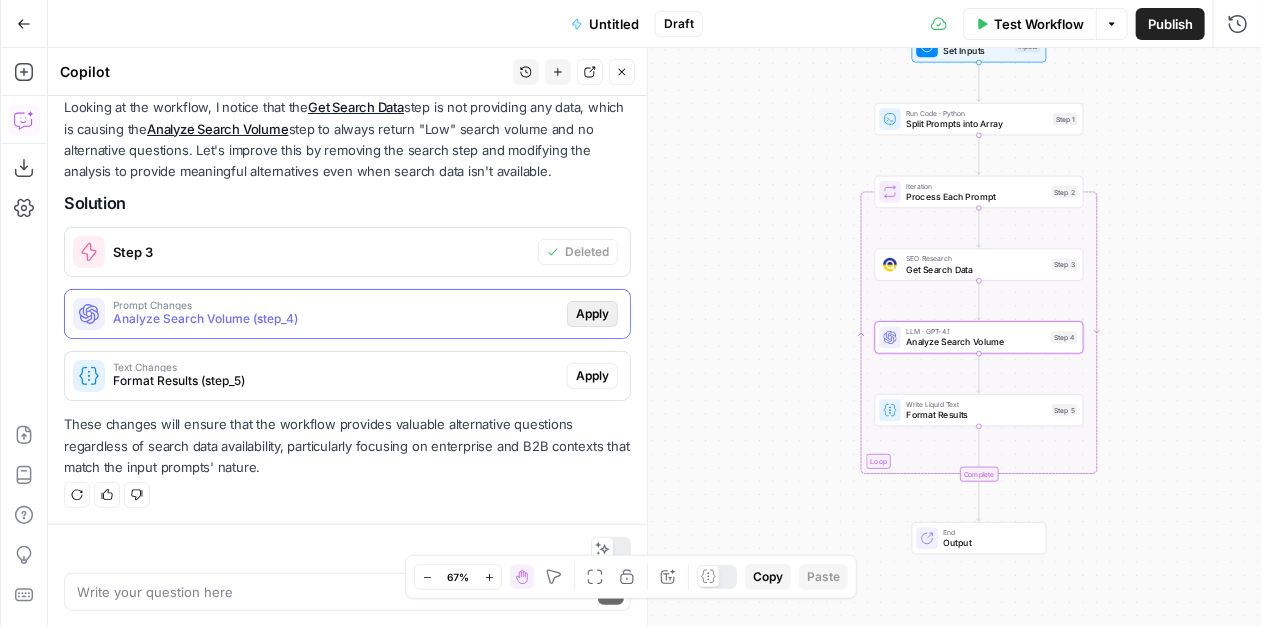 click on "Apply" at bounding box center [592, 314] 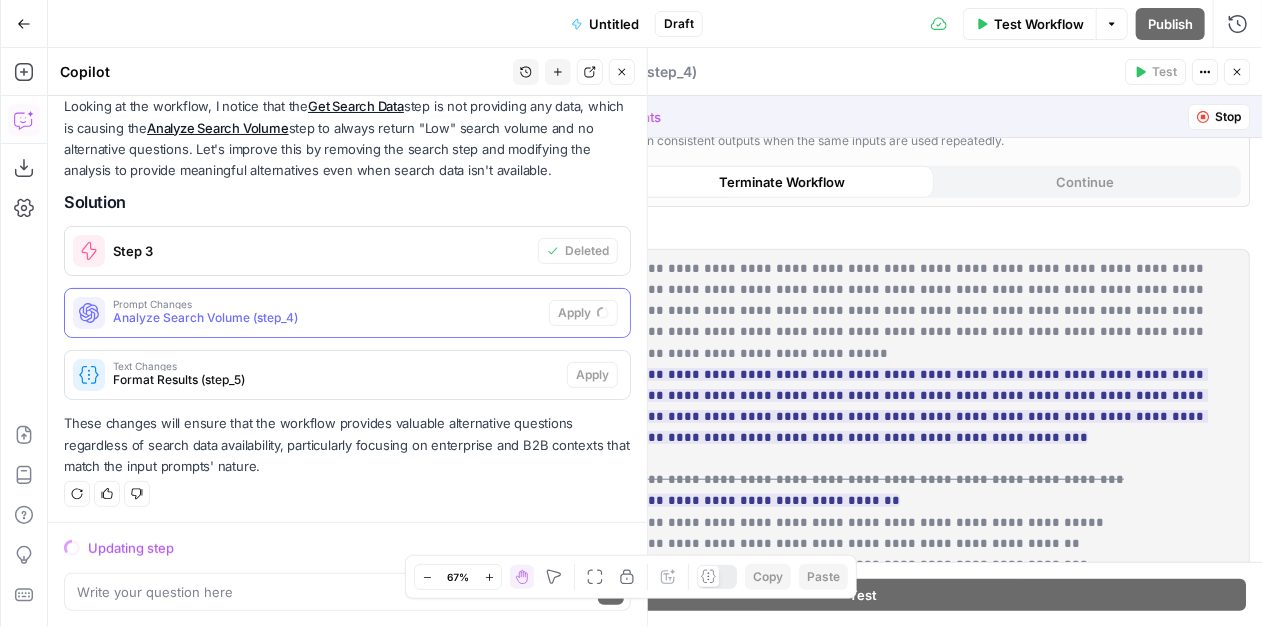 scroll, scrollTop: 549, scrollLeft: 0, axis: vertical 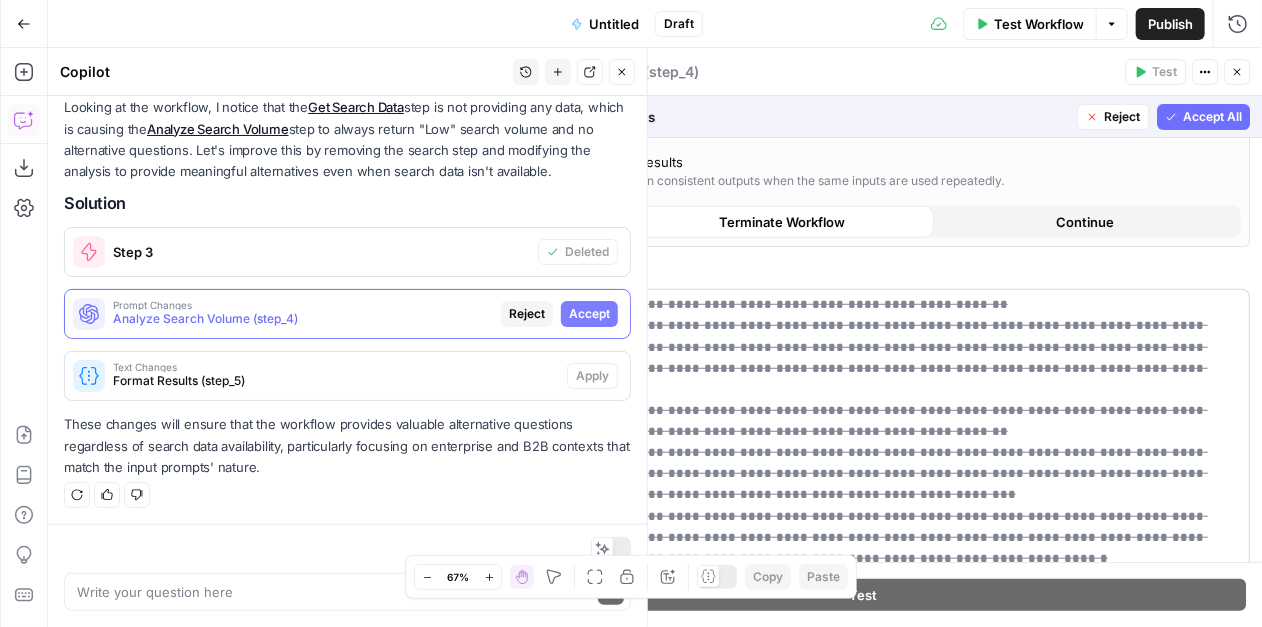 click on "Accept All" at bounding box center (1212, 117) 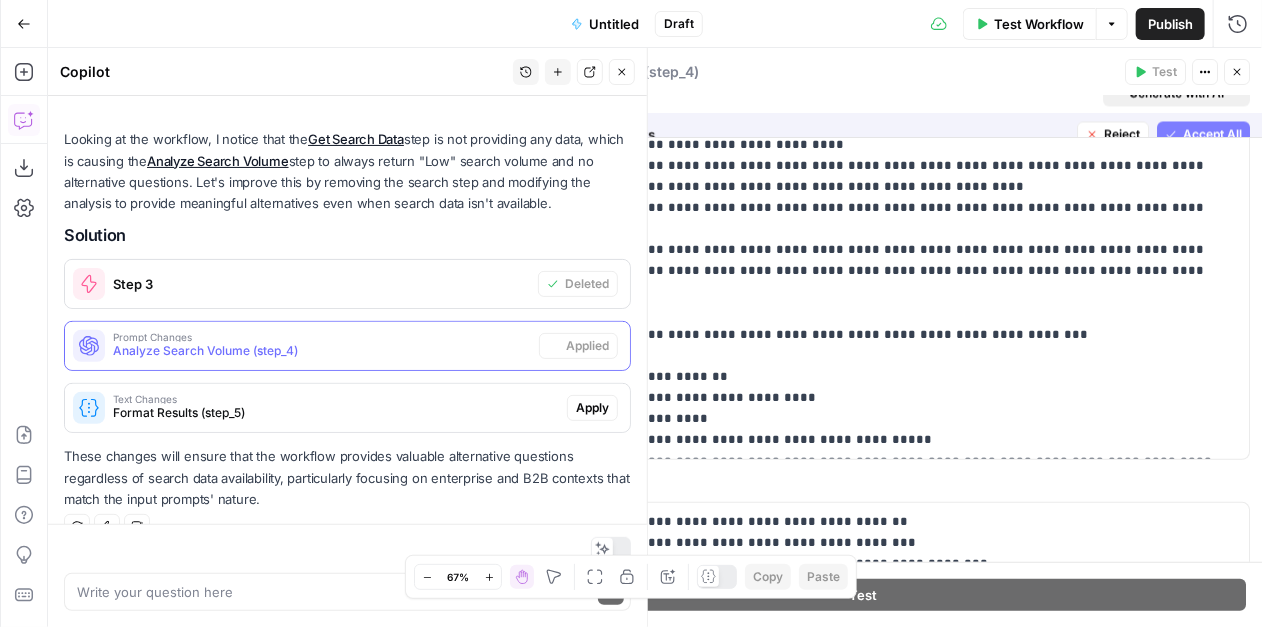 scroll, scrollTop: 212, scrollLeft: 0, axis: vertical 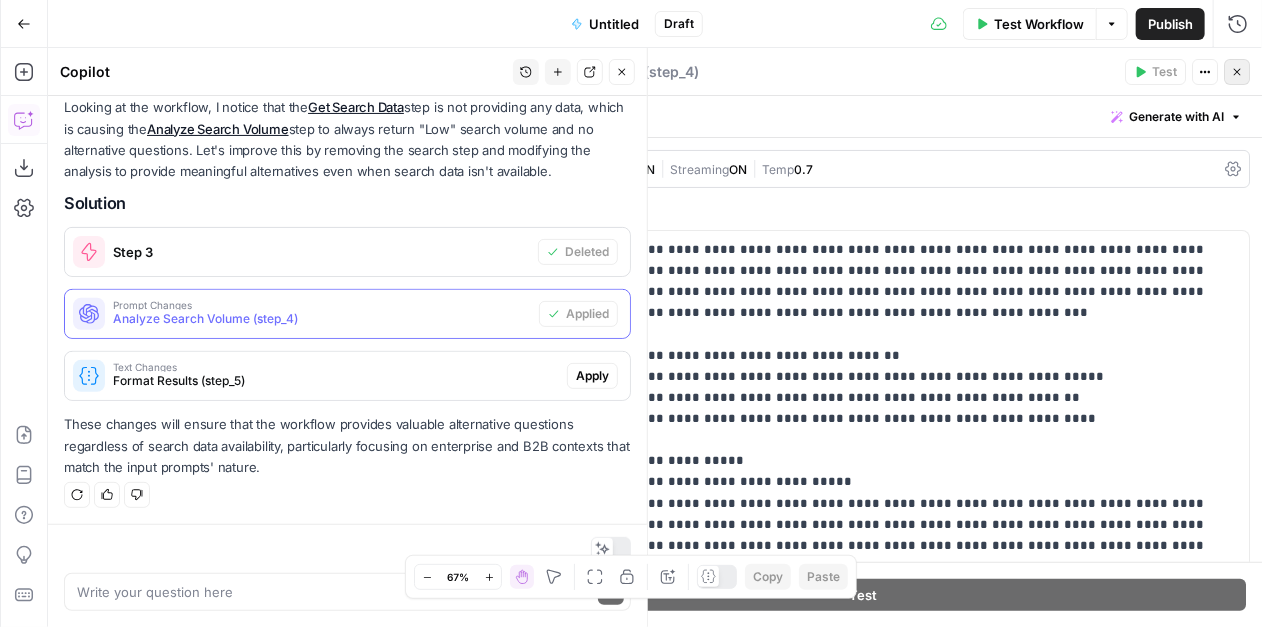 click 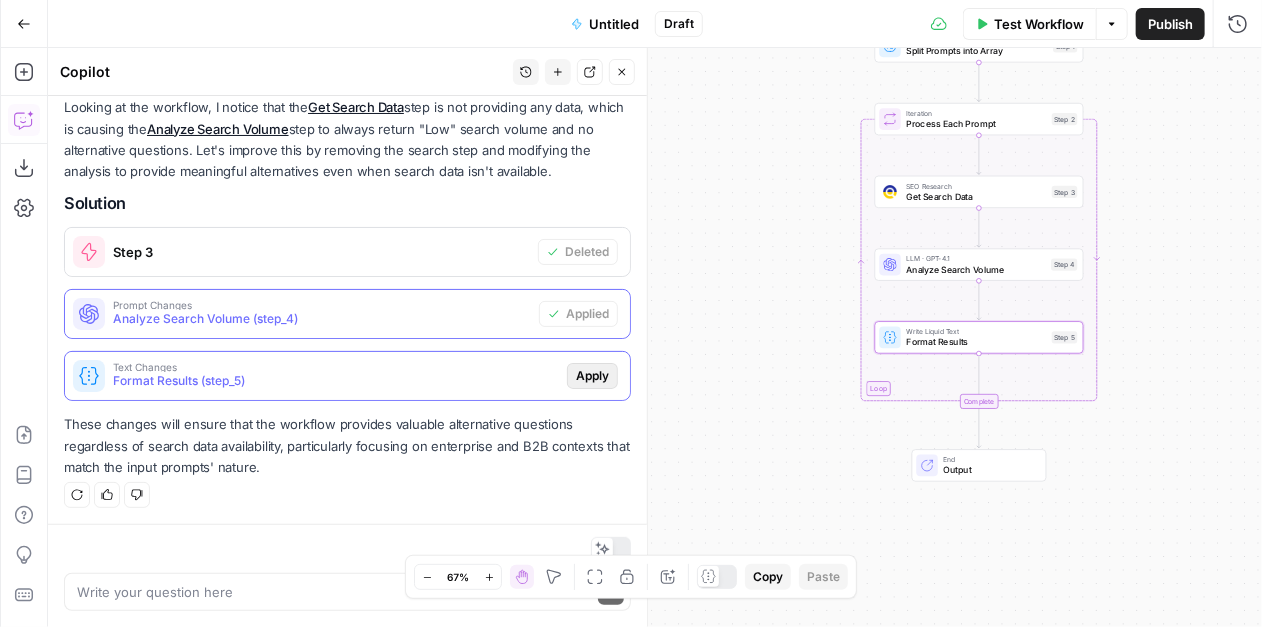 click on "Apply" at bounding box center (592, 376) 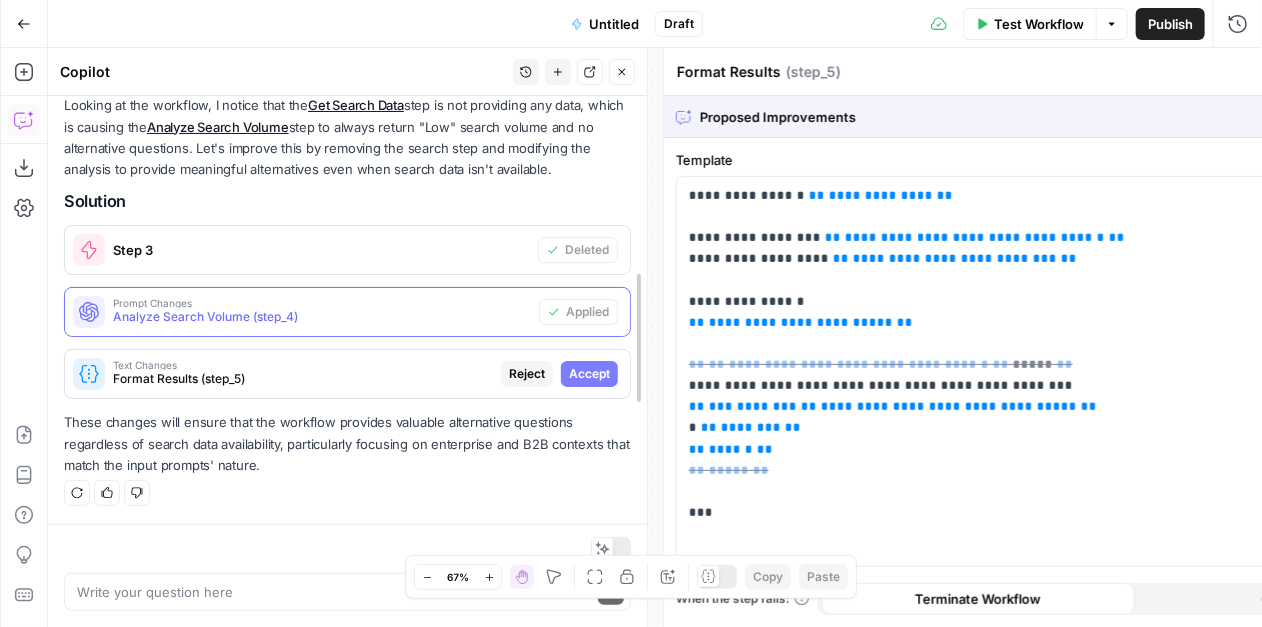 scroll, scrollTop: 180, scrollLeft: 0, axis: vertical 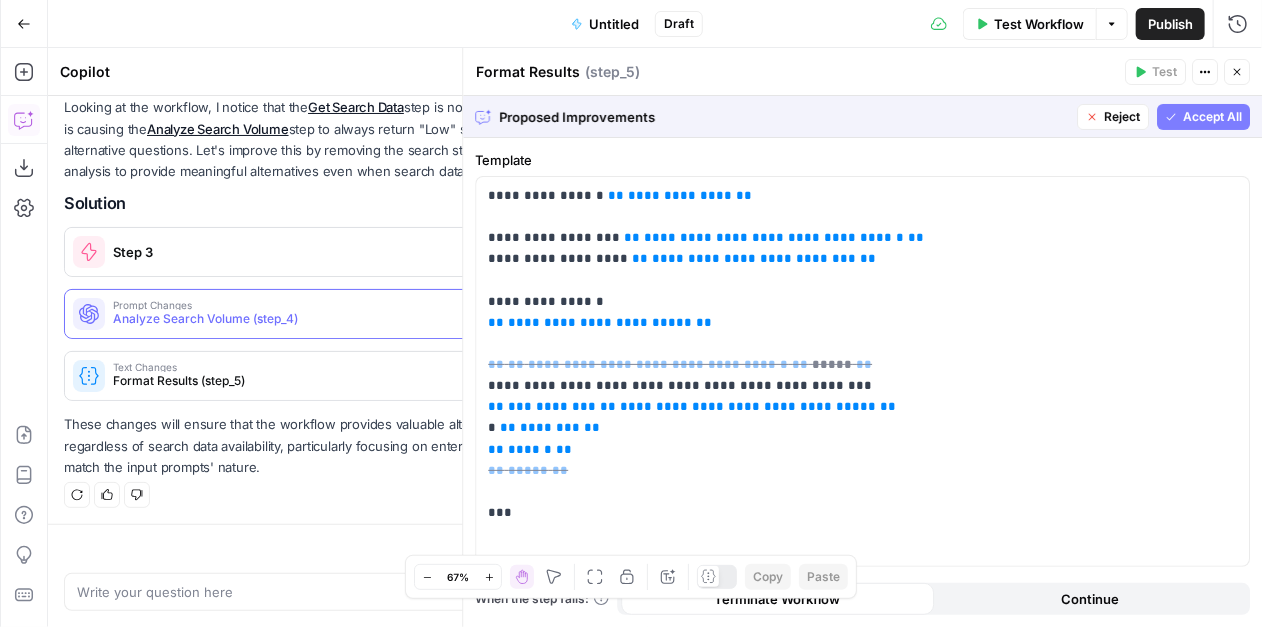 drag, startPoint x: 1185, startPoint y: 121, endPoint x: 1182, endPoint y: 145, distance: 24.186773 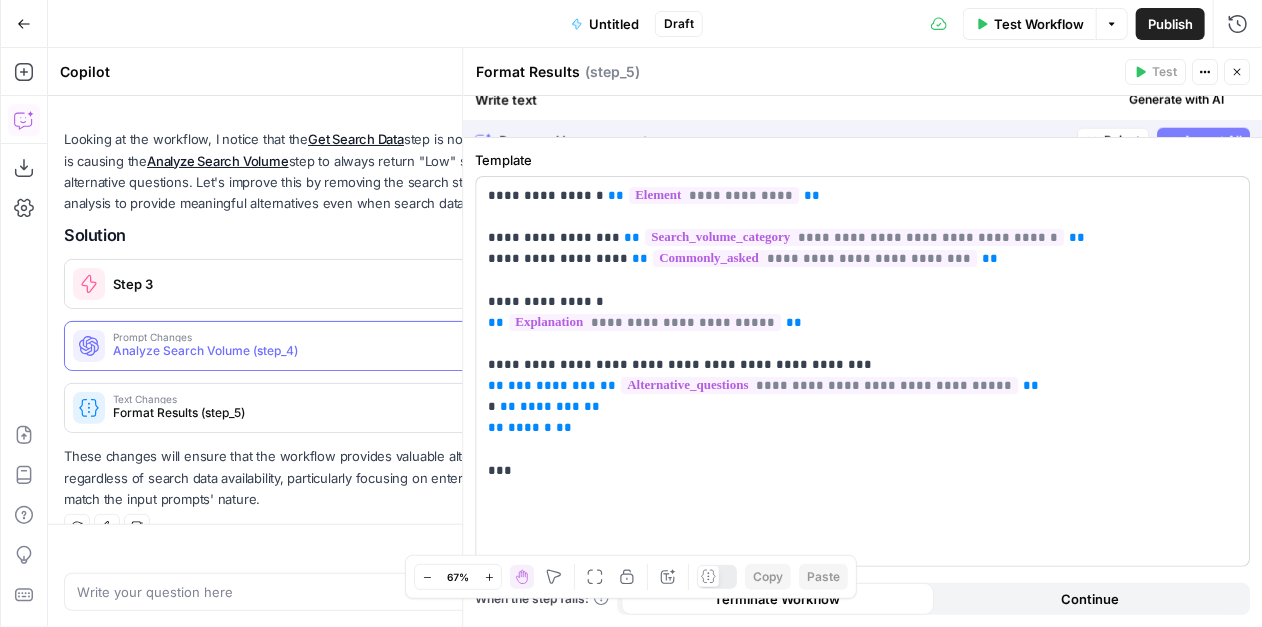 scroll, scrollTop: 212, scrollLeft: 0, axis: vertical 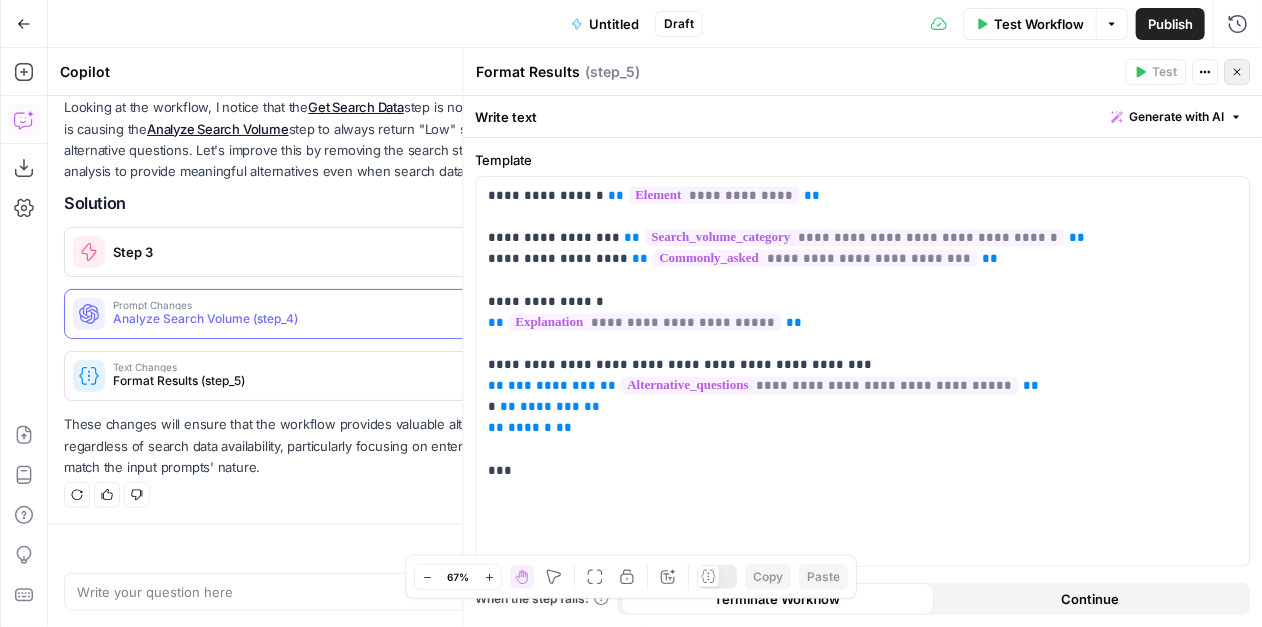 click 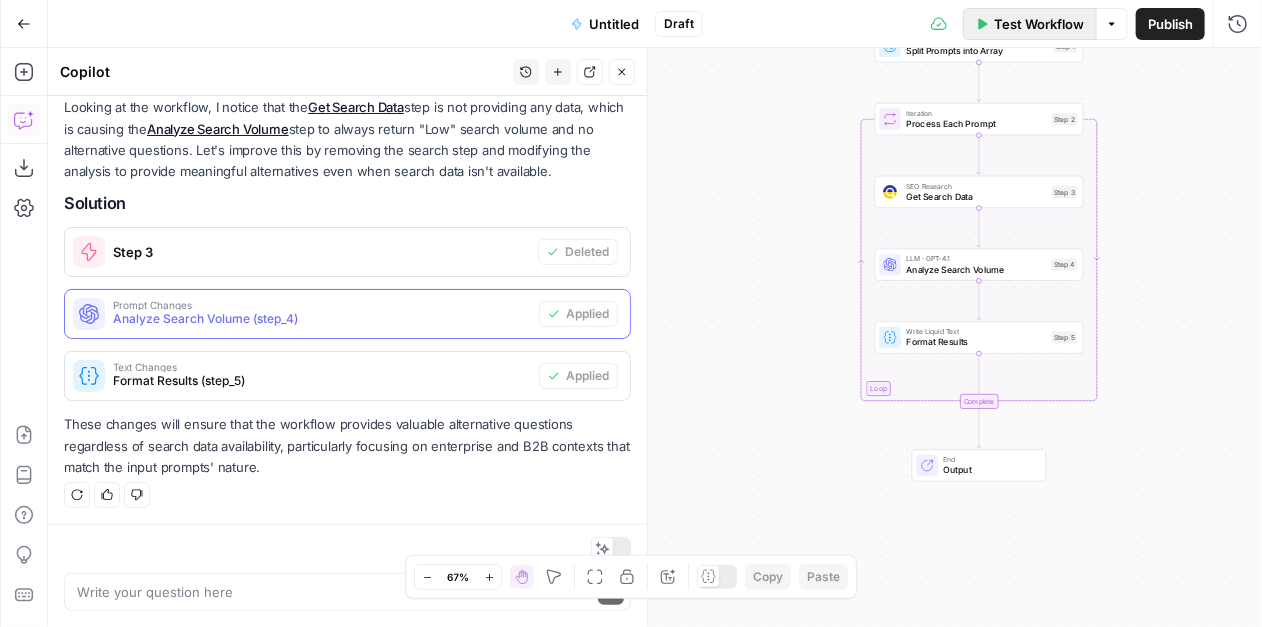 click on "Test Workflow" at bounding box center (1039, 24) 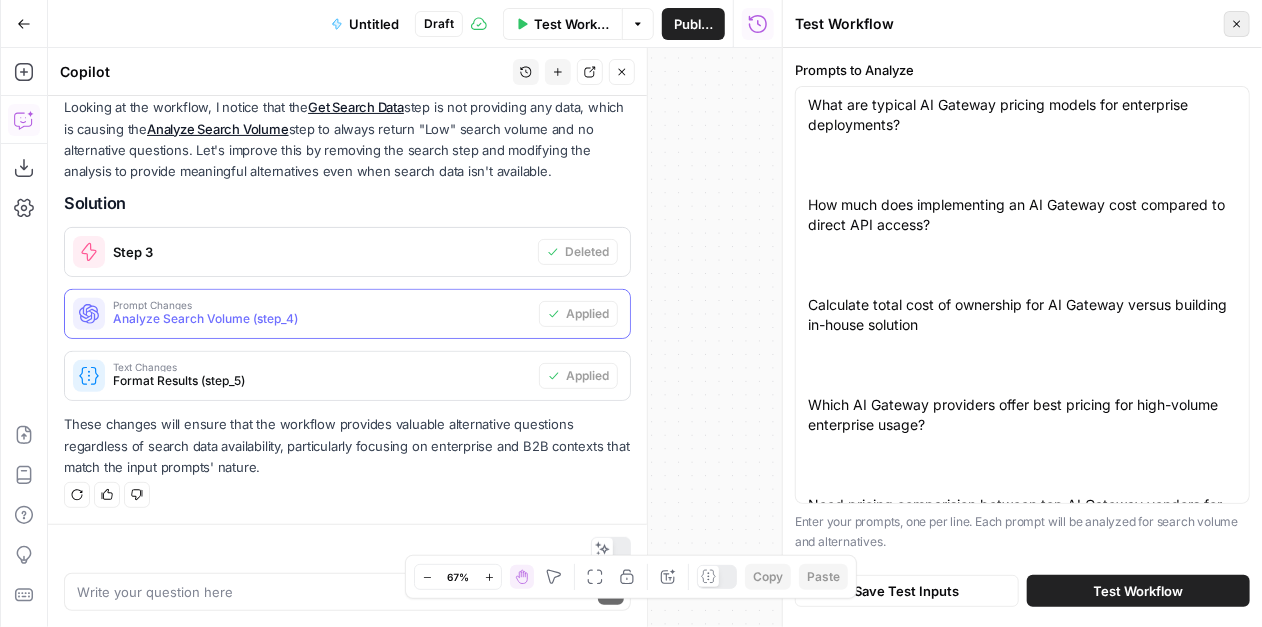 click 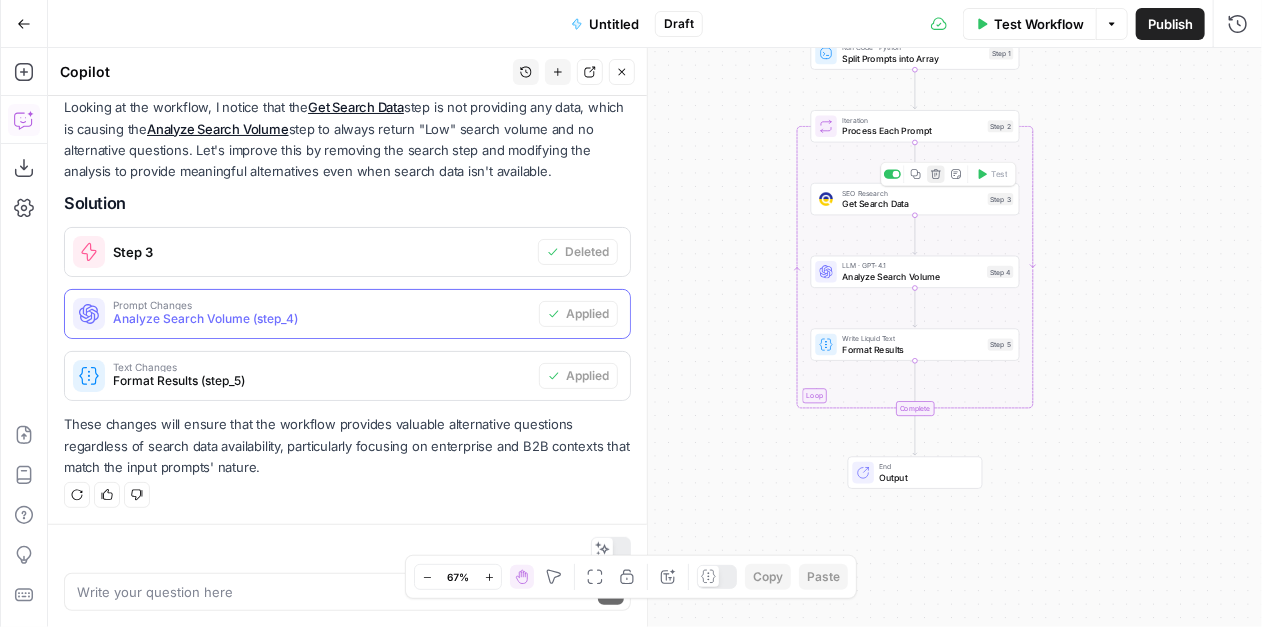 click 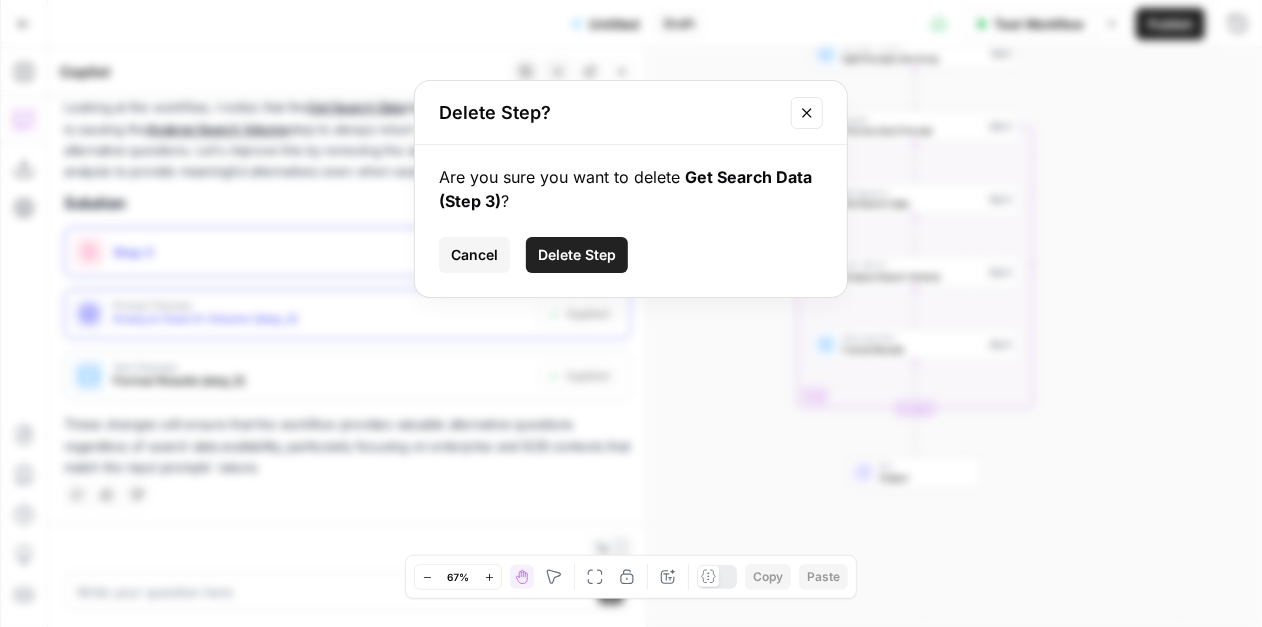 click on "Delete Step" at bounding box center [577, 255] 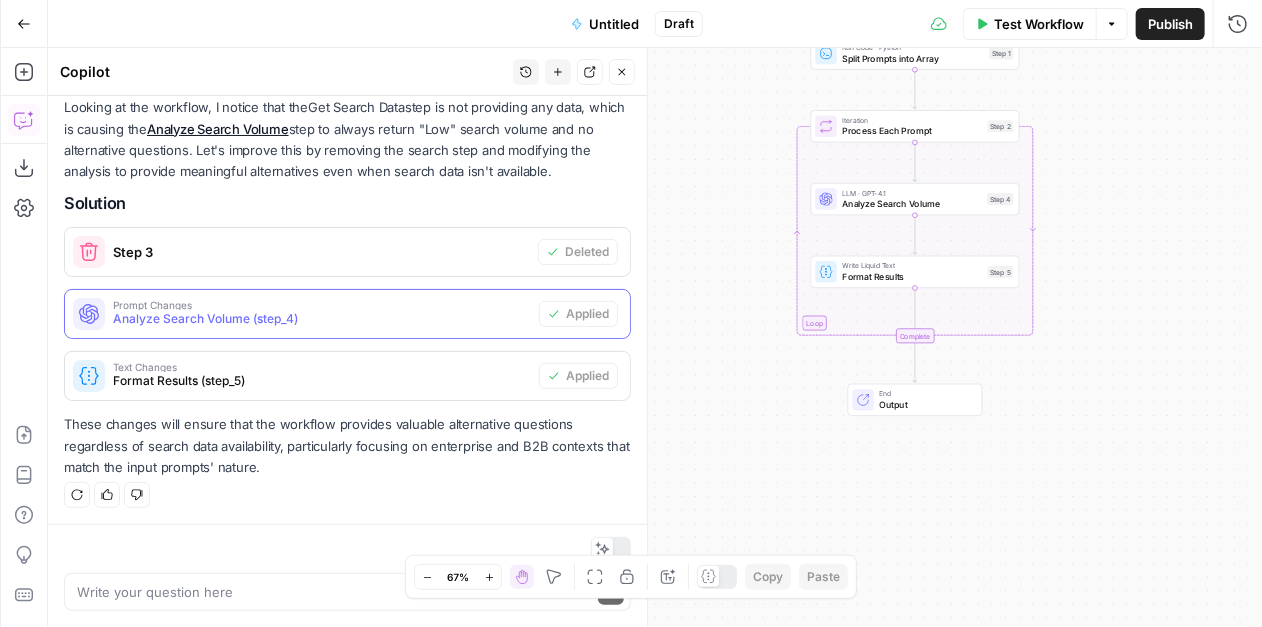 click on "Workflow Set Inputs Inputs Run Code · Python Split Prompts into Array Step 1 Loop Iteration Process Each Prompt Step 2 LLM · GPT-4.1 Analyze Search Volume Step 4 Write Liquid Text Format Results Step 5 Complete End Output" at bounding box center [655, 337] 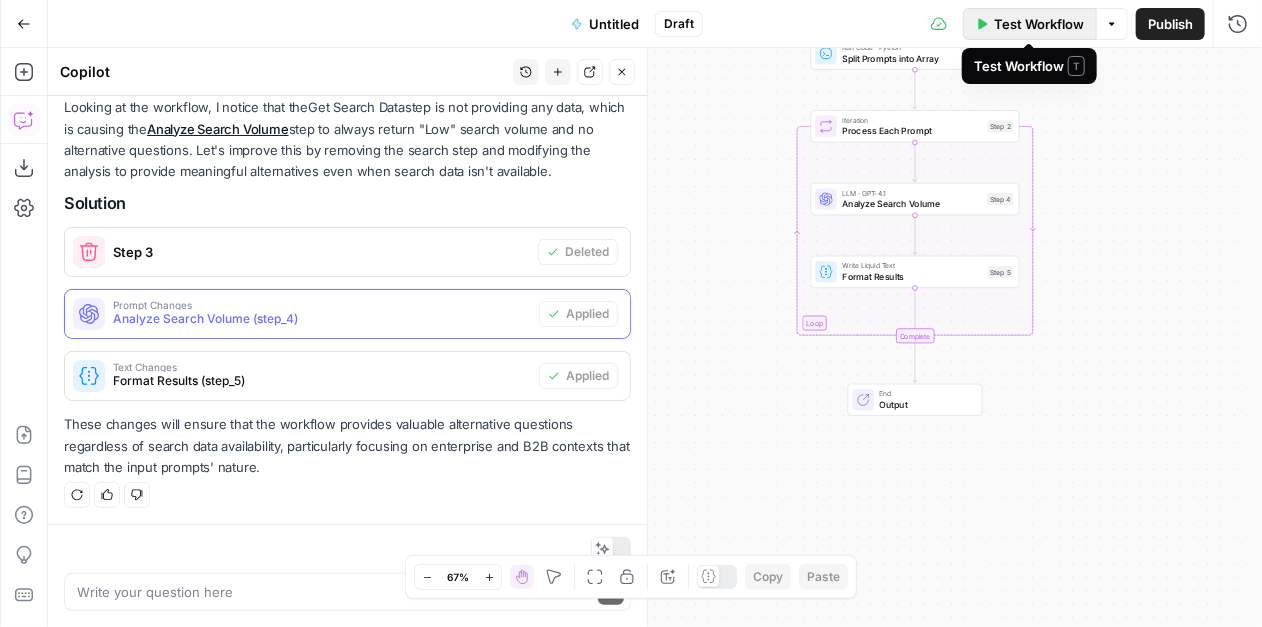 click on "Test Workflow" at bounding box center [1039, 24] 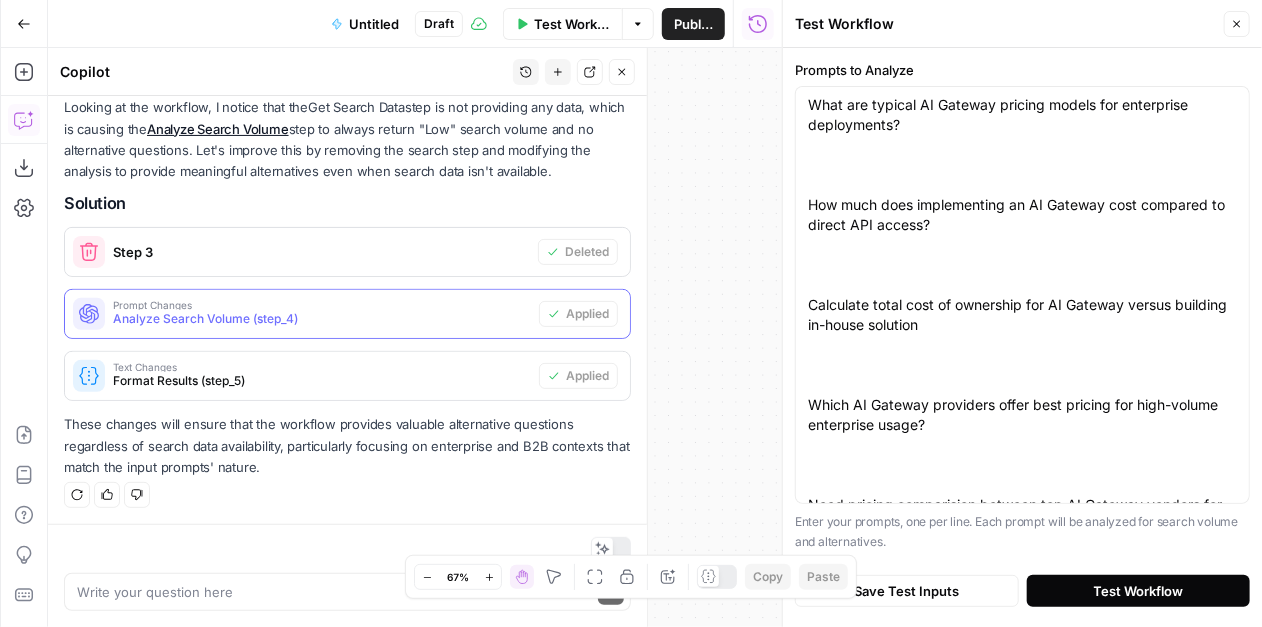 click on "Test Workflow" at bounding box center [1139, 591] 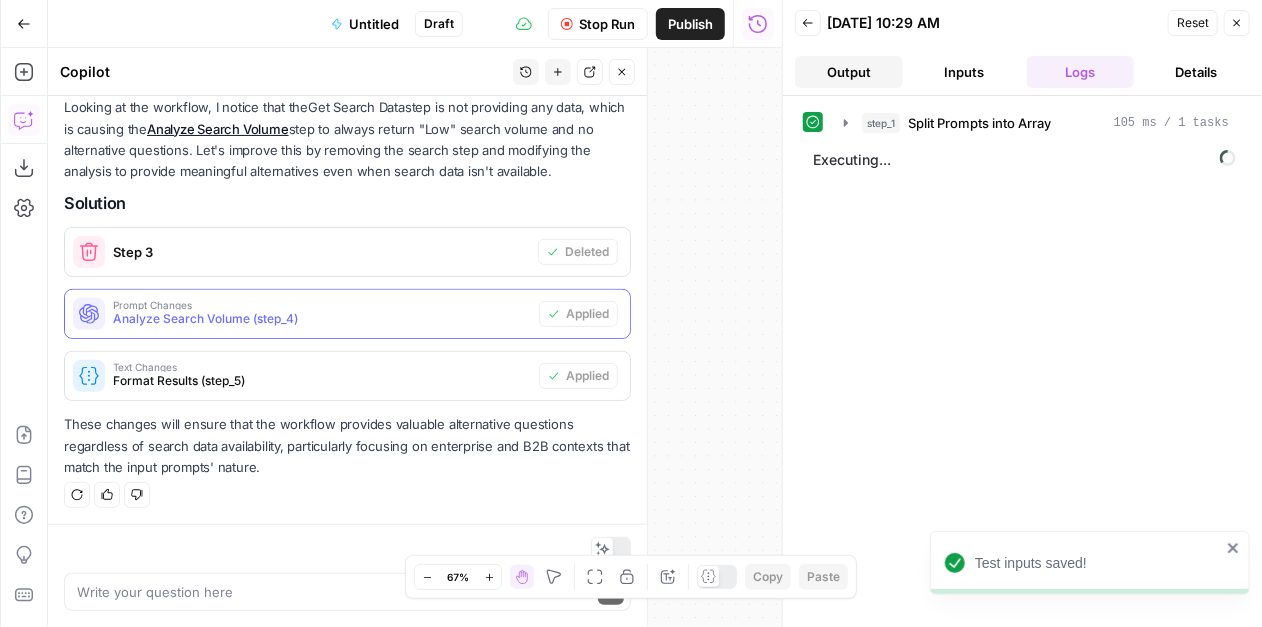 click on "Output" at bounding box center (849, 72) 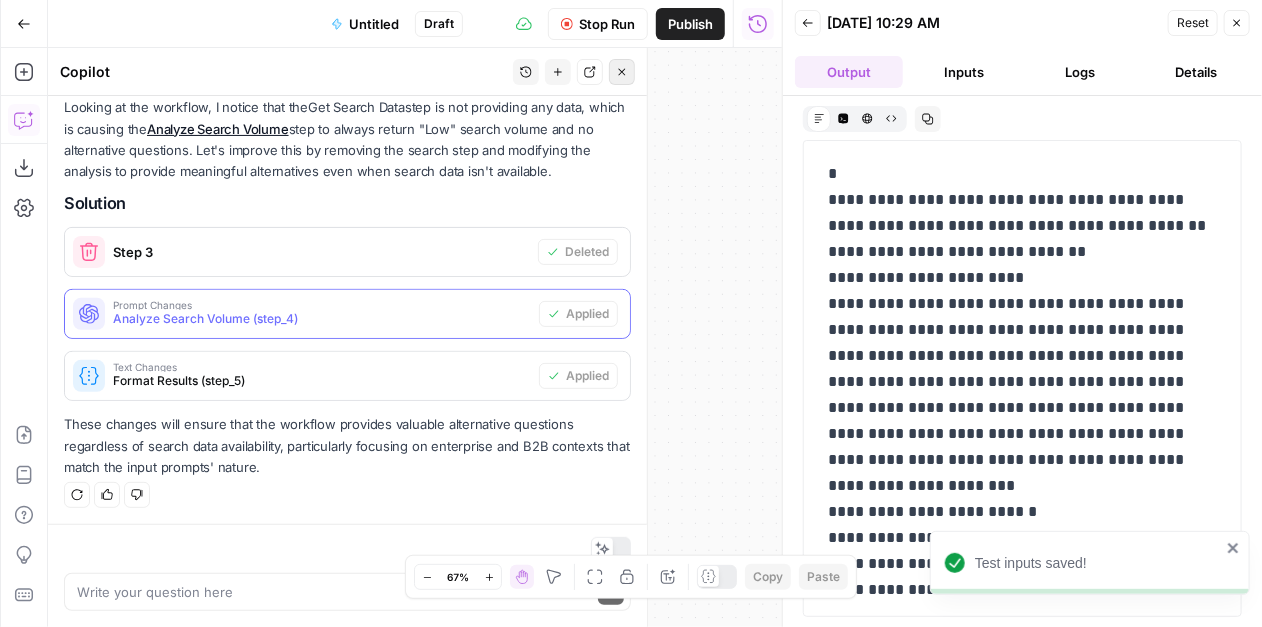 click on "Close" at bounding box center [622, 72] 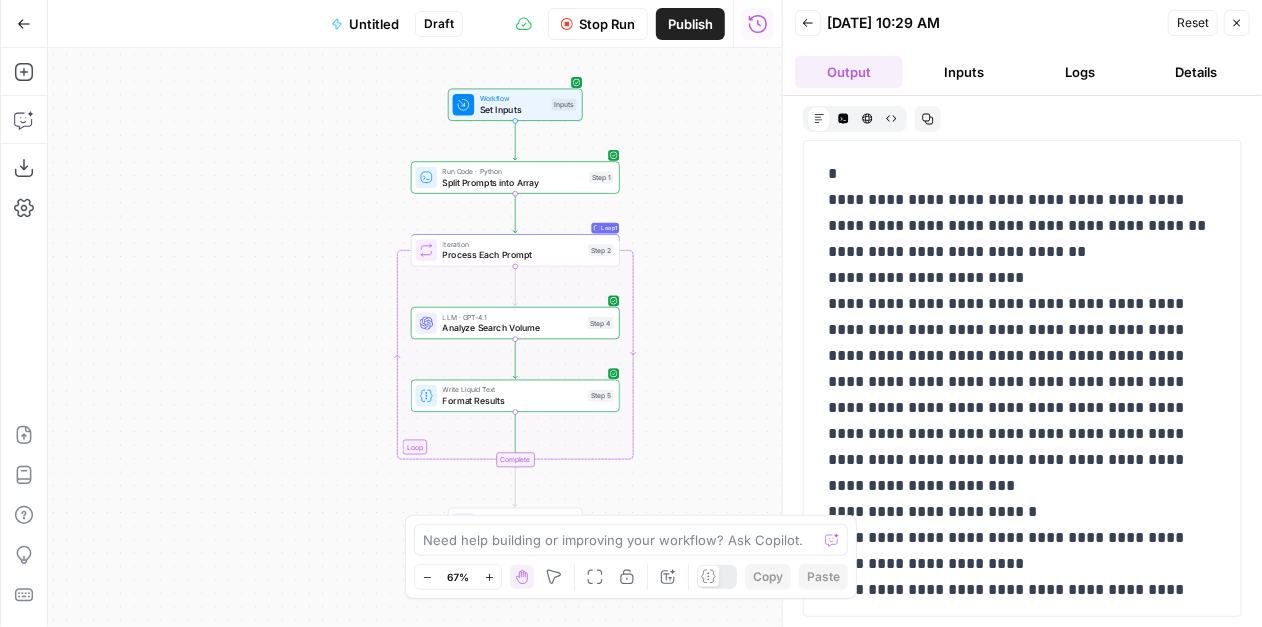 drag, startPoint x: 728, startPoint y: 216, endPoint x: 714, endPoint y: 339, distance: 123.79418 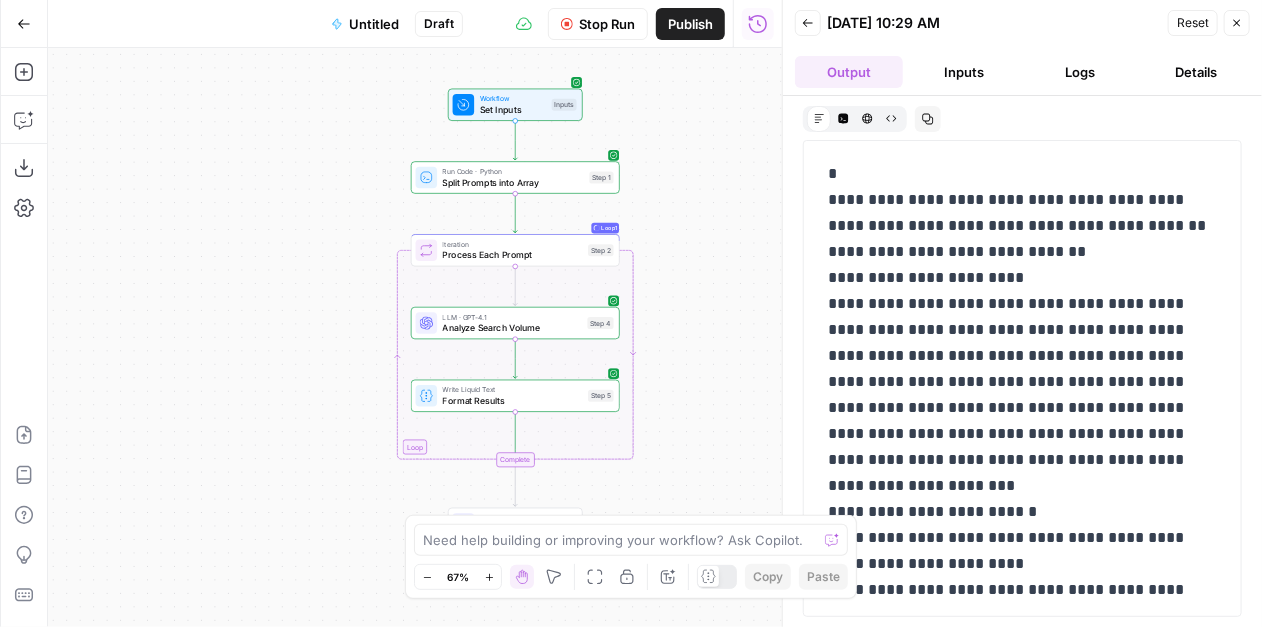 click on "Workflow Set Inputs Inputs Run Code · Python Split Prompts into Array Step 1 Loop Loop  1 Iteration Process Each Prompt Step 2 LLM · GPT-4.1 Analyze Search Volume Step 4 Write Liquid Text Format Results Step 5 Complete End Output" at bounding box center (415, 337) 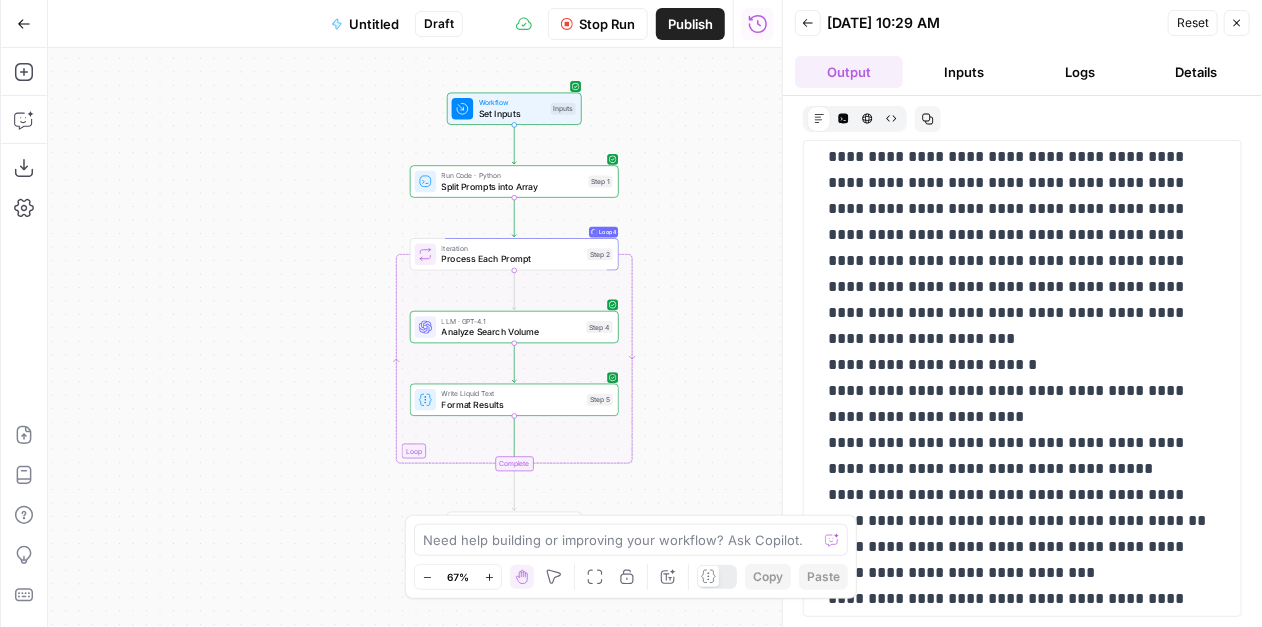 scroll, scrollTop: 152, scrollLeft: 0, axis: vertical 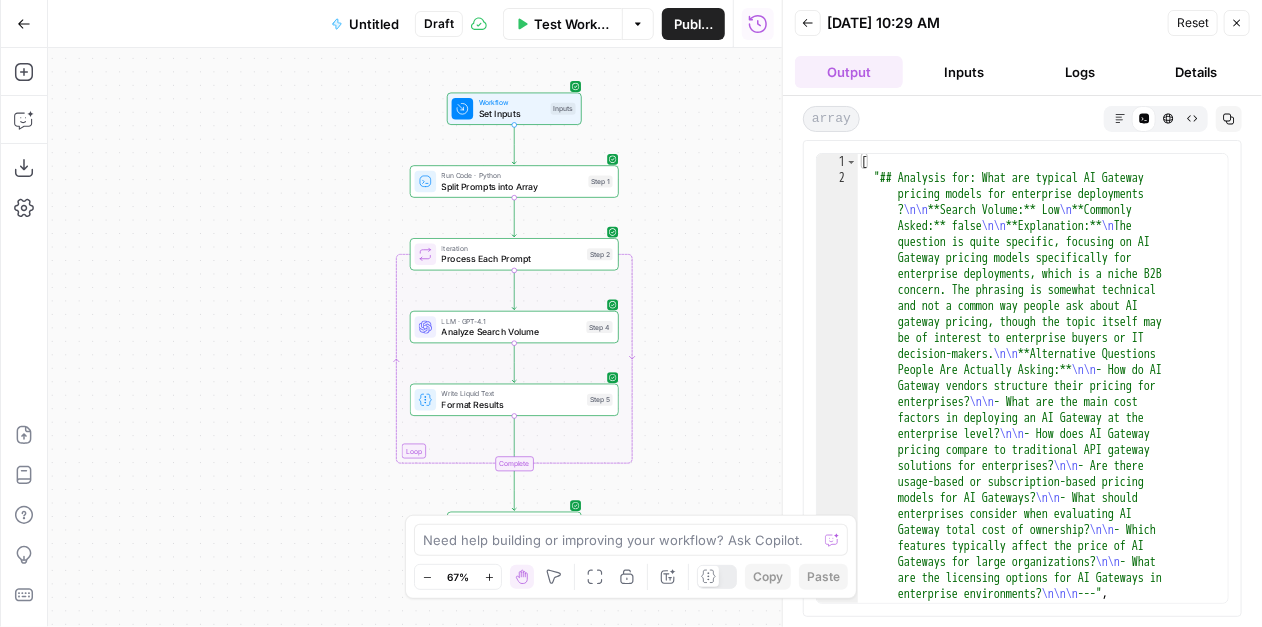 drag, startPoint x: 1120, startPoint y: 124, endPoint x: 1100, endPoint y: 143, distance: 27.58623 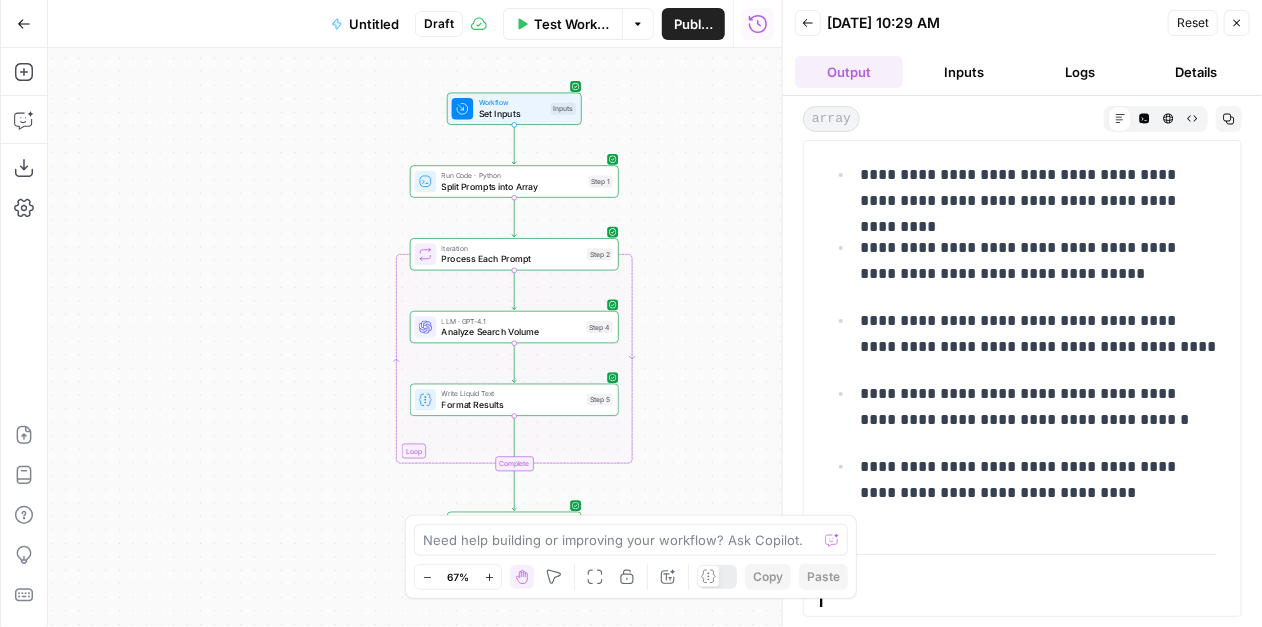 scroll, scrollTop: 707, scrollLeft: 0, axis: vertical 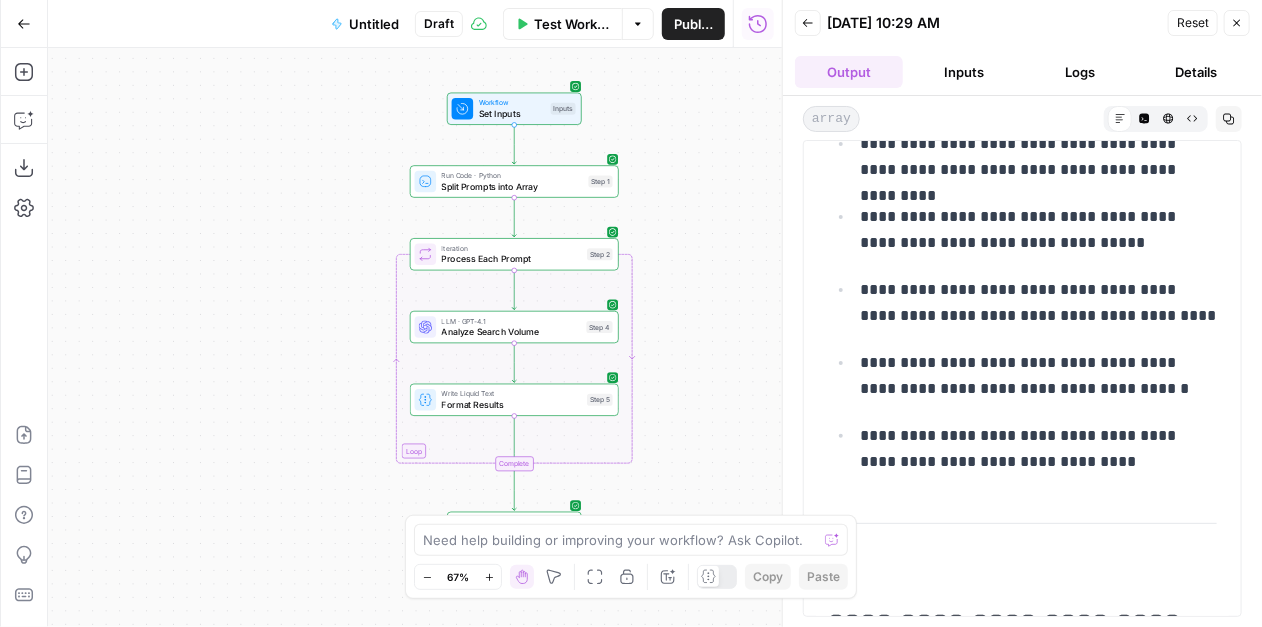 drag, startPoint x: 862, startPoint y: 214, endPoint x: 1051, endPoint y: 452, distance: 303.9161 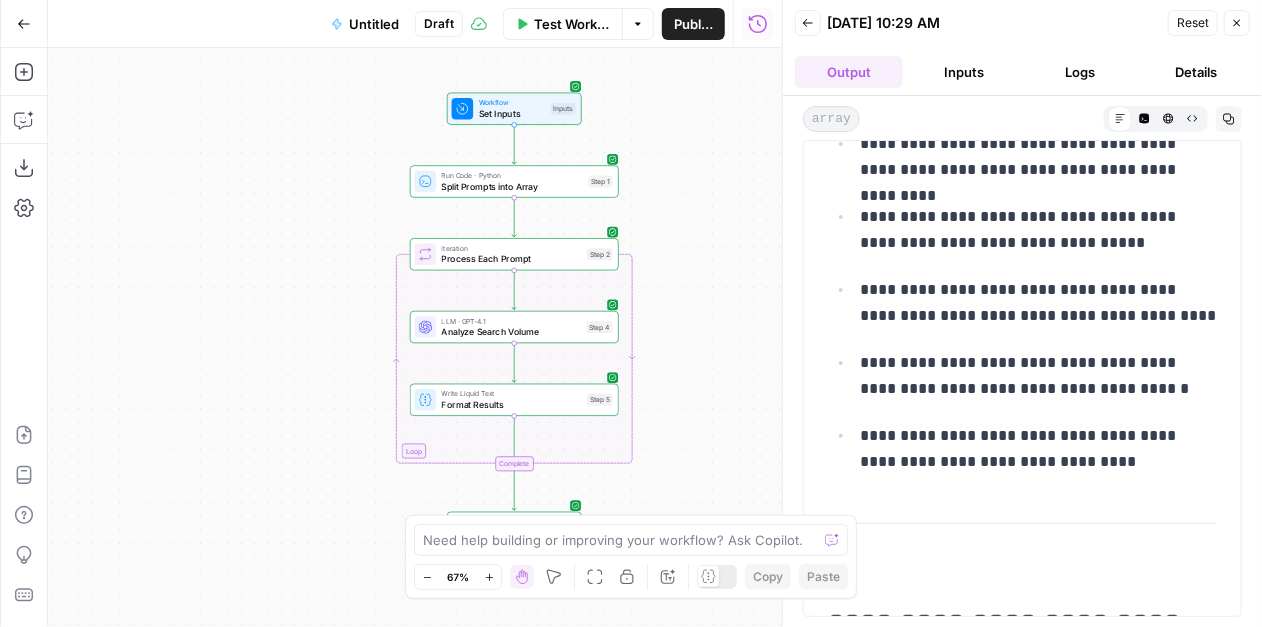 copy on "**********" 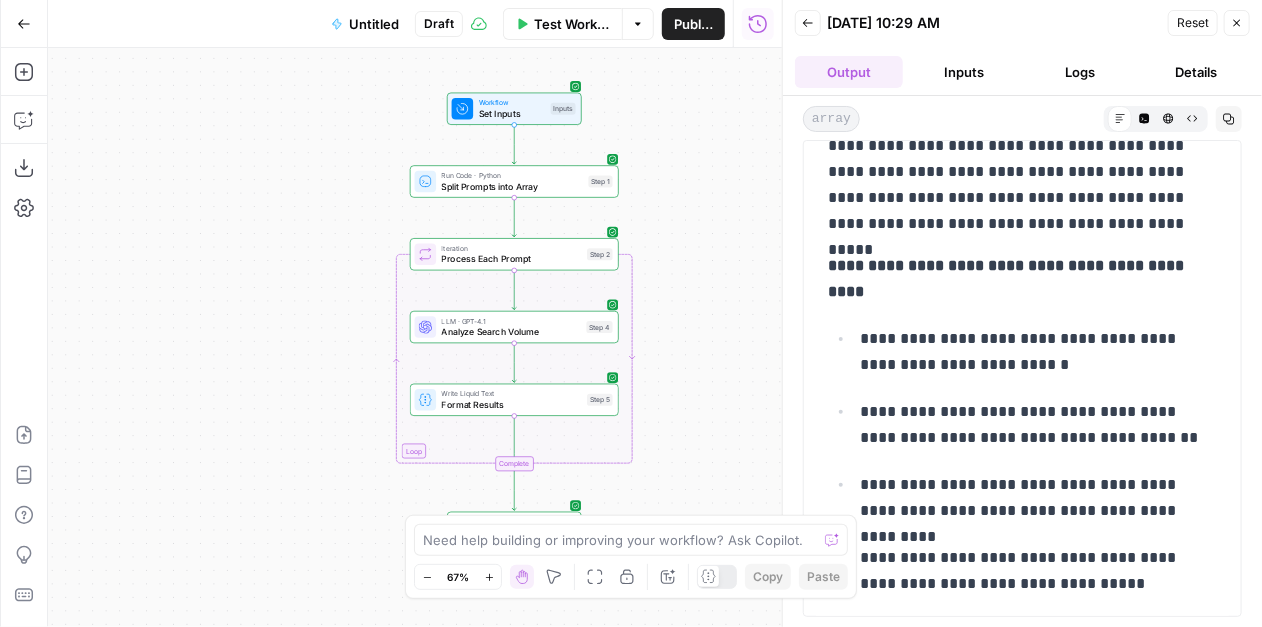 scroll, scrollTop: 352, scrollLeft: 0, axis: vertical 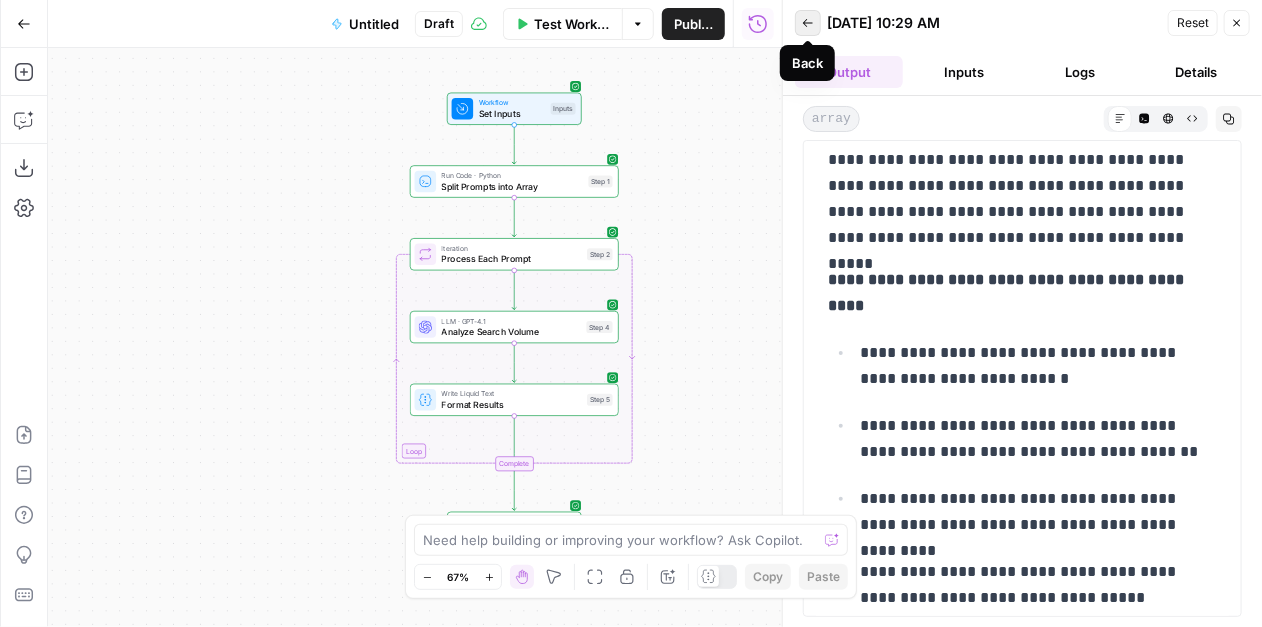 copy on "**********" 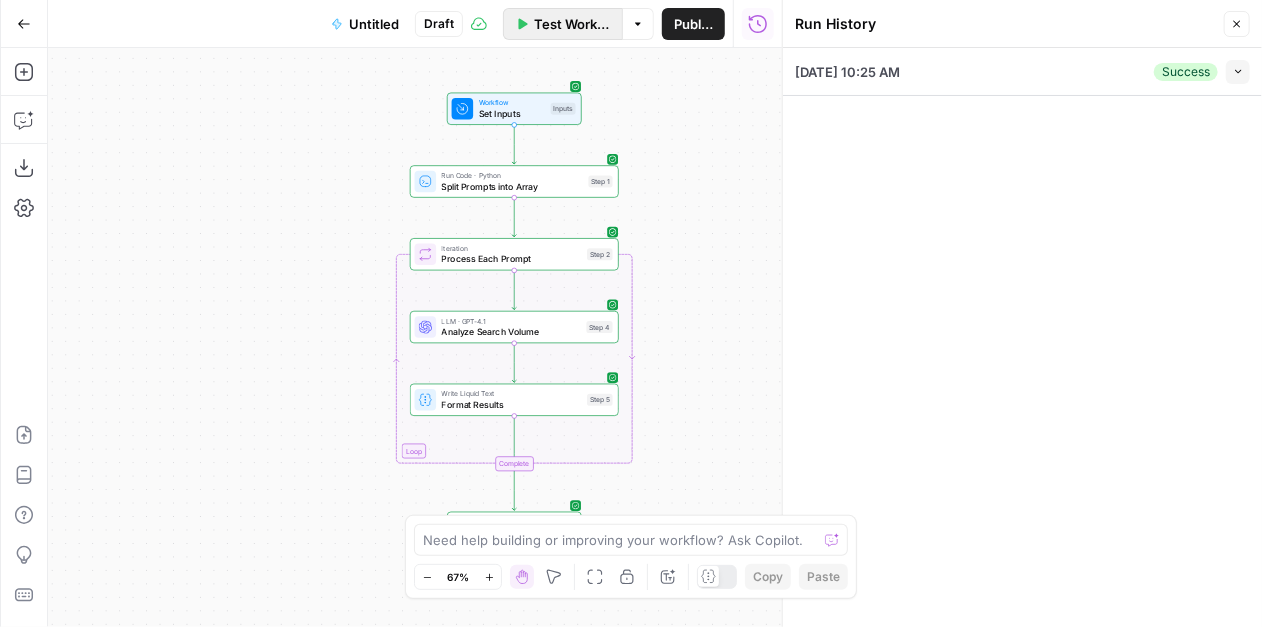 click on "Test Workflow" at bounding box center [572, 24] 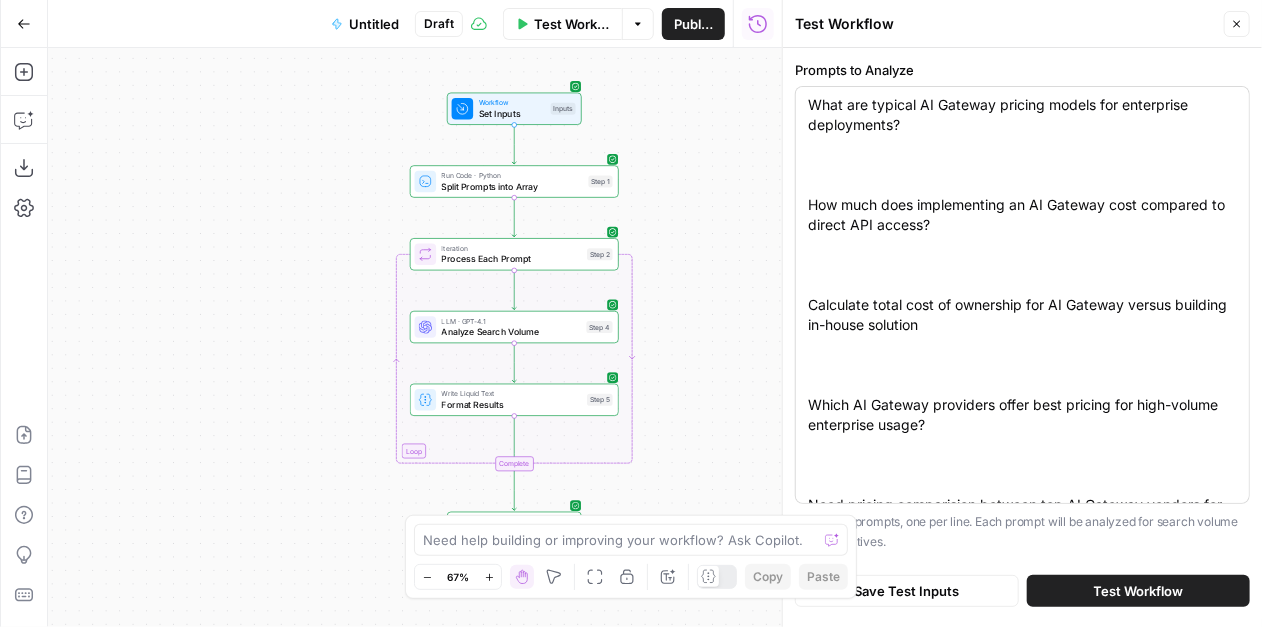 drag, startPoint x: 805, startPoint y: 99, endPoint x: 1078, endPoint y: 425, distance: 425.2117 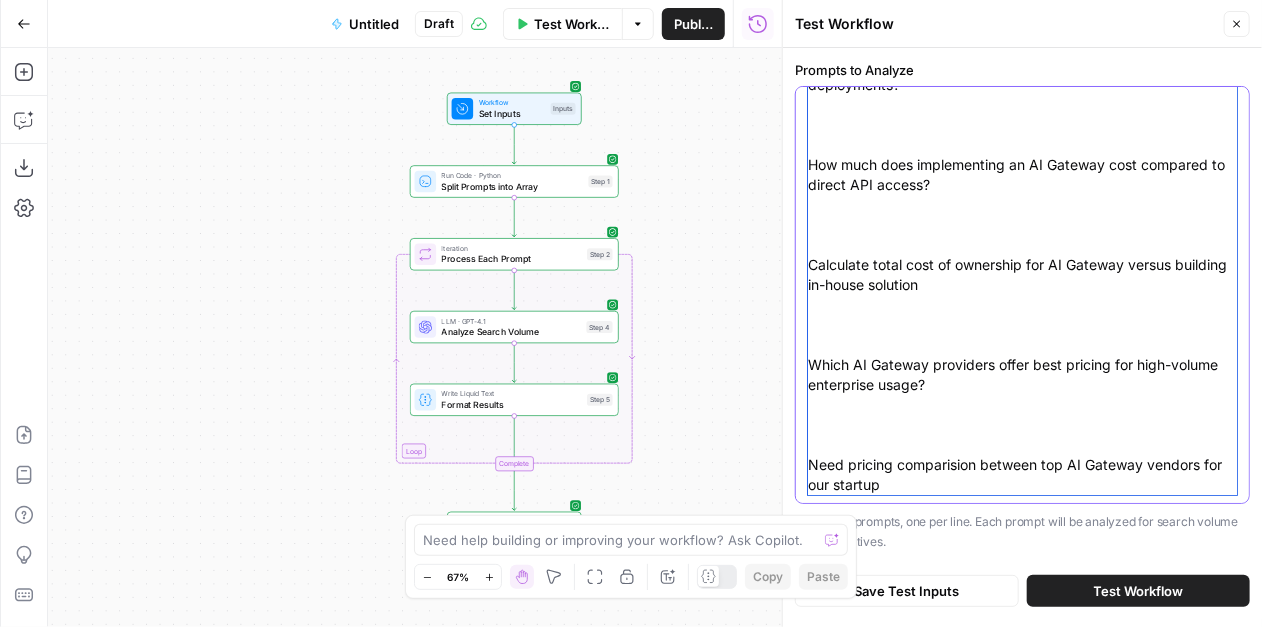 scroll, scrollTop: 0, scrollLeft: 0, axis: both 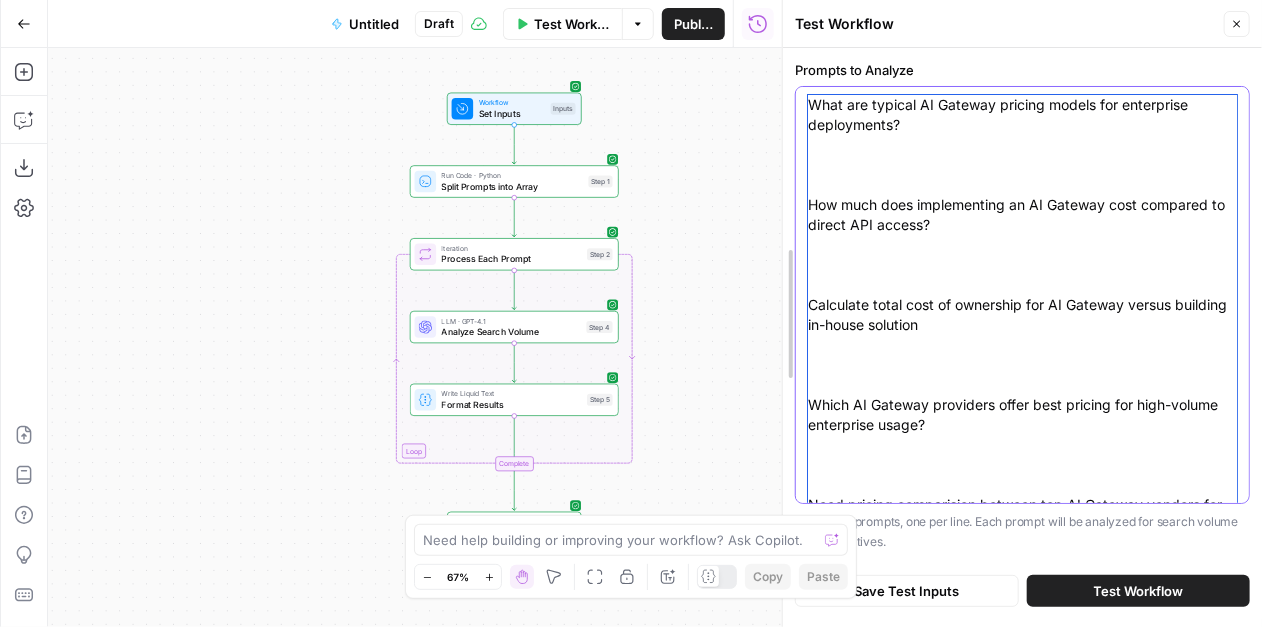 drag, startPoint x: 893, startPoint y: 444, endPoint x: 788, endPoint y: 19, distance: 437.77847 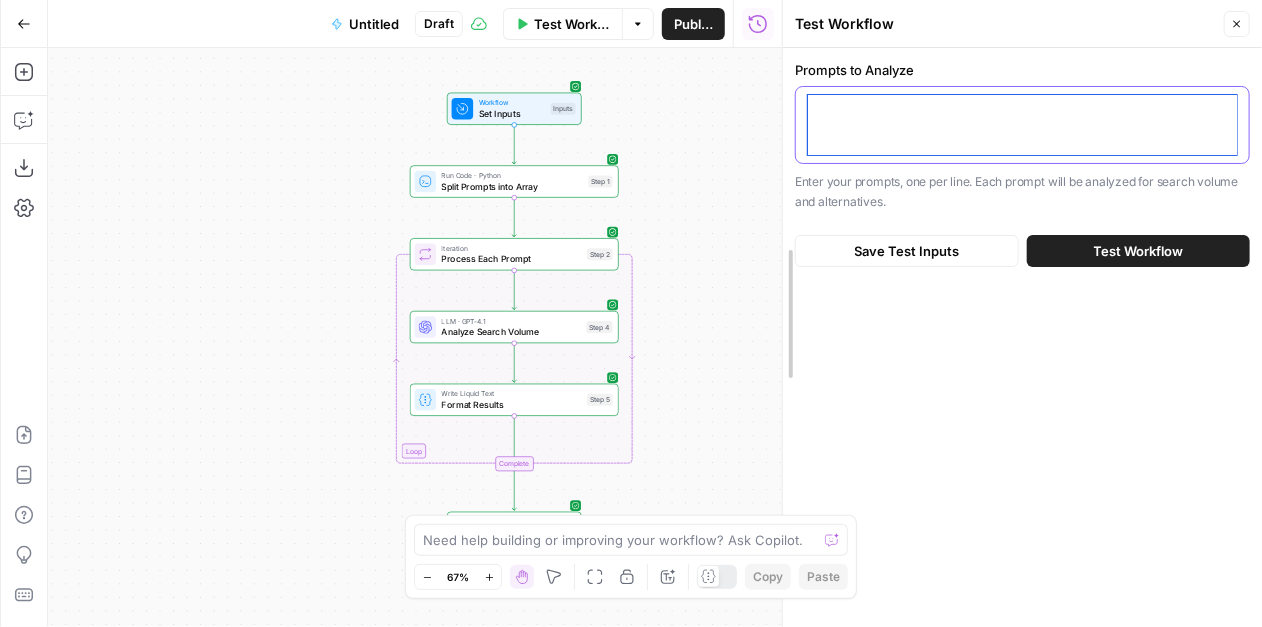 paste on "How do AI Gateway vendors structure their pricing for enterprises?
What are the main cost factors in deploying an AI Gateway at the enterprise level?
How does AI Gateway pricing compare to traditional API gateway solutions for enterprises?
Are there usage-based or subscription-based pricing models for AI Gateways?
What should enterprises consider when evaluating AI Gateway total cost of ownership?
Which features typically affect the price of AI Gateways for large organizations?
What are the licensing options for AI Gateways in enterprise environments?" 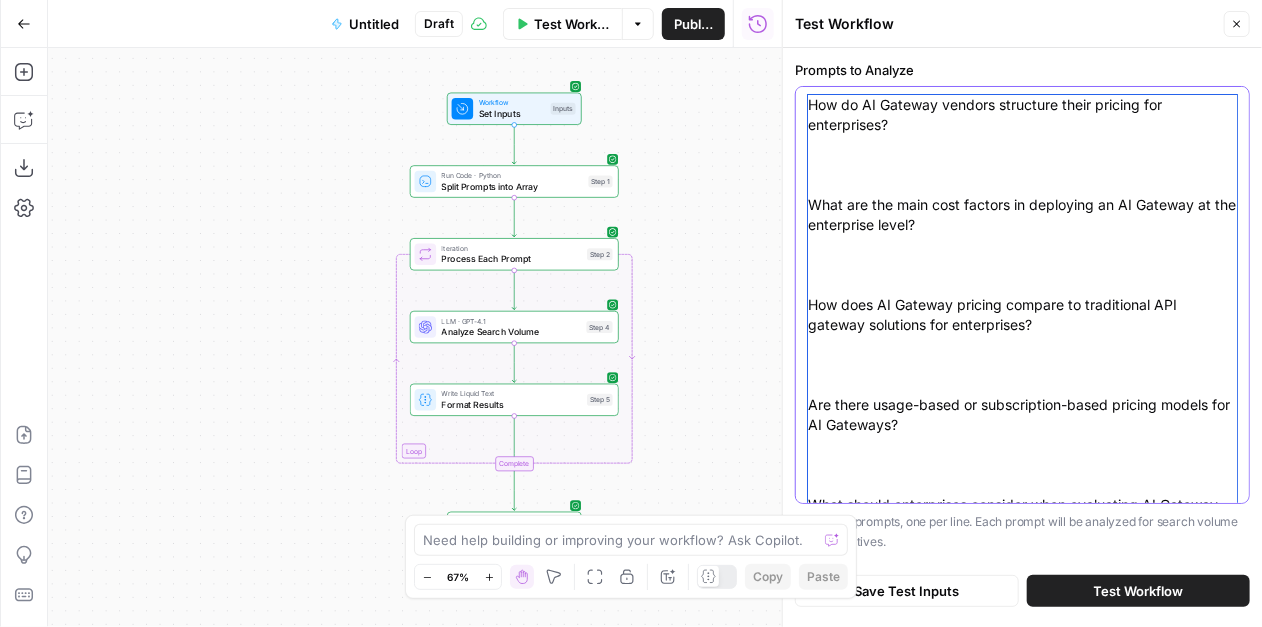 scroll, scrollTop: 232, scrollLeft: 0, axis: vertical 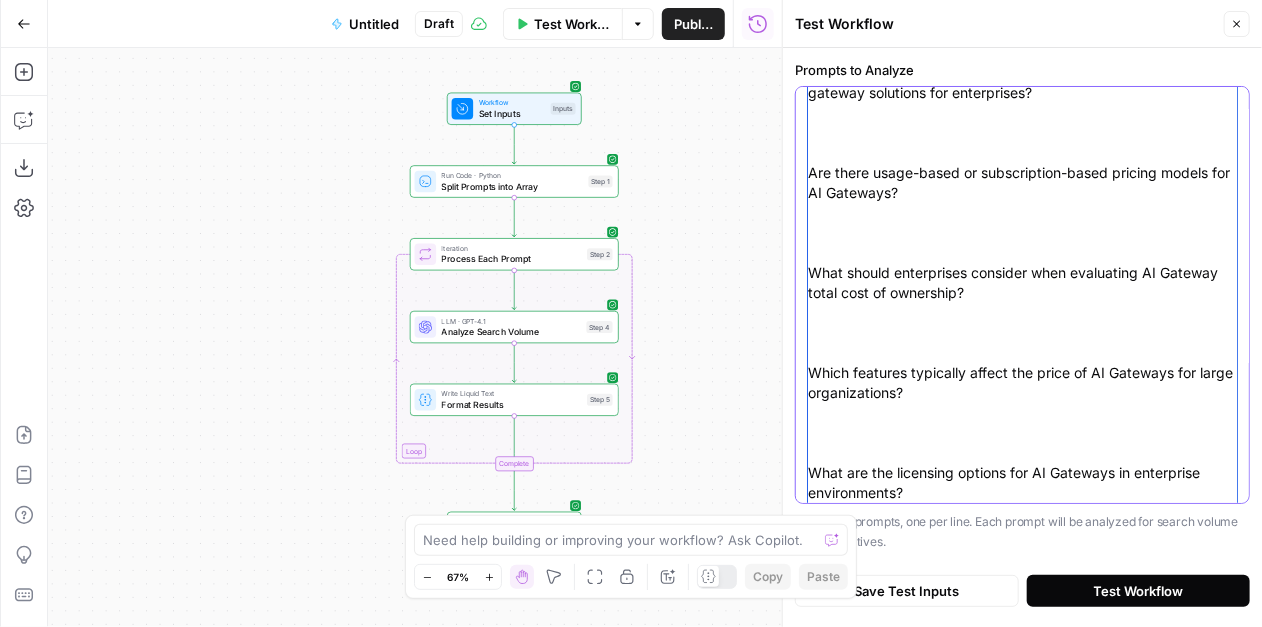 type on "How do AI Gateway vendors structure their pricing for enterprises?
What are the main cost factors in deploying an AI Gateway at the enterprise level?
How does AI Gateway pricing compare to traditional API gateway solutions for enterprises?
Are there usage-based or subscription-based pricing models for AI Gateways?
What should enterprises consider when evaluating AI Gateway total cost of ownership?
Which features typically affect the price of AI Gateways for large organizations?
What are the licensing options for AI Gateways in enterprise environments?" 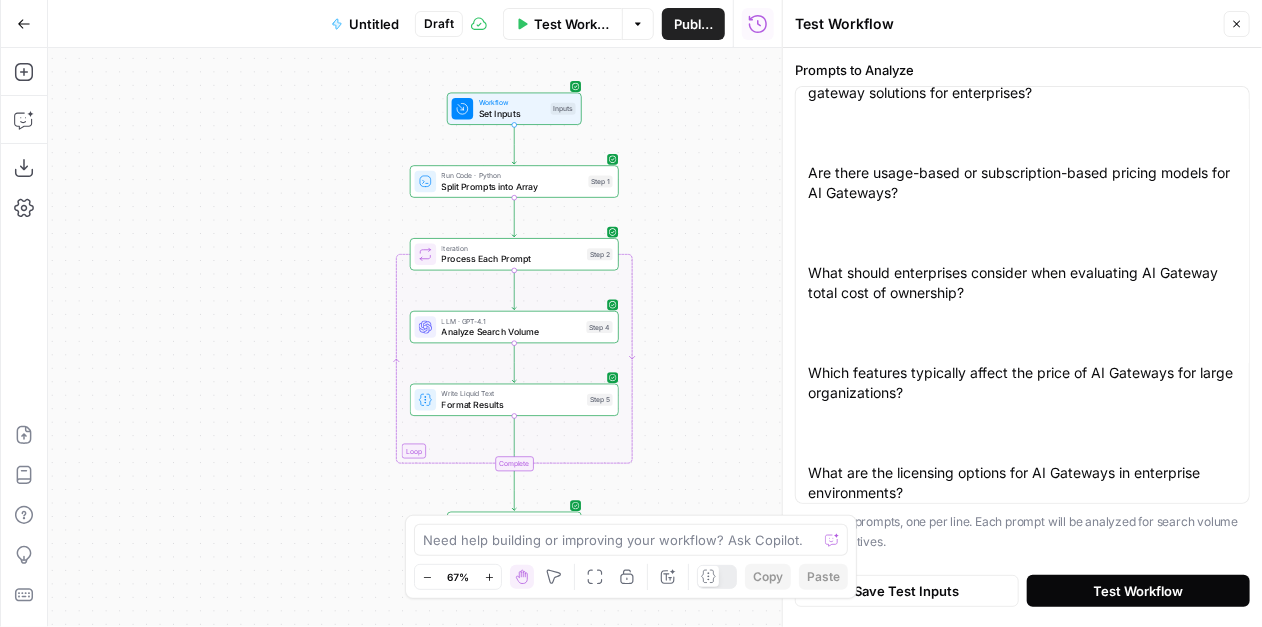 click on "Test Workflow" at bounding box center (1139, 591) 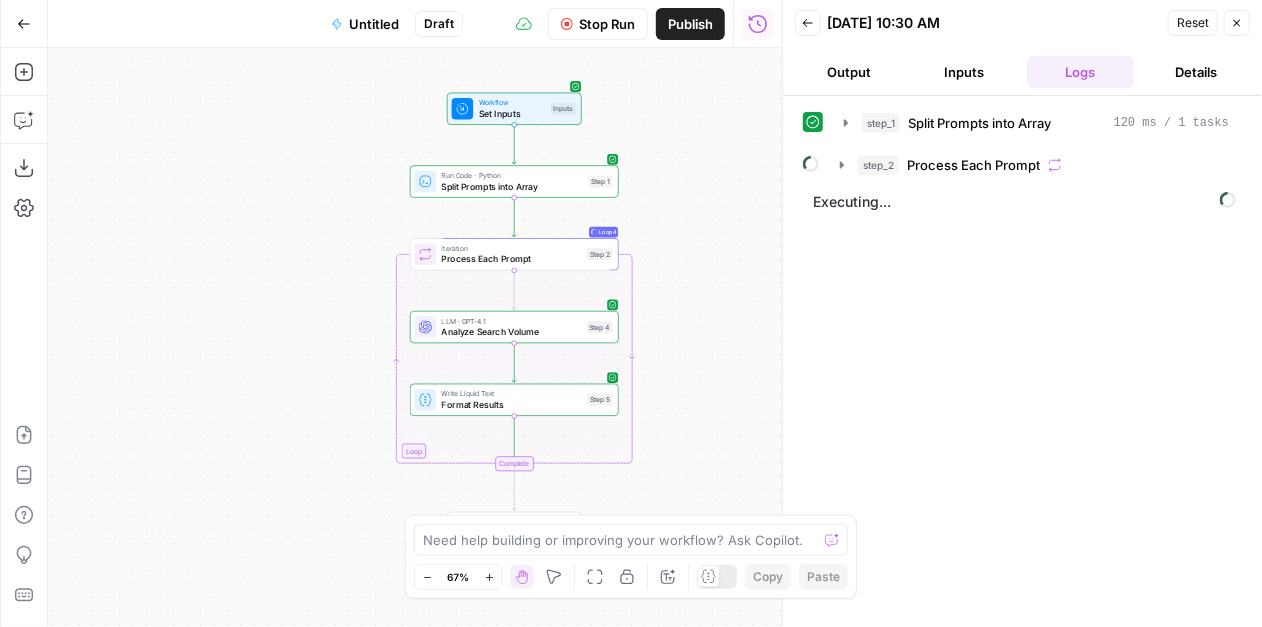 drag, startPoint x: 847, startPoint y: 78, endPoint x: 858, endPoint y: 103, distance: 27.313 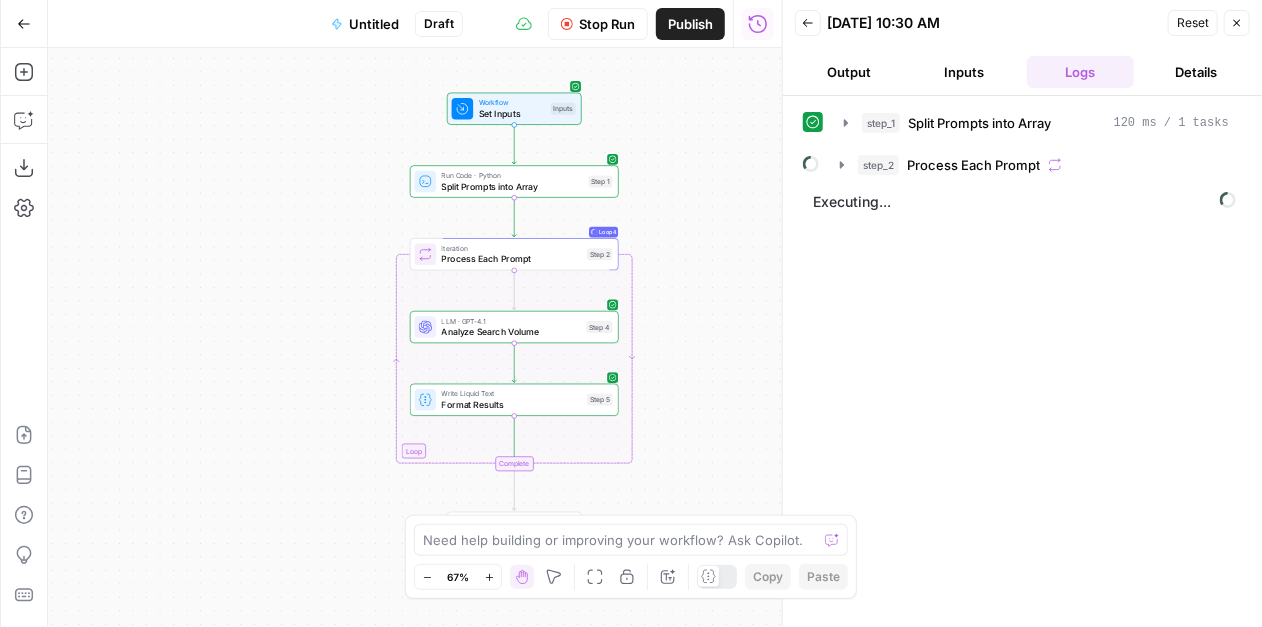 click on "Output" at bounding box center (849, 72) 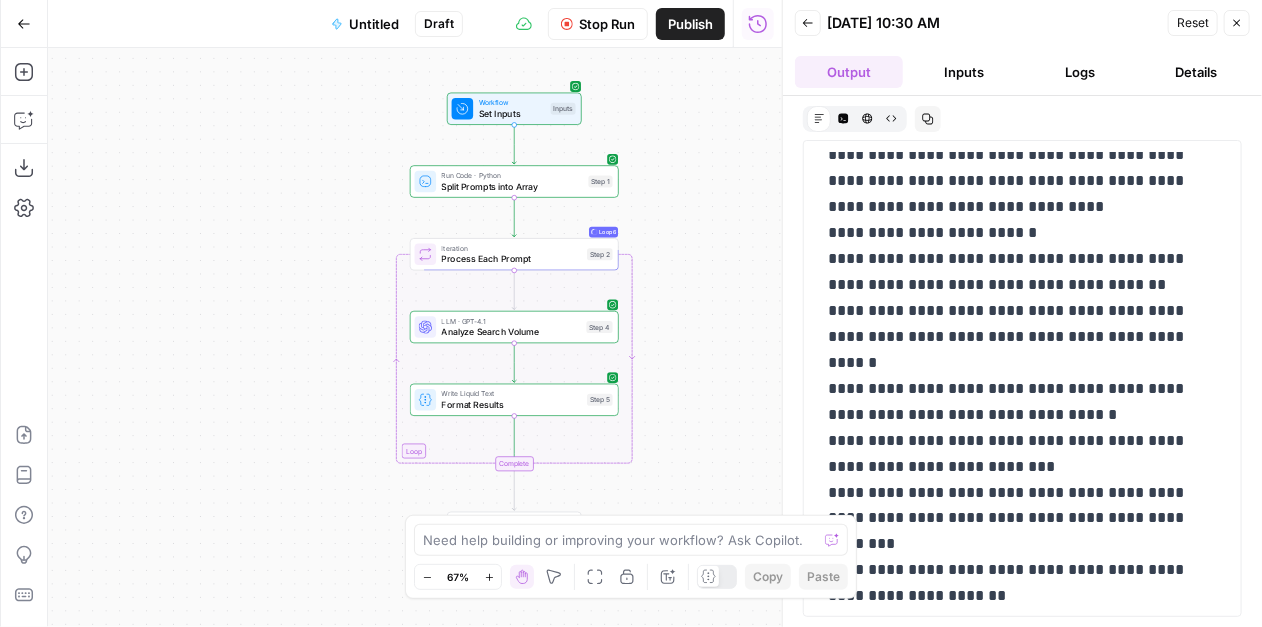 scroll, scrollTop: 1443, scrollLeft: 0, axis: vertical 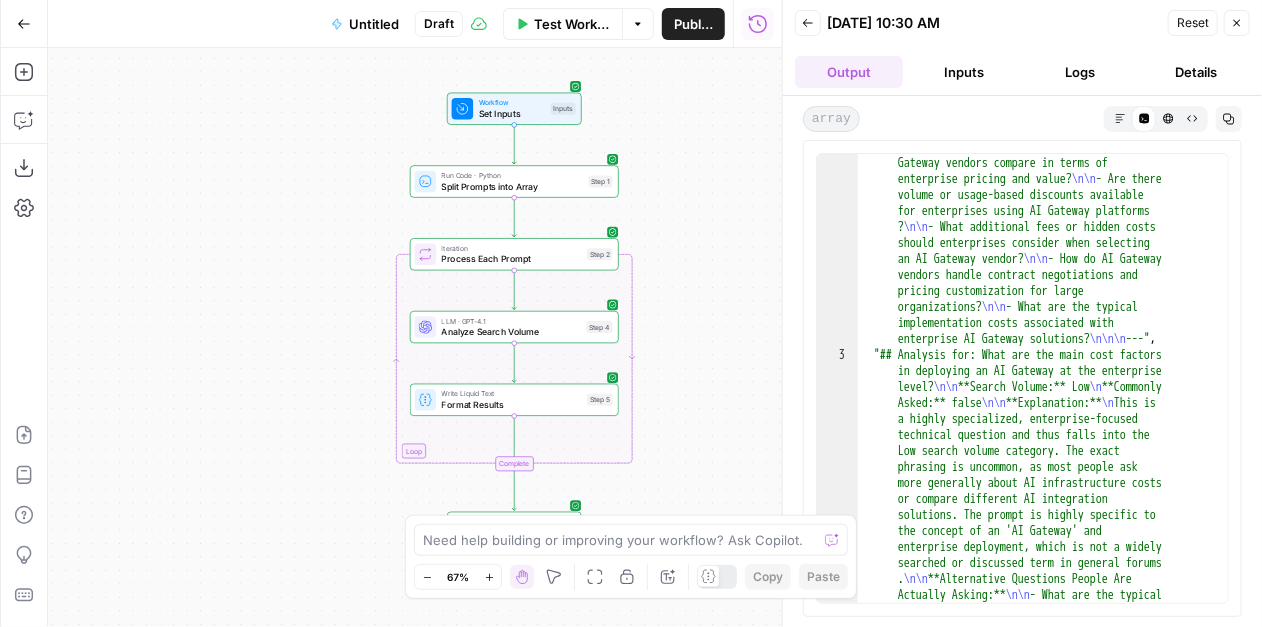click 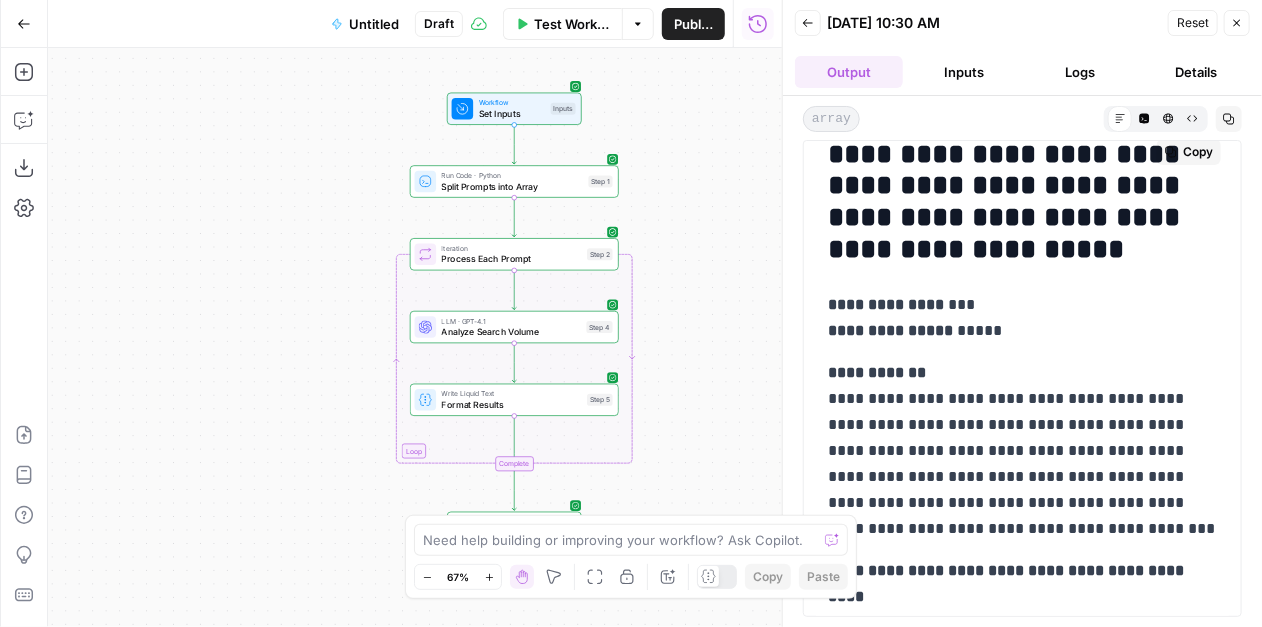scroll, scrollTop: 6155, scrollLeft: 0, axis: vertical 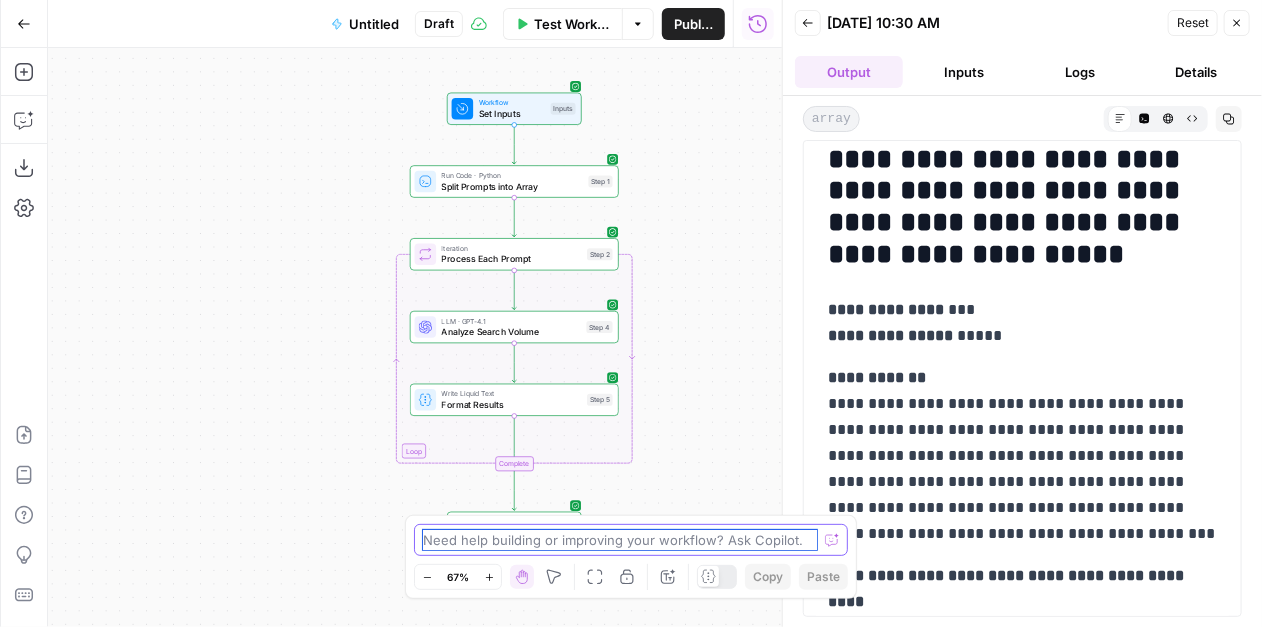 click at bounding box center [620, 540] 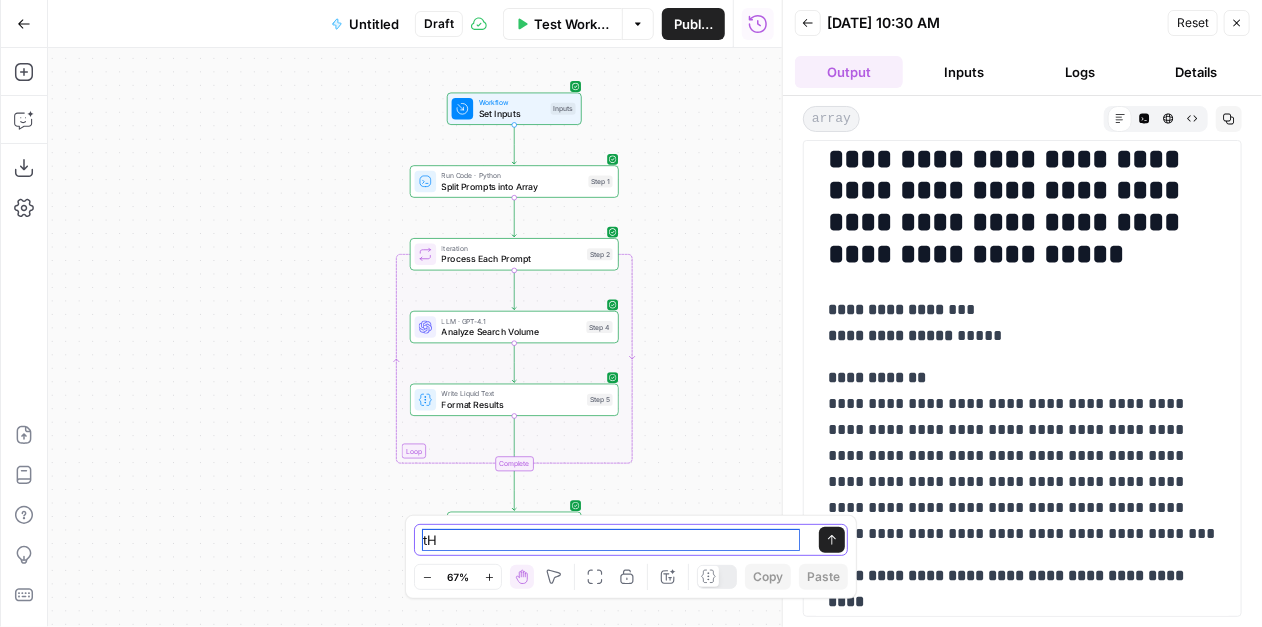 type on "t" 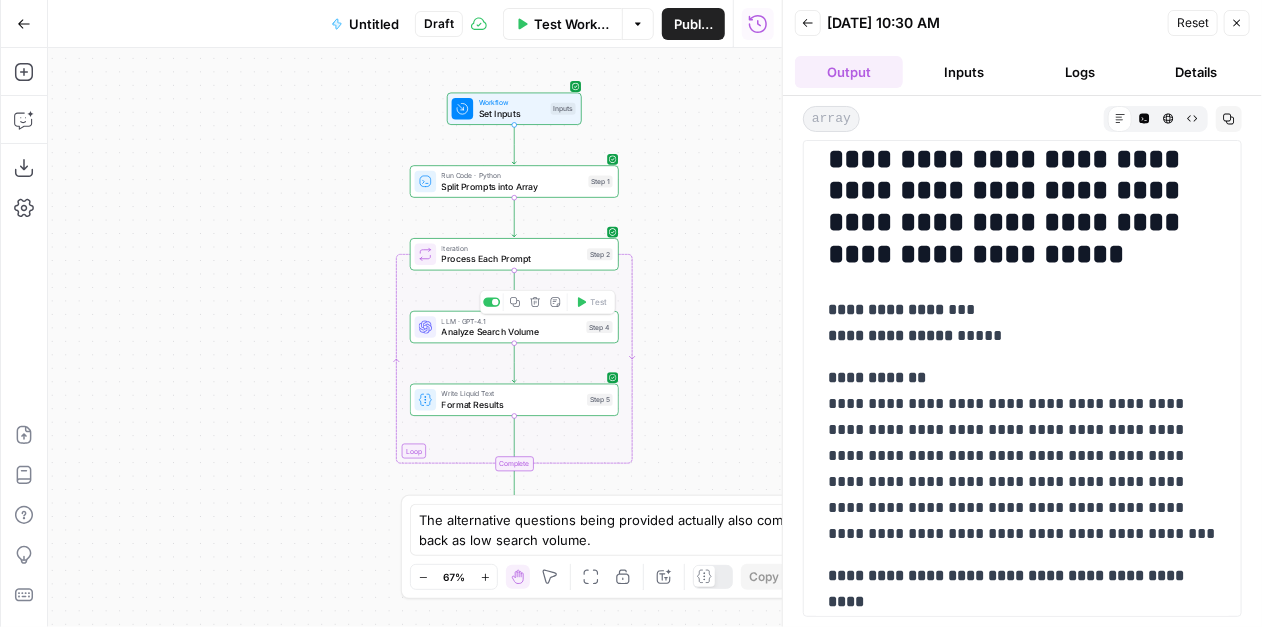 click on "Analyze Search Volume" at bounding box center (512, 331) 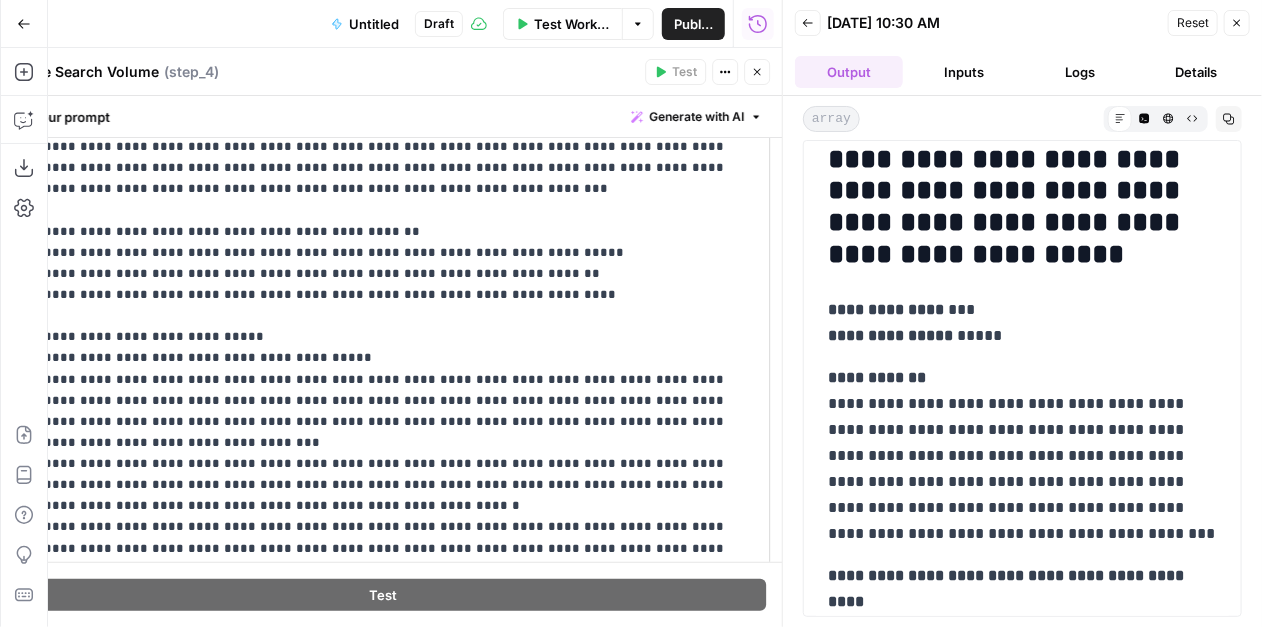 scroll, scrollTop: 0, scrollLeft: 0, axis: both 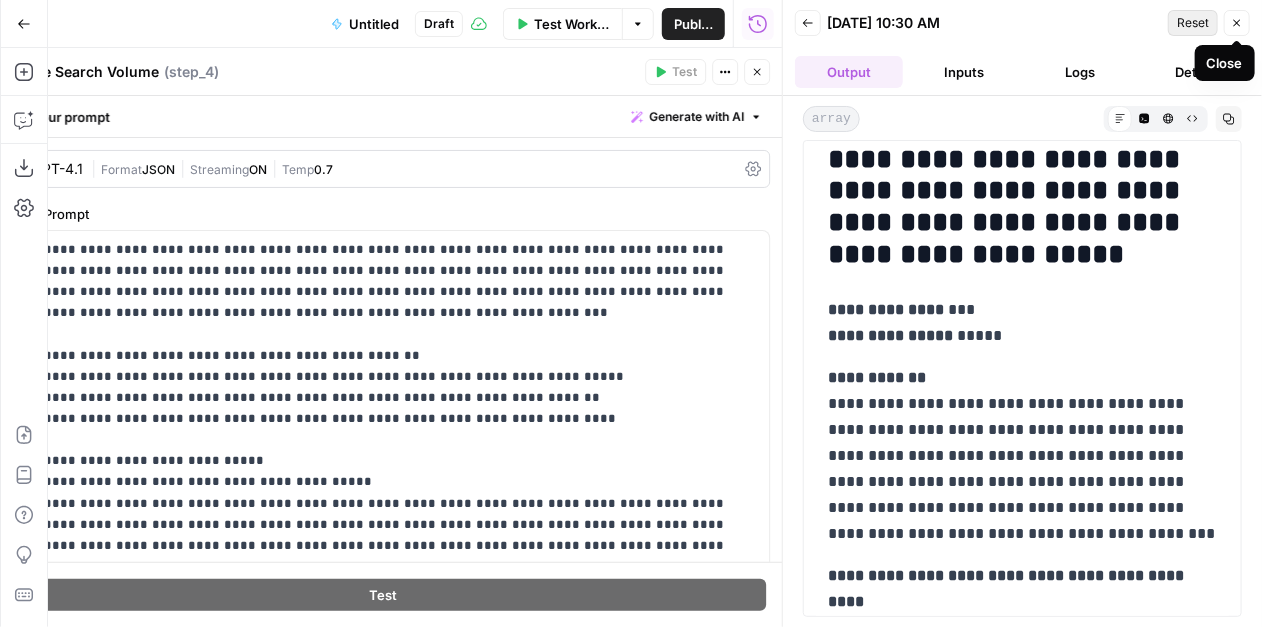 click 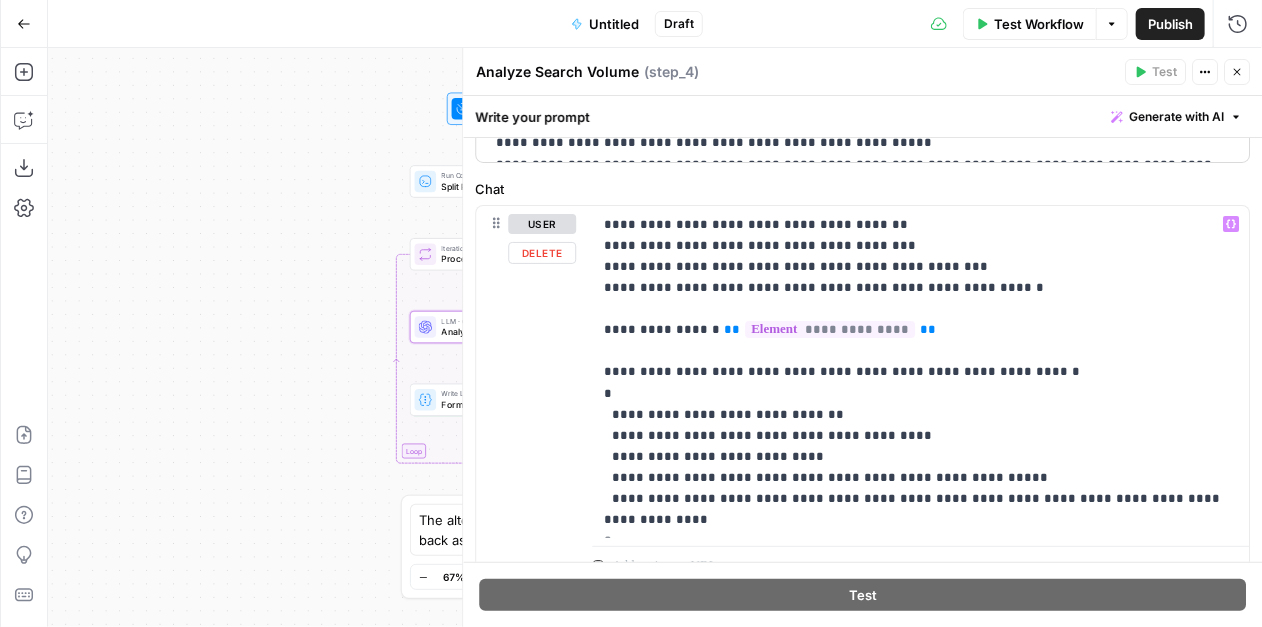 scroll, scrollTop: 973, scrollLeft: 0, axis: vertical 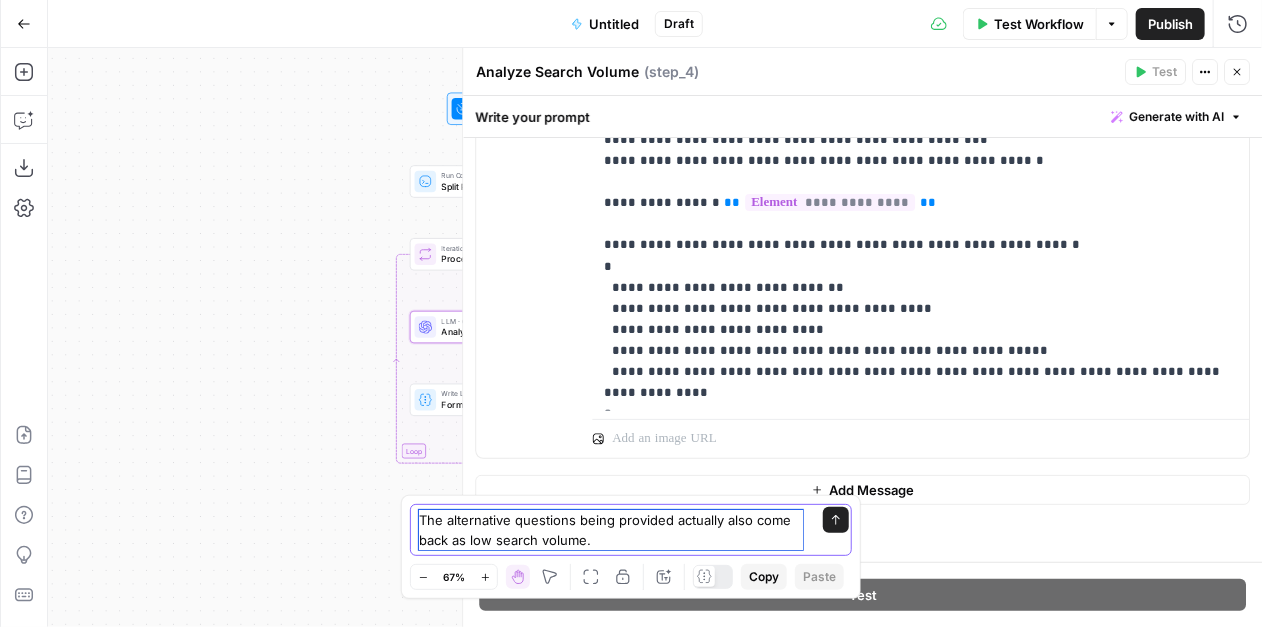 click on "The alternative questions being provided actually also come back as low search volume." at bounding box center (611, 530) 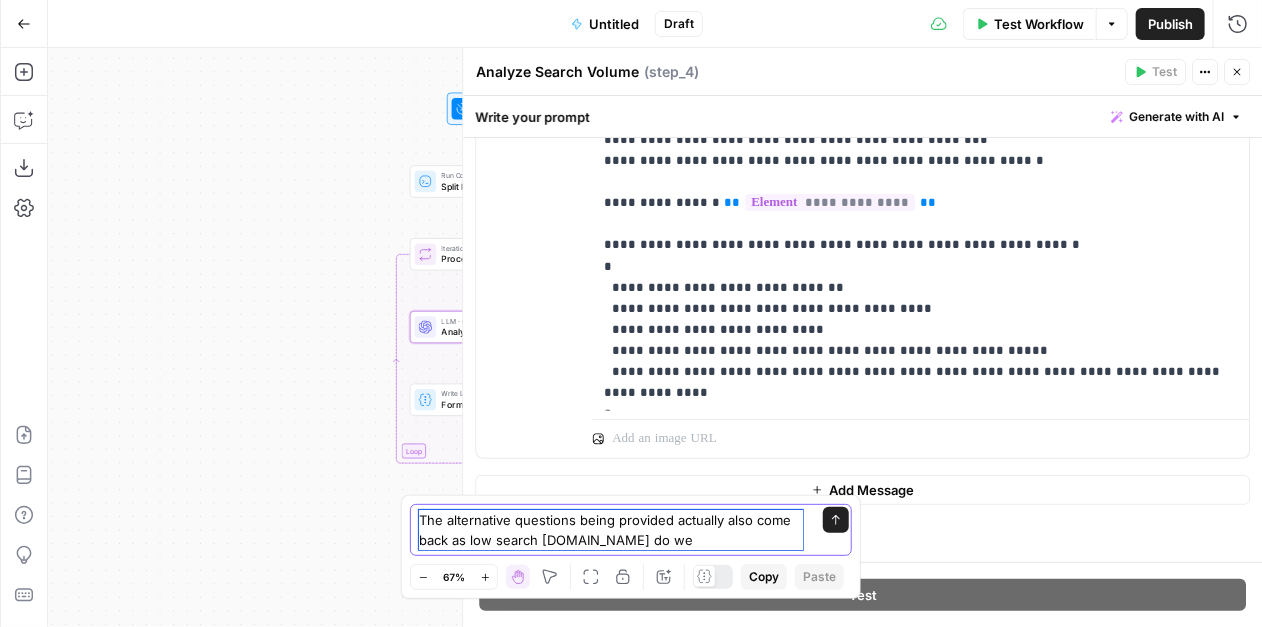 drag, startPoint x: 671, startPoint y: 544, endPoint x: 591, endPoint y: 543, distance: 80.00625 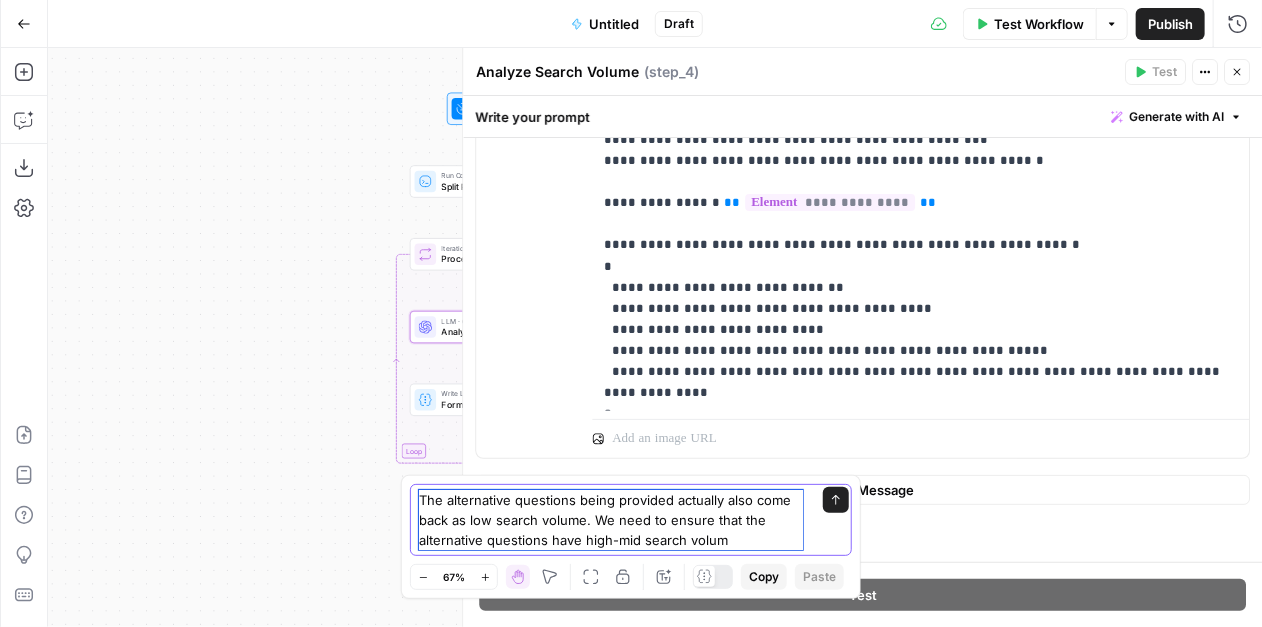 type on "The alternative questions being provided actually also come back as low search volume. We need to ensure that the alternative questions have high-mid search volume" 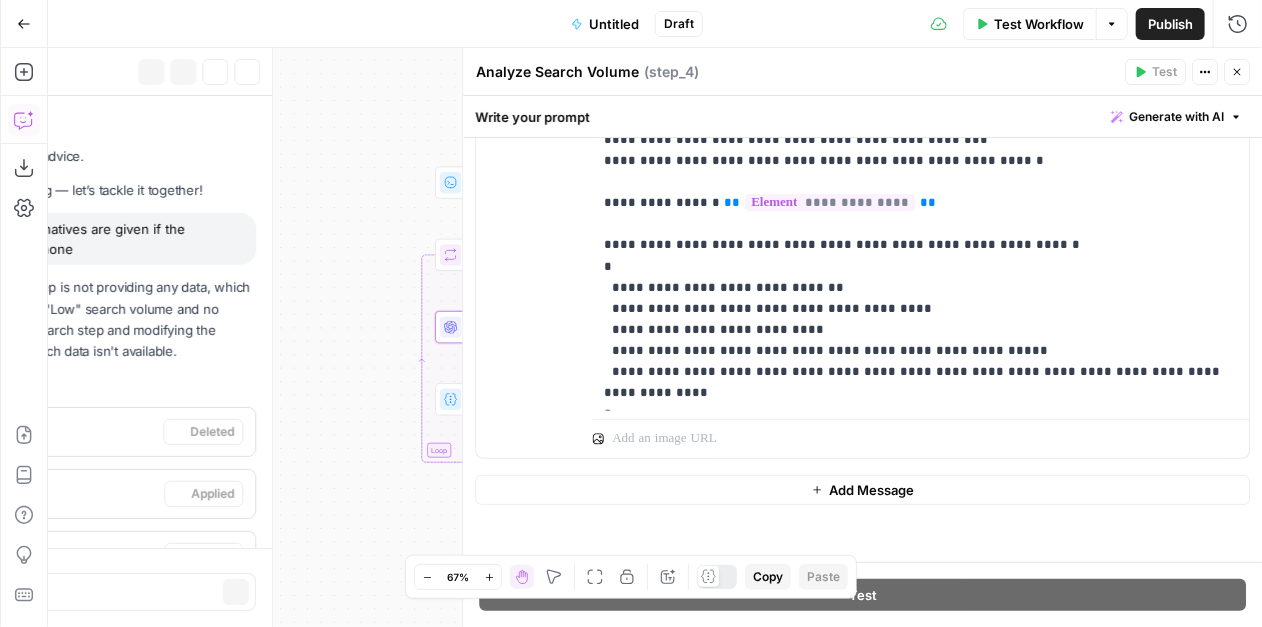 scroll, scrollTop: 240, scrollLeft: 0, axis: vertical 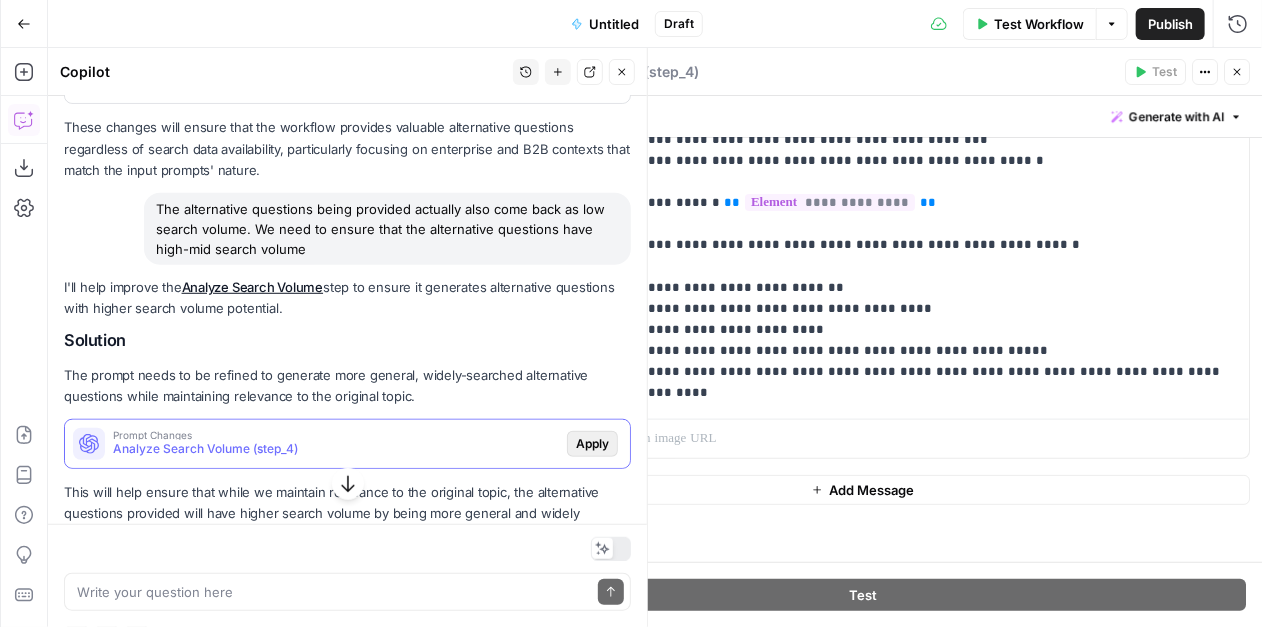 click on "Apply" at bounding box center (592, 444) 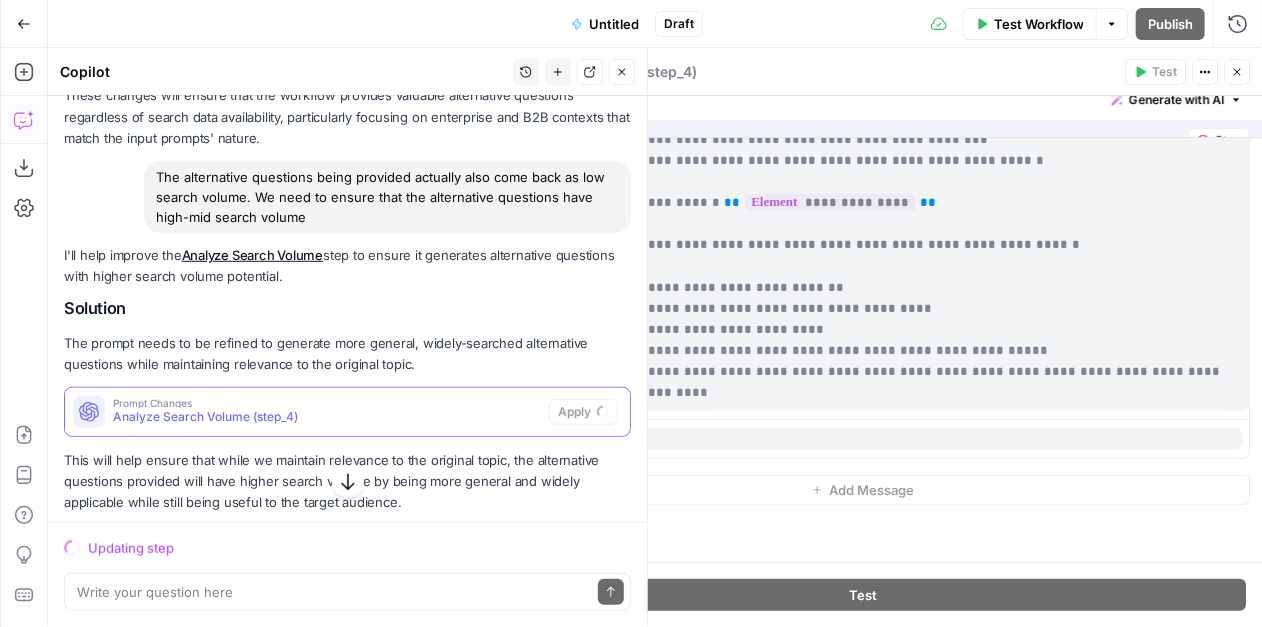 scroll, scrollTop: 477, scrollLeft: 0, axis: vertical 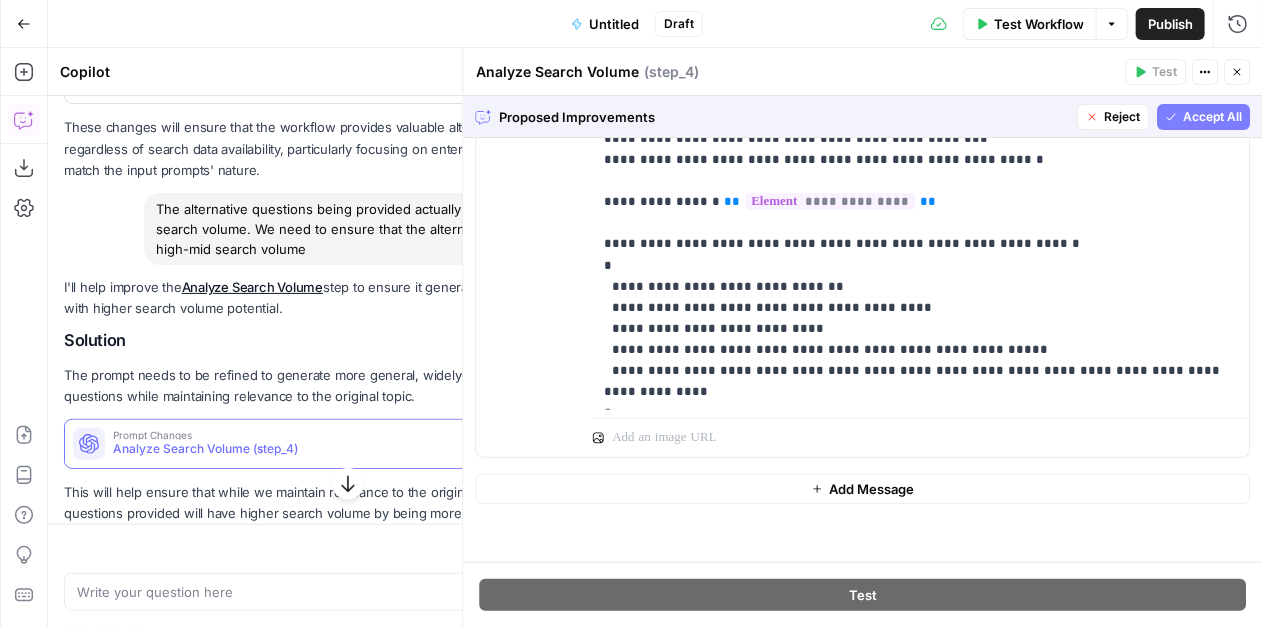 click on "Accept" at bounding box center (589, 444) 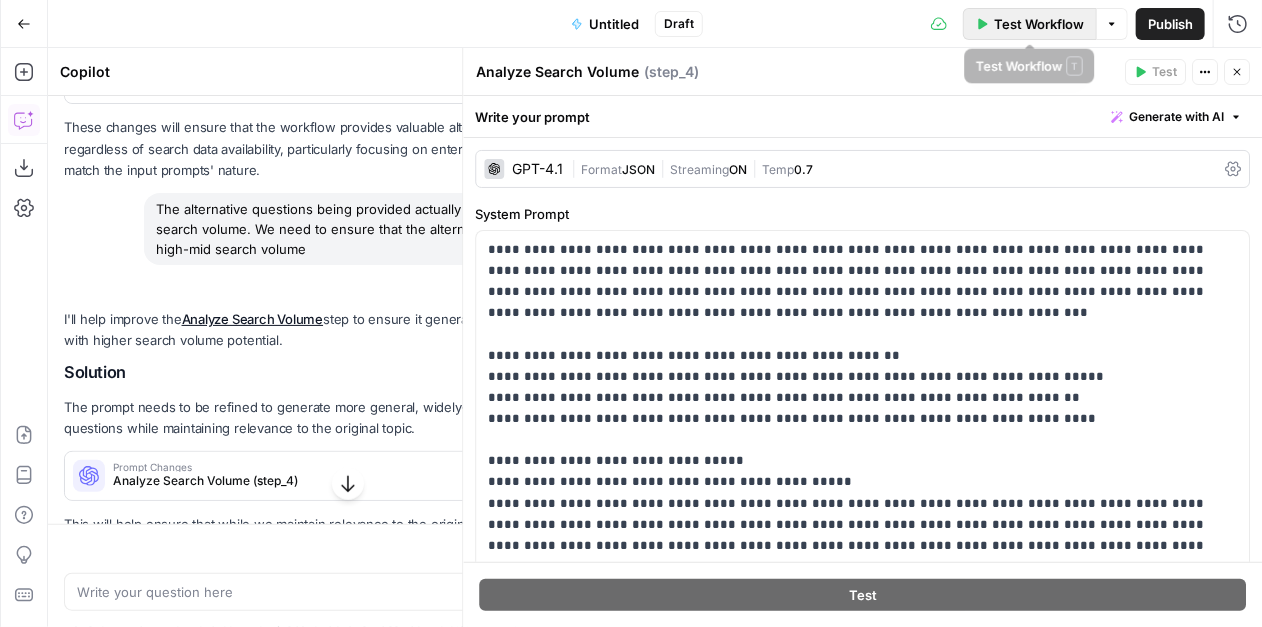 click on "Test Workflow" at bounding box center [1039, 24] 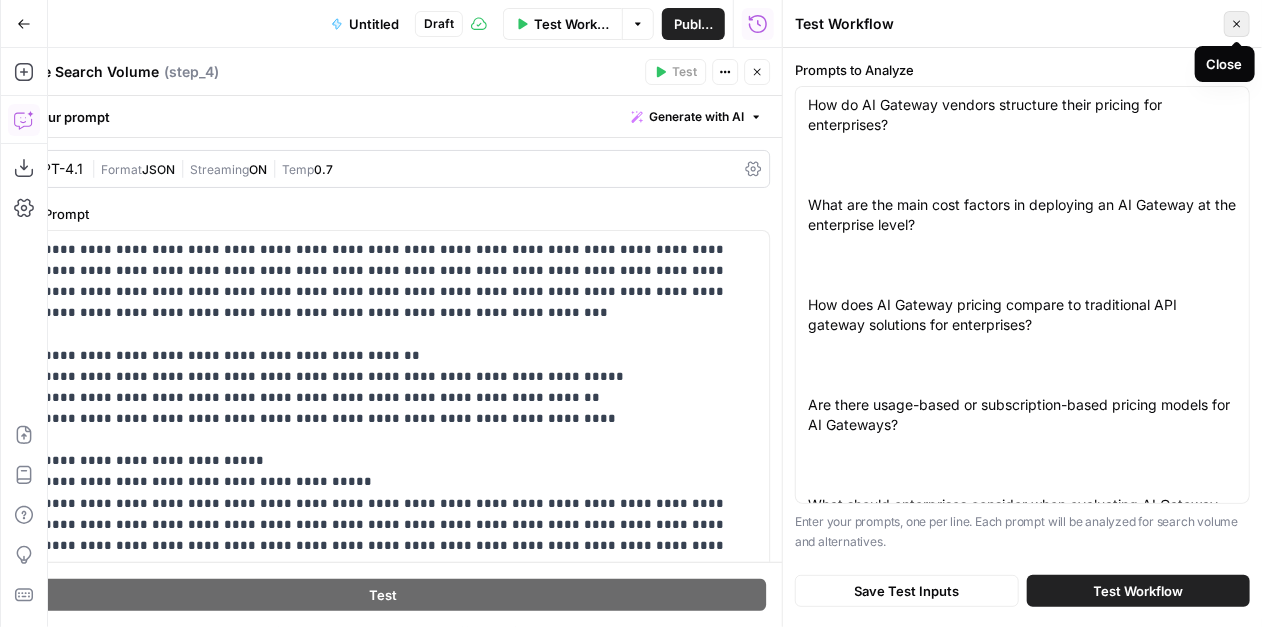 click on "Close" at bounding box center [1237, 24] 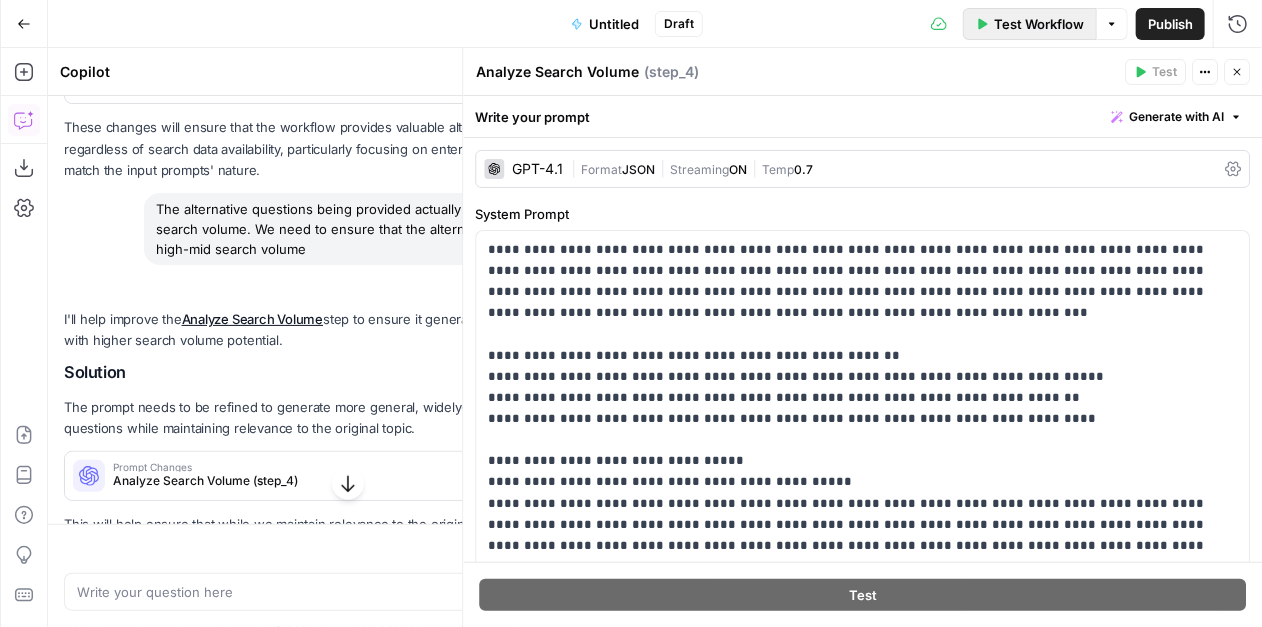 click on "Test Workflow" at bounding box center (1039, 24) 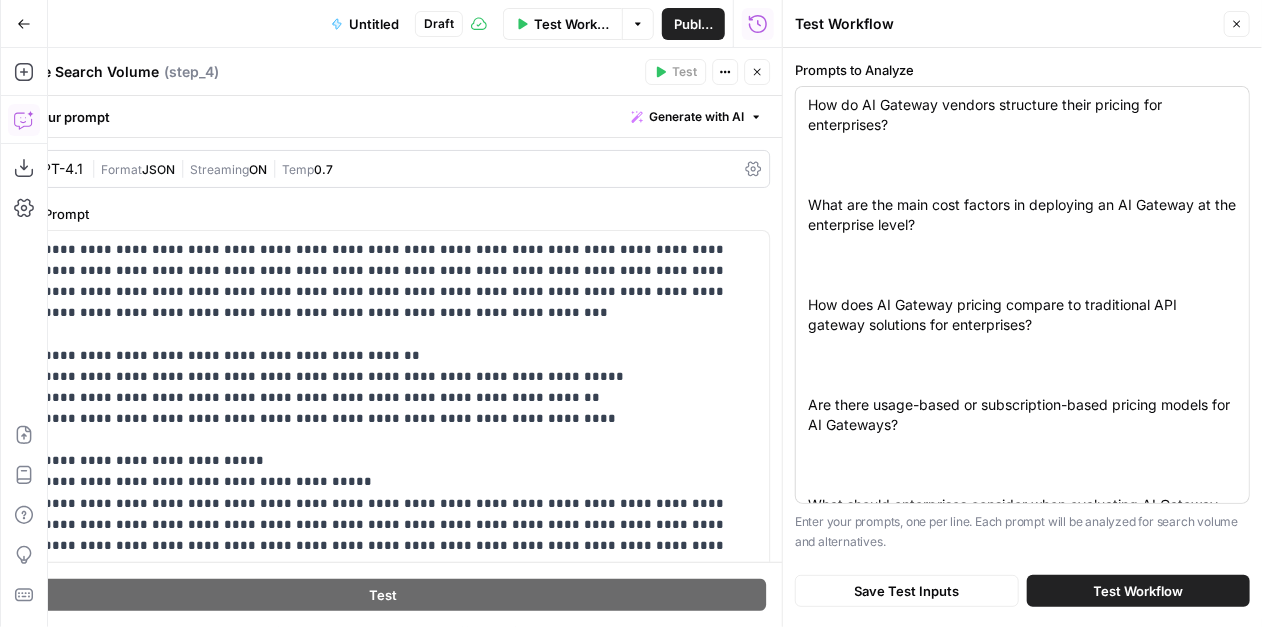 drag, startPoint x: 831, startPoint y: 110, endPoint x: 1020, endPoint y: 221, distance: 219.18486 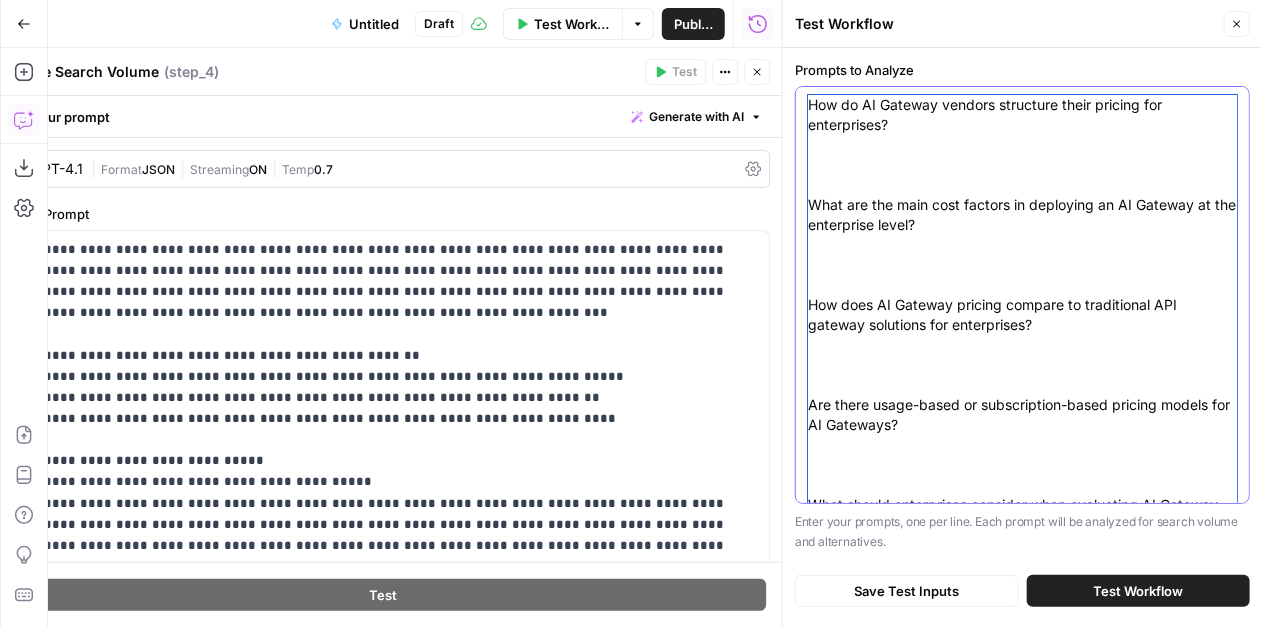 drag, startPoint x: 808, startPoint y: 104, endPoint x: 1012, endPoint y: 137, distance: 206.65189 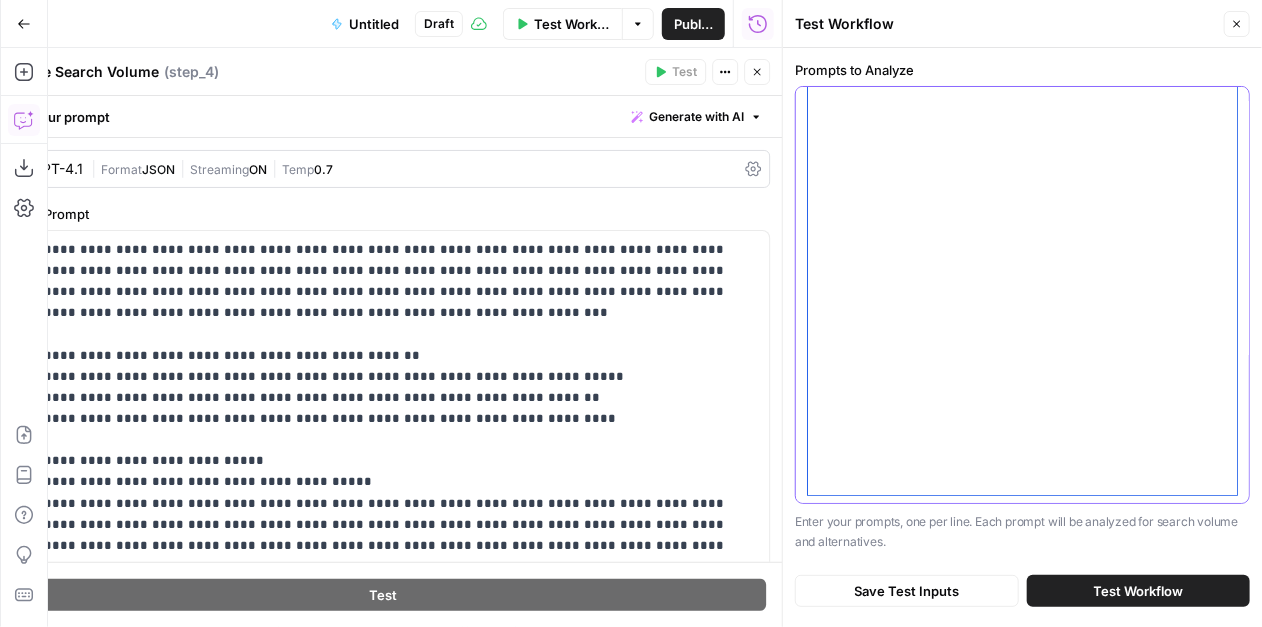 scroll, scrollTop: 0, scrollLeft: 0, axis: both 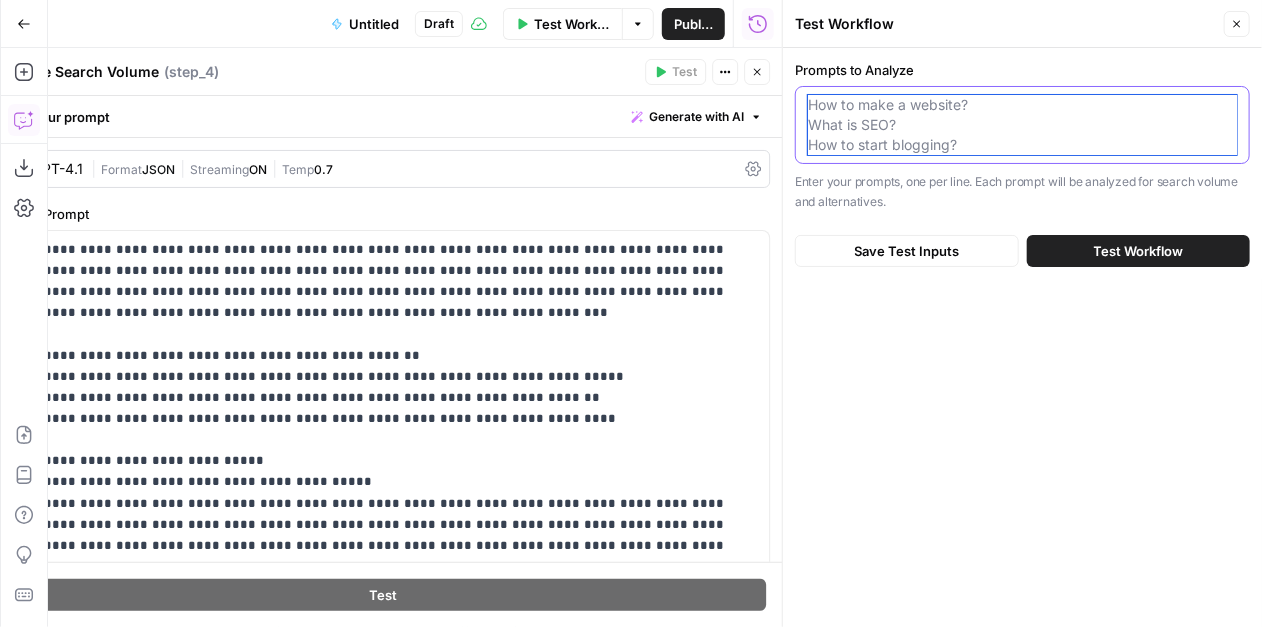 paste on "What are typical AI Gateway pricing models for enterprise deployments?
How much does implementing an AI Gateway cost compared to direct API access?
Calculate total cost of ownership for AI Gateway versus building in-house solution
Which AI Gateway providers offer best pricing for high-volume enterprise usage?
Need pricing comparision between top AI Gateway vendors for our startup" 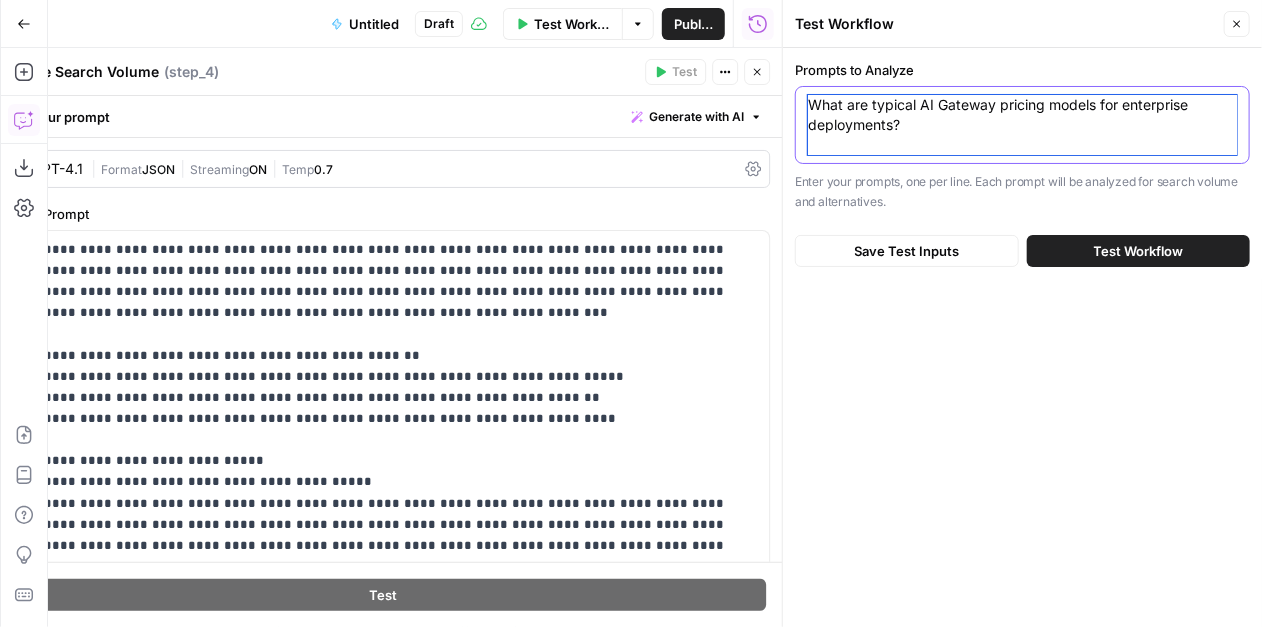 scroll, scrollTop: 79, scrollLeft: 0, axis: vertical 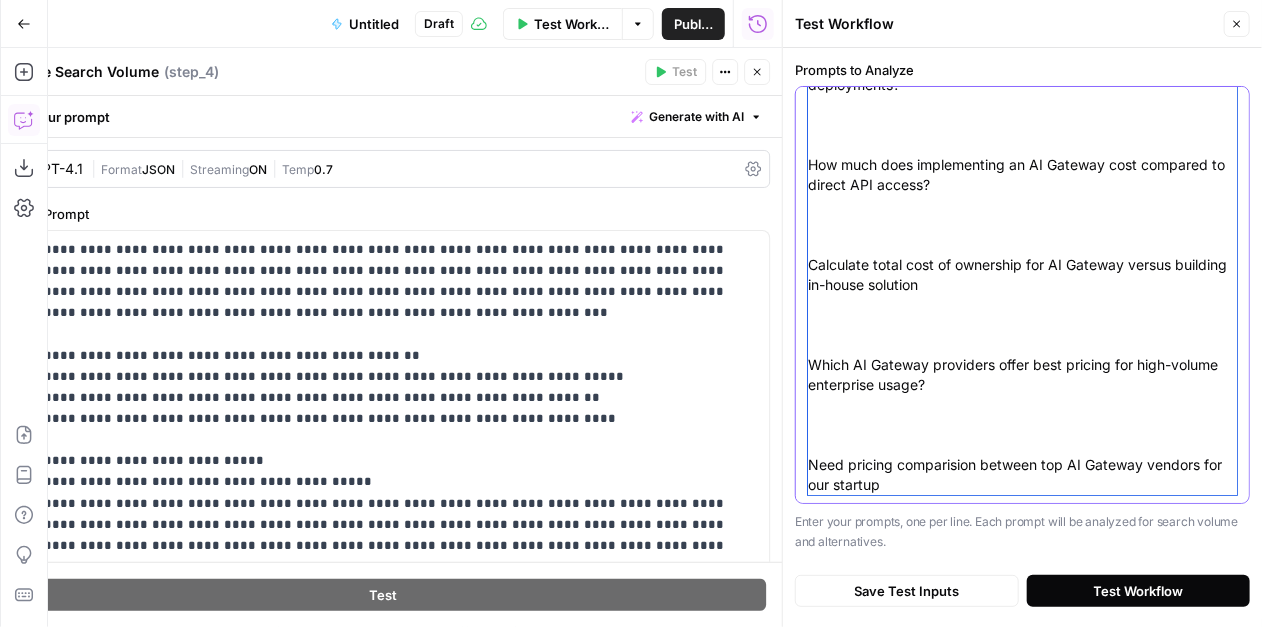 type on "What are typical AI Gateway pricing models for enterprise deployments?
How much does implementing an AI Gateway cost compared to direct API access?
Calculate total cost of ownership for AI Gateway versus building in-house solution
Which AI Gateway providers offer best pricing for high-volume enterprise usage?
Need pricing comparision between top AI Gateway vendors for our startup" 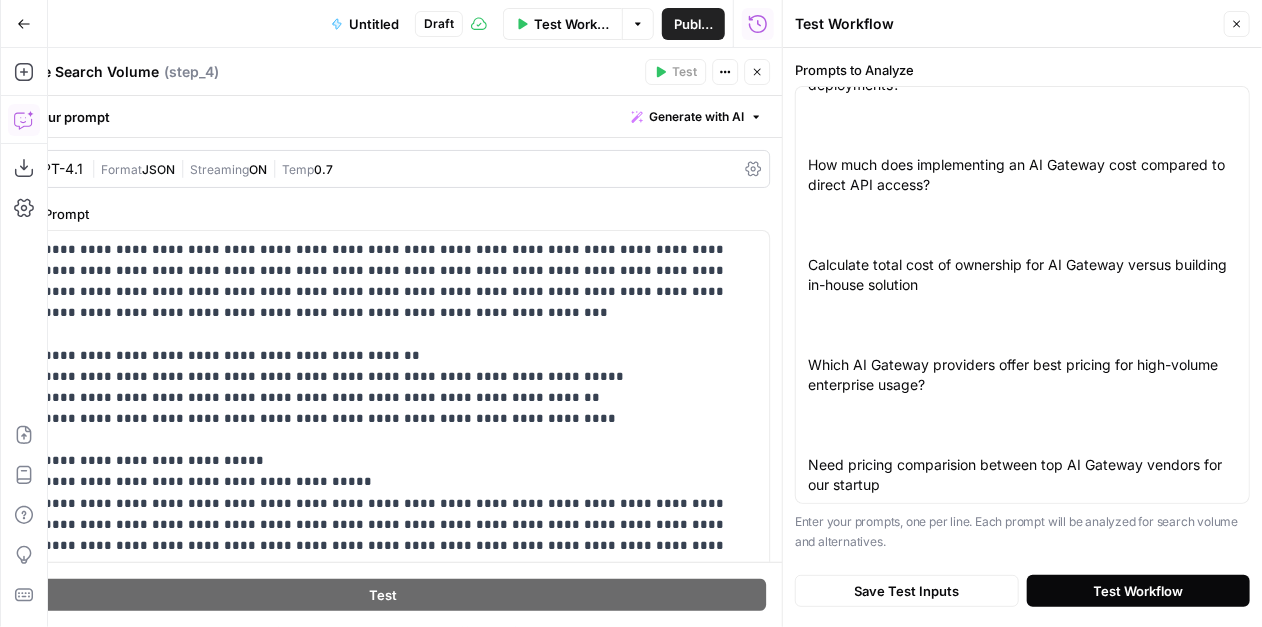 click on "Test Workflow" at bounding box center (1139, 591) 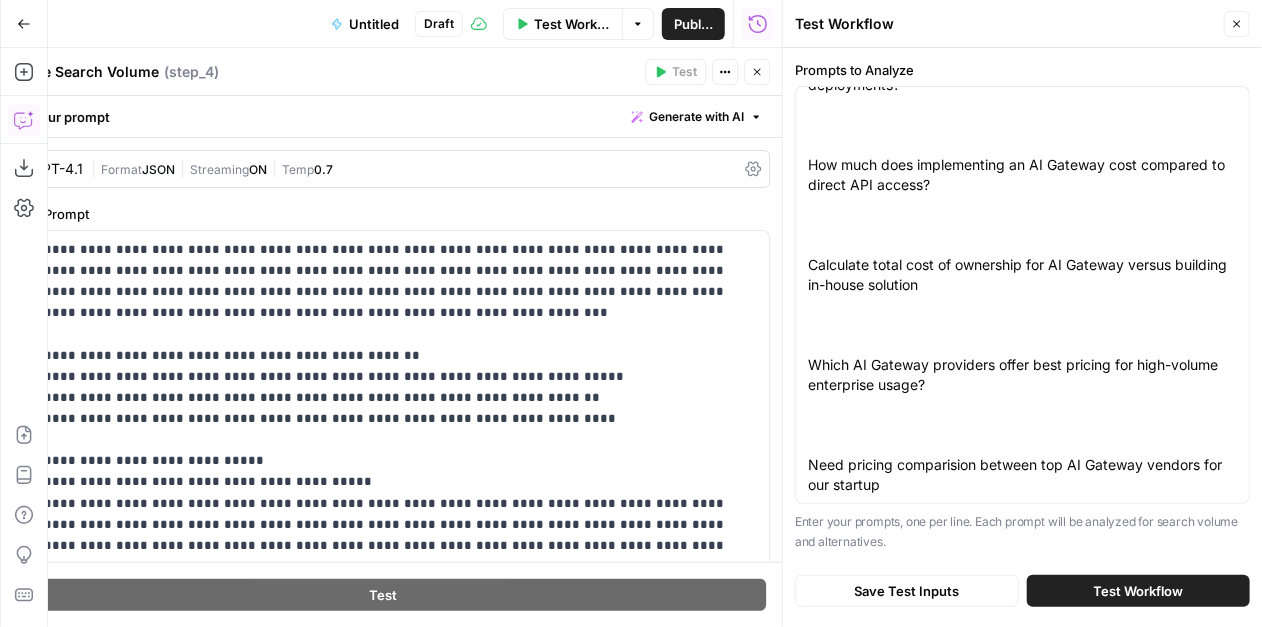 scroll, scrollTop: 0, scrollLeft: 0, axis: both 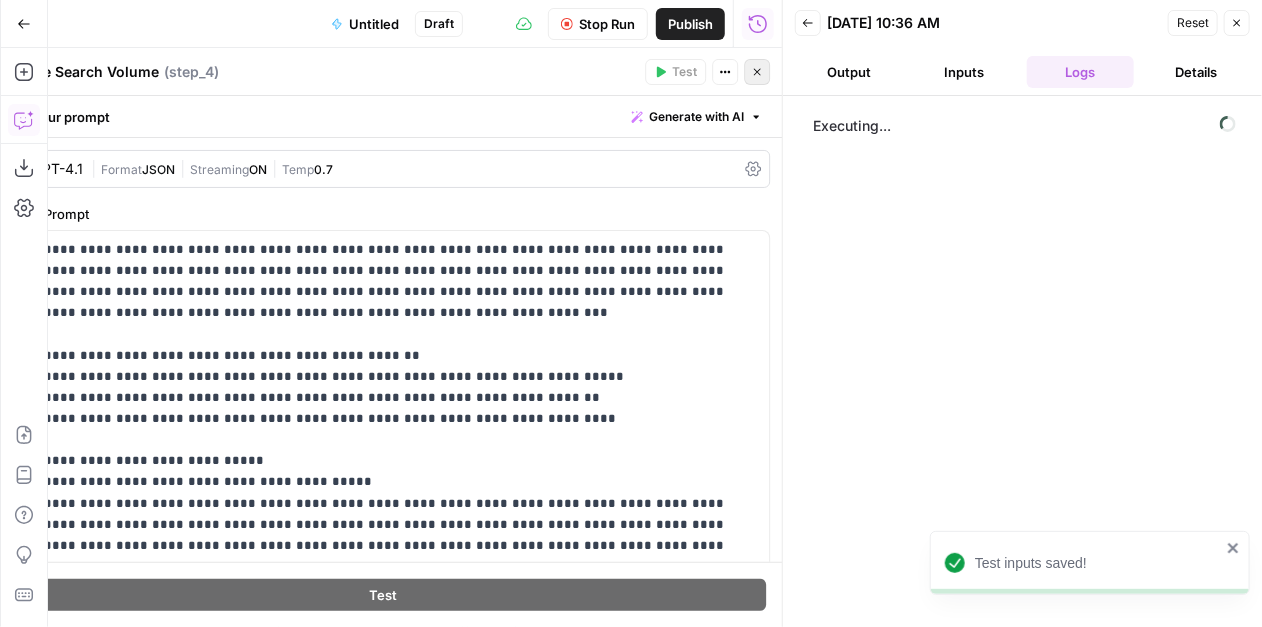 click 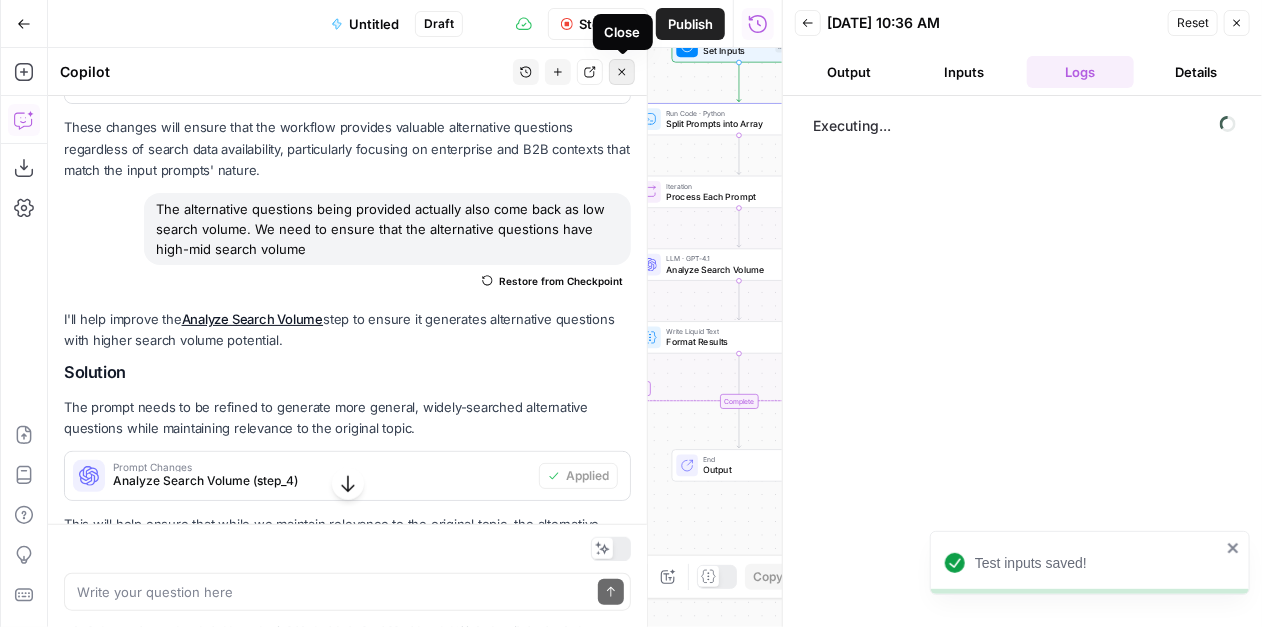 click 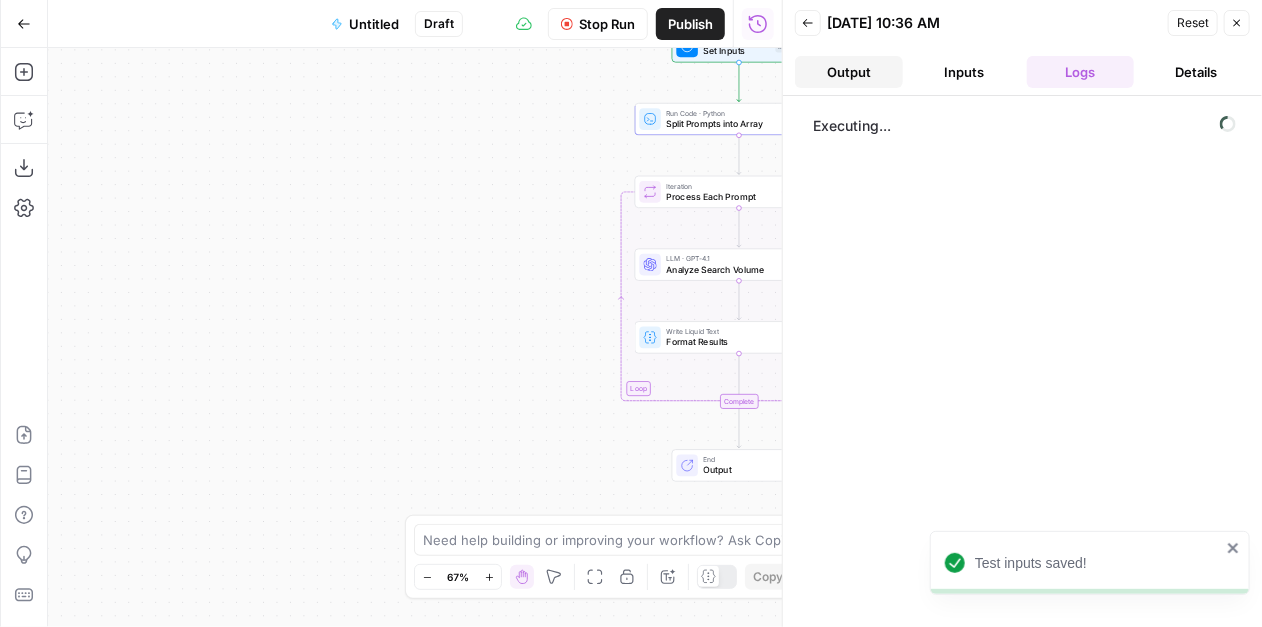 click on "Output" at bounding box center [849, 72] 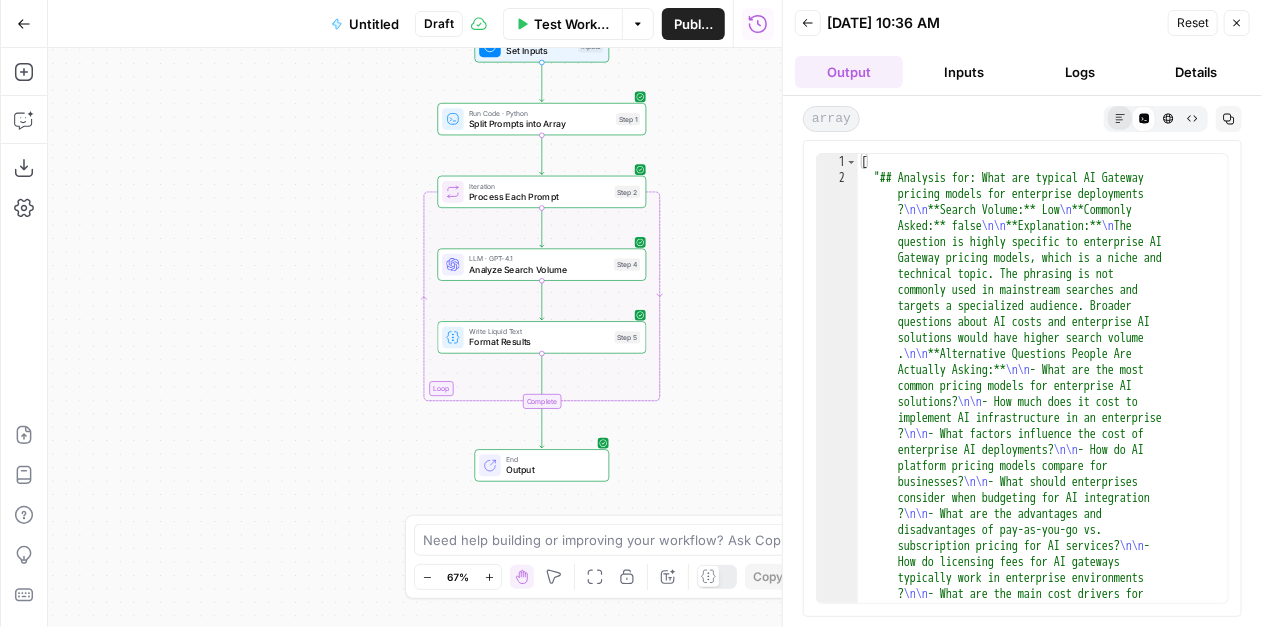 click 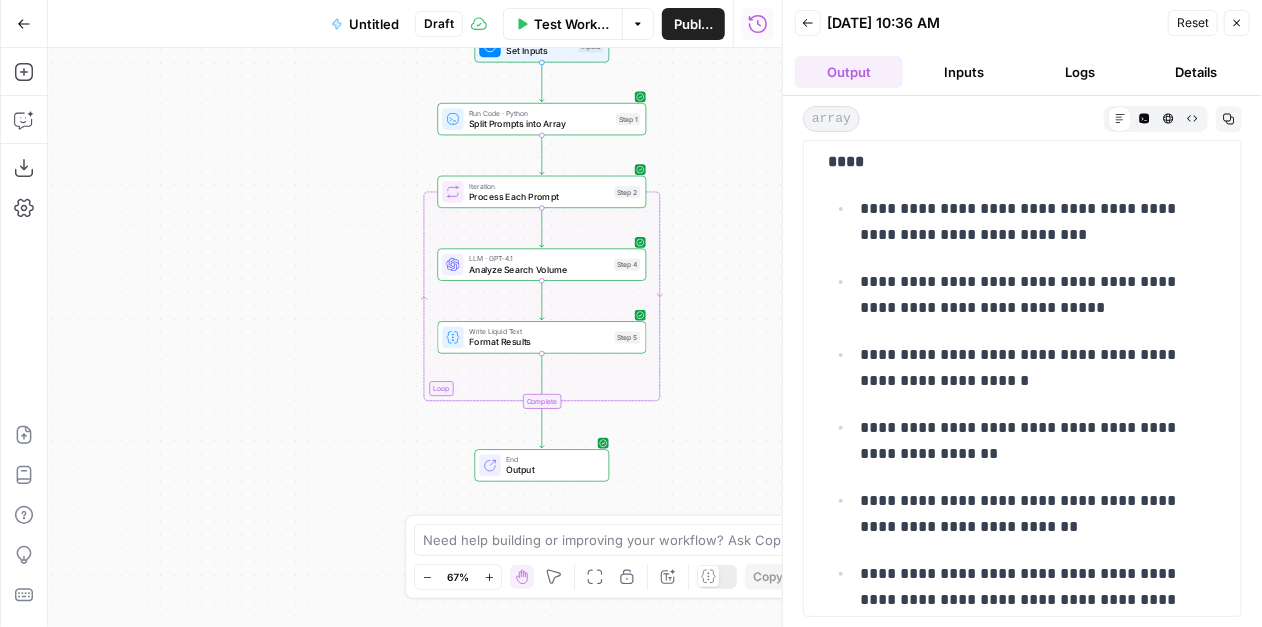 scroll, scrollTop: 469, scrollLeft: 0, axis: vertical 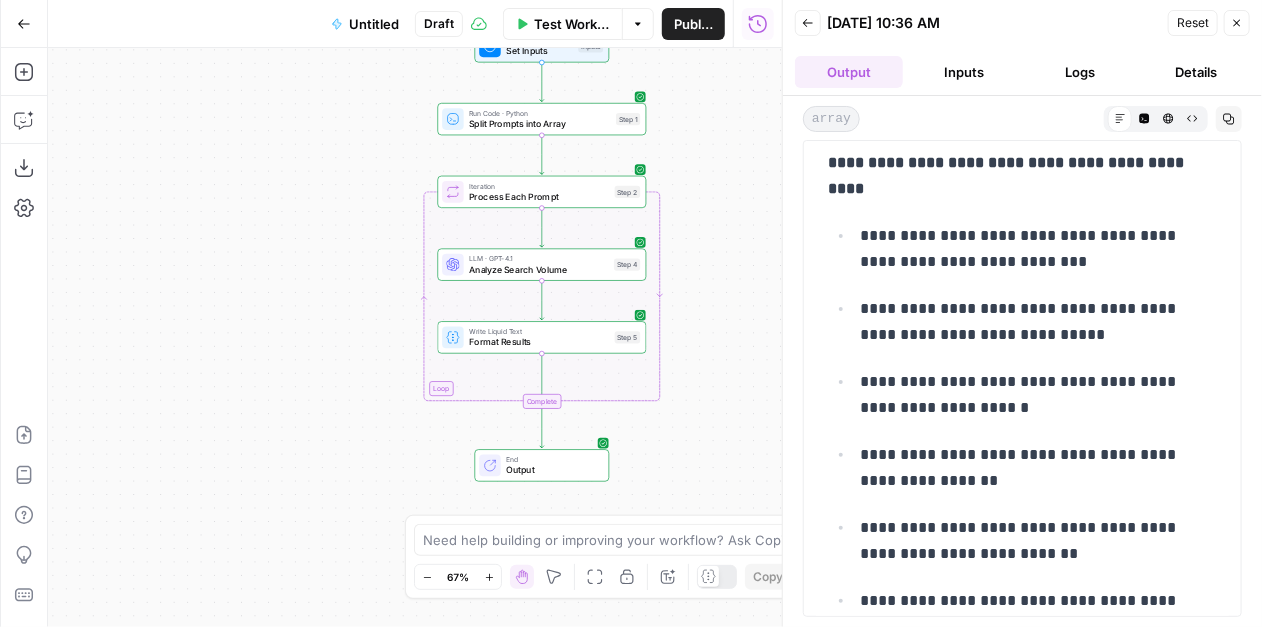 click on "**********" at bounding box center (1039, 249) 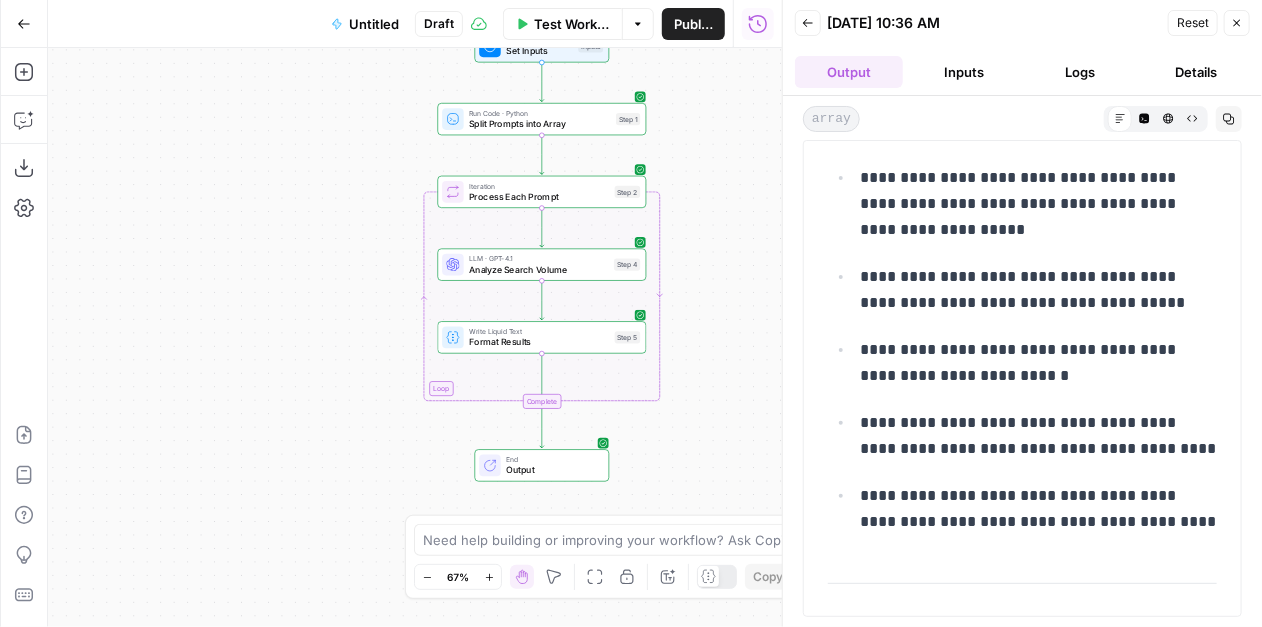 scroll, scrollTop: 898, scrollLeft: 0, axis: vertical 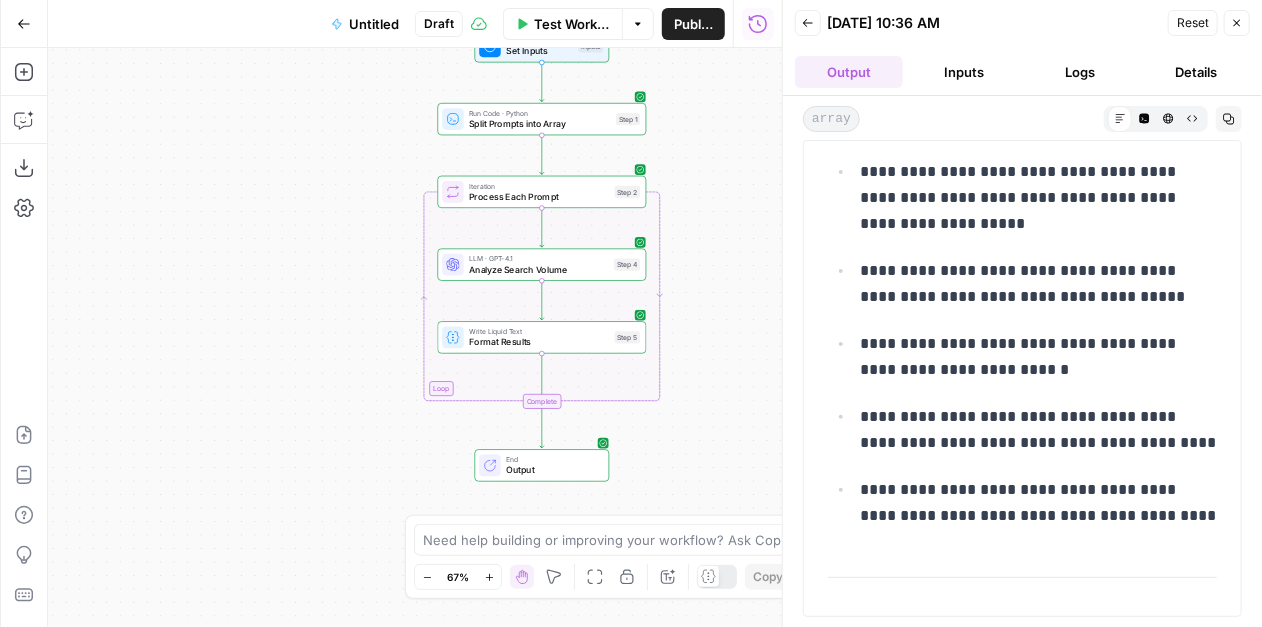drag, startPoint x: 861, startPoint y: 205, endPoint x: 1163, endPoint y: 486, distance: 412.51062 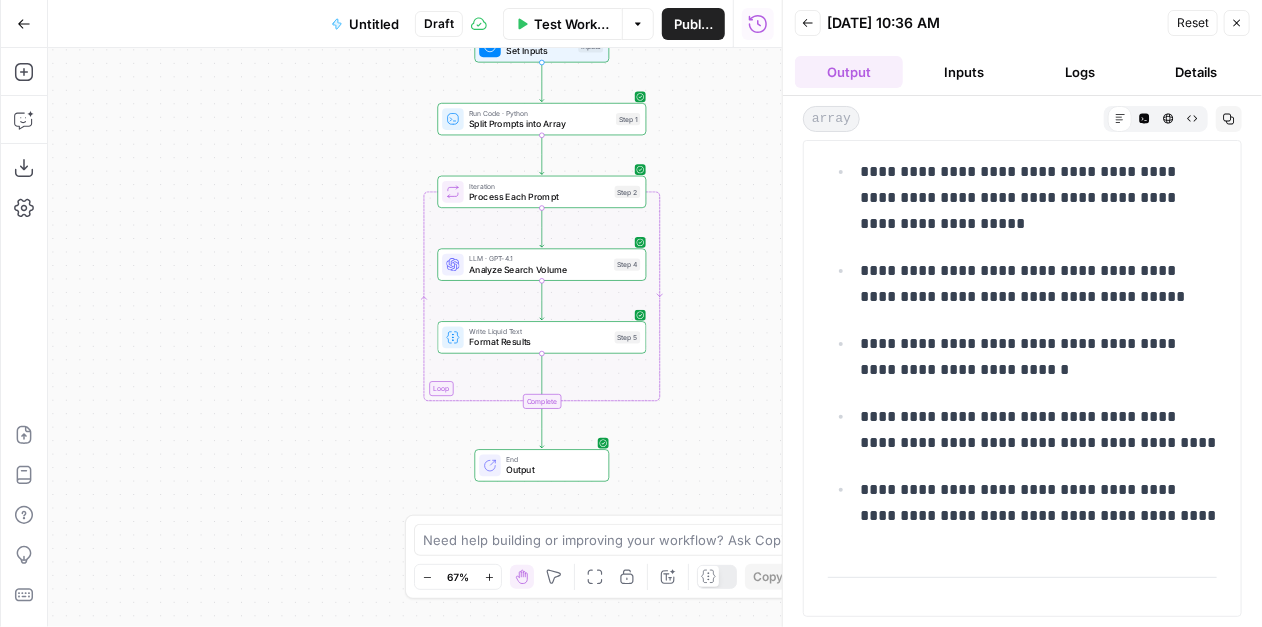 click on "Back" at bounding box center [808, 23] 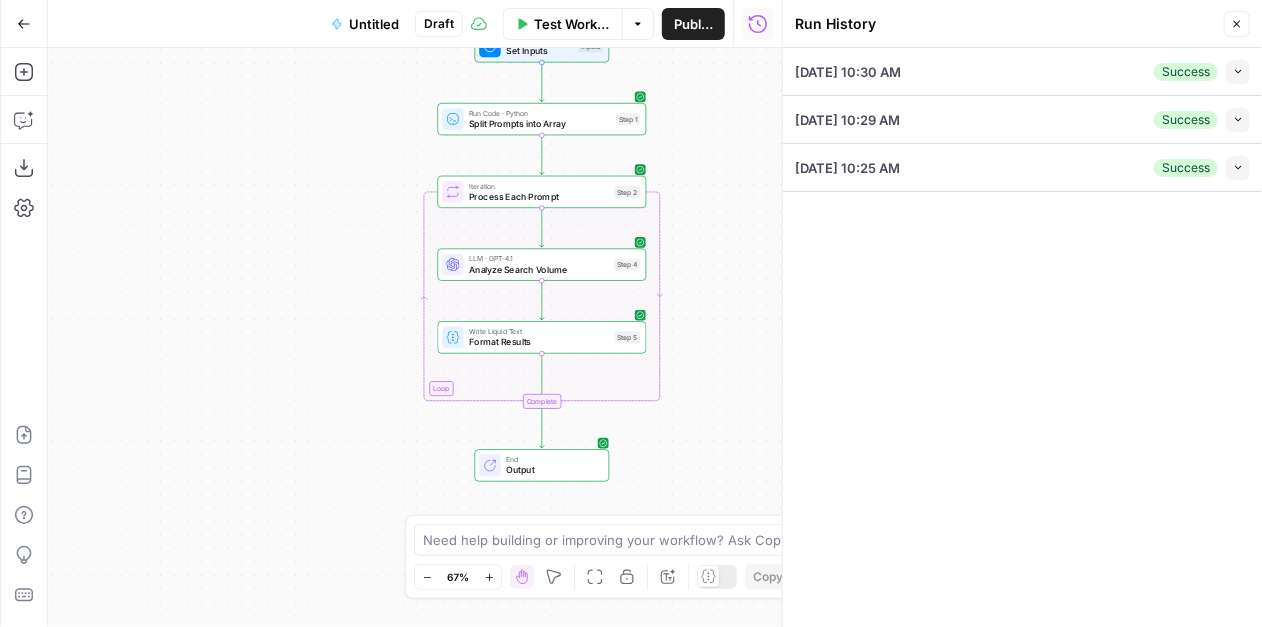 drag, startPoint x: 579, startPoint y: 27, endPoint x: 681, endPoint y: 58, distance: 106.60675 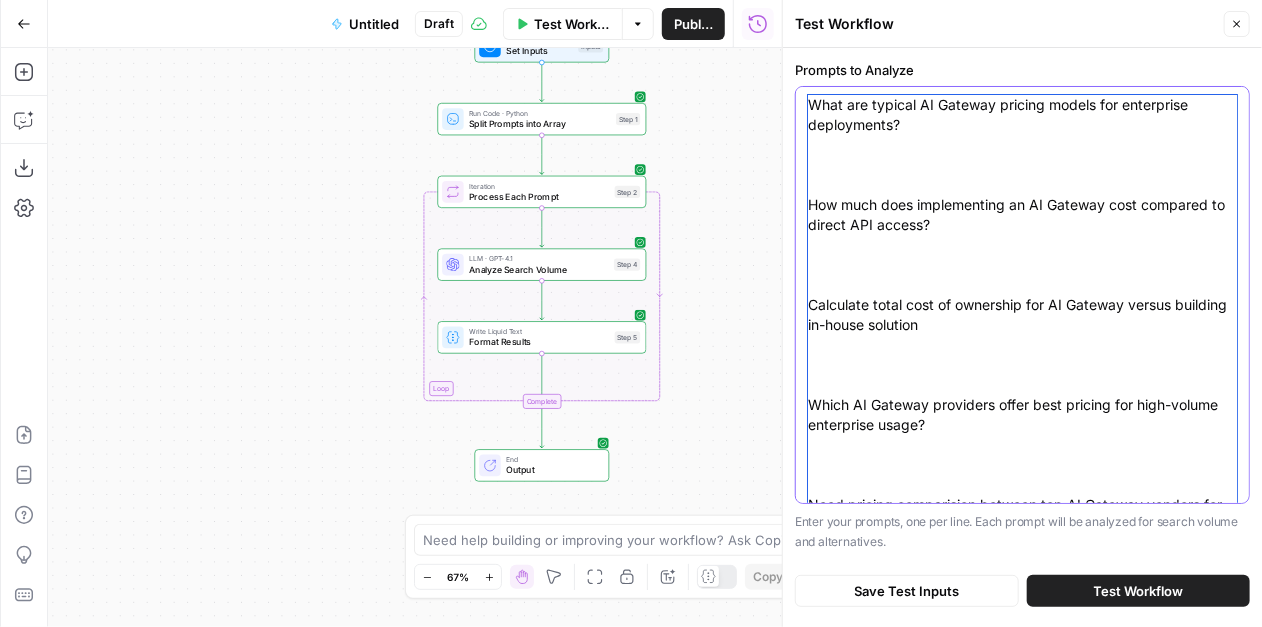 scroll, scrollTop: 79, scrollLeft: 0, axis: vertical 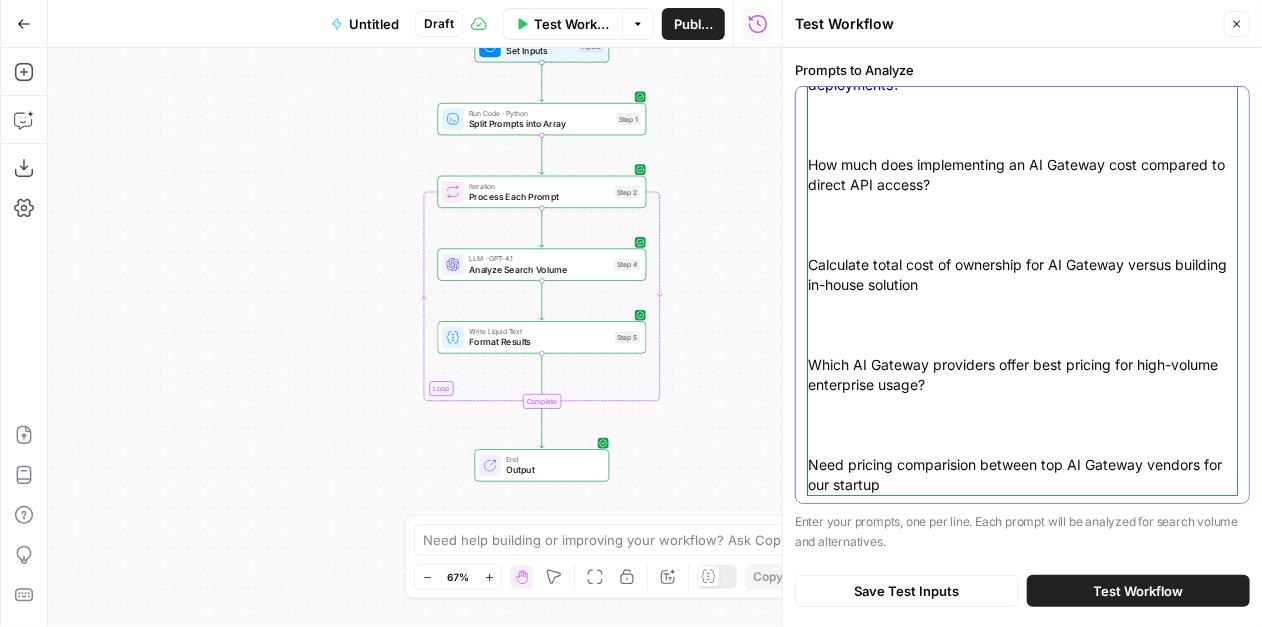 drag, startPoint x: 811, startPoint y: 102, endPoint x: 1176, endPoint y: 557, distance: 583.3095 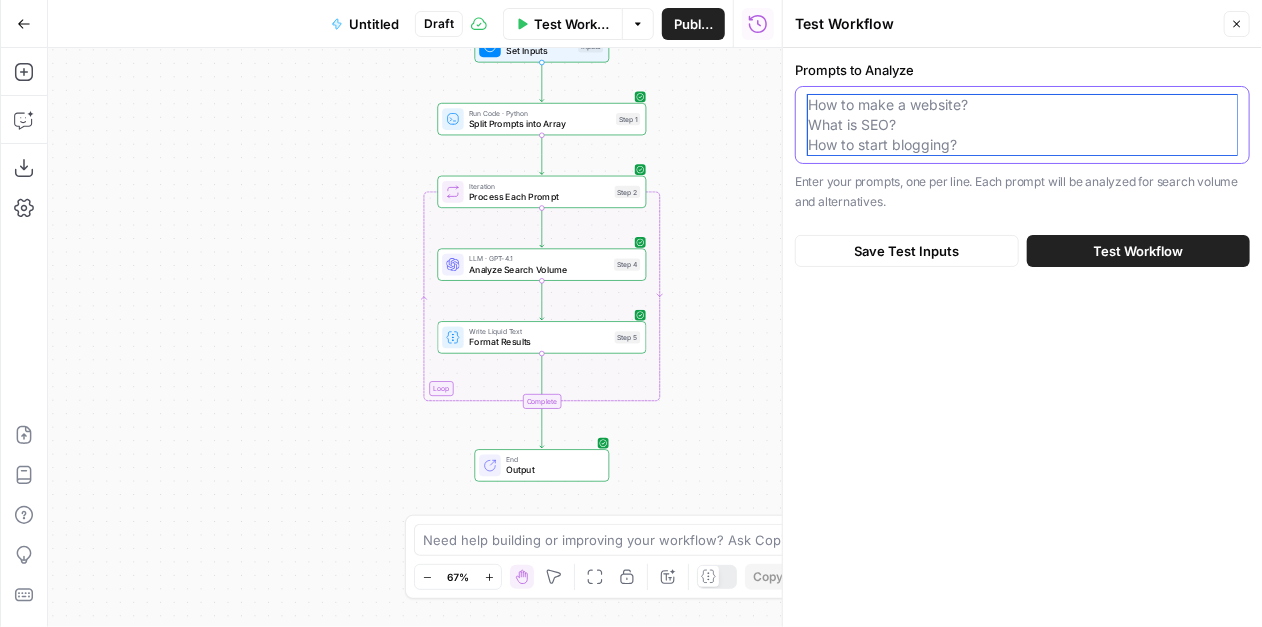 scroll, scrollTop: 0, scrollLeft: 0, axis: both 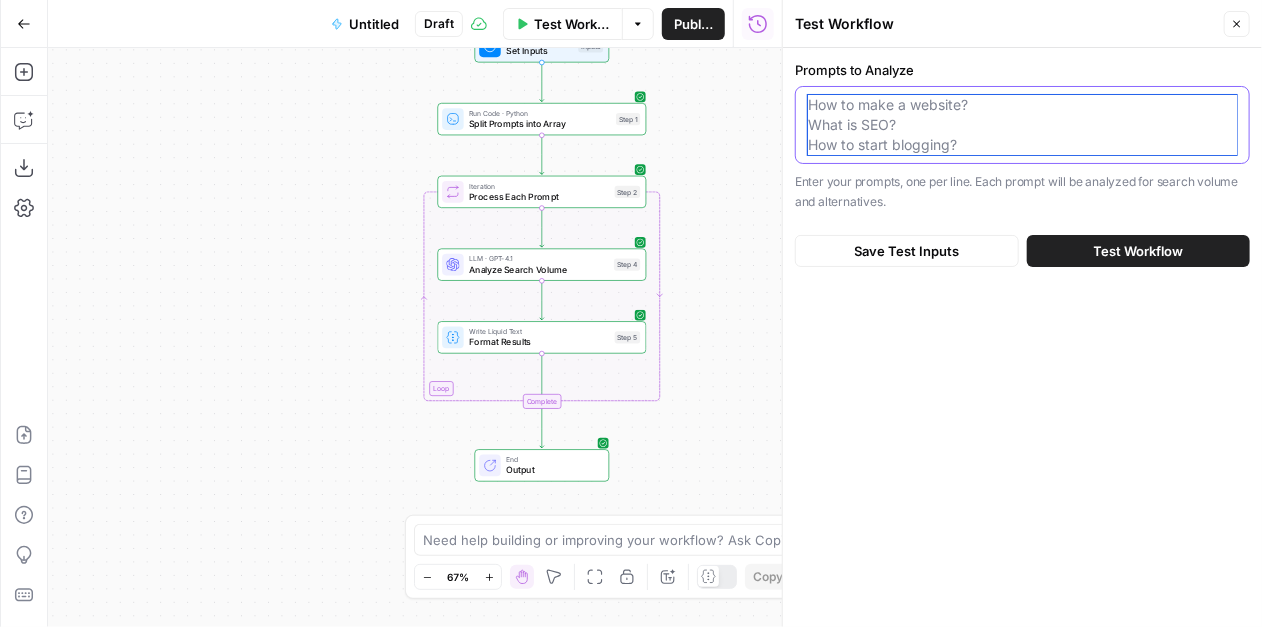 paste on "What are the most common pricing models for enterprise AI solutions?
How much does it cost to implement AI infrastructure in an enterprise?
What factors influence the cost of enterprise AI deployments?
How do AI platform pricing models compare for businesses?
What should enterprises consider when budgeting for AI integration?
What are the advantages and disadvantages of pay-as-you-go vs. subscription pricing for AI services?
How do licensing fees for AI gateways typically work in enterprise environments?
What are the main cost drivers for deploying AI gateways at scale?
Are there hidden costs associated with AI gateway solutions for large organizations?
How do AI gateway providers structure pricing for cloud vs. on-premises deployments?" 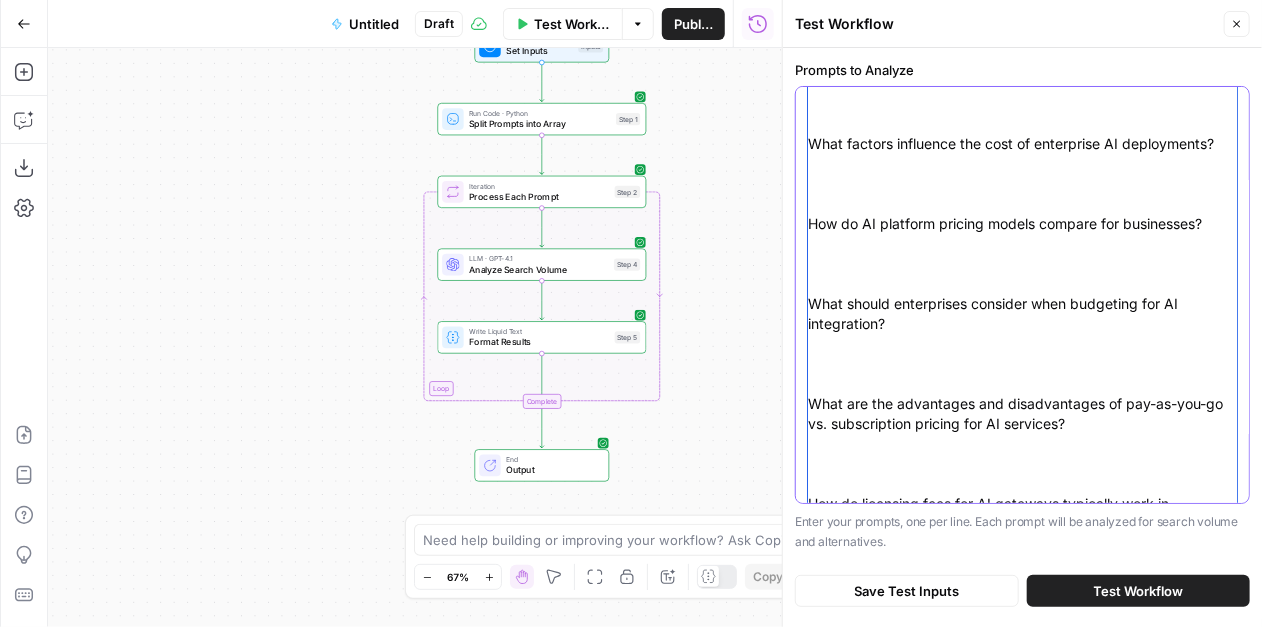 scroll, scrollTop: 0, scrollLeft: 0, axis: both 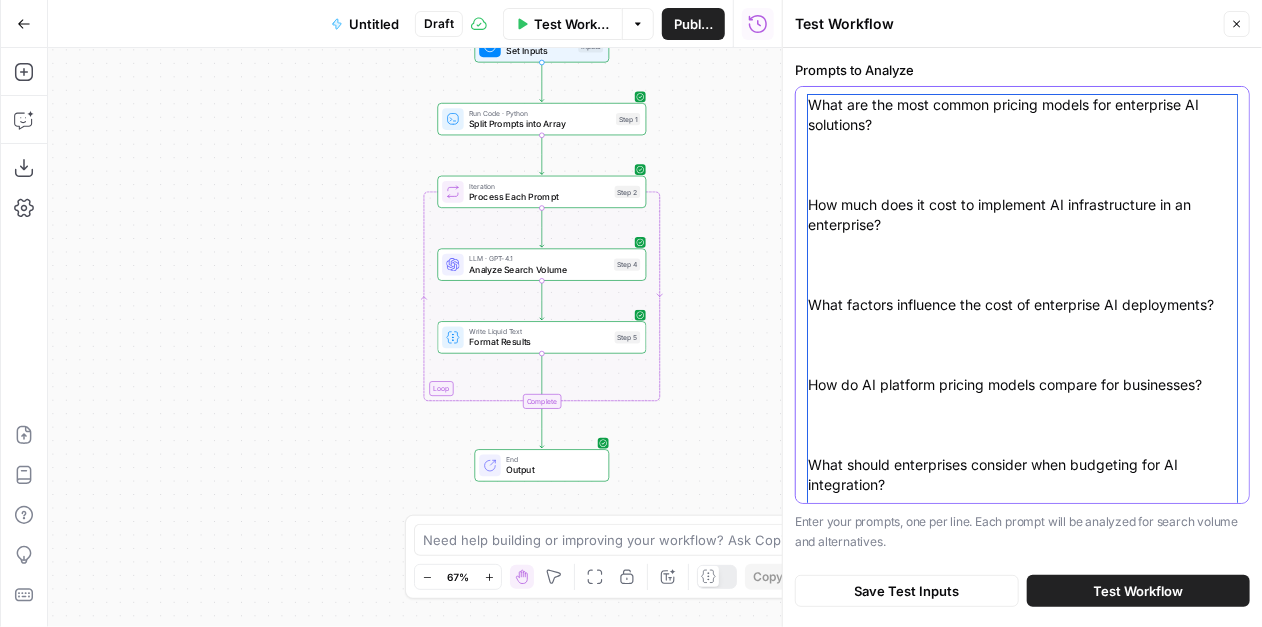 click on "What are the most common pricing models for enterprise AI solutions?
How much does it cost to implement AI infrastructure in an enterprise?
What factors influence the cost of enterprise AI deployments?
How do AI platform pricing models compare for businesses?
What should enterprises consider when budgeting for AI integration?
What are the advantages and disadvantages of pay-as-you-go vs. subscription pricing for AI services?
How do licensing fees for AI gateways typically work in enterprise environments?
What are the main cost drivers for deploying AI gateways at scale?
Are there hidden costs associated with AI gateway solutions for large organizations?
How do AI gateway providers structure pricing for cloud vs. on-premises deployments?" at bounding box center [1022, 545] 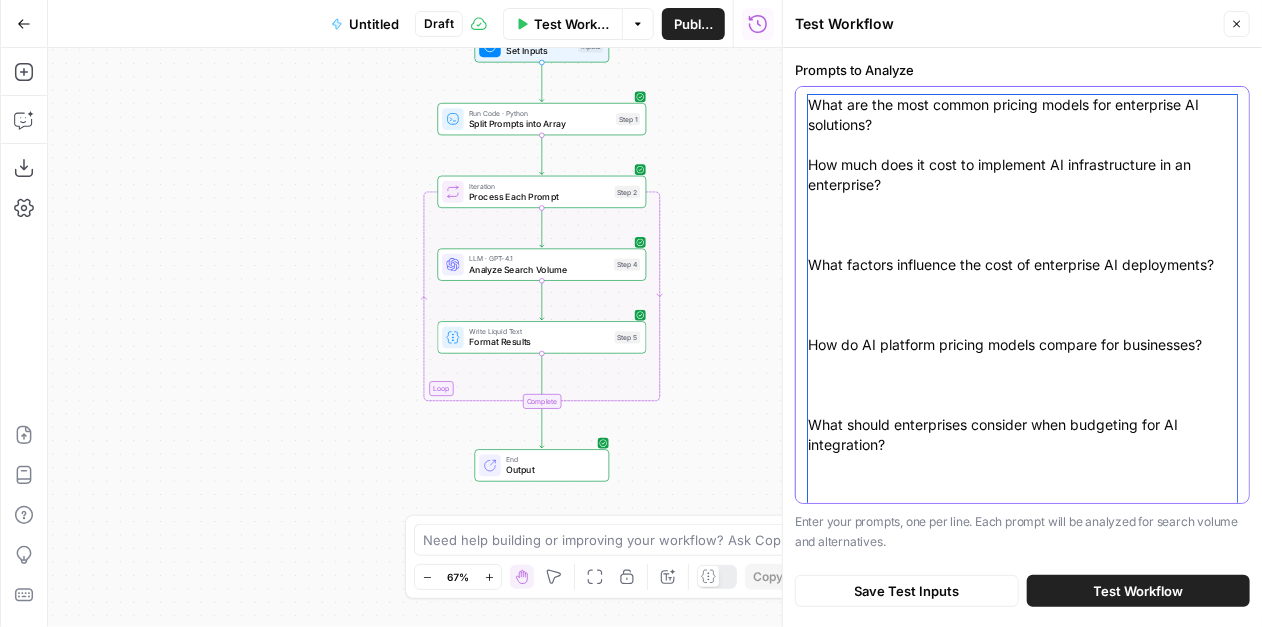click on "What are the most common pricing models for enterprise AI solutions?
How much does it cost to implement AI infrastructure in an enterprise?
What factors influence the cost of enterprise AI deployments?
How do AI platform pricing models compare for businesses?
What should enterprises consider when budgeting for AI integration?
What are the advantages and disadvantages of pay-as-you-go vs. subscription pricing for AI services?
How do licensing fees for AI gateways typically work in enterprise environments?
What are the main cost drivers for deploying AI gateways at scale?
Are there hidden costs associated with AI gateway solutions for large organizations?
How do AI gateway providers structure pricing for cloud vs. on-premises deployments?" at bounding box center [1022, 525] 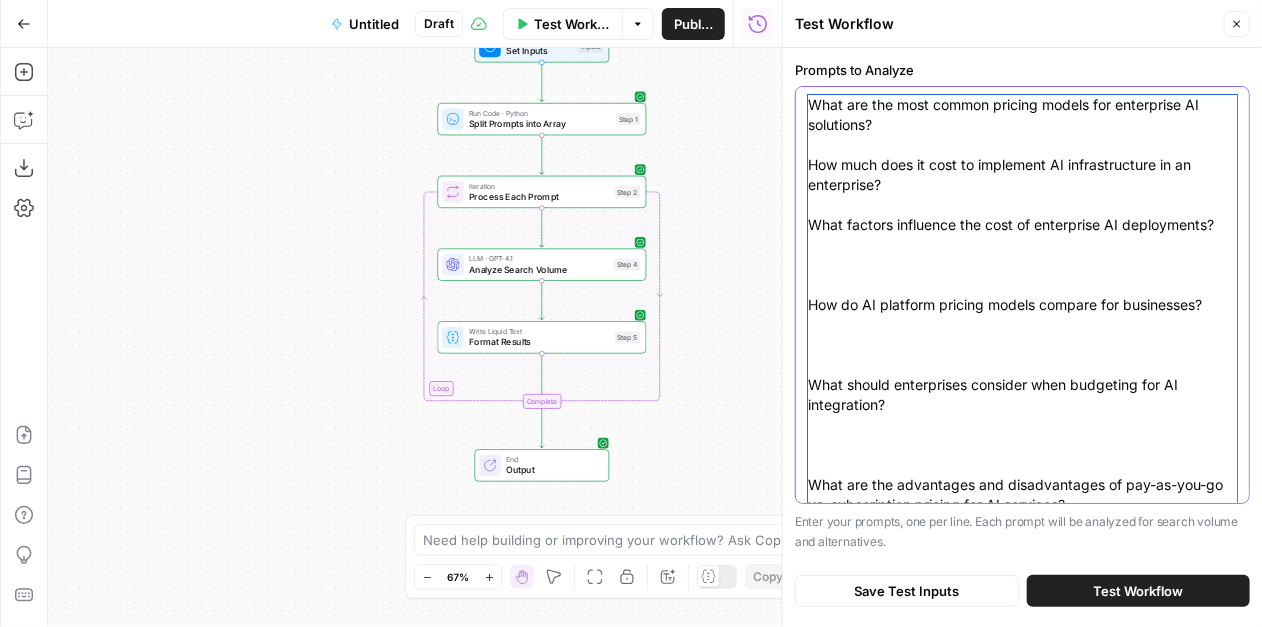 click on "What are the most common pricing models for enterprise AI solutions?
How much does it cost to implement AI infrastructure in an enterprise?
What factors influence the cost of enterprise AI deployments?
How do AI platform pricing models compare for businesses?
What should enterprises consider when budgeting for AI integration?
What are the advantages and disadvantages of pay-as-you-go vs. subscription pricing for AI services?
How do licensing fees for AI gateways typically work in enterprise environments?
What are the main cost drivers for deploying AI gateways at scale?
Are there hidden costs associated with AI gateway solutions for large organizations?
How do AI gateway providers structure pricing for cloud vs. on-premises deployments?" at bounding box center (1022, 505) 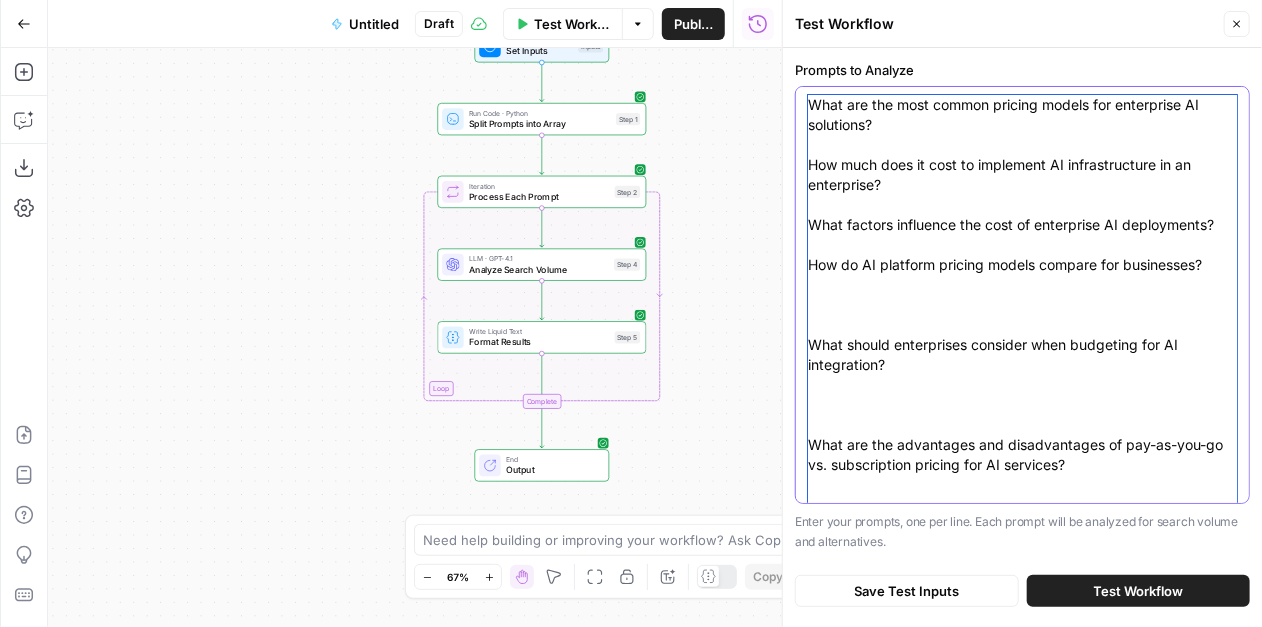 click on "What are the most common pricing models for enterprise AI solutions?
How much does it cost to implement AI infrastructure in an enterprise?
What factors influence the cost of enterprise AI deployments?
How do AI platform pricing models compare for businesses?
What should enterprises consider when budgeting for AI integration?
What are the advantages and disadvantages of pay-as-you-go vs. subscription pricing for AI services?
How do licensing fees for AI gateways typically work in enterprise environments?
What are the main cost drivers for deploying AI gateways at scale?
Are there hidden costs associated with AI gateway solutions for large organizations?
How do AI gateway providers structure pricing for cloud vs. on-premises deployments?" at bounding box center [1022, 485] 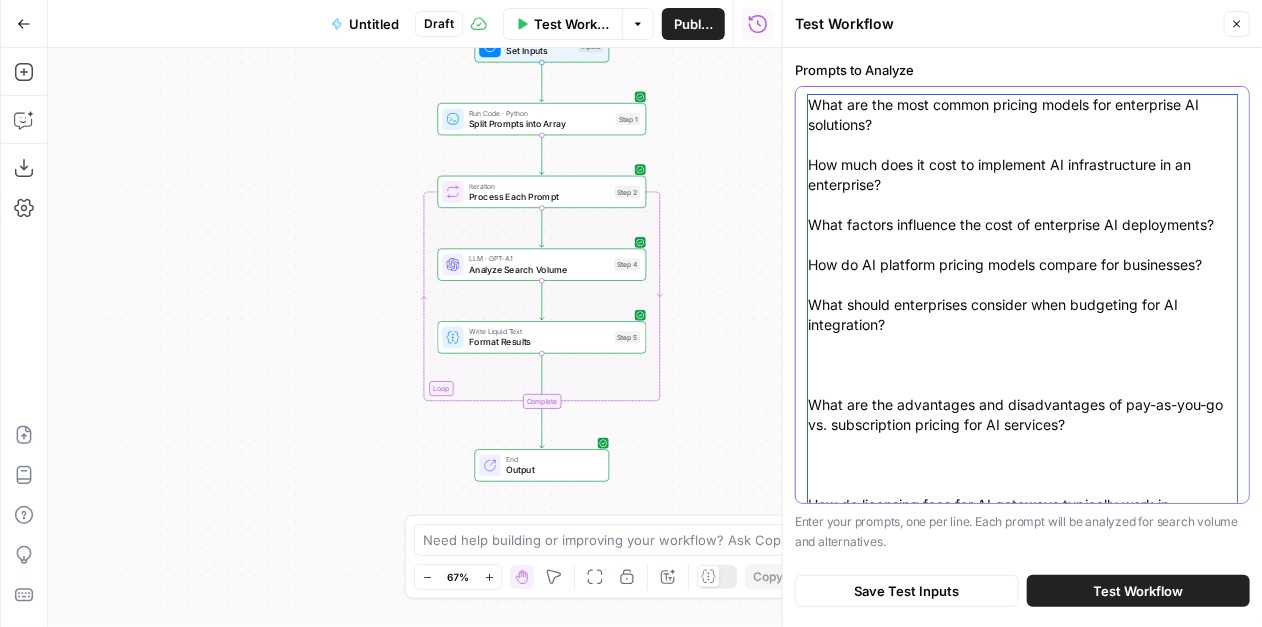 click on "What are the most common pricing models for enterprise AI solutions?
How much does it cost to implement AI infrastructure in an enterprise?
What factors influence the cost of enterprise AI deployments?
How do AI platform pricing models compare for businesses?
What should enterprises consider when budgeting for AI integration?
What are the advantages and disadvantages of pay-as-you-go vs. subscription pricing for AI services?
How do licensing fees for AI gateways typically work in enterprise environments?
What are the main cost drivers for deploying AI gateways at scale?
Are there hidden costs associated with AI gateway solutions for large organizations?
How do AI gateway providers structure pricing for cloud vs. on-premises deployments?" at bounding box center (1022, 465) 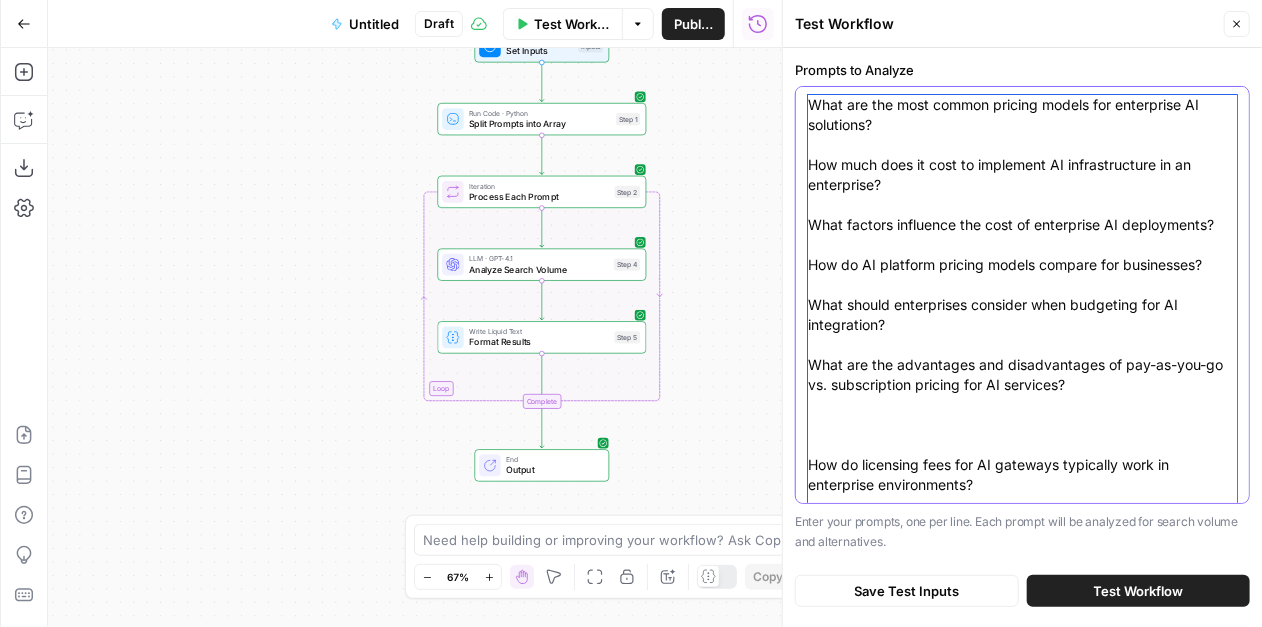 drag, startPoint x: 807, startPoint y: 438, endPoint x: 820, endPoint y: 443, distance: 13.928389 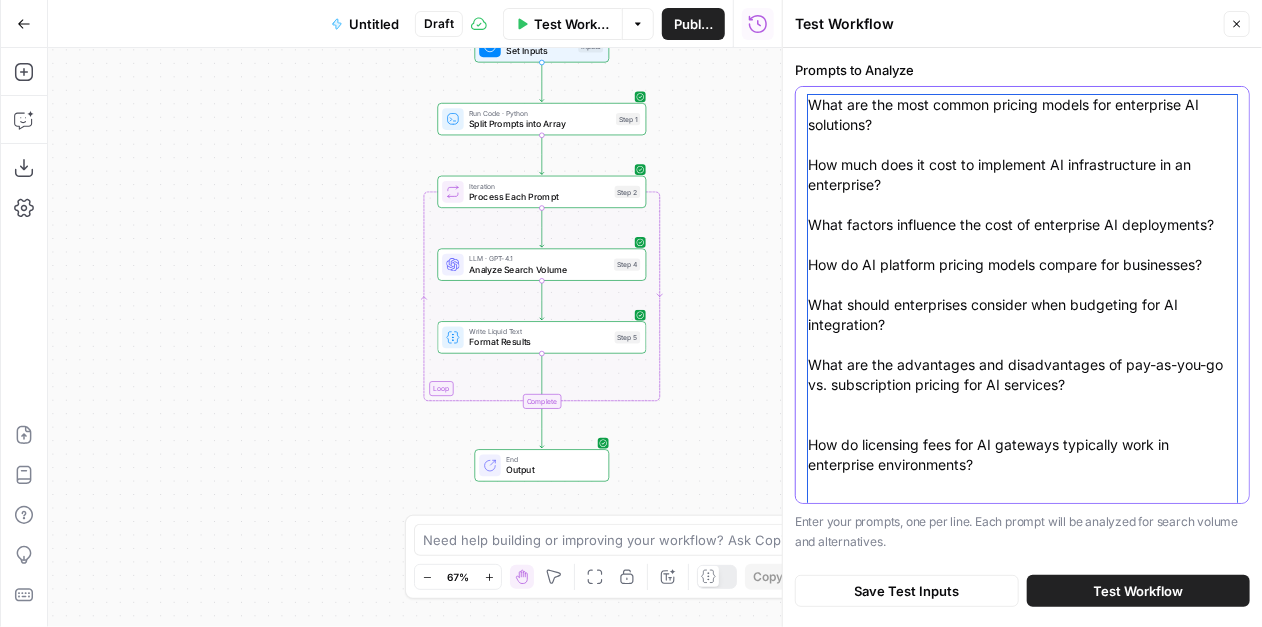 scroll, scrollTop: 0, scrollLeft: 0, axis: both 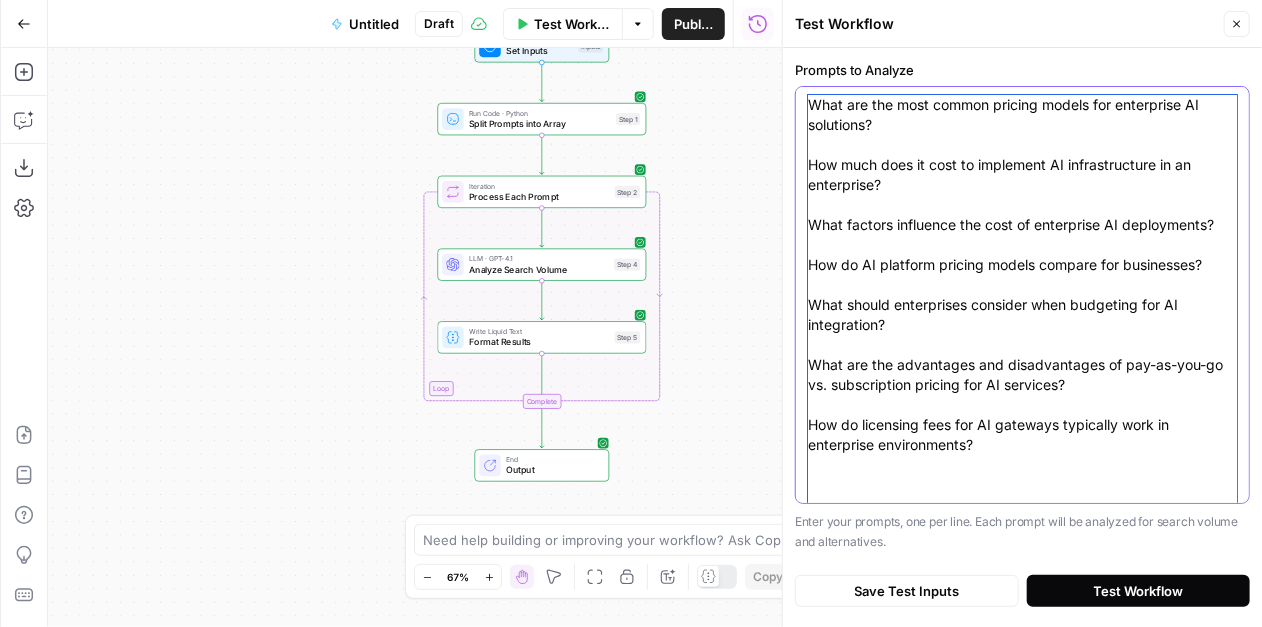 type on "What are the most common pricing models for enterprise AI solutions?
How much does it cost to implement AI infrastructure in an enterprise?
What factors influence the cost of enterprise AI deployments?
How do AI platform pricing models compare for businesses?
What should enterprises consider when budgeting for AI integration?
What are the advantages and disadvantages of pay-as-you-go vs. subscription pricing for AI services?
How do licensing fees for AI gateways typically work in enterprise environments?
What are the main cost drivers for deploying AI gateways at scale?
Are there hidden costs associated with AI gateway solutions for large organizations?
How do AI gateway providers structure pricing for cloud vs. on-premises deployments?" 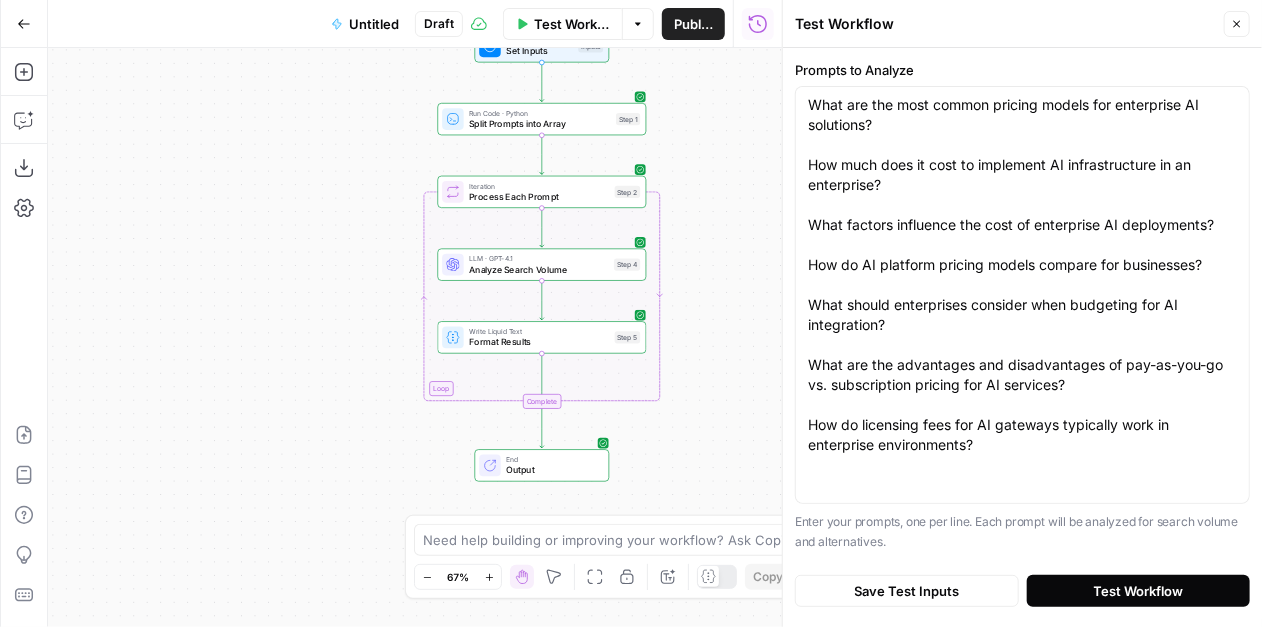 click on "Test Workflow" at bounding box center (1138, 591) 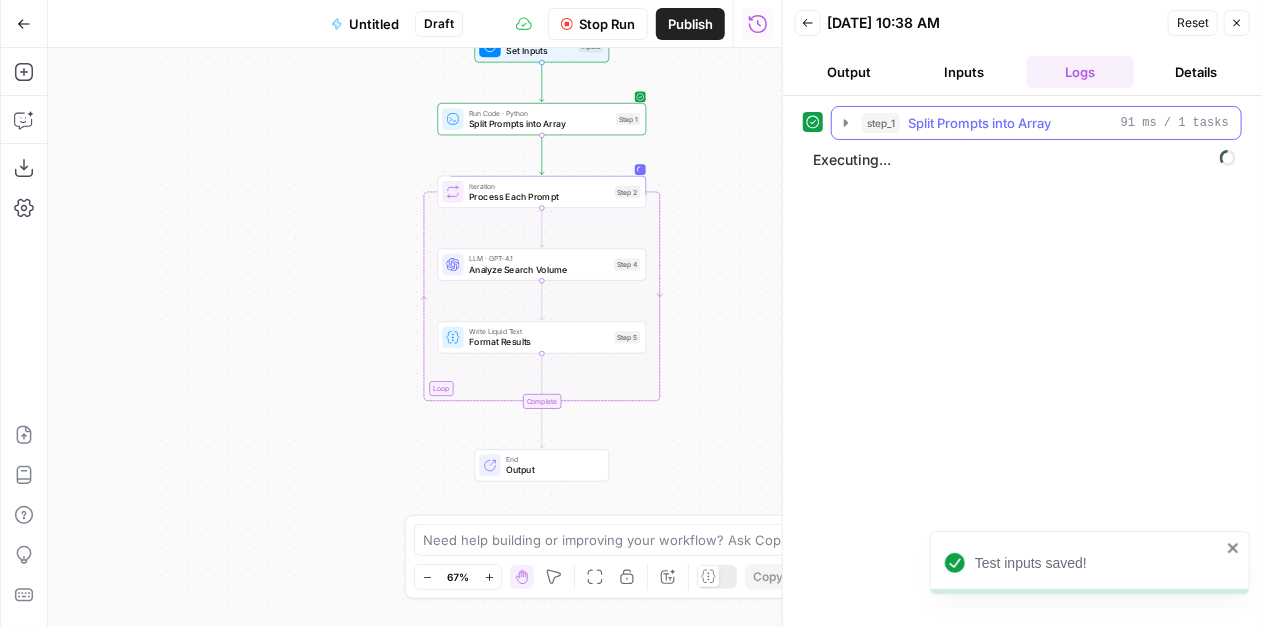 click 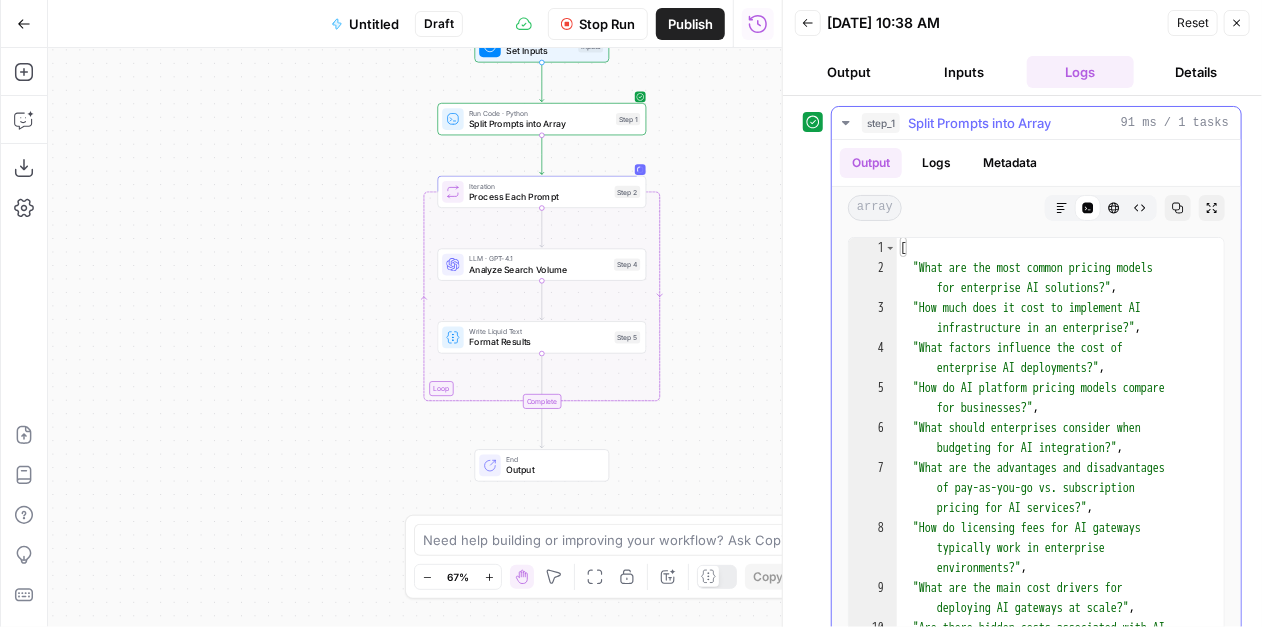 click 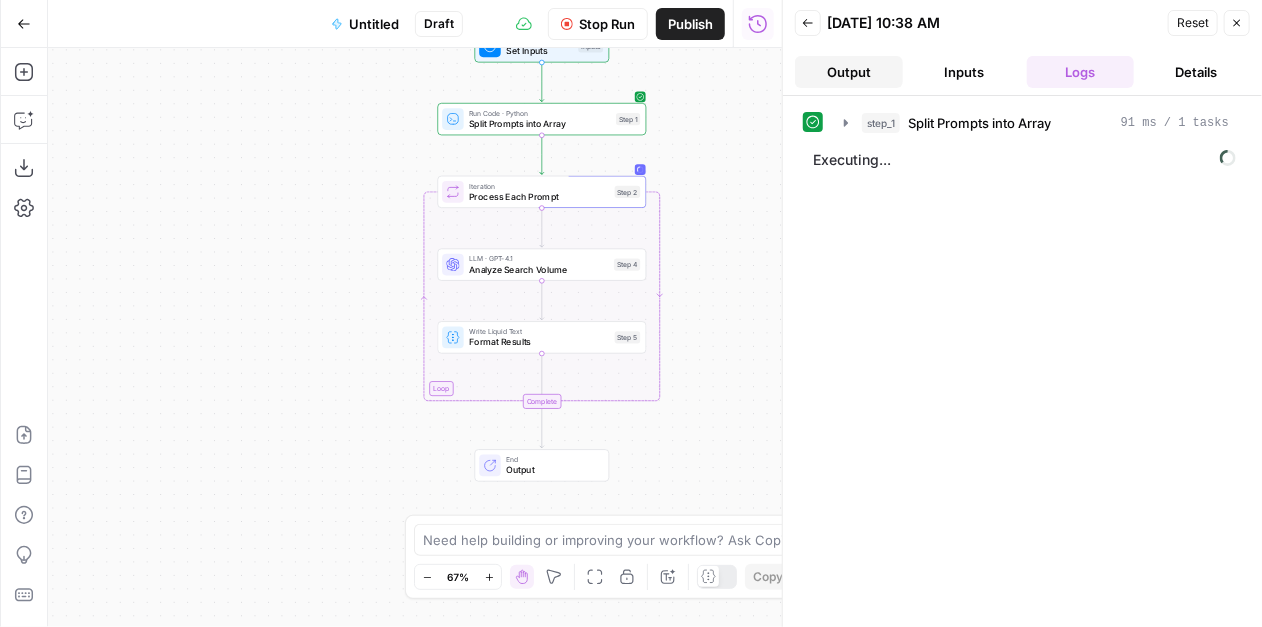 drag, startPoint x: 845, startPoint y: 74, endPoint x: 848, endPoint y: 86, distance: 12.369317 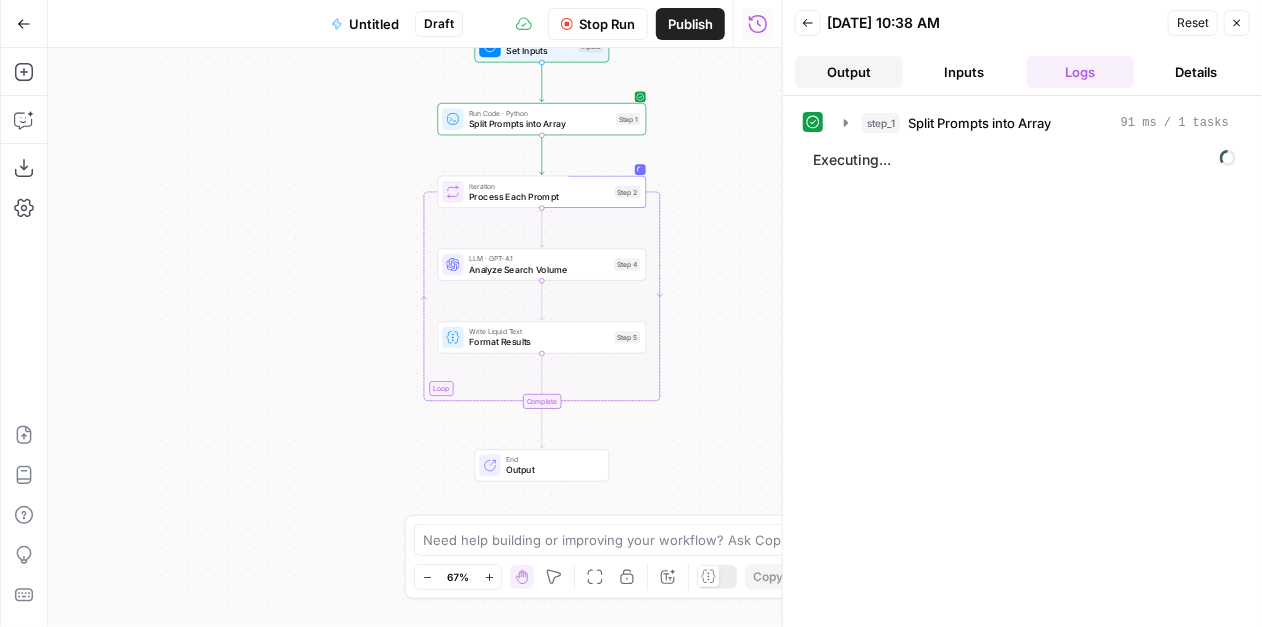 click on "Output" at bounding box center [849, 72] 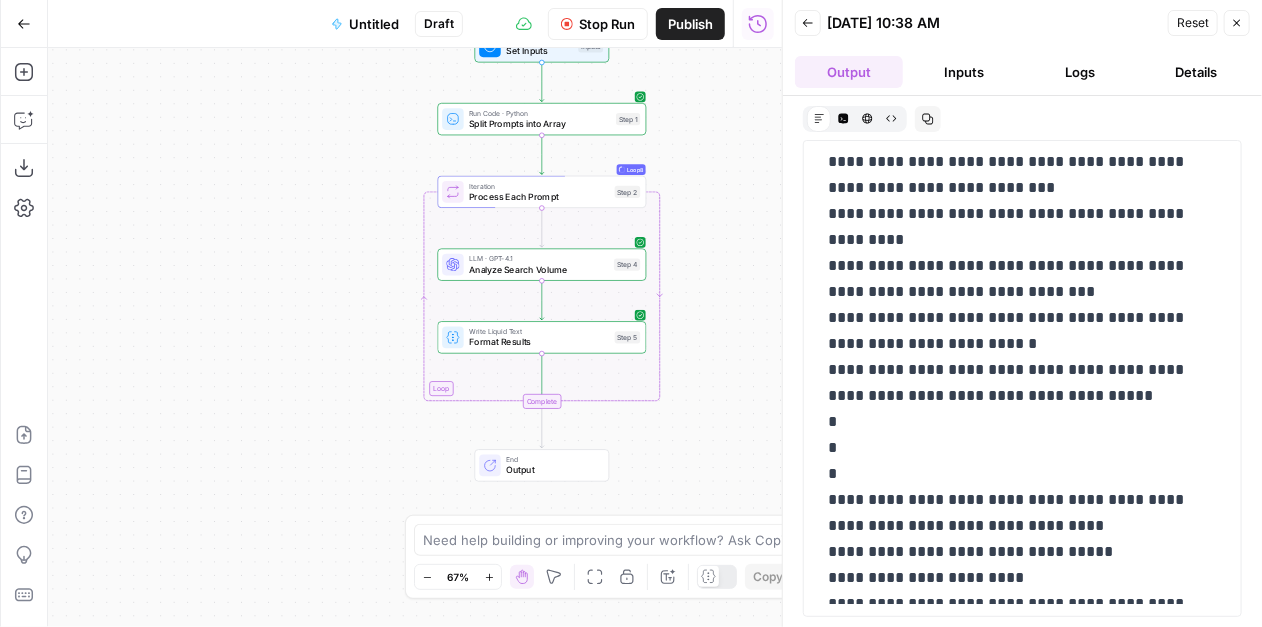 scroll, scrollTop: 2859, scrollLeft: 0, axis: vertical 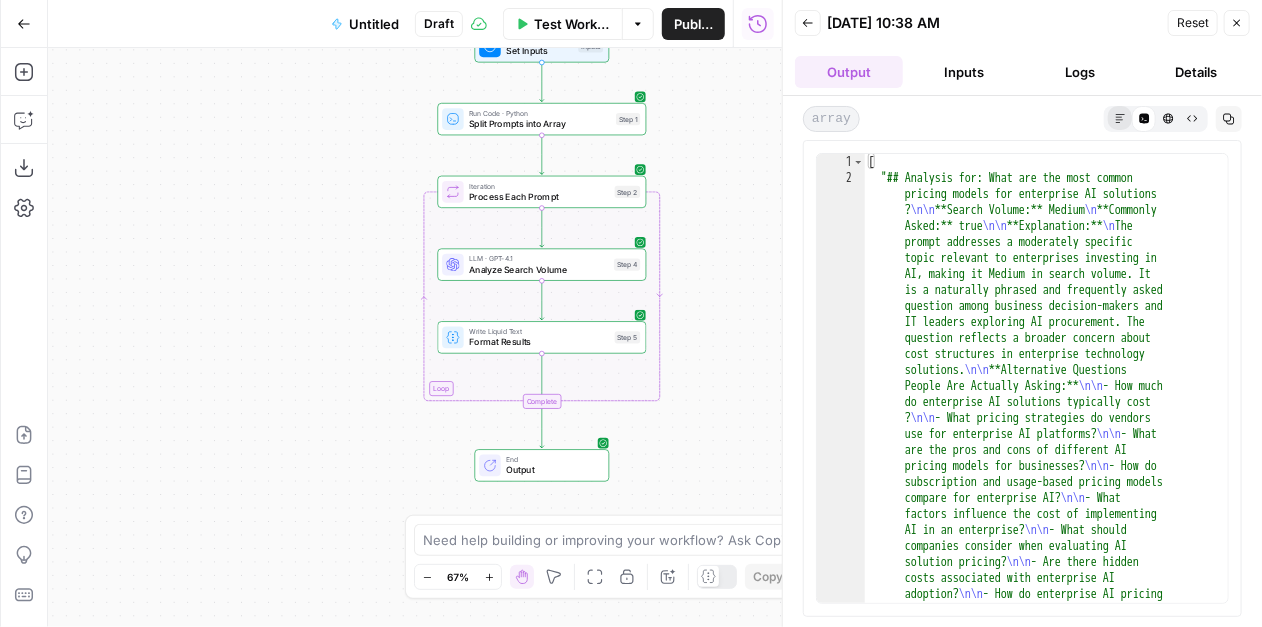 click 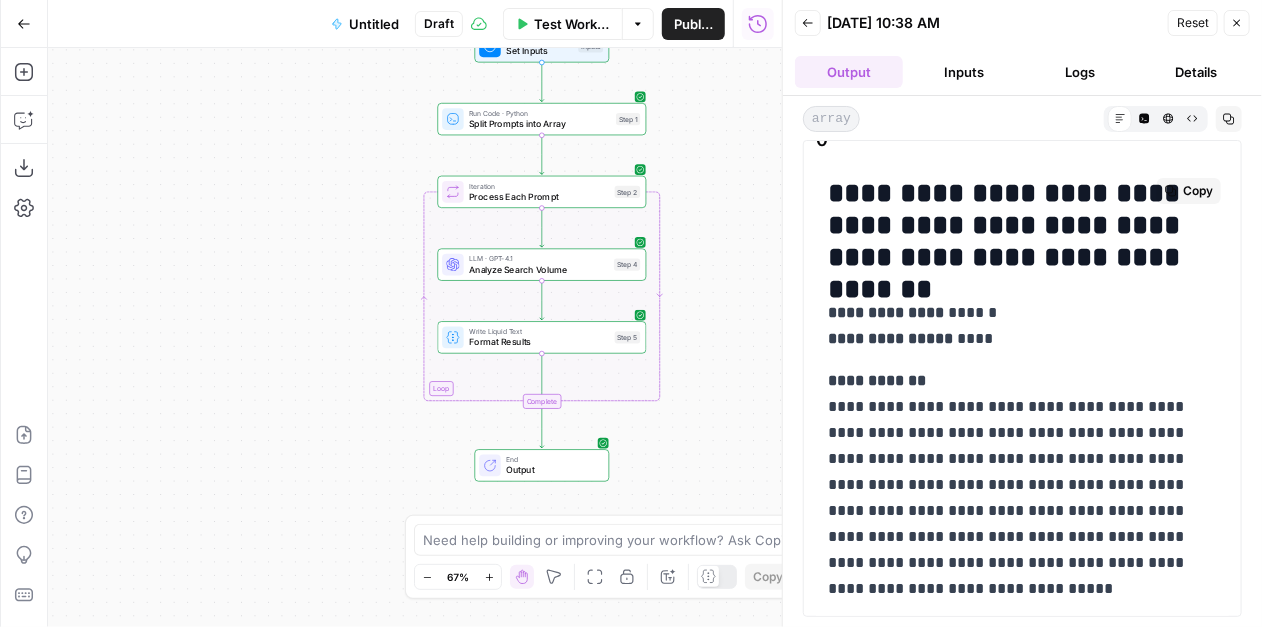 scroll, scrollTop: 0, scrollLeft: 0, axis: both 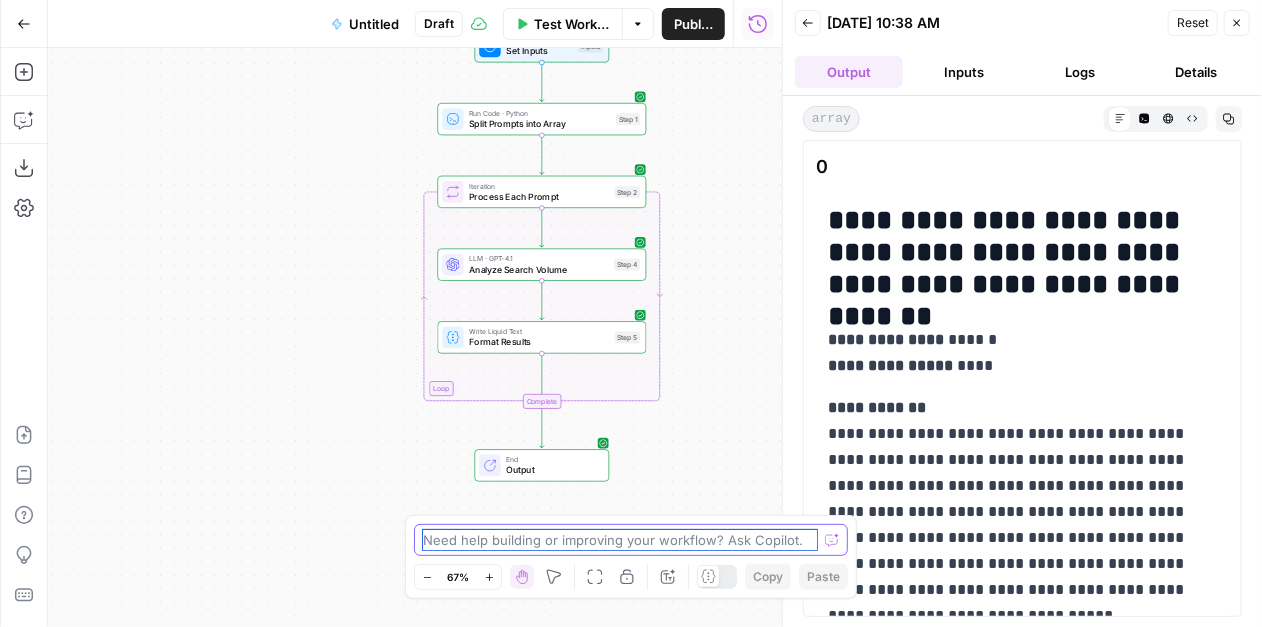 click at bounding box center (620, 540) 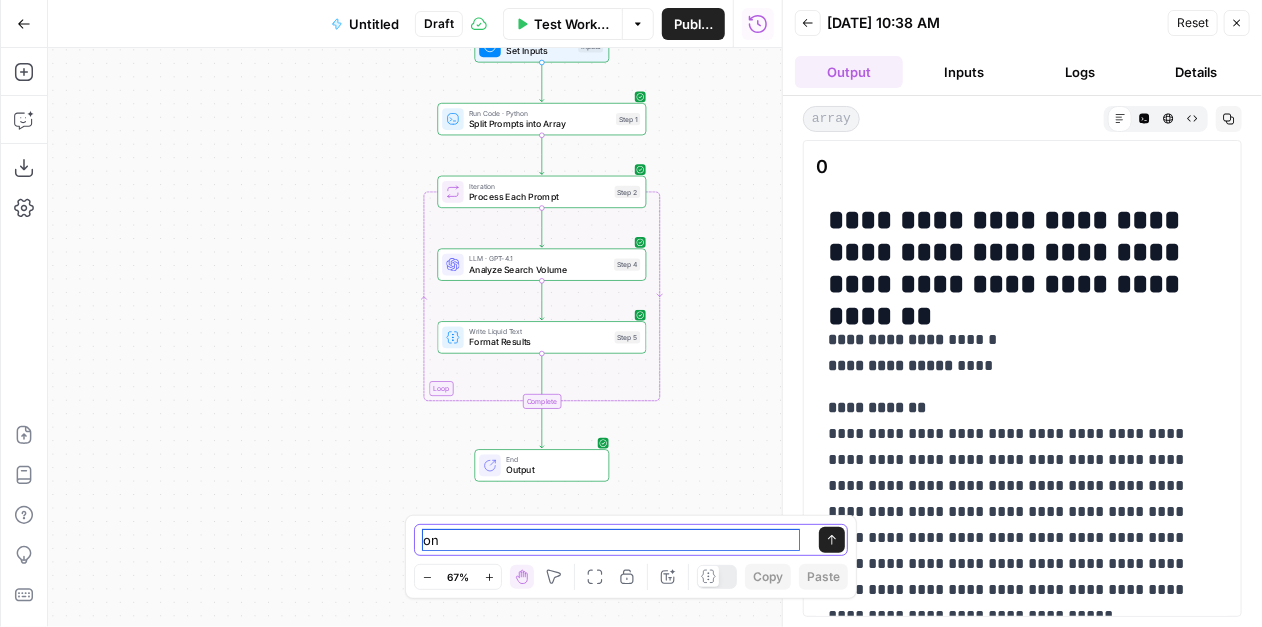 type on "o" 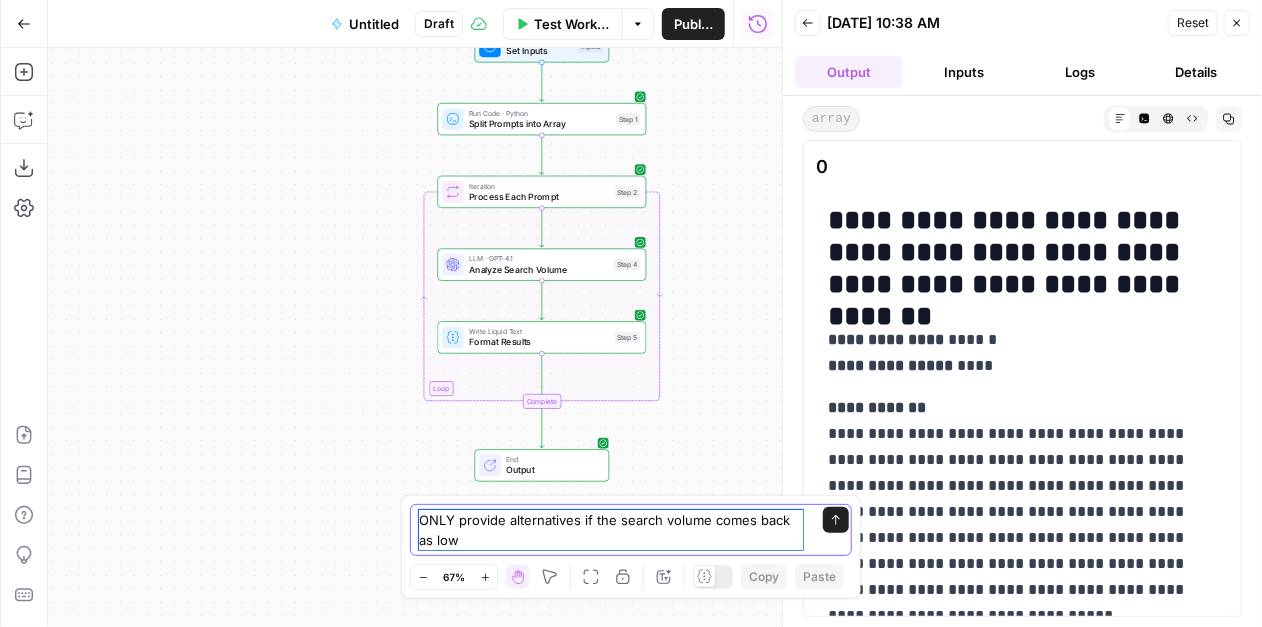 type on "ONLY provide alternatives if the search volume comes back as low" 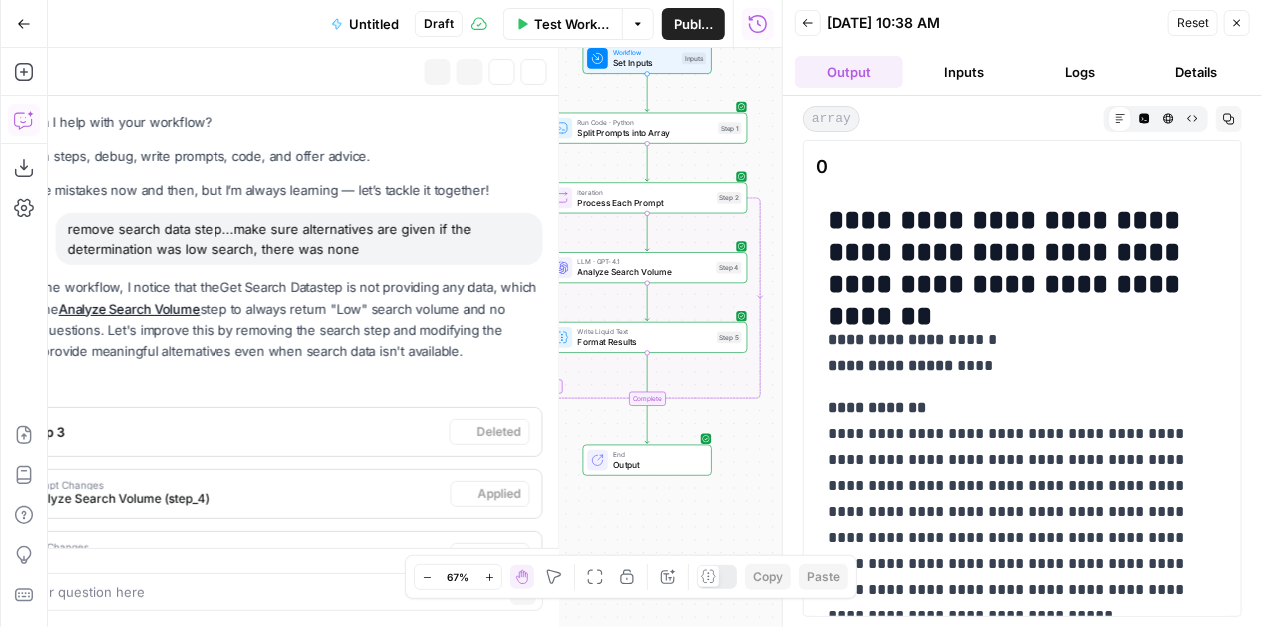 scroll, scrollTop: 640, scrollLeft: 0, axis: vertical 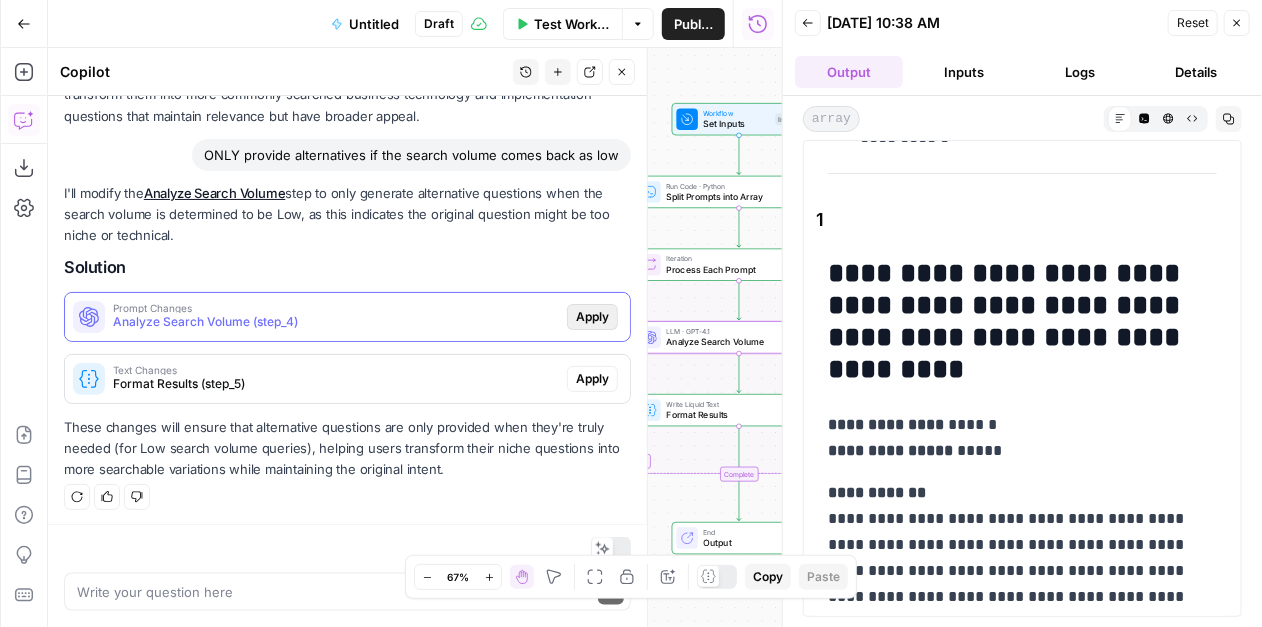 click on "Apply" at bounding box center (592, 317) 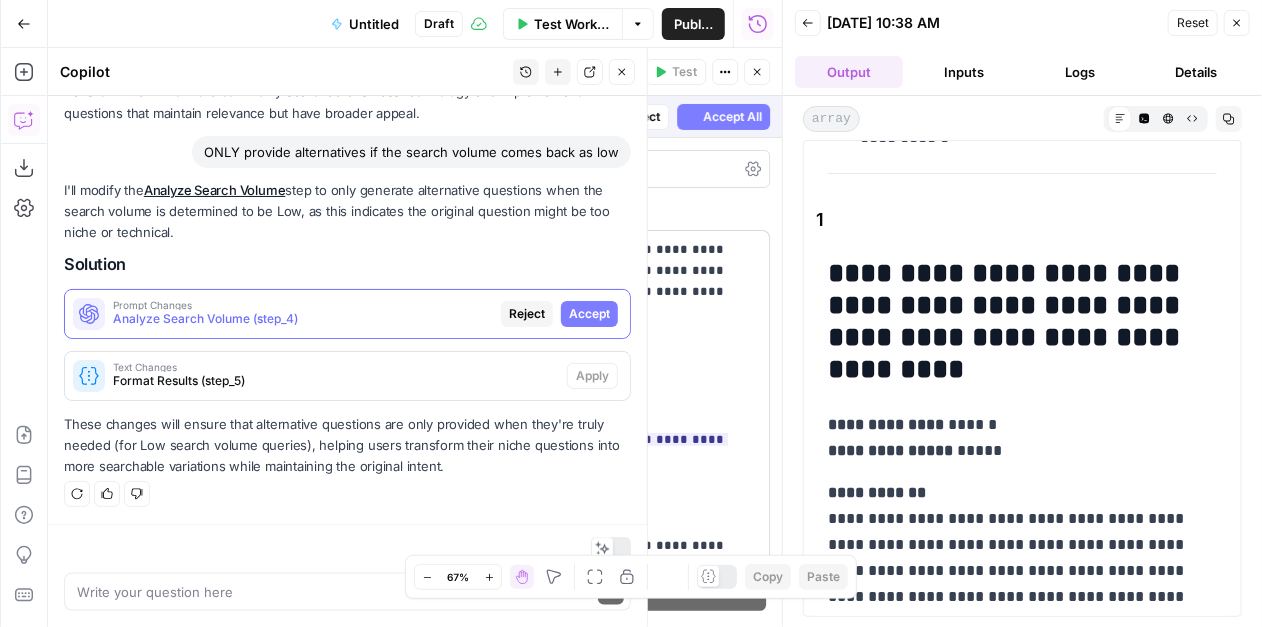 scroll, scrollTop: 972, scrollLeft: 0, axis: vertical 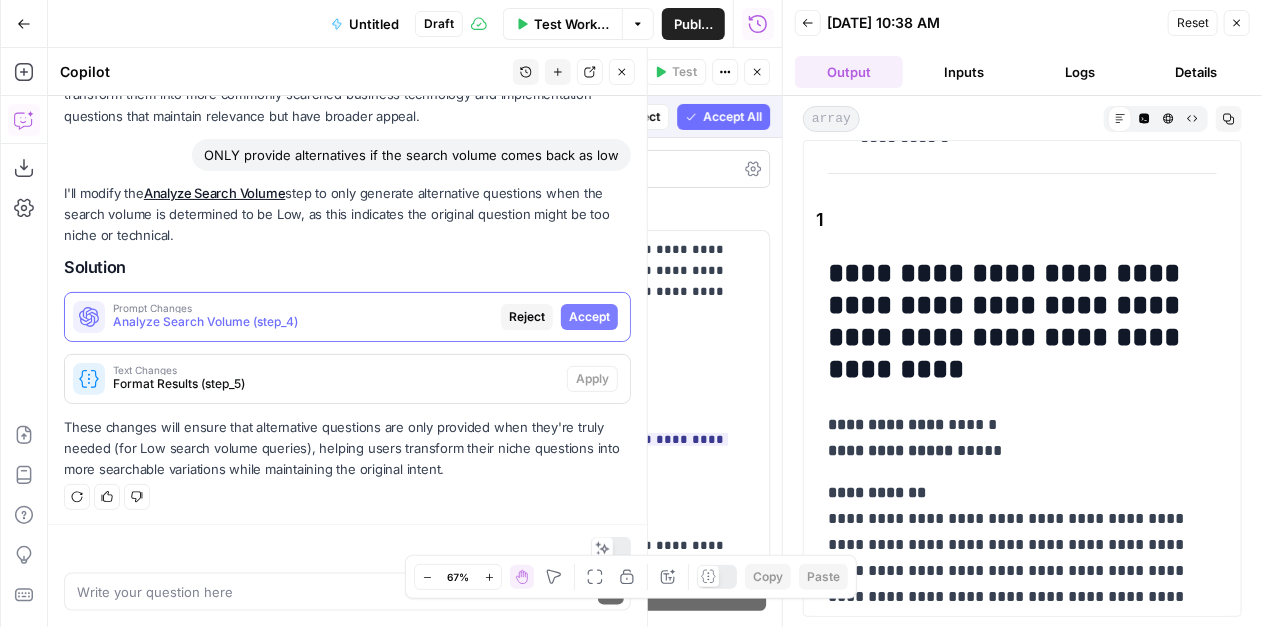 click on "Accept All" at bounding box center (732, 117) 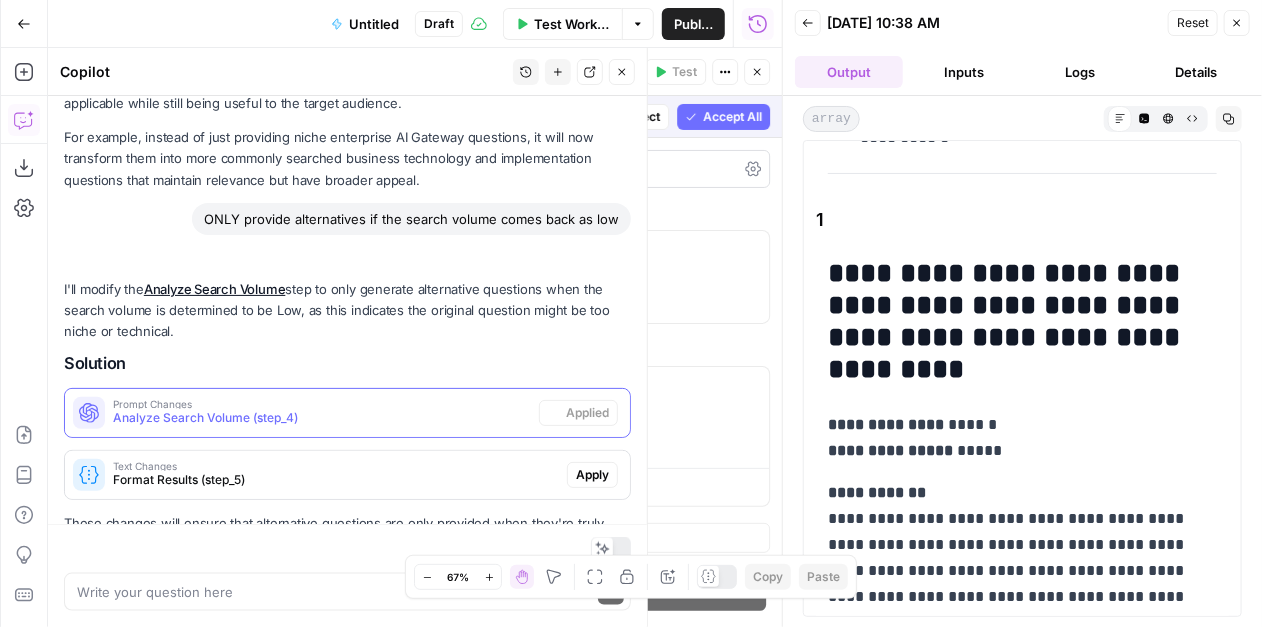 scroll, scrollTop: 1068, scrollLeft: 0, axis: vertical 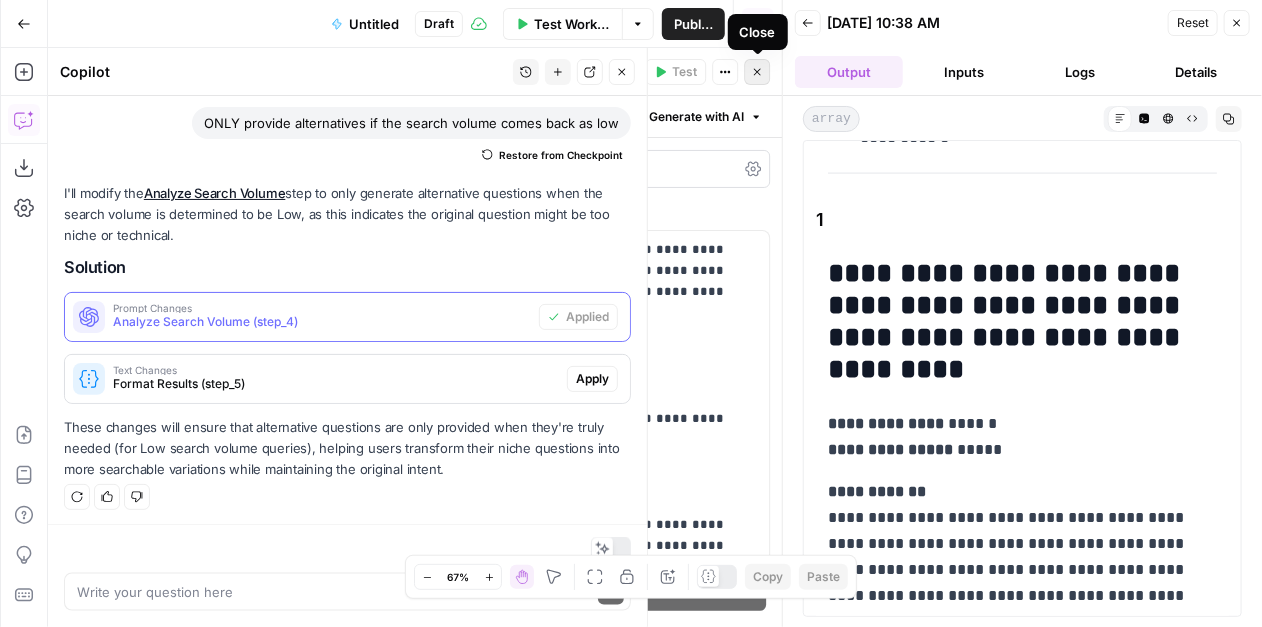 click on "Close" at bounding box center [757, 72] 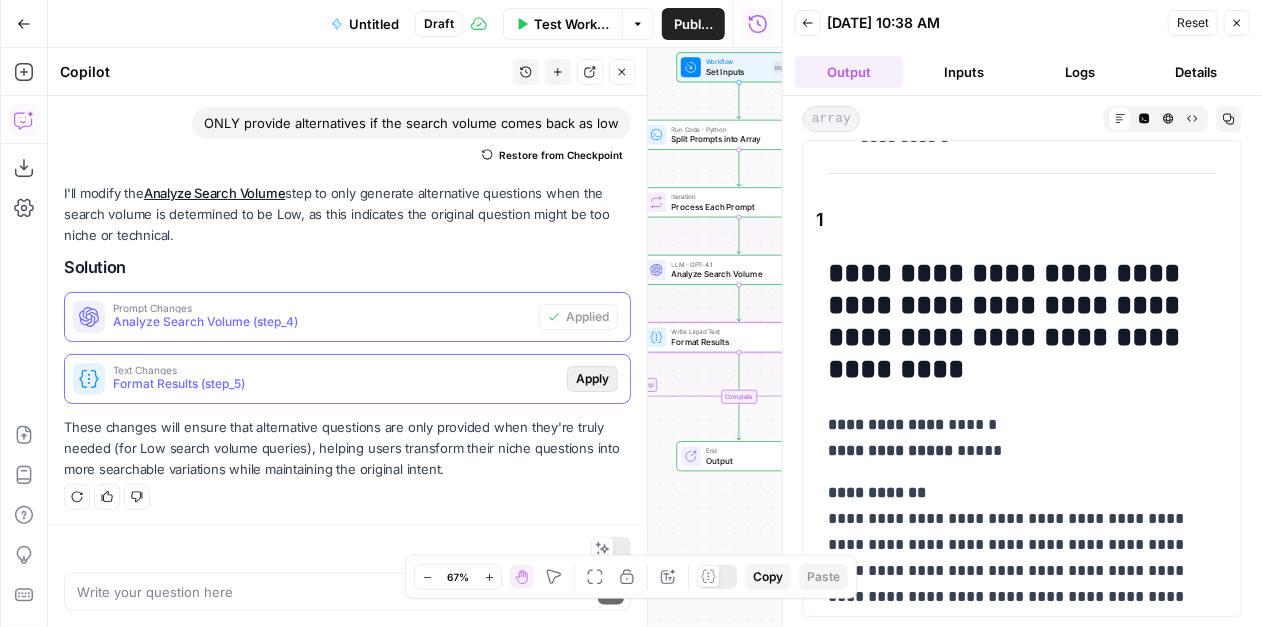 click on "Apply" at bounding box center [592, 379] 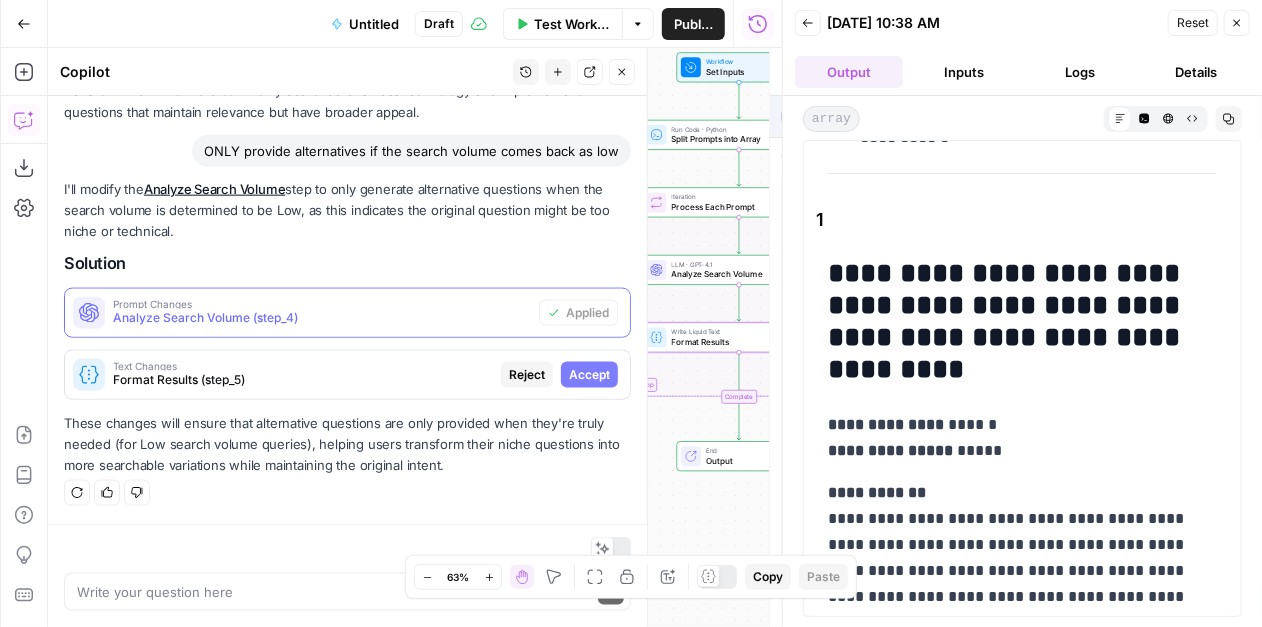 scroll, scrollTop: 972, scrollLeft: 0, axis: vertical 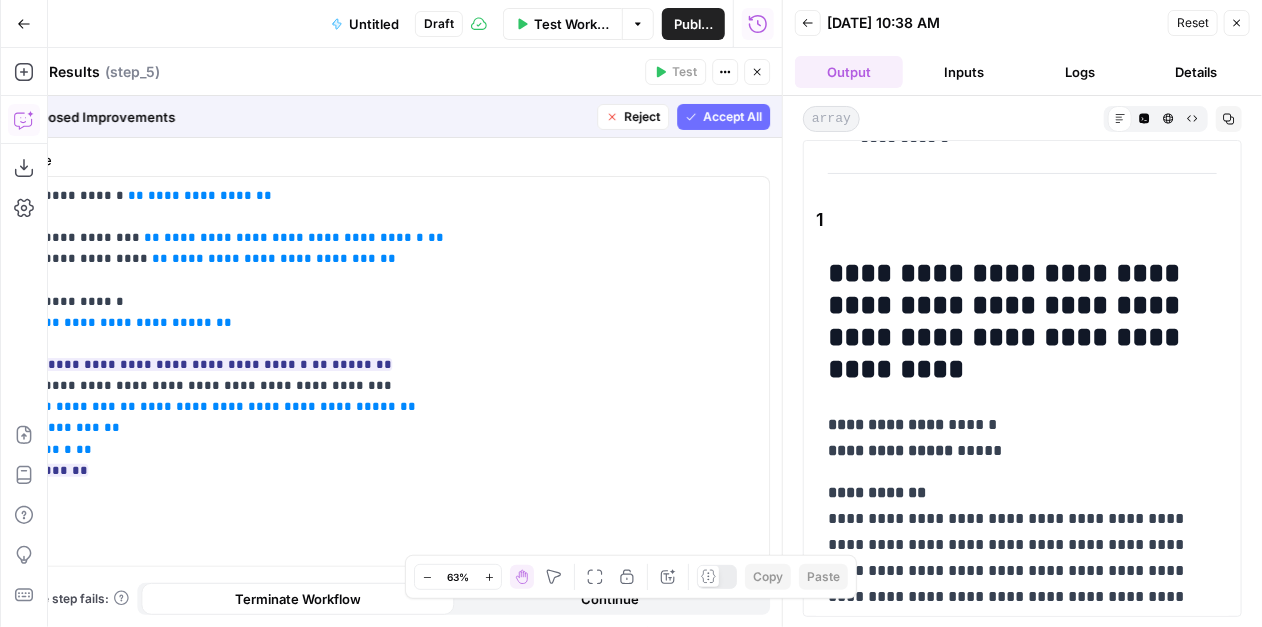 click on "Accept All" at bounding box center [732, 117] 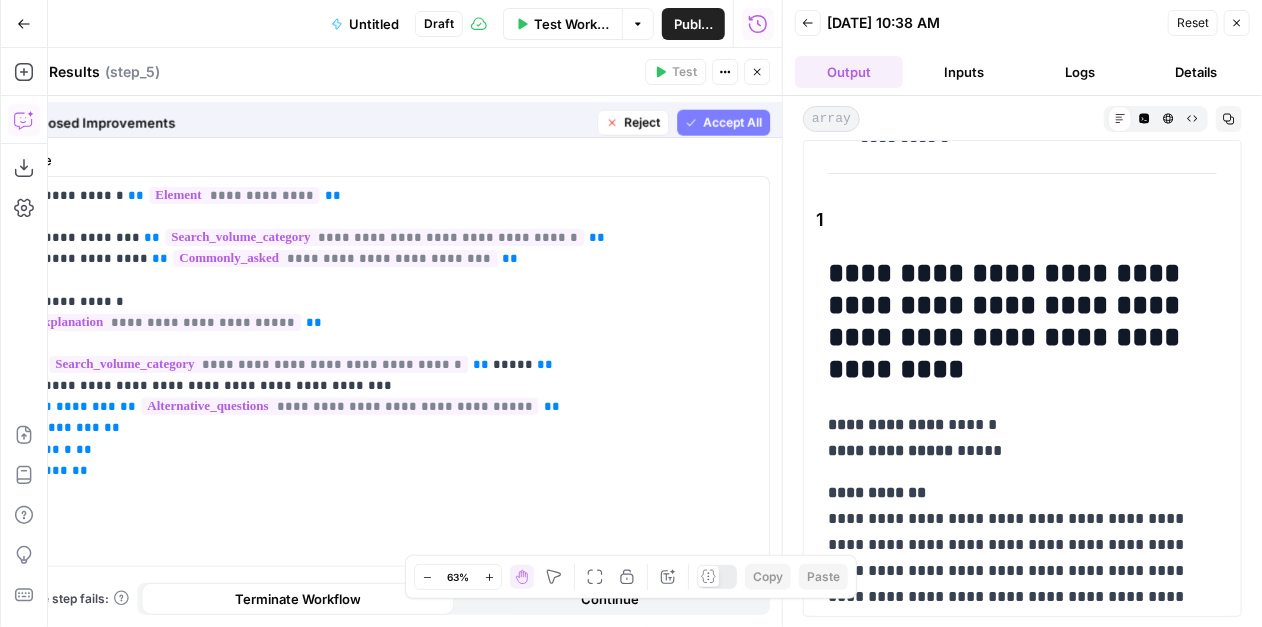 scroll, scrollTop: 1068, scrollLeft: 0, axis: vertical 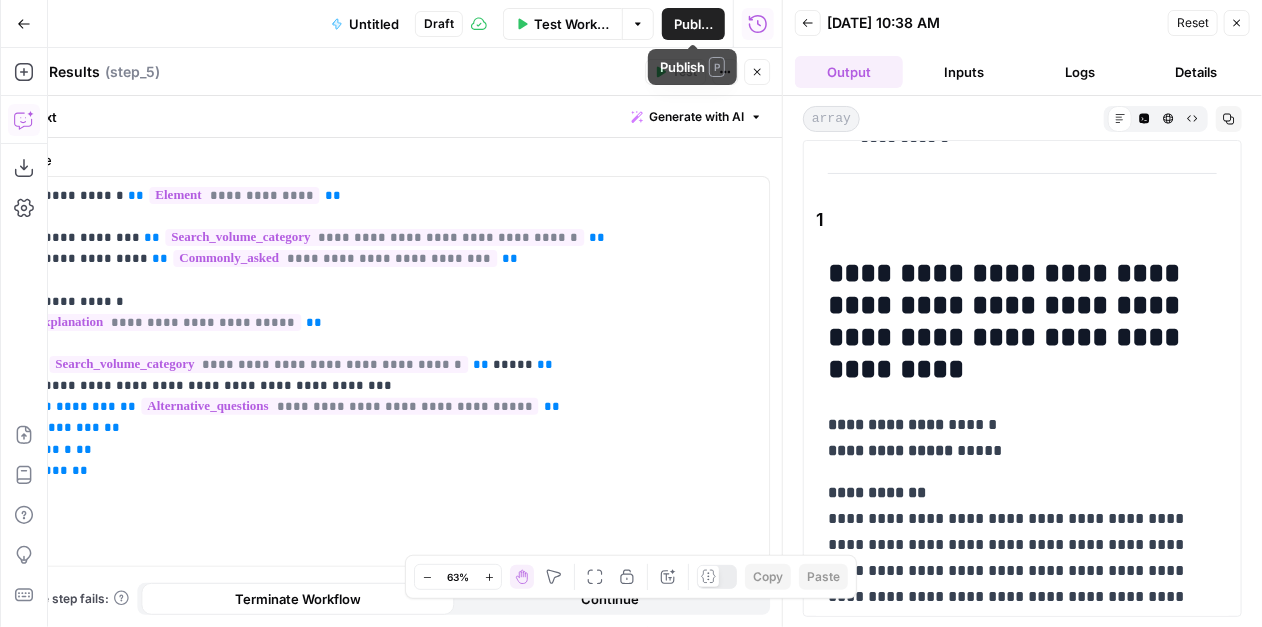 drag, startPoint x: 752, startPoint y: 74, endPoint x: 718, endPoint y: 73, distance: 34.0147 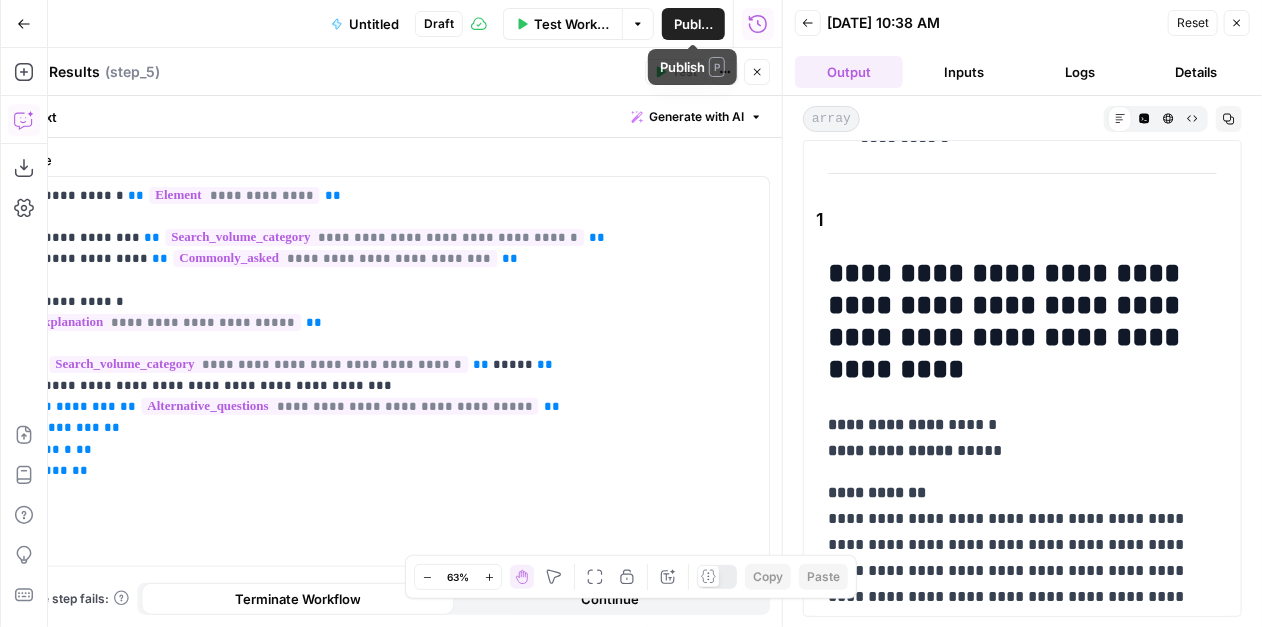 click 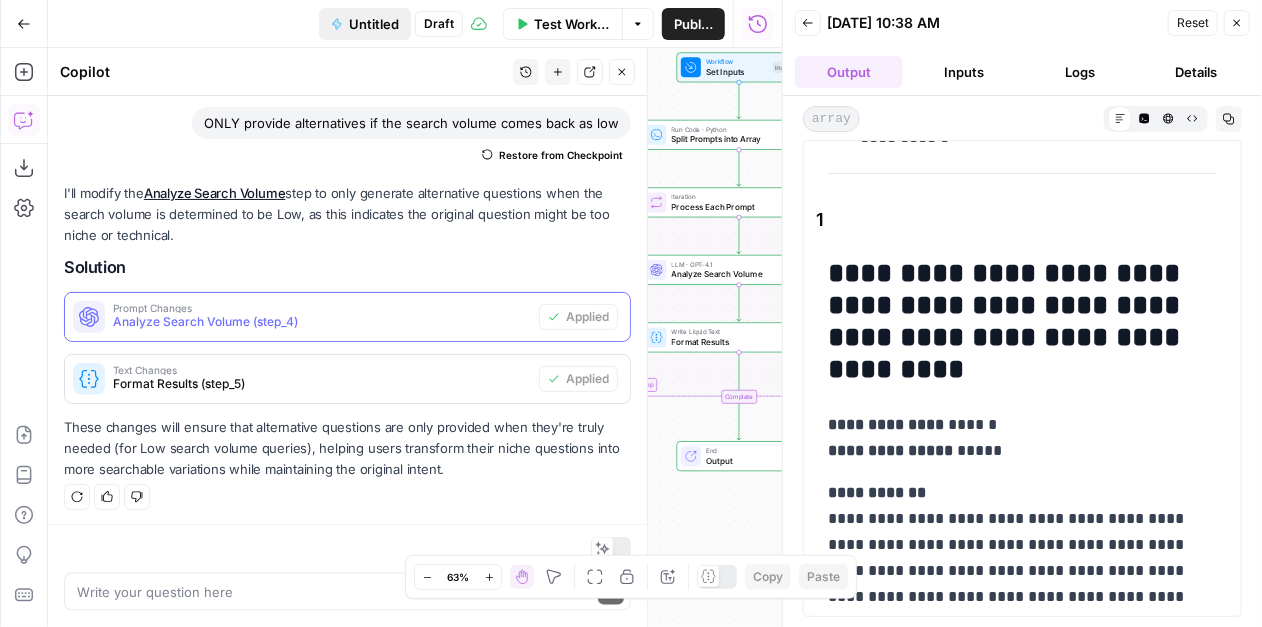 click on "Untitled" at bounding box center [374, 24] 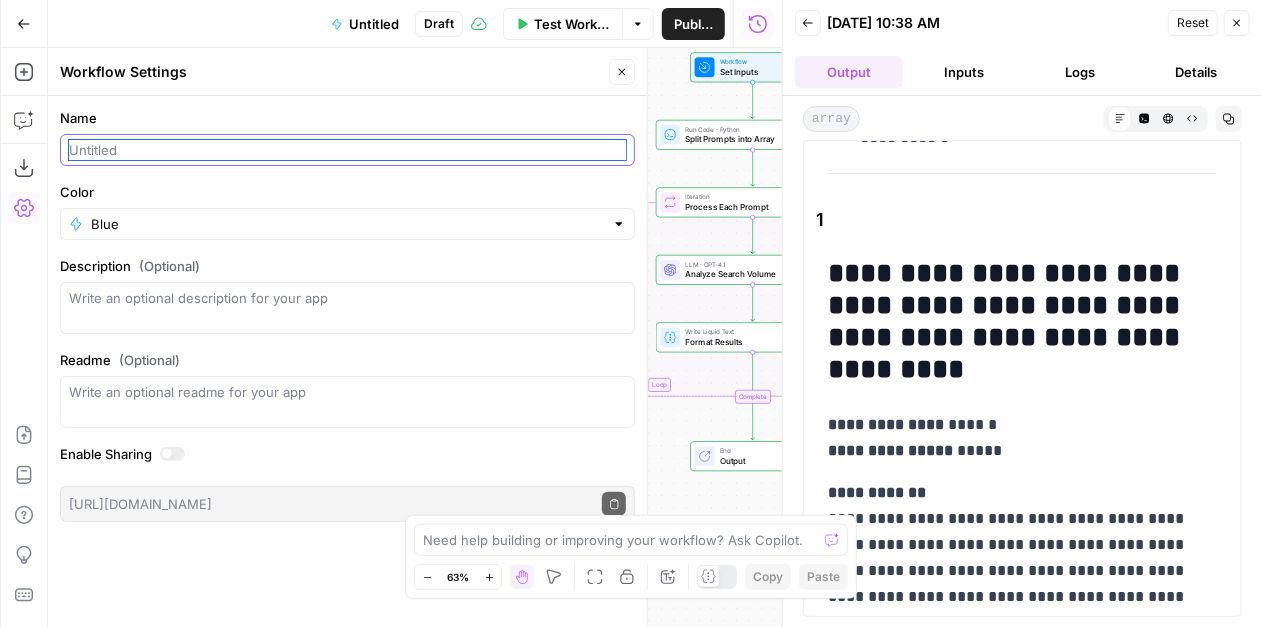 click on "Name" at bounding box center (347, 150) 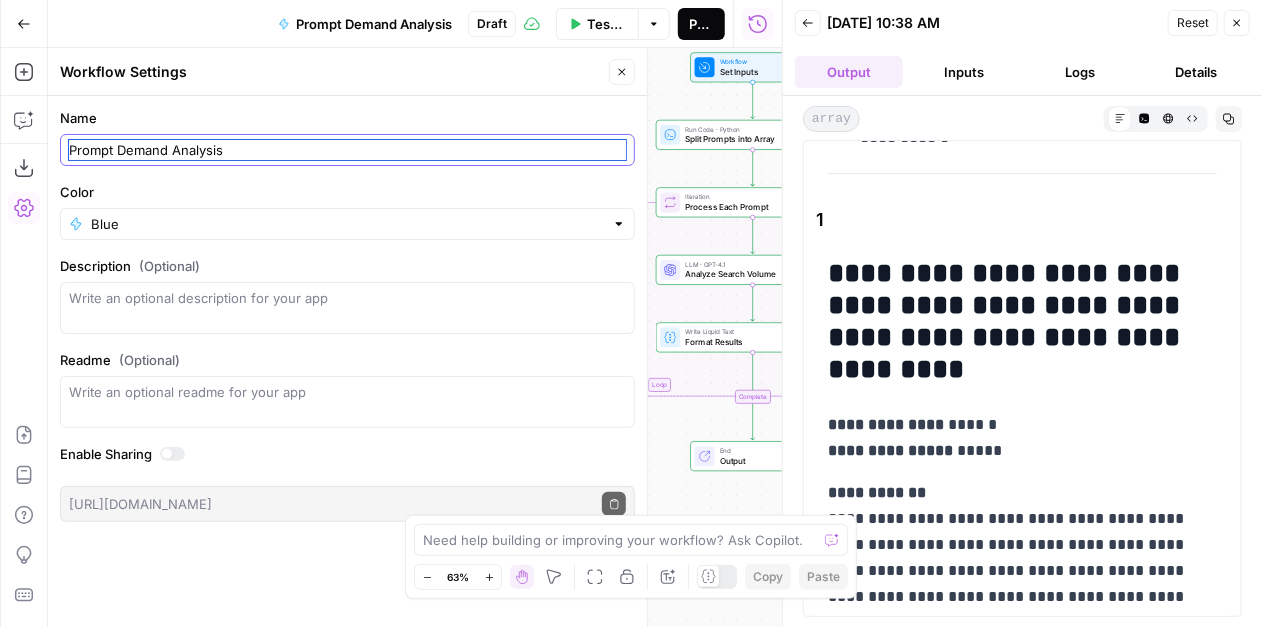 type on "Prompt Demand Analysis" 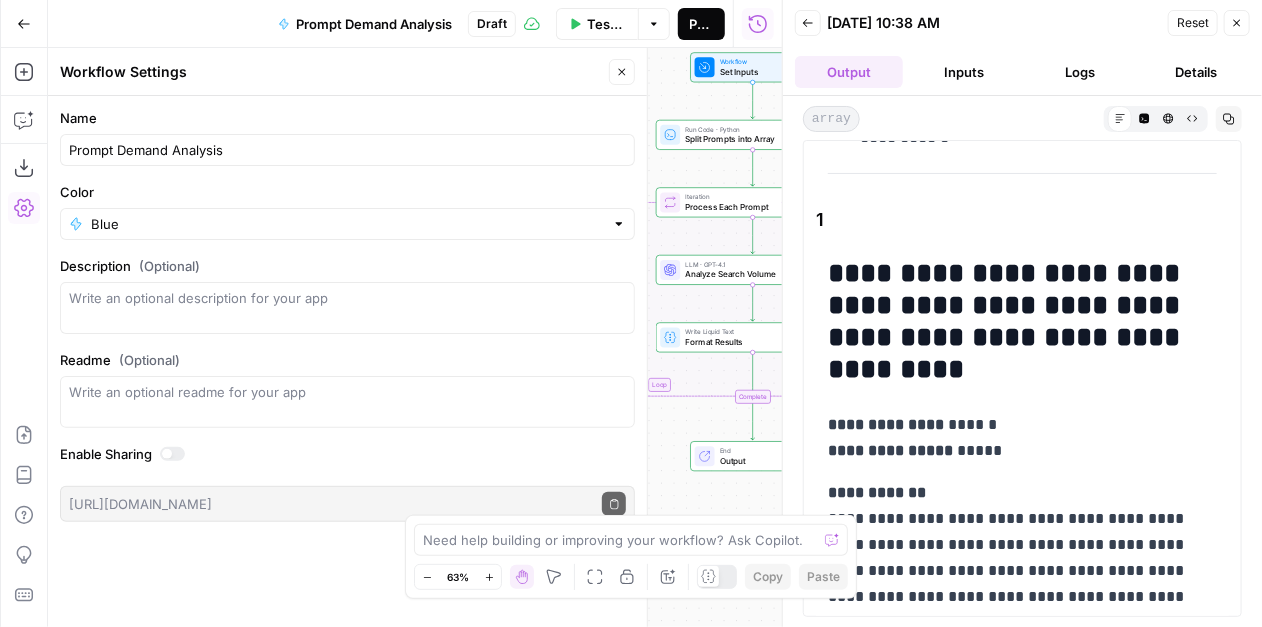 click on "Publish" at bounding box center (701, 24) 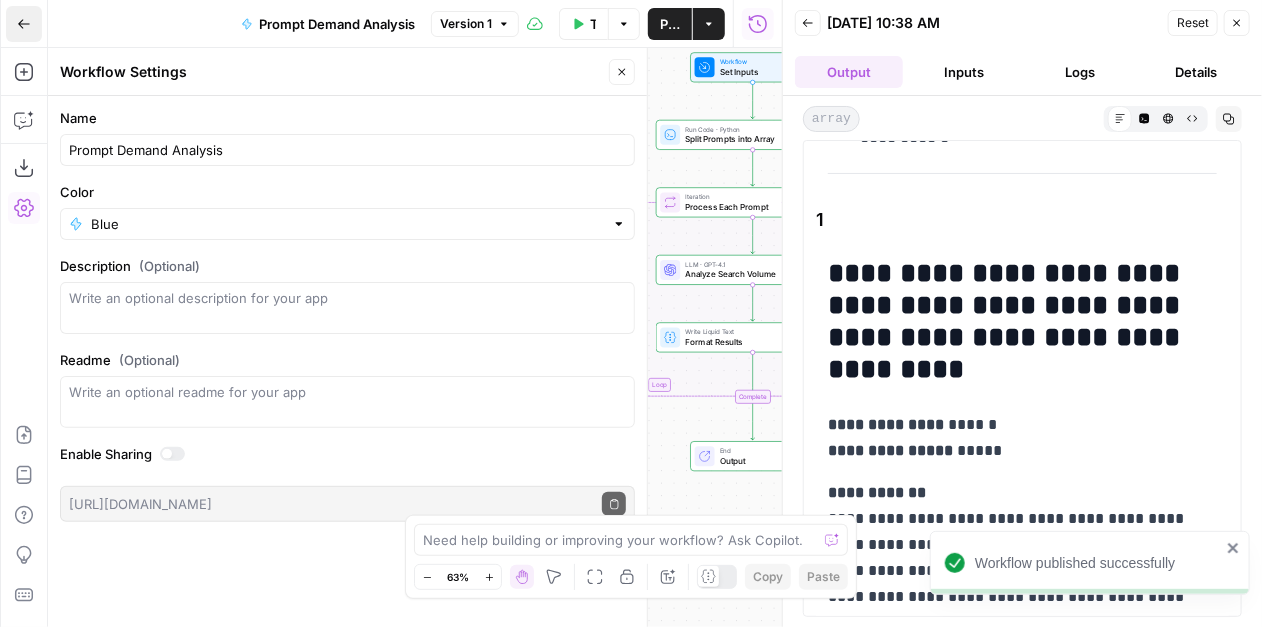 click 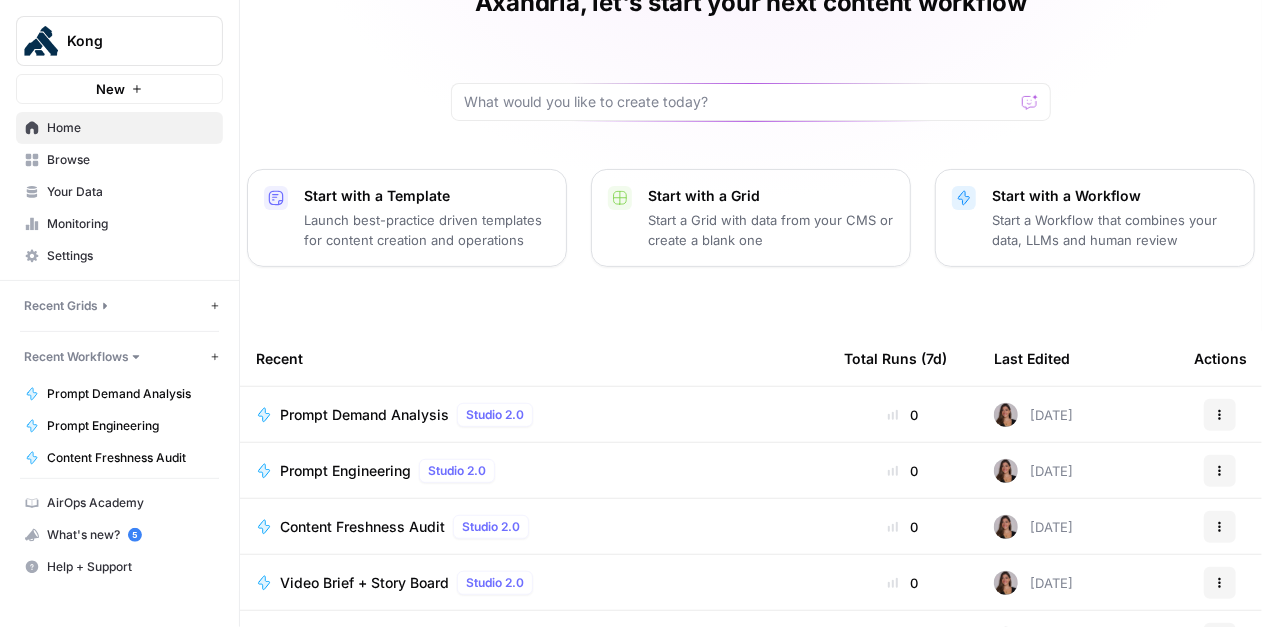 scroll, scrollTop: 113, scrollLeft: 0, axis: vertical 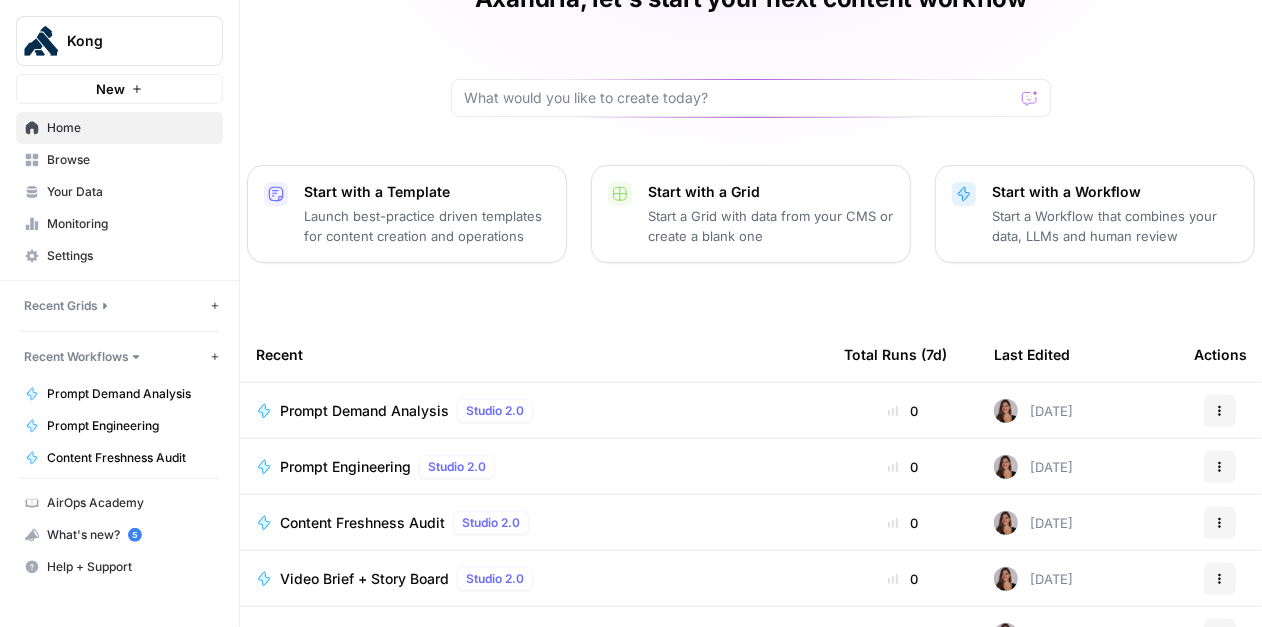 click on "Prompt Engineering" at bounding box center (345, 467) 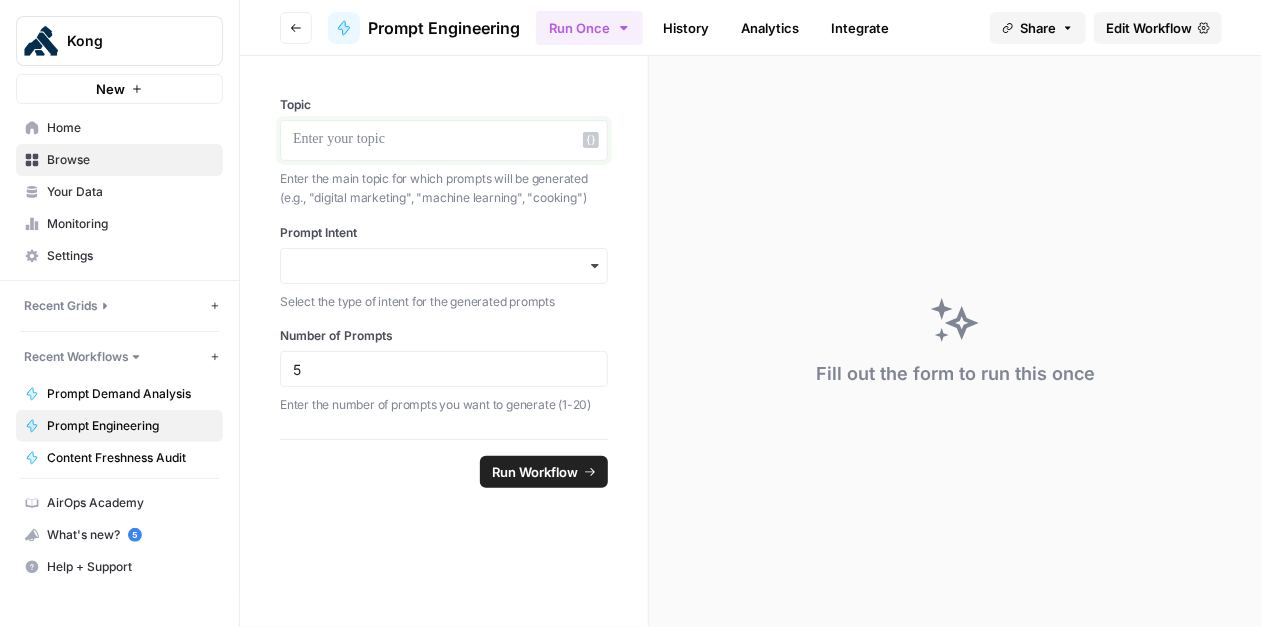 click at bounding box center (444, 140) 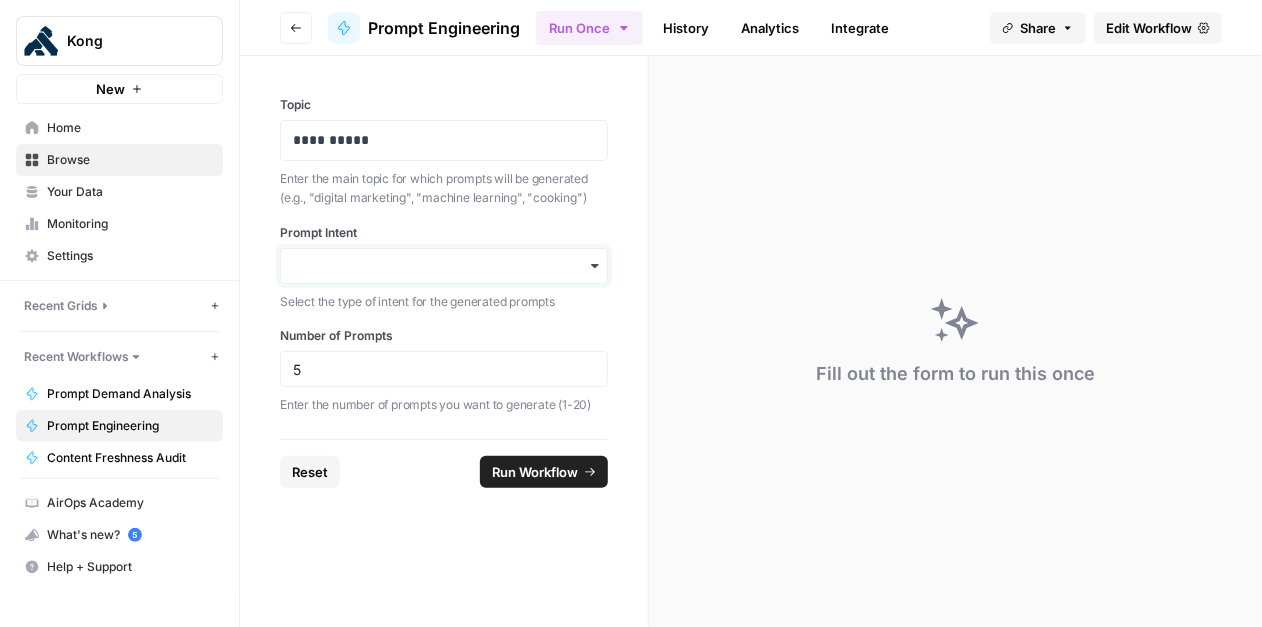 click on "Prompt Intent" at bounding box center (444, 266) 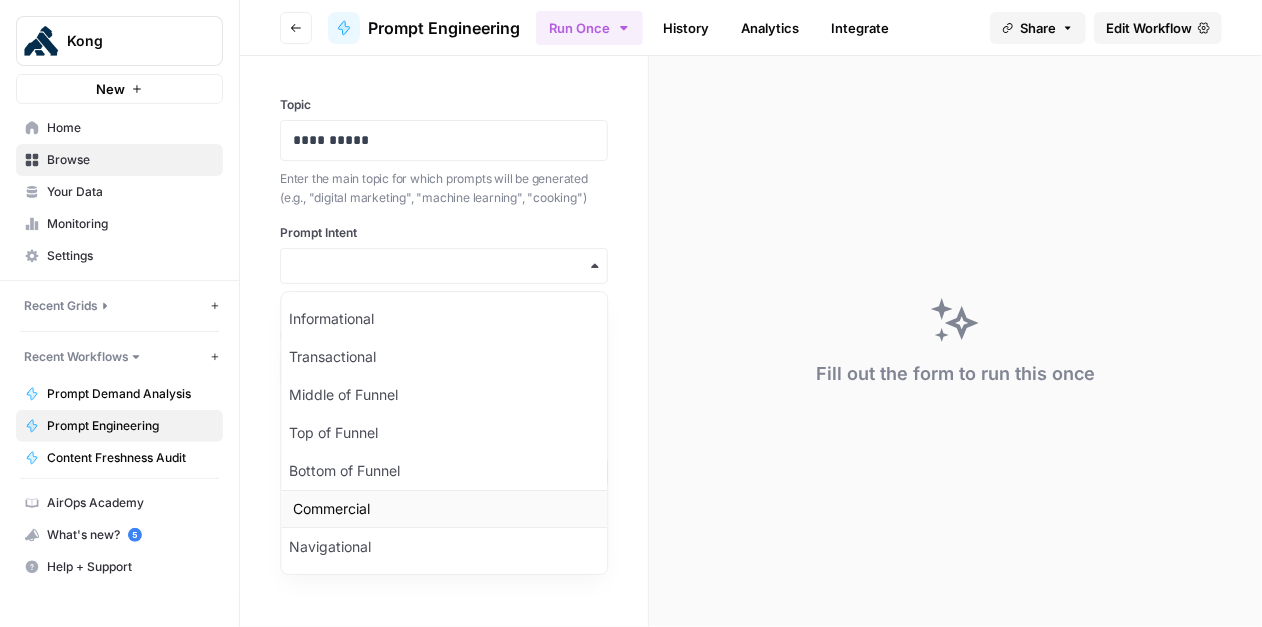 click on "Commercial" at bounding box center (444, 509) 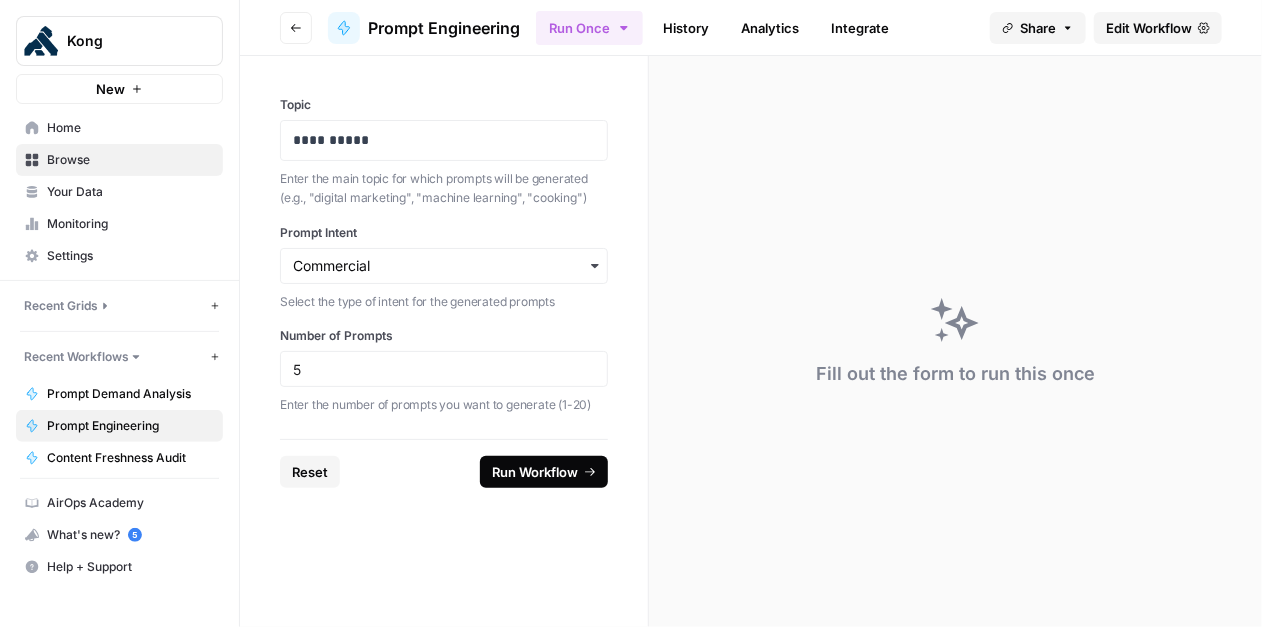 click on "Run Workflow" at bounding box center (535, 472) 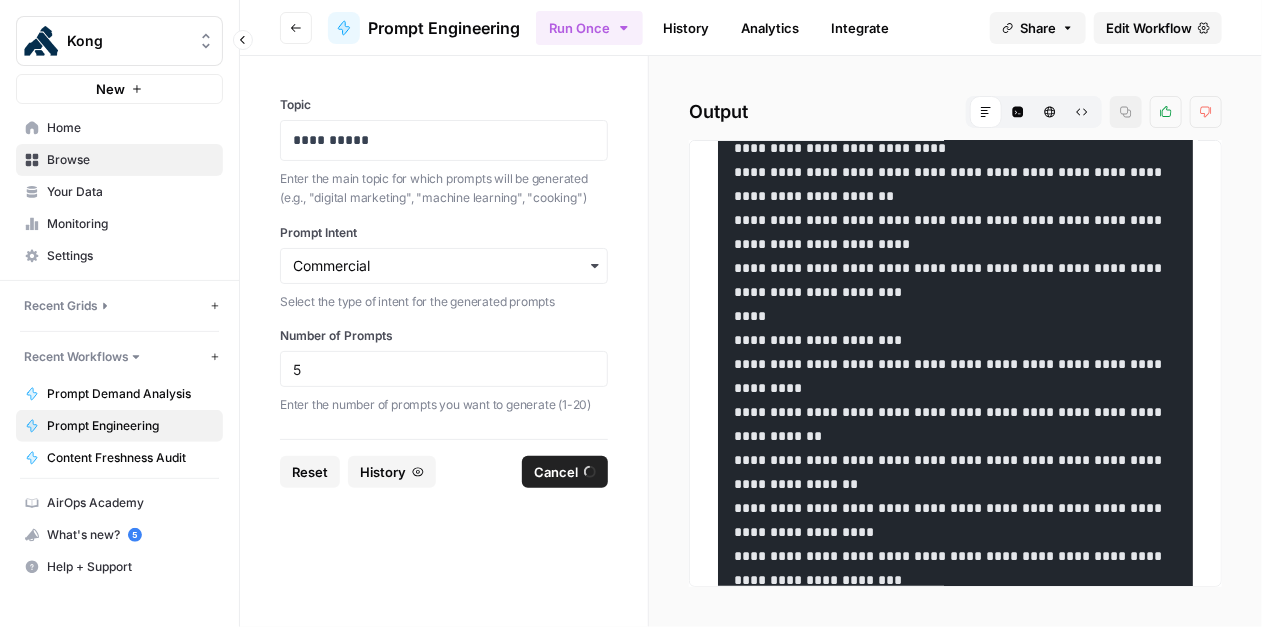 scroll, scrollTop: 608, scrollLeft: 0, axis: vertical 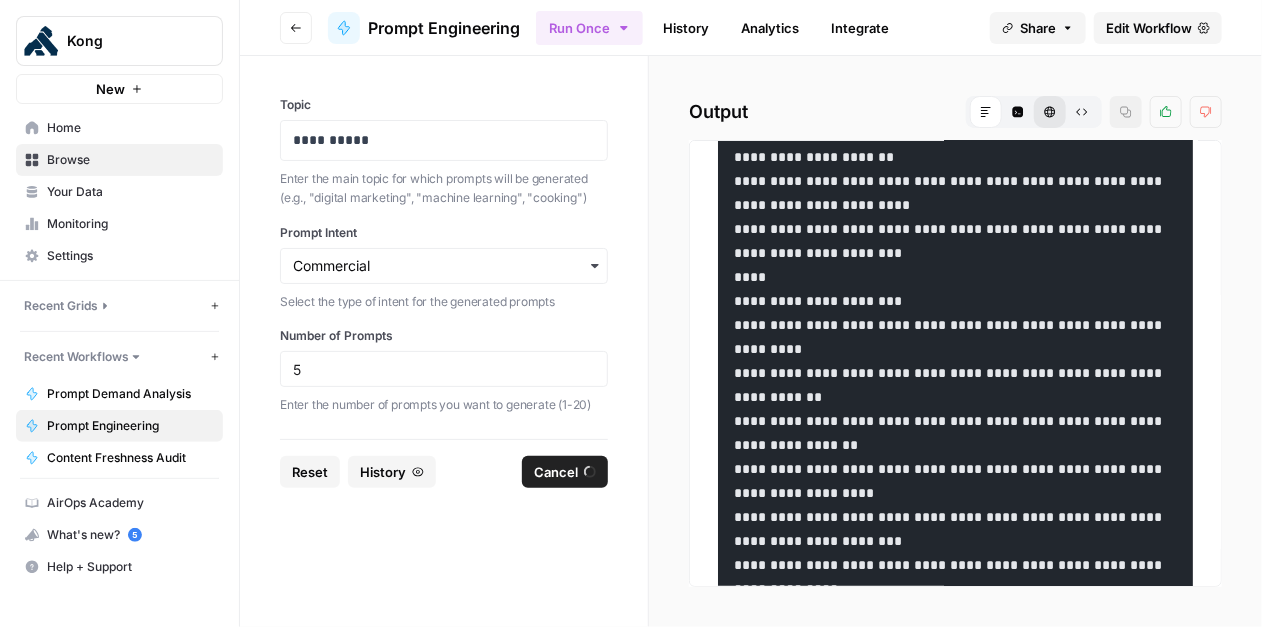 click 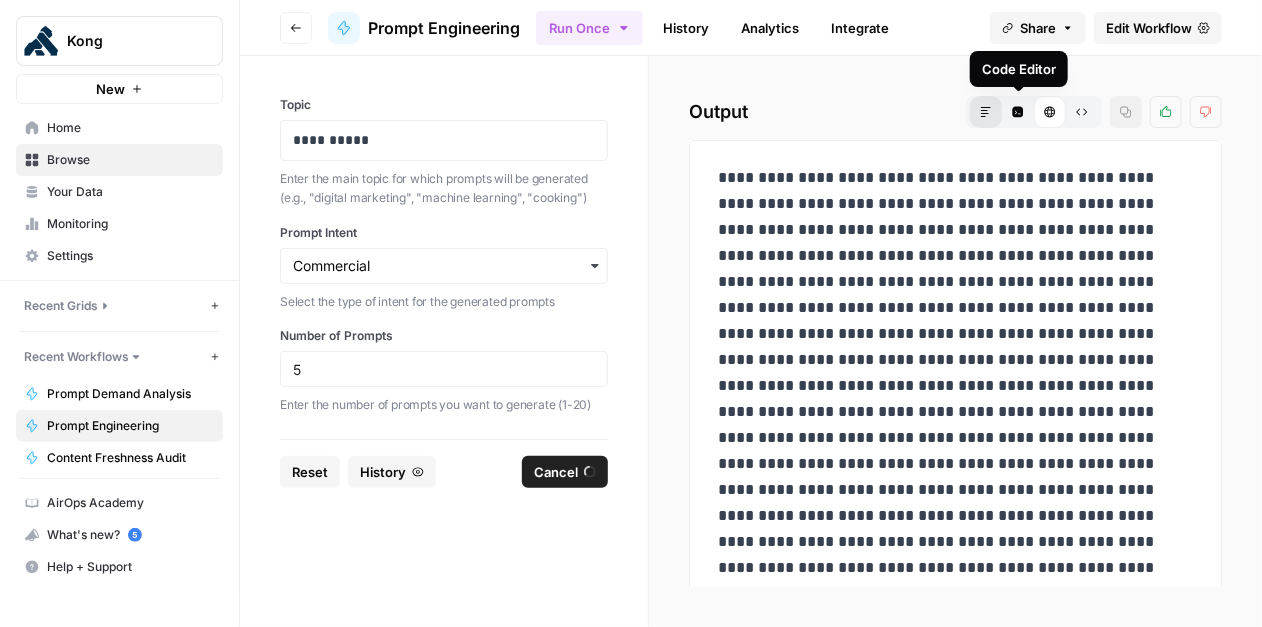 click on "Markdown" at bounding box center (986, 112) 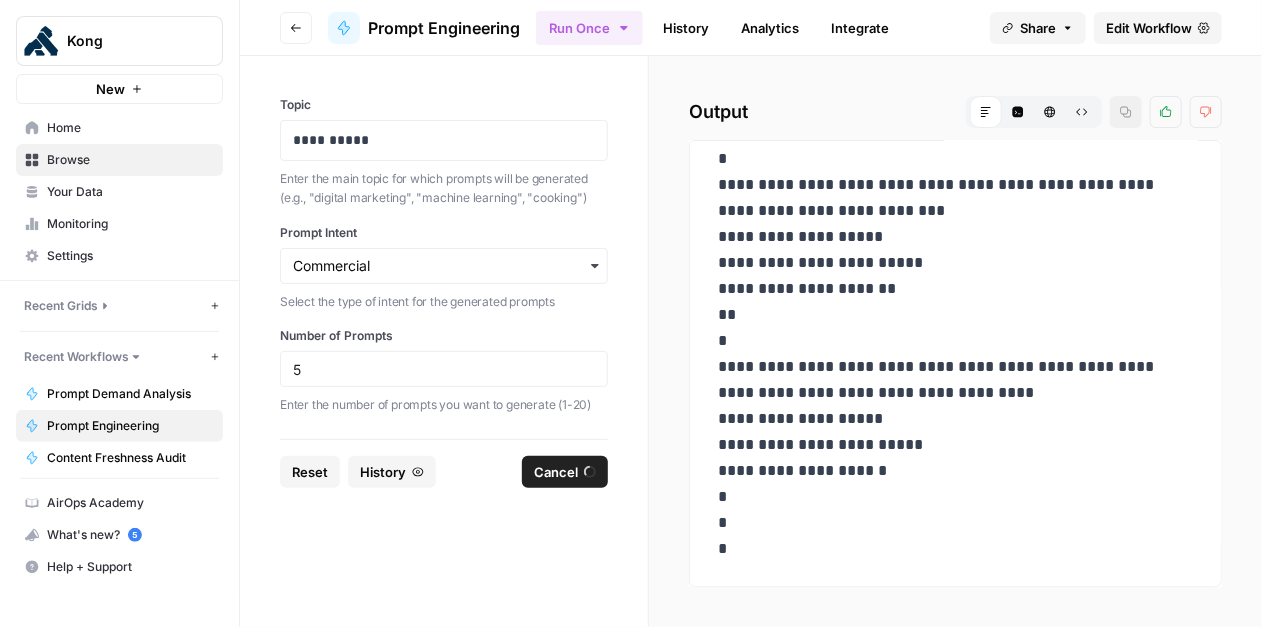 scroll, scrollTop: 2584, scrollLeft: 0, axis: vertical 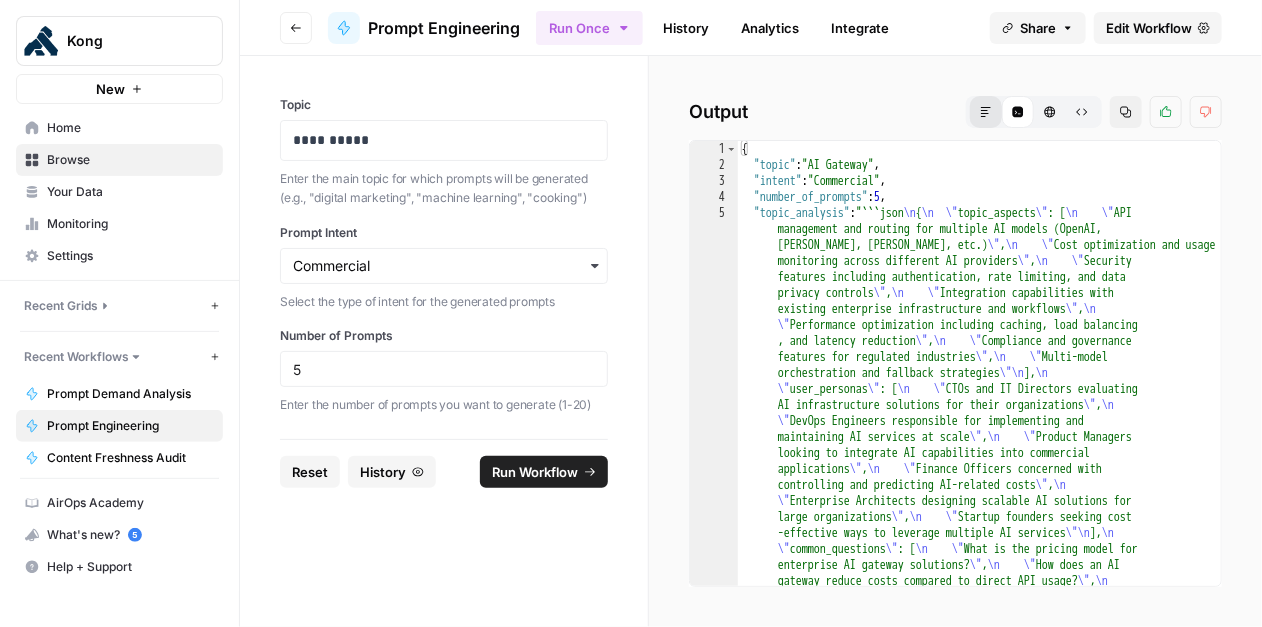 click 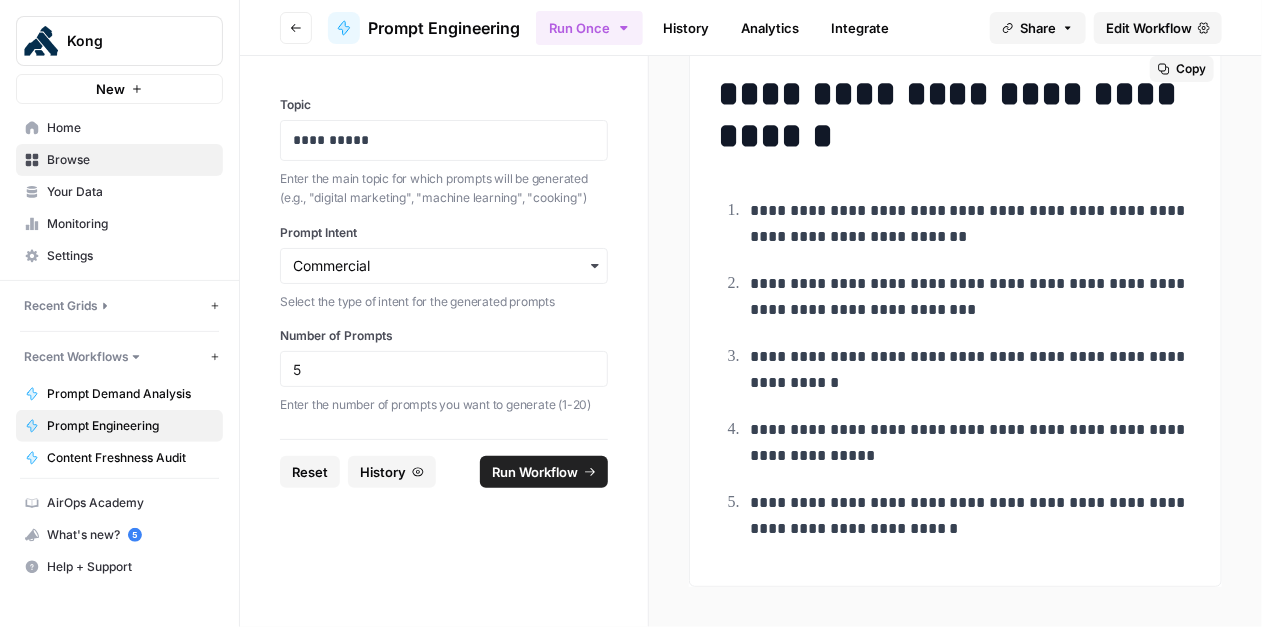scroll, scrollTop: 4748, scrollLeft: 0, axis: vertical 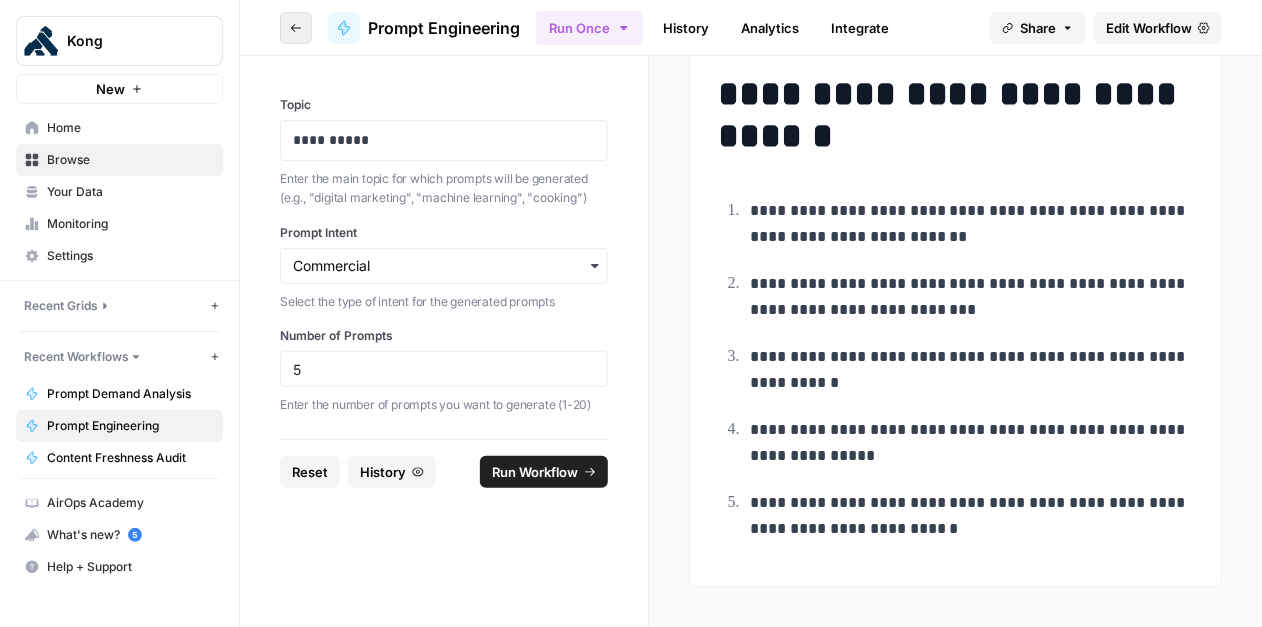 click on "Go back" at bounding box center [301, 27] 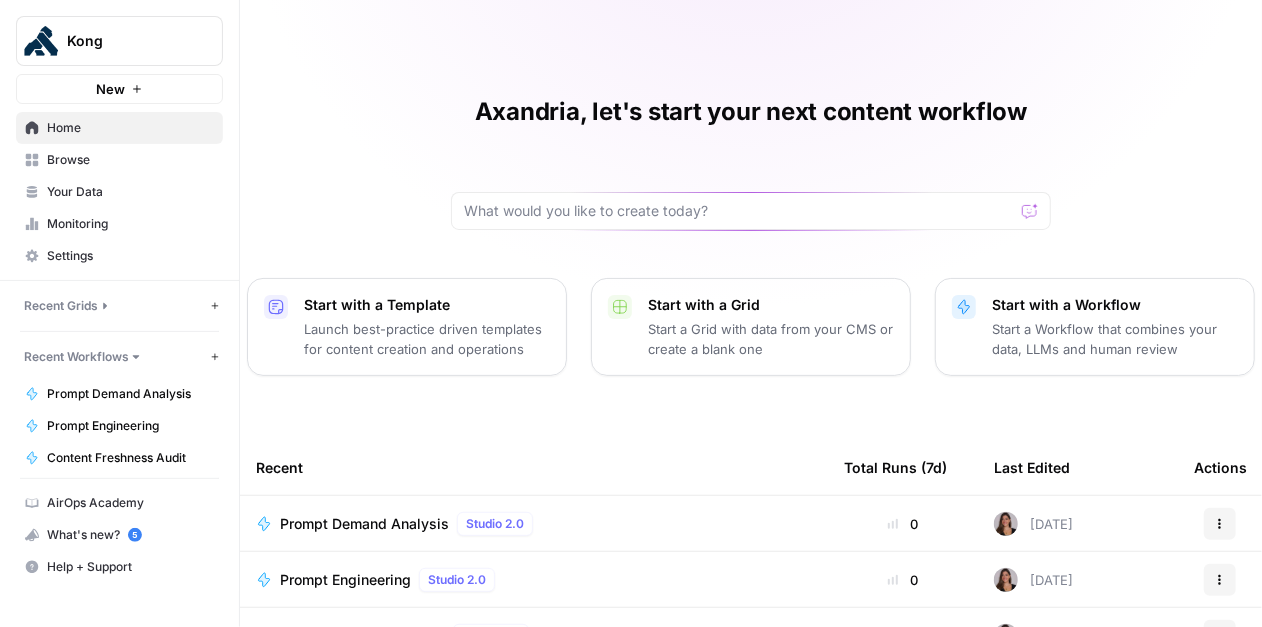 click on "Prompt Demand Analysis" at bounding box center [364, 524] 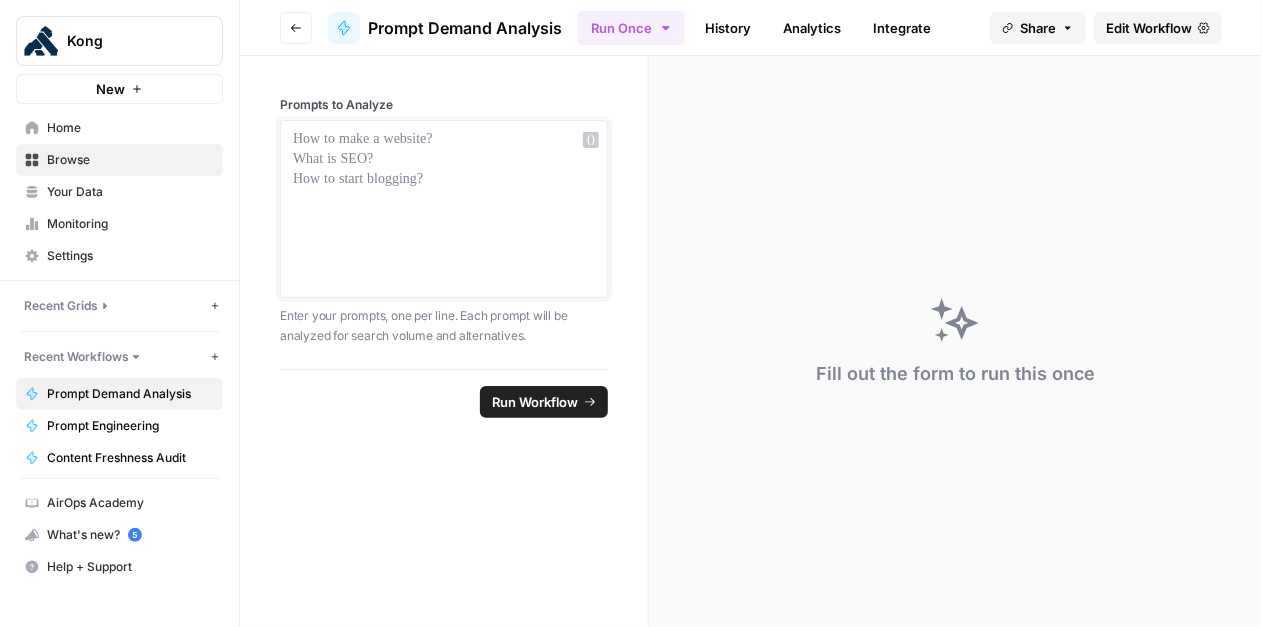 click at bounding box center (444, 209) 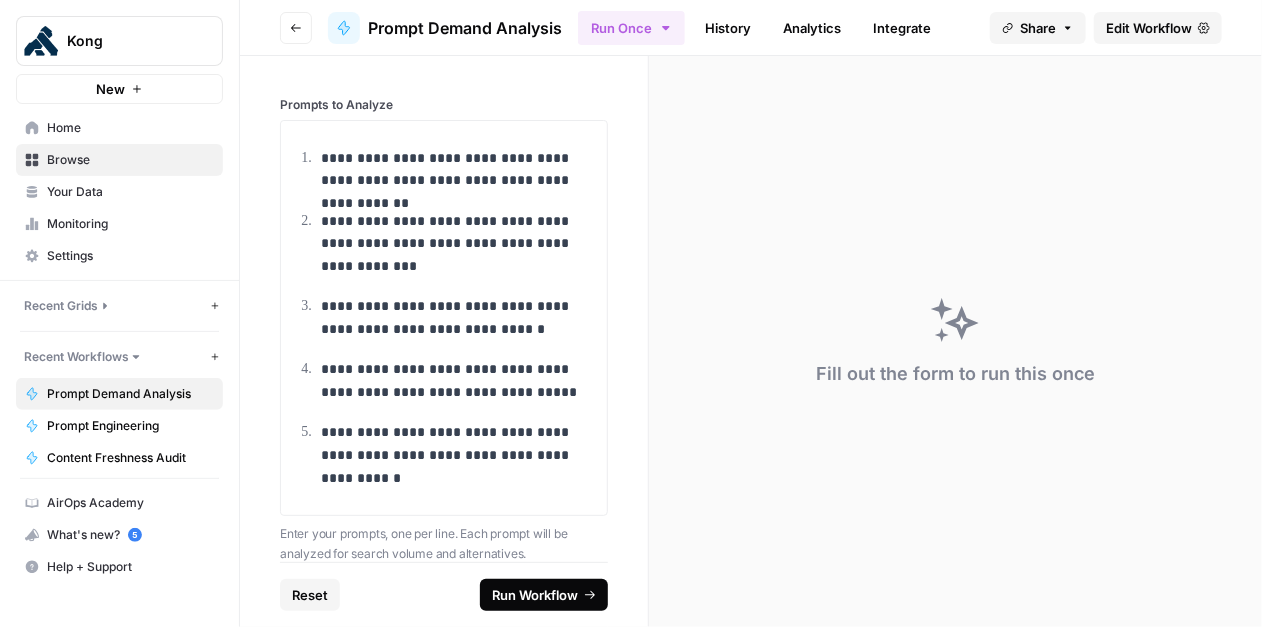 click on "Run Workflow" at bounding box center (535, 595) 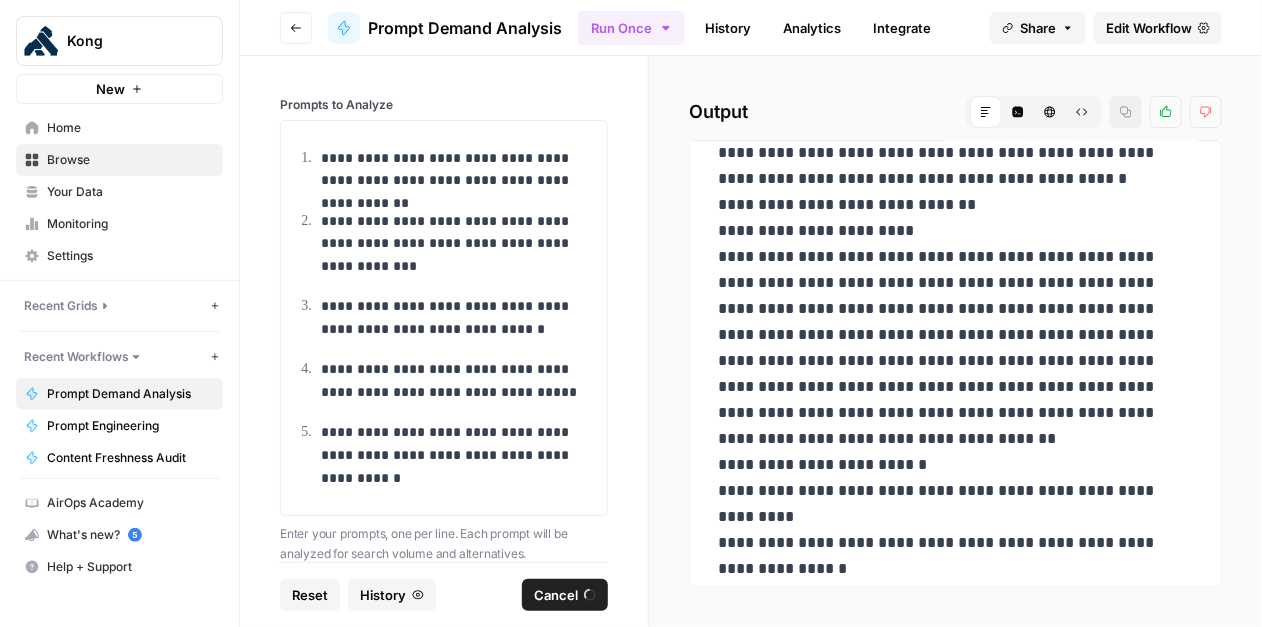 scroll, scrollTop: 3564, scrollLeft: 0, axis: vertical 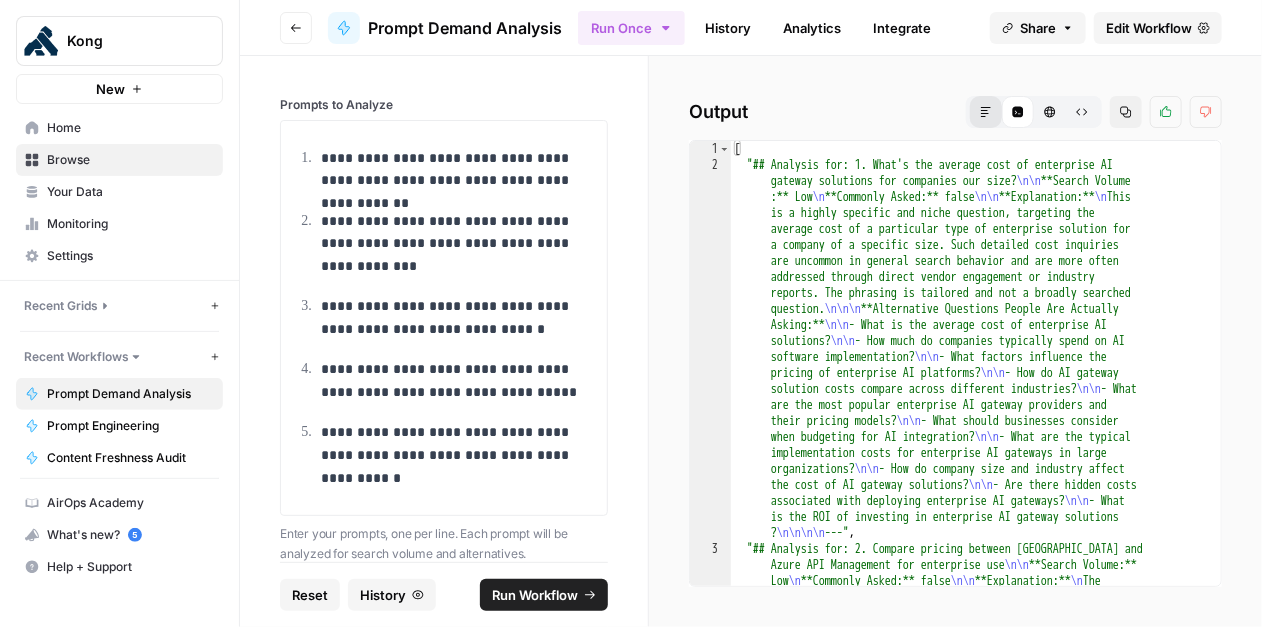 click 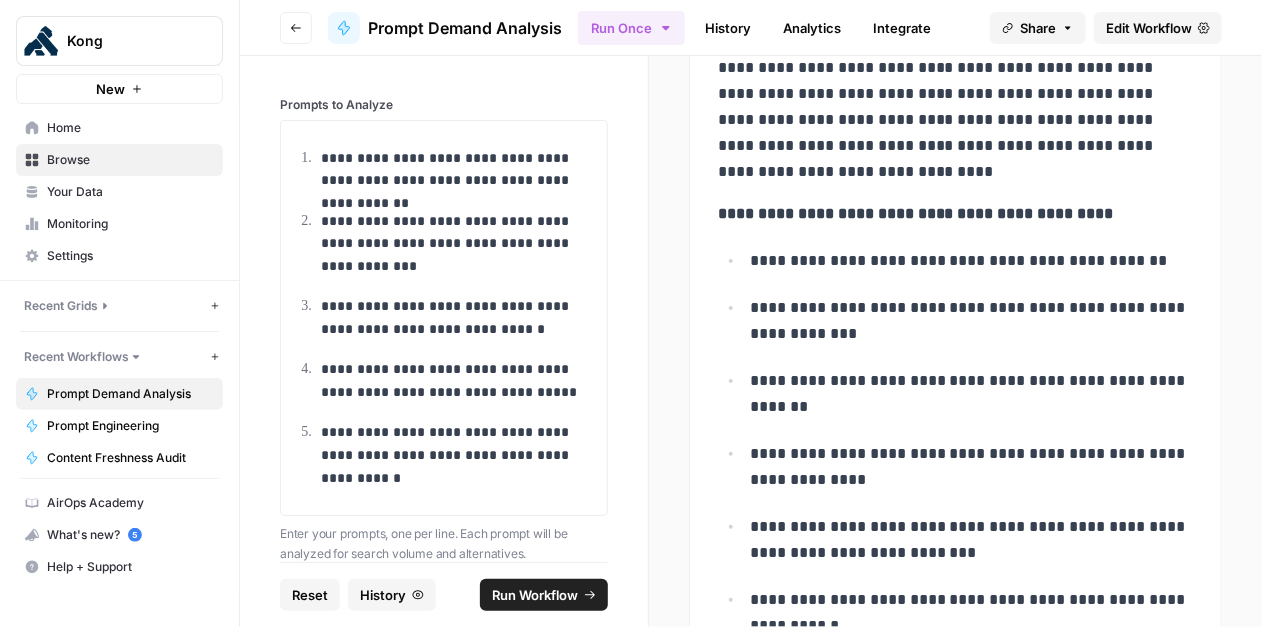 scroll, scrollTop: 431, scrollLeft: 0, axis: vertical 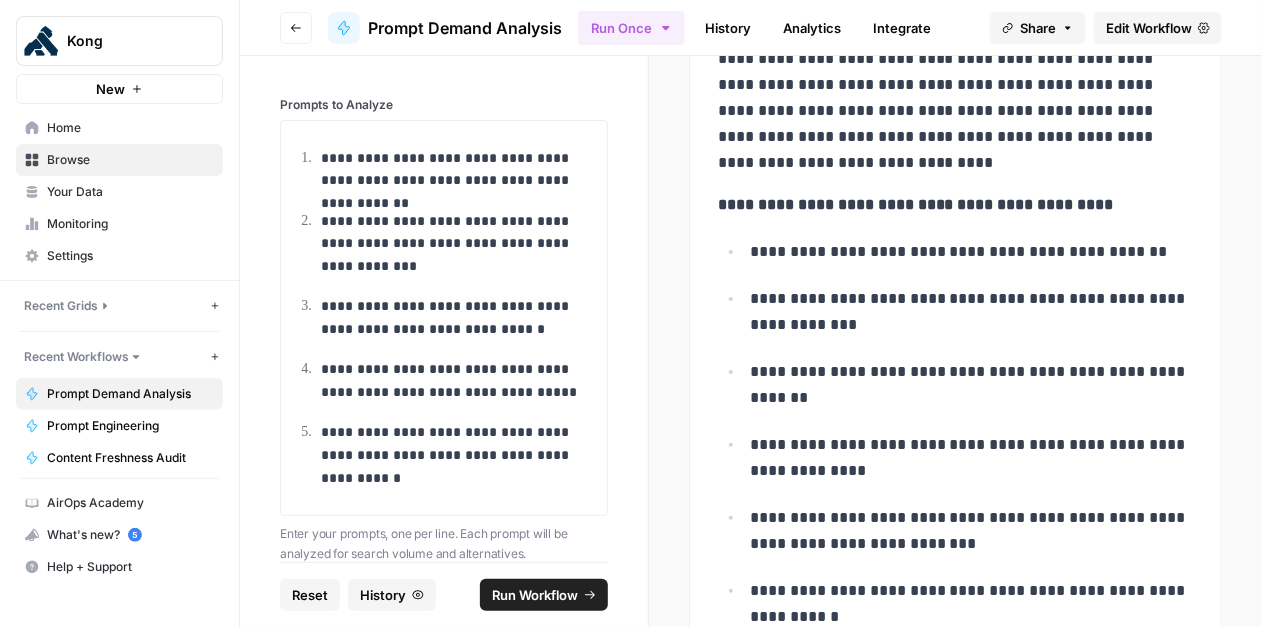 drag, startPoint x: 753, startPoint y: 250, endPoint x: 816, endPoint y: 364, distance: 130.24976 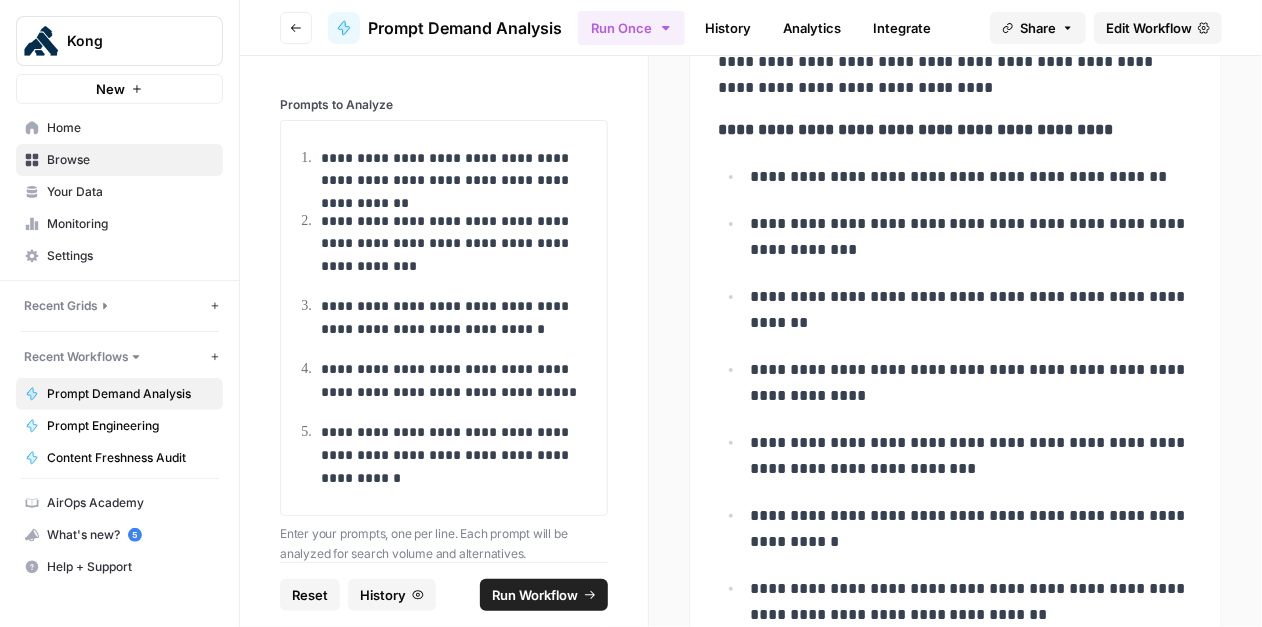 click on "**********" at bounding box center [955, 505] 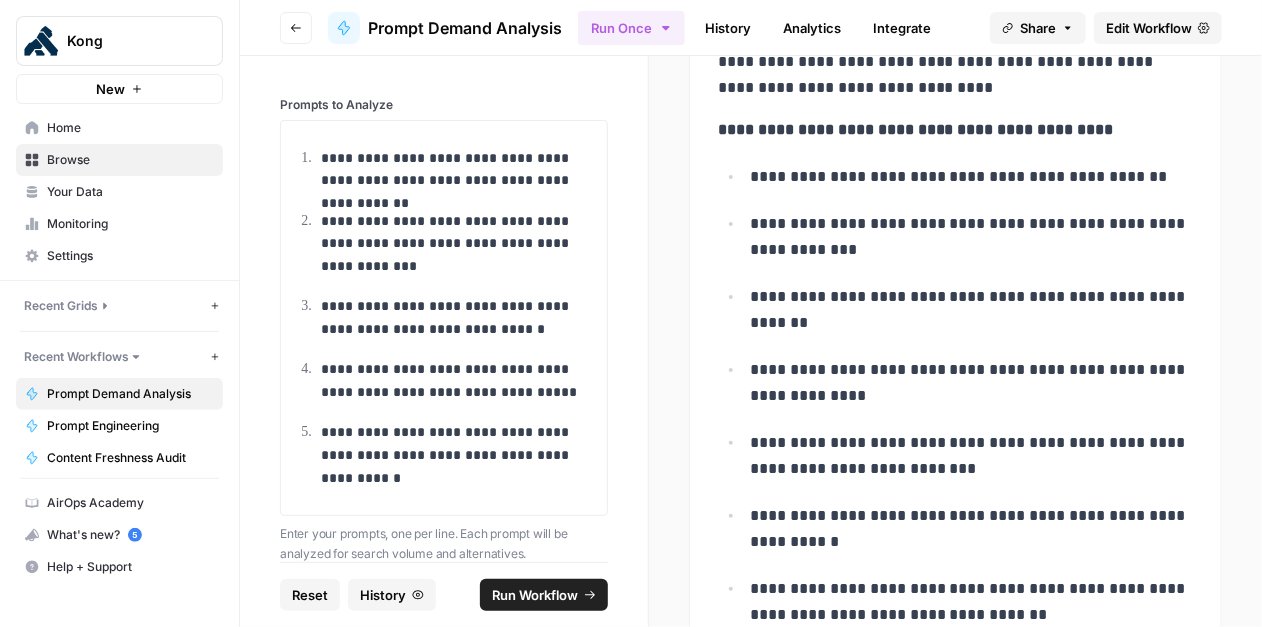 drag, startPoint x: 1166, startPoint y: 173, endPoint x: 787, endPoint y: 190, distance: 379.38107 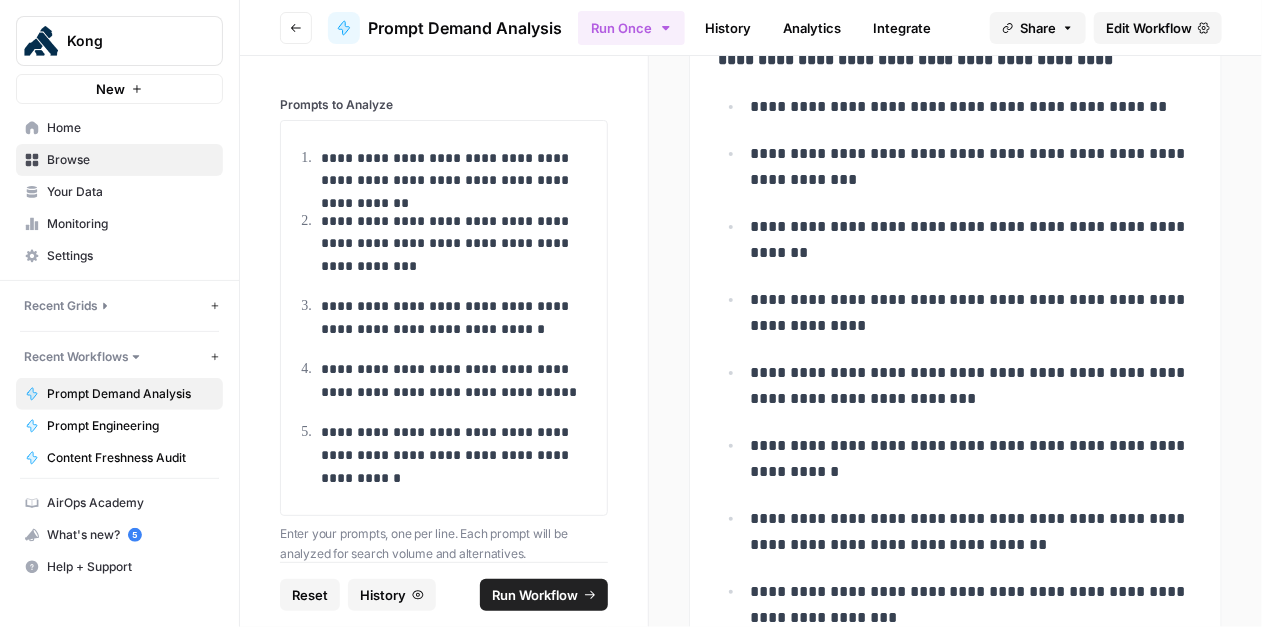 scroll, scrollTop: 580, scrollLeft: 0, axis: vertical 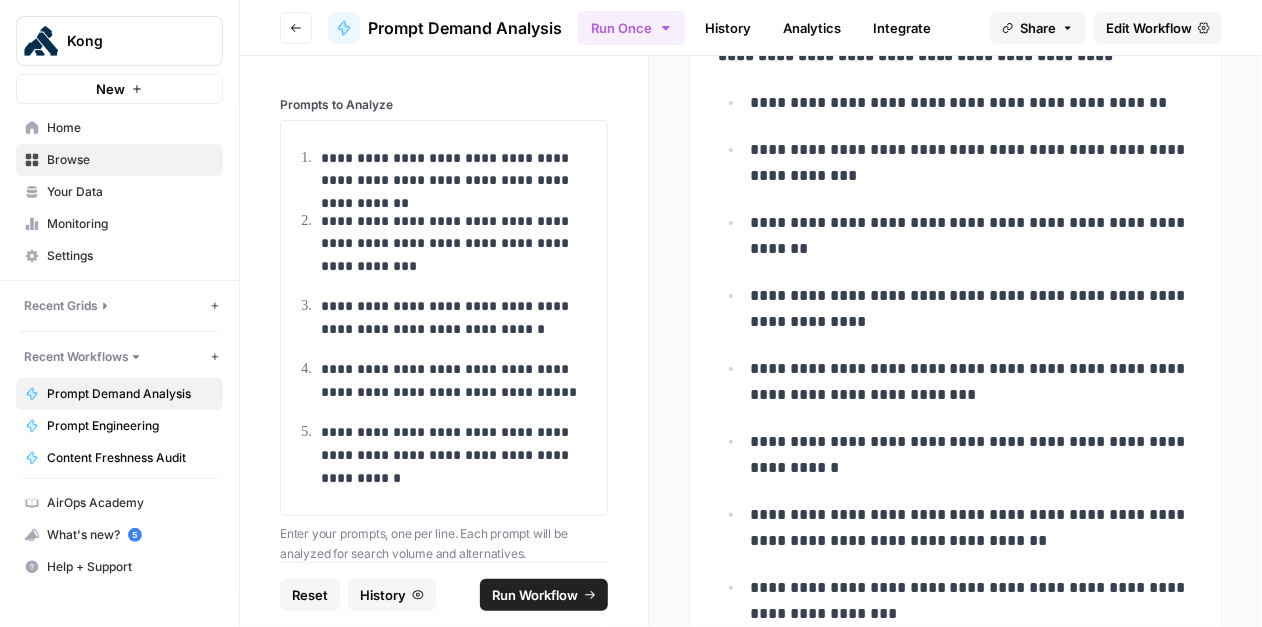 drag, startPoint x: 746, startPoint y: 292, endPoint x: 848, endPoint y: 322, distance: 106.320274 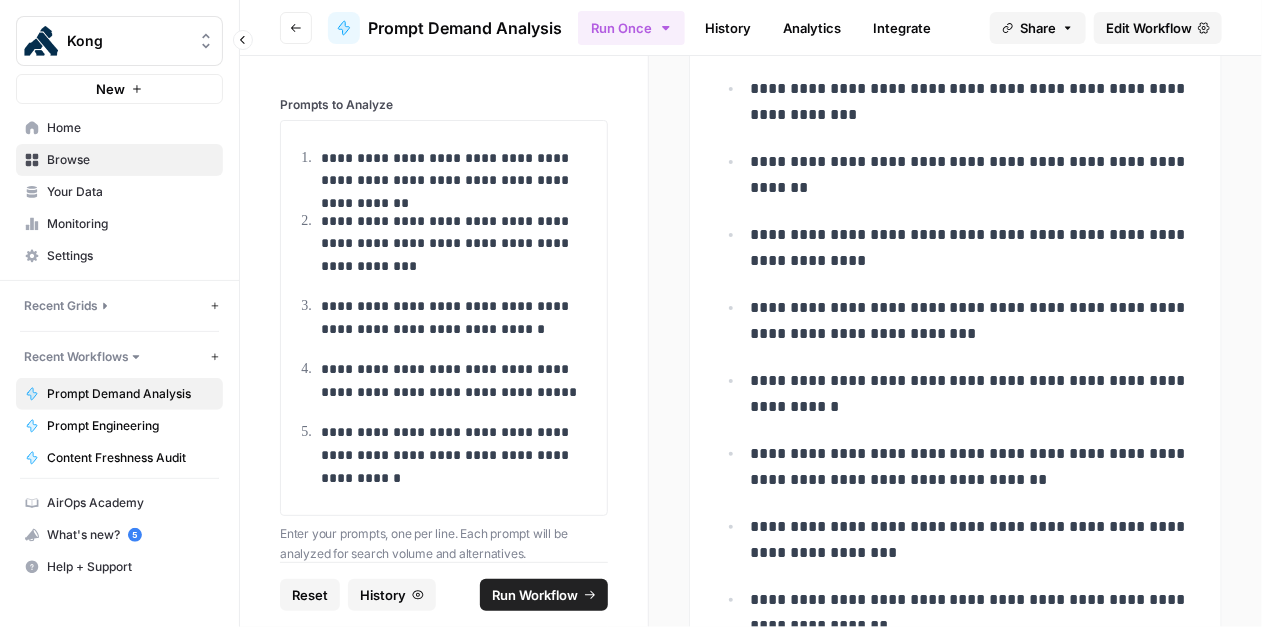 scroll, scrollTop: 643, scrollLeft: 0, axis: vertical 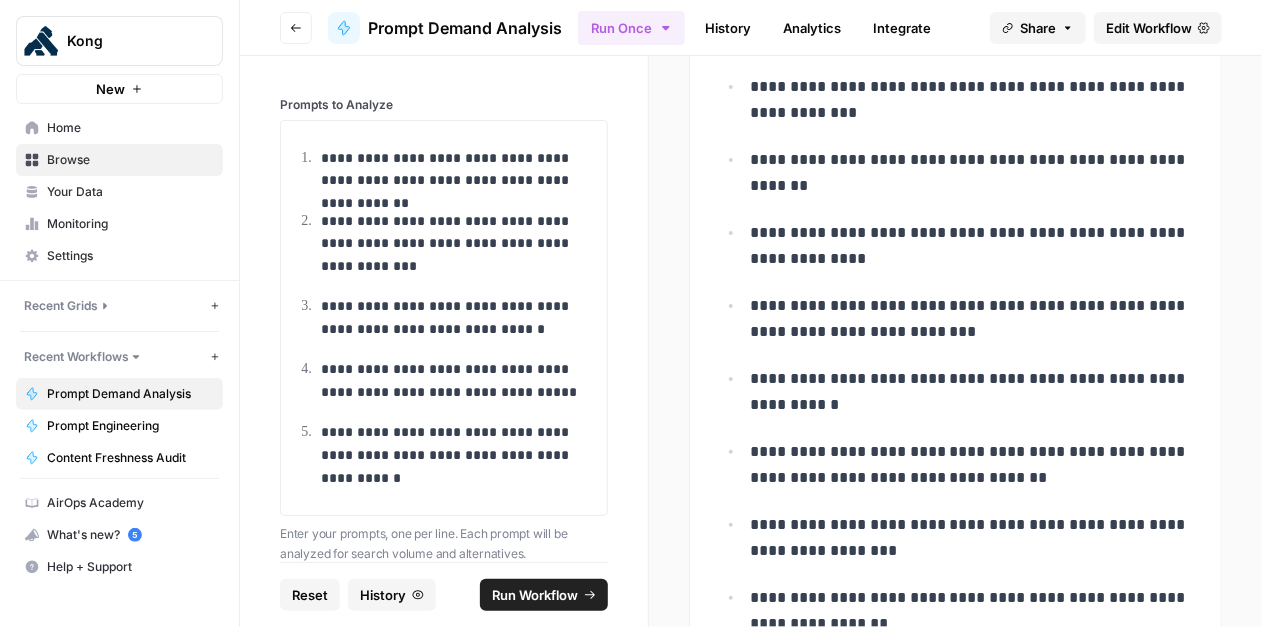 drag, startPoint x: 754, startPoint y: 300, endPoint x: 933, endPoint y: 339, distance: 183.19934 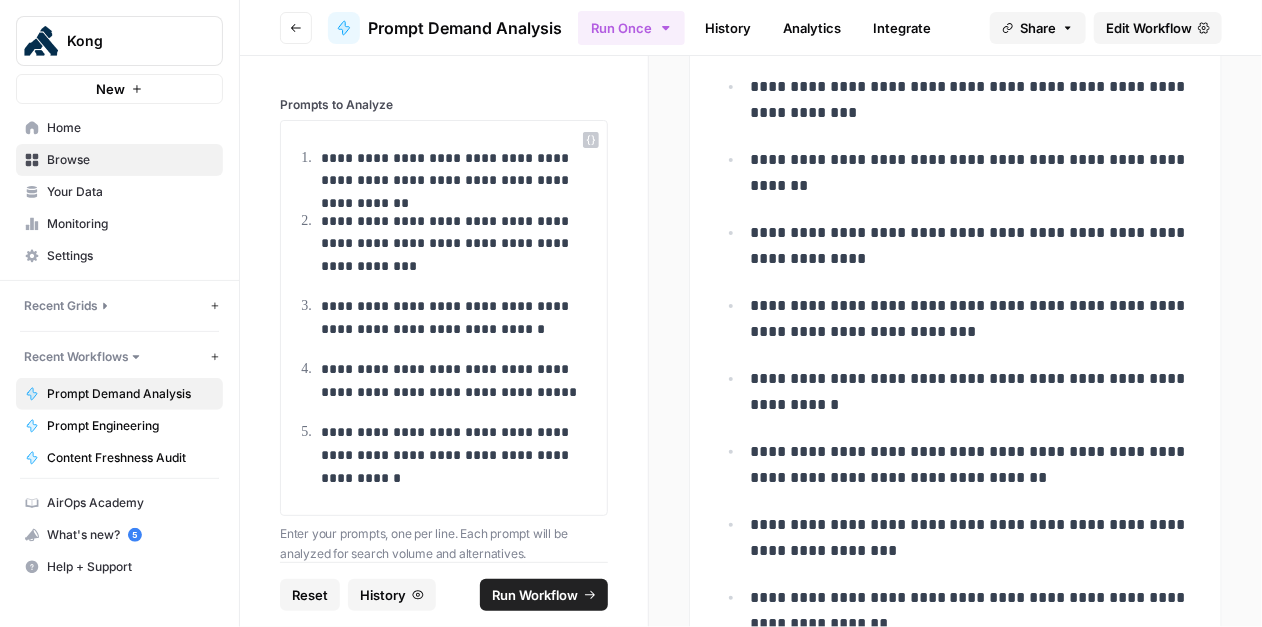 copy on "**********" 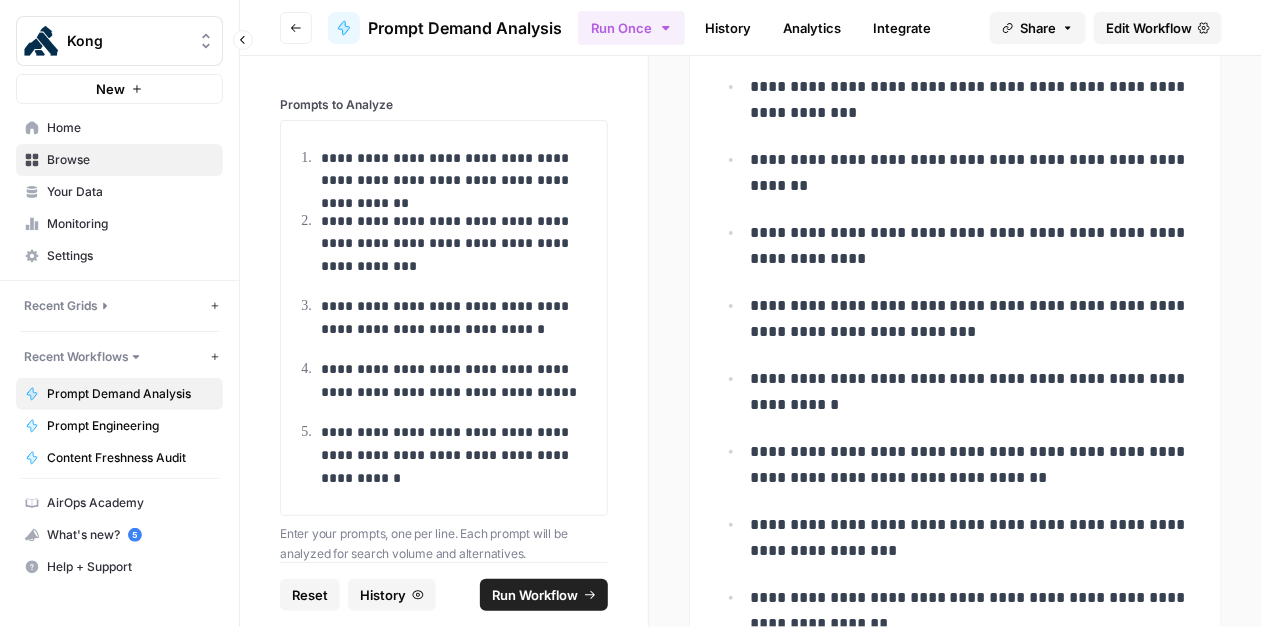 scroll, scrollTop: 704, scrollLeft: 0, axis: vertical 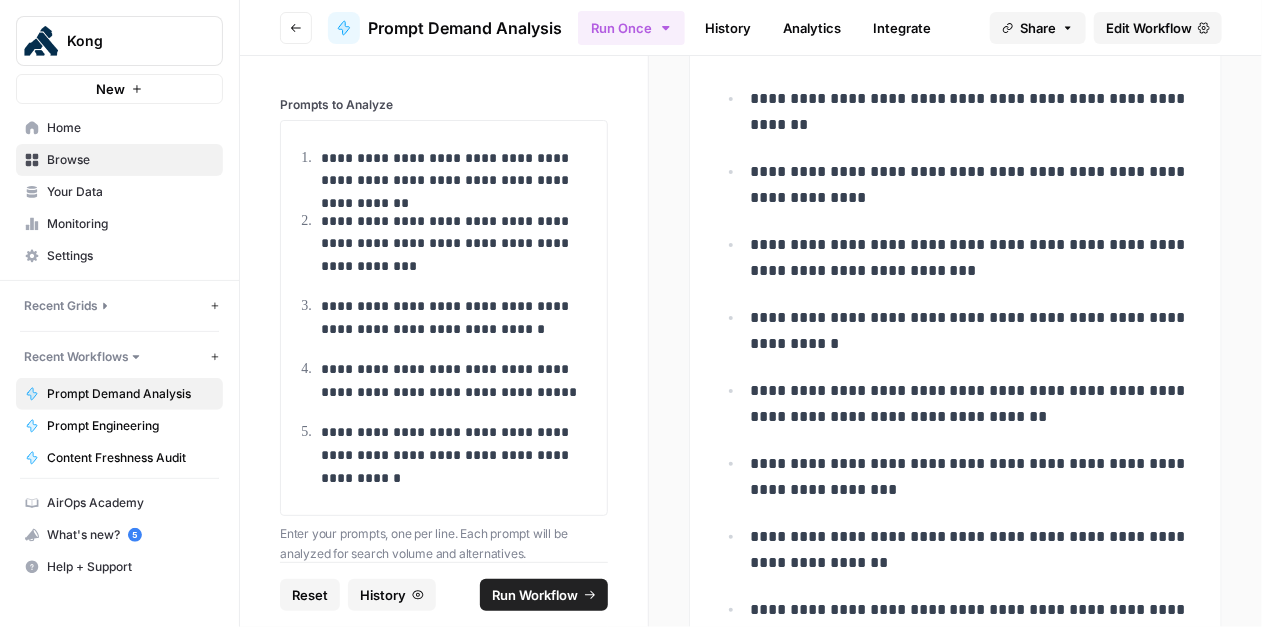 drag, startPoint x: 760, startPoint y: 316, endPoint x: 822, endPoint y: 334, distance: 64.56005 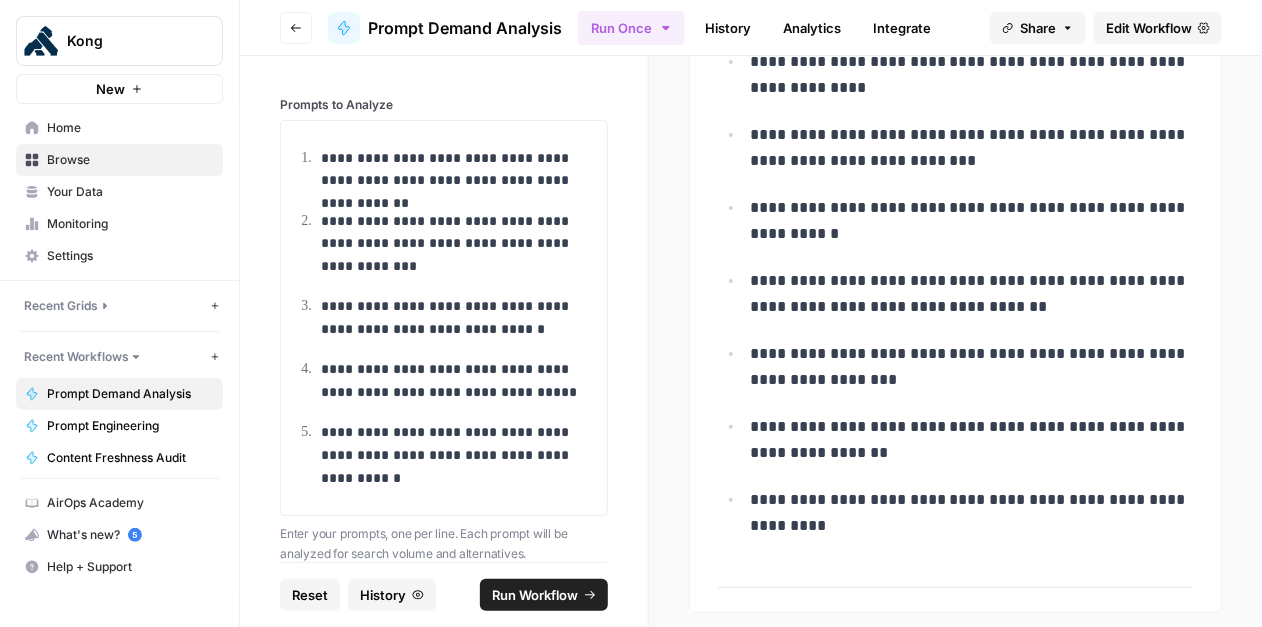 scroll, scrollTop: 824, scrollLeft: 0, axis: vertical 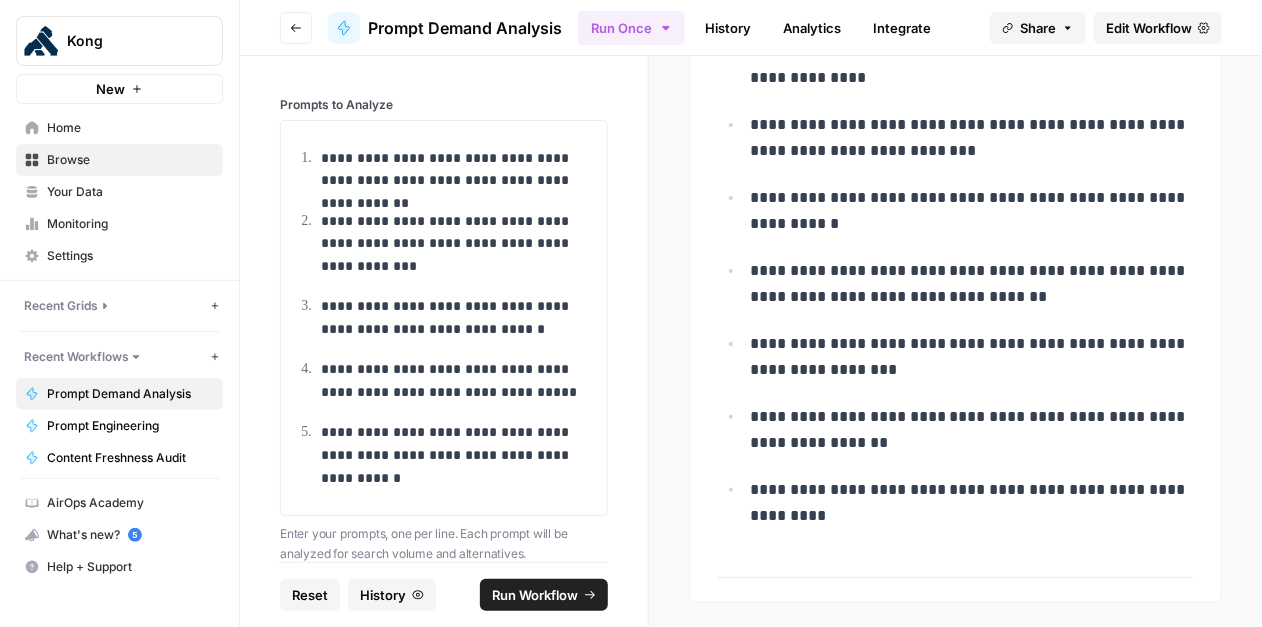 click on "**********" at bounding box center [955, 187] 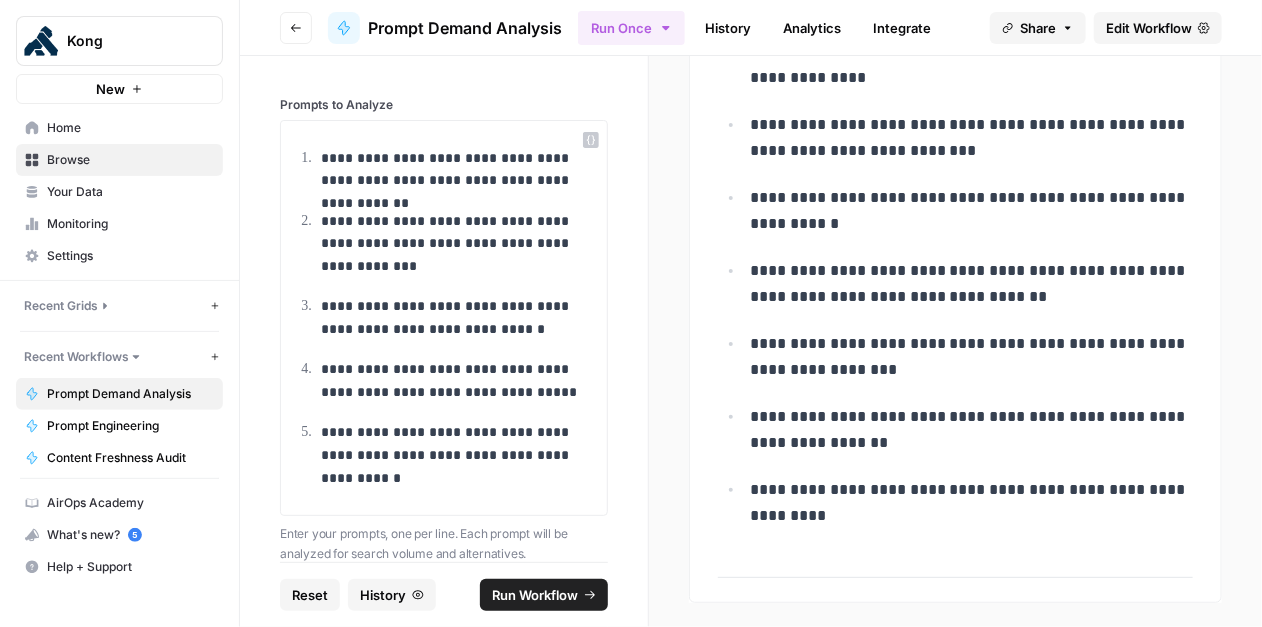 copy on "**********" 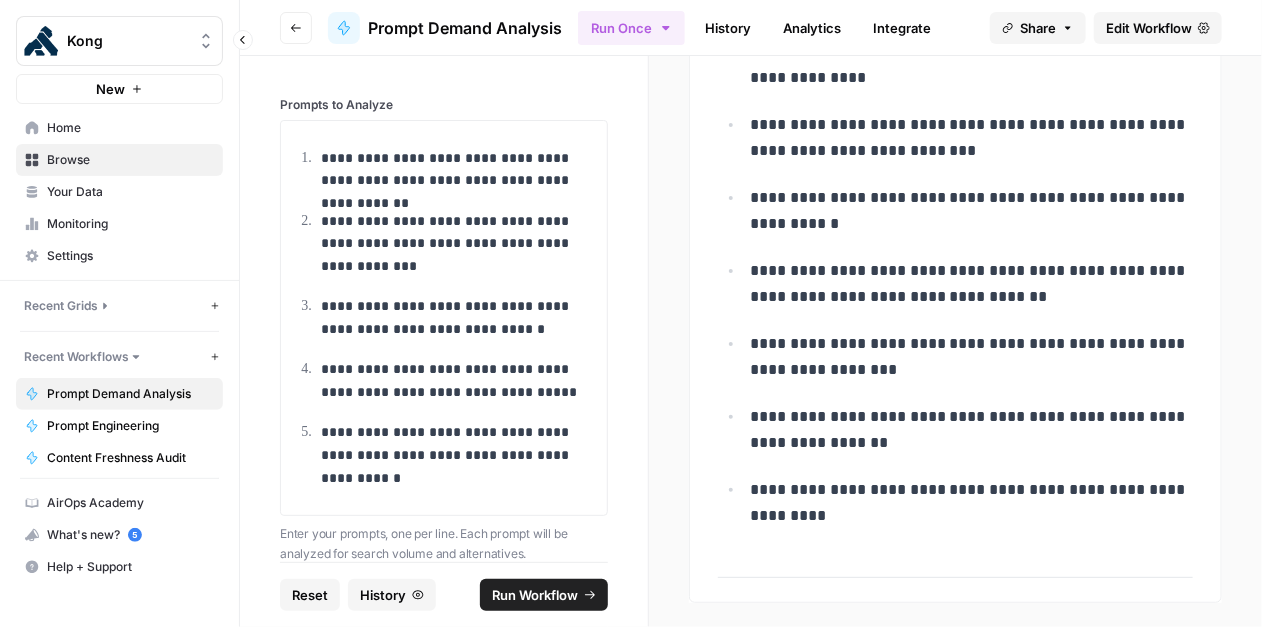 scroll, scrollTop: 862, scrollLeft: 0, axis: vertical 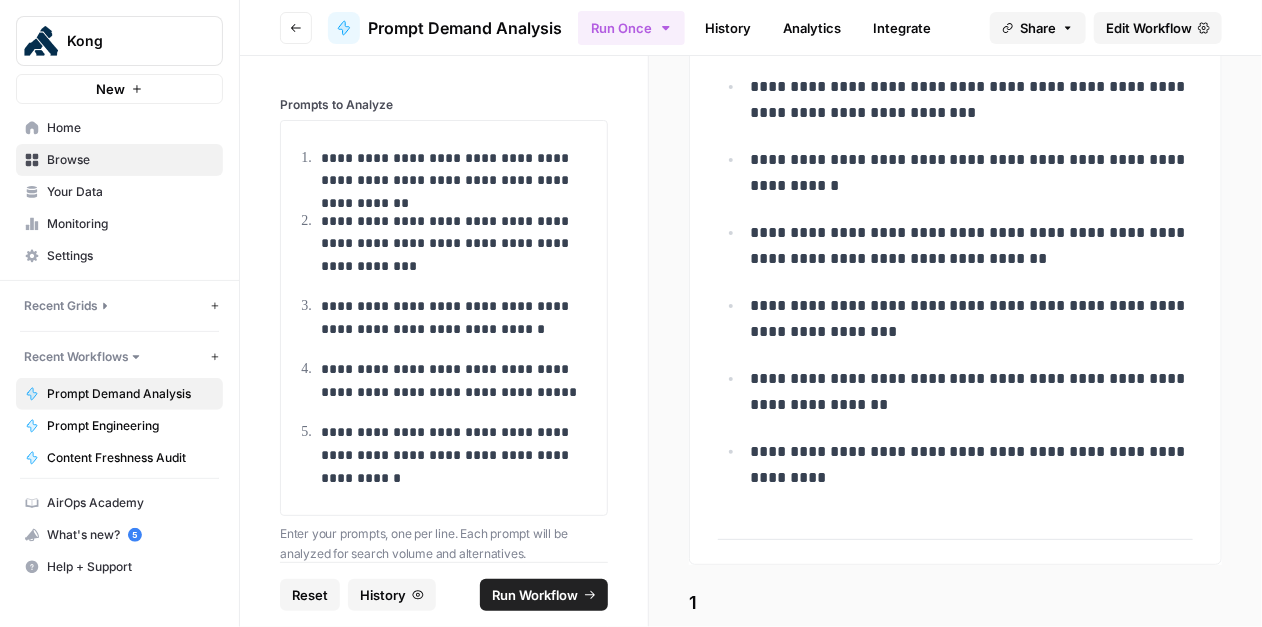 drag, startPoint x: 774, startPoint y: 306, endPoint x: 874, endPoint y: 316, distance: 100.49876 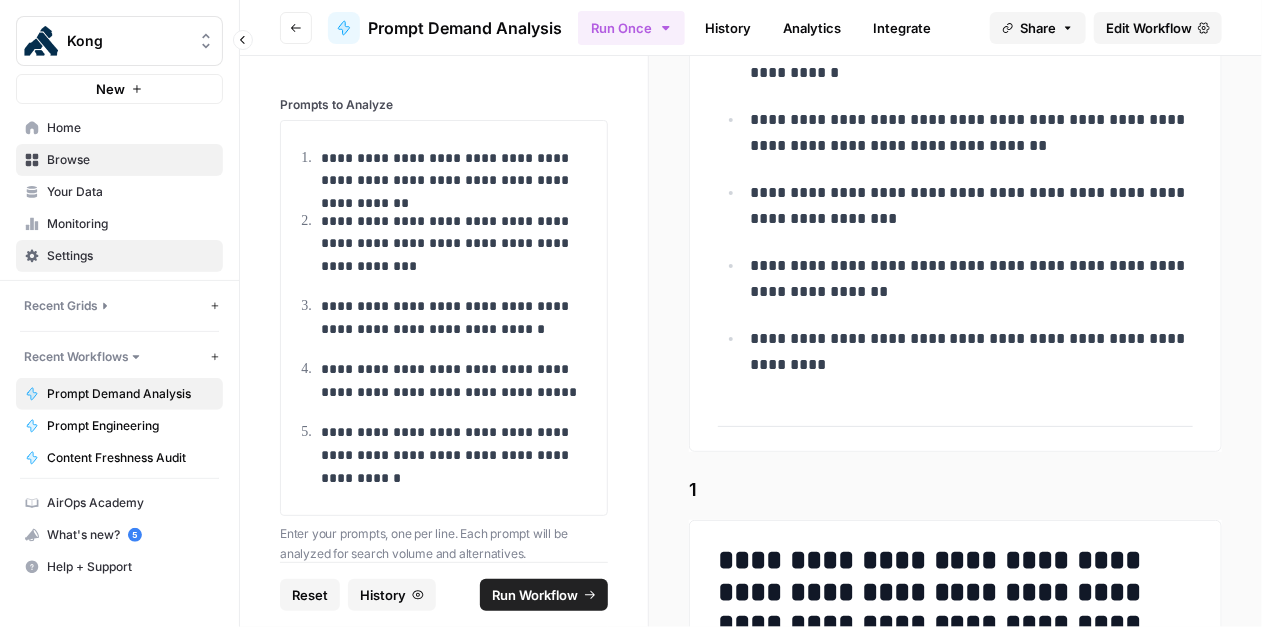 scroll, scrollTop: 980, scrollLeft: 0, axis: vertical 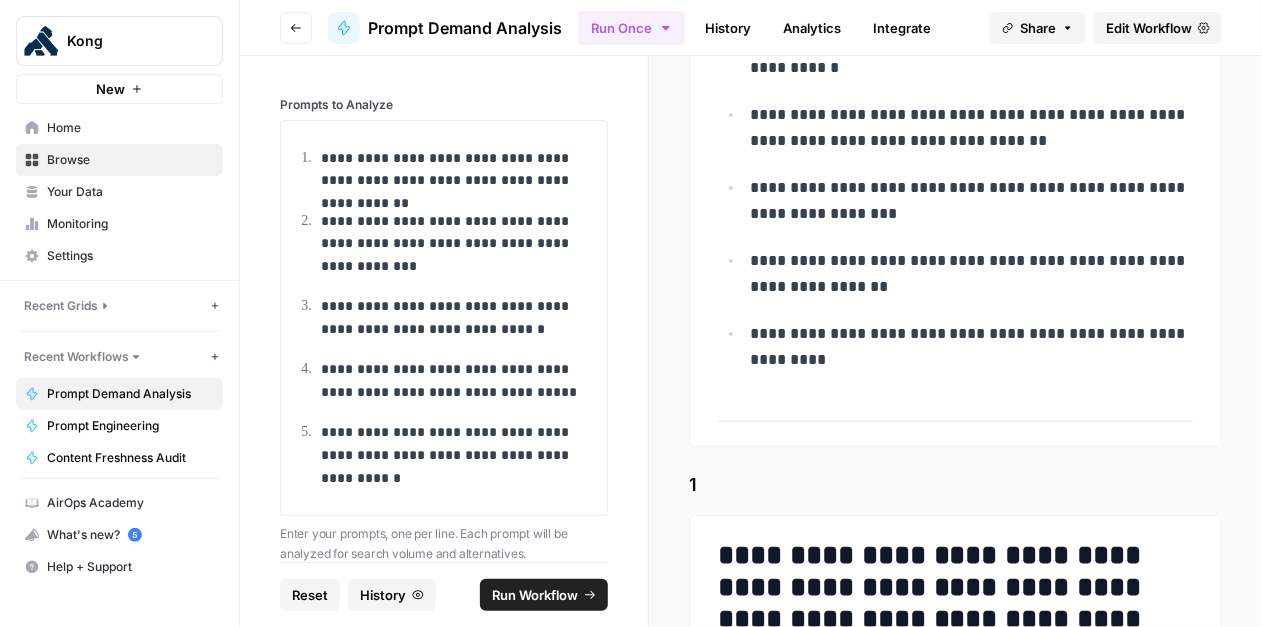 drag, startPoint x: 755, startPoint y: 260, endPoint x: 890, endPoint y: 291, distance: 138.51353 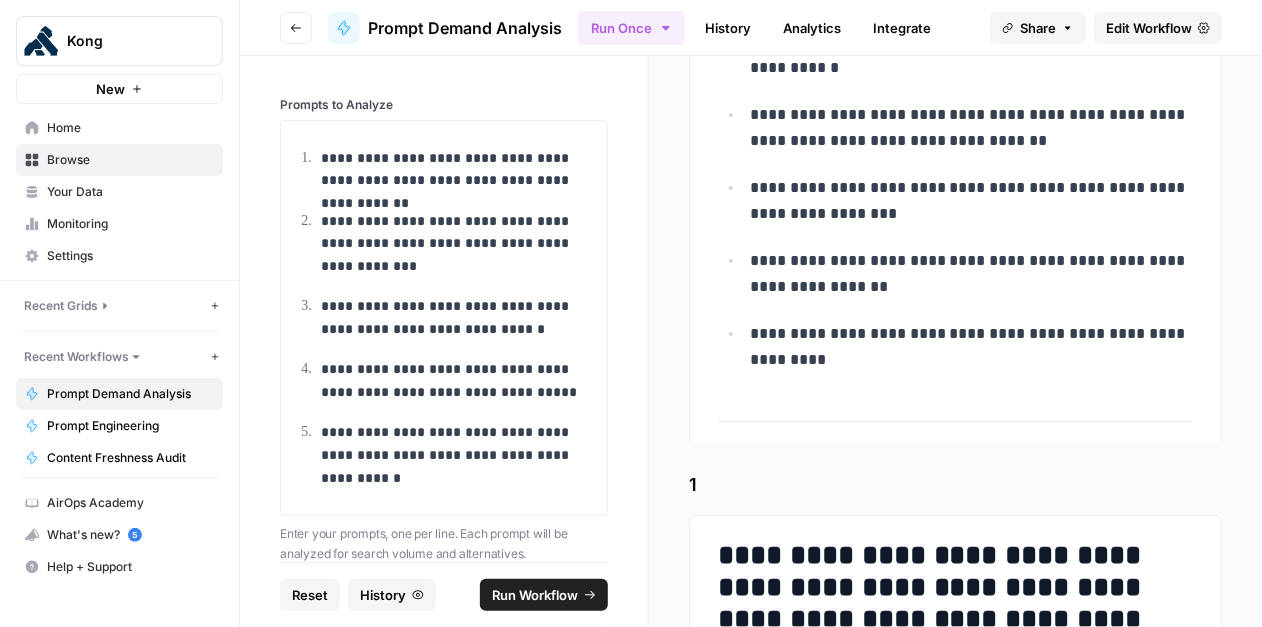 click on "**********" at bounding box center [972, 274] 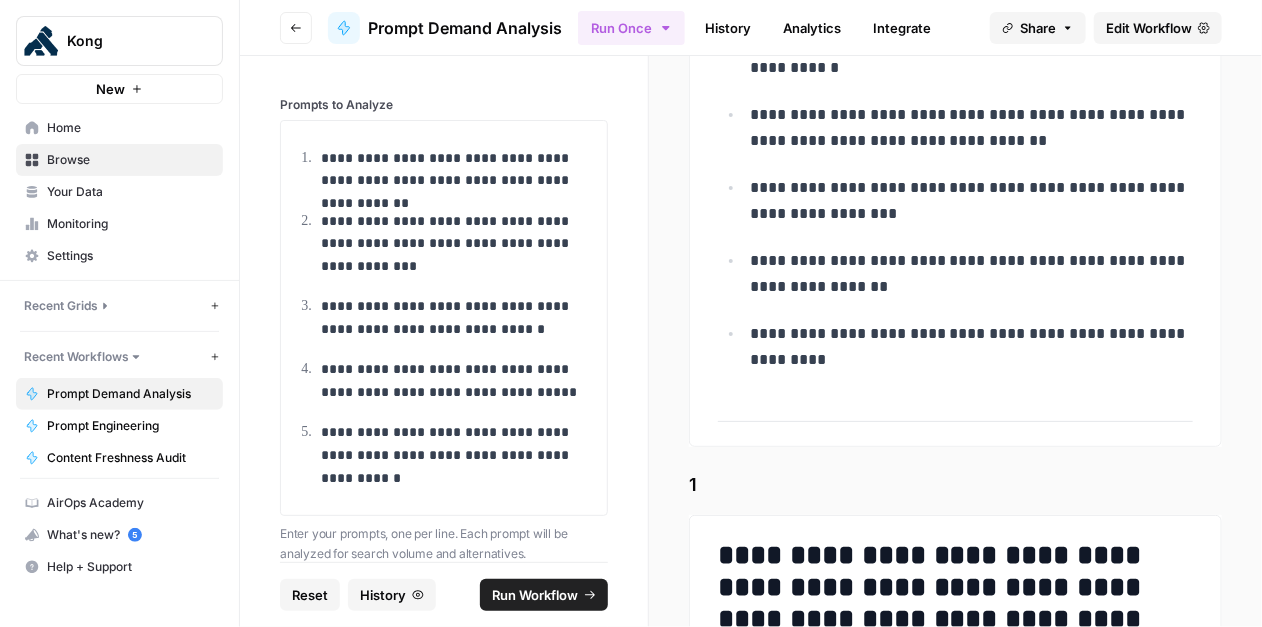 drag, startPoint x: 859, startPoint y: 286, endPoint x: 734, endPoint y: 263, distance: 127.09839 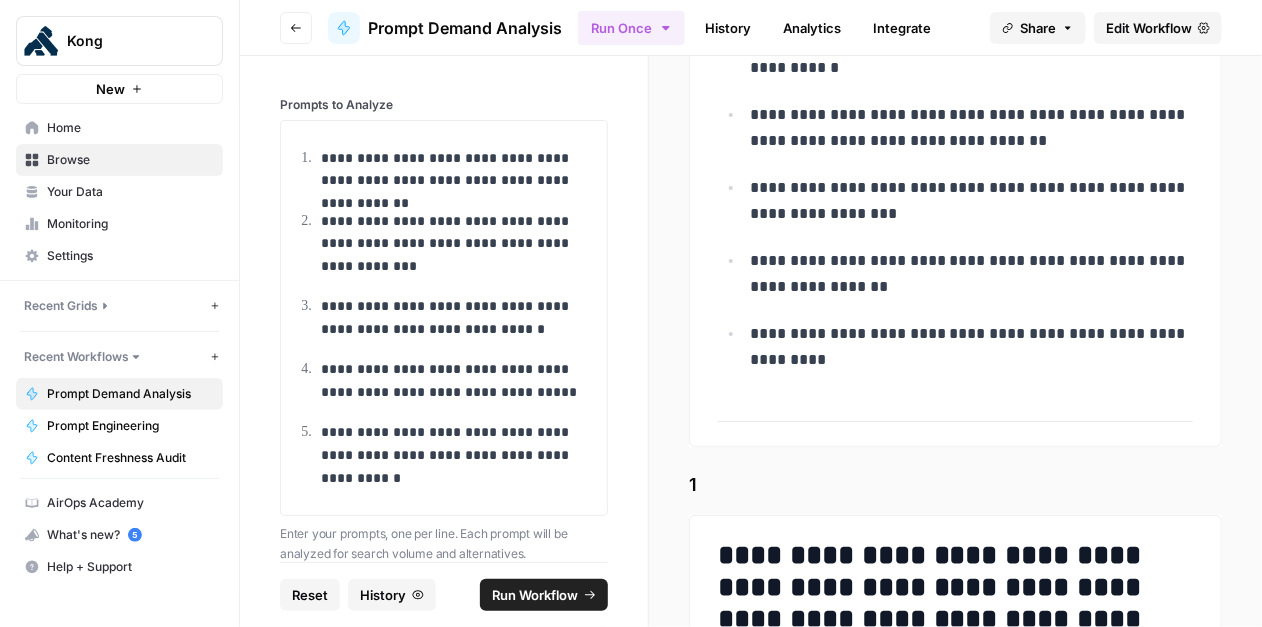 click on "**********" at bounding box center [955, 31] 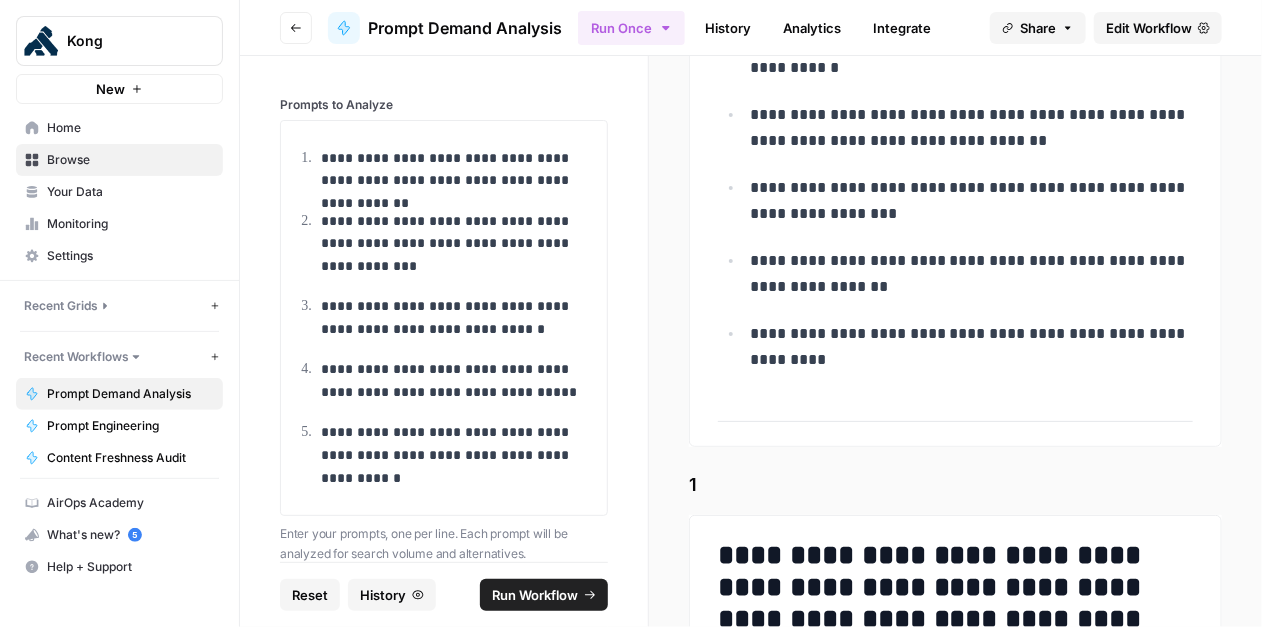 drag, startPoint x: 833, startPoint y: 363, endPoint x: 737, endPoint y: 335, distance: 100 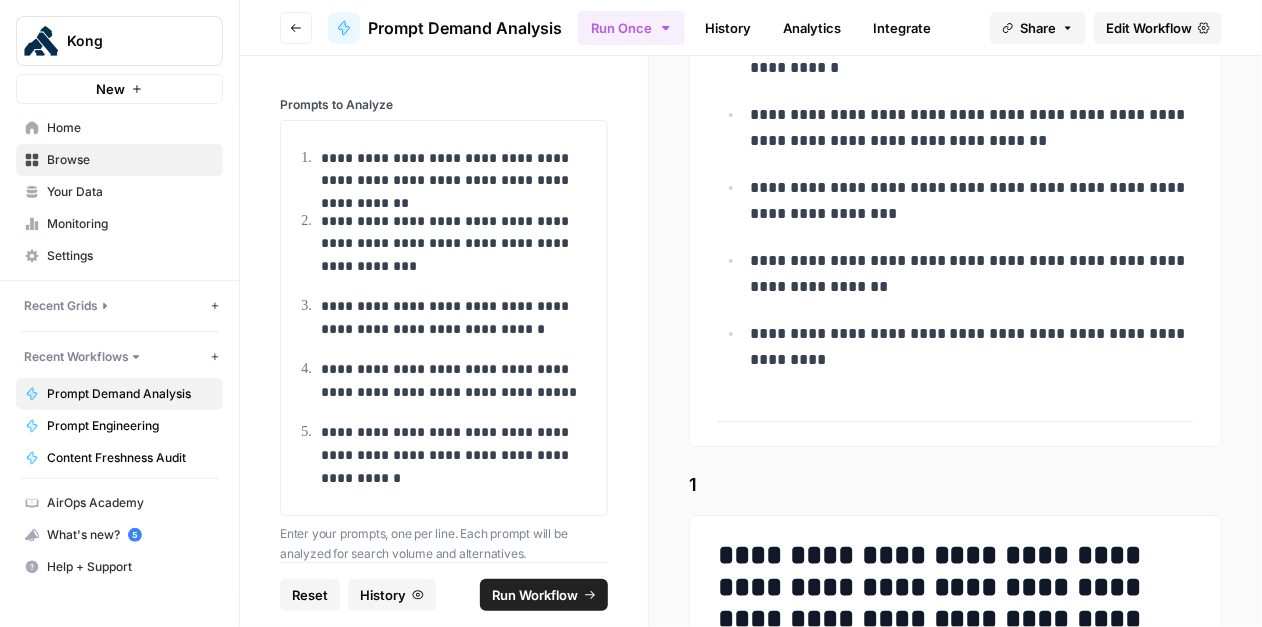 click on "**********" at bounding box center [955, 31] 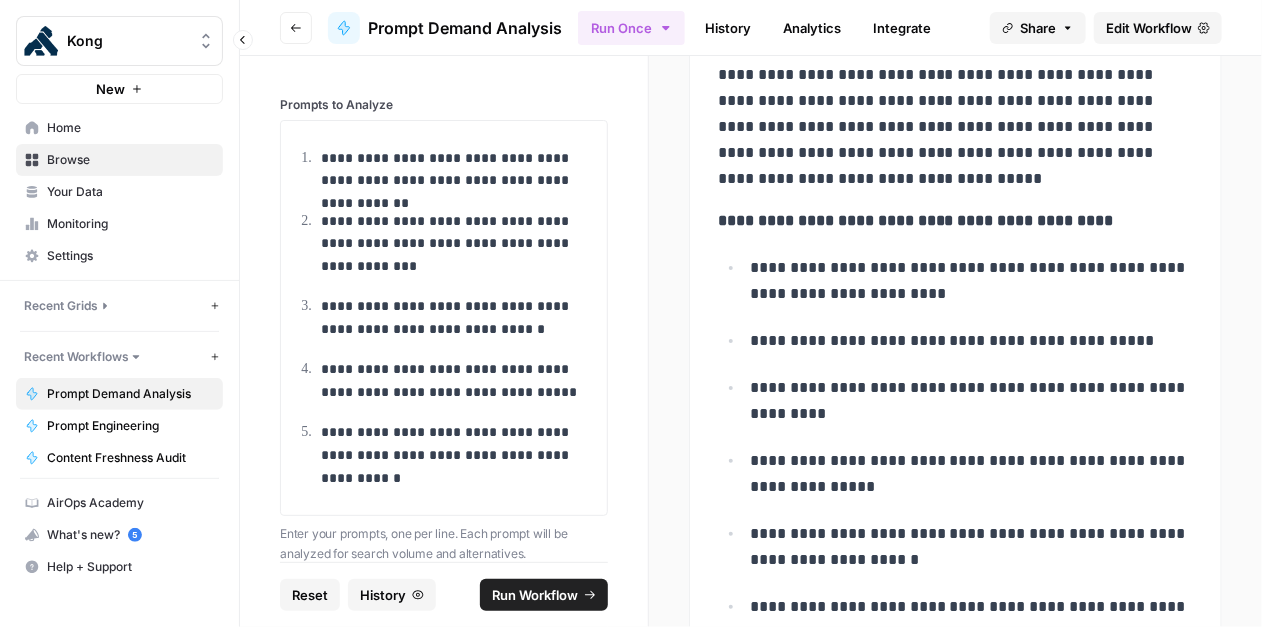 scroll, scrollTop: 1764, scrollLeft: 0, axis: vertical 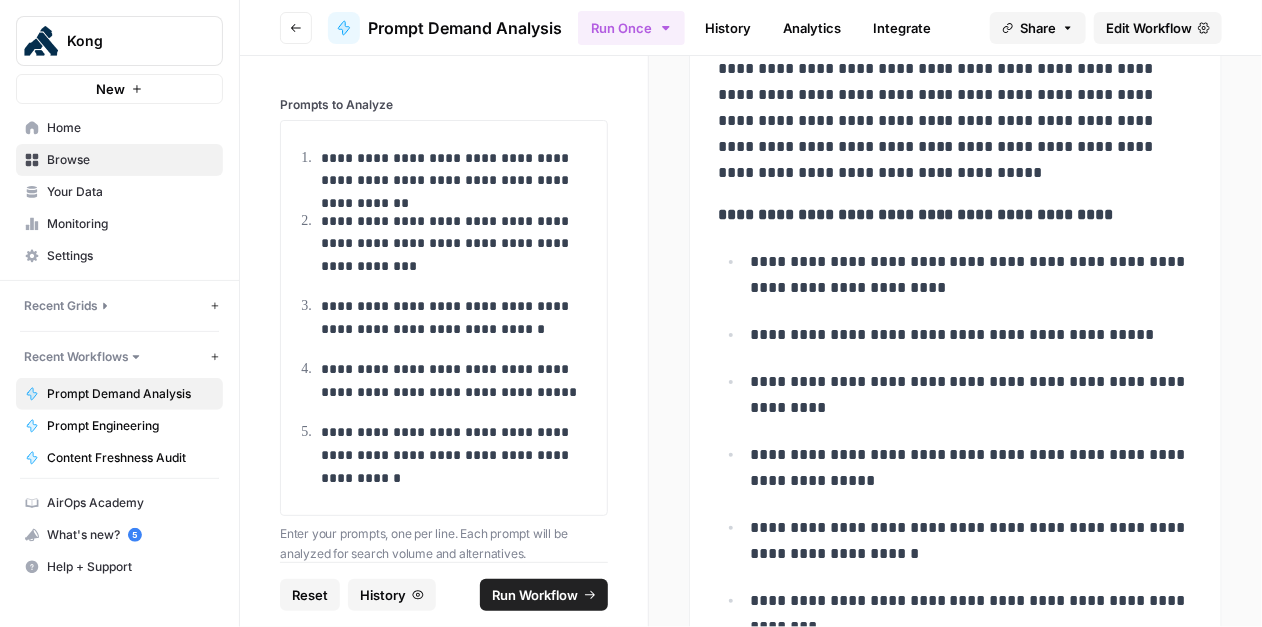 drag, startPoint x: 970, startPoint y: 284, endPoint x: 661, endPoint y: 264, distance: 309.64658 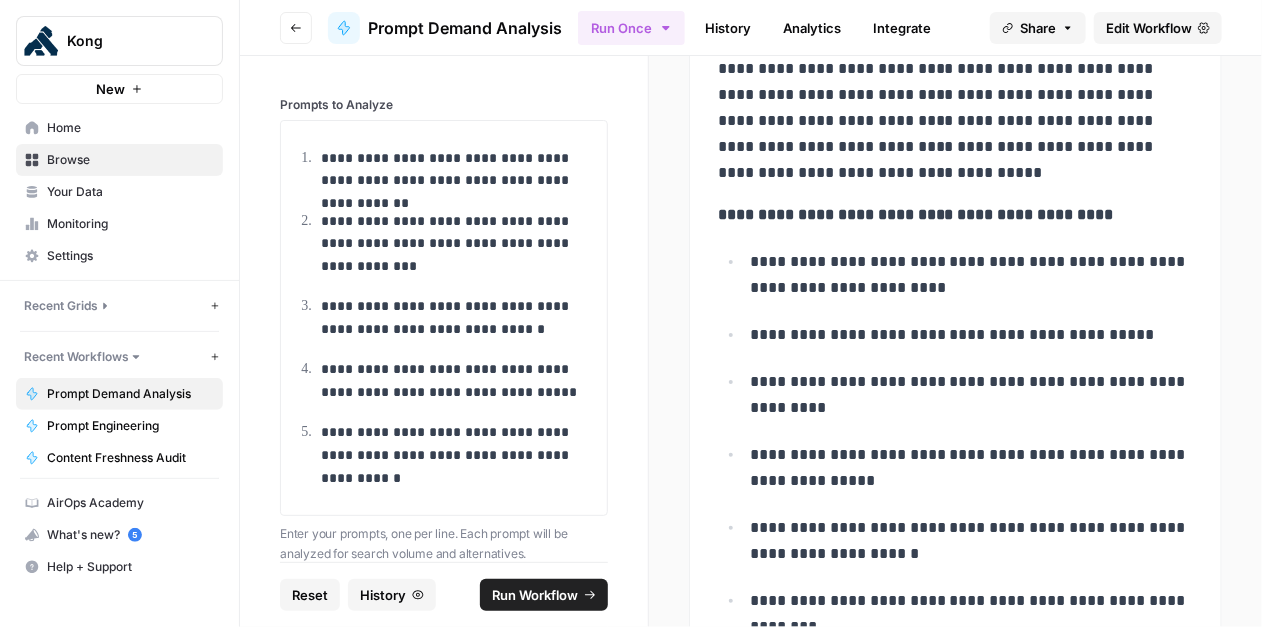 click on "**********" at bounding box center (955, 341) 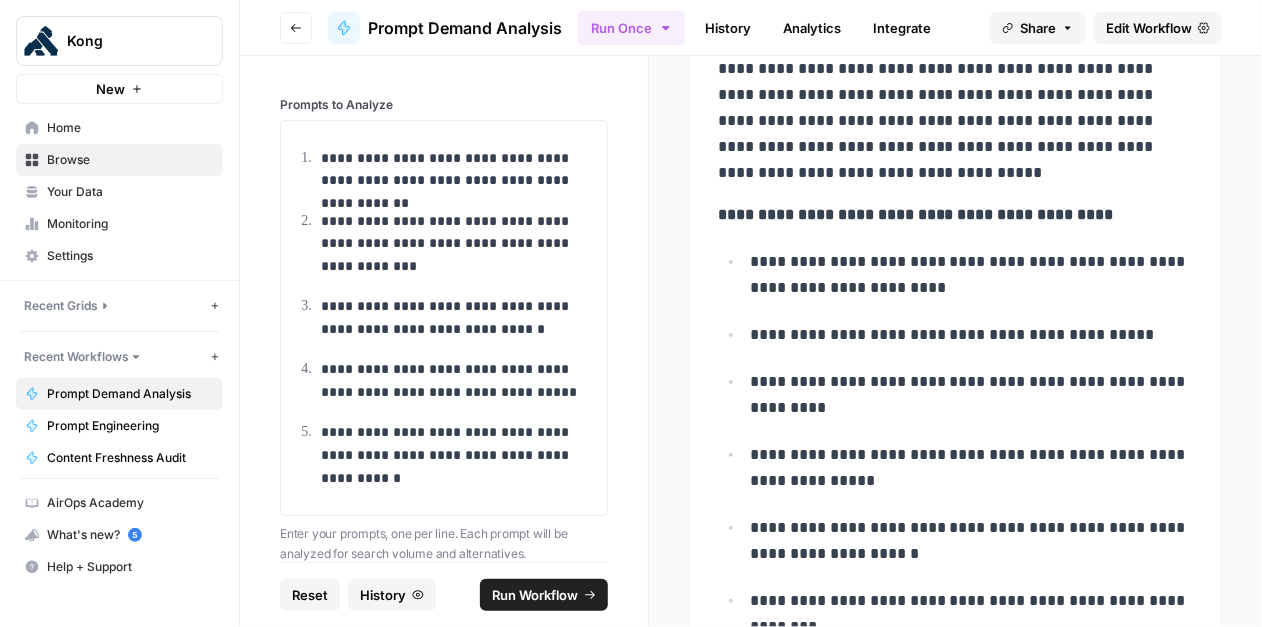 copy on "**********" 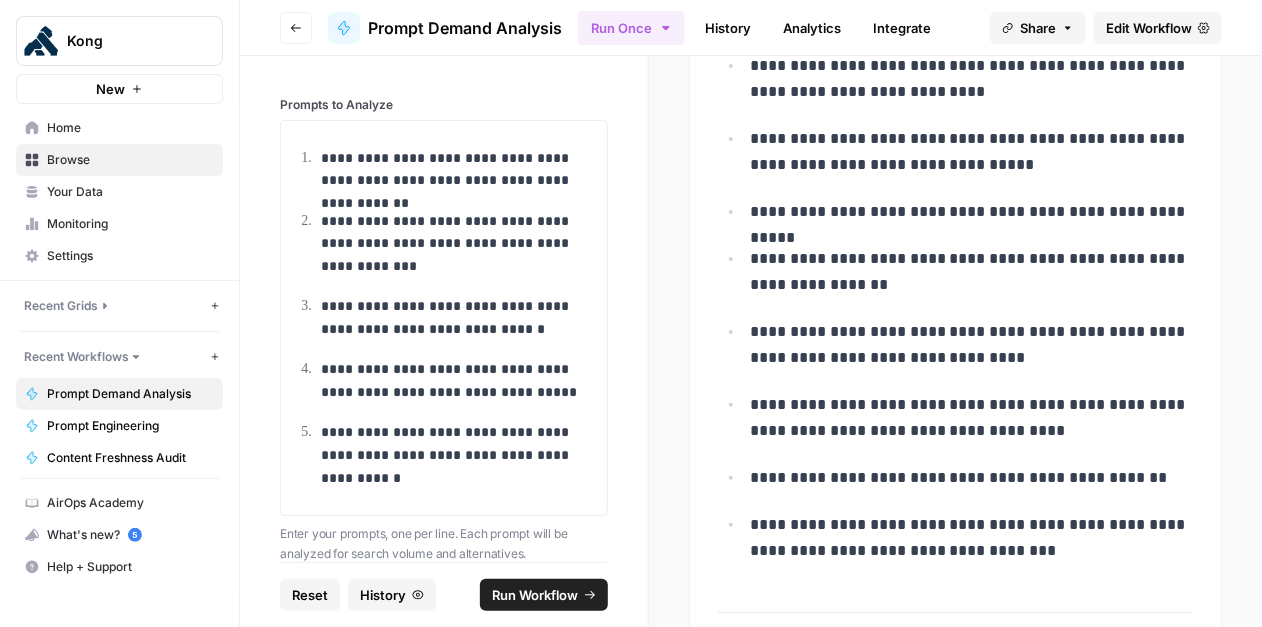 scroll, scrollTop: 3351, scrollLeft: 0, axis: vertical 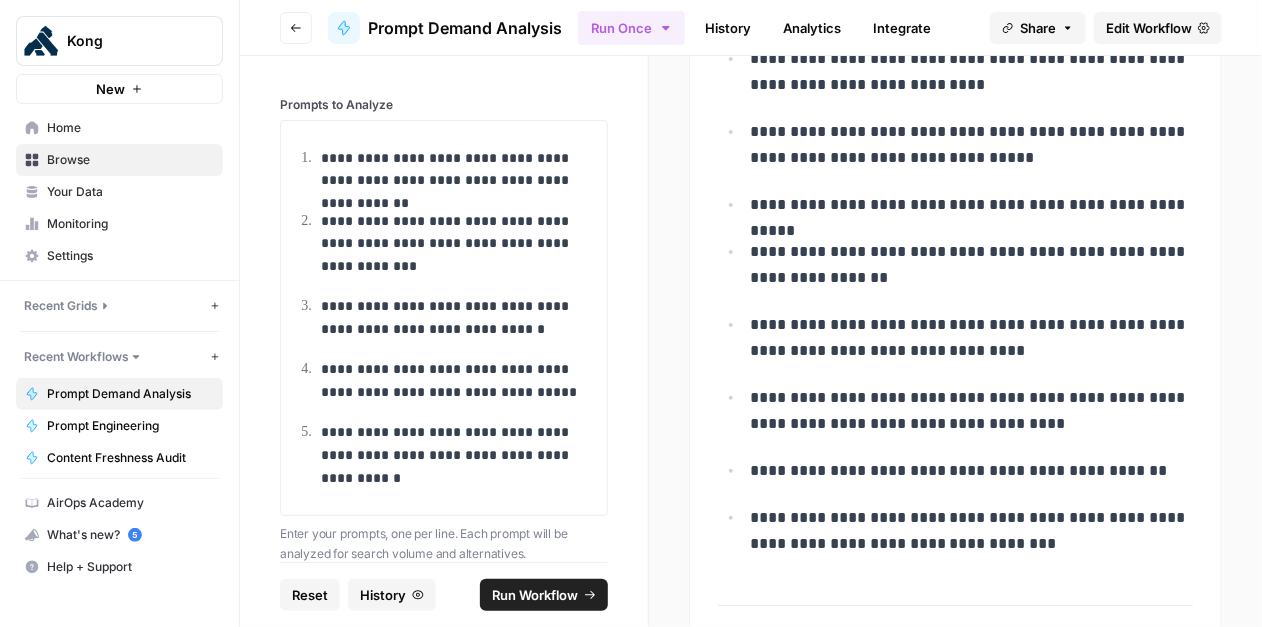 drag, startPoint x: 1004, startPoint y: 345, endPoint x: 731, endPoint y: 321, distance: 274.05292 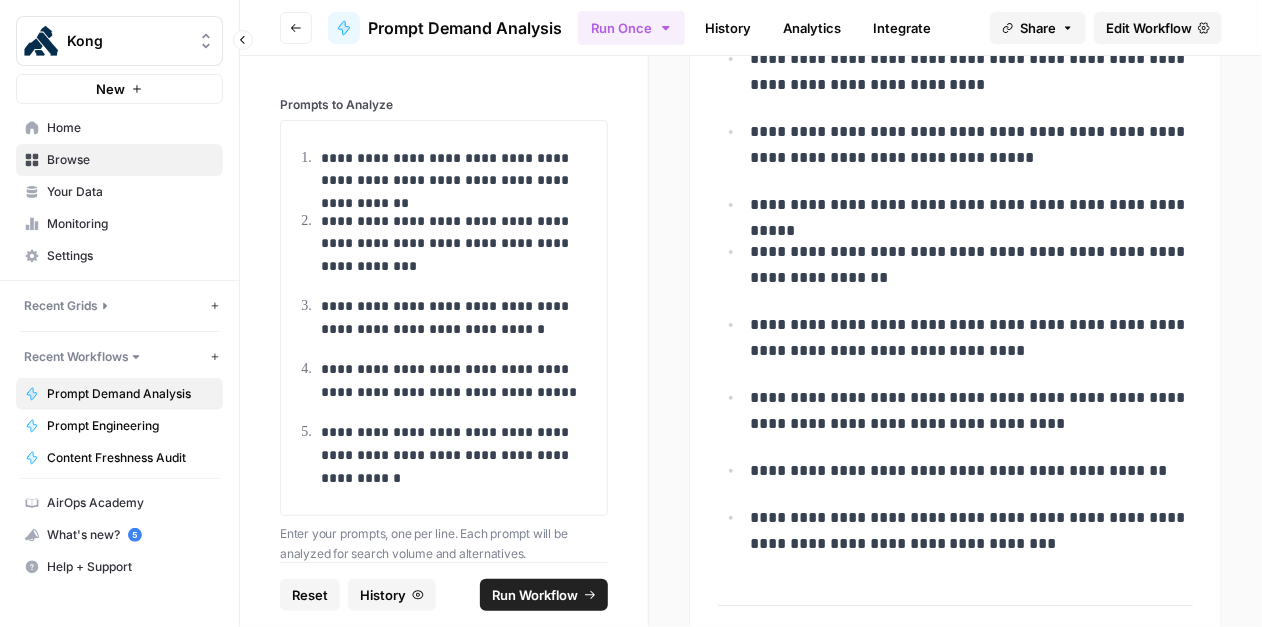scroll, scrollTop: 3376, scrollLeft: 0, axis: vertical 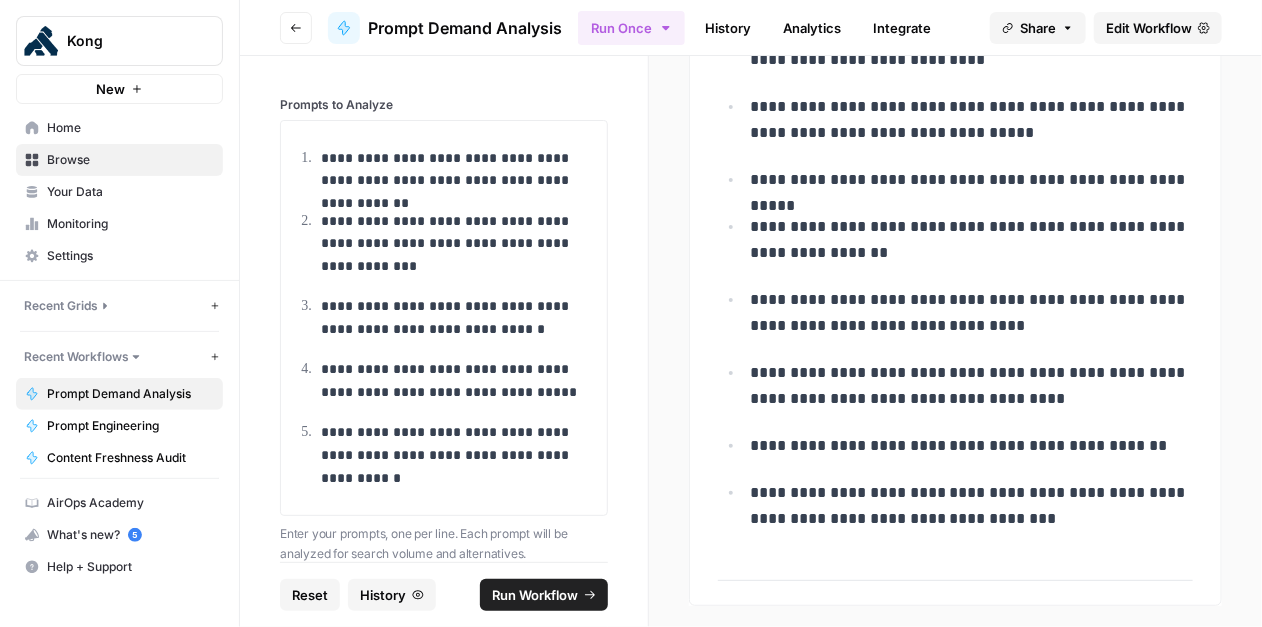 click on "**********" at bounding box center (972, 386) 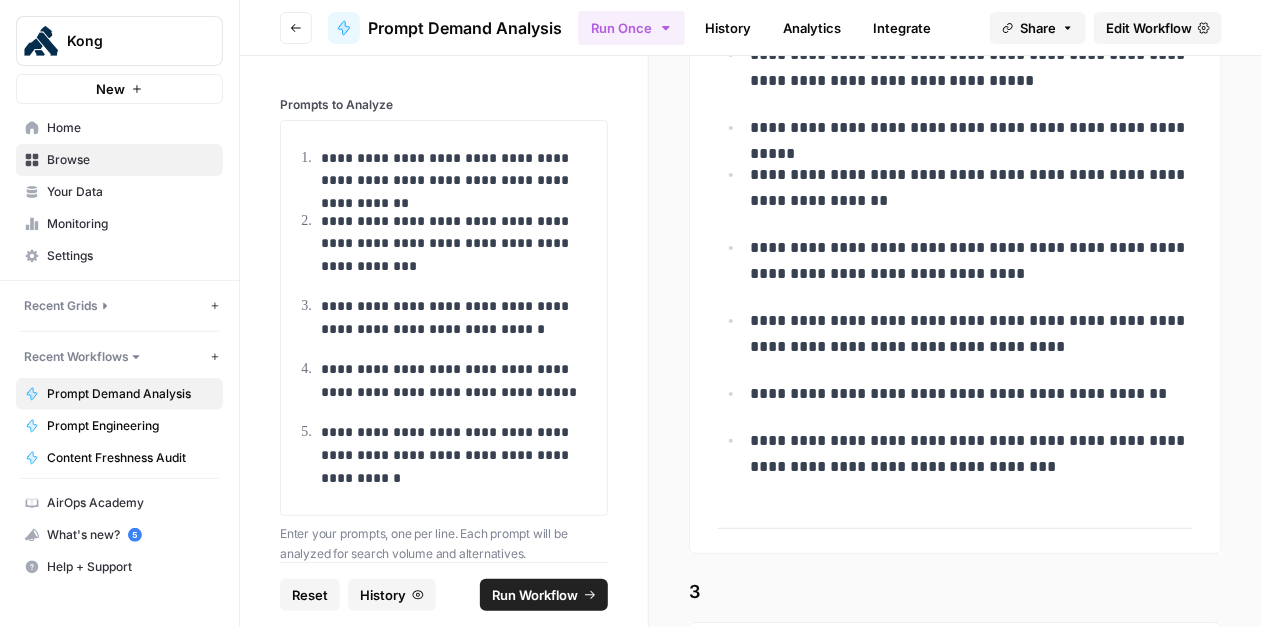 scroll, scrollTop: 3430, scrollLeft: 0, axis: vertical 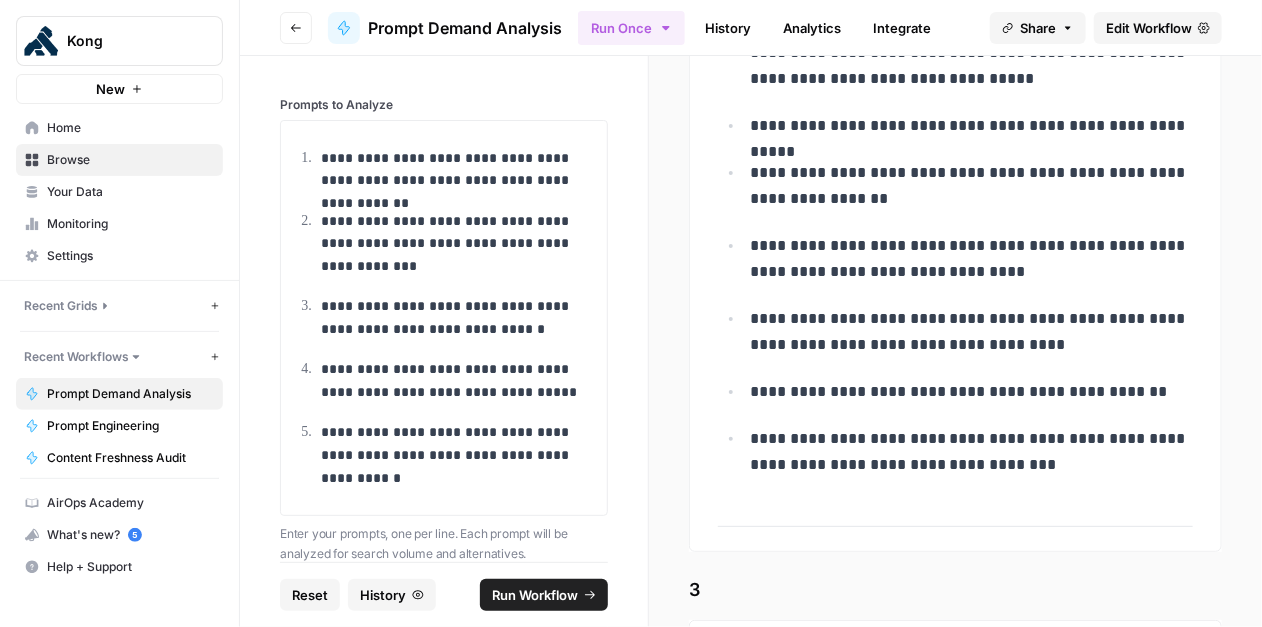 drag, startPoint x: 768, startPoint y: 420, endPoint x: 848, endPoint y: 431, distance: 80.75271 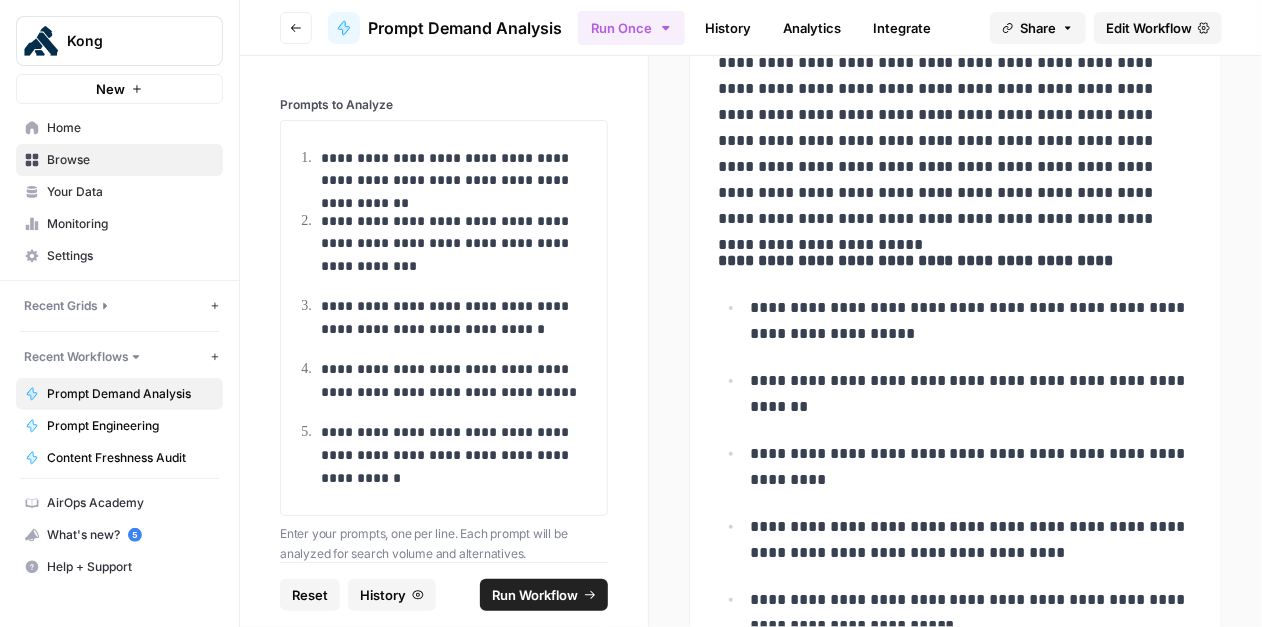 scroll, scrollTop: 4234, scrollLeft: 0, axis: vertical 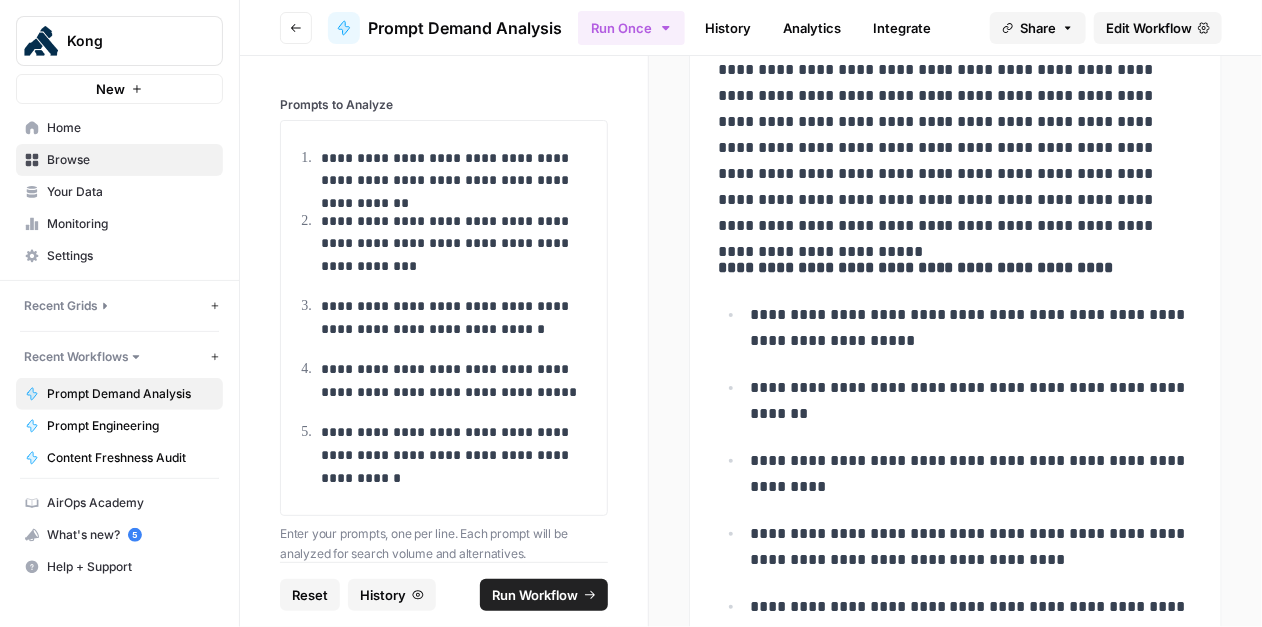 drag, startPoint x: 747, startPoint y: 316, endPoint x: 762, endPoint y: 304, distance: 19.209373 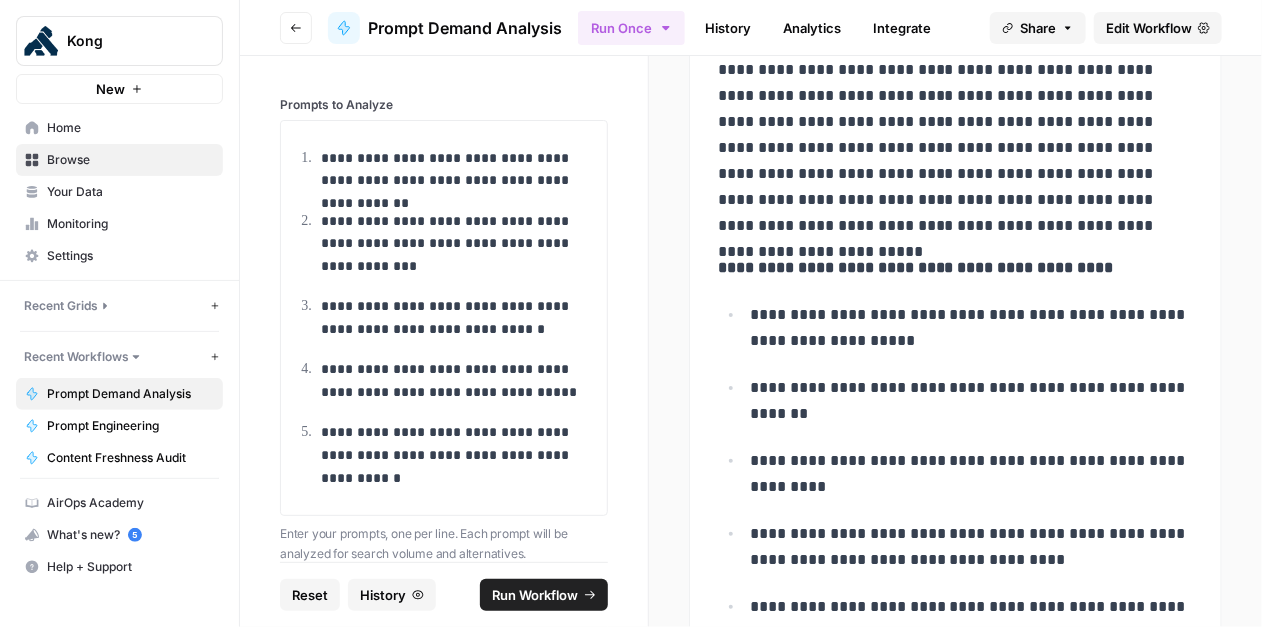 drag, startPoint x: 750, startPoint y: 378, endPoint x: 859, endPoint y: 412, distance: 114.17968 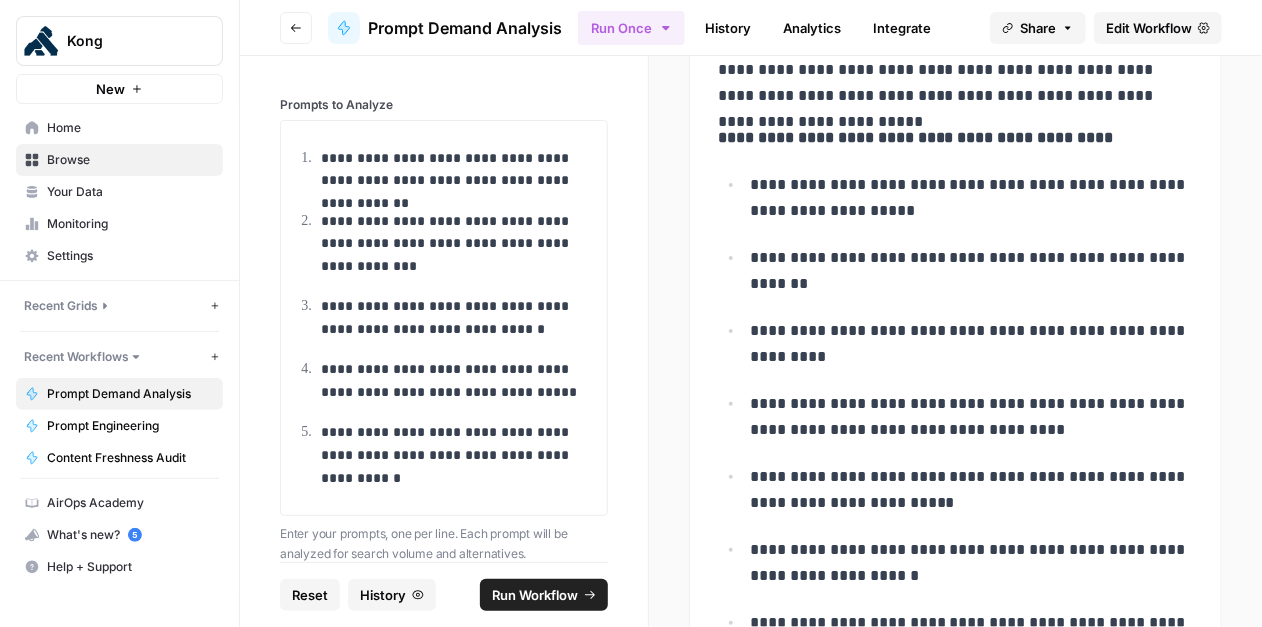 scroll, scrollTop: 4376, scrollLeft: 0, axis: vertical 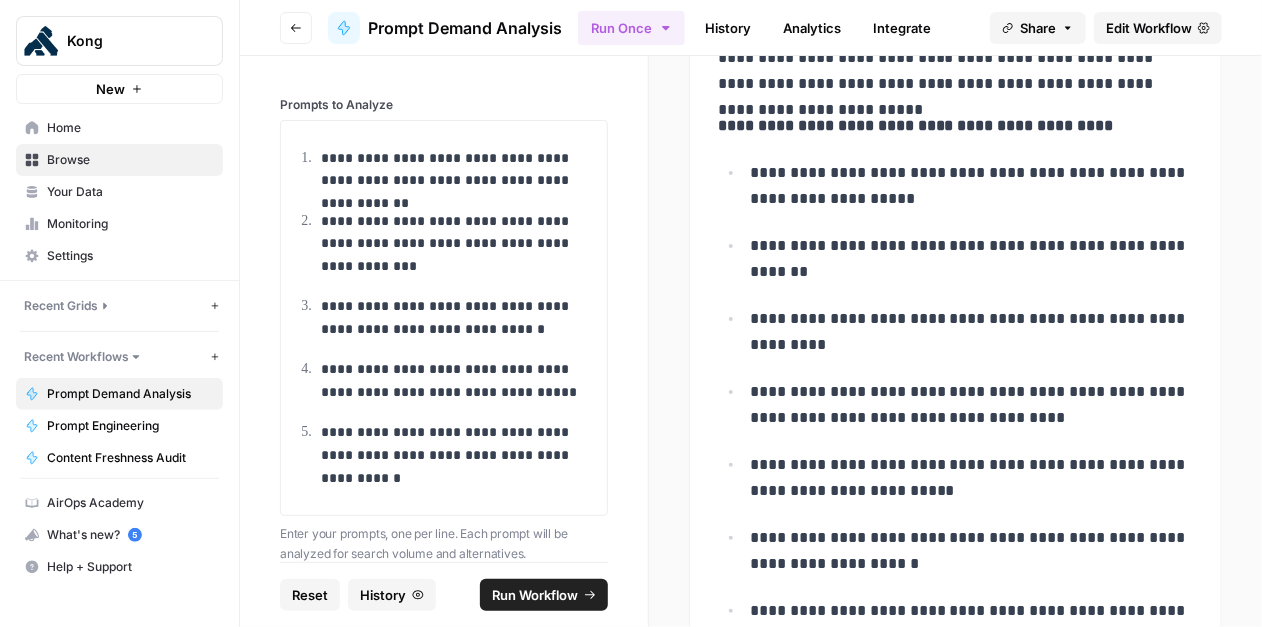 click on "**********" at bounding box center [972, 332] 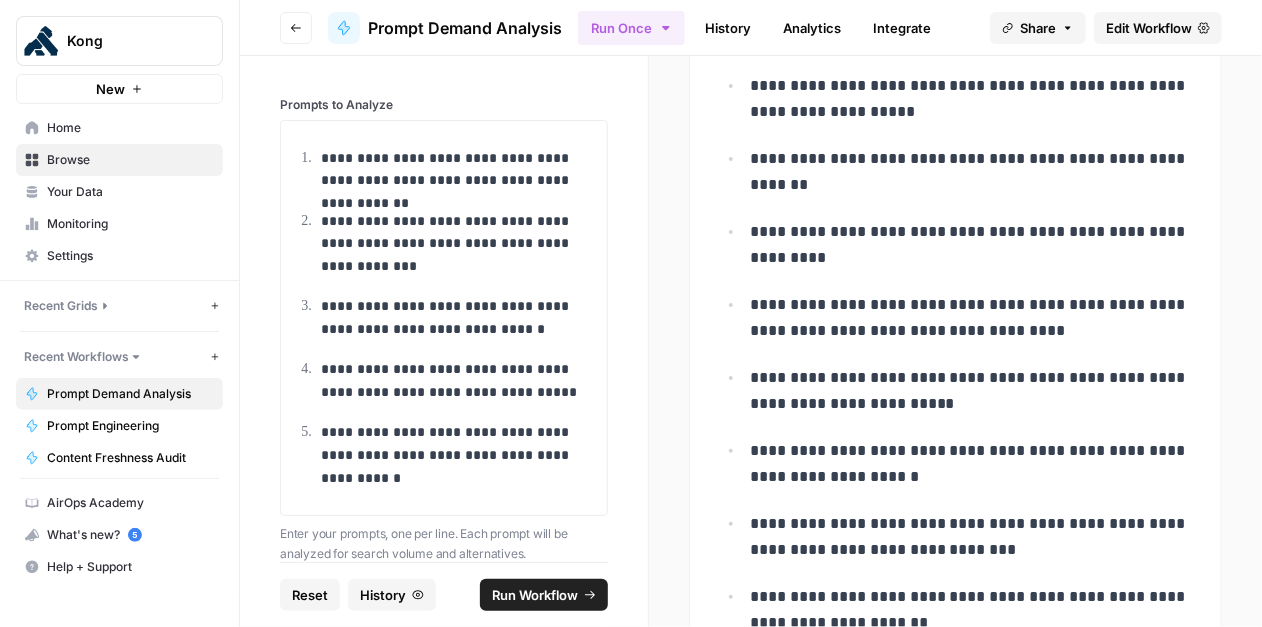 scroll, scrollTop: 4466, scrollLeft: 0, axis: vertical 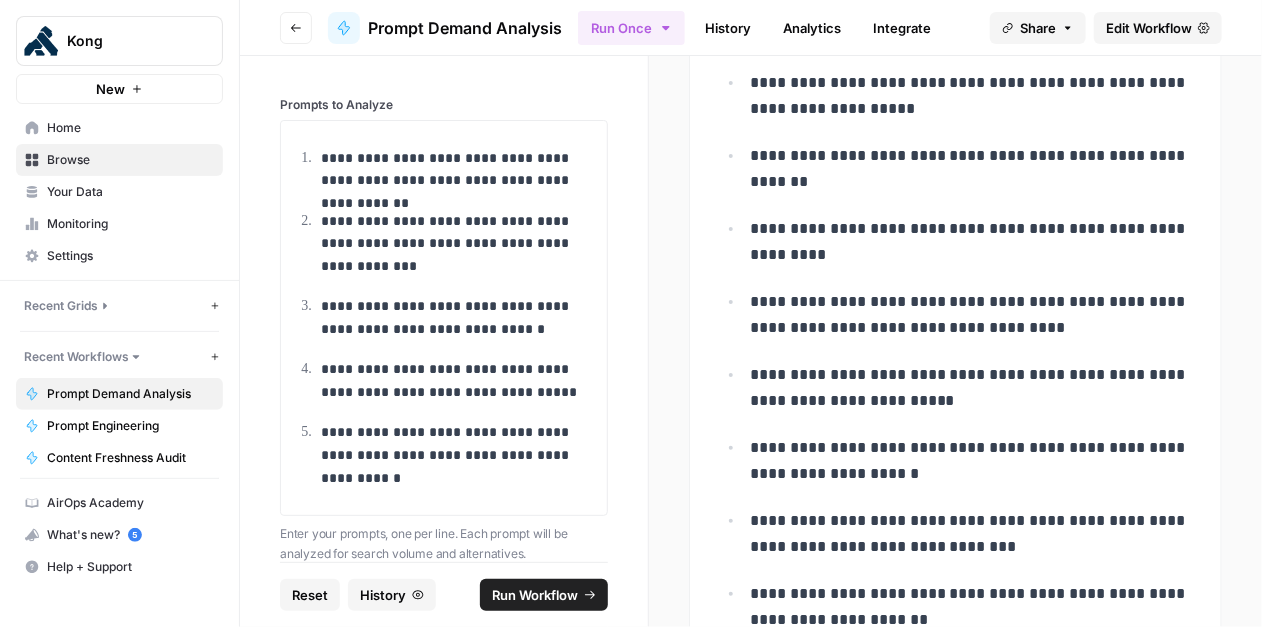 click on "**********" at bounding box center [972, 315] 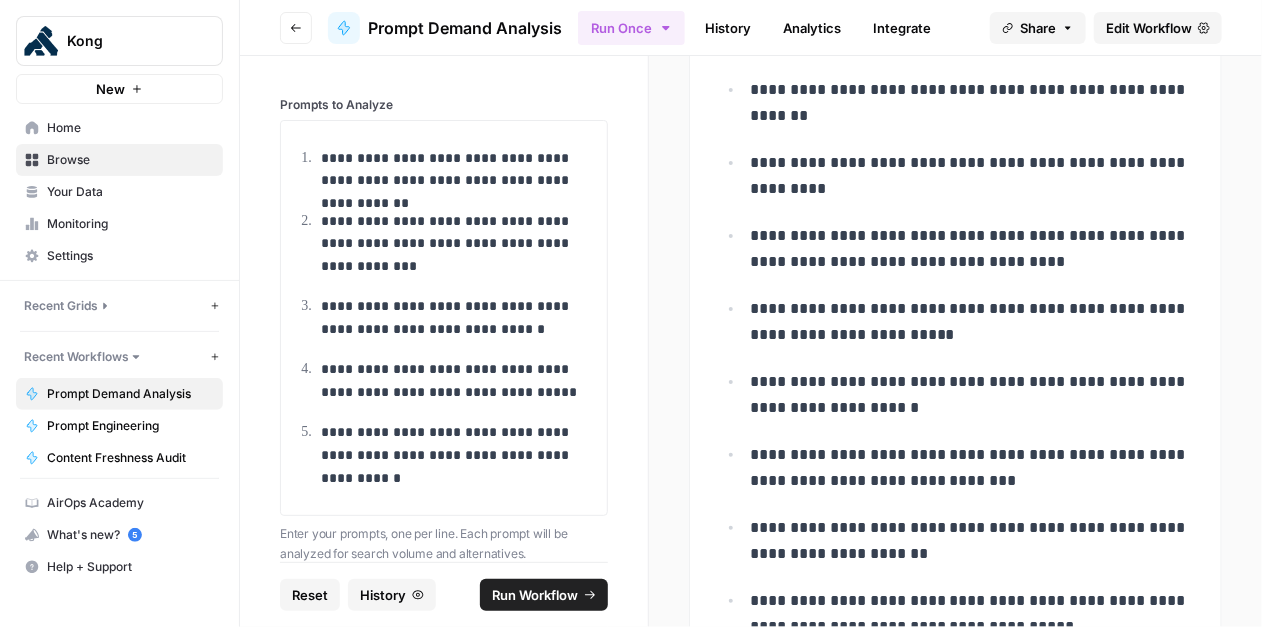 scroll, scrollTop: 4569, scrollLeft: 0, axis: vertical 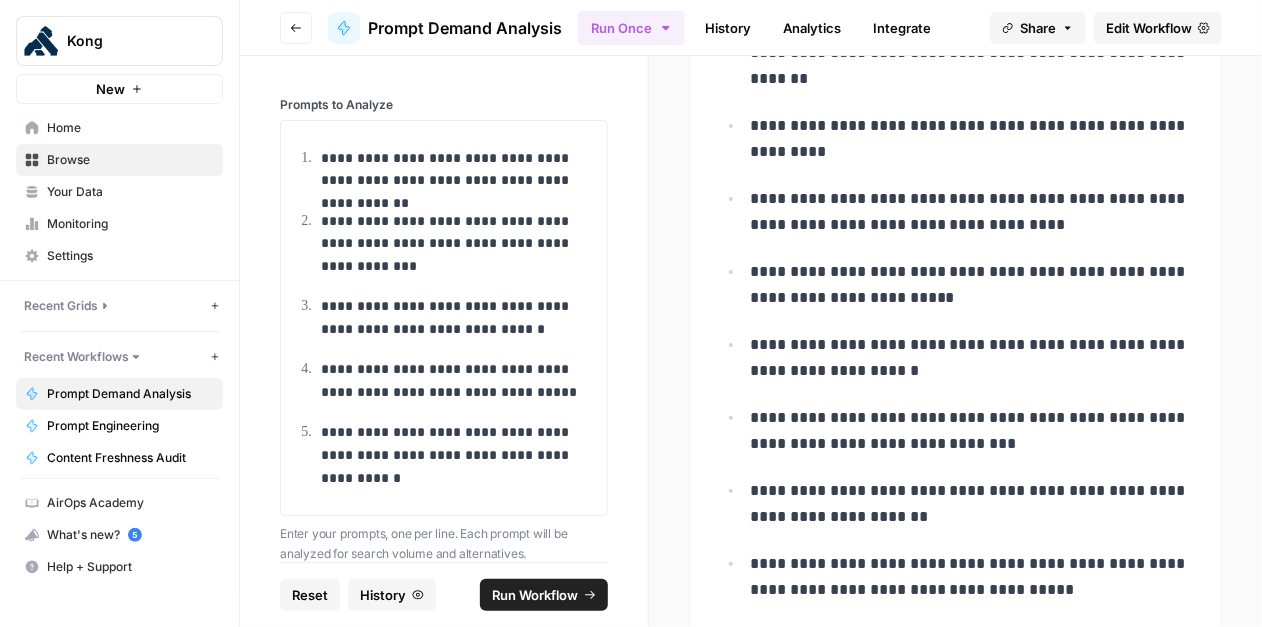 click on "**********" at bounding box center [968, 284] 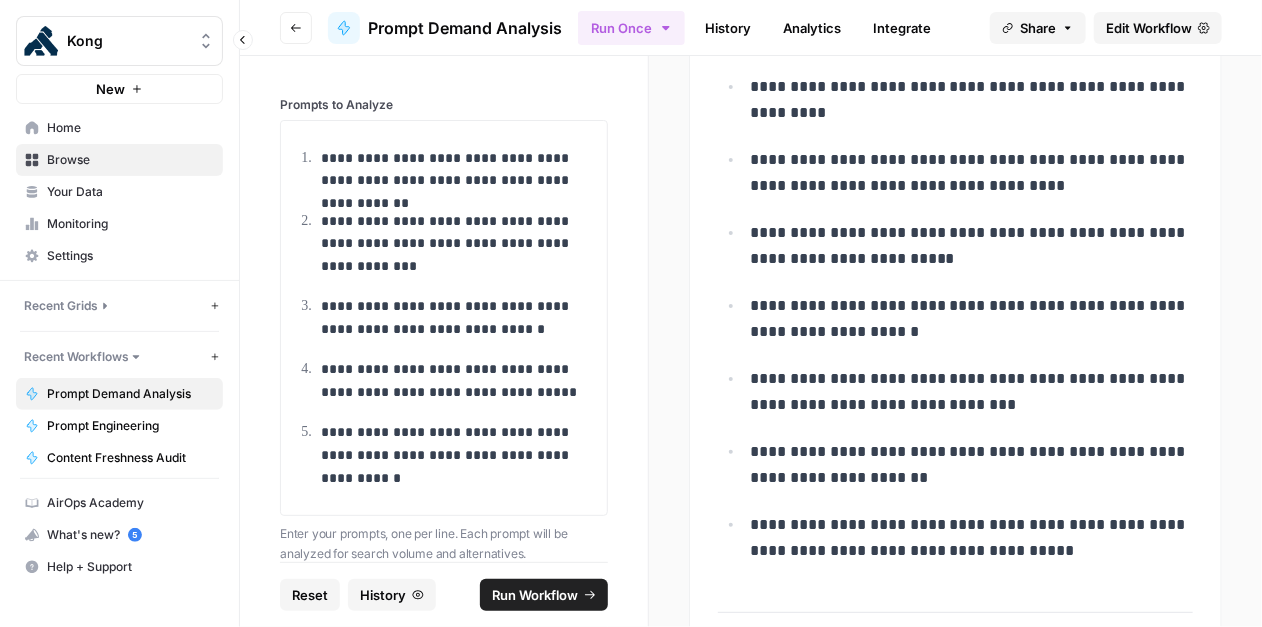 scroll, scrollTop: 4627, scrollLeft: 0, axis: vertical 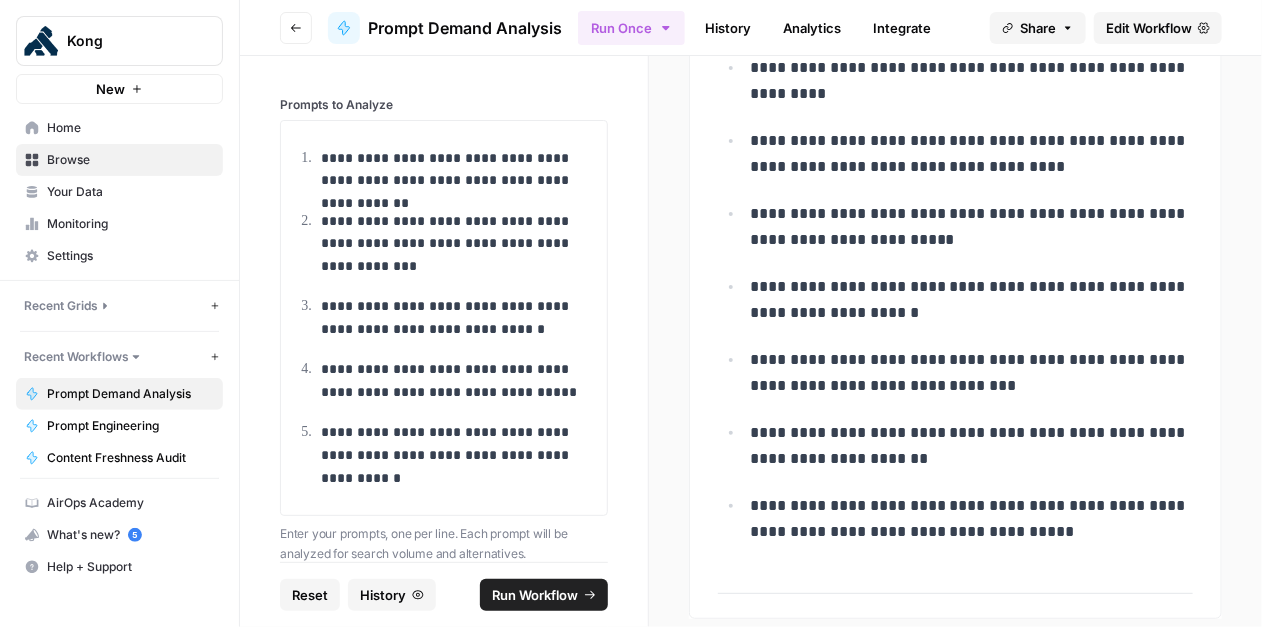 drag, startPoint x: 954, startPoint y: 374, endPoint x: 717, endPoint y: 353, distance: 237.92856 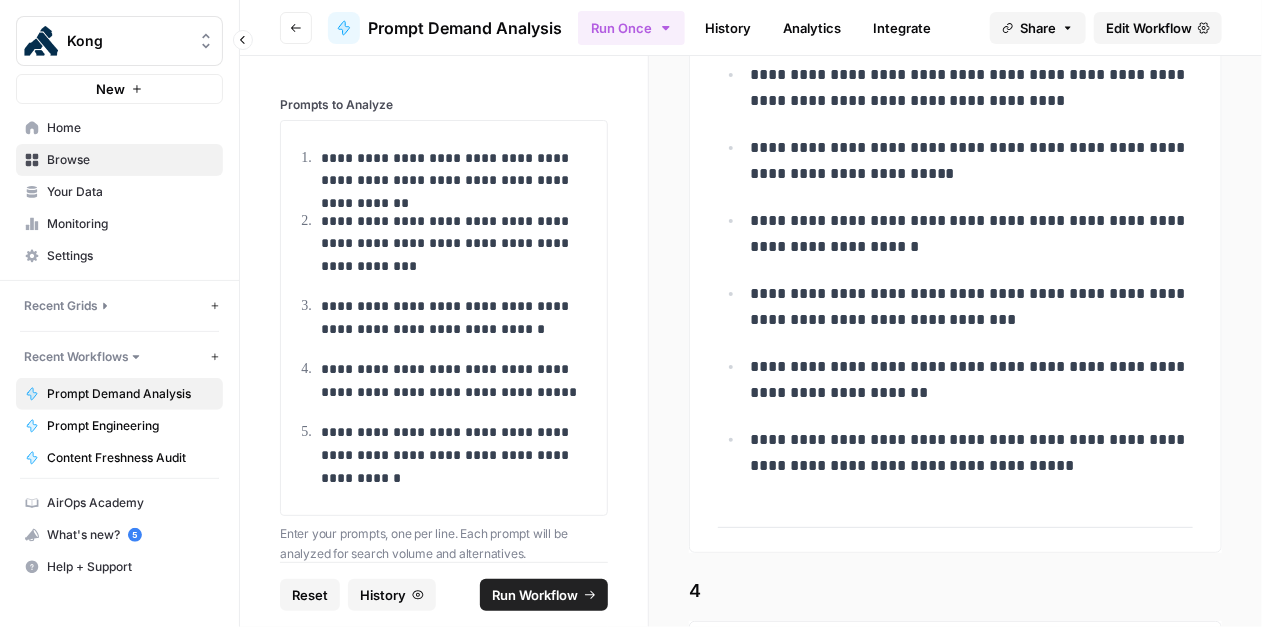 scroll, scrollTop: 4708, scrollLeft: 0, axis: vertical 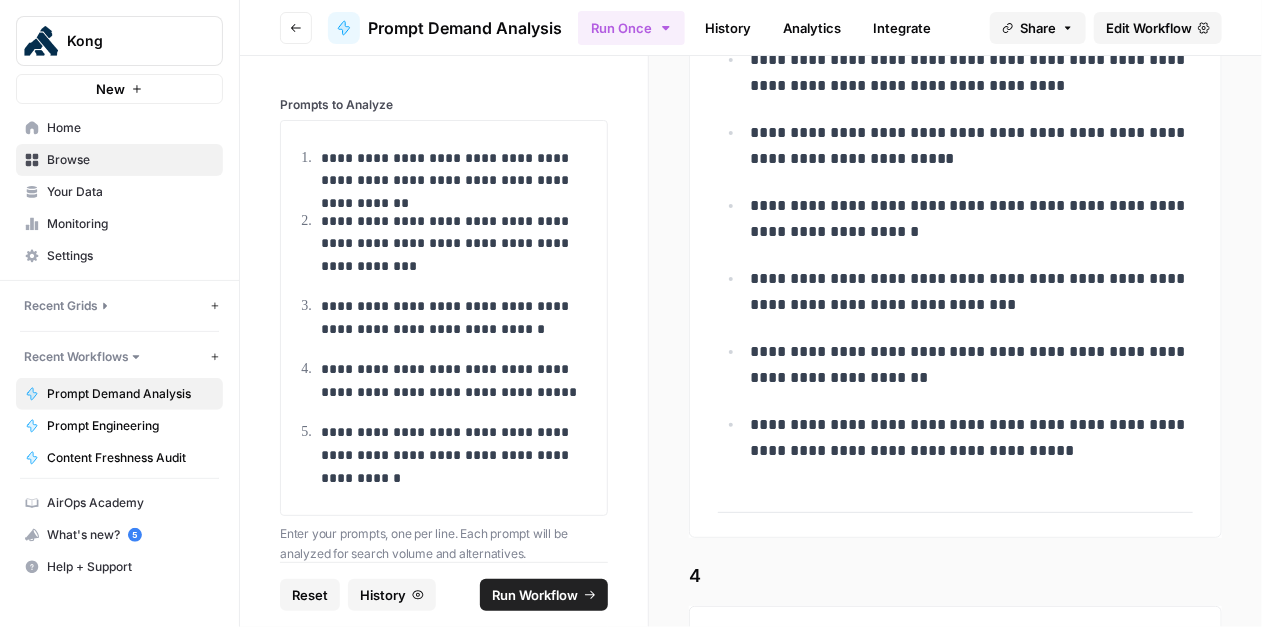 drag, startPoint x: 753, startPoint y: 414, endPoint x: 1120, endPoint y: 450, distance: 368.76144 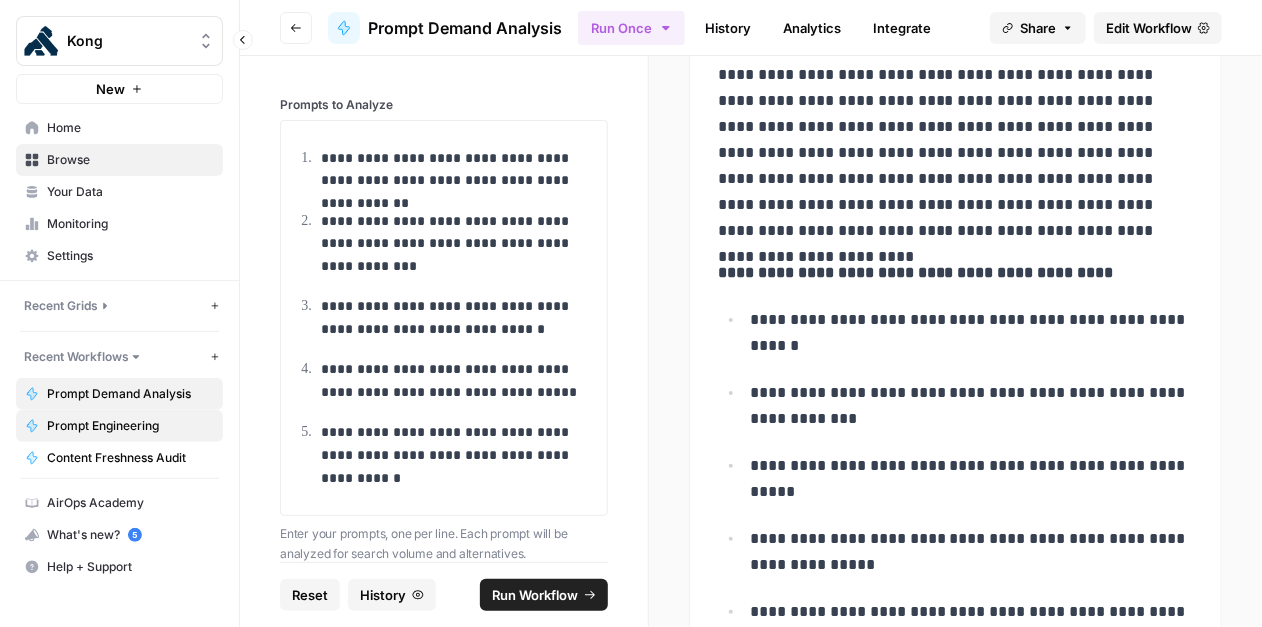 scroll, scrollTop: 5496, scrollLeft: 0, axis: vertical 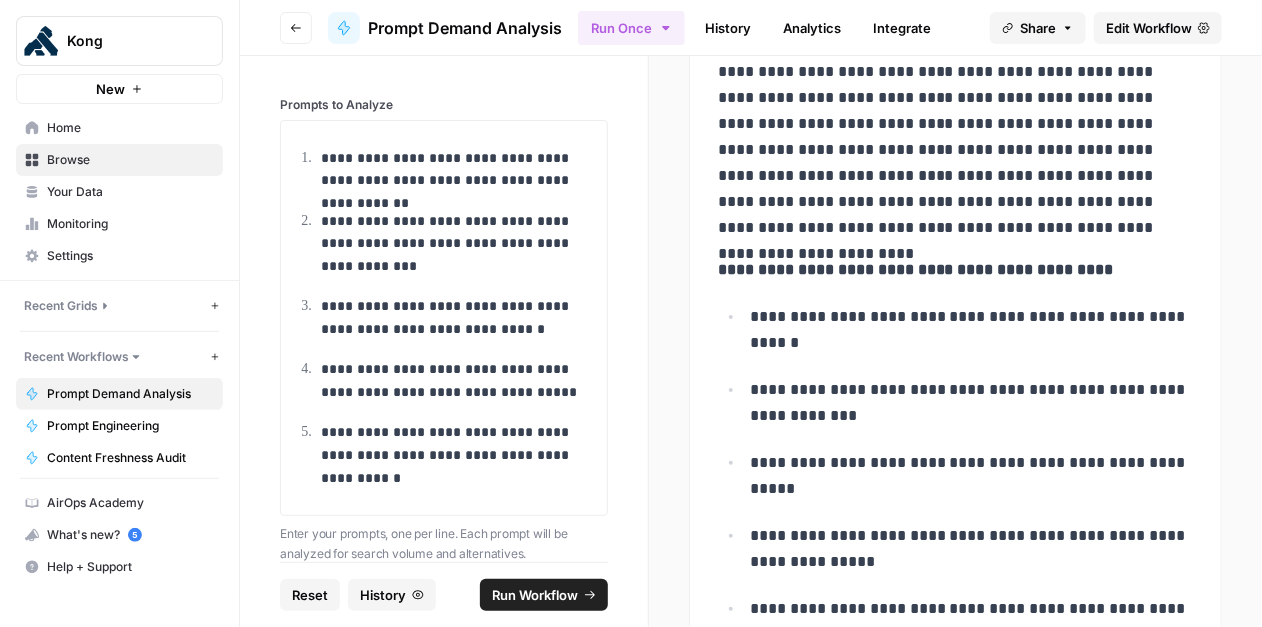 drag, startPoint x: 753, startPoint y: 303, endPoint x: 828, endPoint y: 331, distance: 80.05623 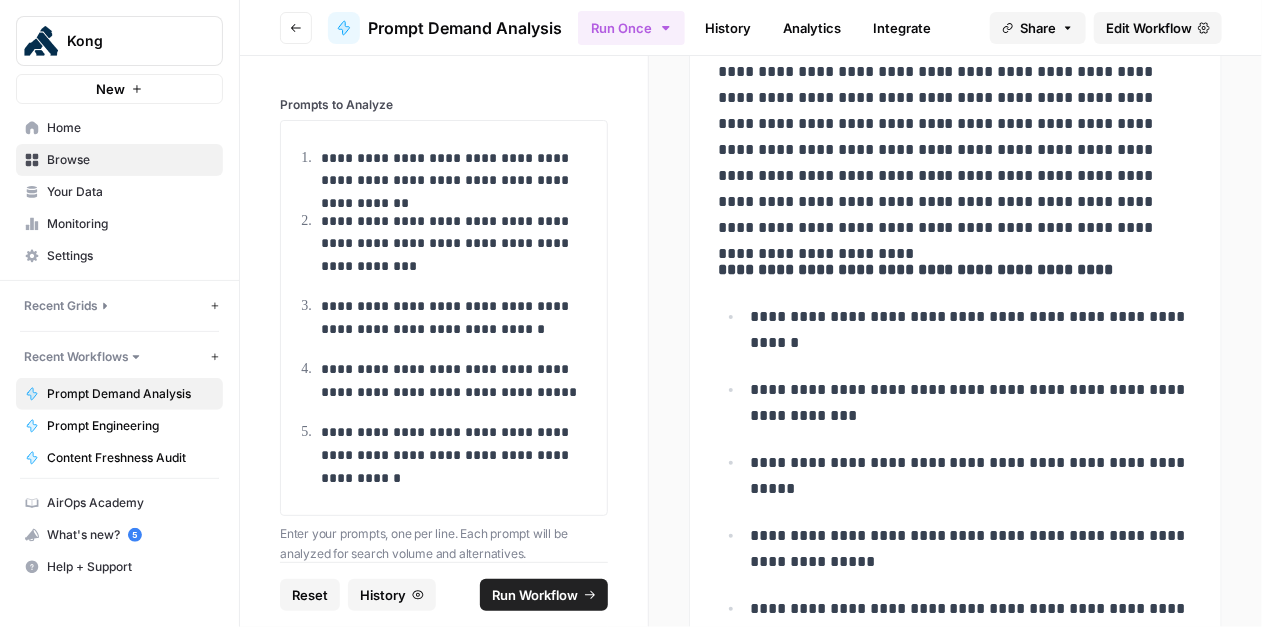 drag, startPoint x: 845, startPoint y: 404, endPoint x: 815, endPoint y: 405, distance: 30.016663 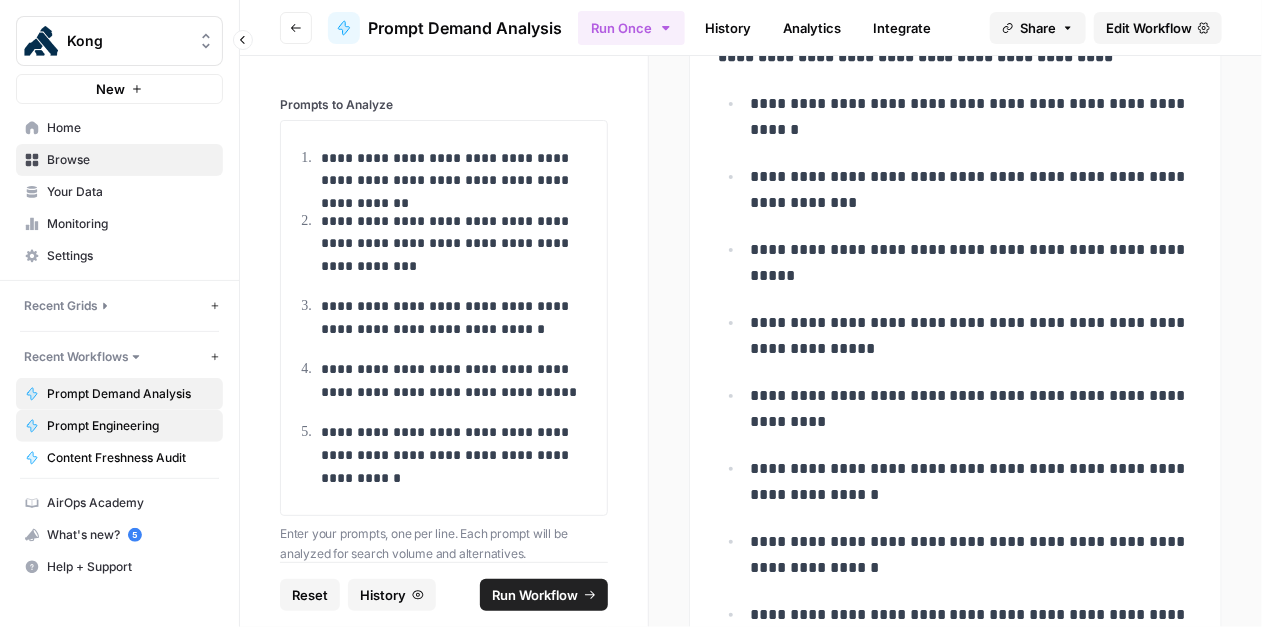 scroll, scrollTop: 5814, scrollLeft: 0, axis: vertical 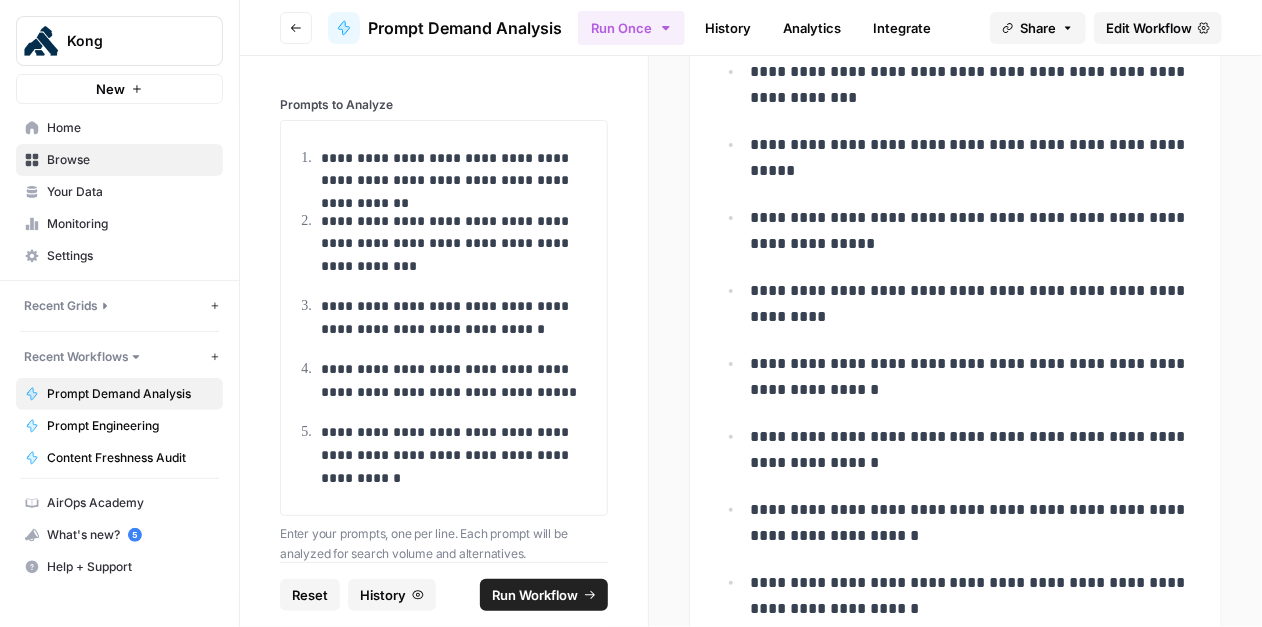 drag, startPoint x: 750, startPoint y: 205, endPoint x: 839, endPoint y: 234, distance: 93.60555 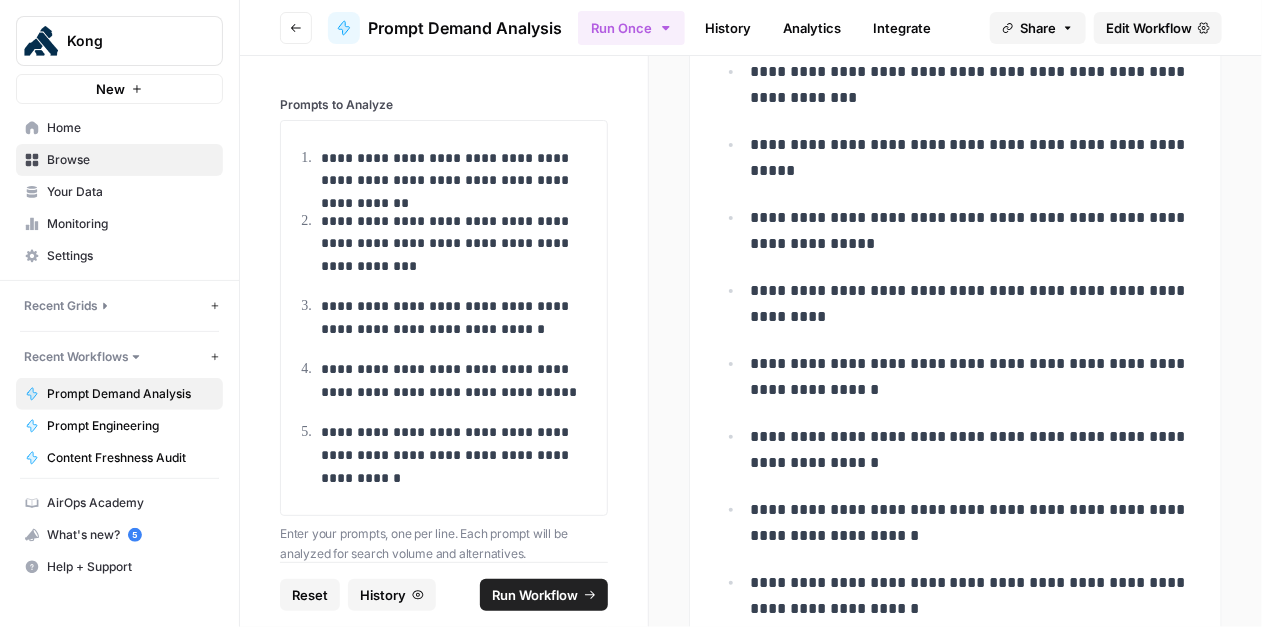 drag, startPoint x: 809, startPoint y: 302, endPoint x: 726, endPoint y: 276, distance: 86.977005 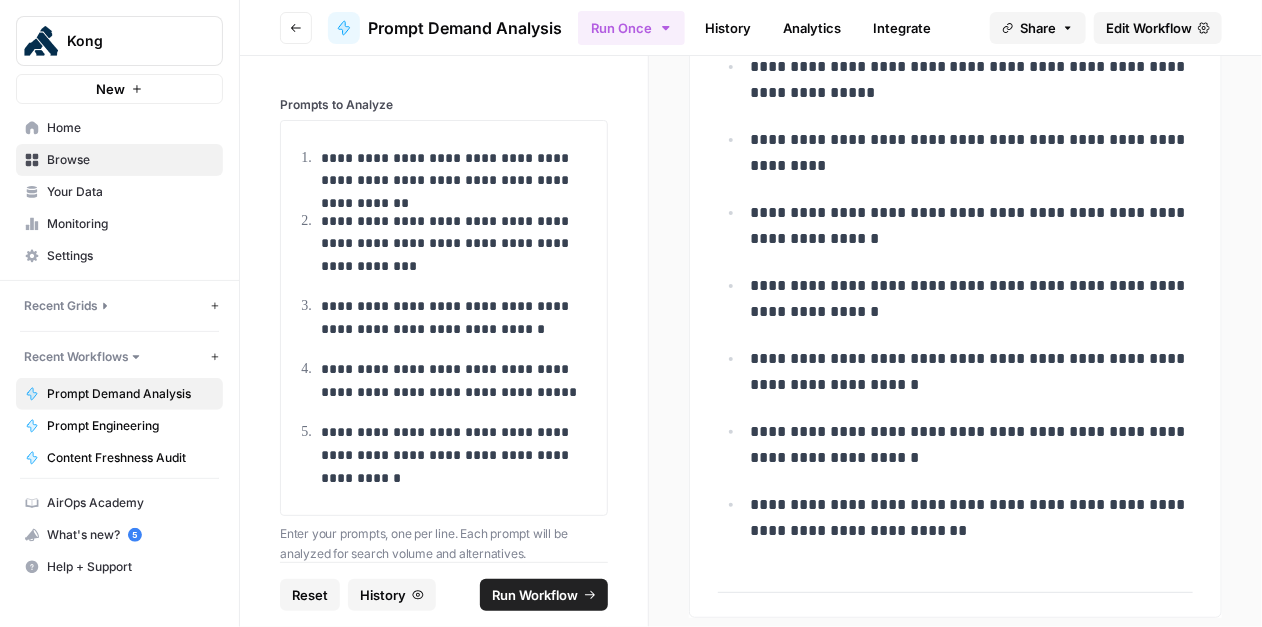 scroll, scrollTop: 5983, scrollLeft: 0, axis: vertical 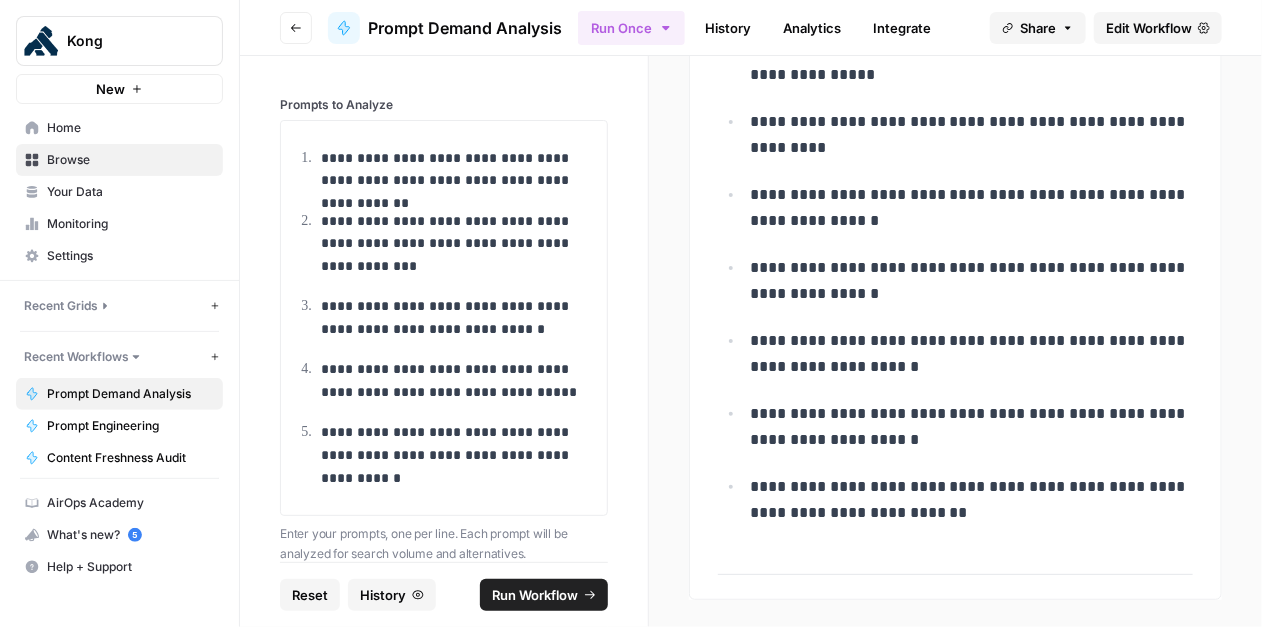 drag, startPoint x: 750, startPoint y: 252, endPoint x: 900, endPoint y: 287, distance: 154.02922 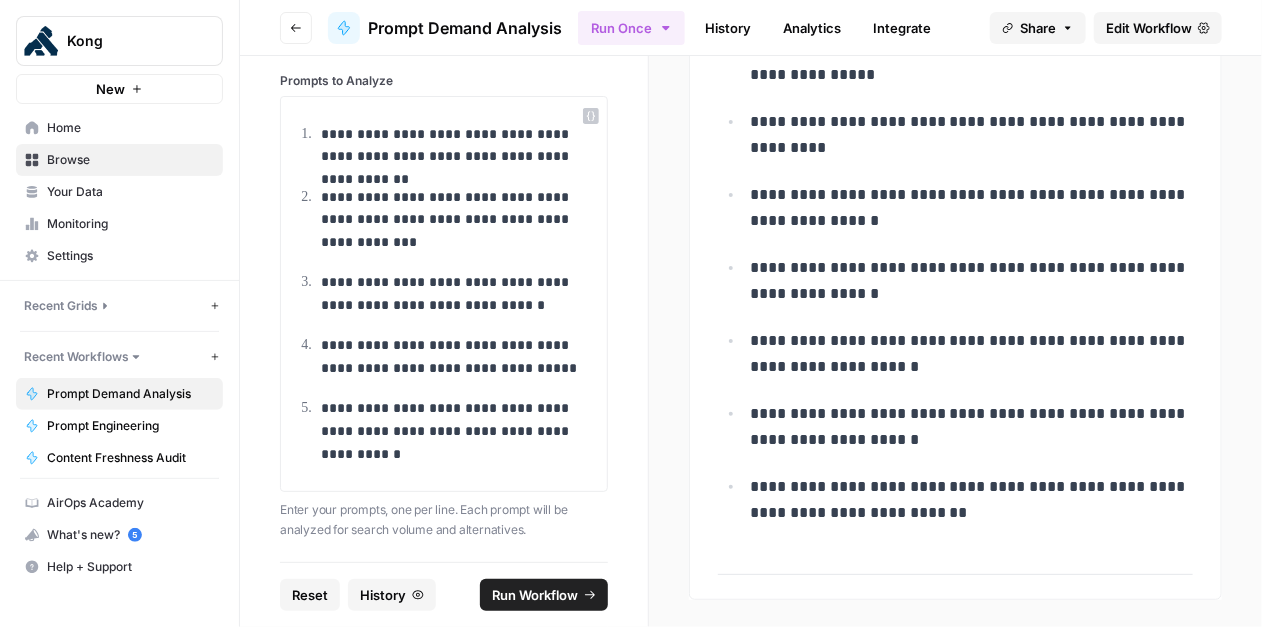 scroll, scrollTop: 0, scrollLeft: 0, axis: both 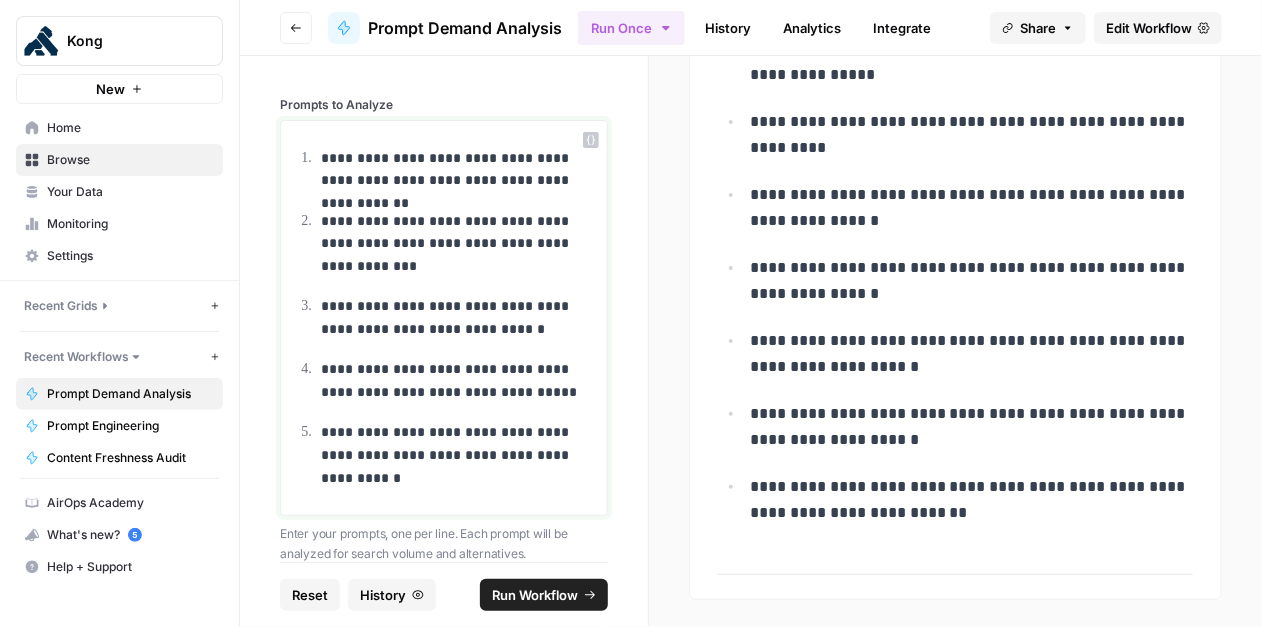 drag, startPoint x: 323, startPoint y: 154, endPoint x: 455, endPoint y: 494, distance: 364.72455 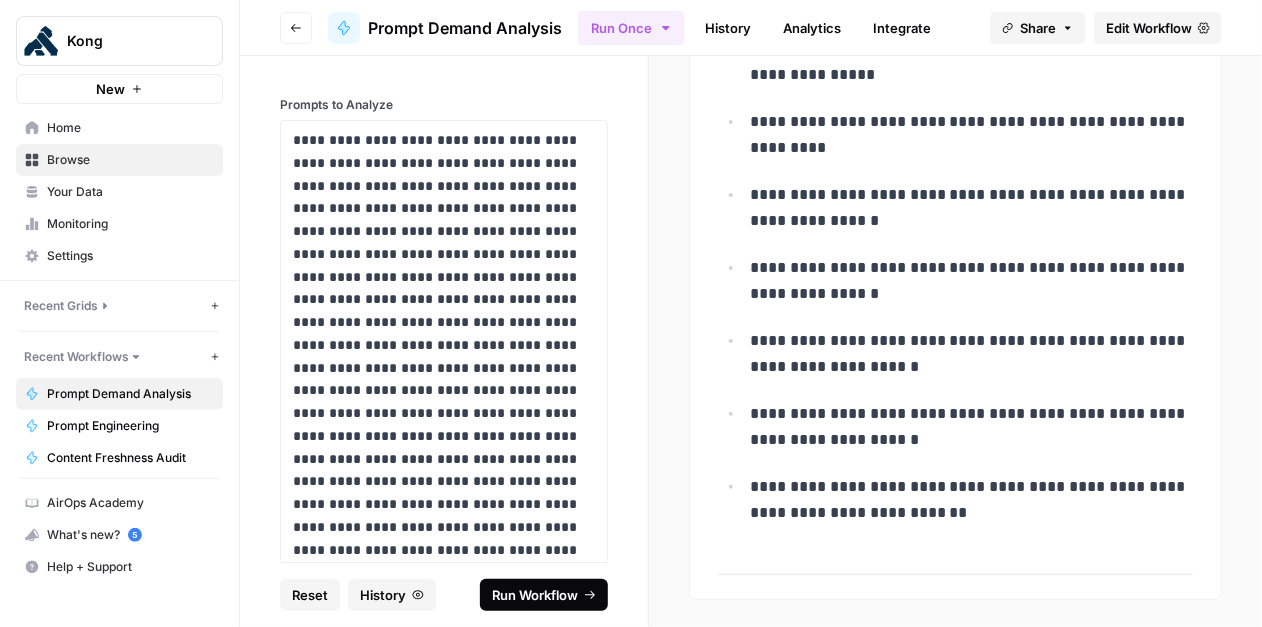 click on "Run Workflow" at bounding box center (535, 595) 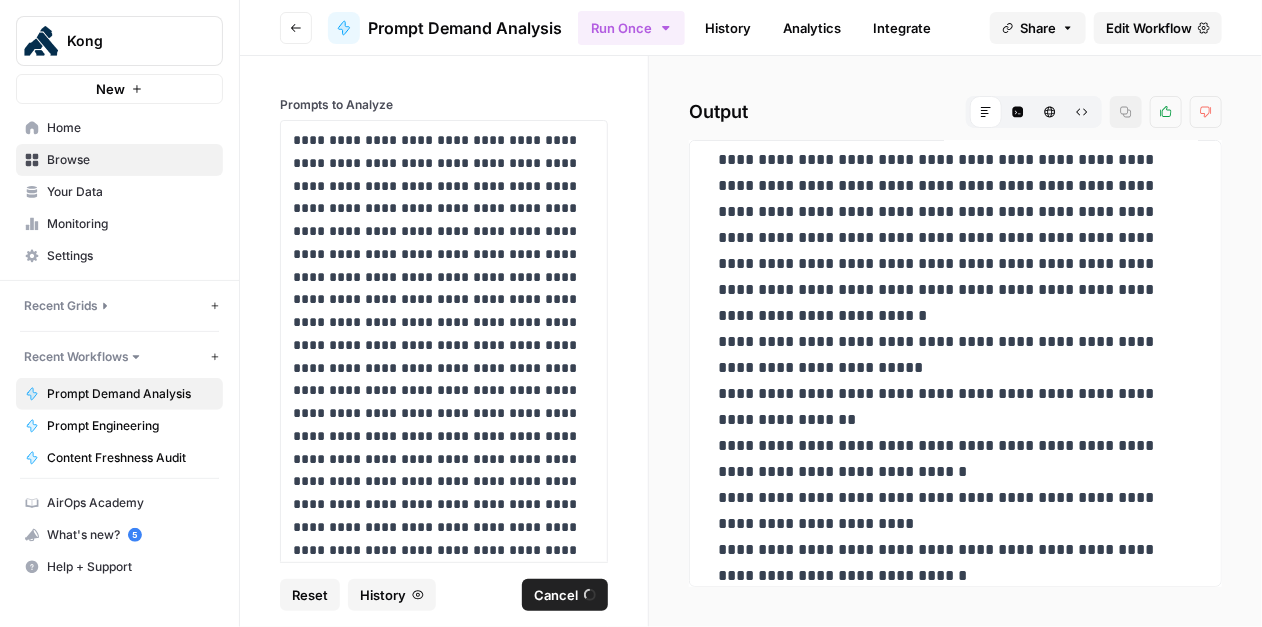 scroll, scrollTop: 1035, scrollLeft: 0, axis: vertical 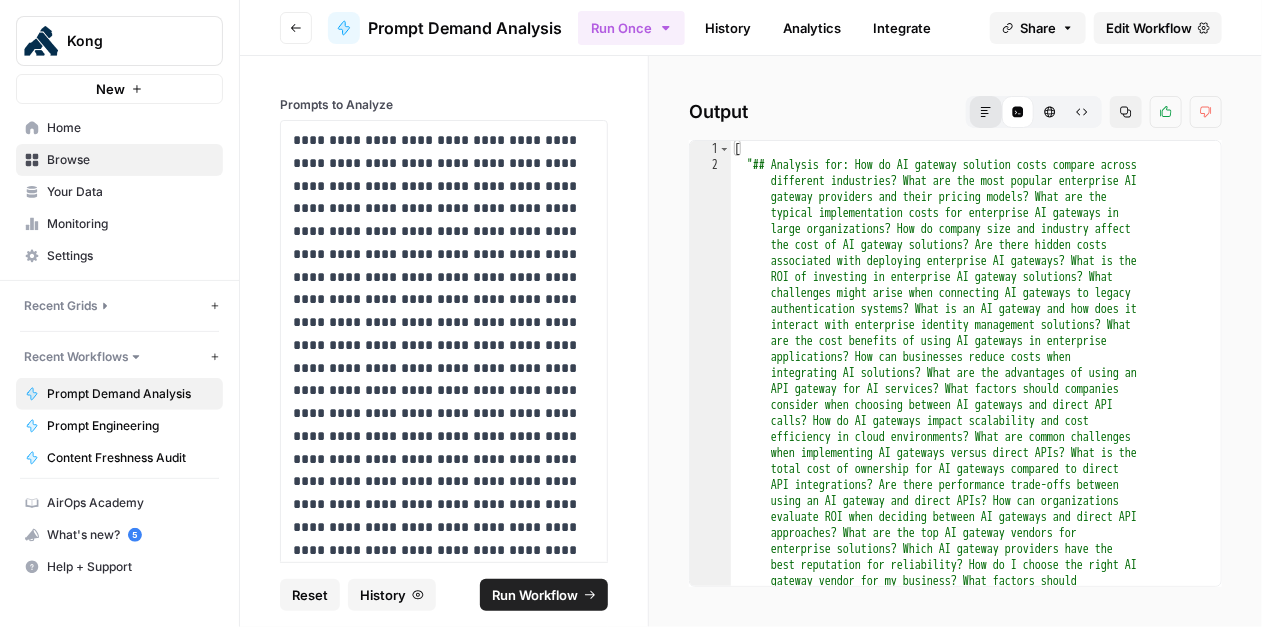 click 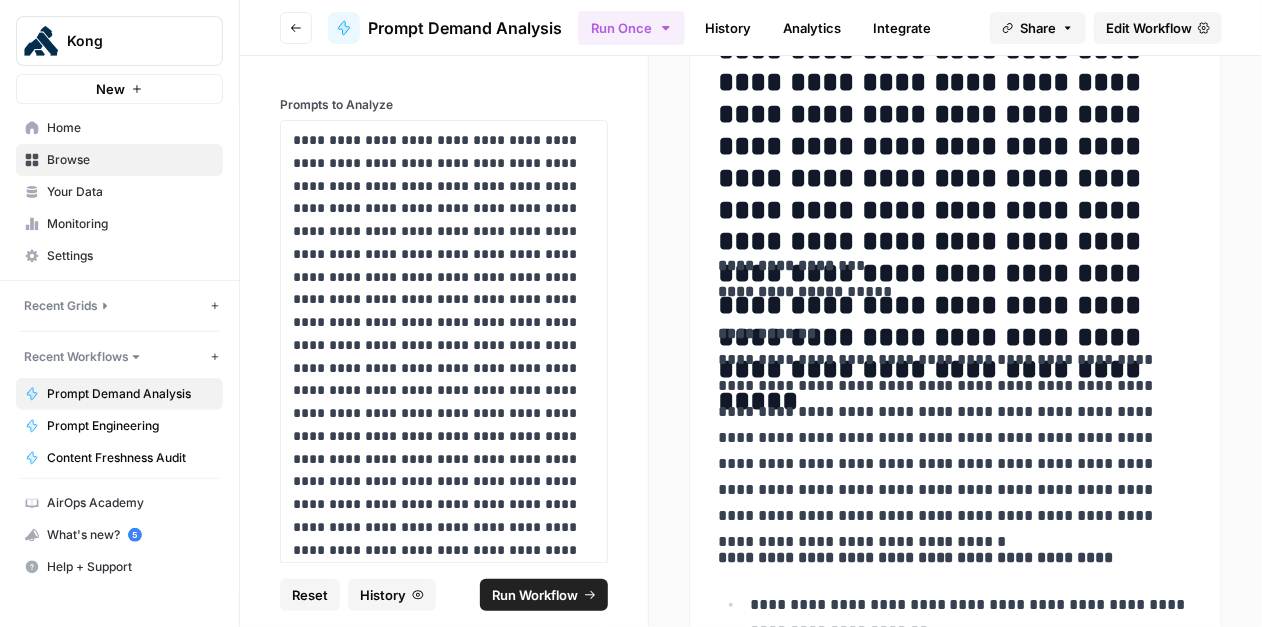scroll, scrollTop: 1789, scrollLeft: 0, axis: vertical 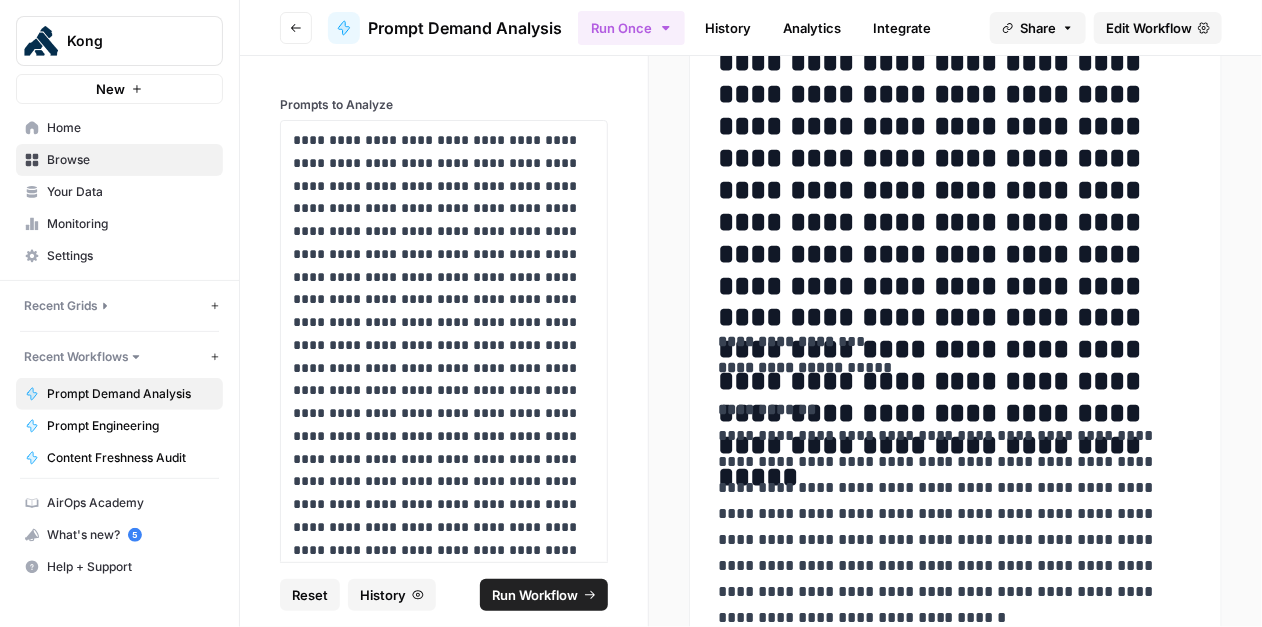 click on "Reset" at bounding box center (310, 595) 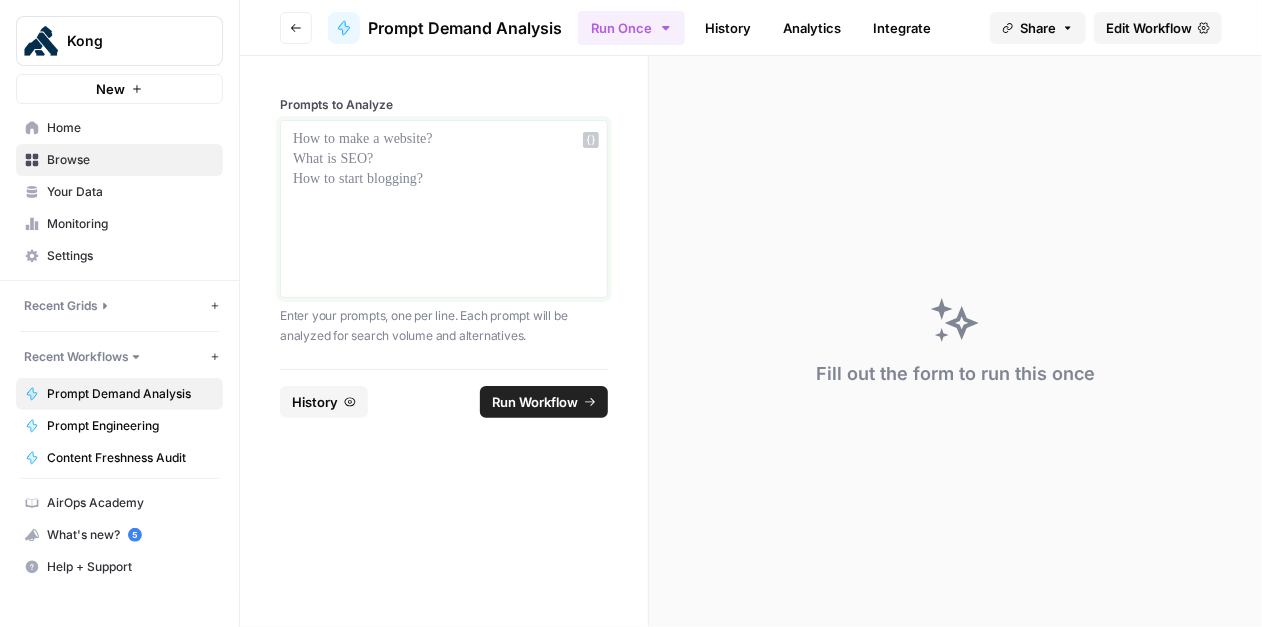 click at bounding box center [444, 140] 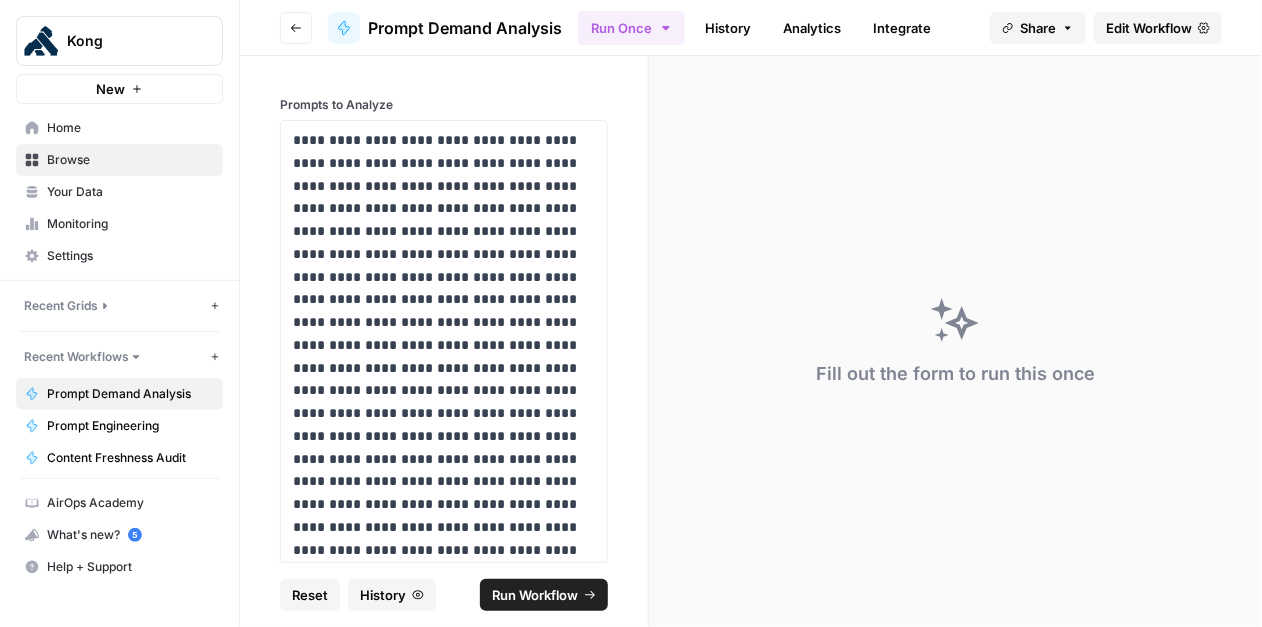 click on "Reset" at bounding box center [310, 595] 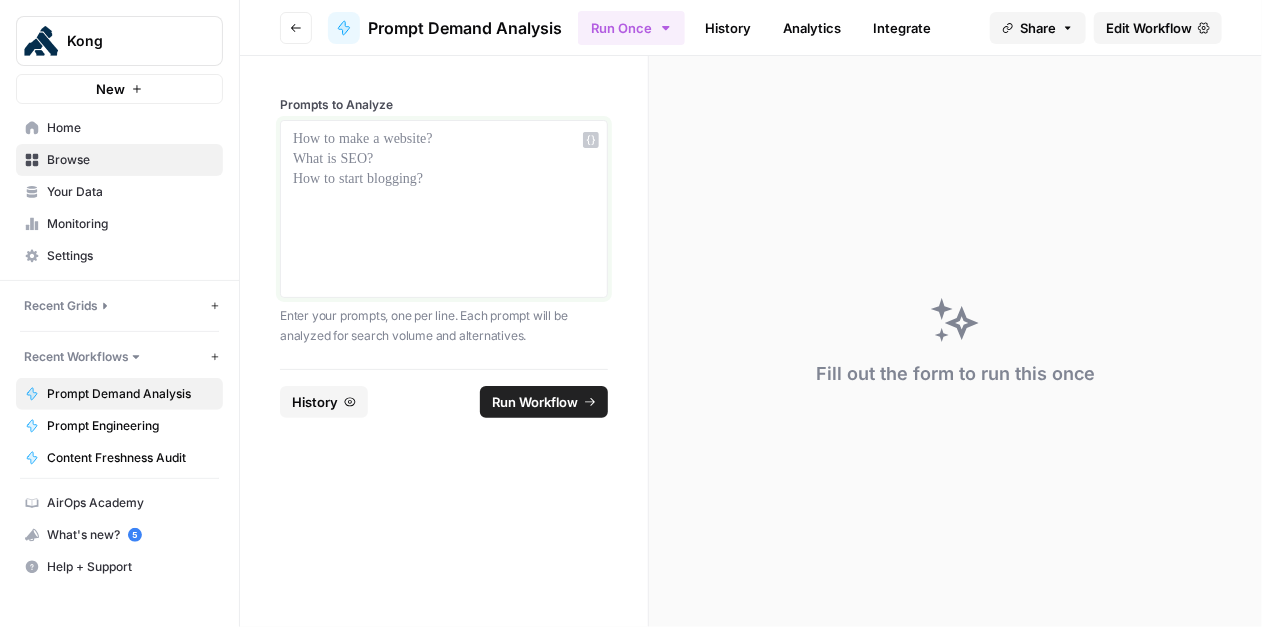 click at bounding box center (444, 140) 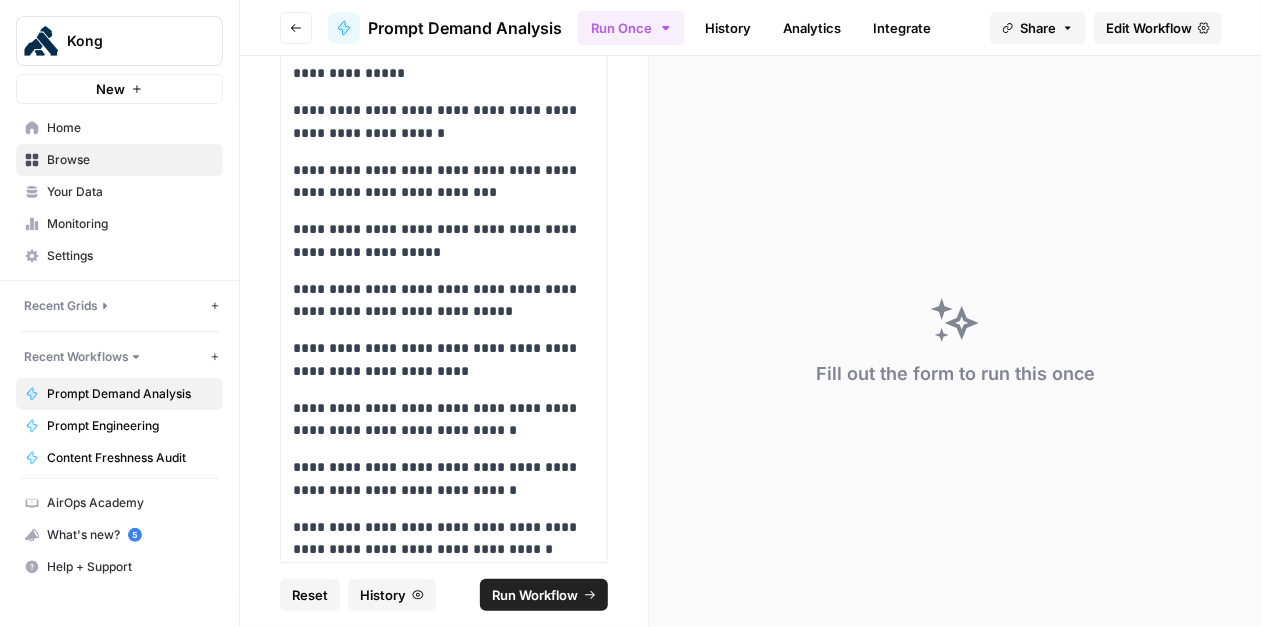 click on "Run Workflow" at bounding box center [535, 595] 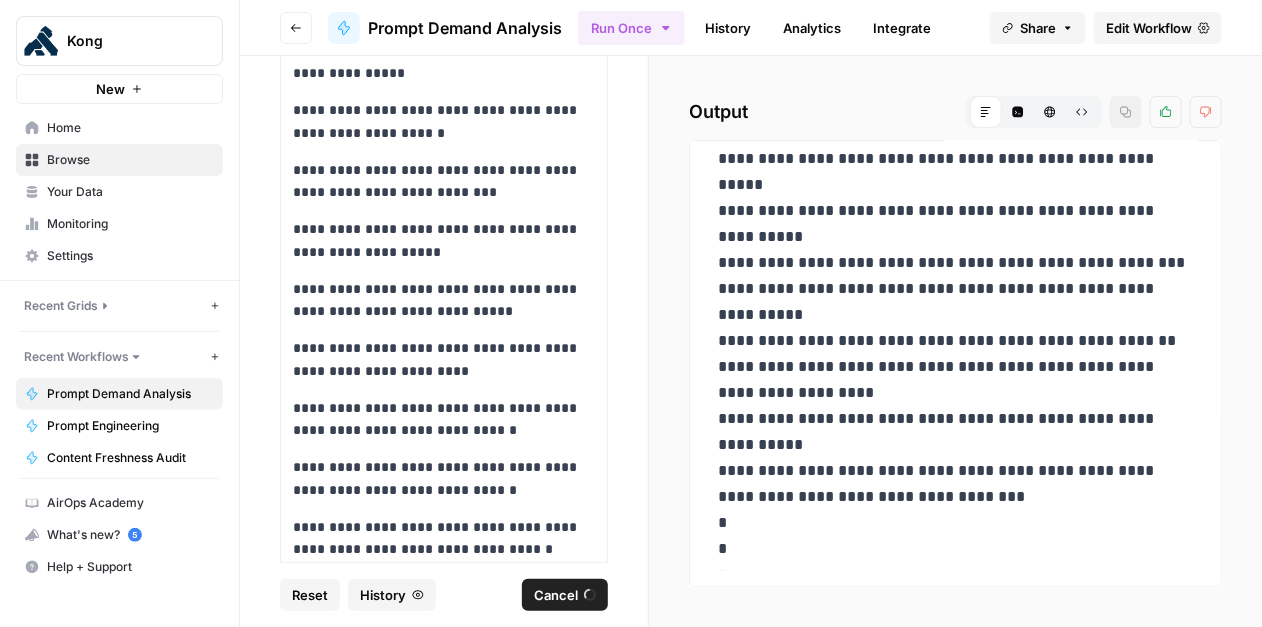 scroll, scrollTop: 5140, scrollLeft: 0, axis: vertical 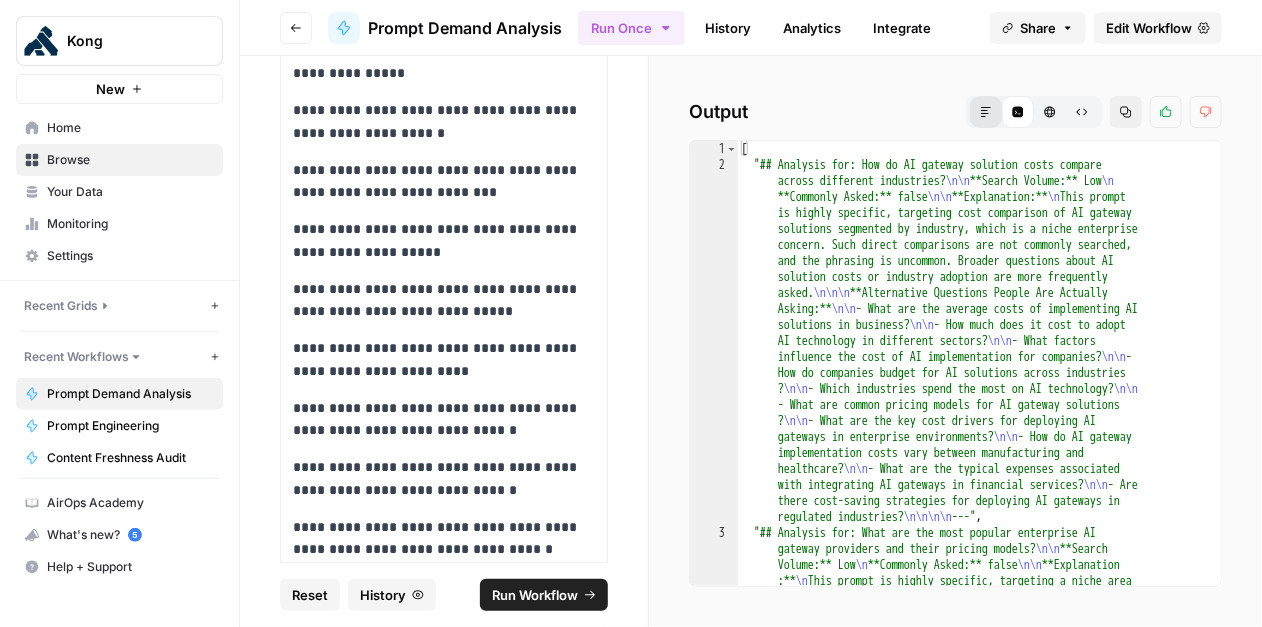 click 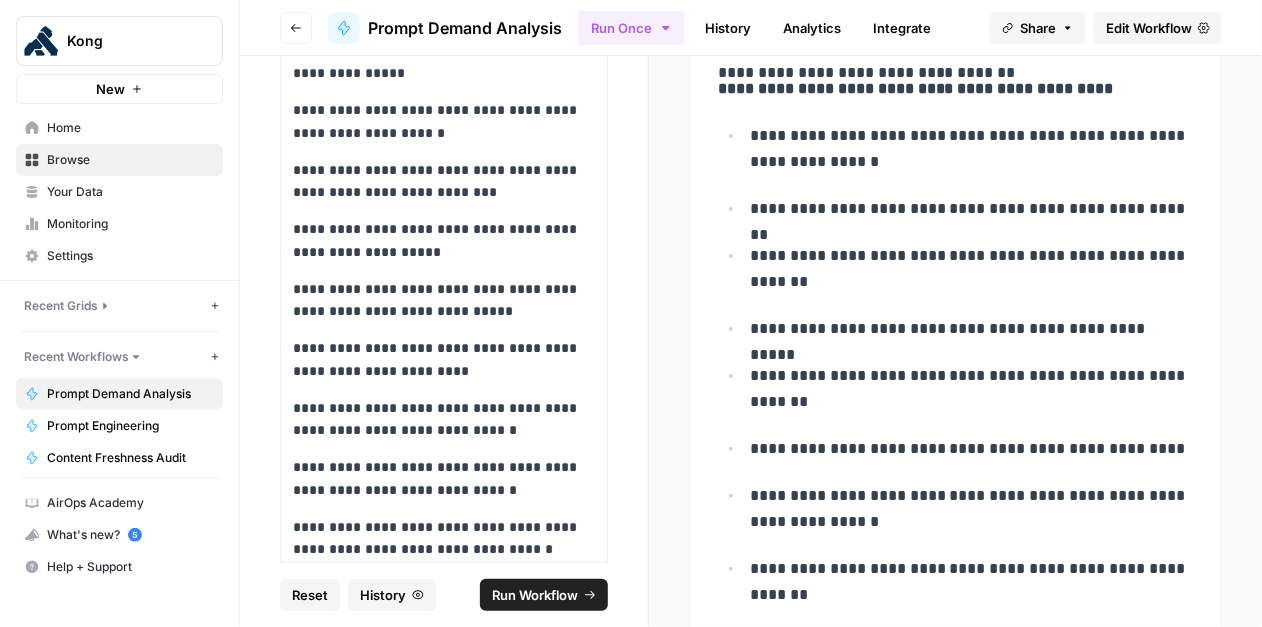 scroll, scrollTop: 7157, scrollLeft: 0, axis: vertical 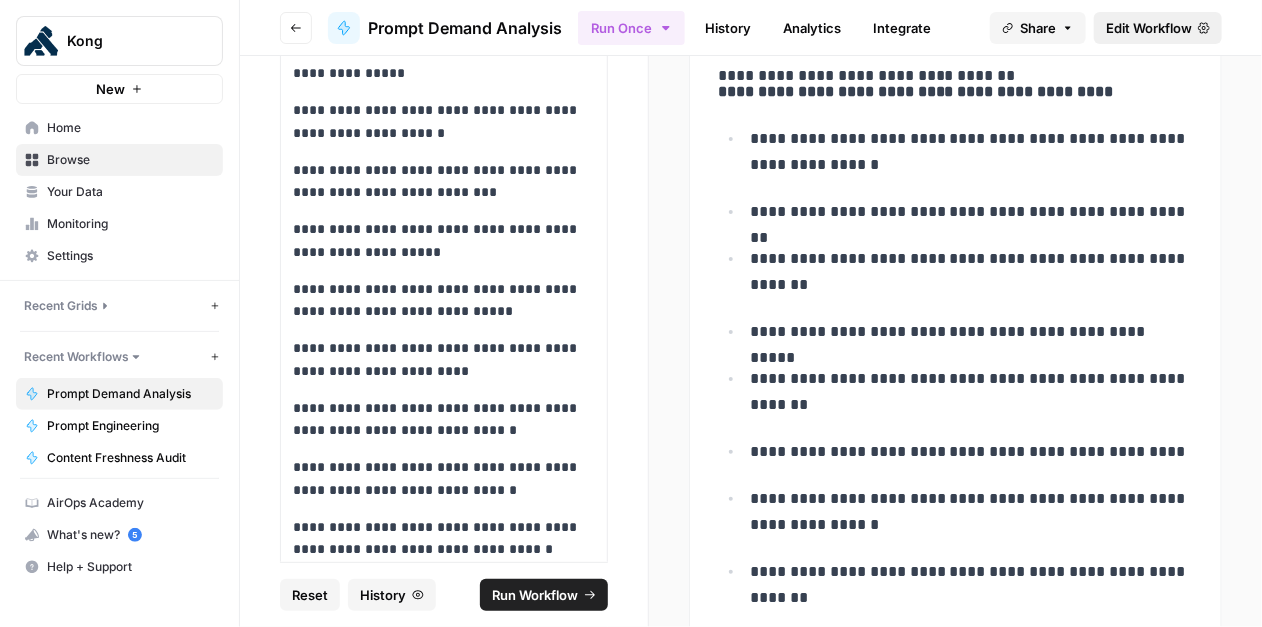 click on "Edit Workflow" at bounding box center (1149, 28) 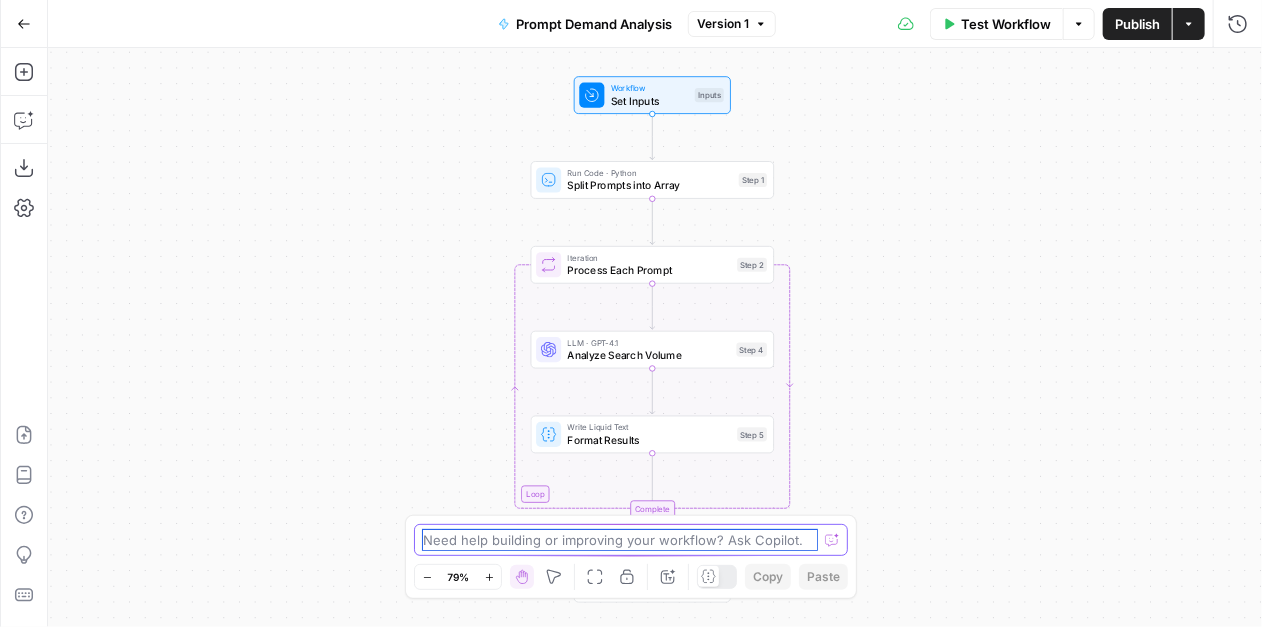click at bounding box center (620, 540) 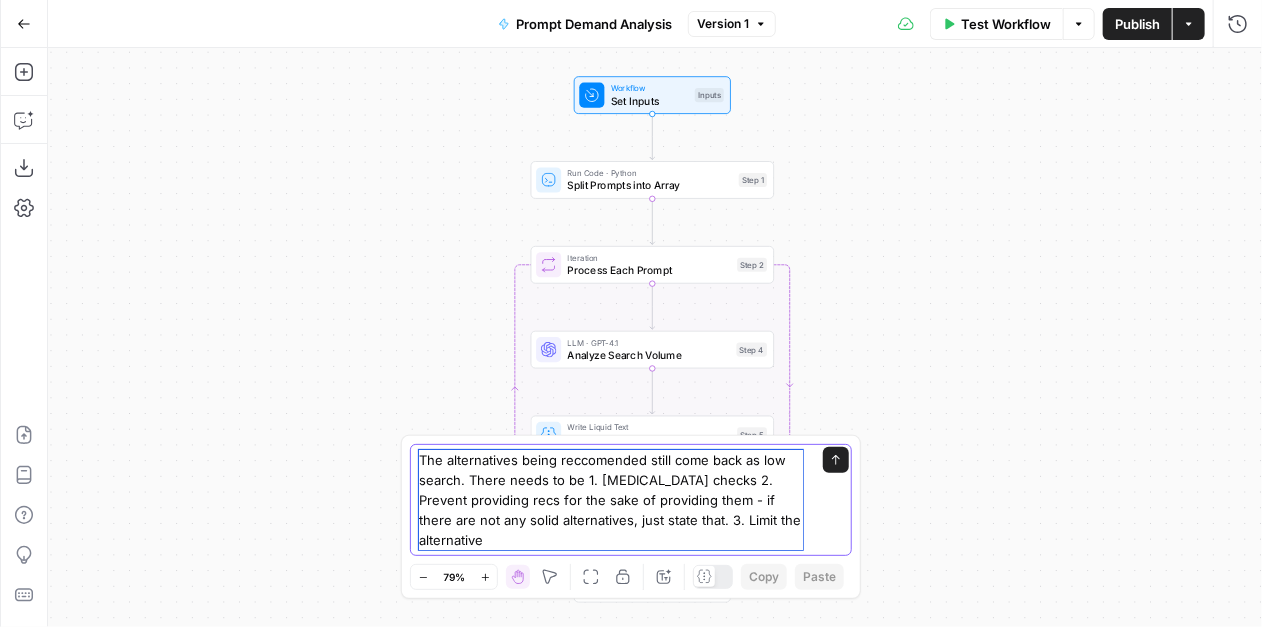 click on "The alternatives being reccomended still come back as low search. There needs to be 1. [MEDICAL_DATA] checks 2. Prevent providing recs for the sake of providing them - if there are not any solid alternatives, just state that. 3. Limit the alternative" at bounding box center (611, 500) 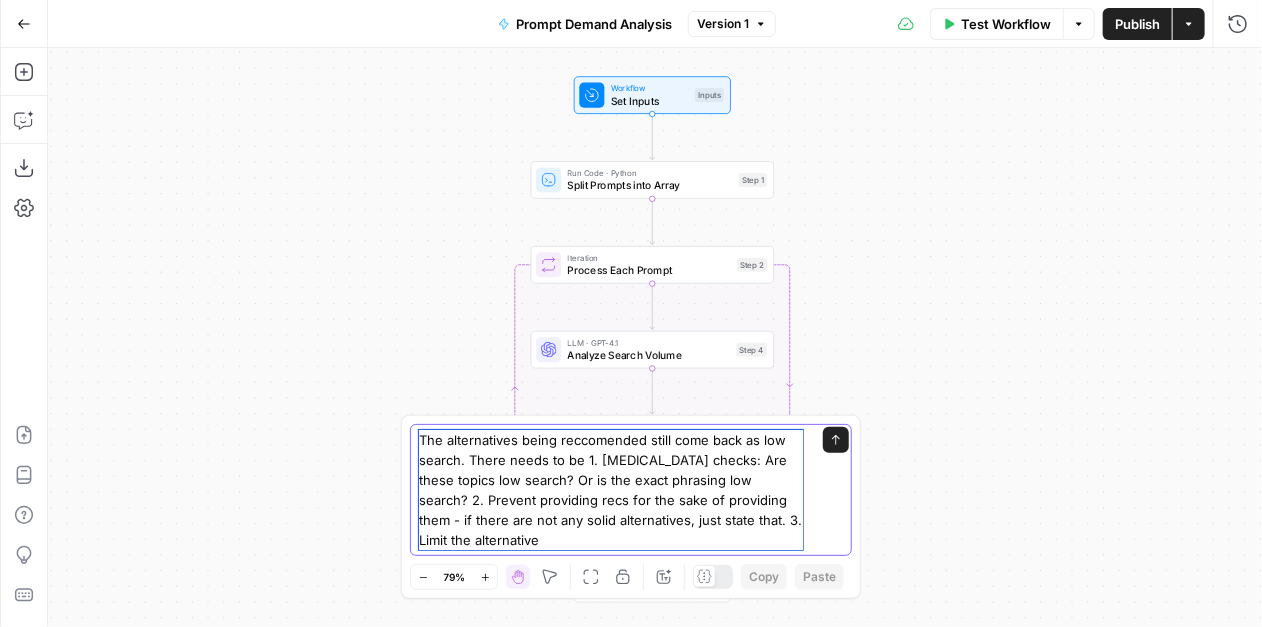 click on "The alternatives being reccomended still come back as low search. There needs to be 1. [MEDICAL_DATA] checks: Are these topics low search? Or is the exact phrasing low search? 2. Prevent providing recs for the sake of providing them - if there are not any solid alternatives, just state that. 3. Limit the alternative" at bounding box center [611, 490] 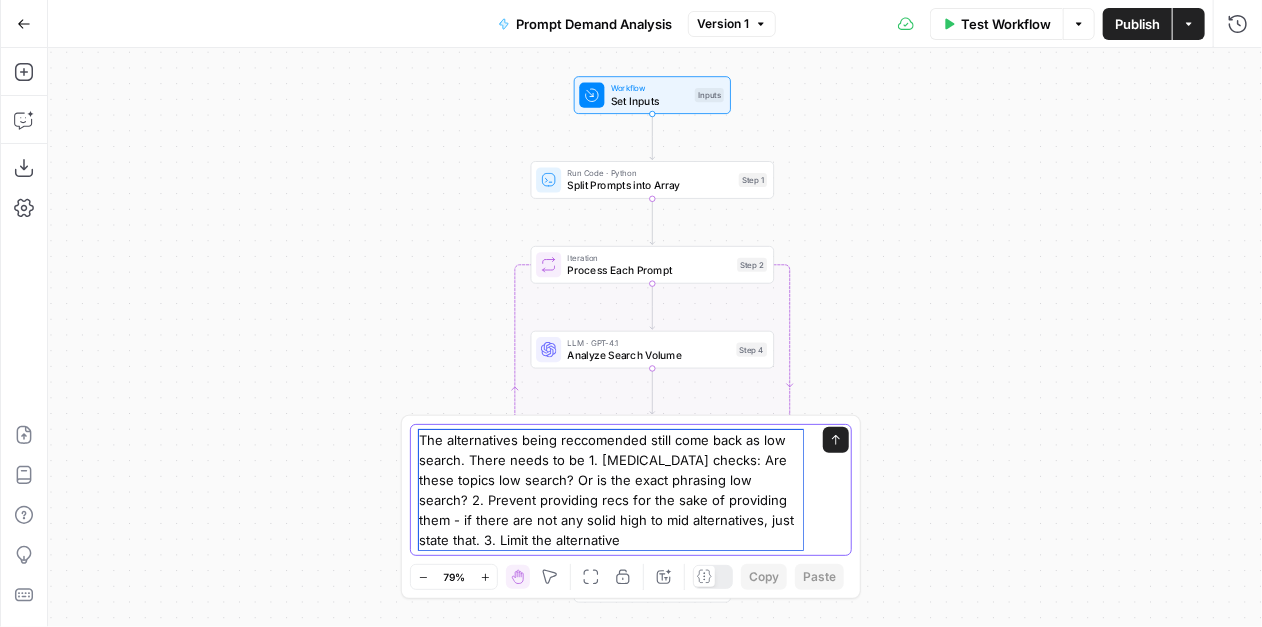 click on "The alternatives being reccomended still come back as low search. There needs to be 1. [MEDICAL_DATA] checks: Are these topics low search? Or is the exact phrasing low search? 2. Prevent providing recs for the sake of providing them - if there are not any solid high to mid alternatives, just state that. 3. Limit the alternative" at bounding box center [611, 490] 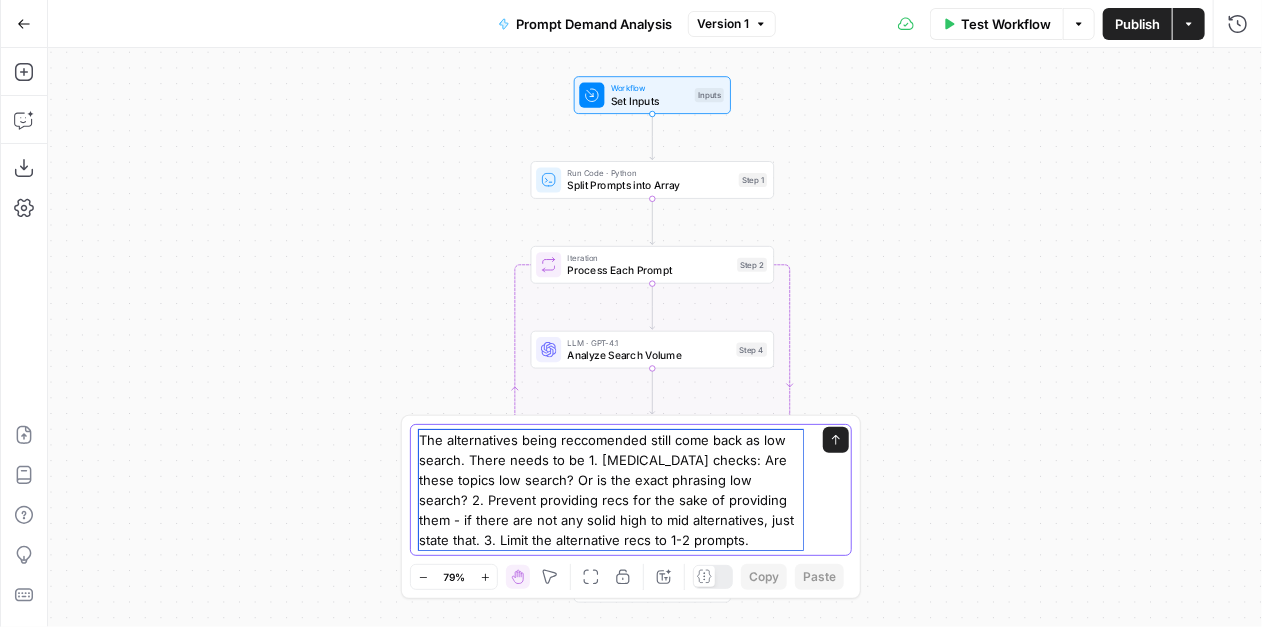drag, startPoint x: 760, startPoint y: 480, endPoint x: 768, endPoint y: 489, distance: 12.0415945 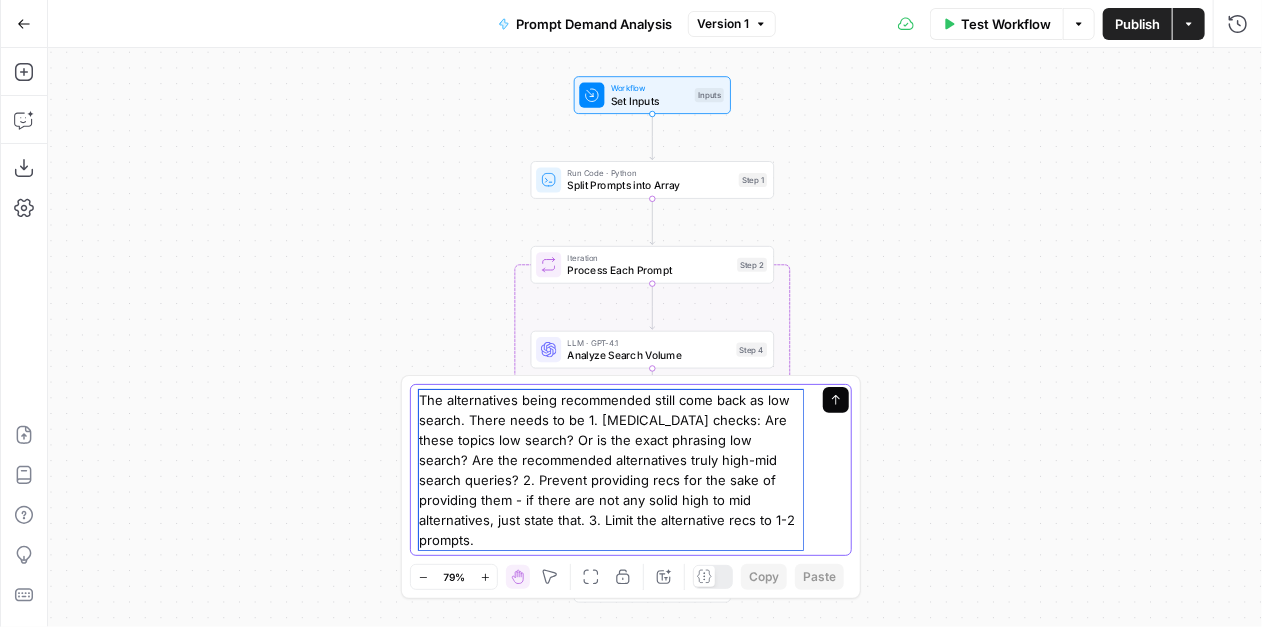 type on "The alternatives being recommended still come back as low search. There needs to be 1. [MEDICAL_DATA] checks: Are these topics low search? Or is the exact phrasing low search? Are the recommended alternatives truly high-mid search queries? 2. Prevent providing recs for the sake of providing them - if there are not any solid high to mid alternatives, just state that. 3. Limit the alternative recs to 1-2 prompts." 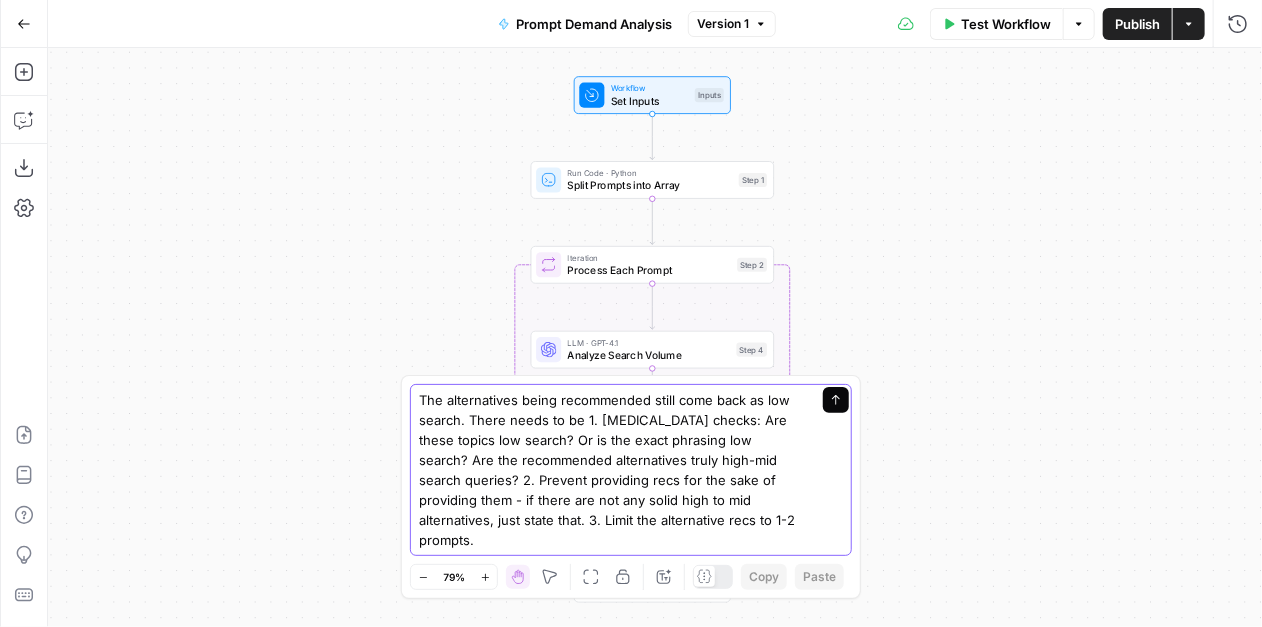 click 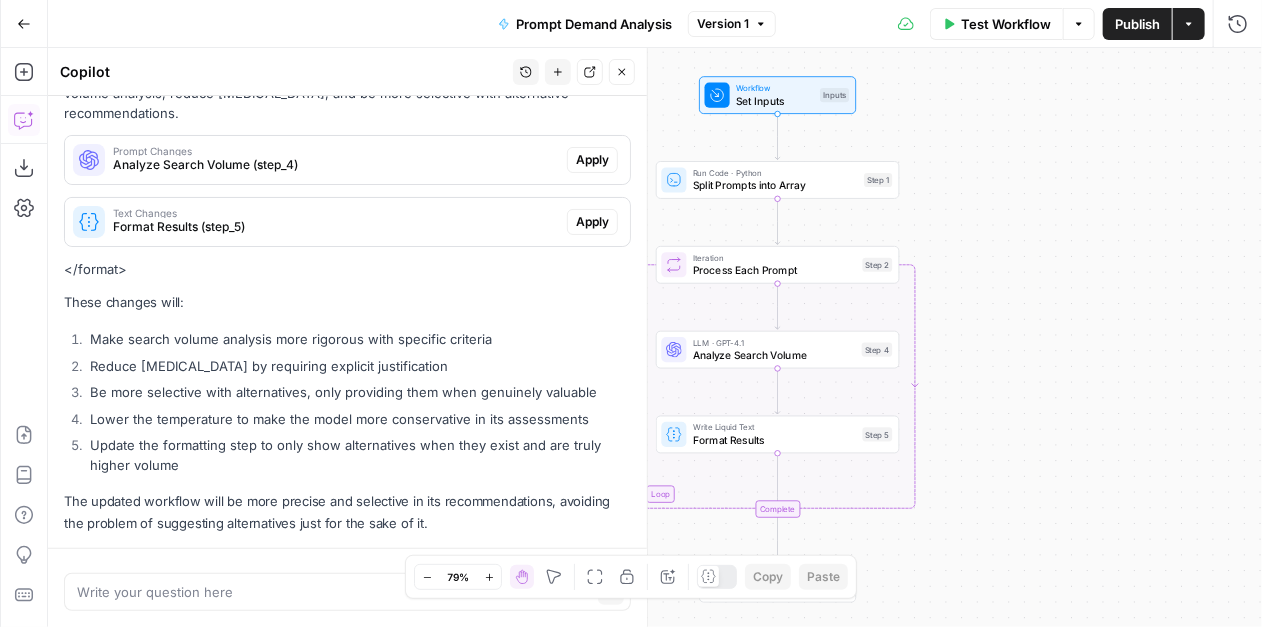 scroll, scrollTop: 414, scrollLeft: 0, axis: vertical 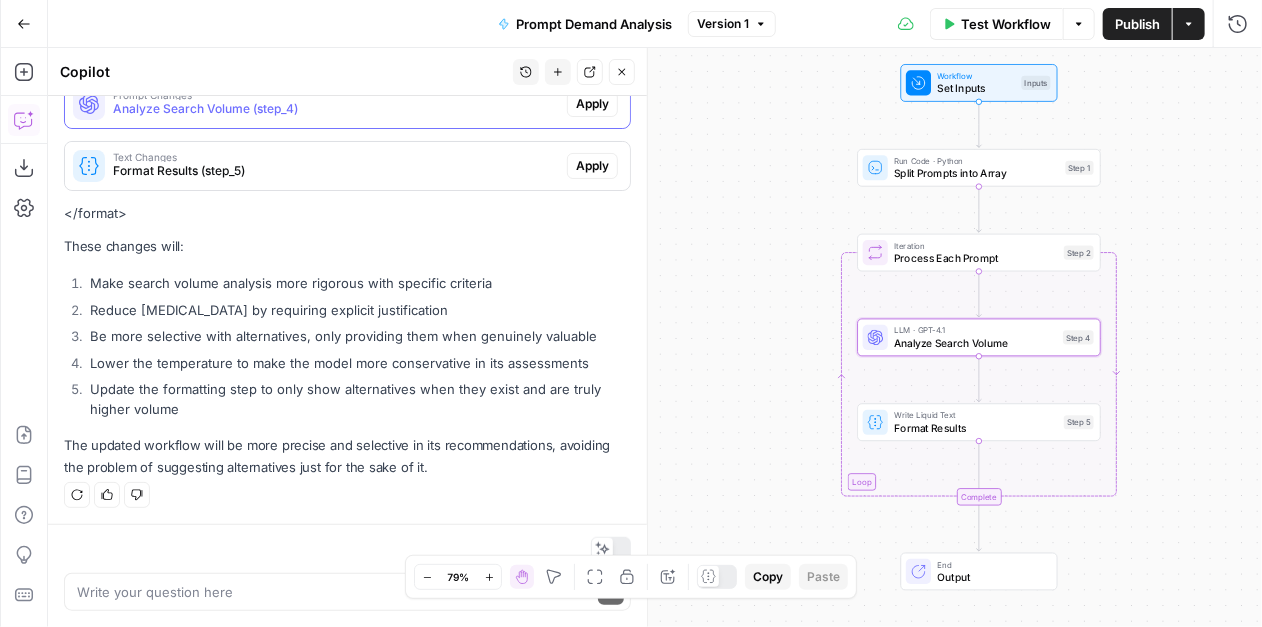 click on "Analyze Search Volume (step_4)" at bounding box center [336, 109] 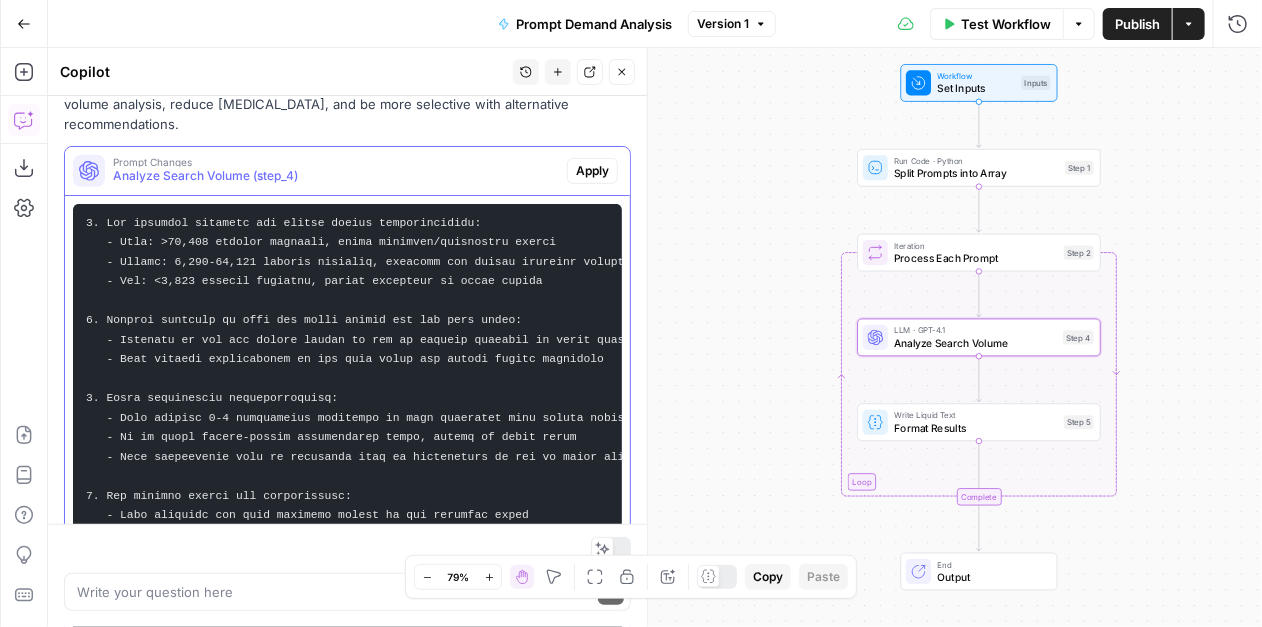 scroll, scrollTop: 346, scrollLeft: 0, axis: vertical 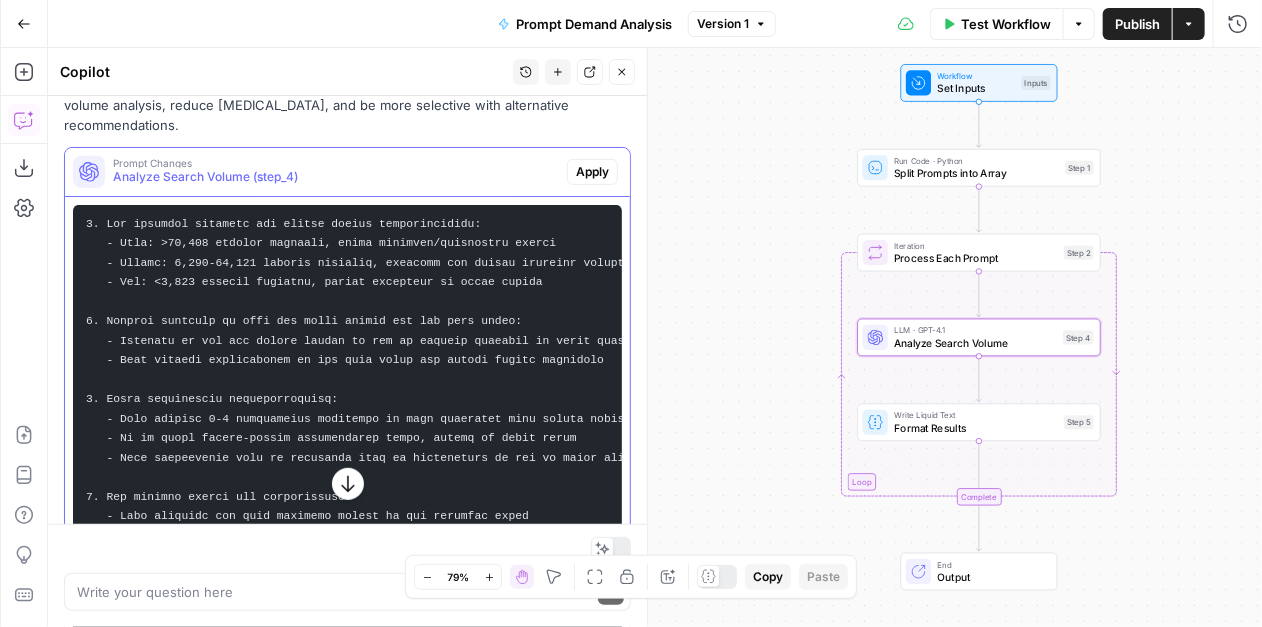 drag, startPoint x: 196, startPoint y: 282, endPoint x: 190, endPoint y: 292, distance: 11.661903 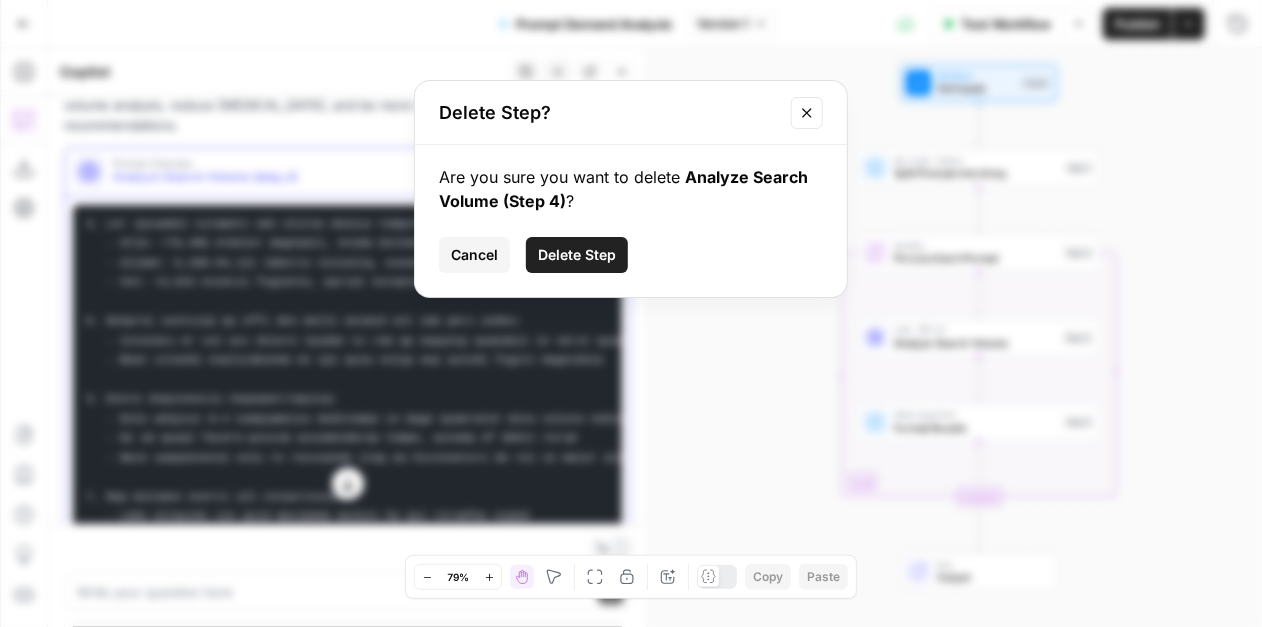 click on "Cancel" at bounding box center (474, 255) 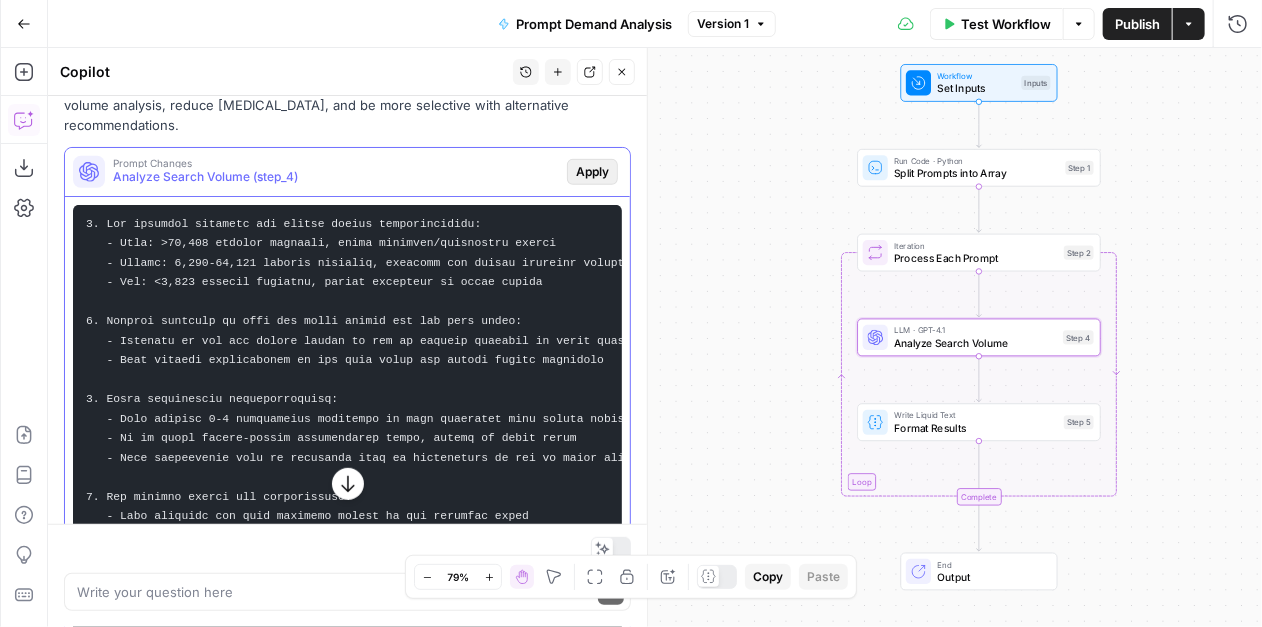 click on "Apply" at bounding box center [592, 172] 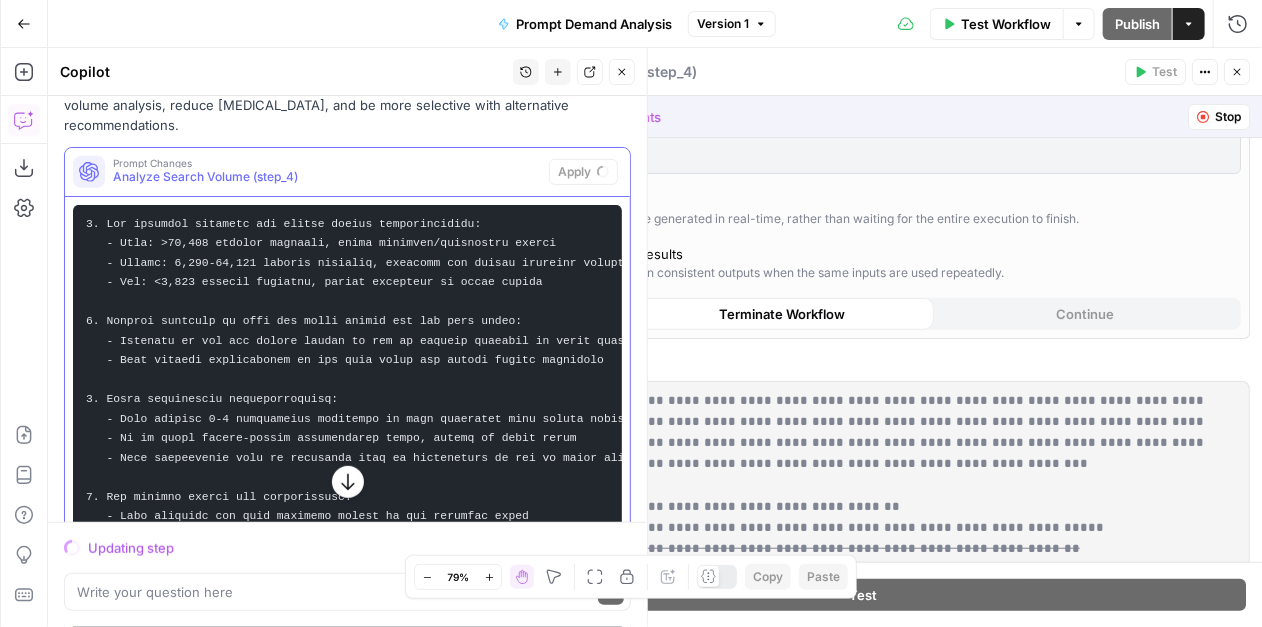 scroll, scrollTop: 461, scrollLeft: 0, axis: vertical 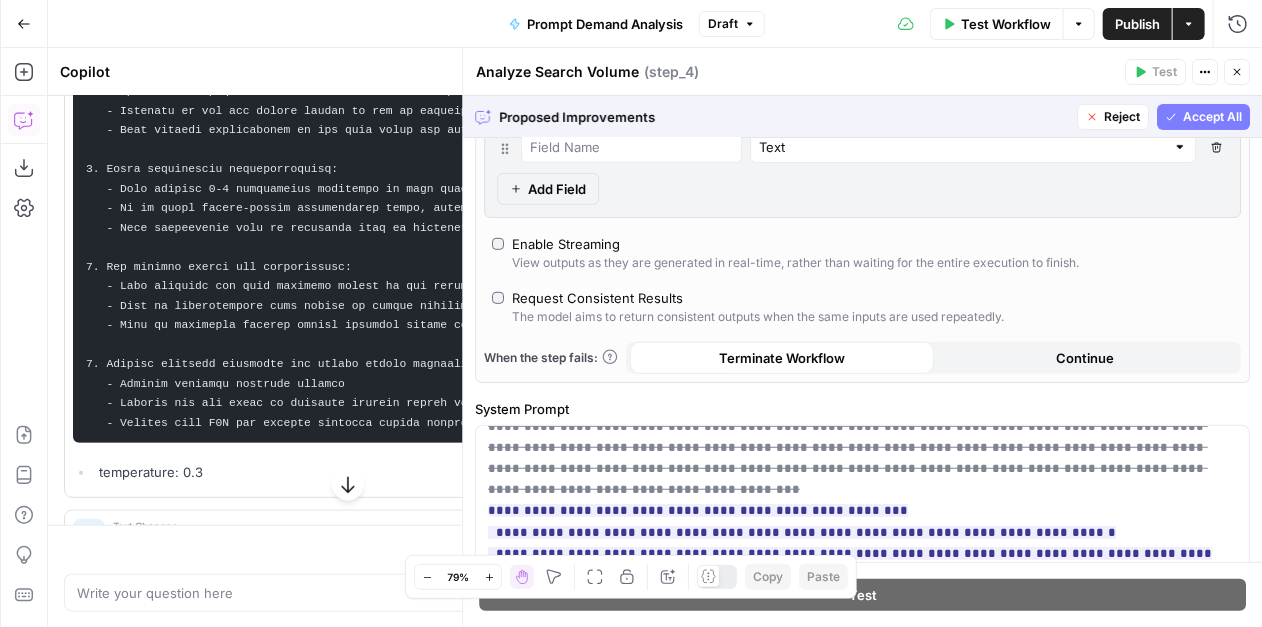 drag, startPoint x: 1213, startPoint y: 113, endPoint x: 1176, endPoint y: 150, distance: 52.3259 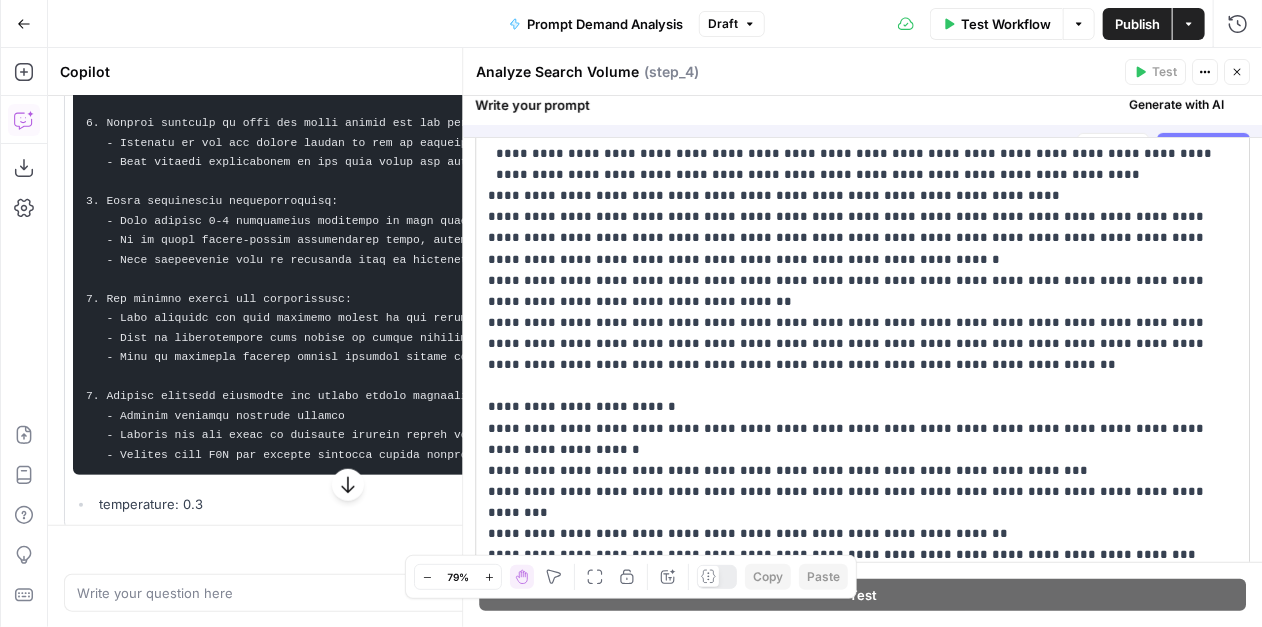 scroll, scrollTop: 608, scrollLeft: 0, axis: vertical 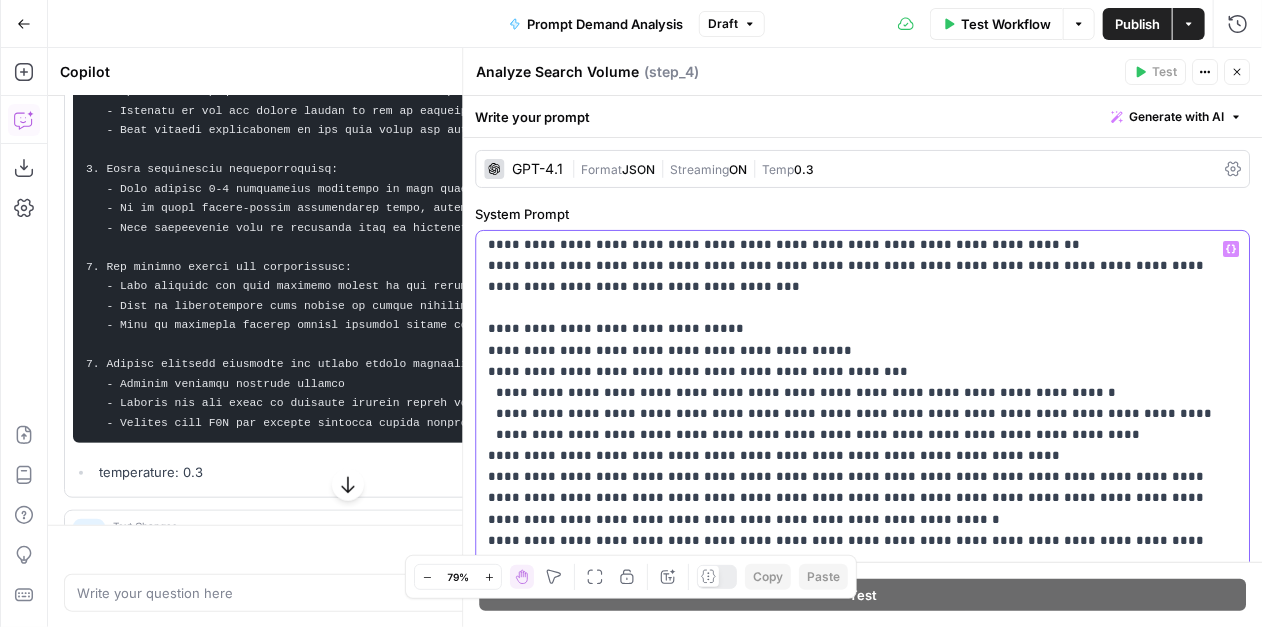 drag, startPoint x: 574, startPoint y: 434, endPoint x: 546, endPoint y: 435, distance: 28.01785 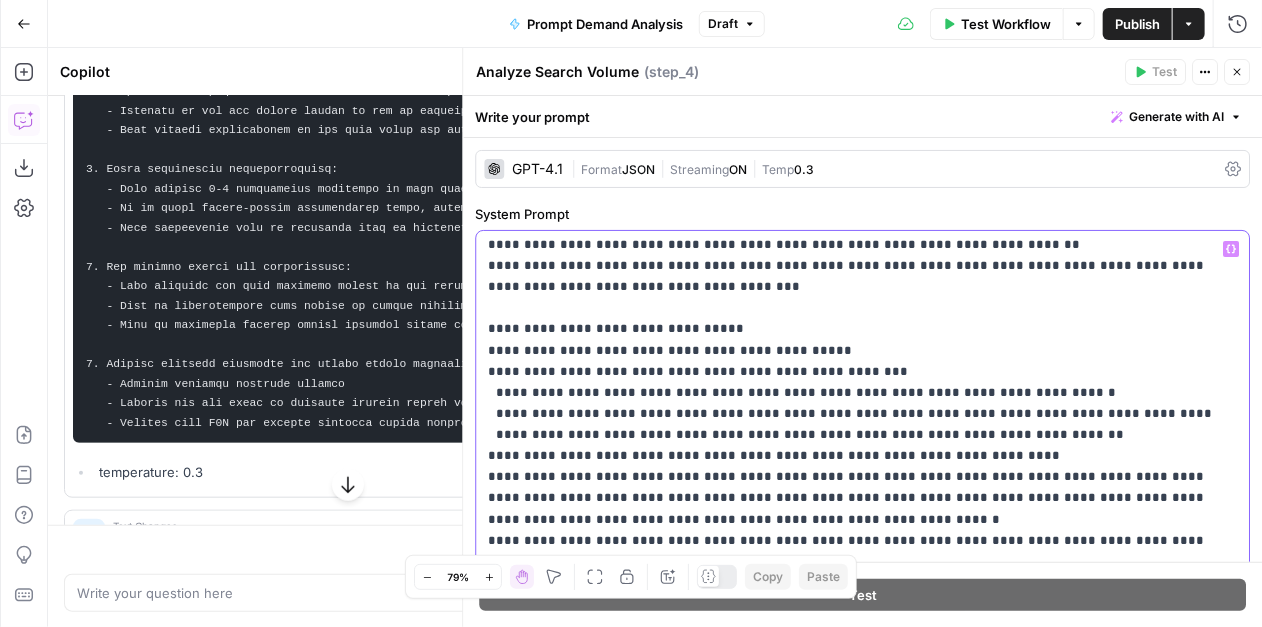 drag, startPoint x: 586, startPoint y: 411, endPoint x: 561, endPoint y: 411, distance: 25 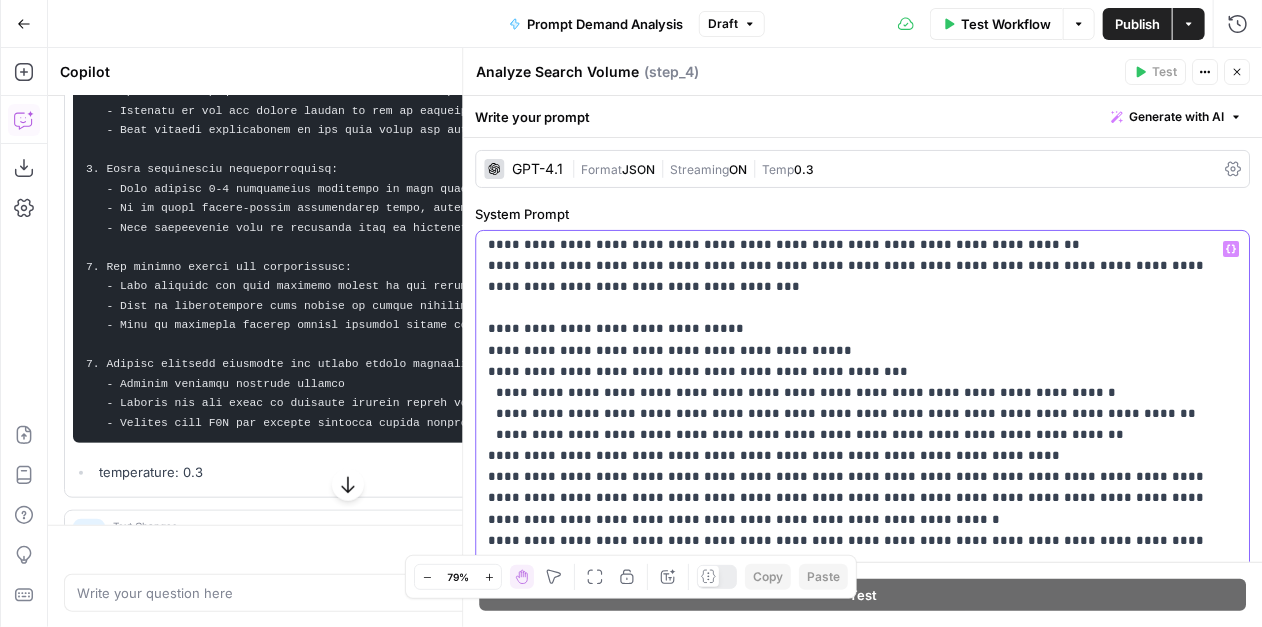 drag, startPoint x: 628, startPoint y: 412, endPoint x: 595, endPoint y: 414, distance: 33.06055 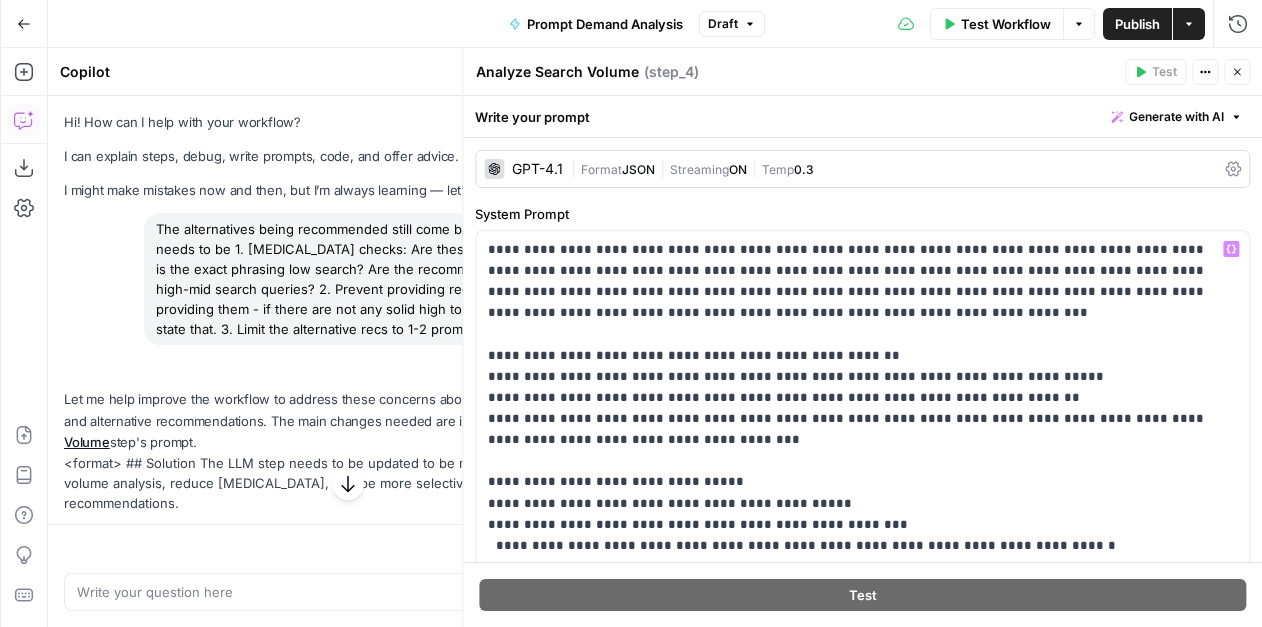 scroll, scrollTop: 0, scrollLeft: 0, axis: both 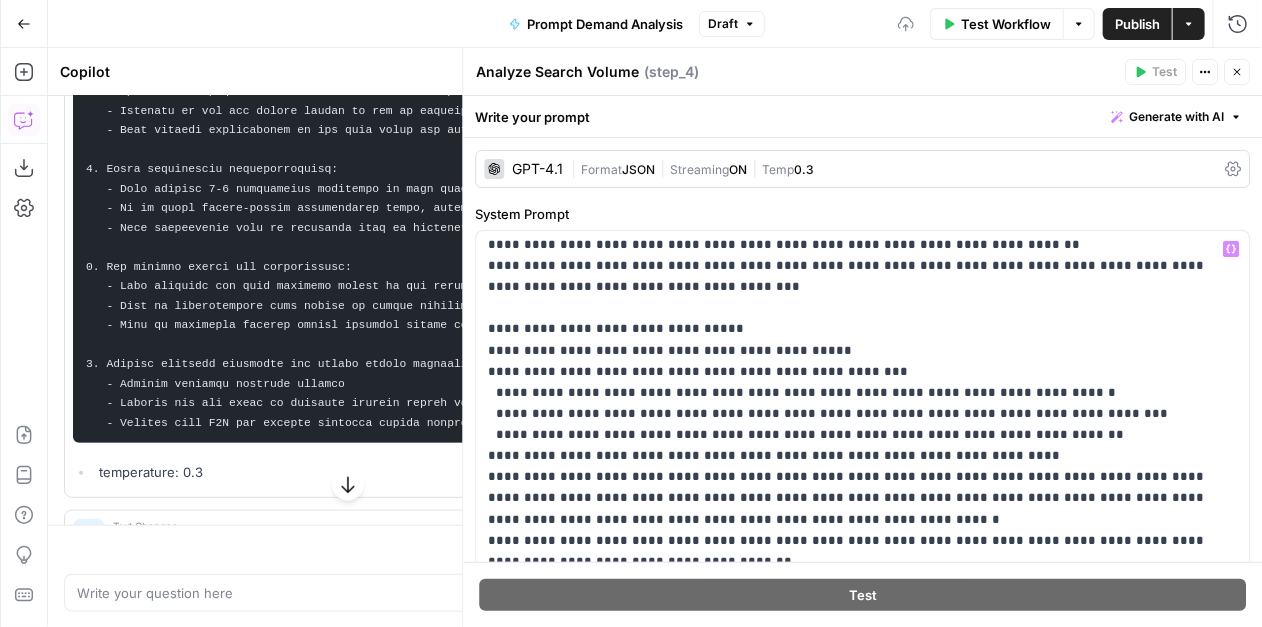 type 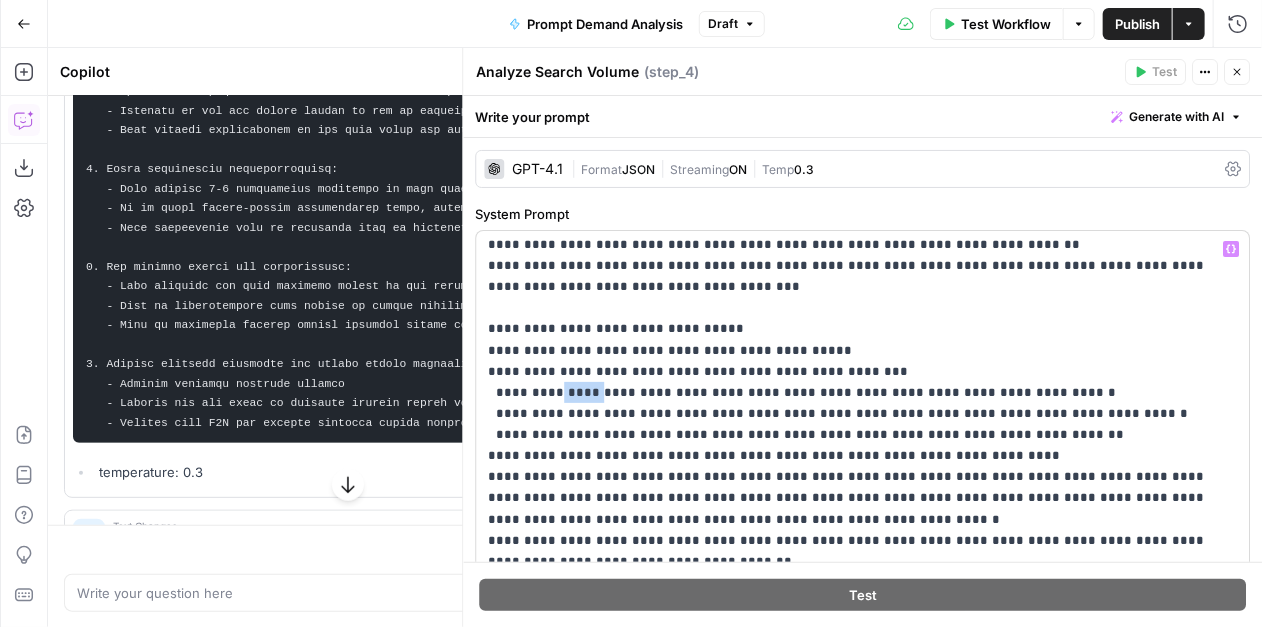 drag, startPoint x: 586, startPoint y: 388, endPoint x: 583, endPoint y: 398, distance: 10.440307 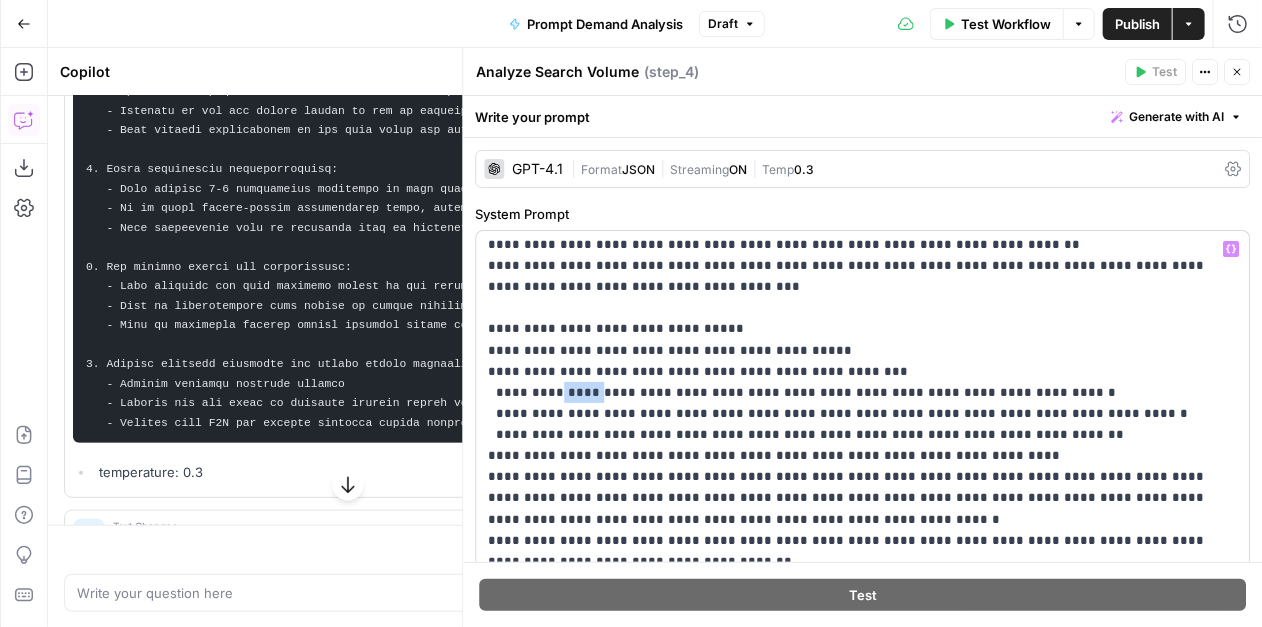 click on "**********" at bounding box center [863, 614] 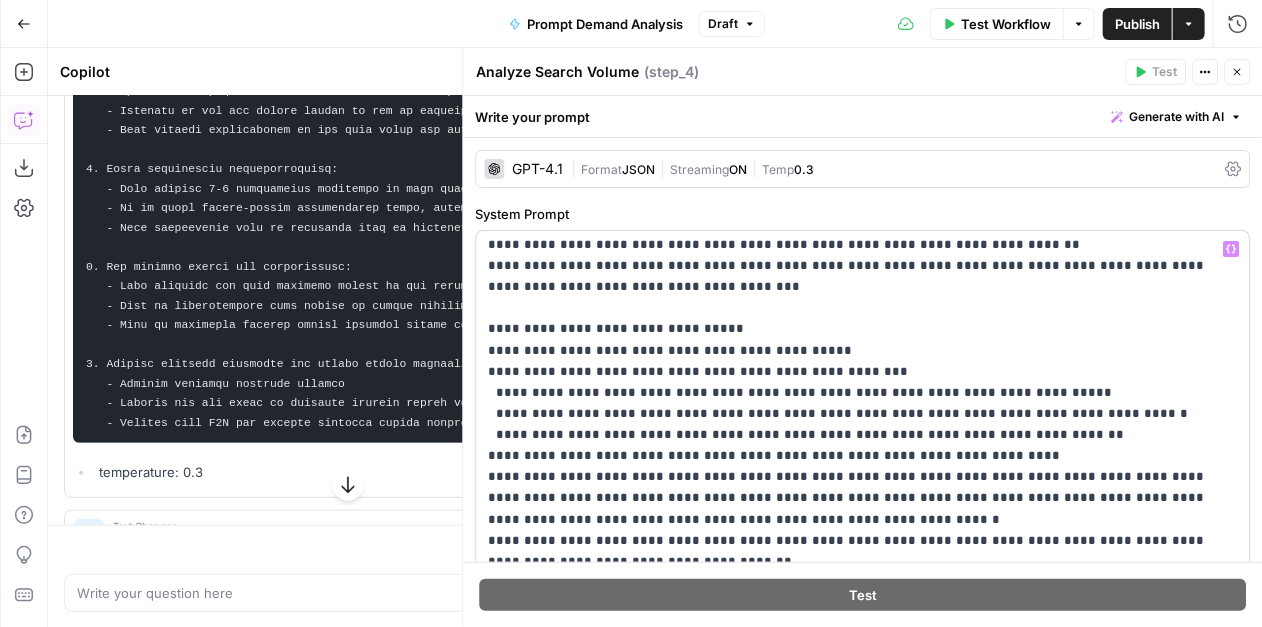 click on "**********" at bounding box center [863, 614] 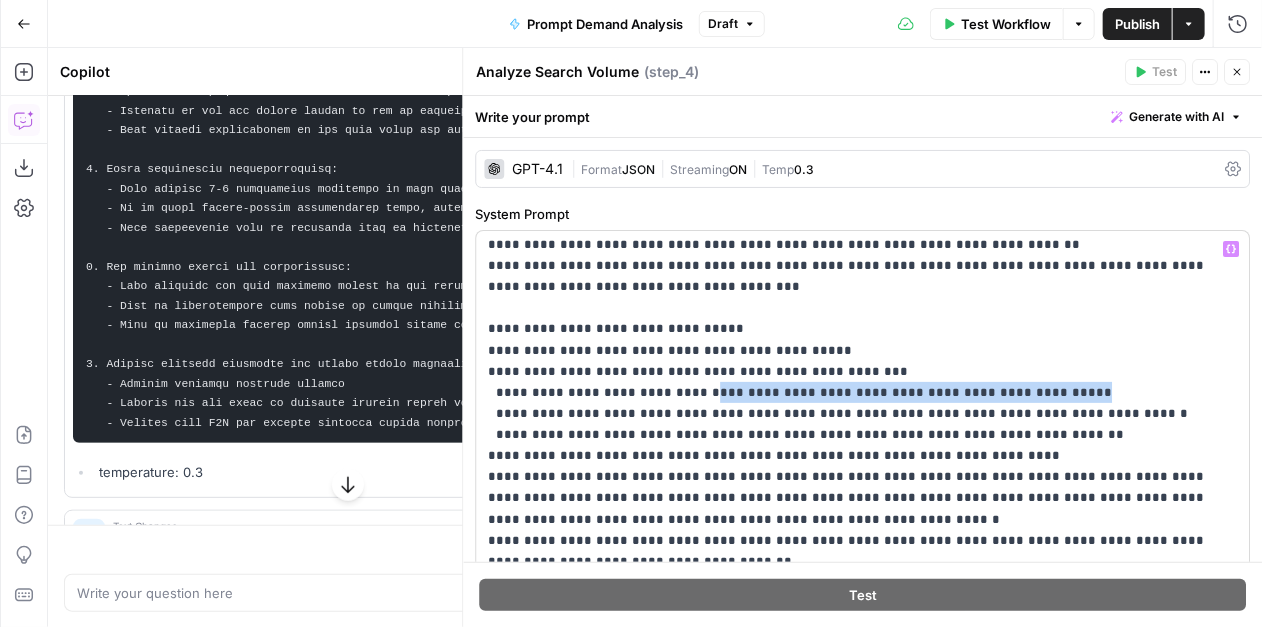 drag, startPoint x: 1014, startPoint y: 392, endPoint x: 689, endPoint y: 398, distance: 325.0554 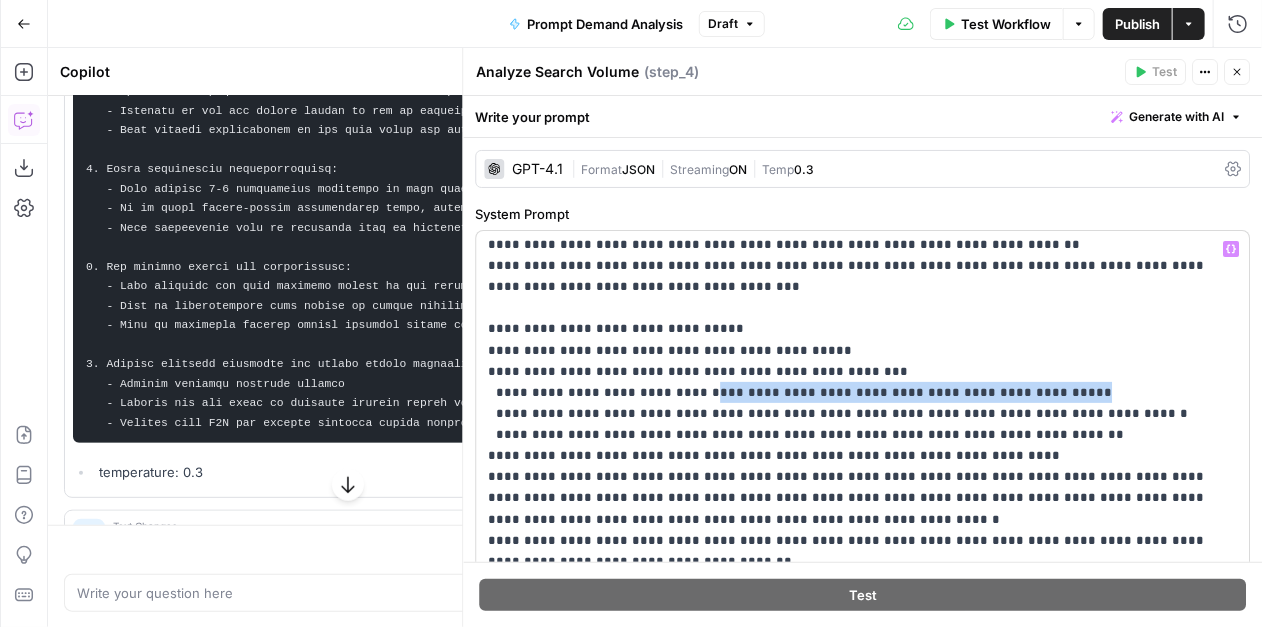 click on "**********" at bounding box center [863, 614] 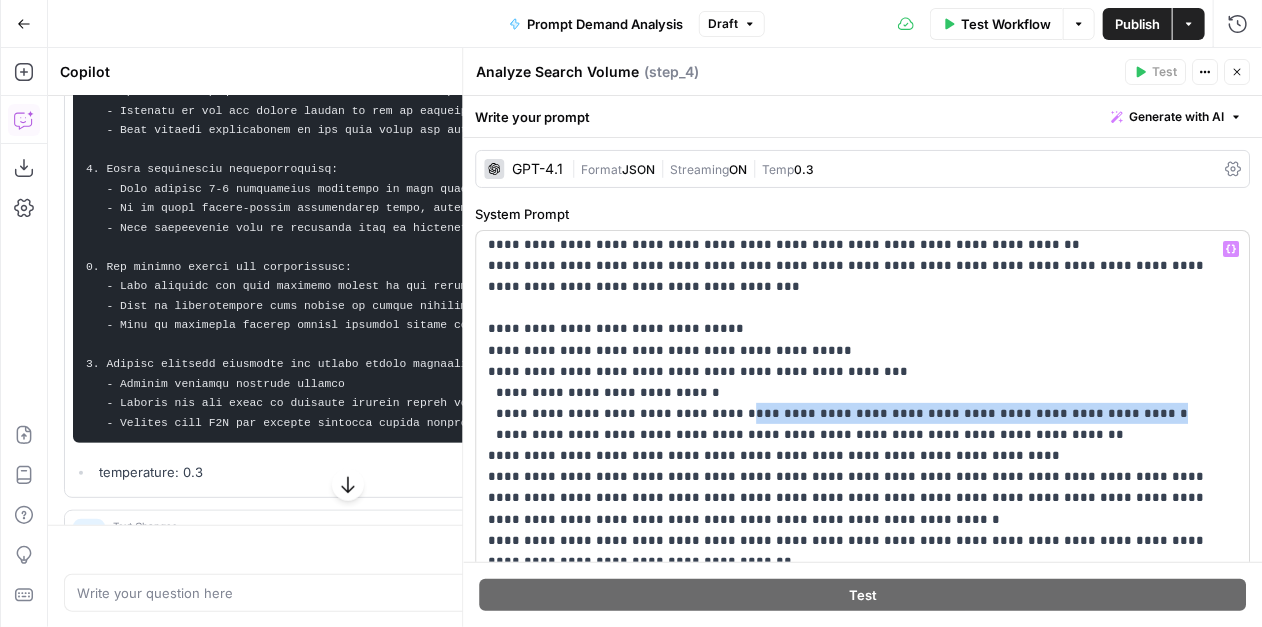 drag, startPoint x: 1108, startPoint y: 416, endPoint x: 730, endPoint y: 421, distance: 378.03308 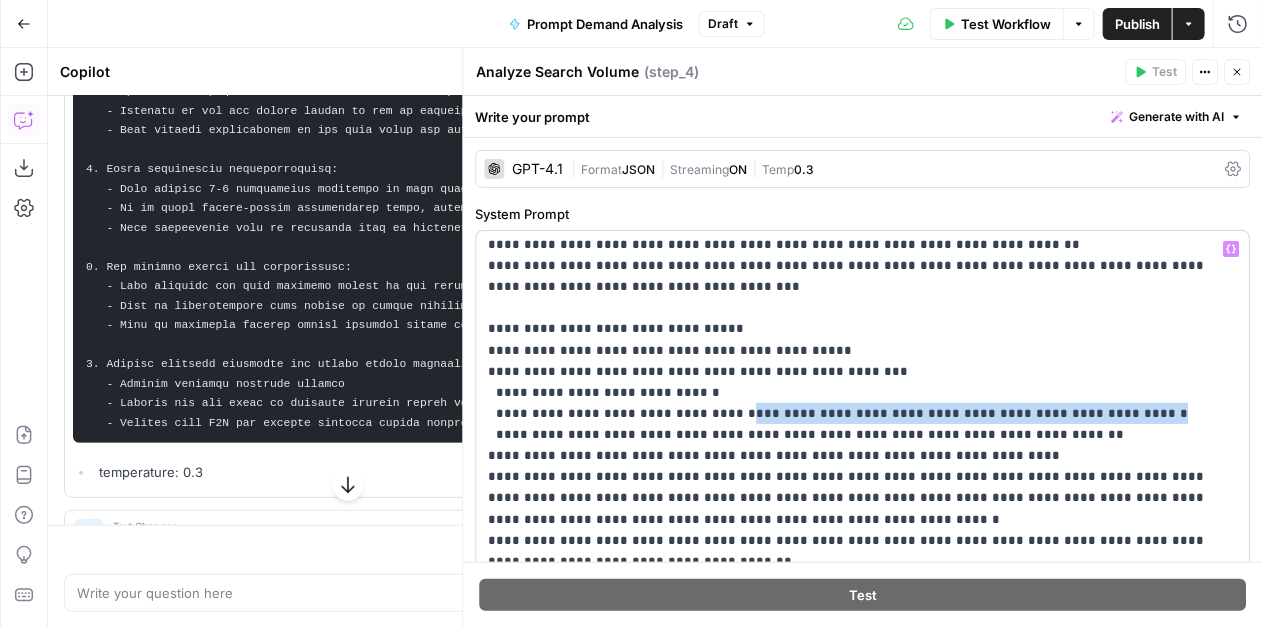click on "**********" at bounding box center [863, 614] 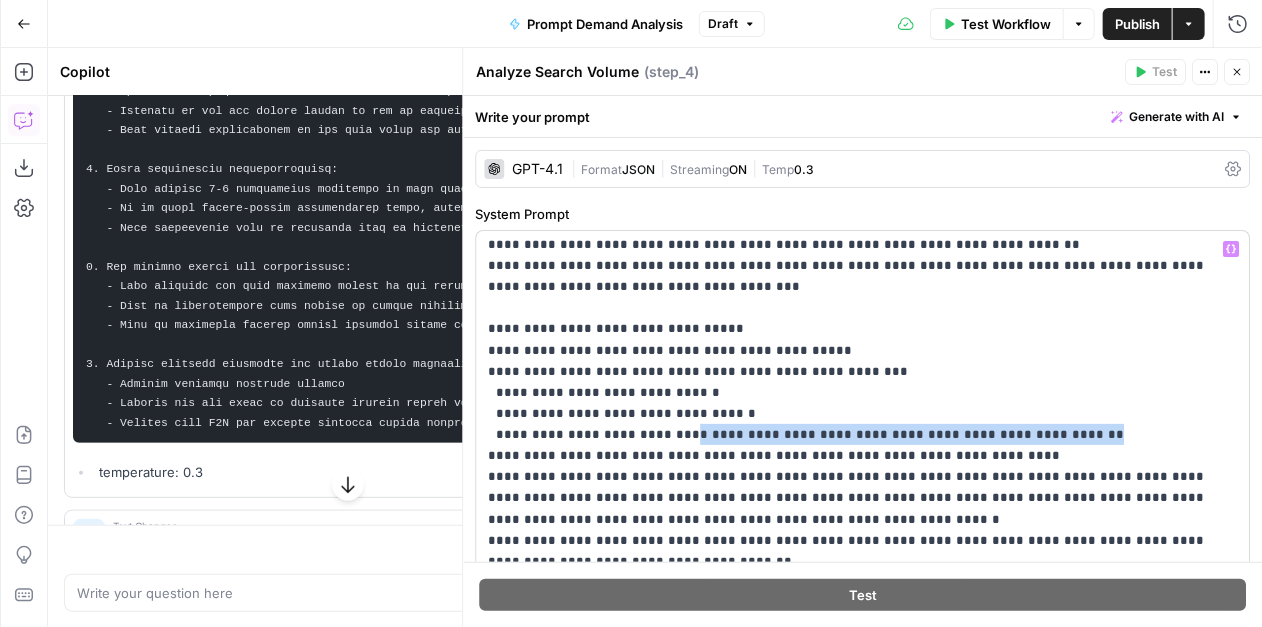 drag, startPoint x: 1012, startPoint y: 435, endPoint x: 712, endPoint y: 450, distance: 300.37476 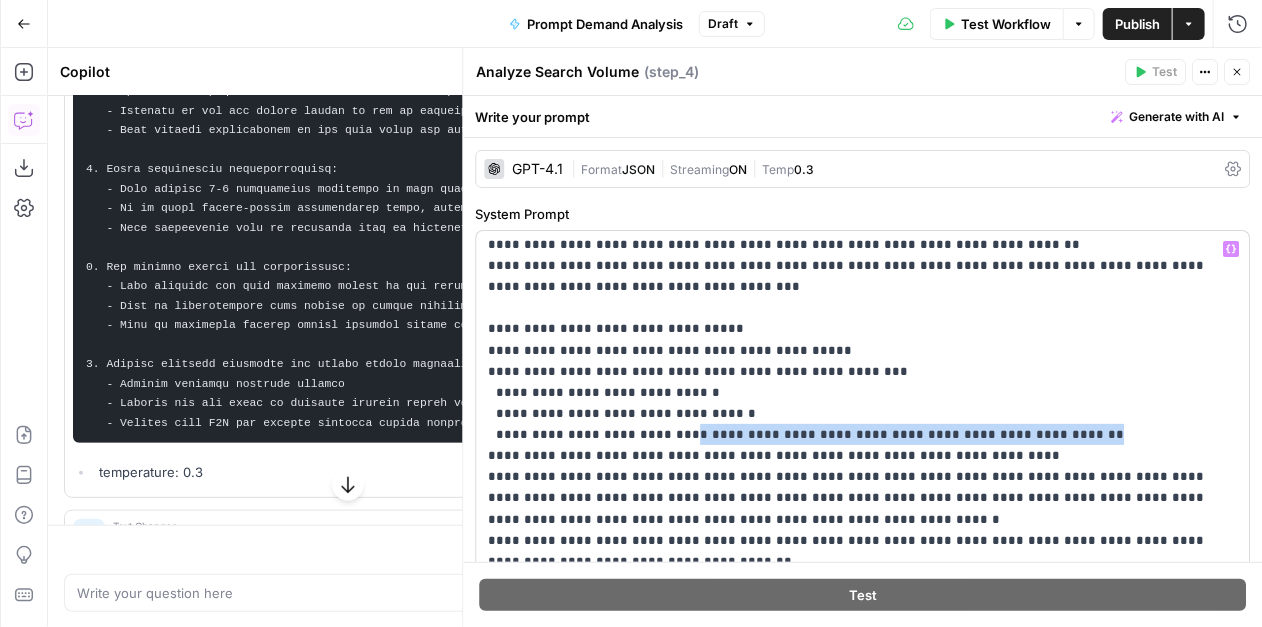click on "**********" at bounding box center [863, 614] 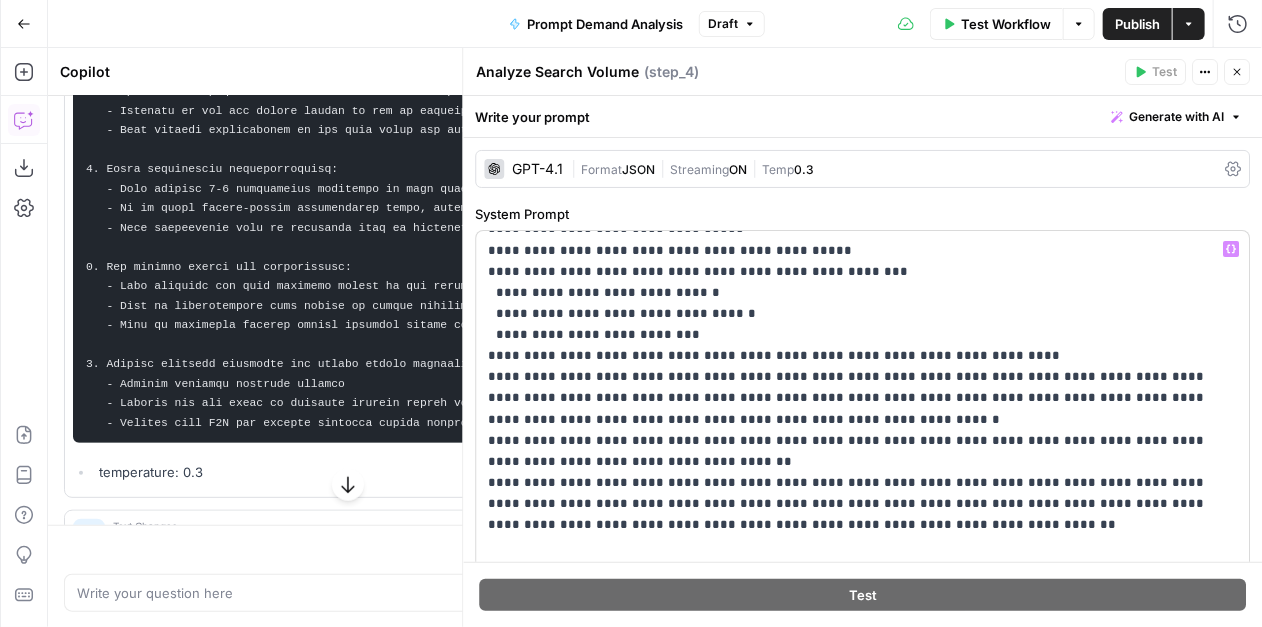 scroll, scrollTop: 257, scrollLeft: 0, axis: vertical 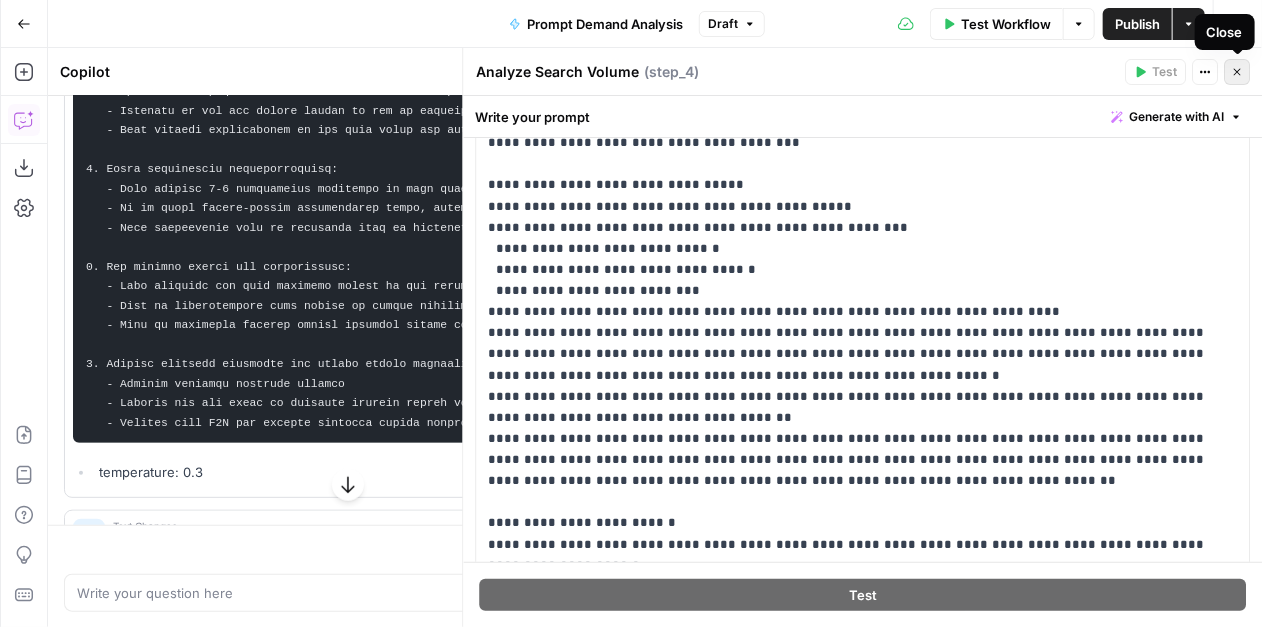 click on "Close" at bounding box center (1237, 72) 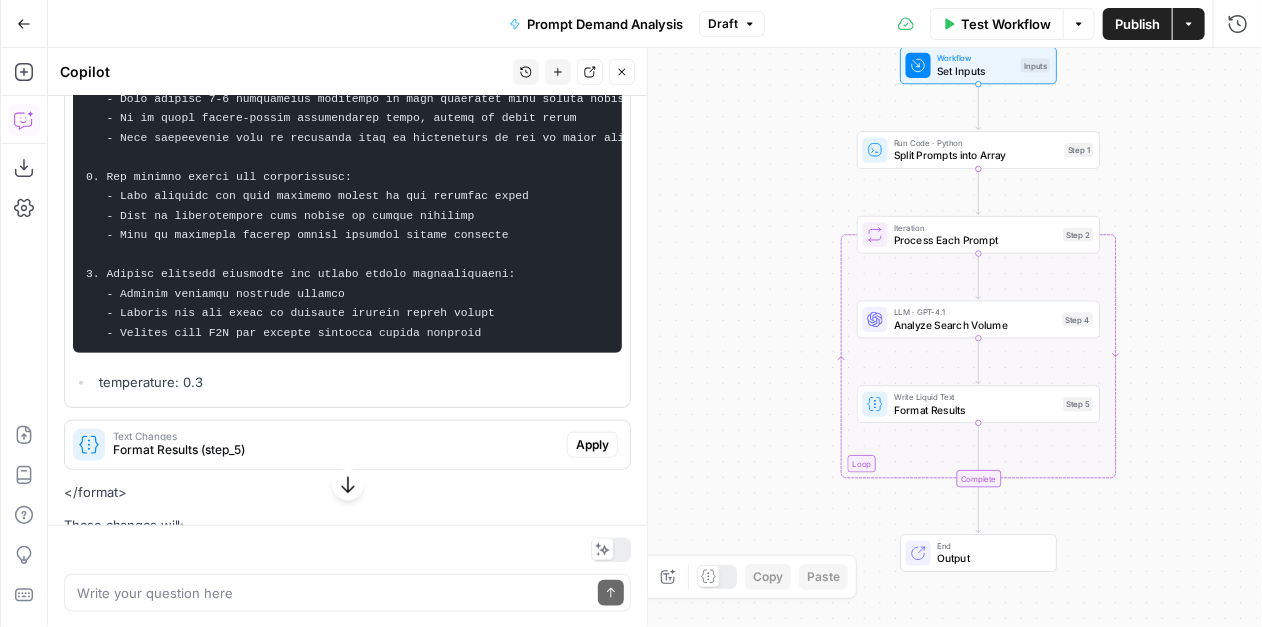scroll, scrollTop: 828, scrollLeft: 0, axis: vertical 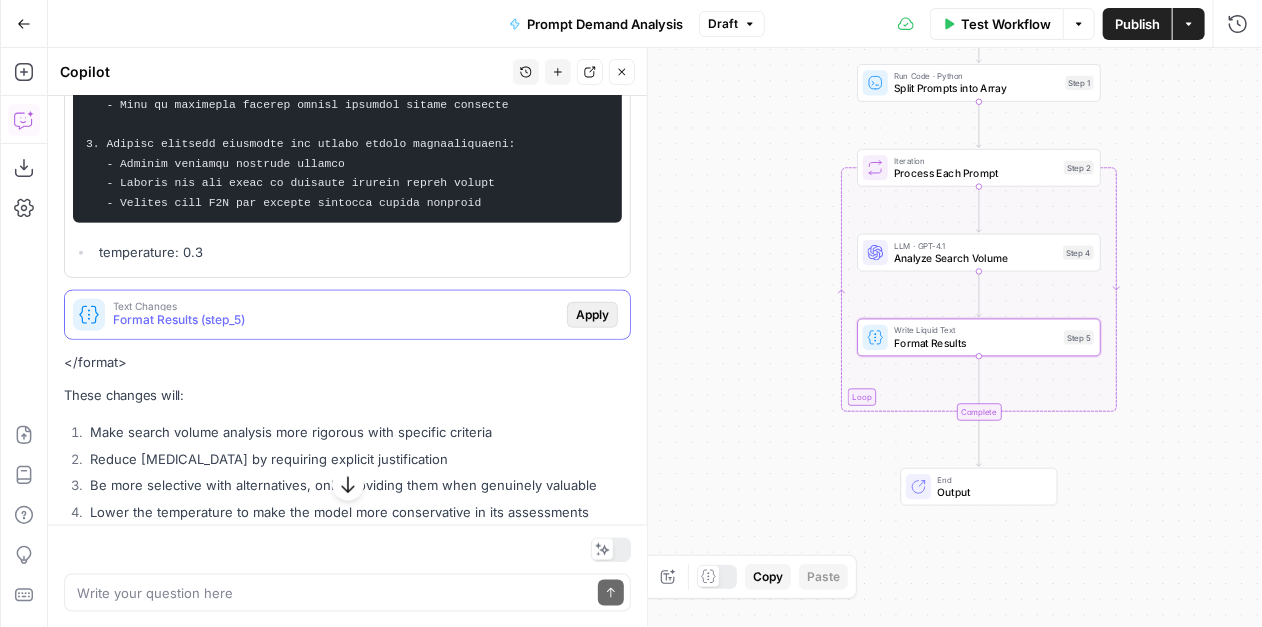 click on "Apply" at bounding box center (592, 315) 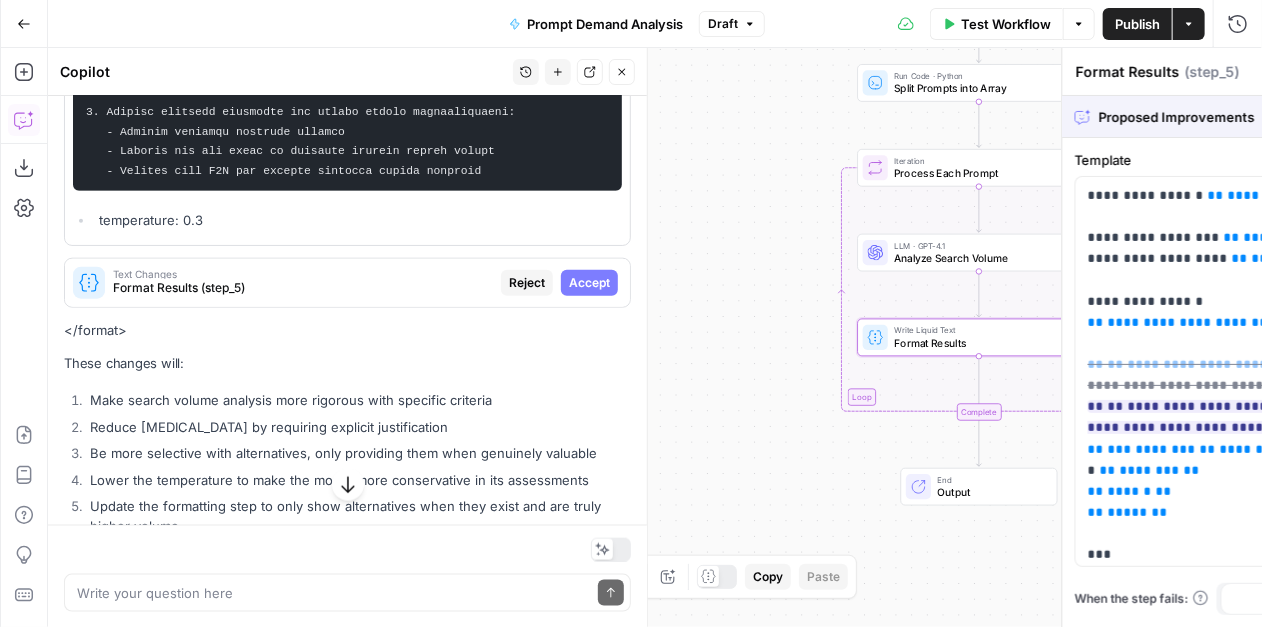 scroll, scrollTop: 796, scrollLeft: 0, axis: vertical 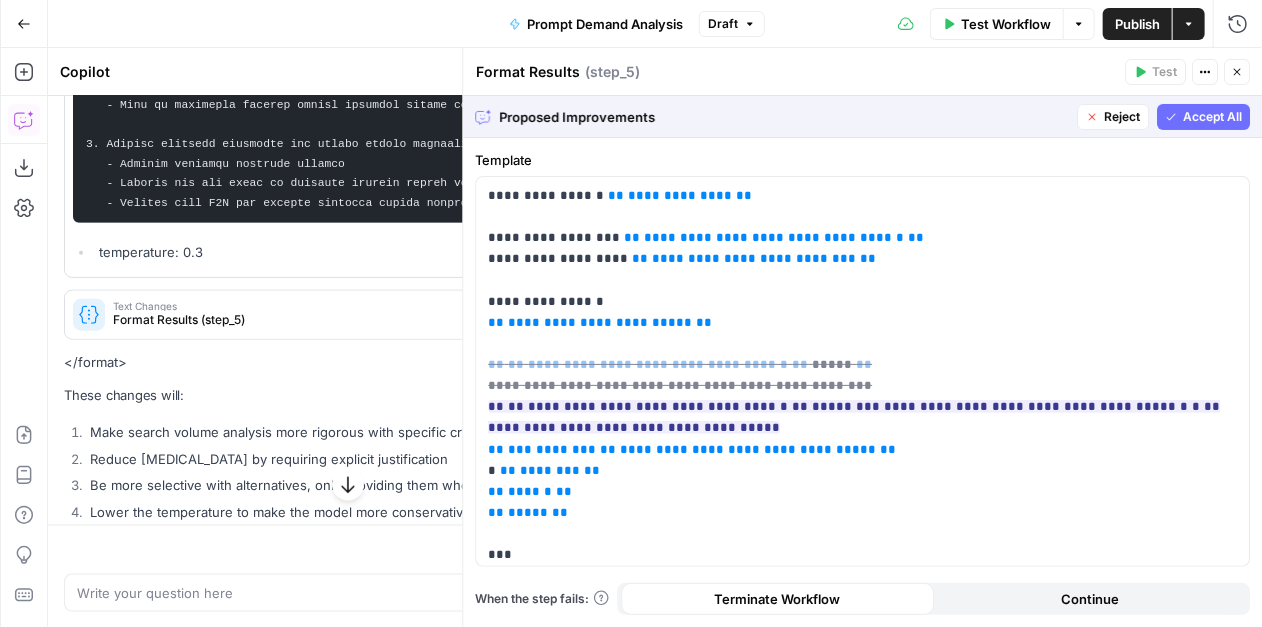 click on "Accept All" at bounding box center (1212, 117) 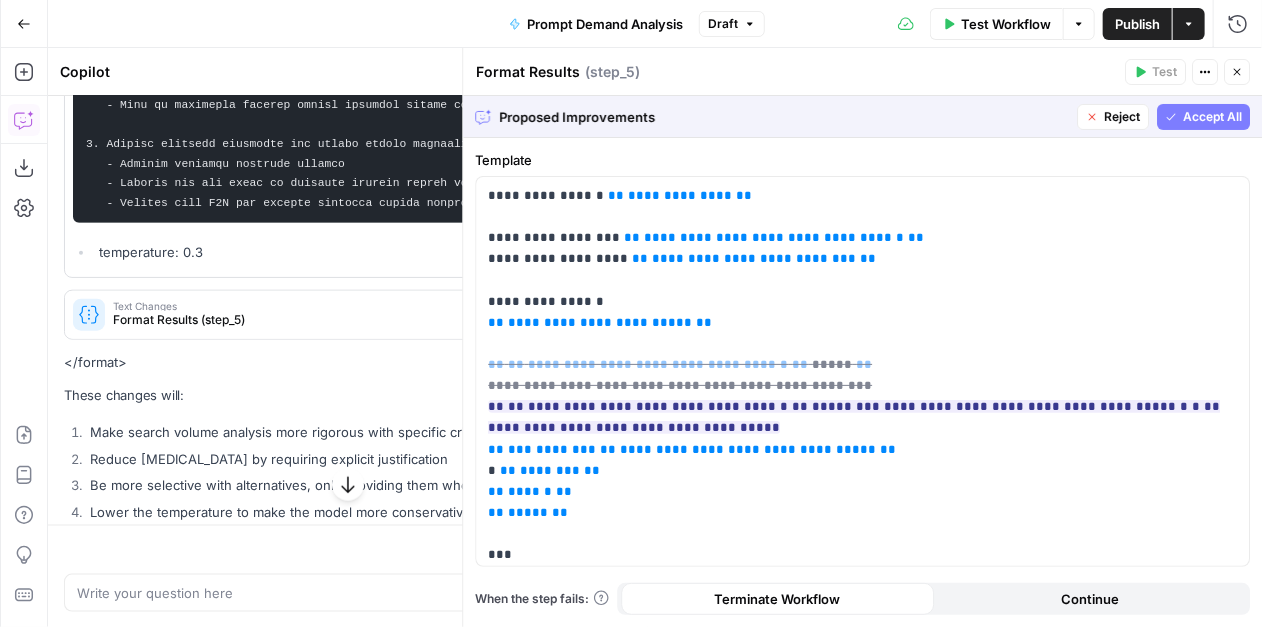 scroll, scrollTop: 828, scrollLeft: 0, axis: vertical 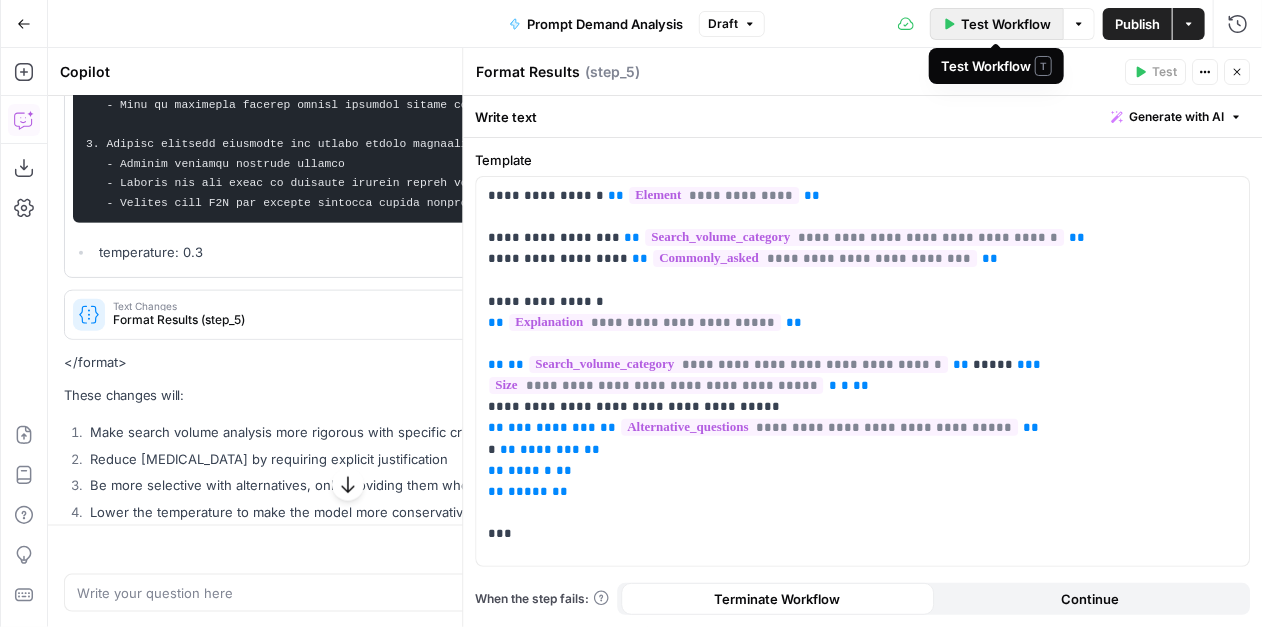 click on "Test Workflow" at bounding box center (1006, 24) 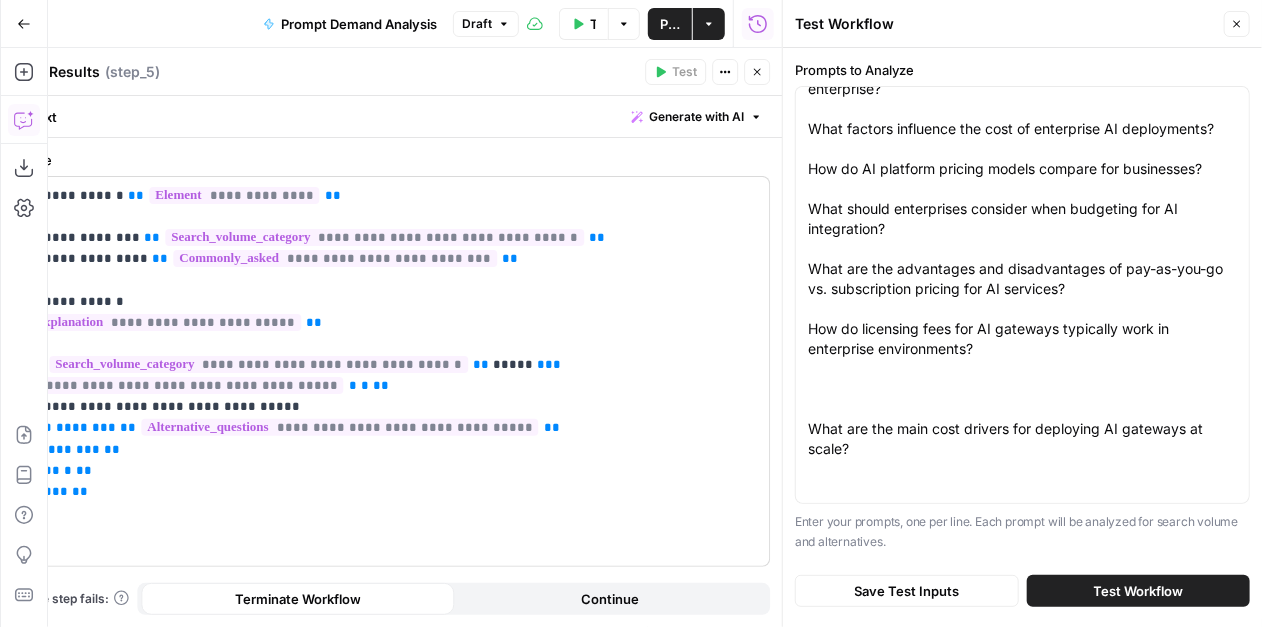 scroll, scrollTop: 0, scrollLeft: 0, axis: both 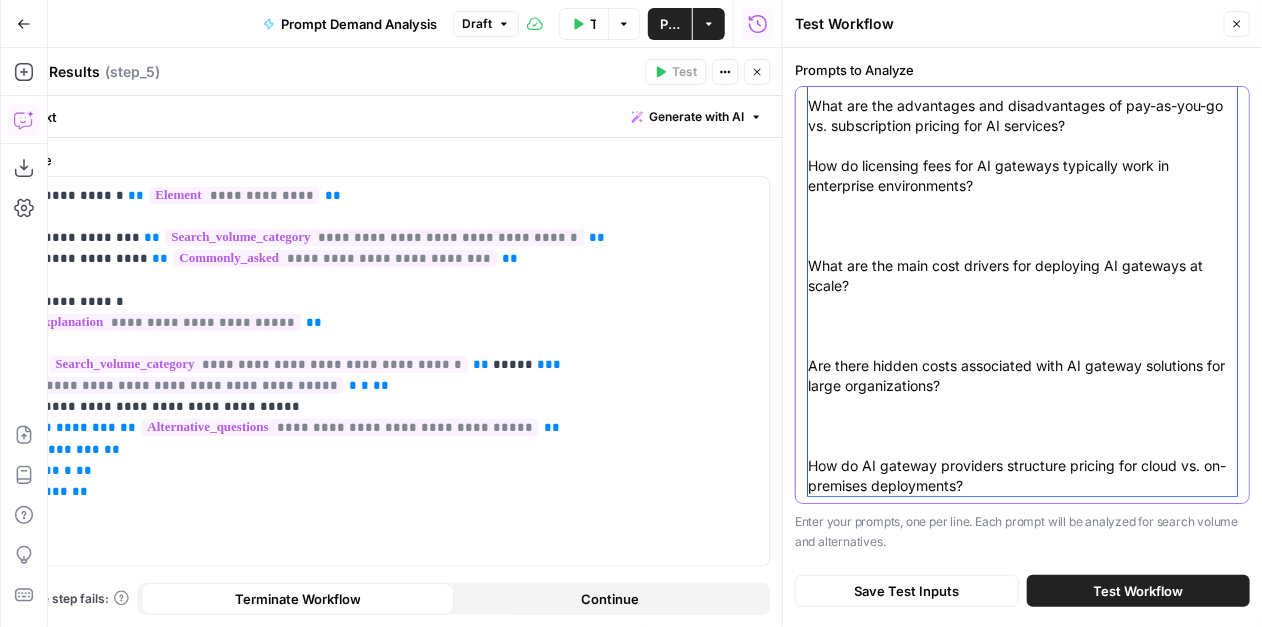 drag, startPoint x: 816, startPoint y: 109, endPoint x: 1041, endPoint y: 619, distance: 557.4271 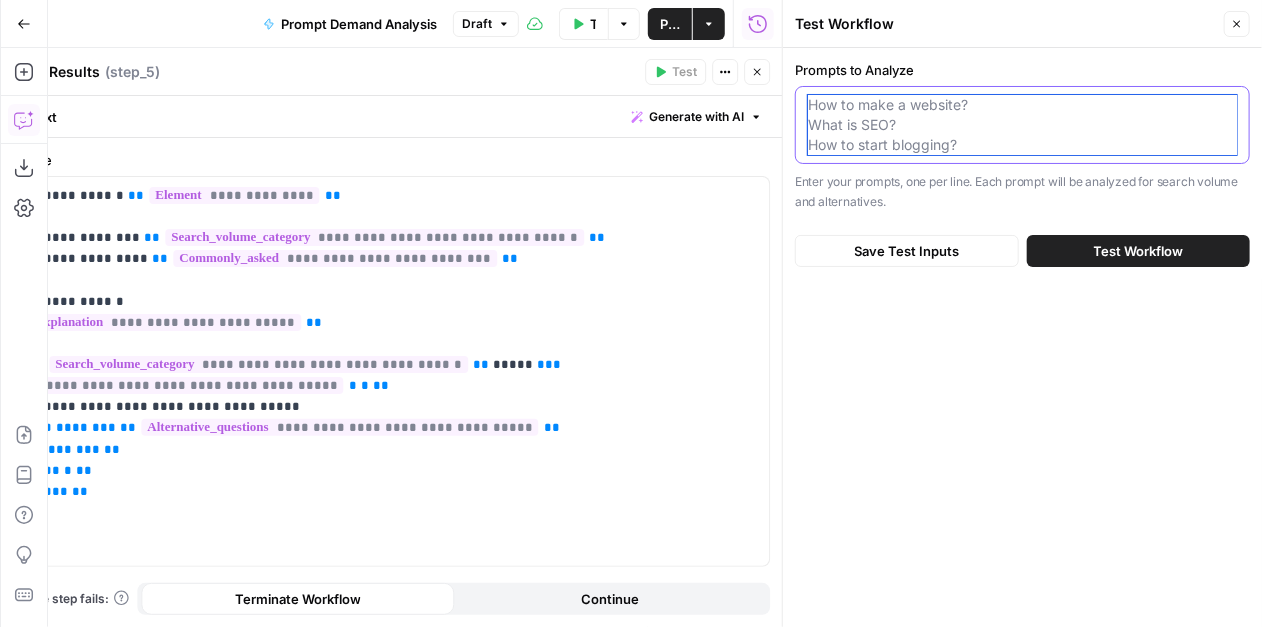 scroll, scrollTop: 0, scrollLeft: 0, axis: both 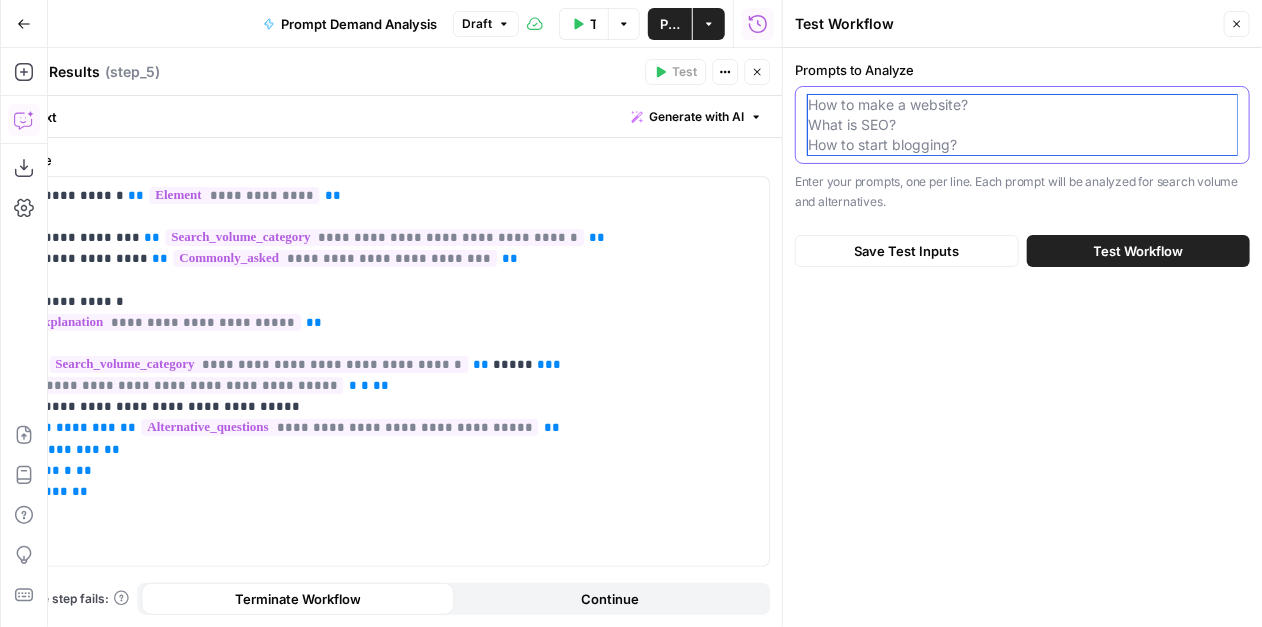 paste on "What about this list? How do AI gateway solution costs compare across different industries?
What are the most popular enterprise AI gateway providers and their pricing models?
What are the typical implementation costs for enterprise AI gateways in large organizations?
How do company size and industry affect the cost of AI gateway solutions?
Are there hidden costs associated with deploying enterprise AI gateways?
What is the ROI of investing in enterprise AI gateway solutions?
What challenges might arise when connecting AI gateways to legacy authentication systems?" 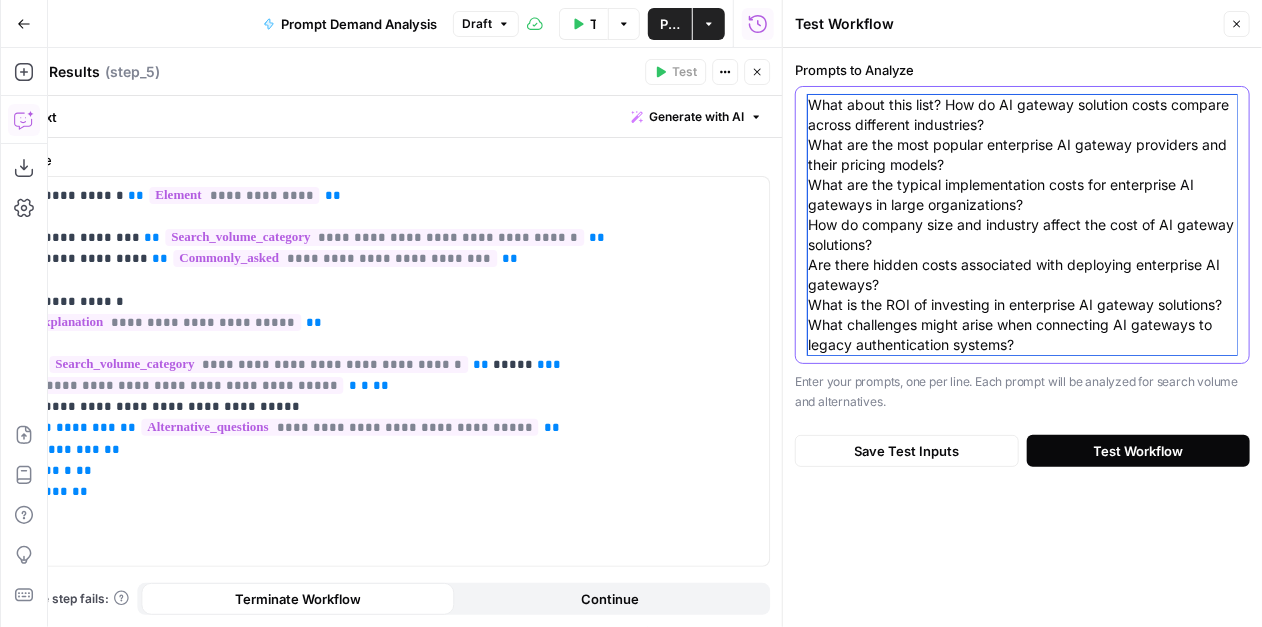 type on "What about this list? How do AI gateway solution costs compare across different industries?
What are the most popular enterprise AI gateway providers and their pricing models?
What are the typical implementation costs for enterprise AI gateways in large organizations?
How do company size and industry affect the cost of AI gateway solutions?
Are there hidden costs associated with deploying enterprise AI gateways?
What is the ROI of investing in enterprise AI gateway solutions?
What challenges might arise when connecting AI gateways to legacy authentication systems?" 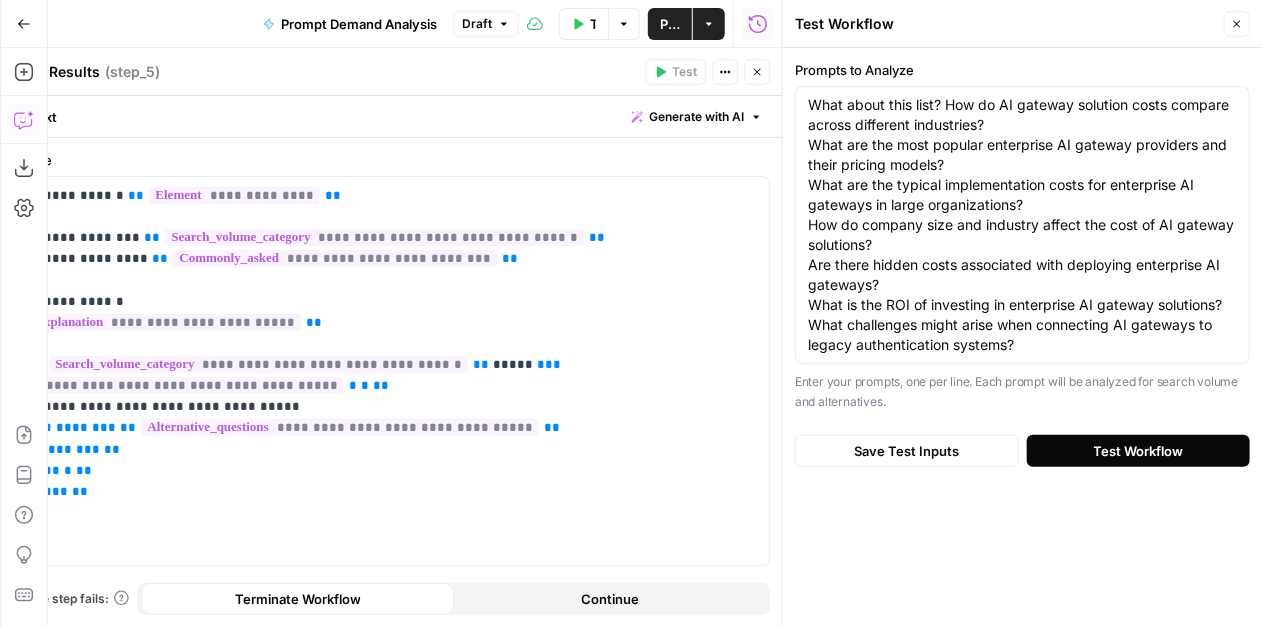 click on "Test Workflow" at bounding box center [1139, 451] 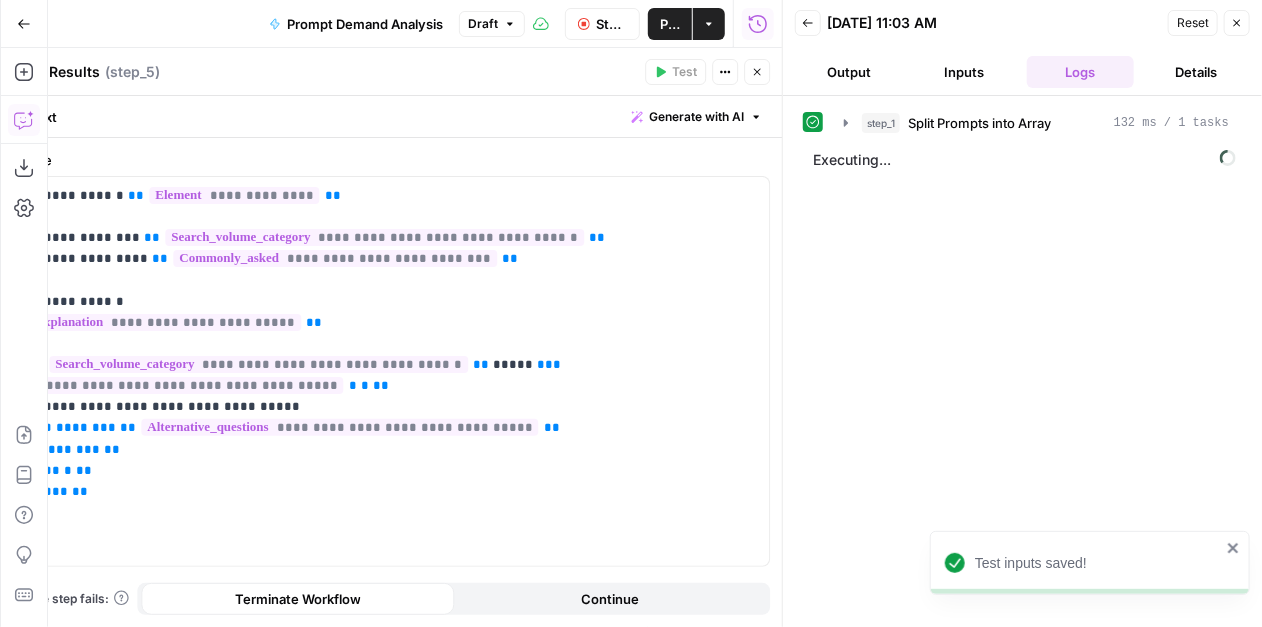click on "Run History E" at bounding box center [758, 67] 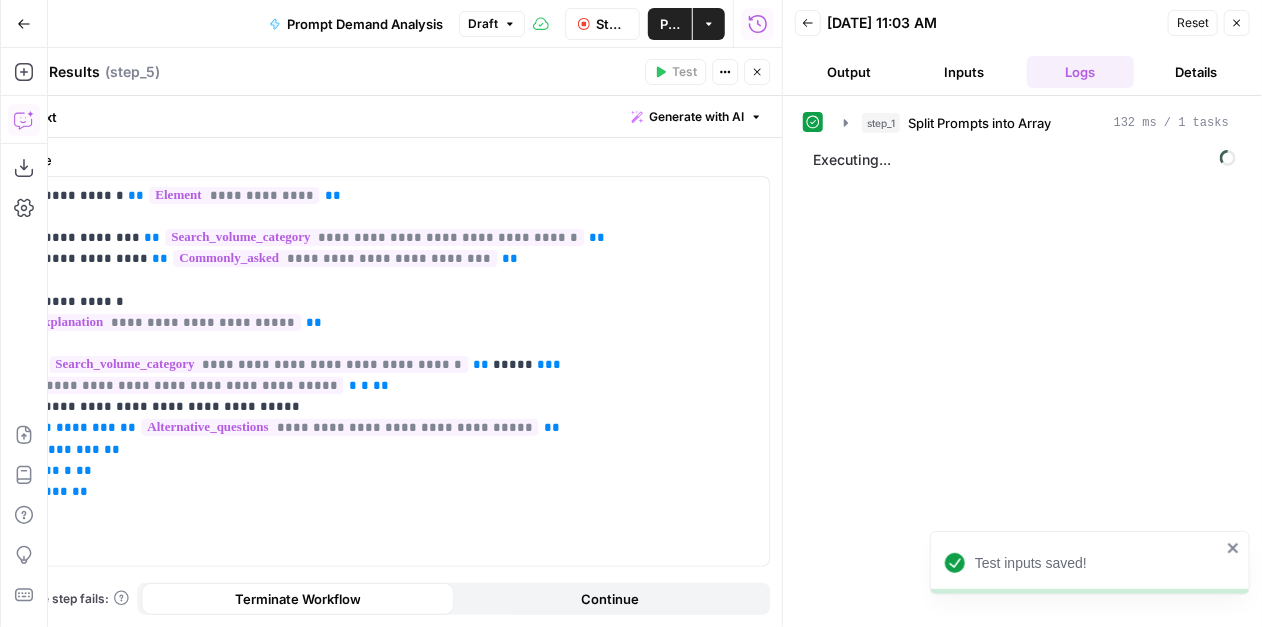 drag, startPoint x: 756, startPoint y: 72, endPoint x: 822, endPoint y: 91, distance: 68.68042 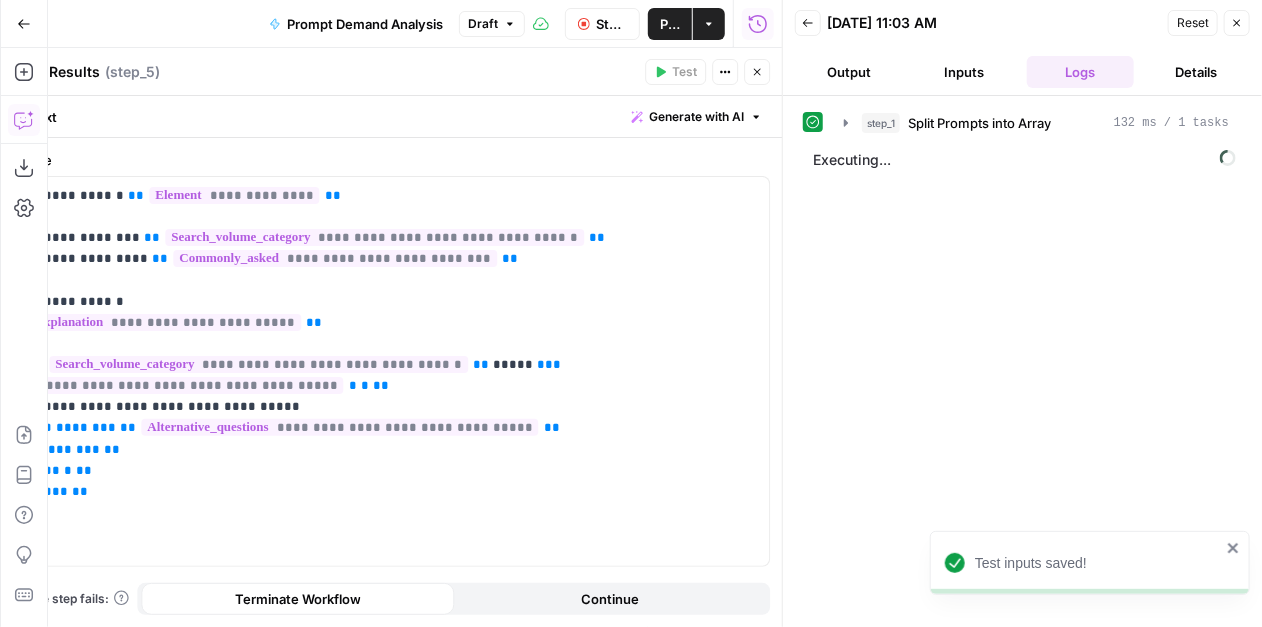 click 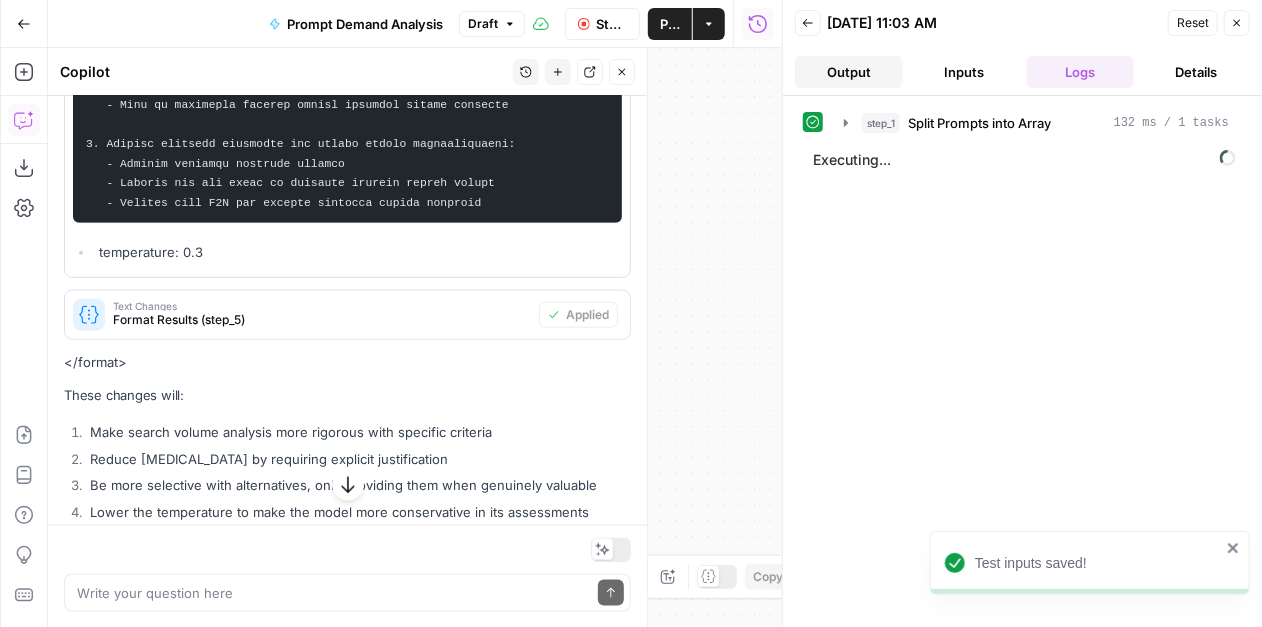 click on "Output" at bounding box center (849, 72) 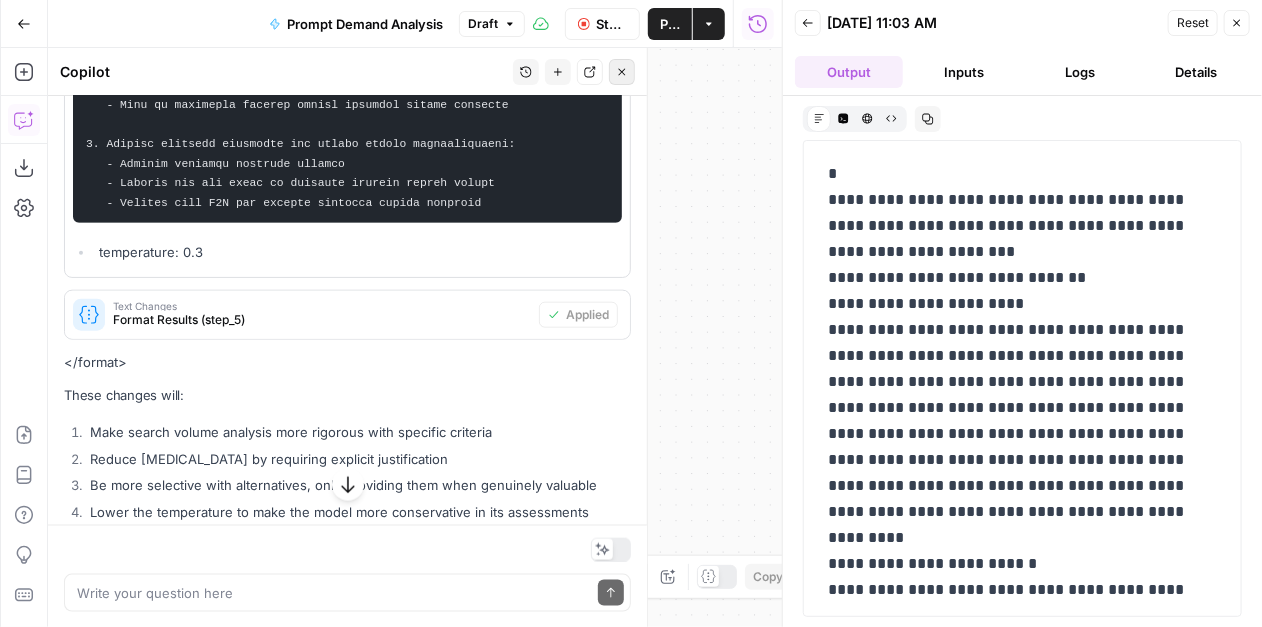 click 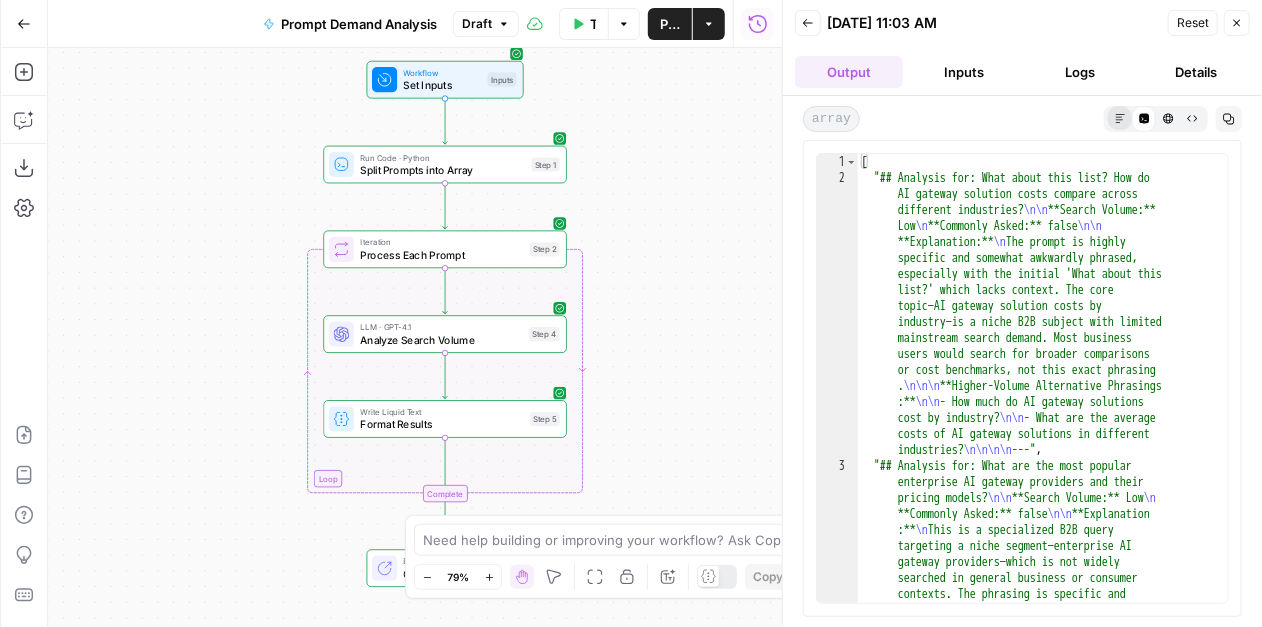 click 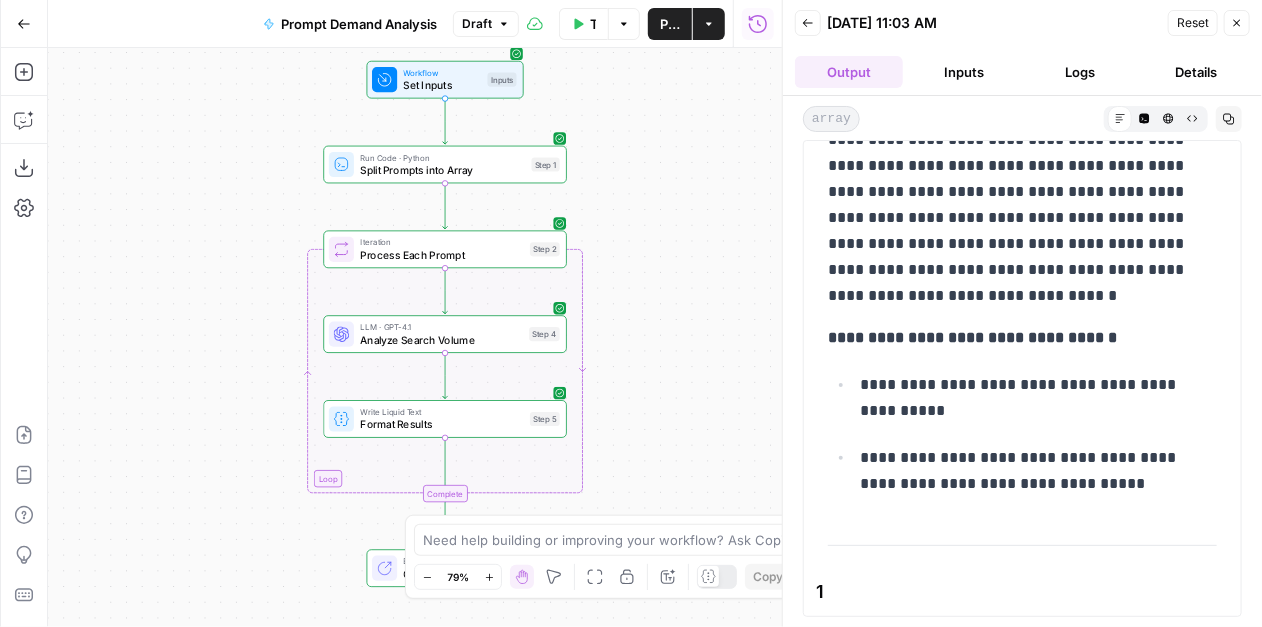 scroll, scrollTop: 360, scrollLeft: 0, axis: vertical 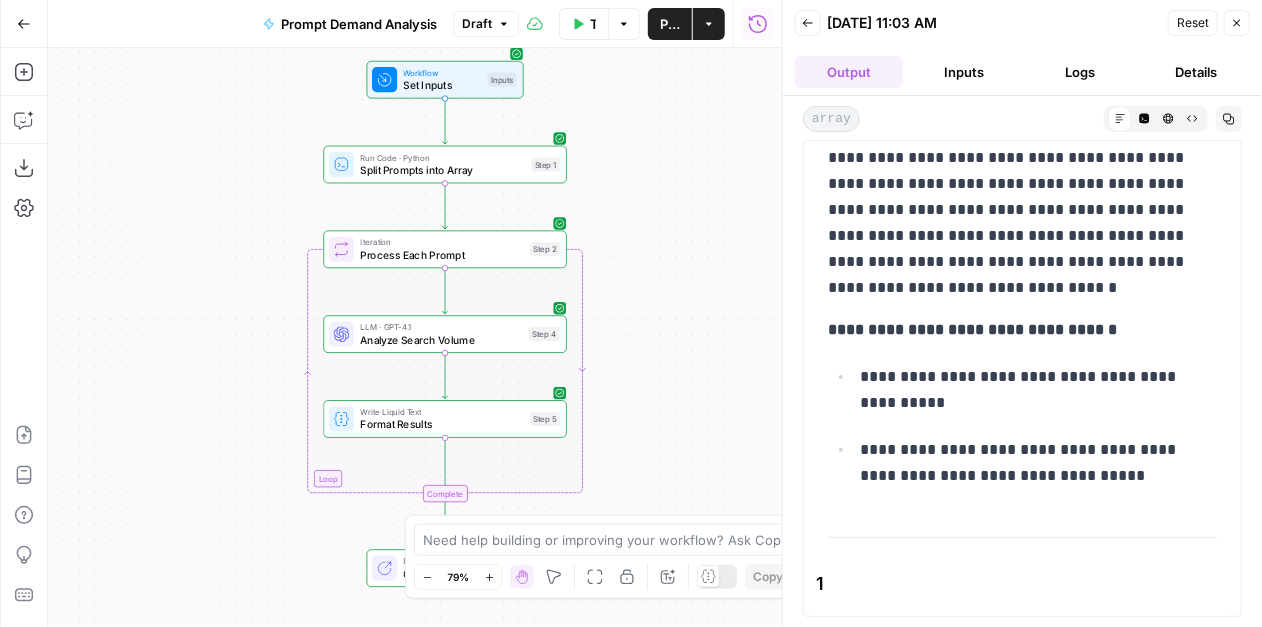 click on "**********" at bounding box center (1022, 426) 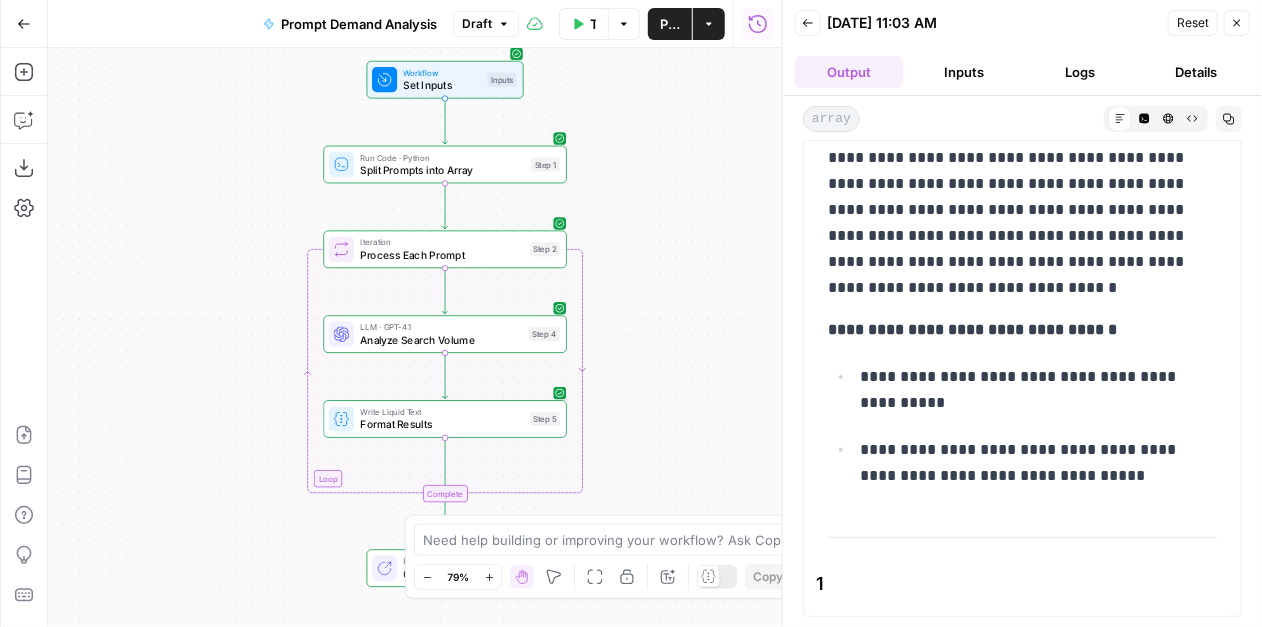 copy on "**********" 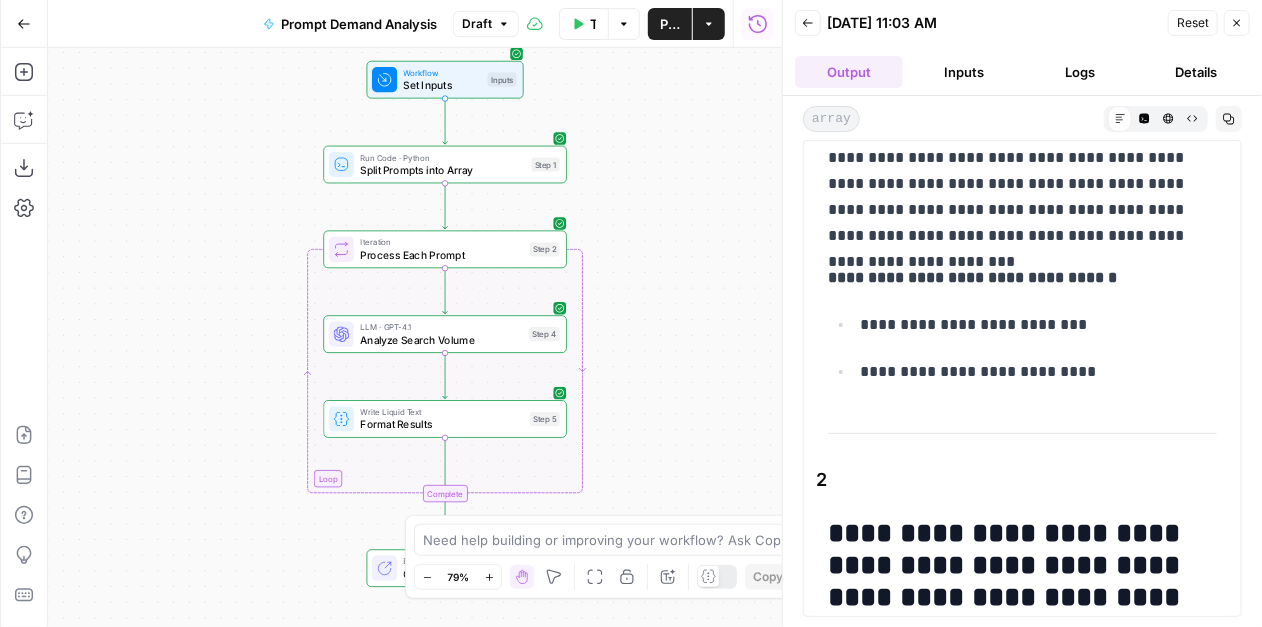scroll, scrollTop: 1243, scrollLeft: 0, axis: vertical 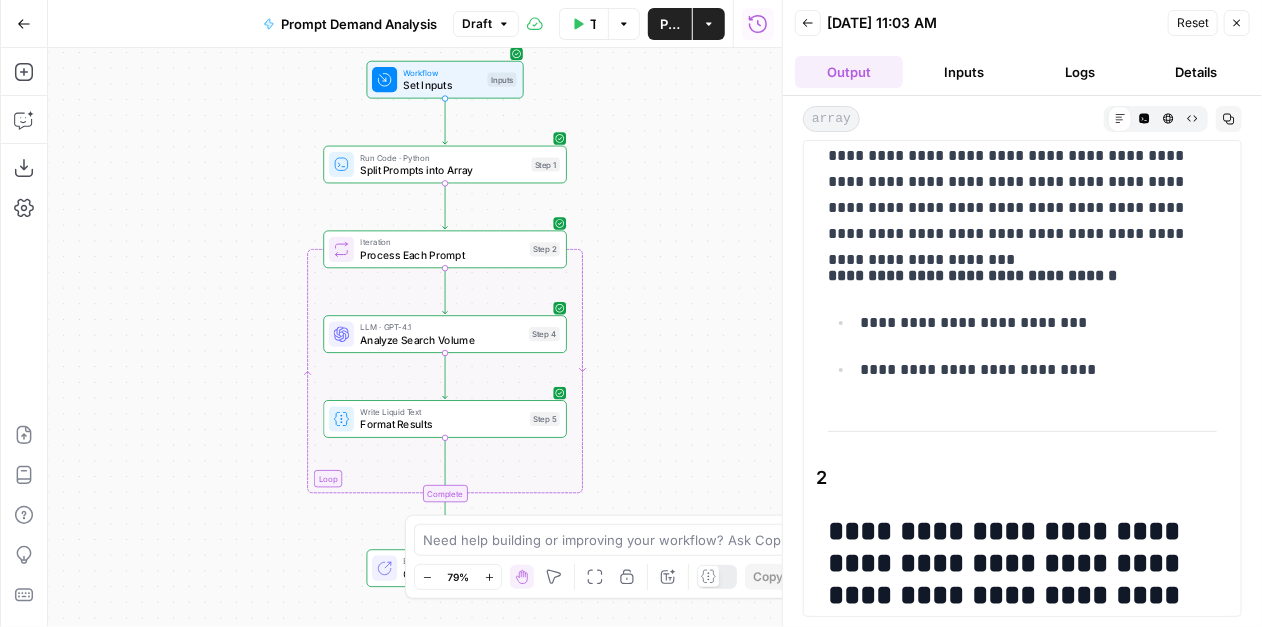 drag, startPoint x: 1095, startPoint y: 370, endPoint x: 859, endPoint y: 316, distance: 242.09915 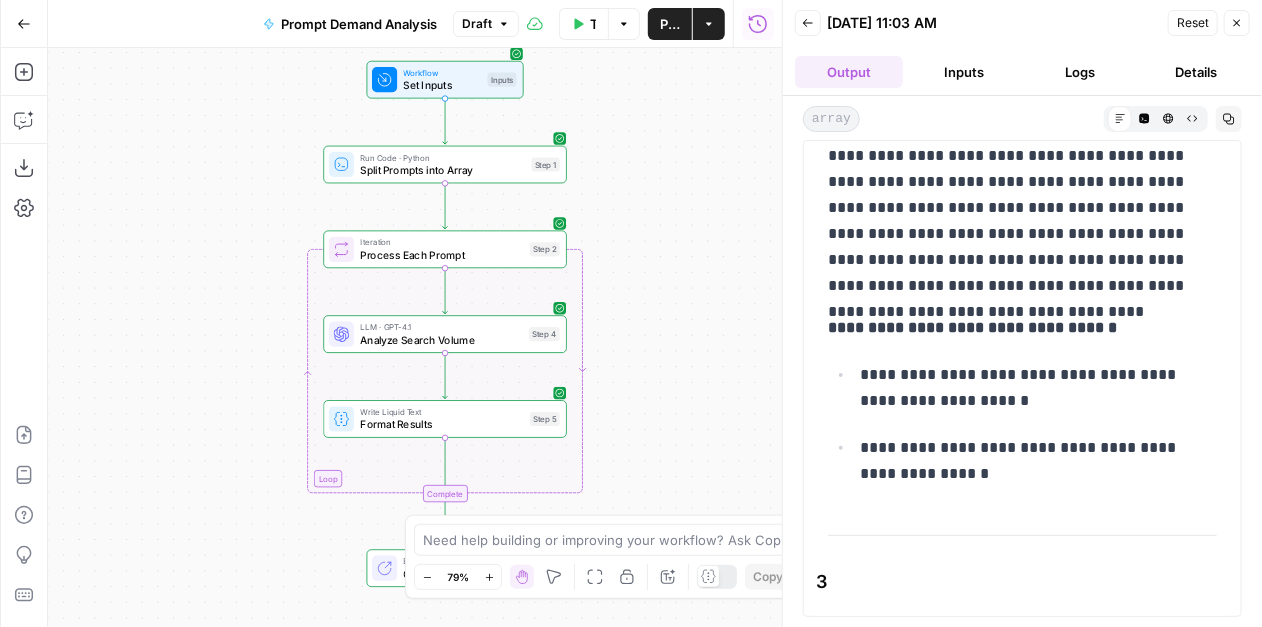 scroll, scrollTop: 1970, scrollLeft: 0, axis: vertical 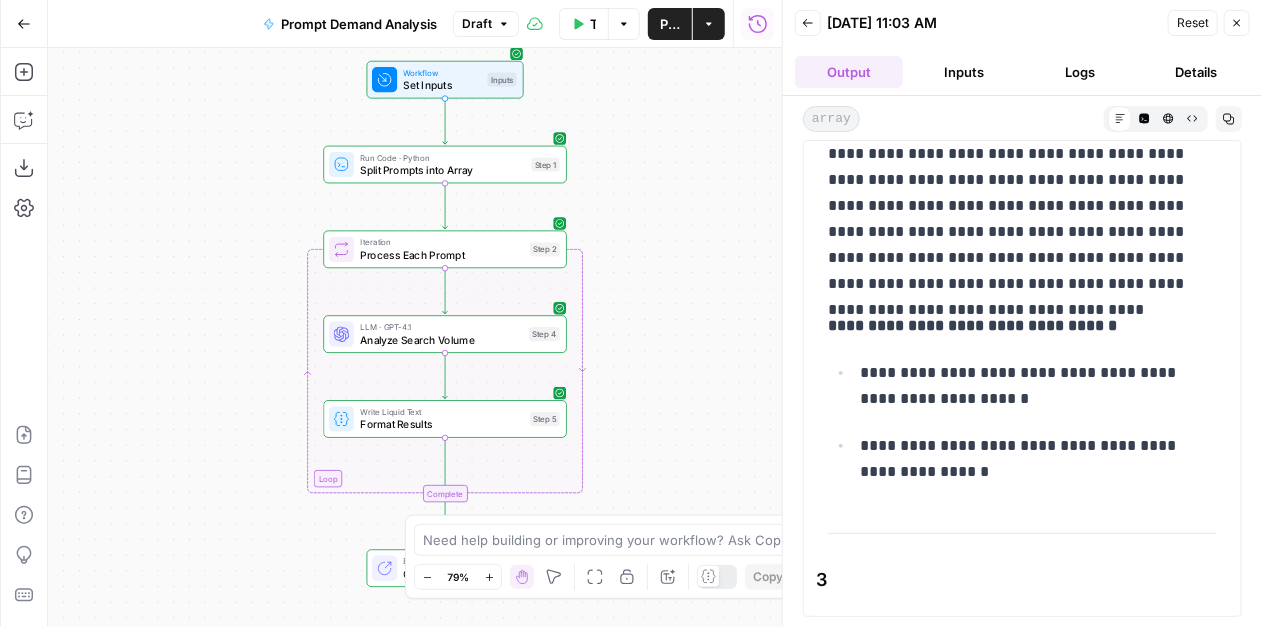 drag, startPoint x: 858, startPoint y: 362, endPoint x: 944, endPoint y: 470, distance: 138.05795 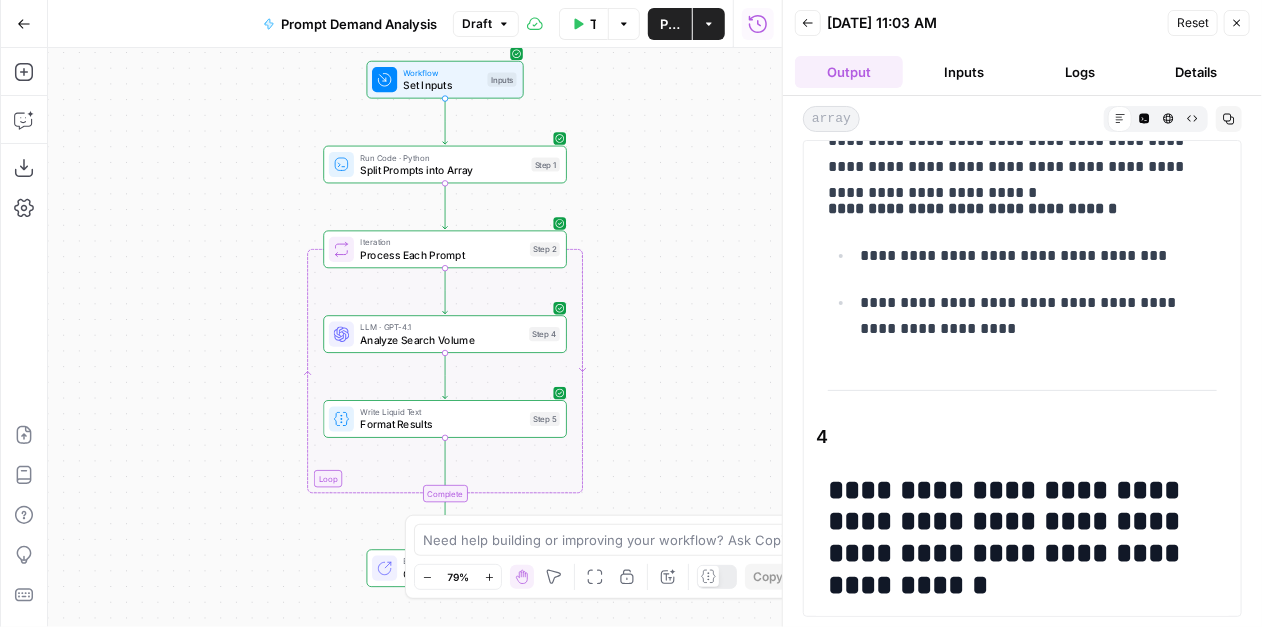 scroll, scrollTop: 2856, scrollLeft: 0, axis: vertical 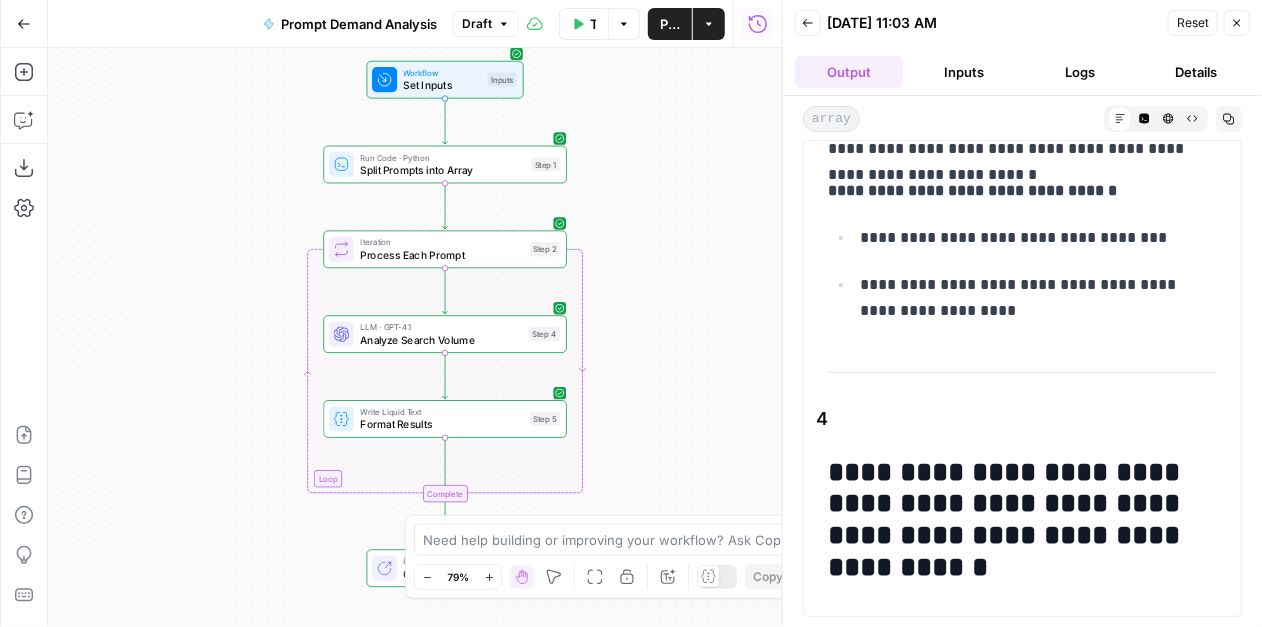 drag, startPoint x: 934, startPoint y: 314, endPoint x: 832, endPoint y: 232, distance: 130.87398 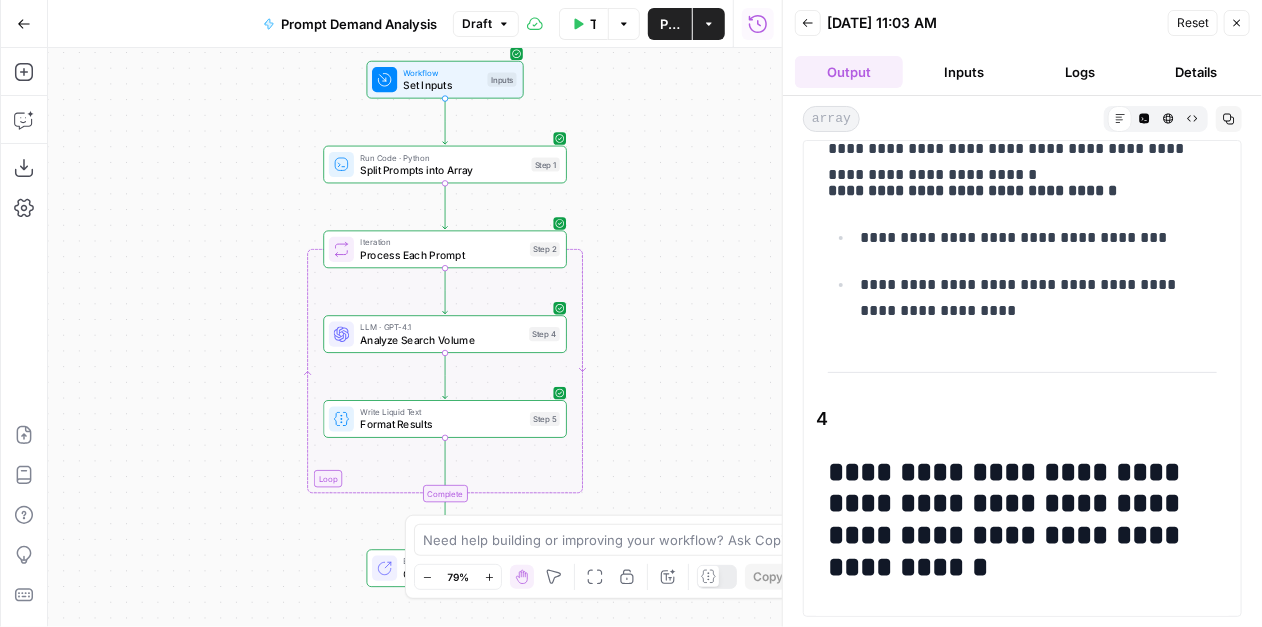 copy on "**********" 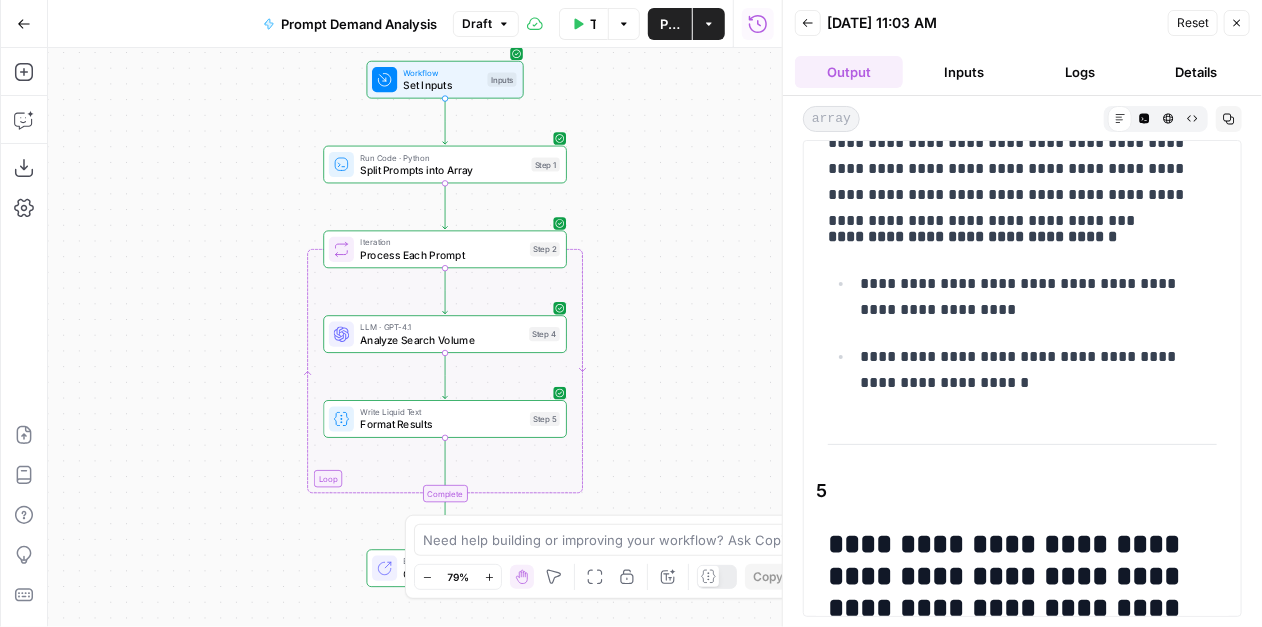 scroll, scrollTop: 3562, scrollLeft: 0, axis: vertical 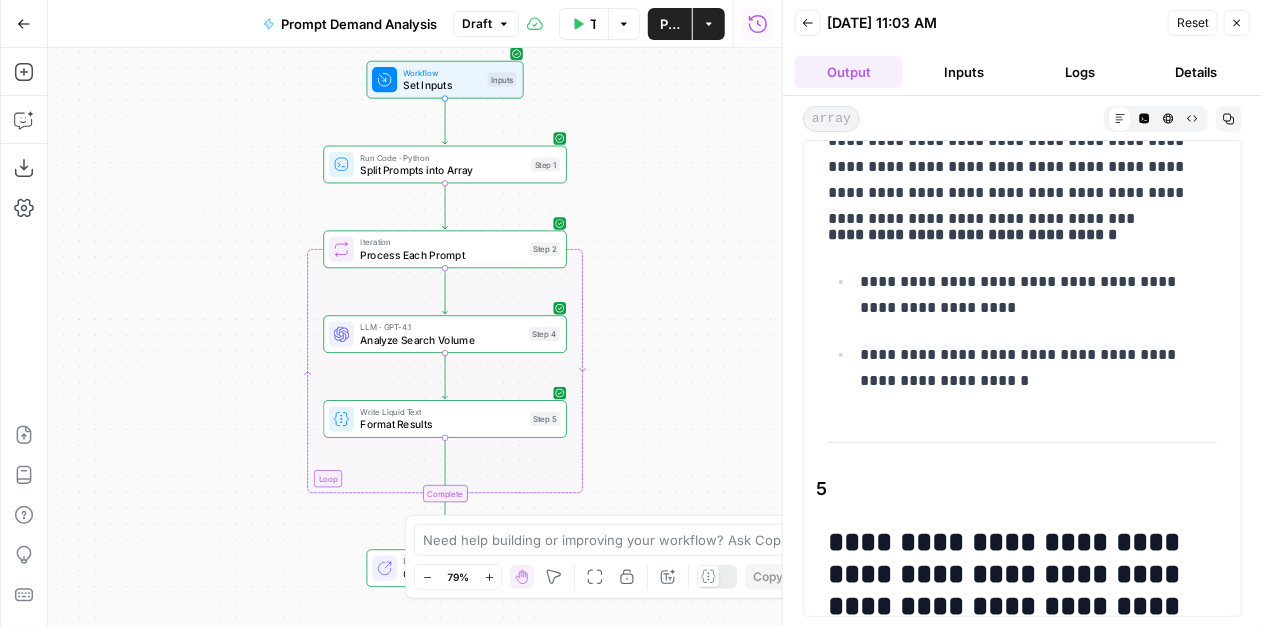 drag, startPoint x: 1050, startPoint y: 380, endPoint x: 843, endPoint y: 287, distance: 226.9317 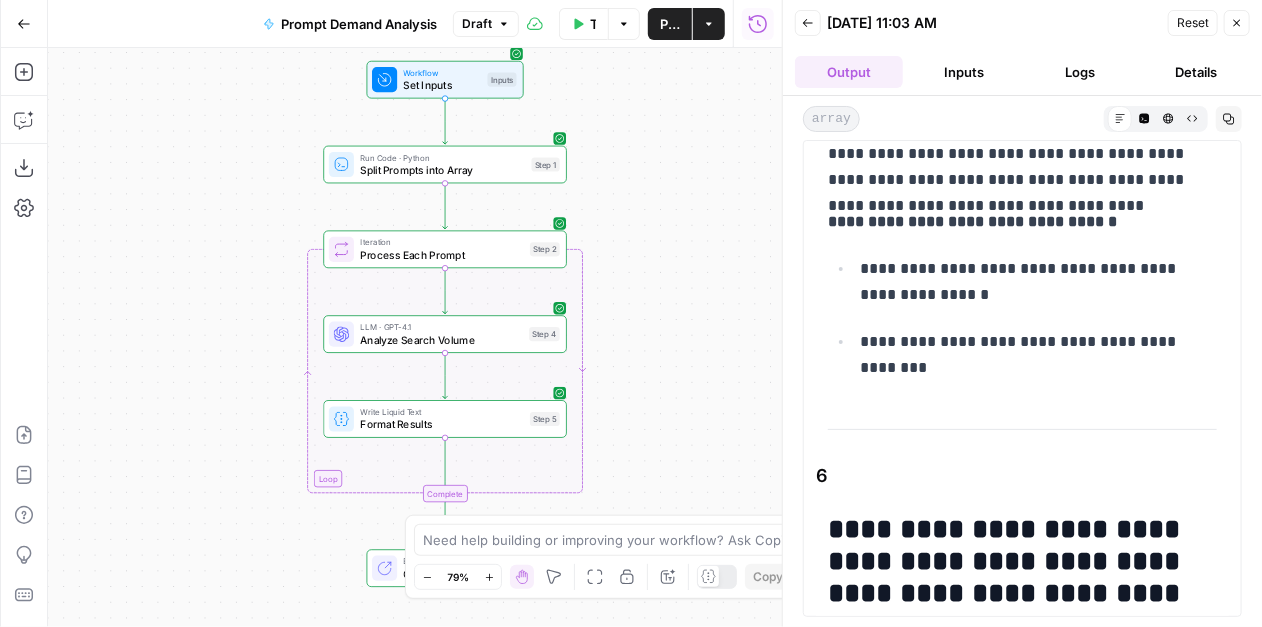 scroll, scrollTop: 4364, scrollLeft: 0, axis: vertical 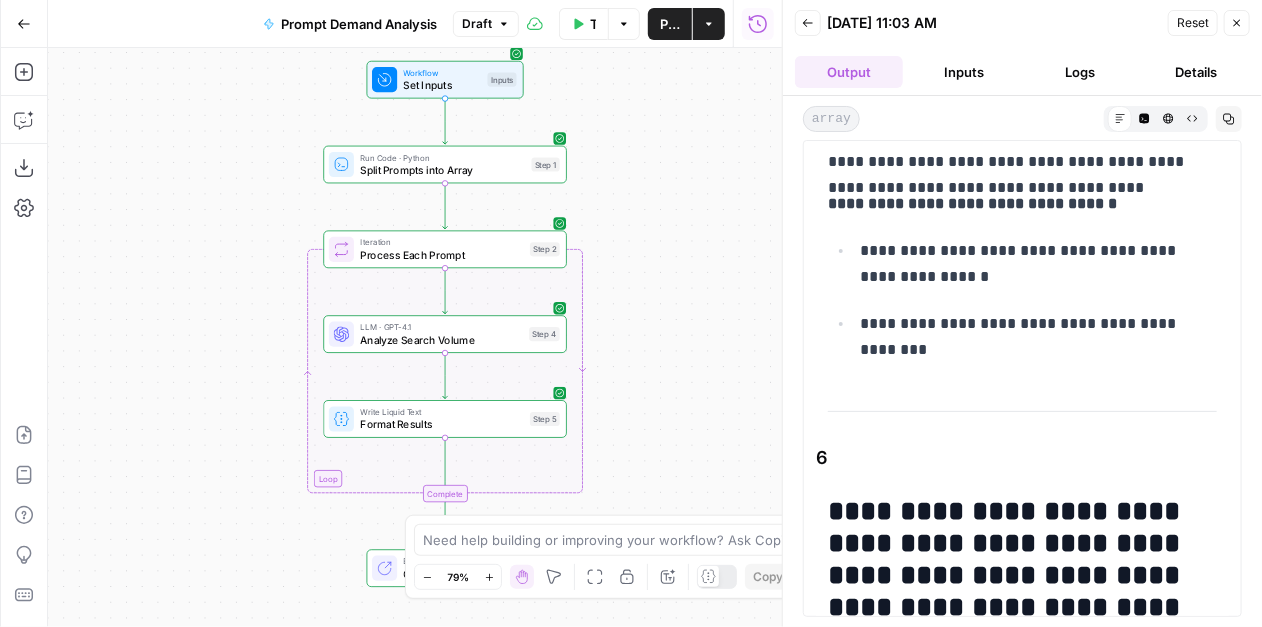 drag, startPoint x: 977, startPoint y: 351, endPoint x: 855, endPoint y: 254, distance: 155.86212 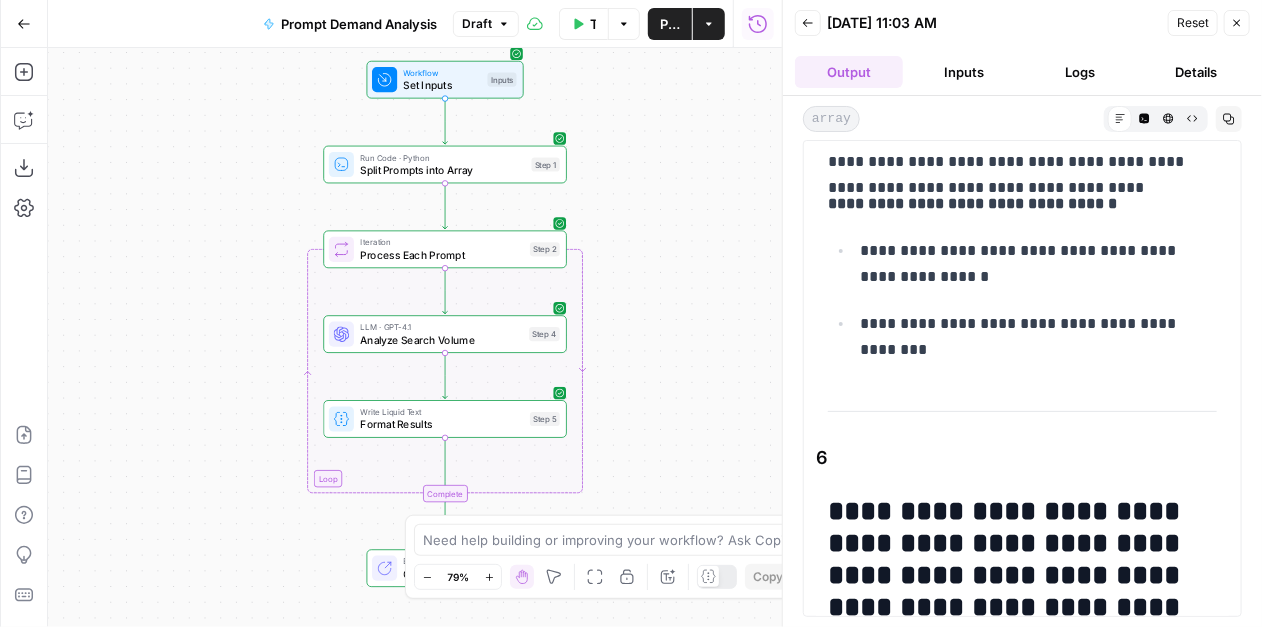 copy on "**********" 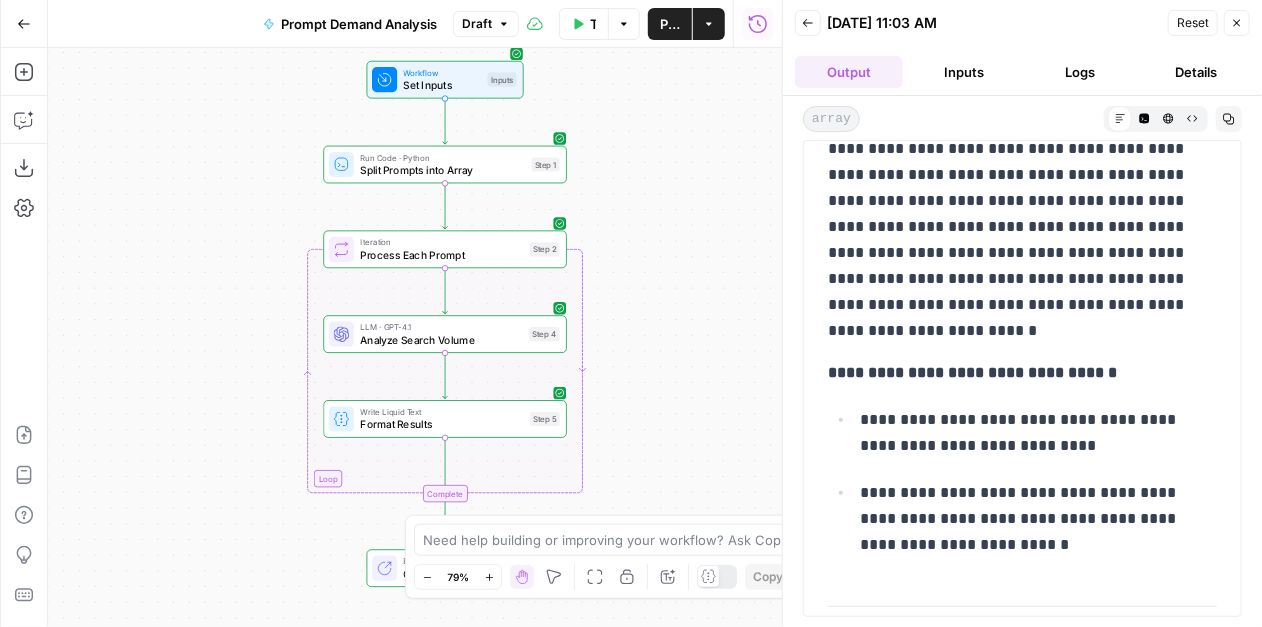 scroll, scrollTop: 5030, scrollLeft: 0, axis: vertical 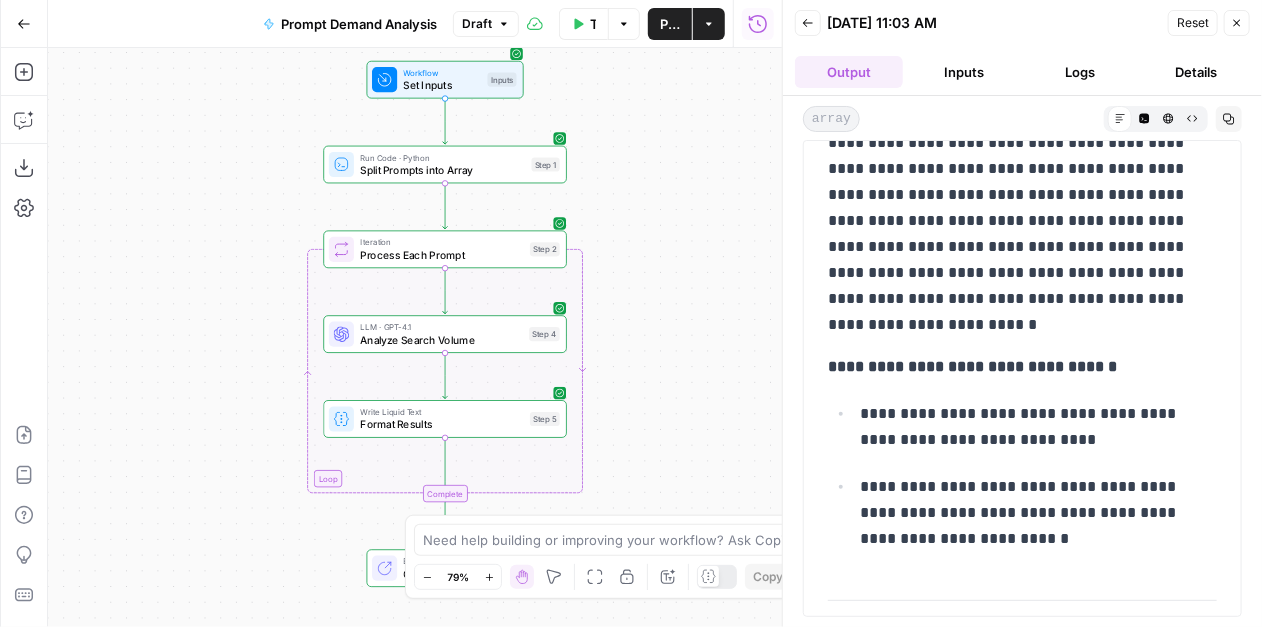 drag, startPoint x: 973, startPoint y: 535, endPoint x: 835, endPoint y: 409, distance: 186.86894 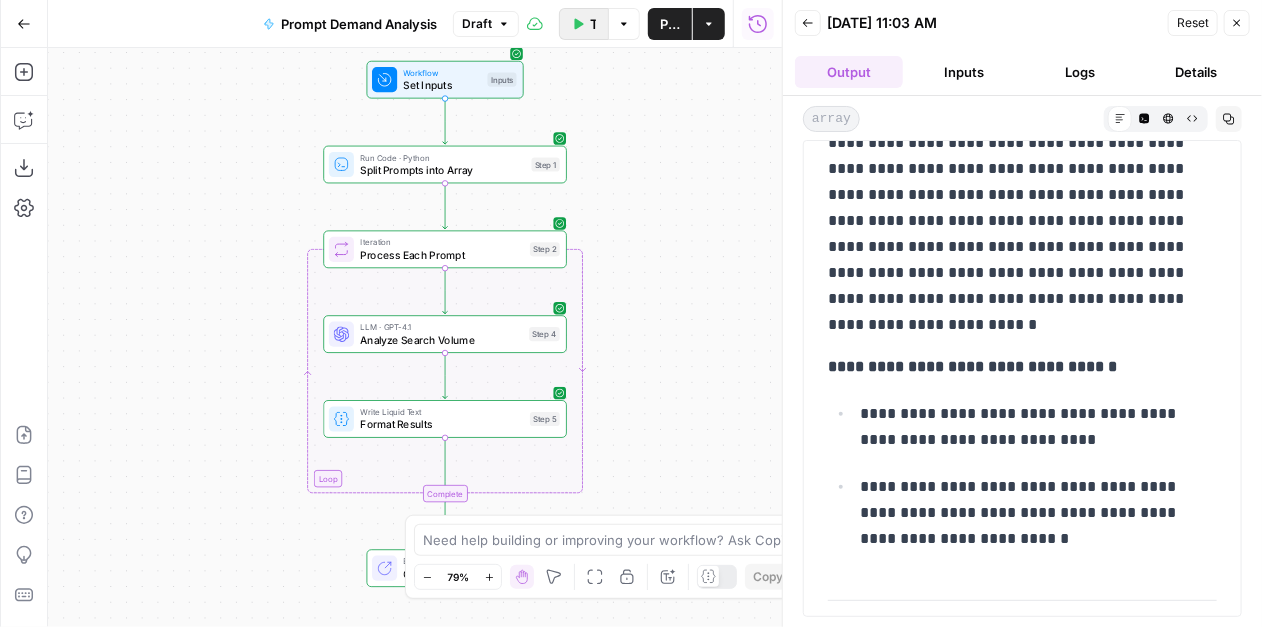 click on "Test Workflow" at bounding box center [584, 24] 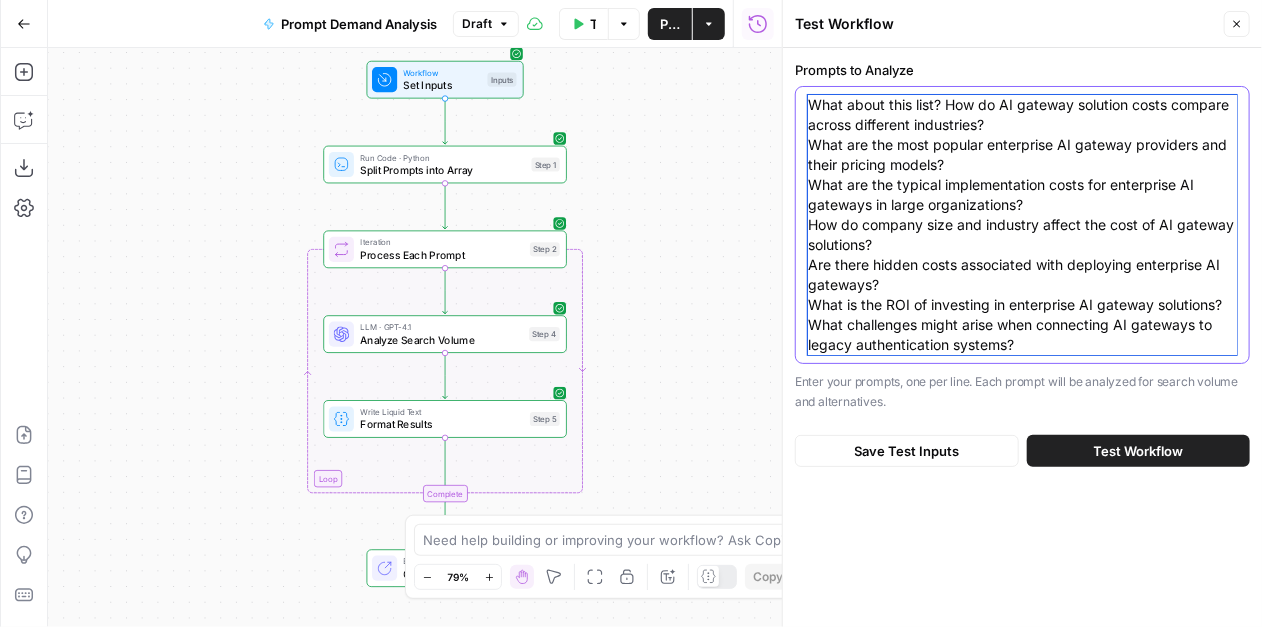 drag, startPoint x: 807, startPoint y: 100, endPoint x: 1239, endPoint y: 518, distance: 601.12225 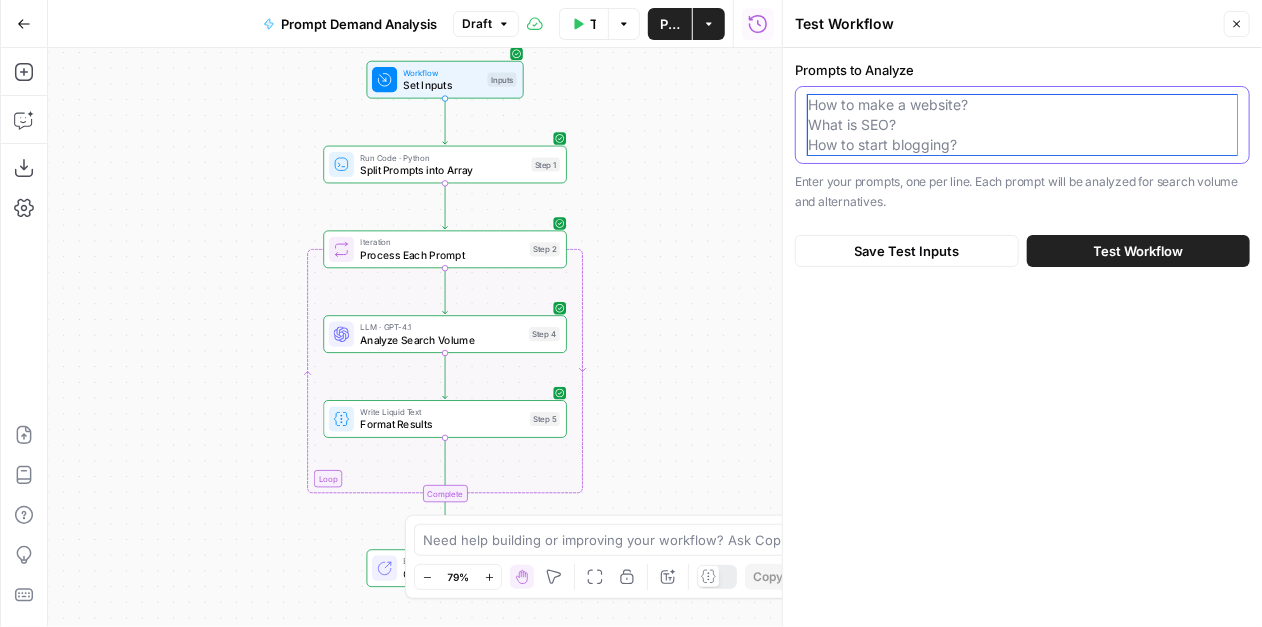 paste on "How much do AI gateway solutions cost by industry?
What are the average costs of AI gateway solutions in different industries?
Top AI API gateway providers
AI gateway pricing comparison
What is the cost of implementing AI solutions in enterprises?
How much does it cost to deploy enterprise AI platforms?
How much do AI gateway solutions cost?
What factors influence the pricing of AI gateway solutions?
What are the costs of implementing enterprise AI solutions?
What challenges do companies face when deploying AI gateways?
What is the ROI of investing in enterprise AI solutions?
How do companies measure ROI for AI investments?
How do you integrate AI solutions with legacy authentication systems?" 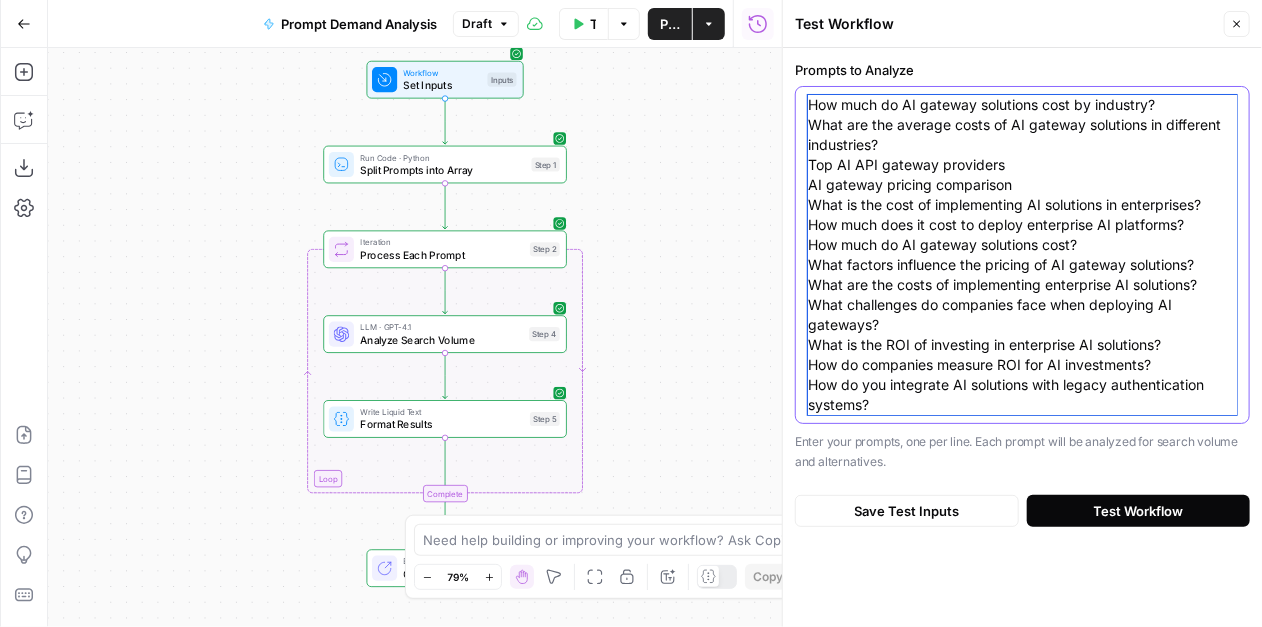 type on "How much do AI gateway solutions cost by industry?
What are the average costs of AI gateway solutions in different industries?
Top AI API gateway providers
AI gateway pricing comparison
What is the cost of implementing AI solutions in enterprises?
How much does it cost to deploy enterprise AI platforms?
How much do AI gateway solutions cost?
What factors influence the pricing of AI gateway solutions?
What are the costs of implementing enterprise AI solutions?
What challenges do companies face when deploying AI gateways?
What is the ROI of investing in enterprise AI solutions?
How do companies measure ROI for AI investments?
How do you integrate AI solutions with legacy authentication systems?" 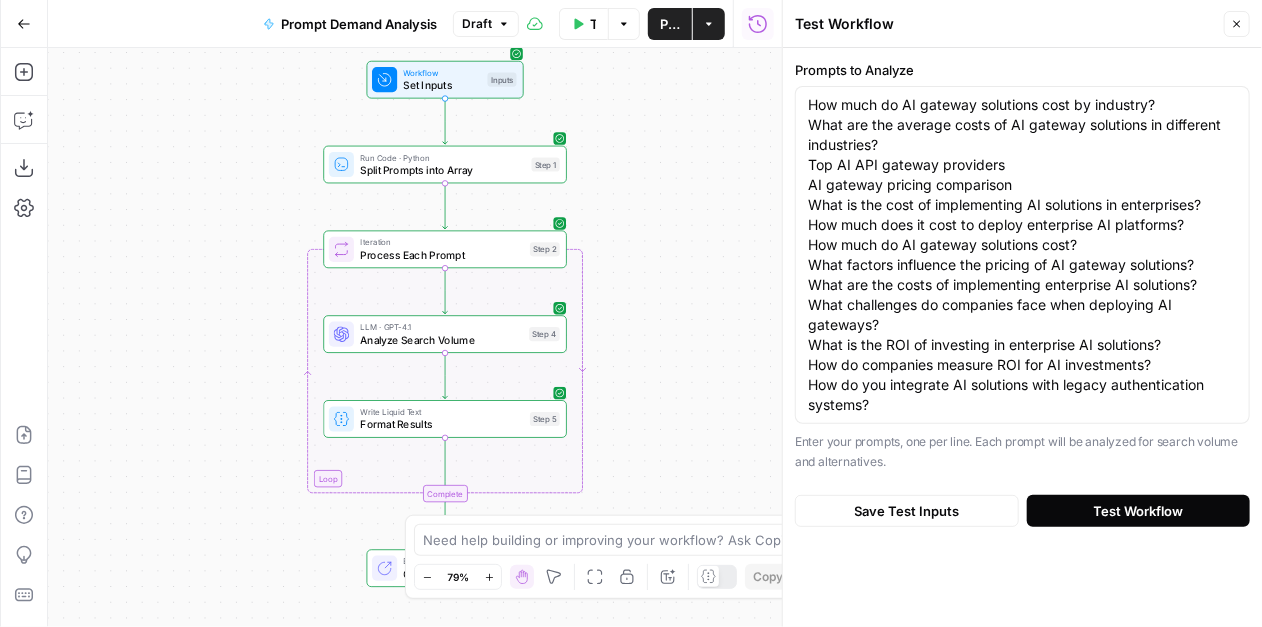 click on "Test Workflow" at bounding box center [1139, 511] 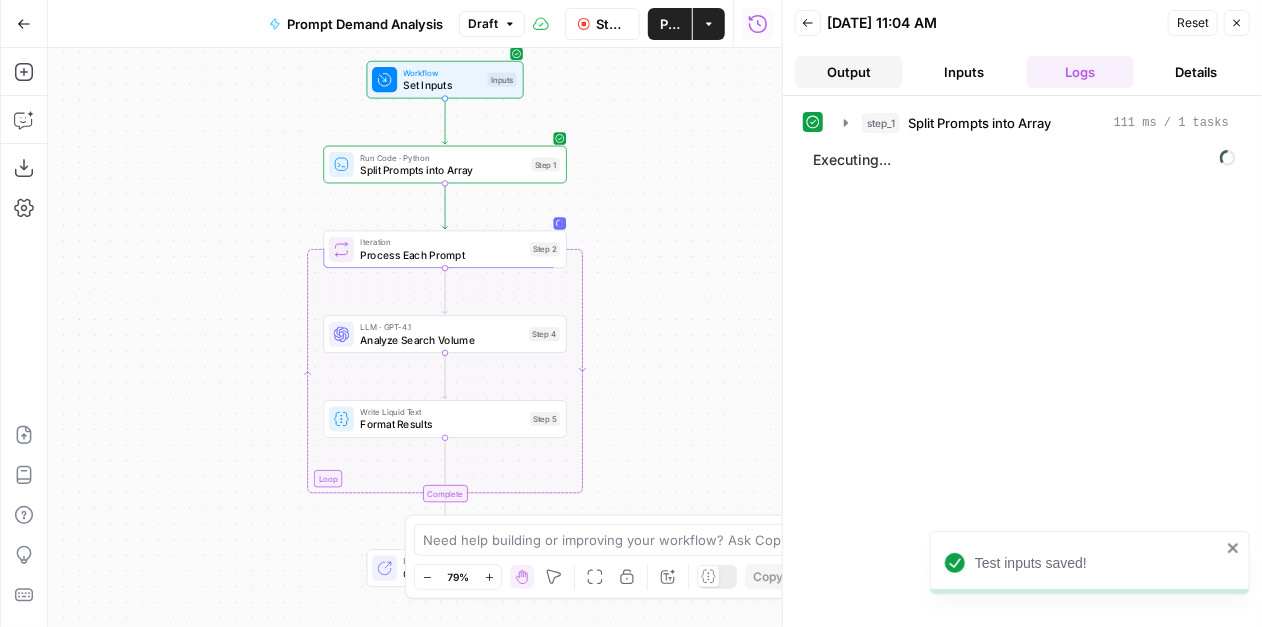 click on "Output" at bounding box center [849, 72] 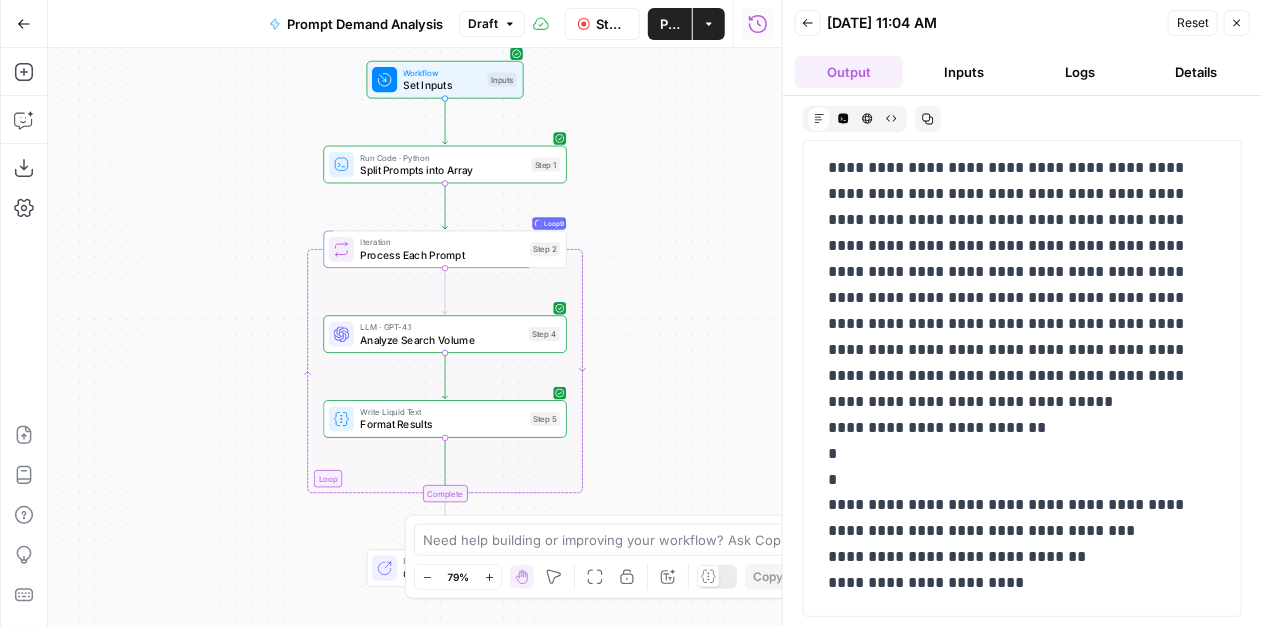 scroll, scrollTop: 4530, scrollLeft: 0, axis: vertical 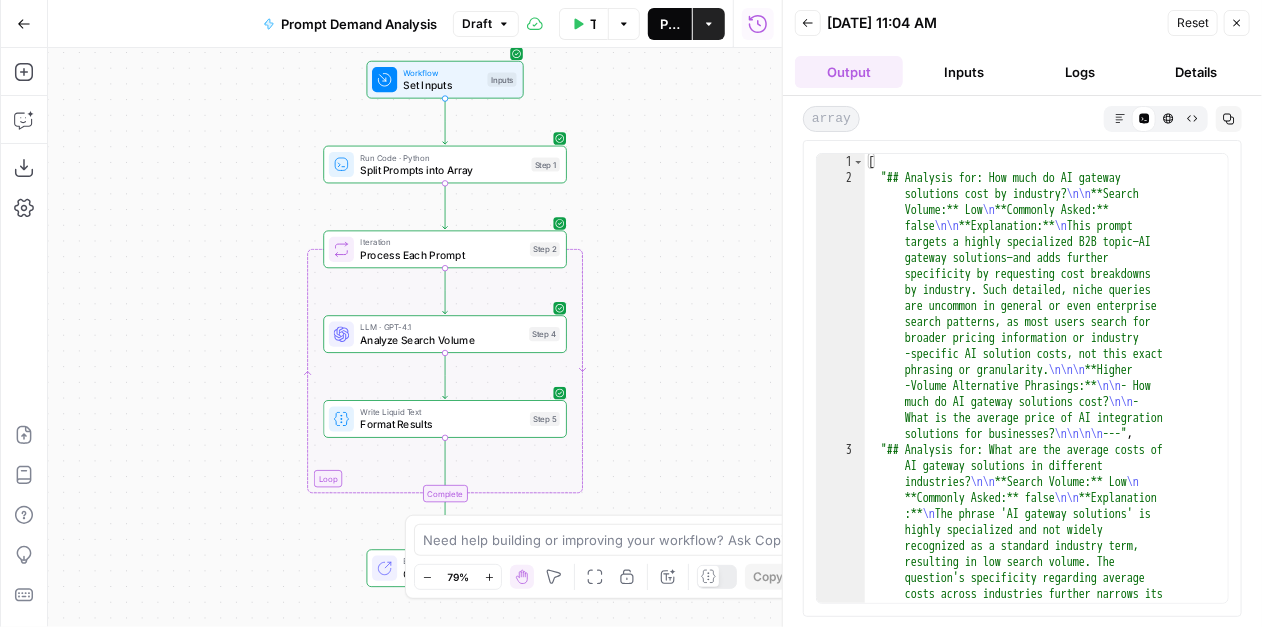 click on "Publish" at bounding box center (670, 24) 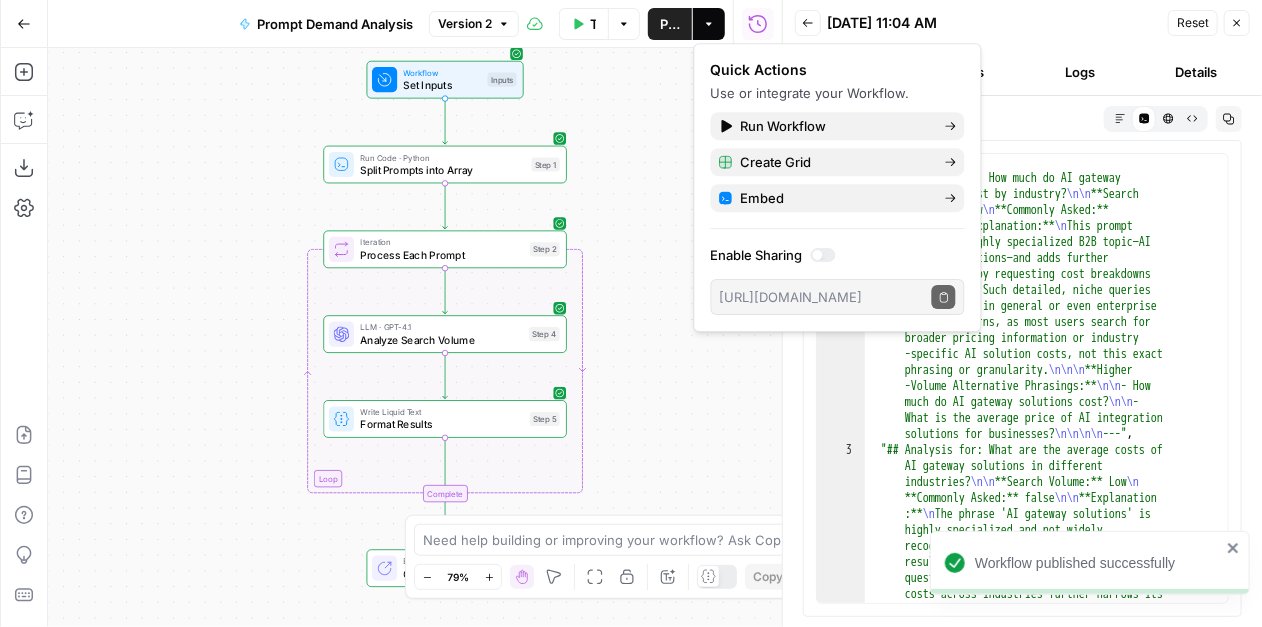 click 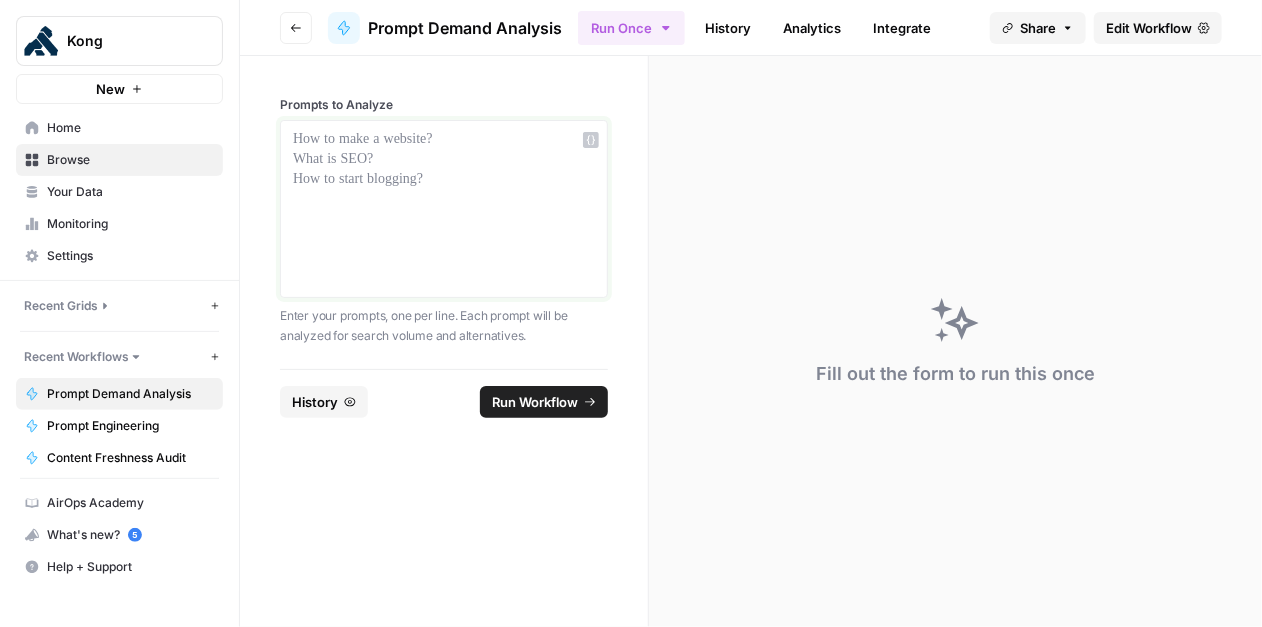 click at bounding box center [444, 140] 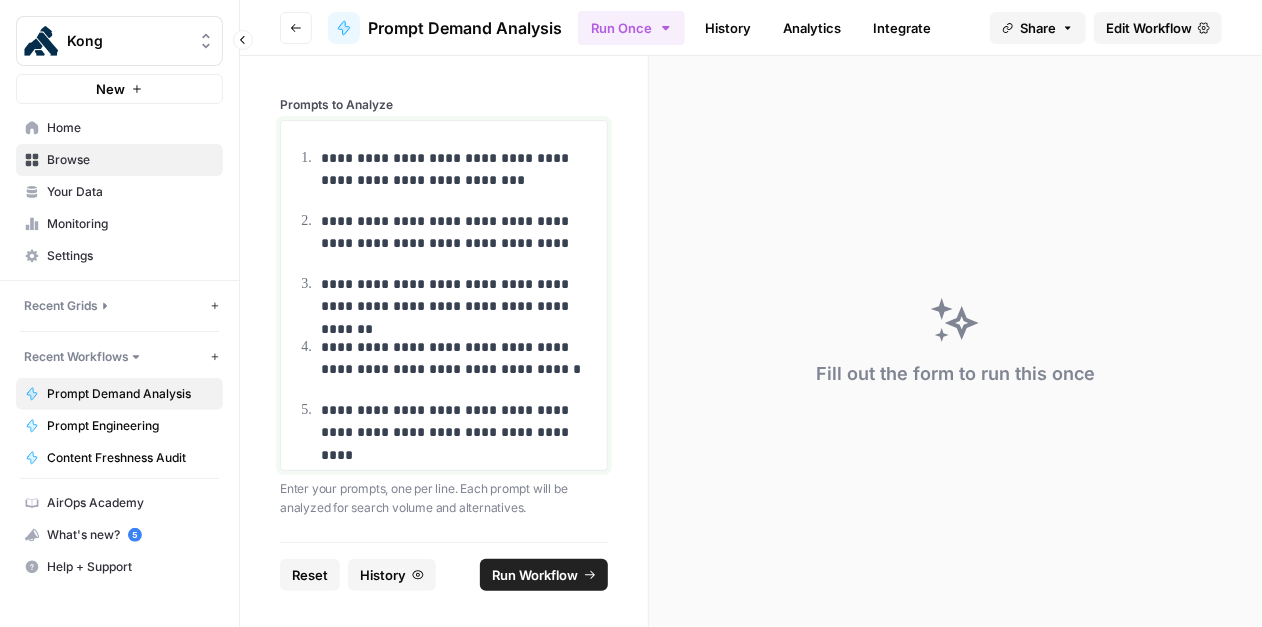 drag, startPoint x: 293, startPoint y: 157, endPoint x: 232, endPoint y: 156, distance: 61.008198 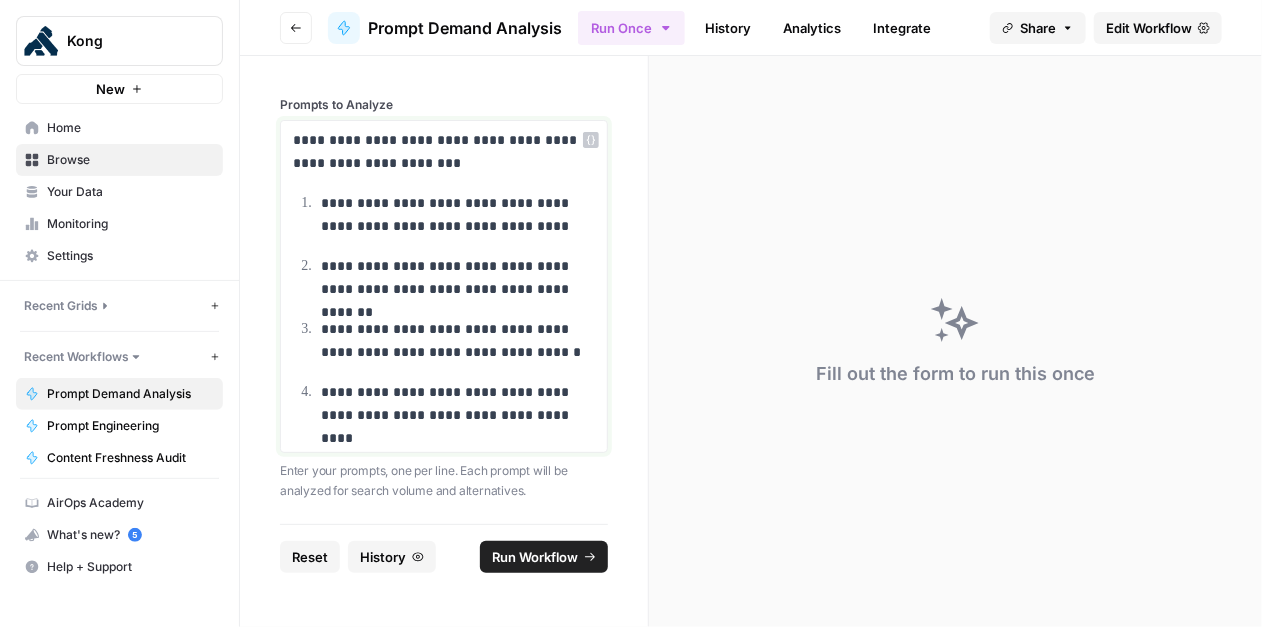 drag, startPoint x: 318, startPoint y: 204, endPoint x: 329, endPoint y: 209, distance: 12.083046 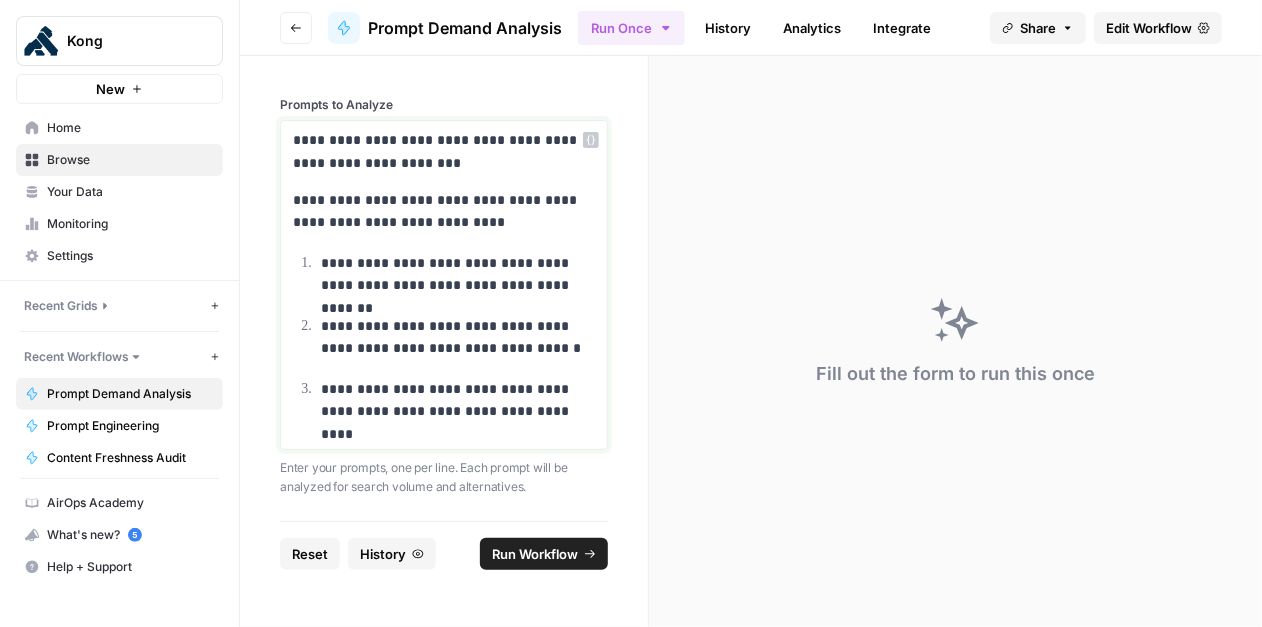 click on "**********" at bounding box center (458, 275) 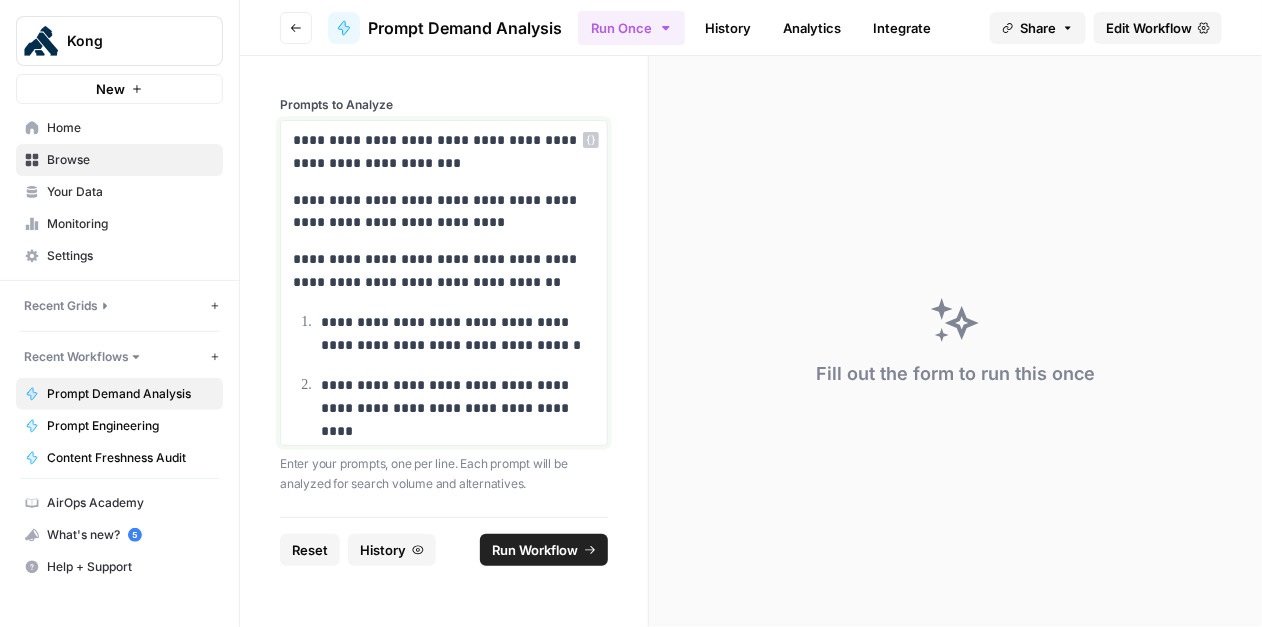 click on "**********" at bounding box center (458, 334) 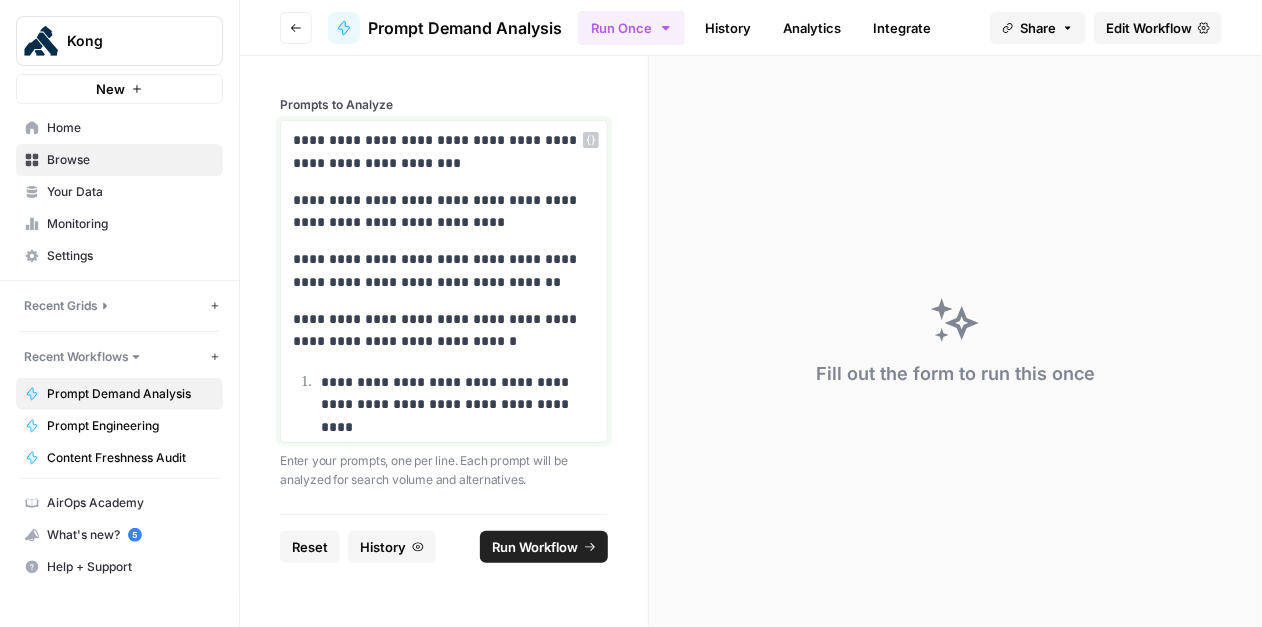 click on "**********" at bounding box center [458, 394] 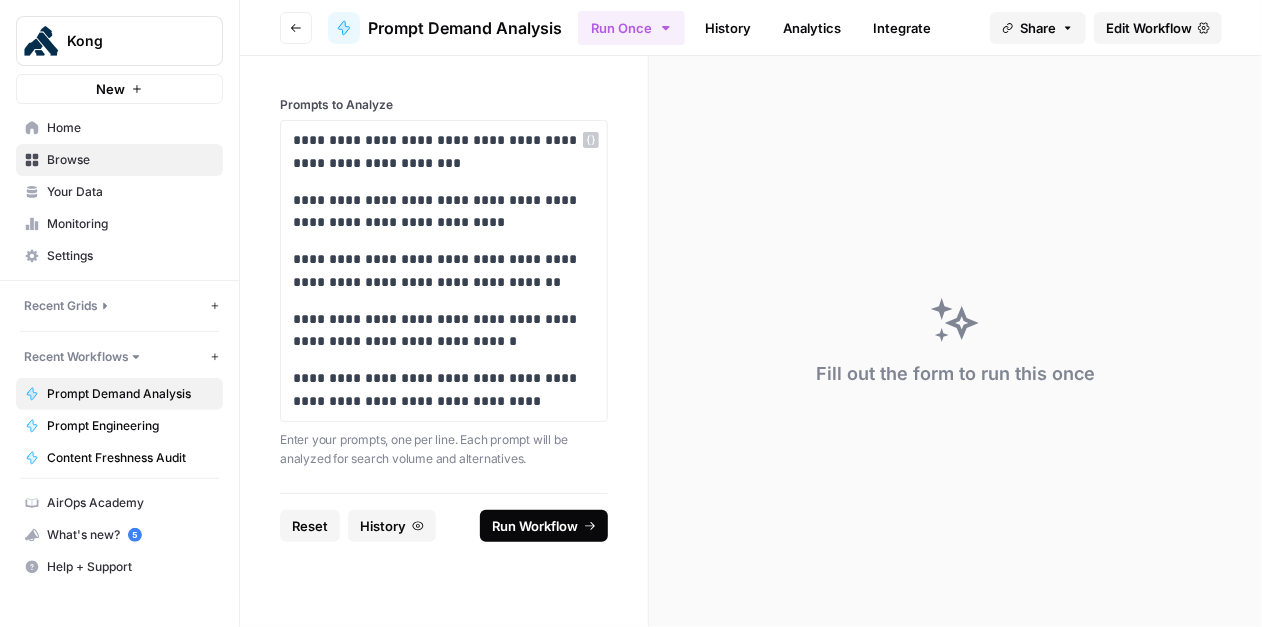 click on "Run Workflow" at bounding box center (535, 526) 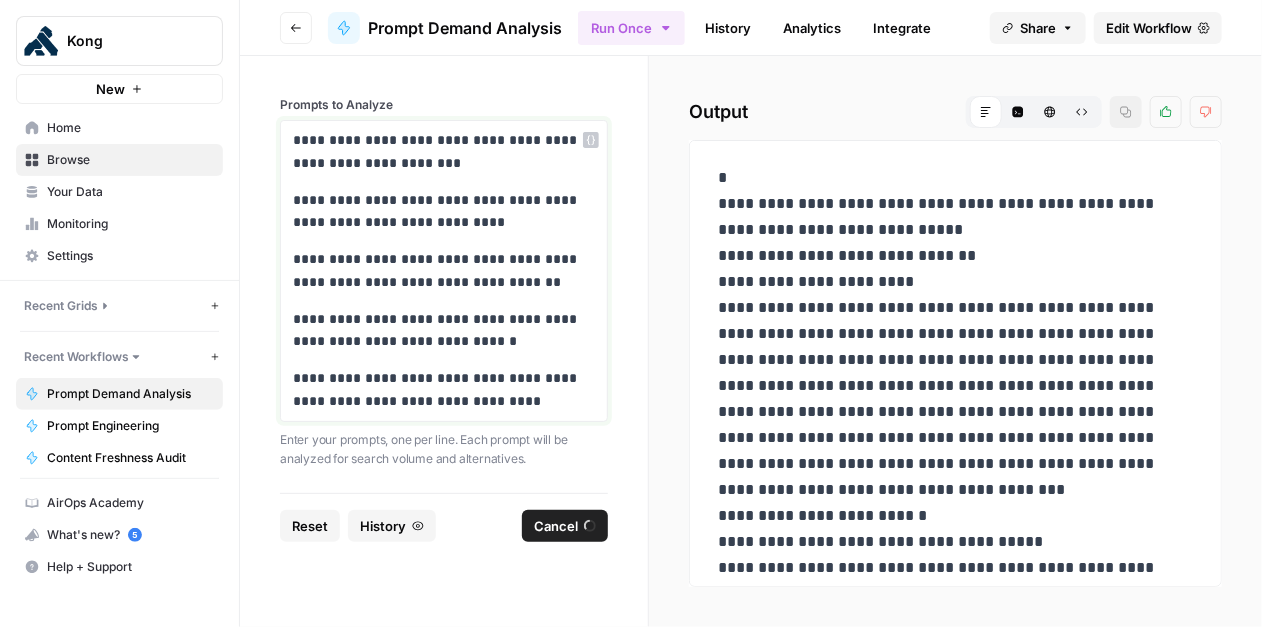 drag, startPoint x: 447, startPoint y: 165, endPoint x: 285, endPoint y: 143, distance: 163.487 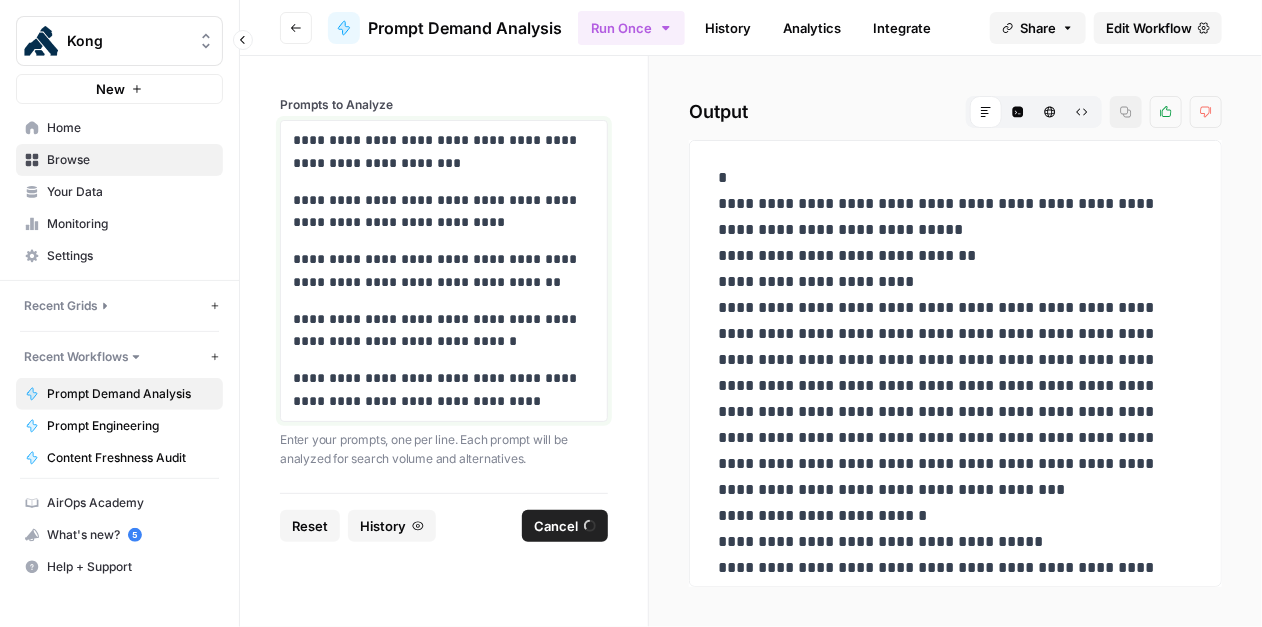 drag, startPoint x: 533, startPoint y: 404, endPoint x: 230, endPoint y: 133, distance: 406.50952 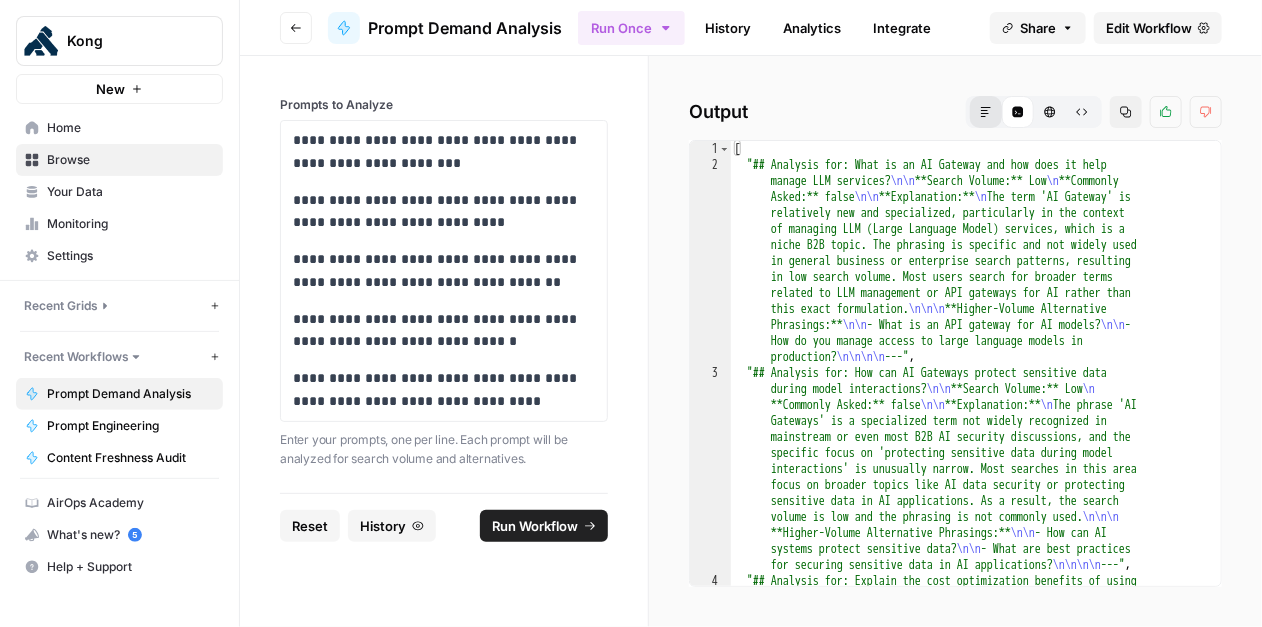 click on "Markdown" at bounding box center [986, 112] 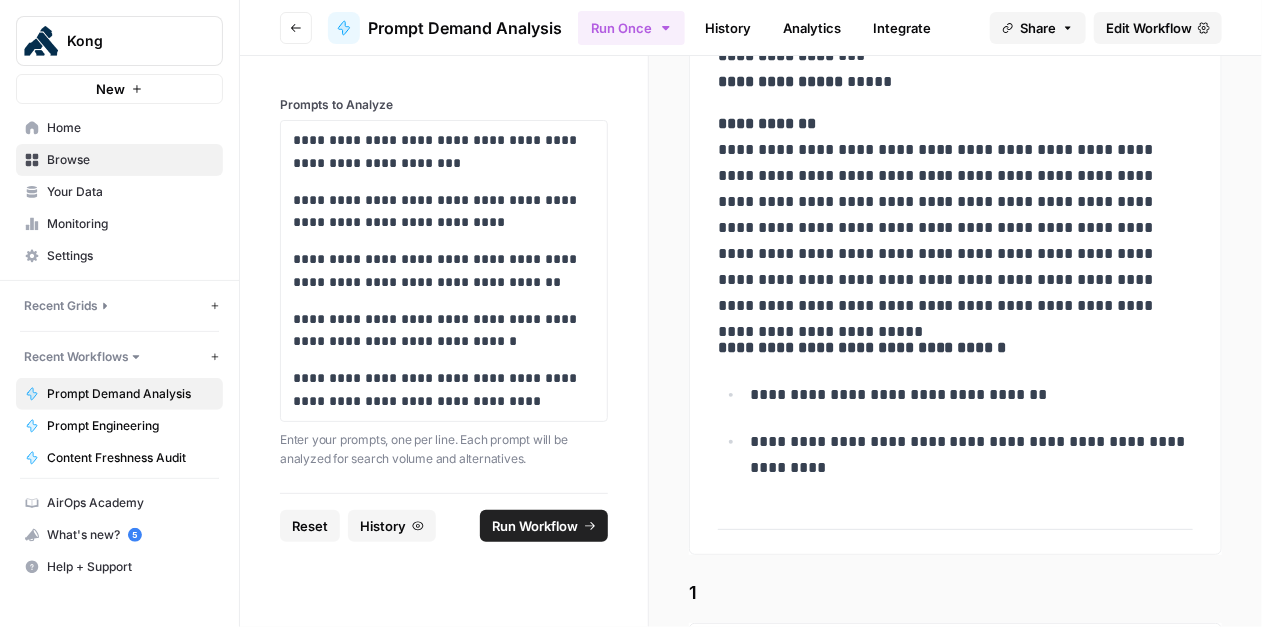 scroll, scrollTop: 331, scrollLeft: 0, axis: vertical 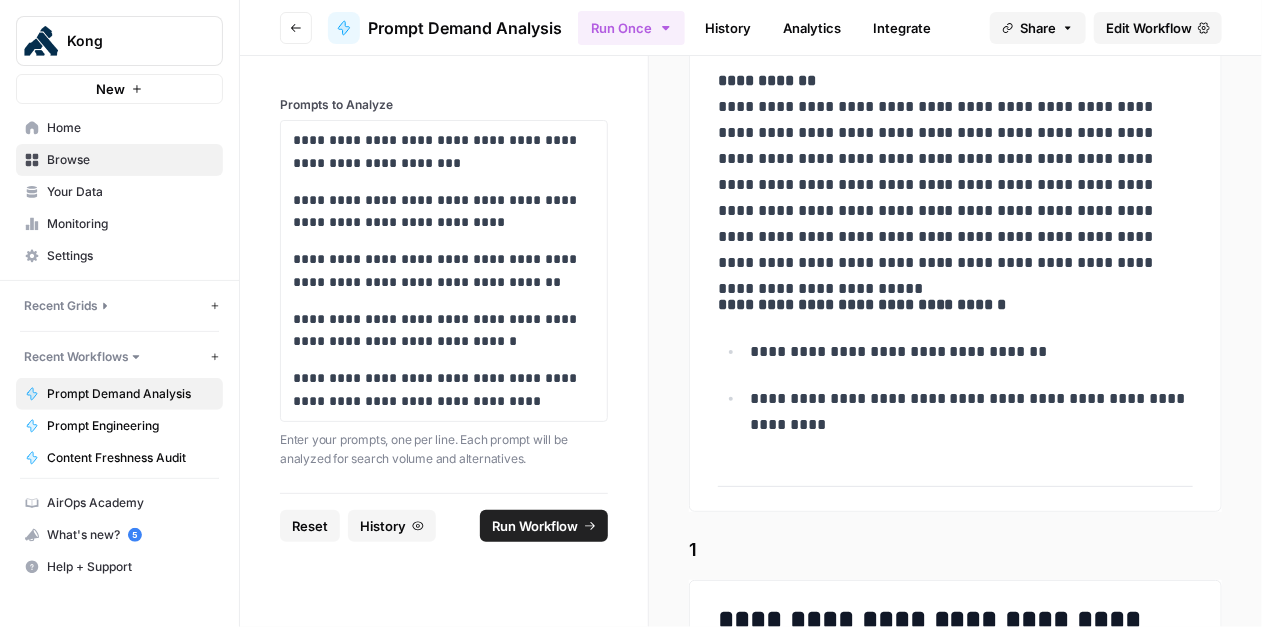 drag, startPoint x: 768, startPoint y: 402, endPoint x: 914, endPoint y: 411, distance: 146.27713 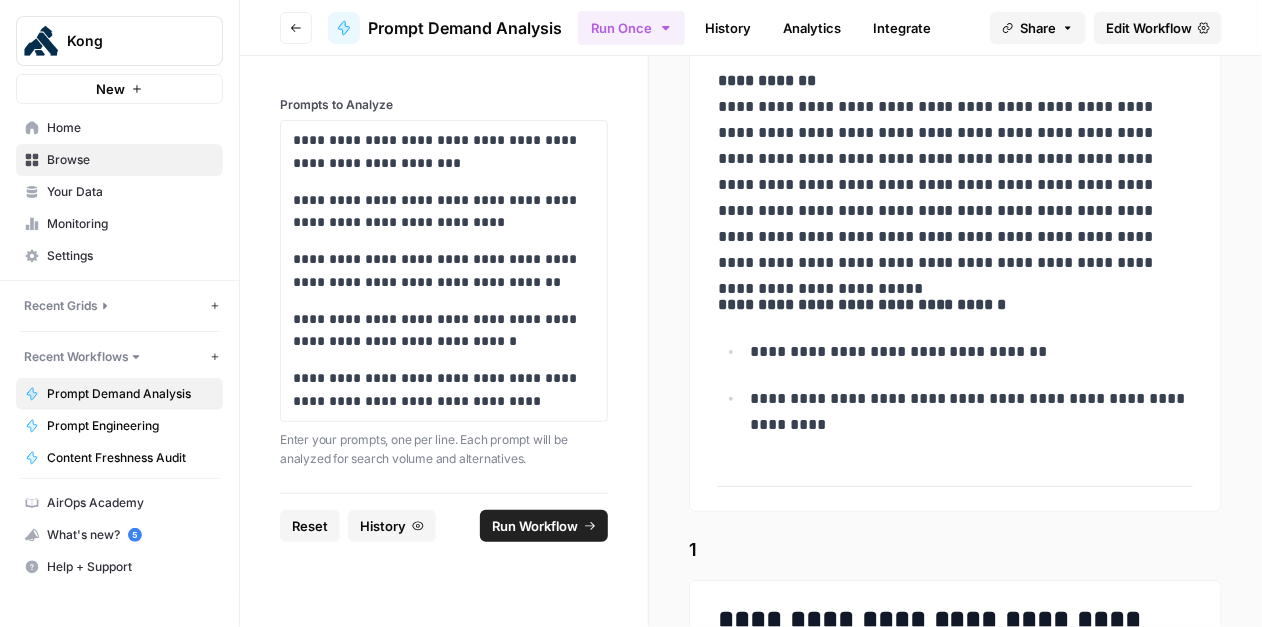 copy on "**********" 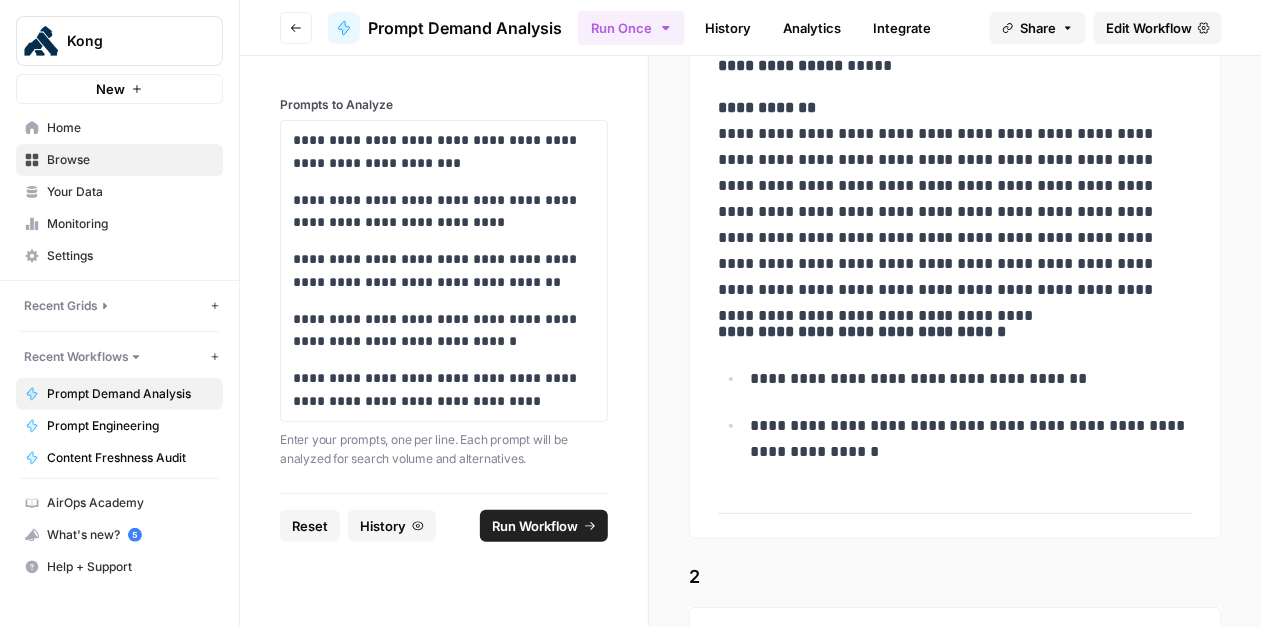 scroll, scrollTop: 1052, scrollLeft: 0, axis: vertical 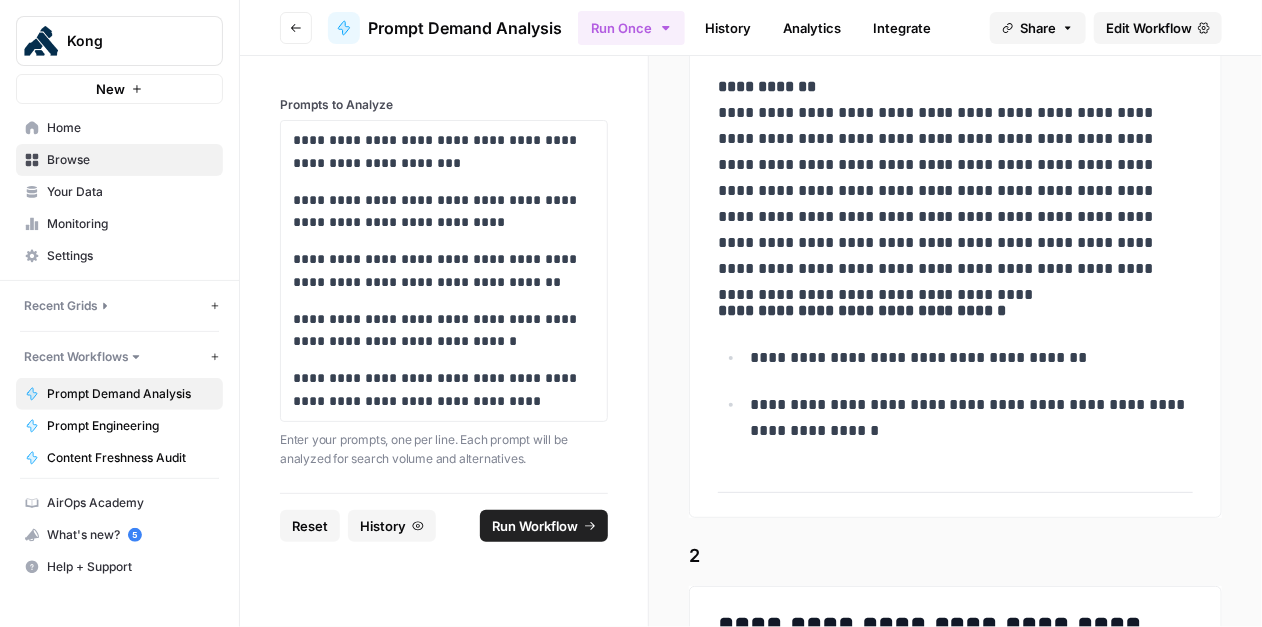 drag, startPoint x: 751, startPoint y: 354, endPoint x: 873, endPoint y: 436, distance: 146.9966 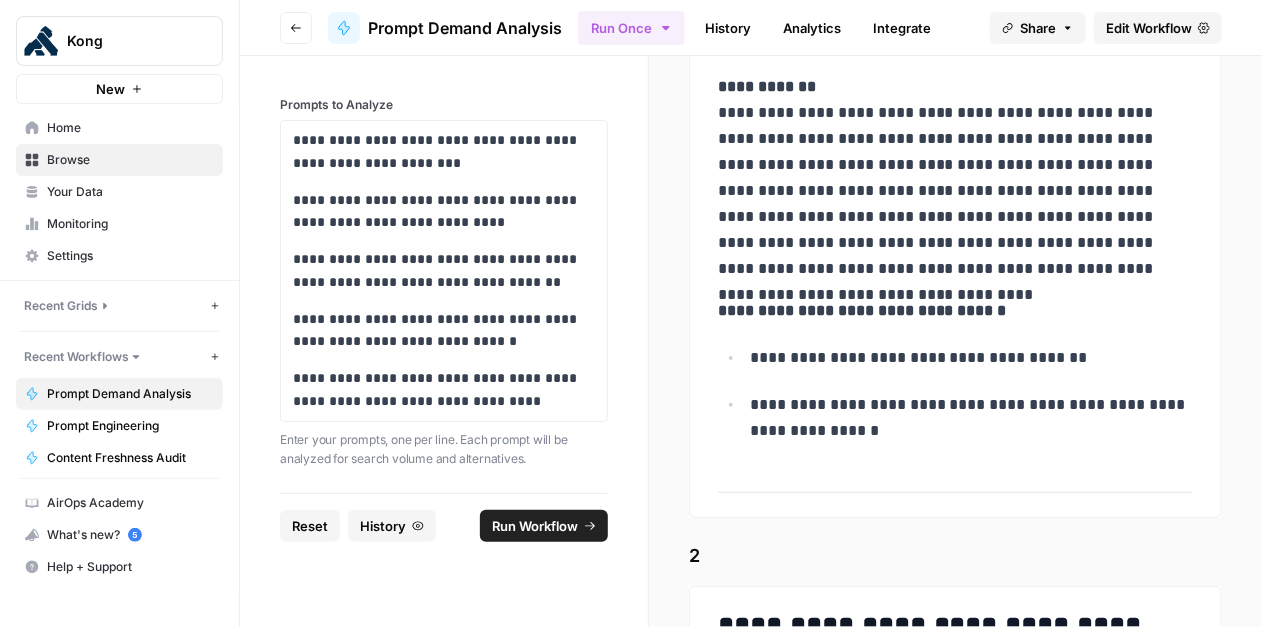 click on "**********" at bounding box center [955, 188] 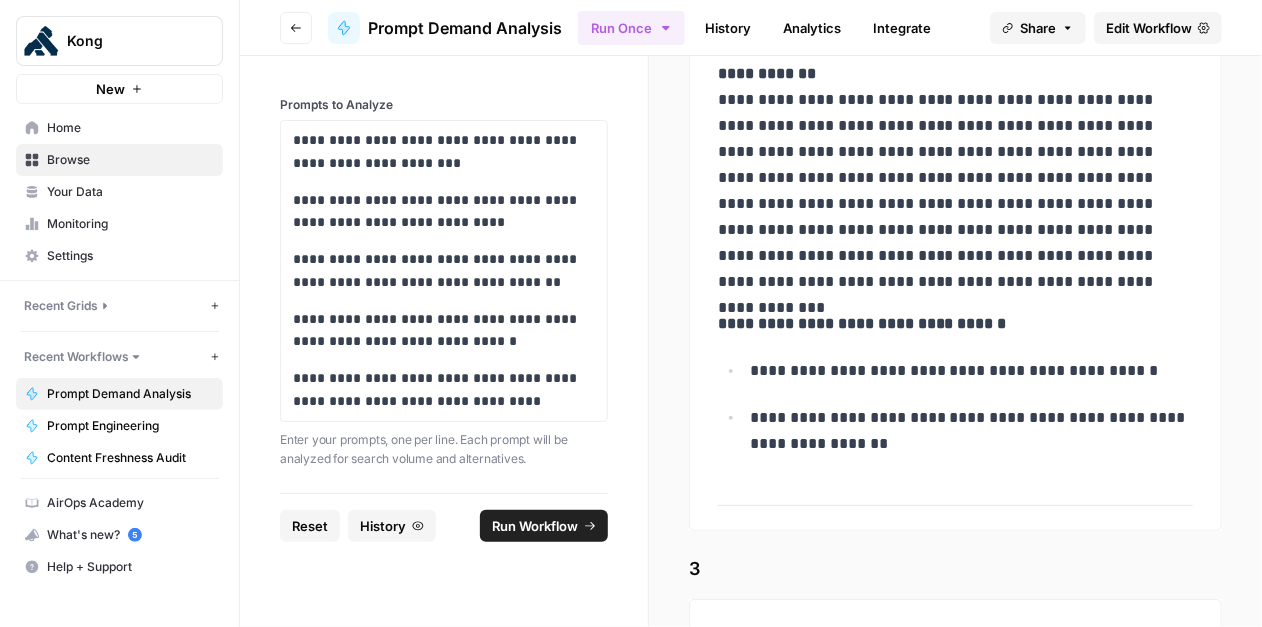 scroll, scrollTop: 1812, scrollLeft: 0, axis: vertical 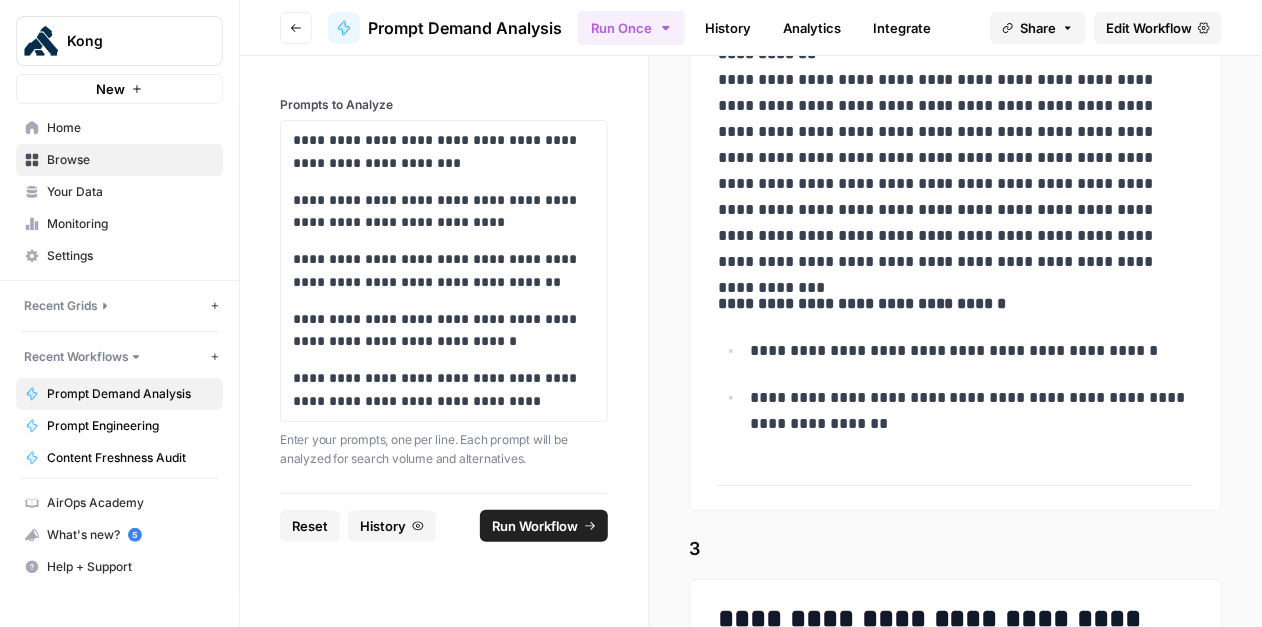 drag, startPoint x: 758, startPoint y: 394, endPoint x: 903, endPoint y: 432, distance: 149.89664 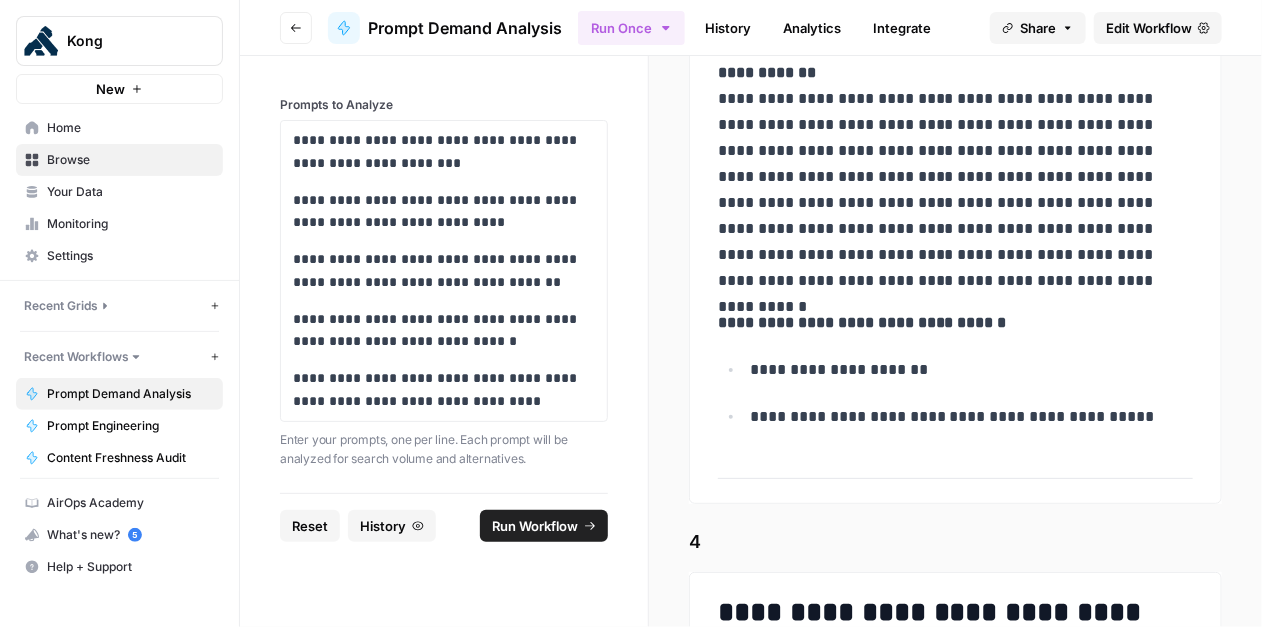 scroll, scrollTop: 2556, scrollLeft: 0, axis: vertical 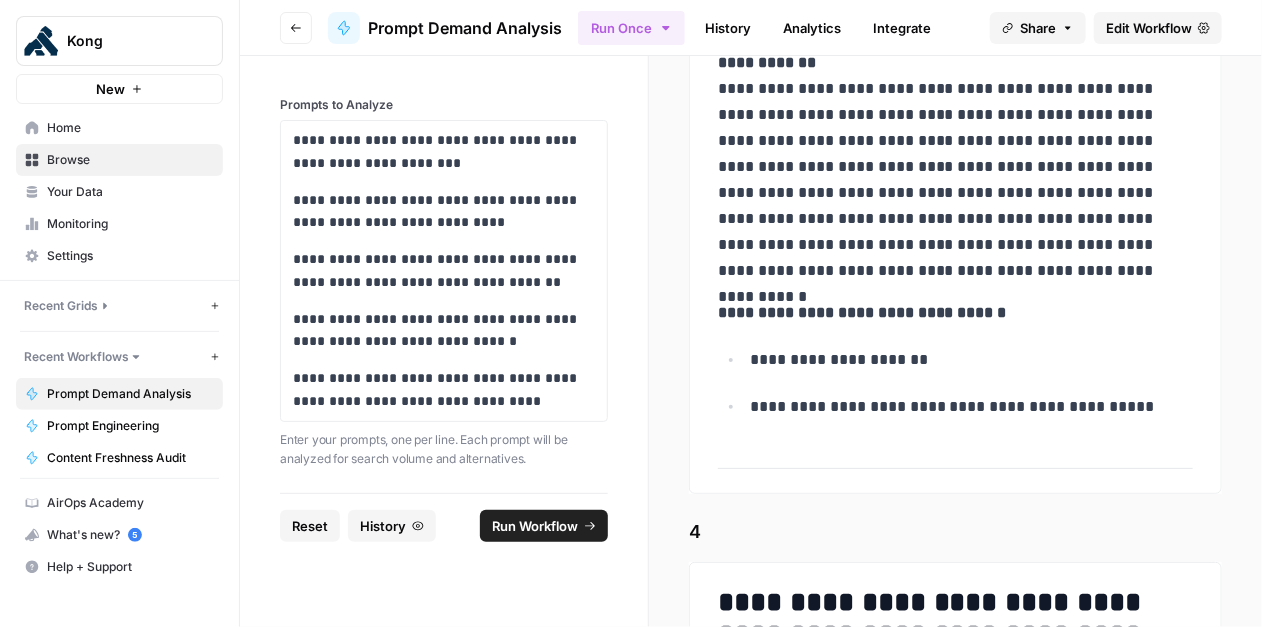 click on "**********" at bounding box center (972, 407) 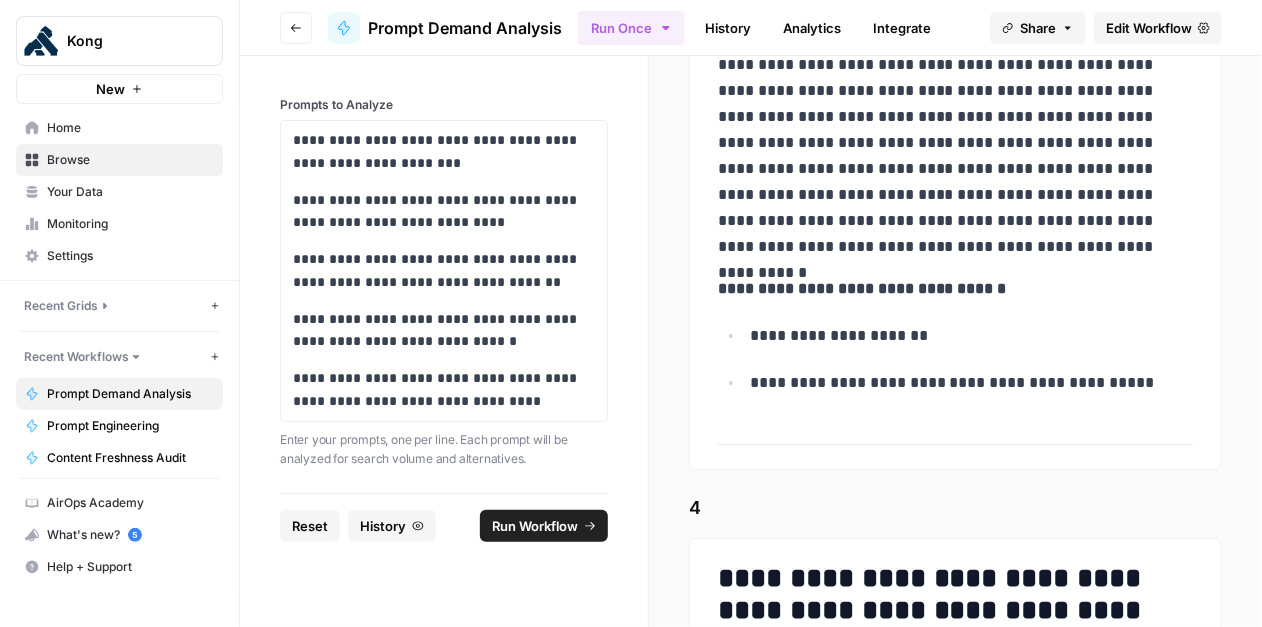 scroll, scrollTop: 2581, scrollLeft: 0, axis: vertical 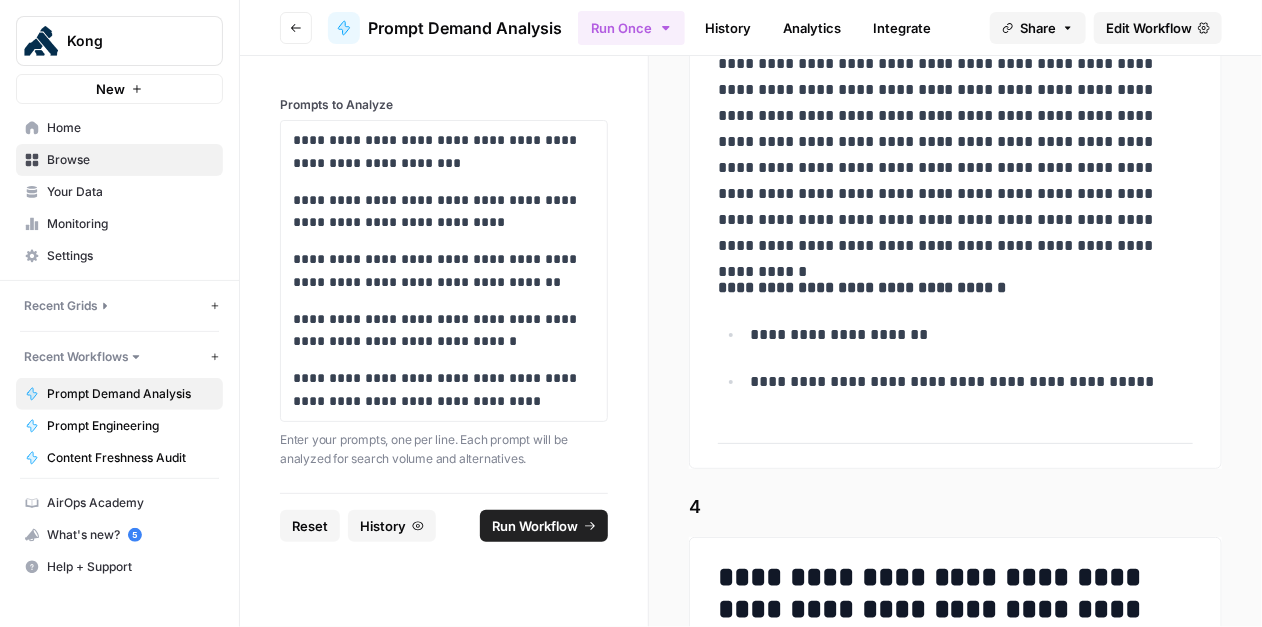 click on "**********" at bounding box center [972, 335] 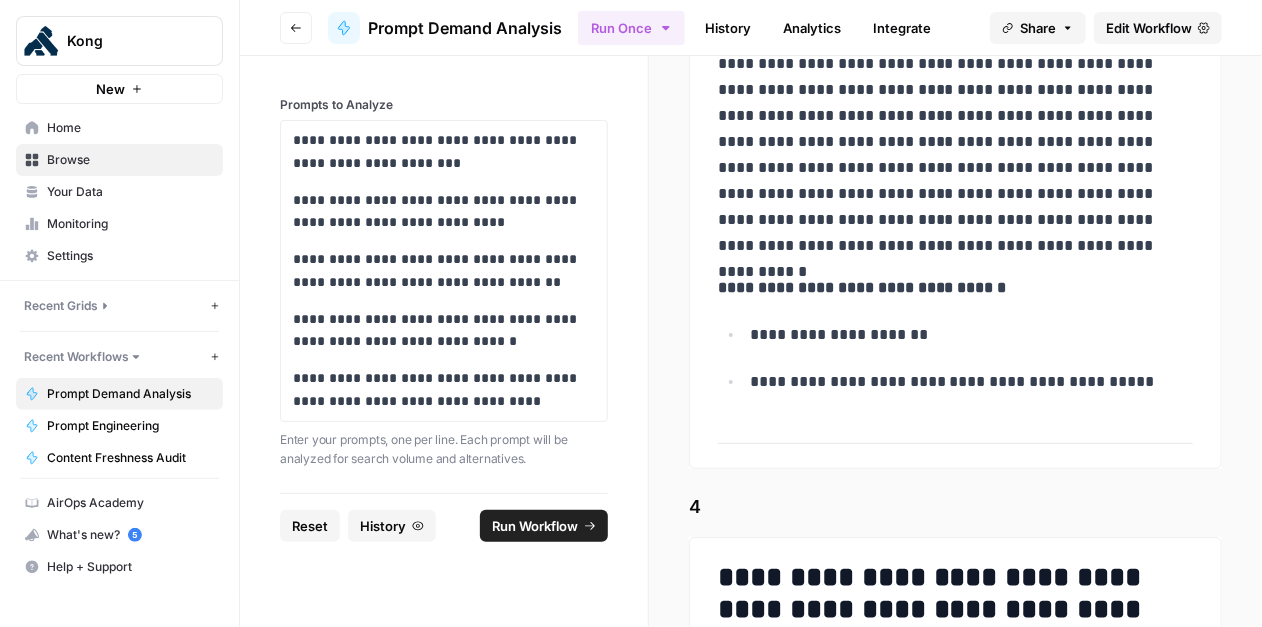 copy on "**********" 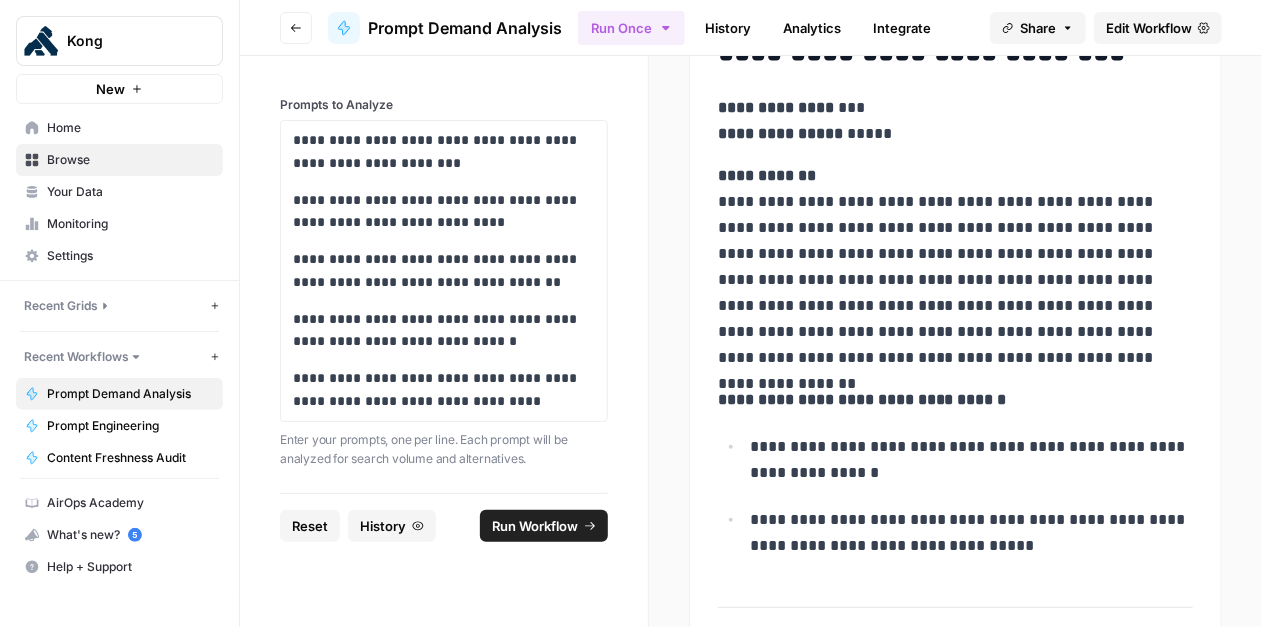 scroll, scrollTop: 3210, scrollLeft: 0, axis: vertical 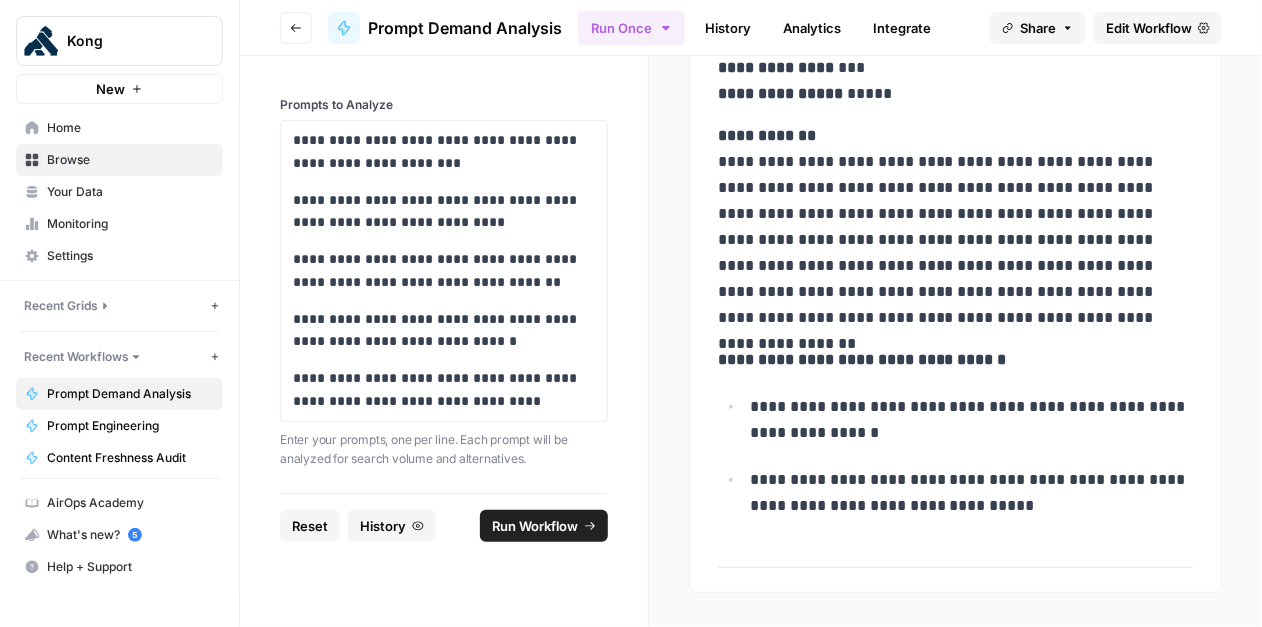 drag, startPoint x: 969, startPoint y: 485, endPoint x: 1074, endPoint y: 517, distance: 109.76794 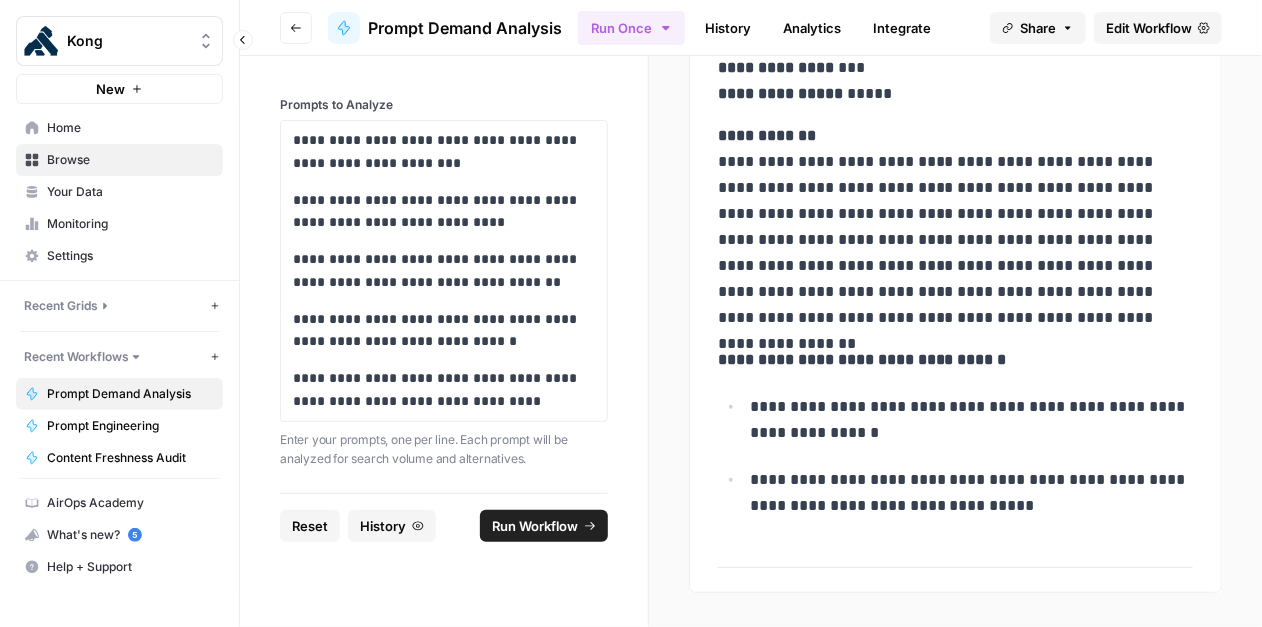 scroll, scrollTop: 3211, scrollLeft: 0, axis: vertical 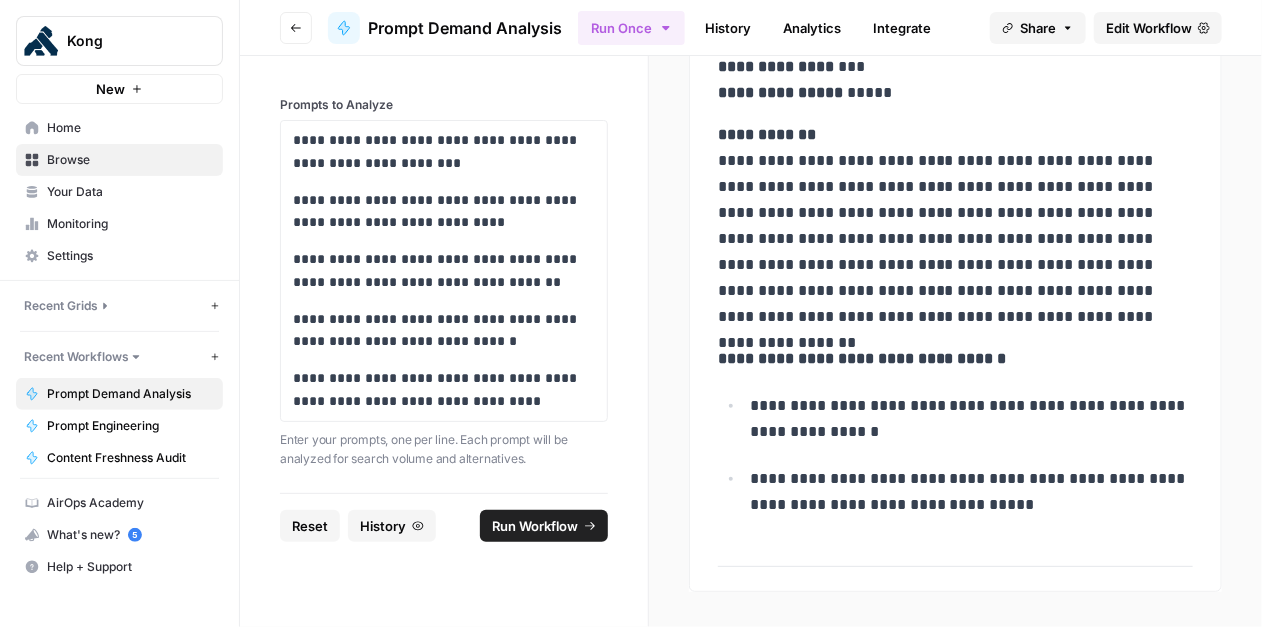 click on "Reset" at bounding box center [310, 526] 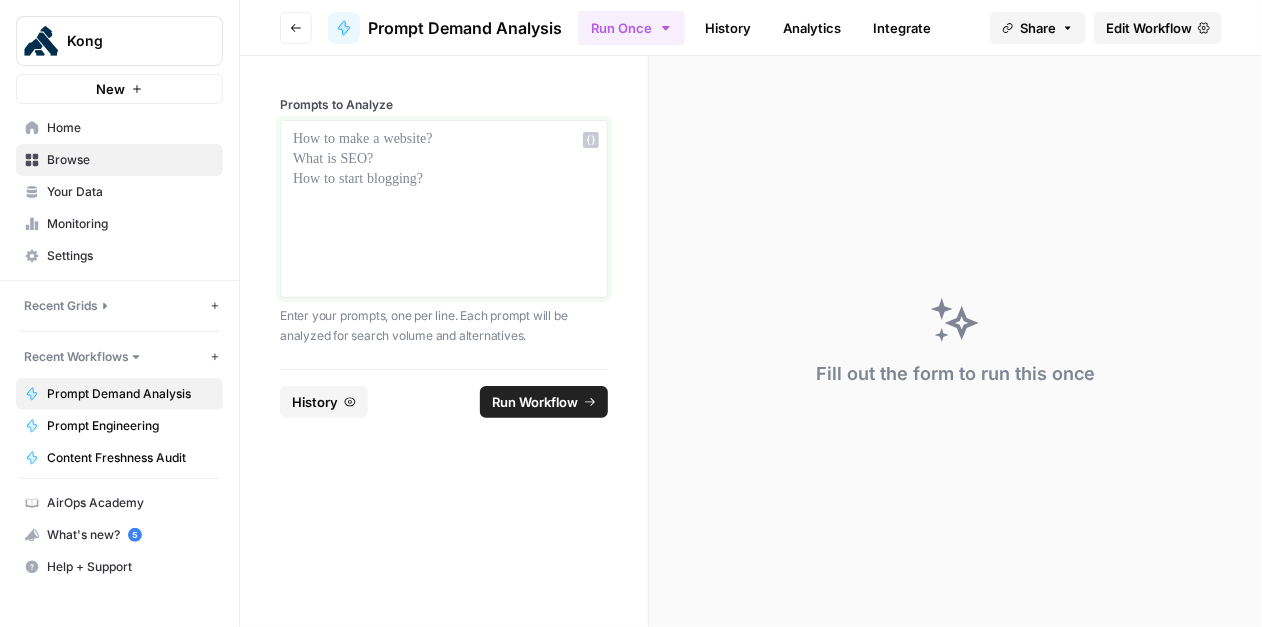 click at bounding box center [444, 209] 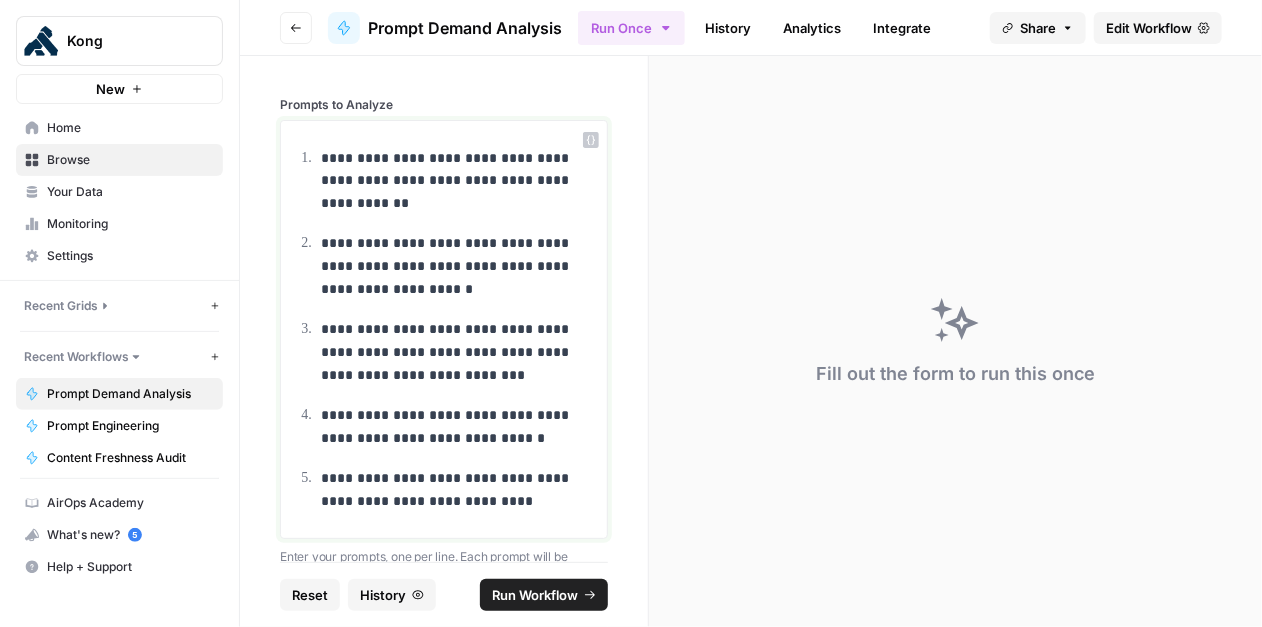 click on "**********" at bounding box center [458, 490] 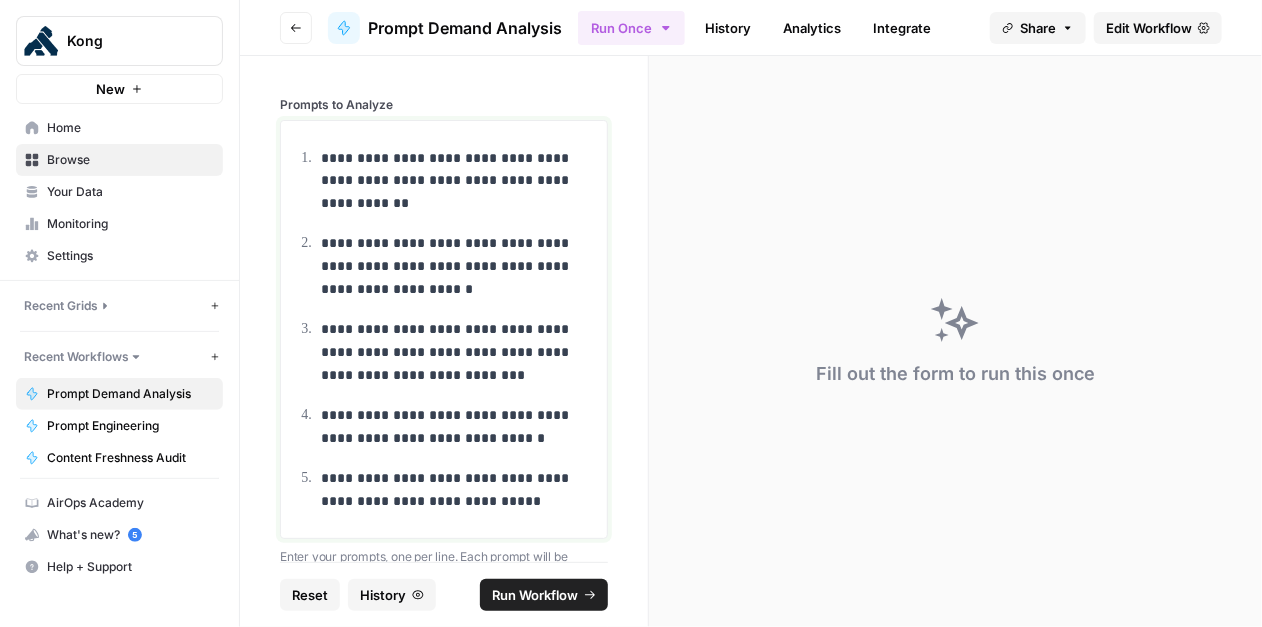 drag, startPoint x: 485, startPoint y: 506, endPoint x: 258, endPoint y: 152, distance: 420.52942 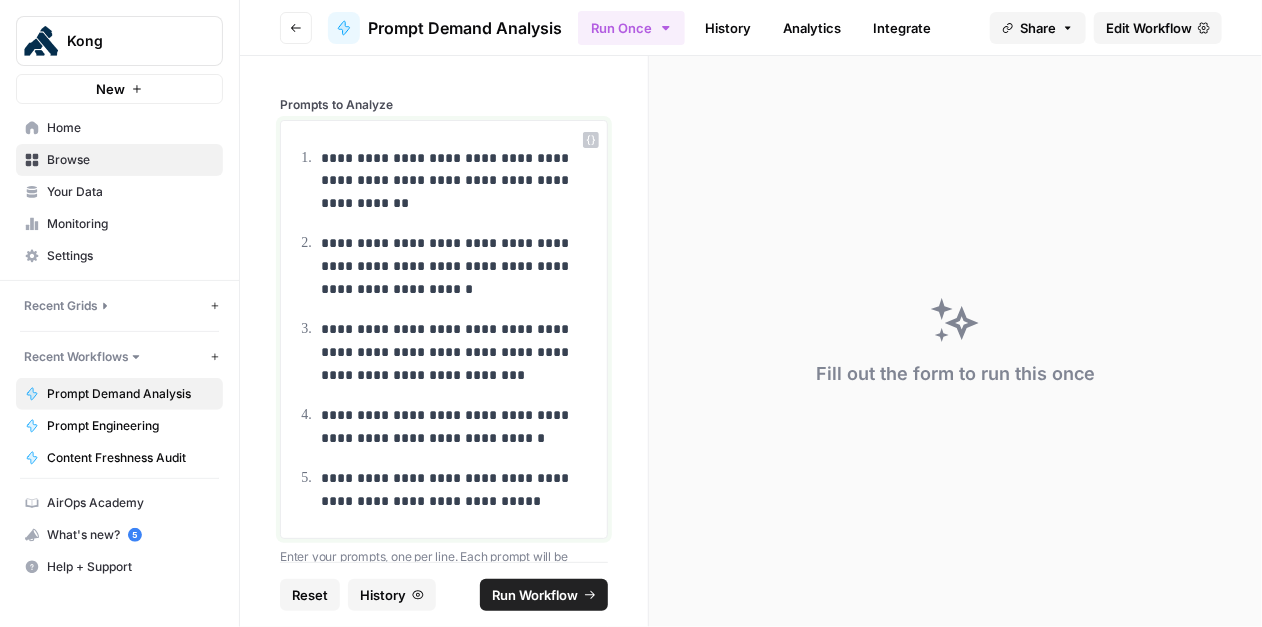 click on "**********" at bounding box center (458, 181) 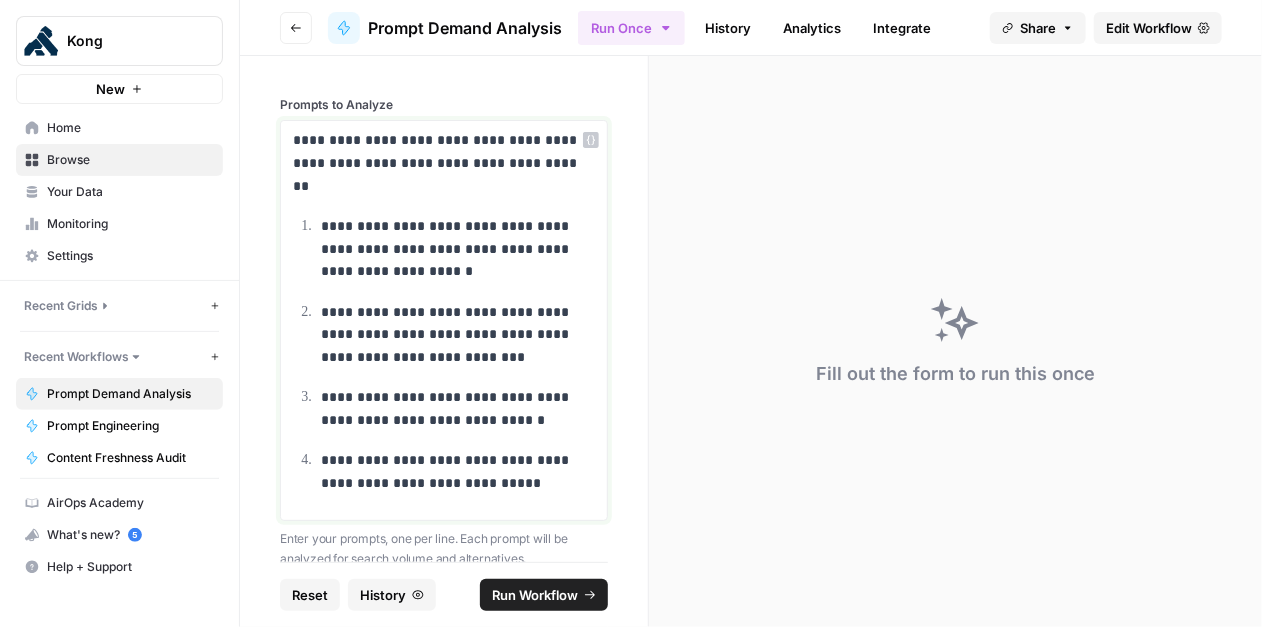 drag, startPoint x: 319, startPoint y: 226, endPoint x: 331, endPoint y: 236, distance: 15.6205 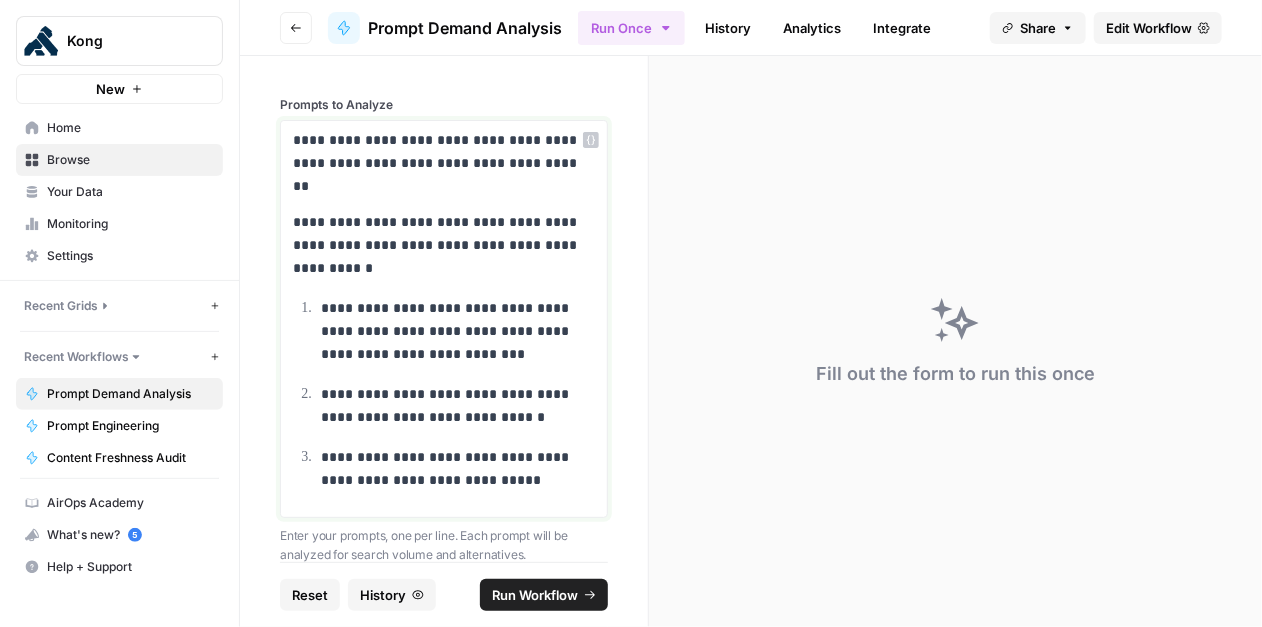 click on "**********" at bounding box center (458, 331) 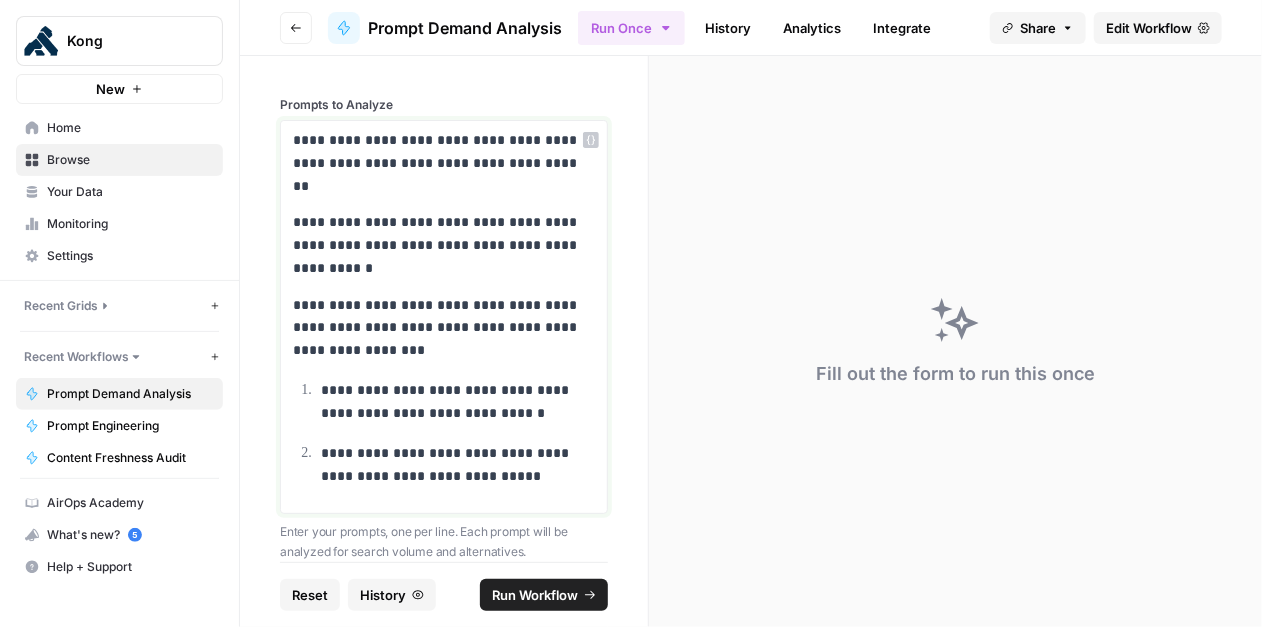 click on "**********" at bounding box center [455, 402] 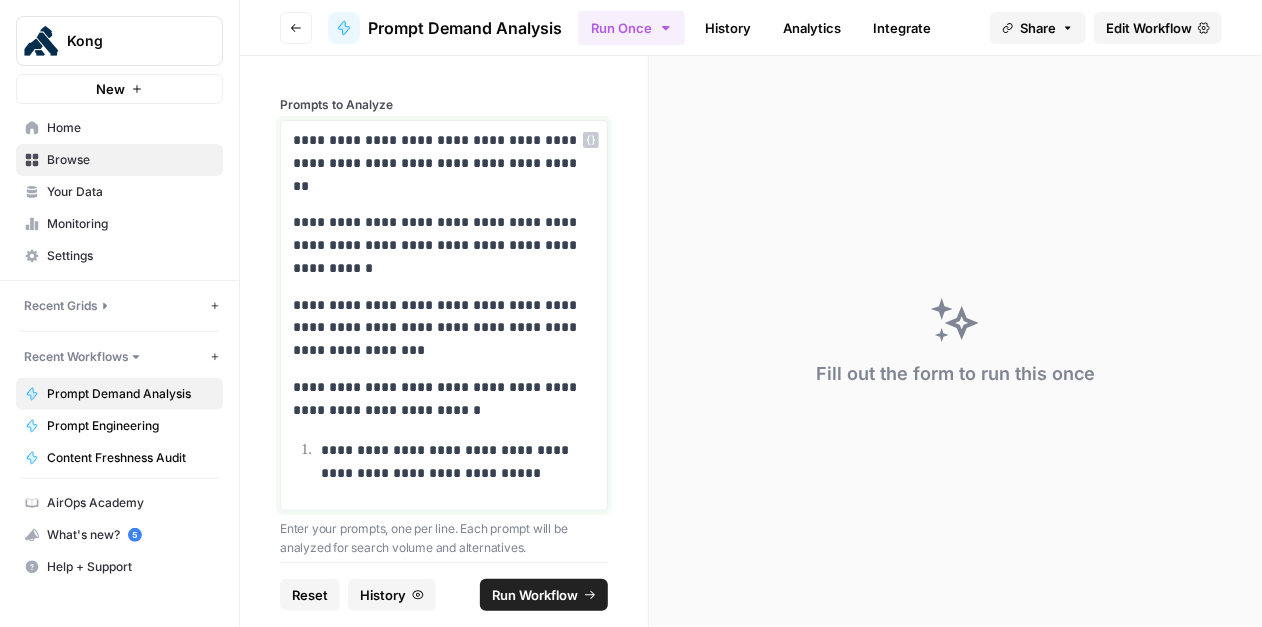 click on "**********" at bounding box center (458, 462) 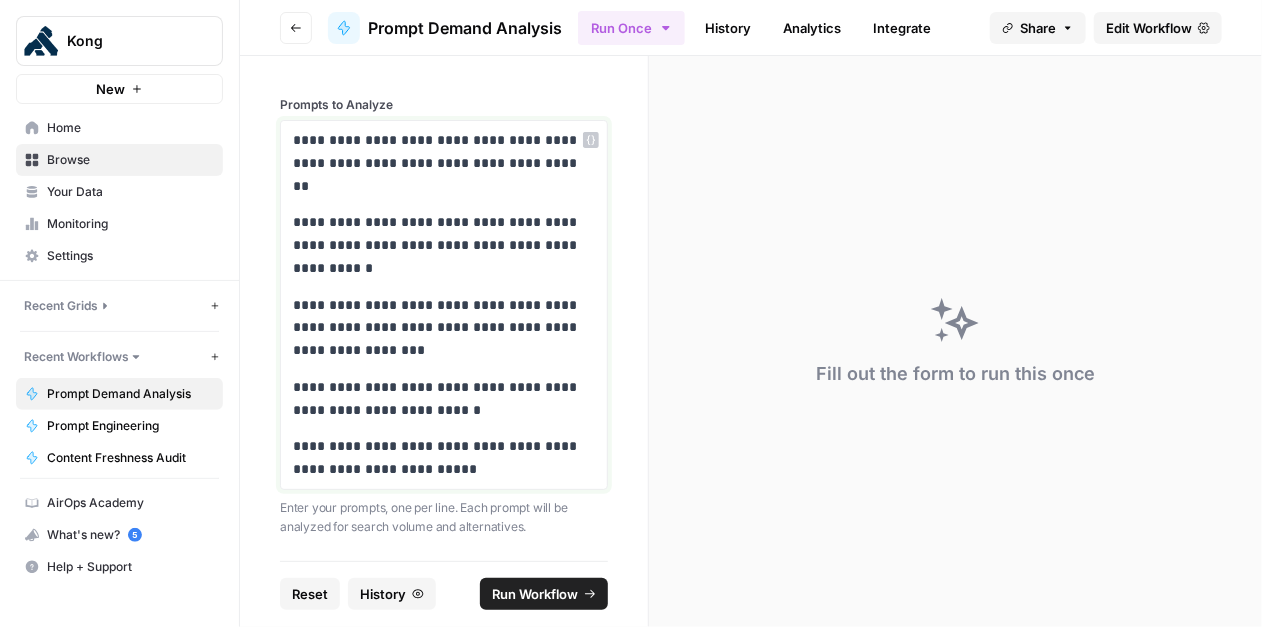 drag, startPoint x: 502, startPoint y: 306, endPoint x: 354, endPoint y: 305, distance: 148.00337 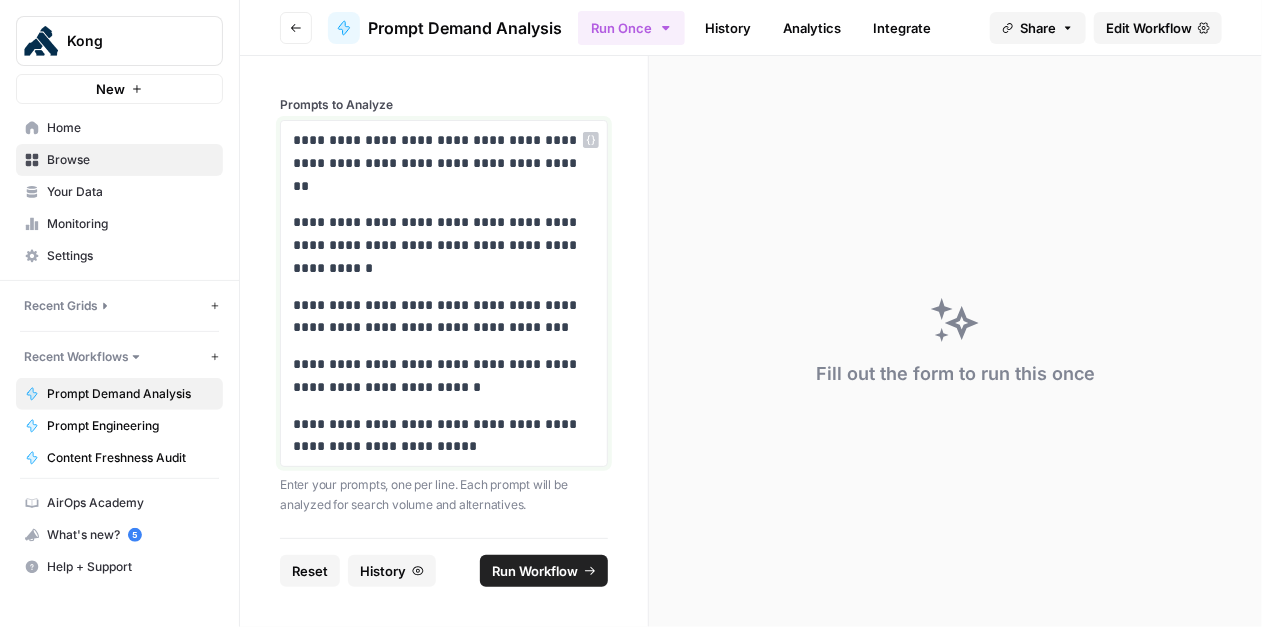 drag, startPoint x: 534, startPoint y: 330, endPoint x: 392, endPoint y: 334, distance: 142.05632 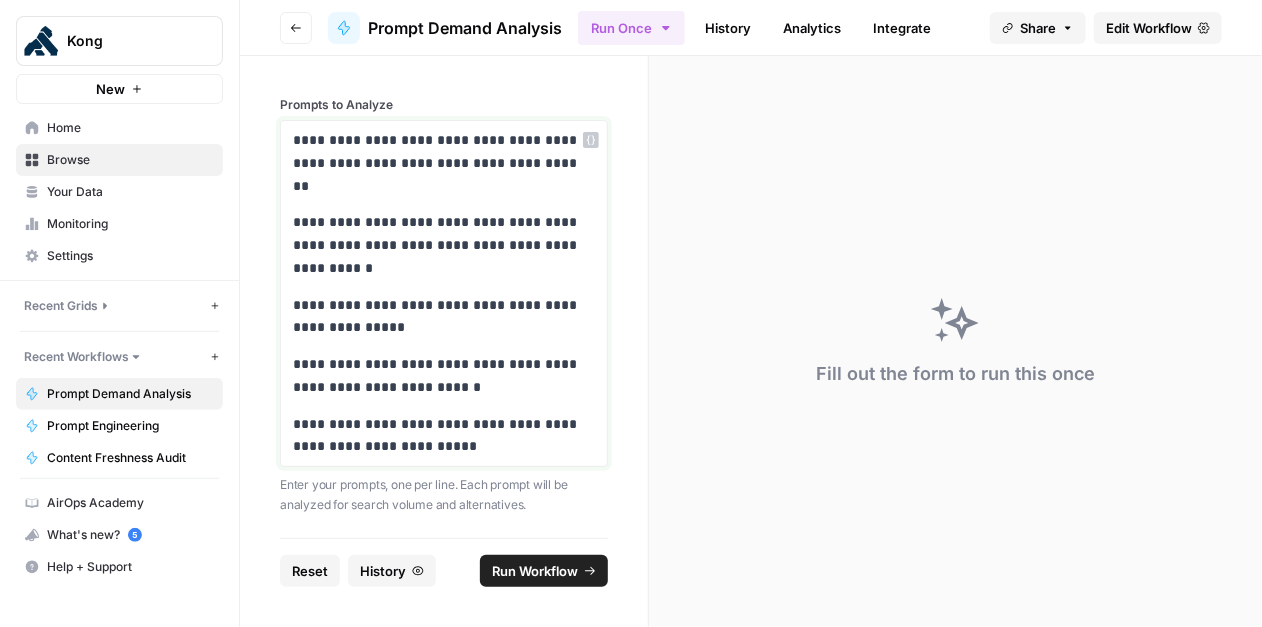 drag, startPoint x: 336, startPoint y: 140, endPoint x: 356, endPoint y: 144, distance: 20.396078 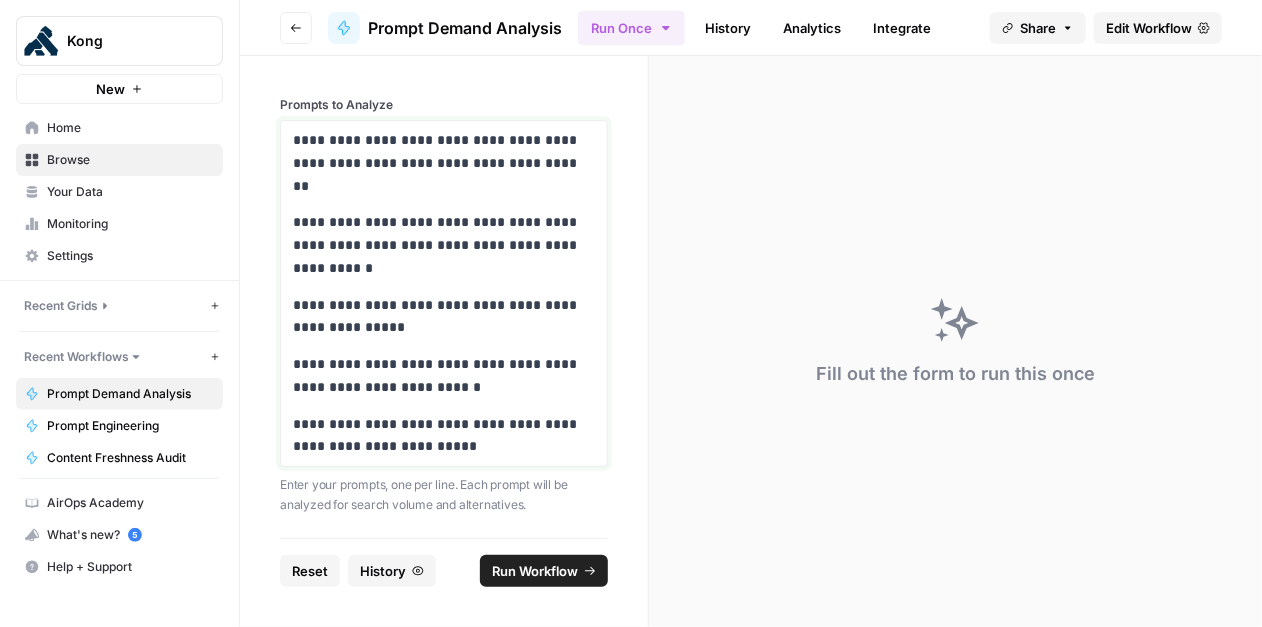 drag, startPoint x: 326, startPoint y: 162, endPoint x: 273, endPoint y: 161, distance: 53.009434 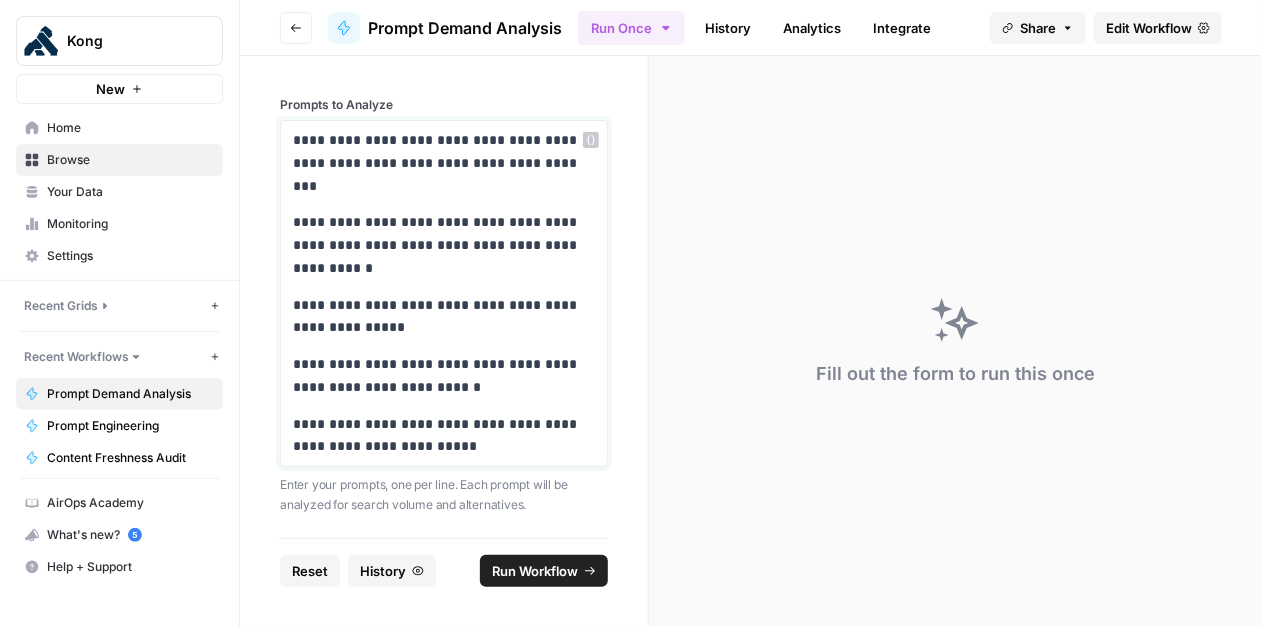 drag, startPoint x: 447, startPoint y: 163, endPoint x: 516, endPoint y: 176, distance: 70.21396 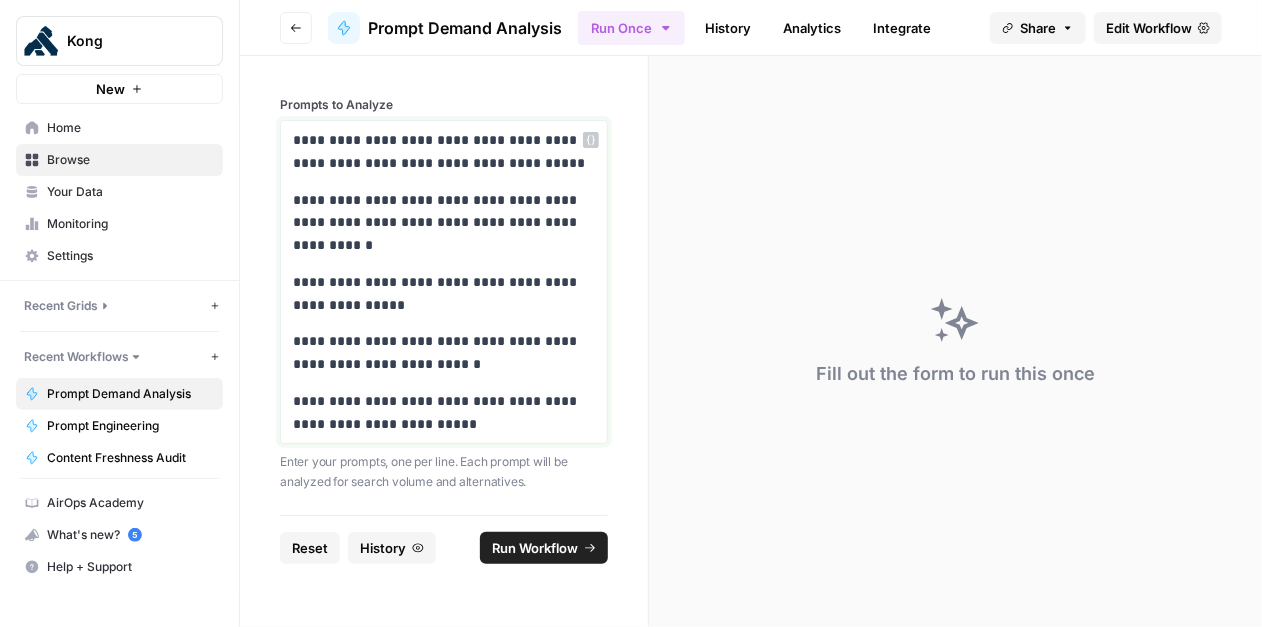 click on "**********" at bounding box center [444, 223] 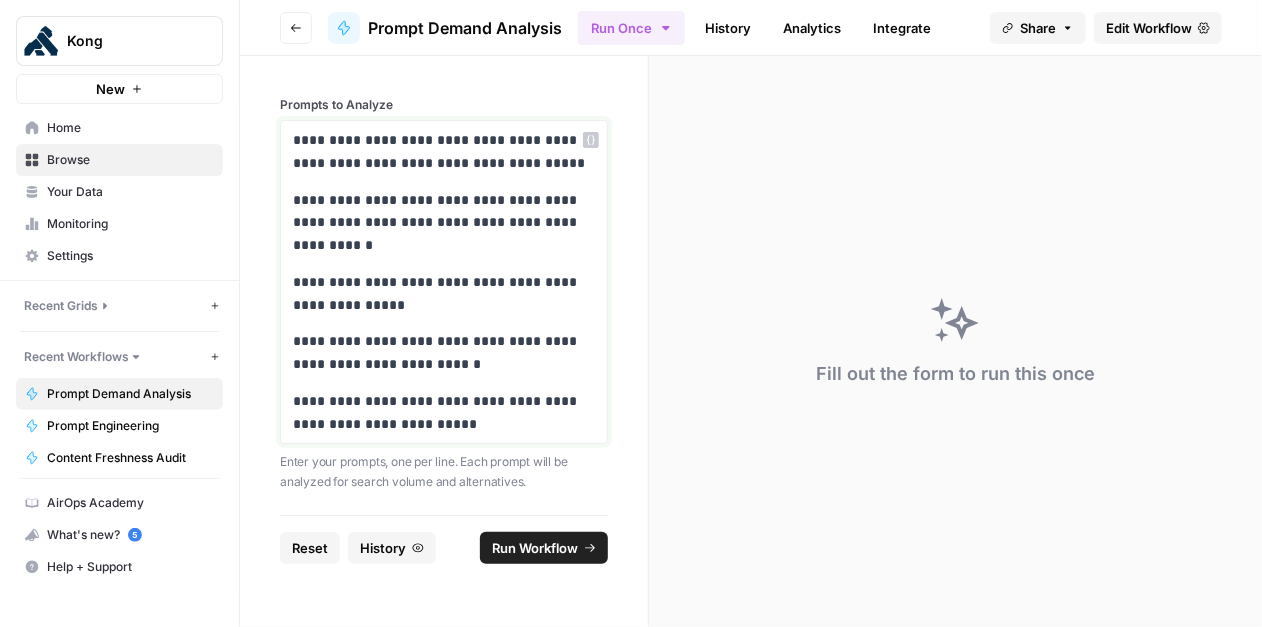 drag, startPoint x: 308, startPoint y: 224, endPoint x: 382, endPoint y: 232, distance: 74.431175 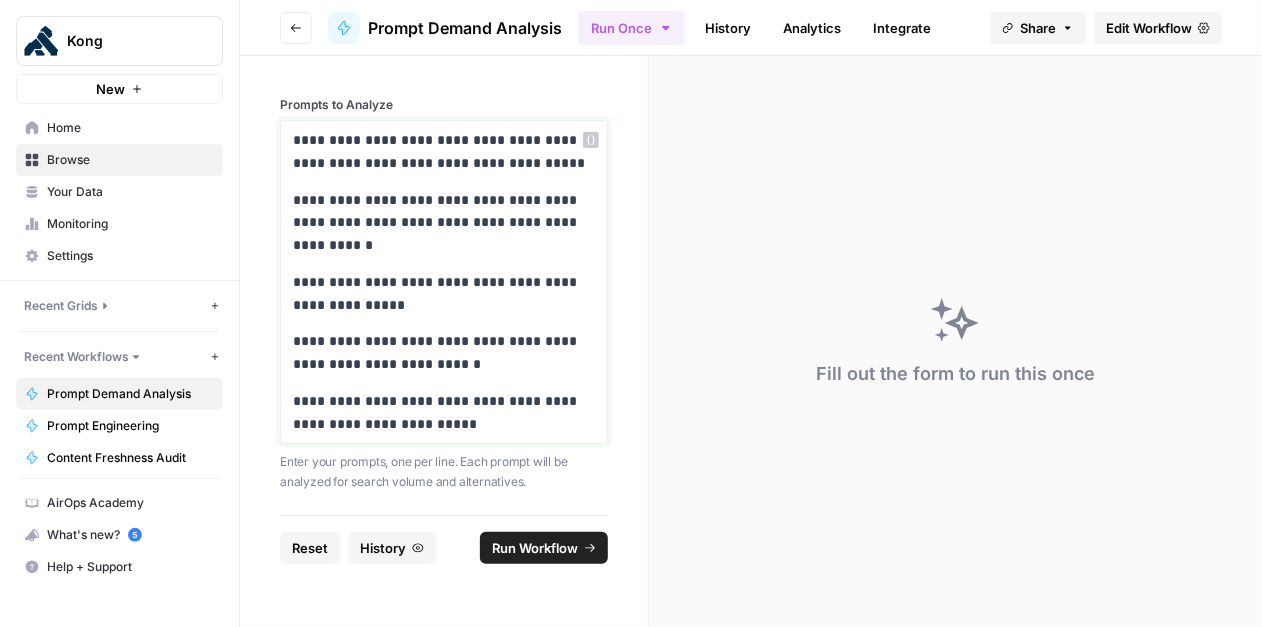 click on "**********" at bounding box center (444, 223) 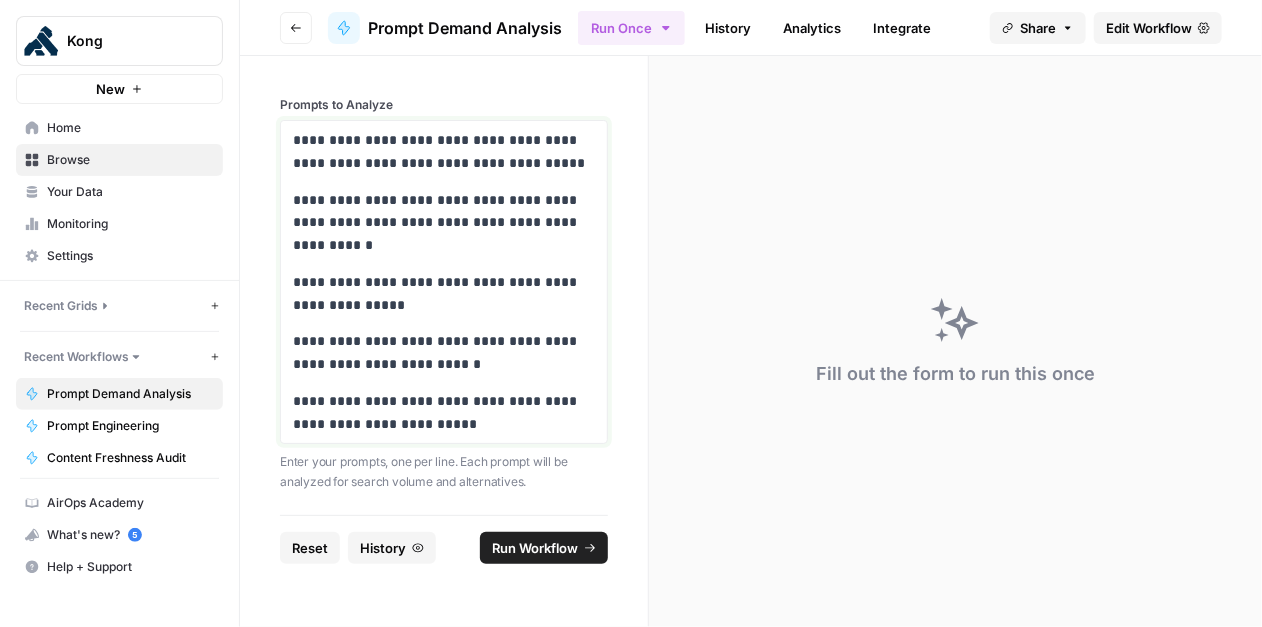 drag, startPoint x: 337, startPoint y: 240, endPoint x: 275, endPoint y: 197, distance: 75.45197 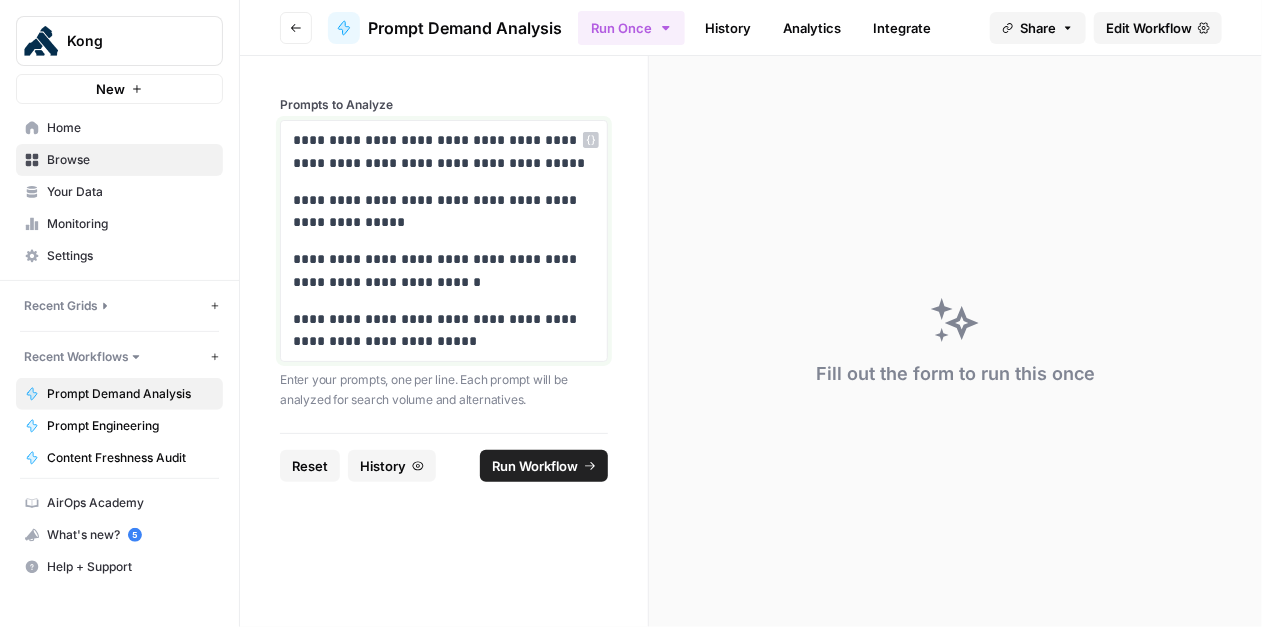 click on "**********" at bounding box center (444, 152) 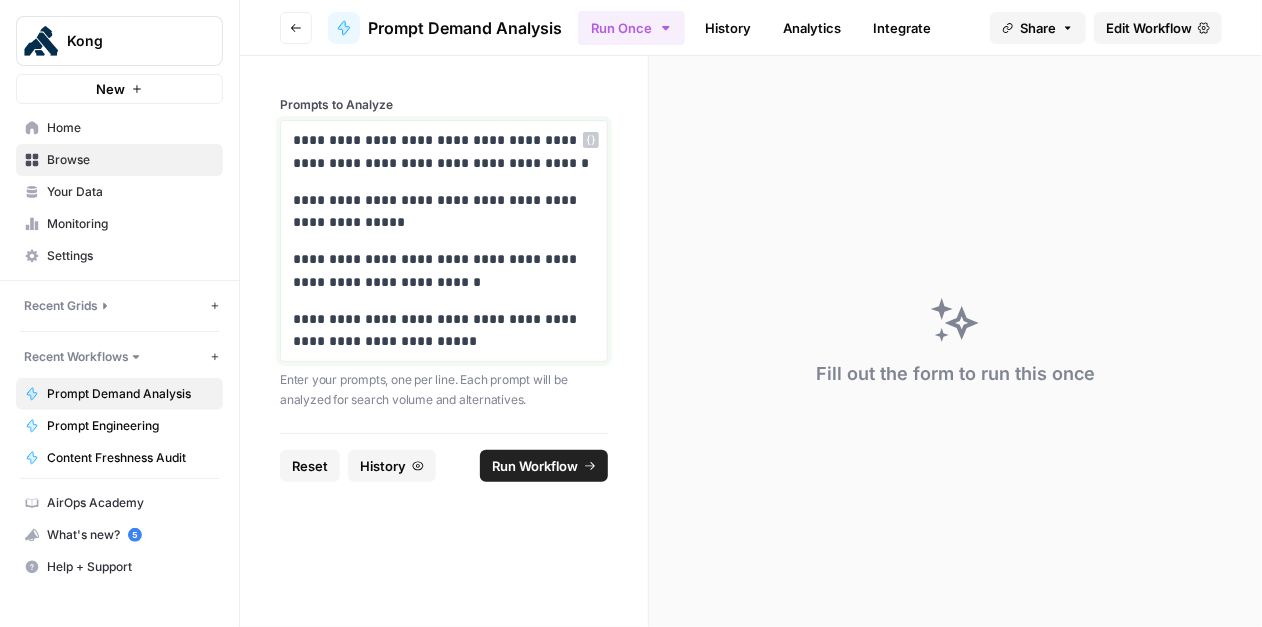 click on "**********" at bounding box center [444, 212] 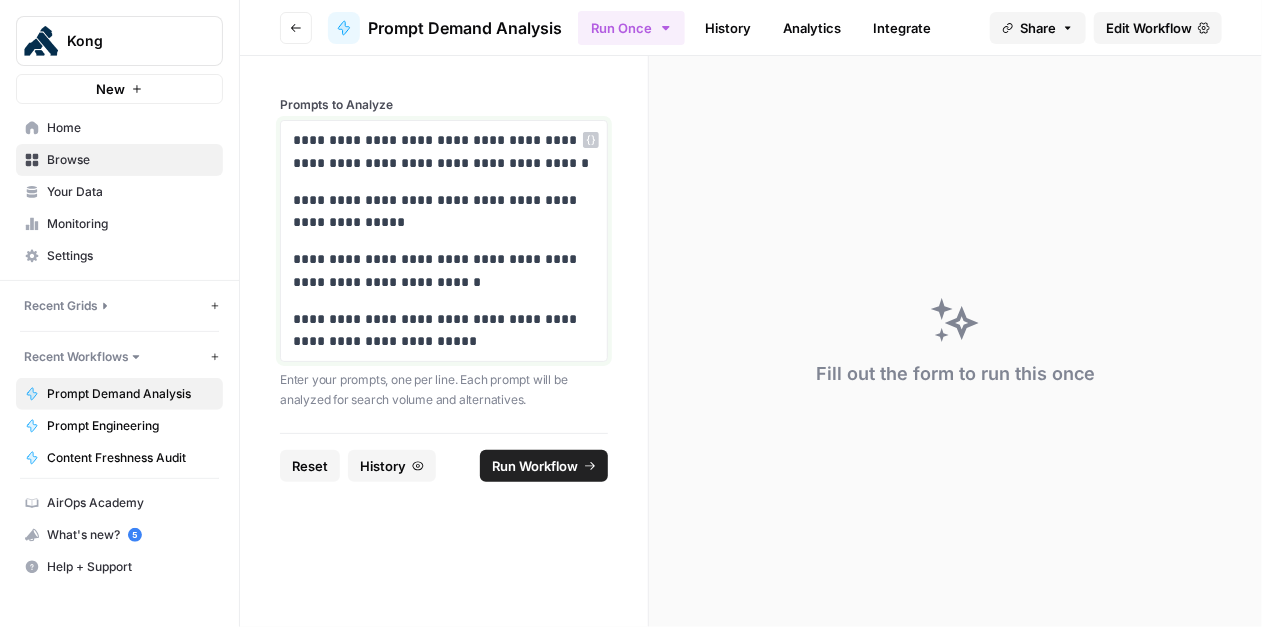 click on "**********" at bounding box center (444, 271) 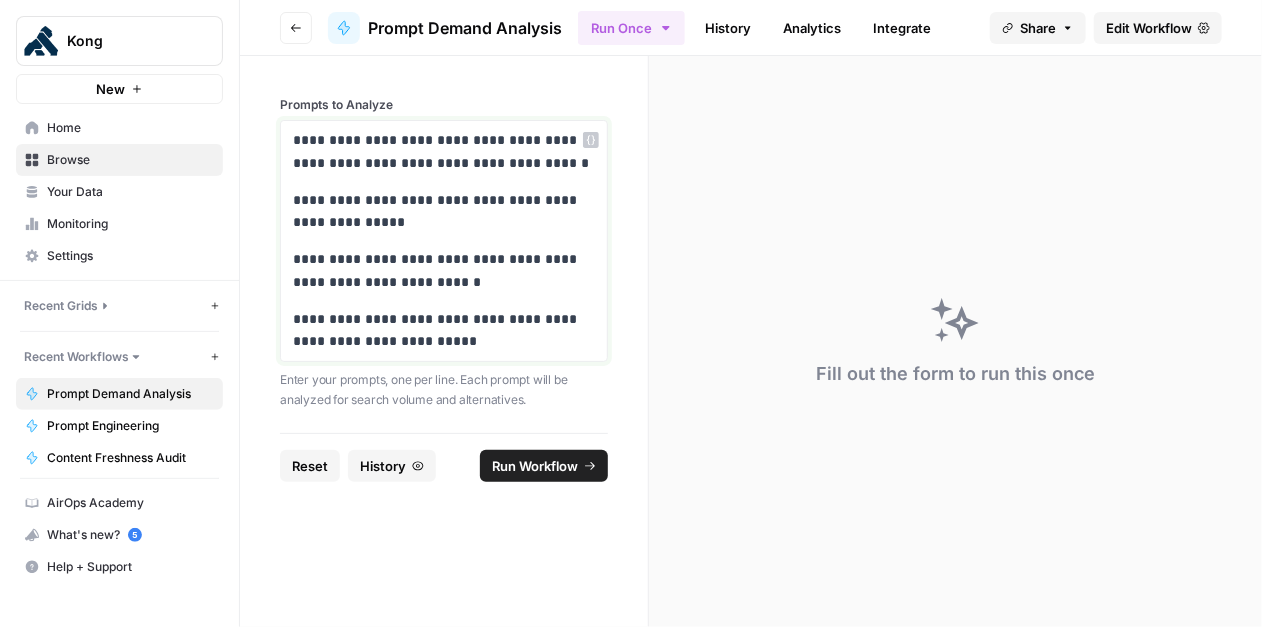 click on "**********" at bounding box center (444, 271) 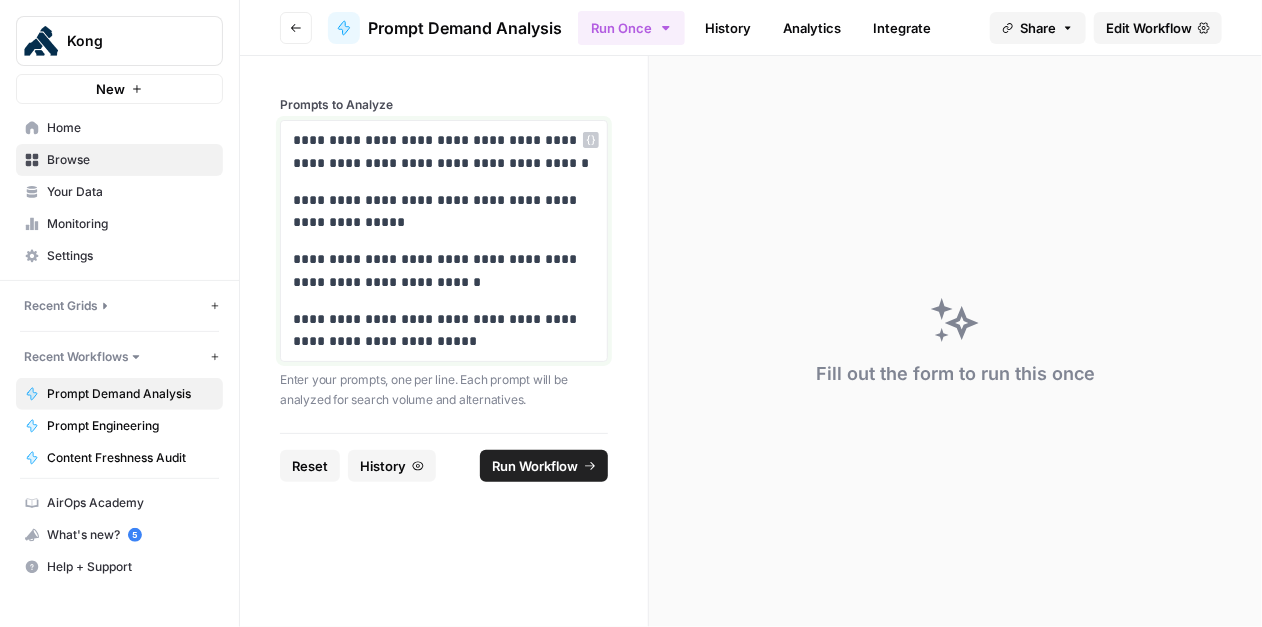 click on "**********" at bounding box center [444, 331] 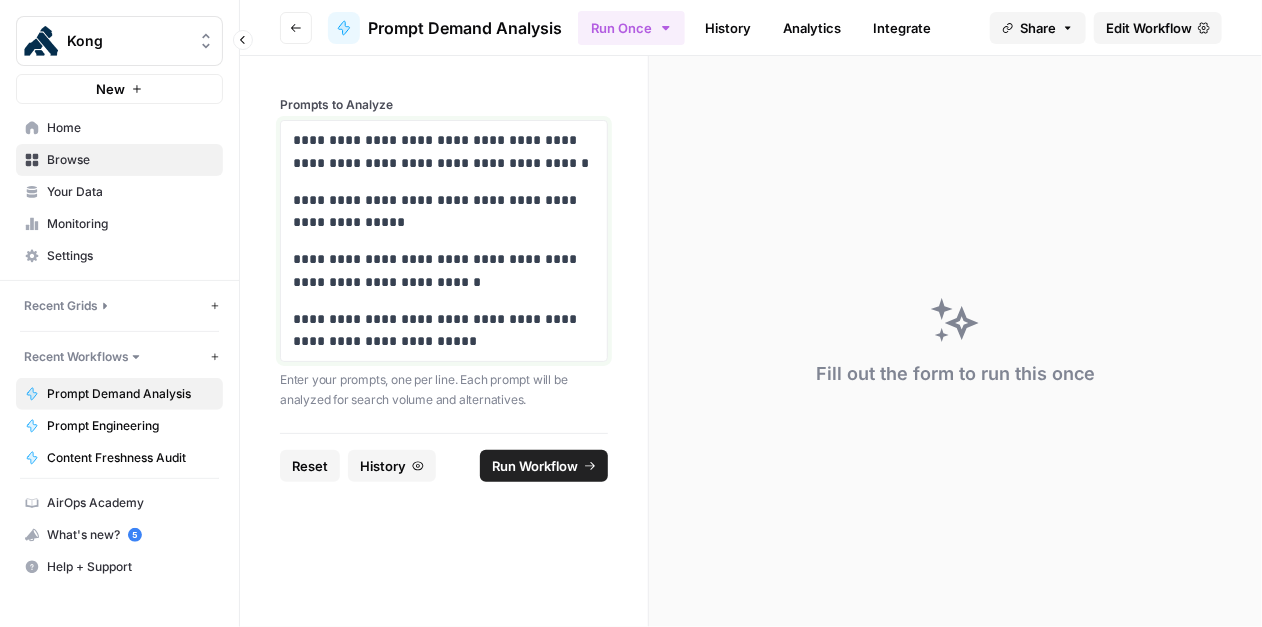 drag, startPoint x: 479, startPoint y: 341, endPoint x: 229, endPoint y: 150, distance: 314.61246 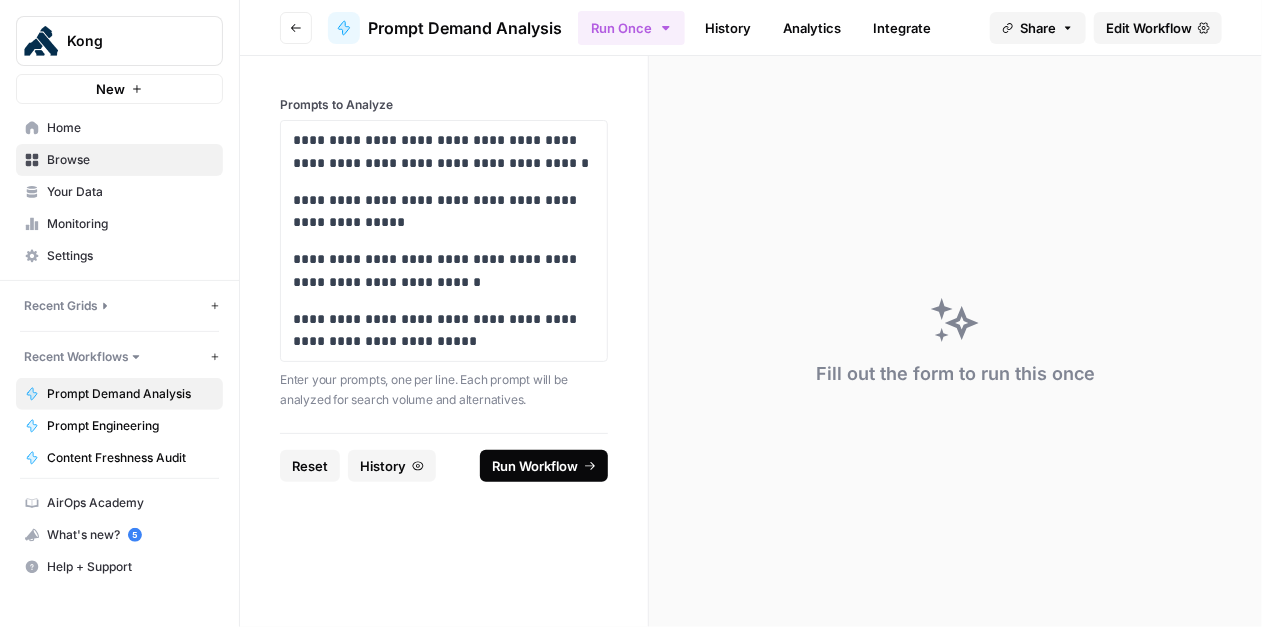 click on "Run Workflow" at bounding box center [535, 466] 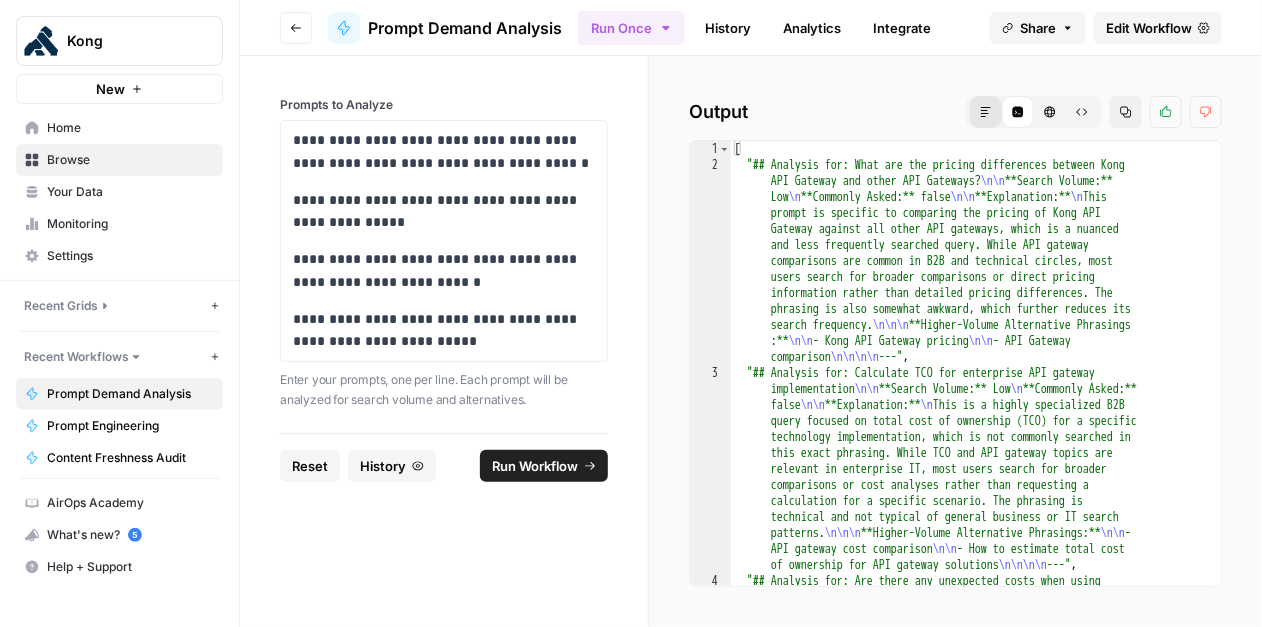click 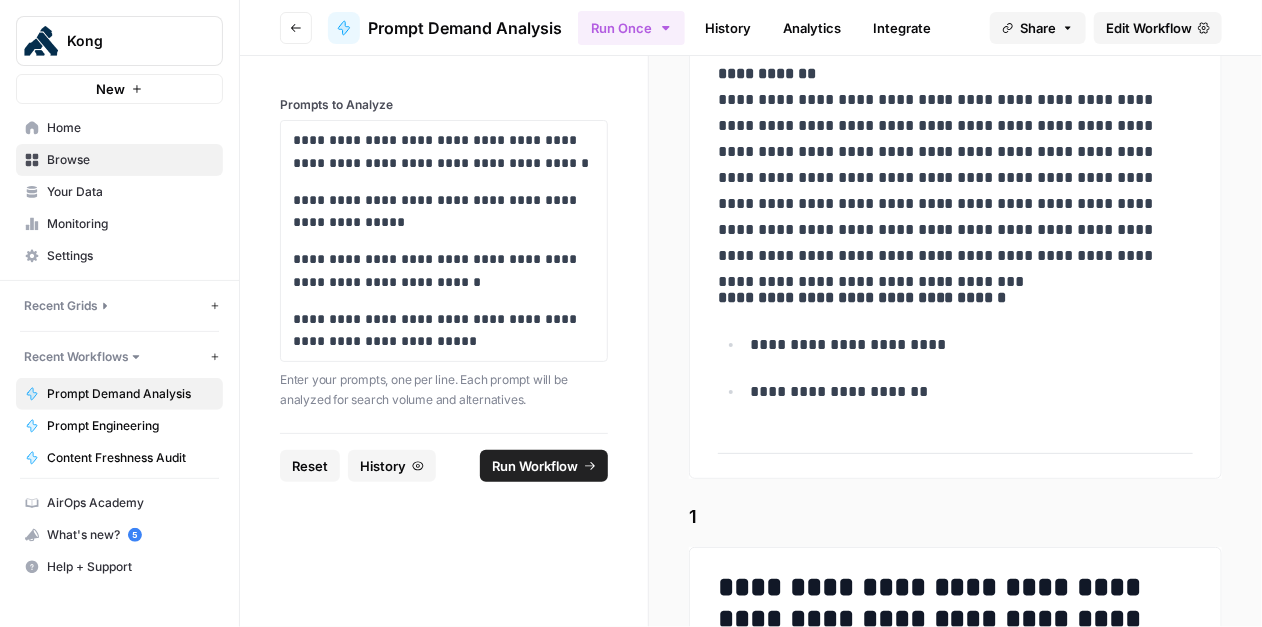 scroll, scrollTop: 400, scrollLeft: 0, axis: vertical 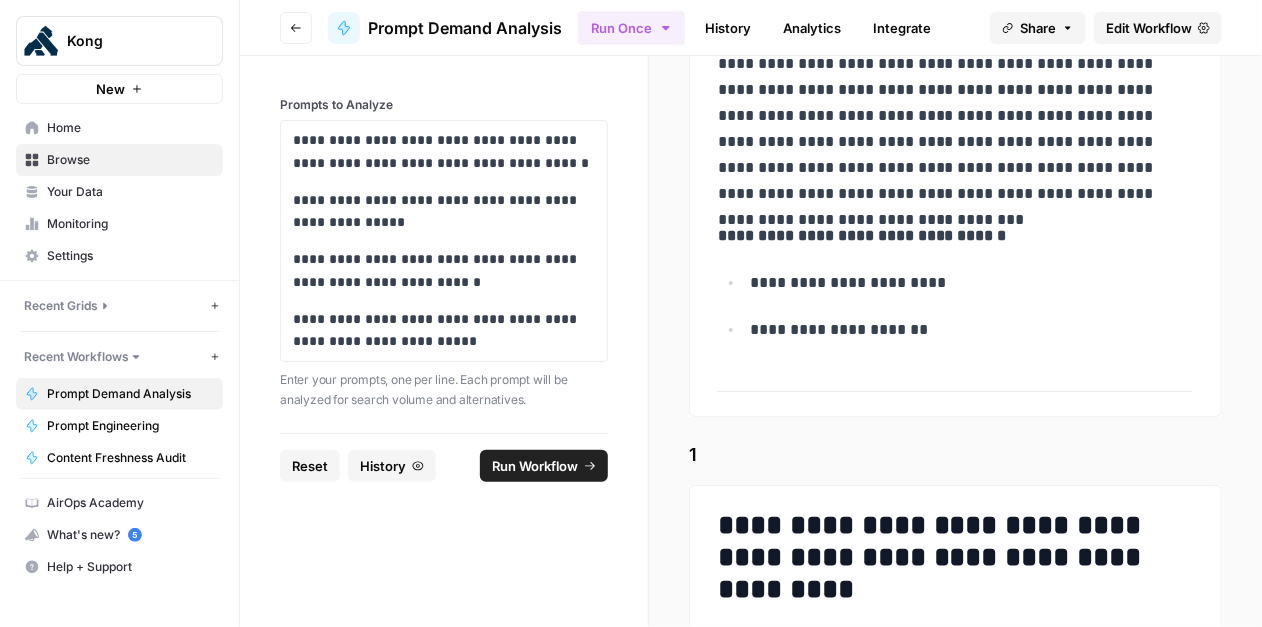 click on "**********" at bounding box center (972, 330) 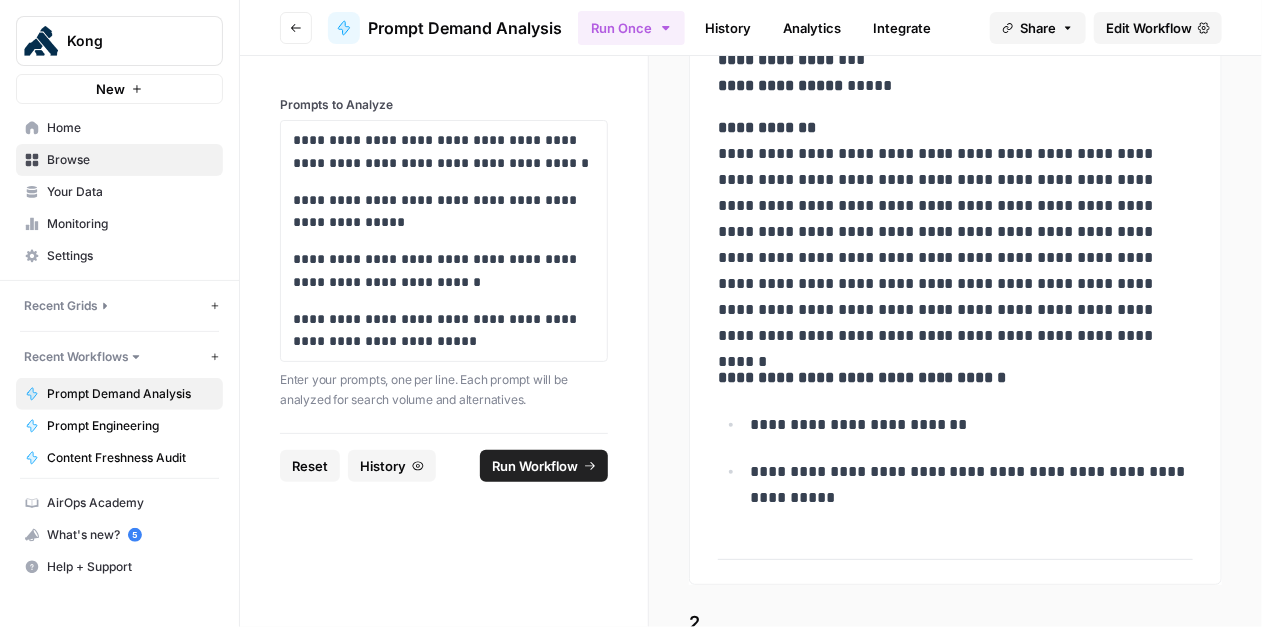 scroll, scrollTop: 1032, scrollLeft: 0, axis: vertical 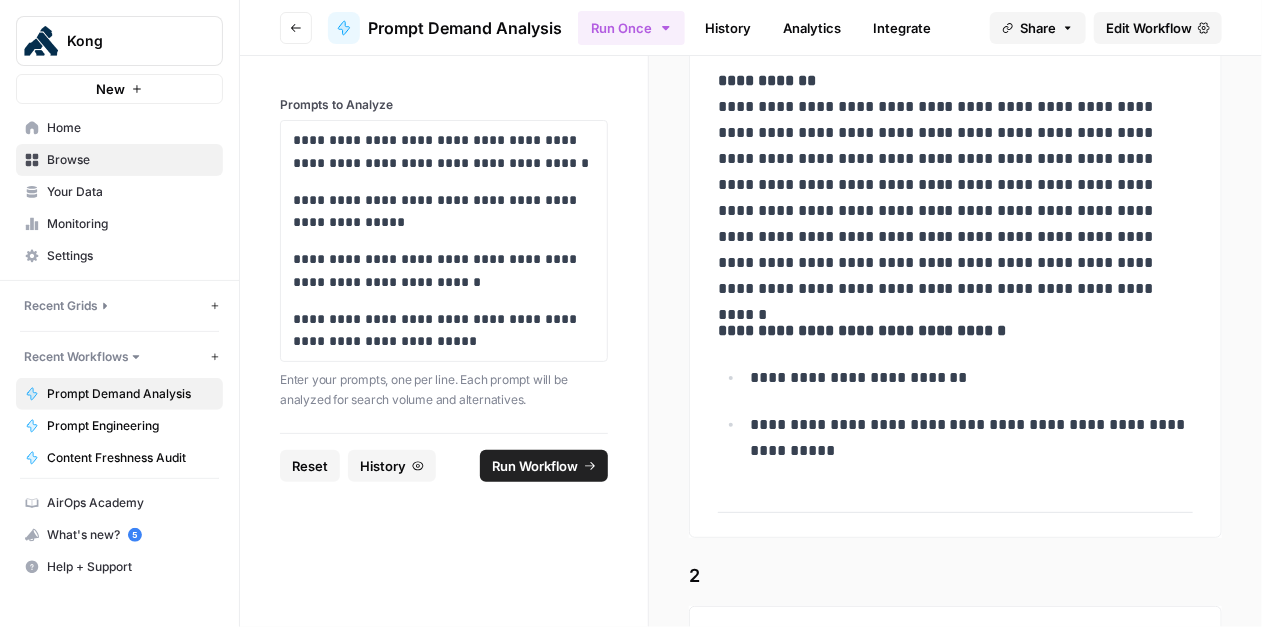 click on "**********" at bounding box center (955, 414) 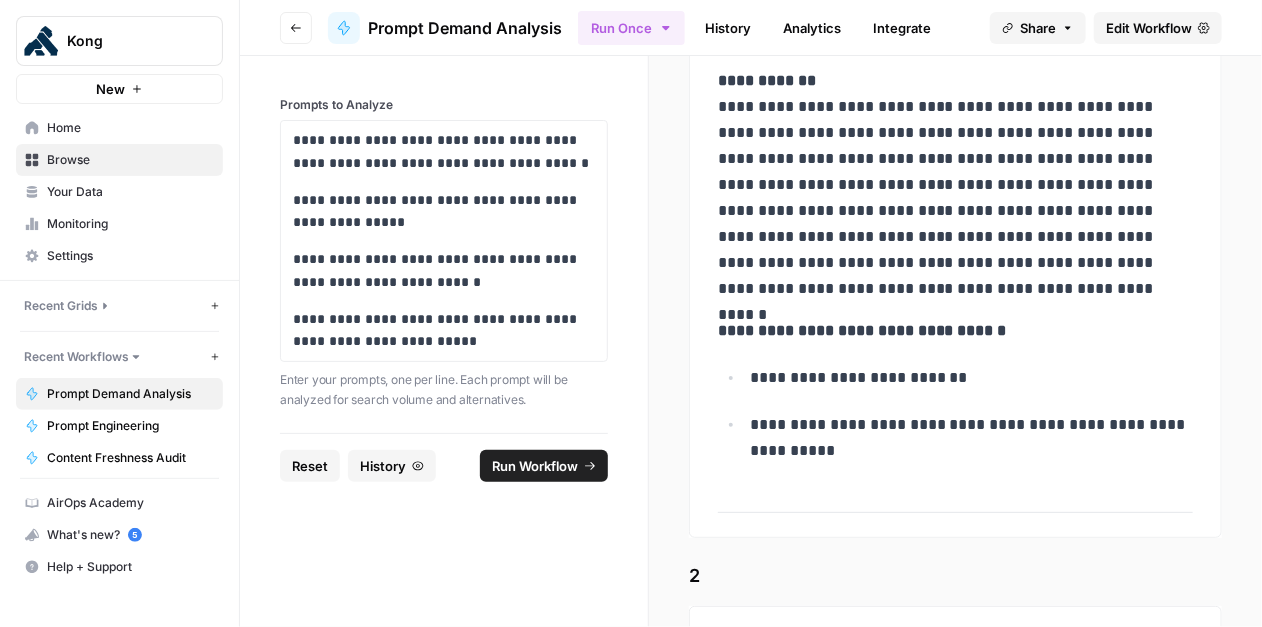 drag, startPoint x: 804, startPoint y: 380, endPoint x: 985, endPoint y: 386, distance: 181.09943 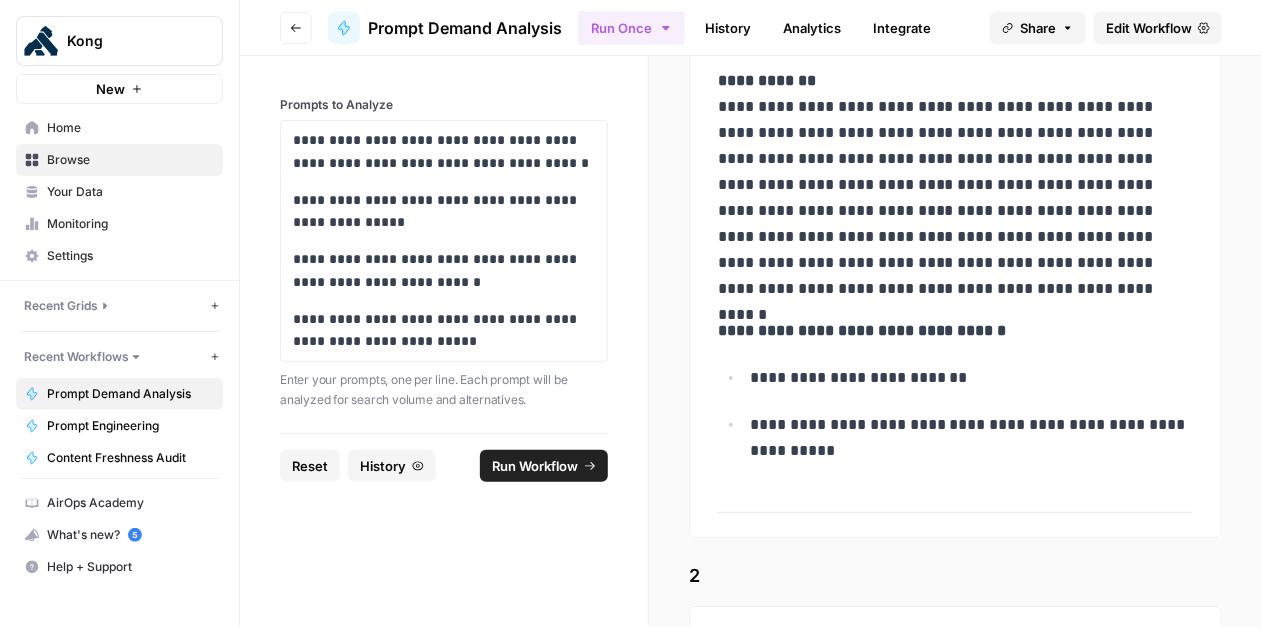 click on "**********" at bounding box center (972, 438) 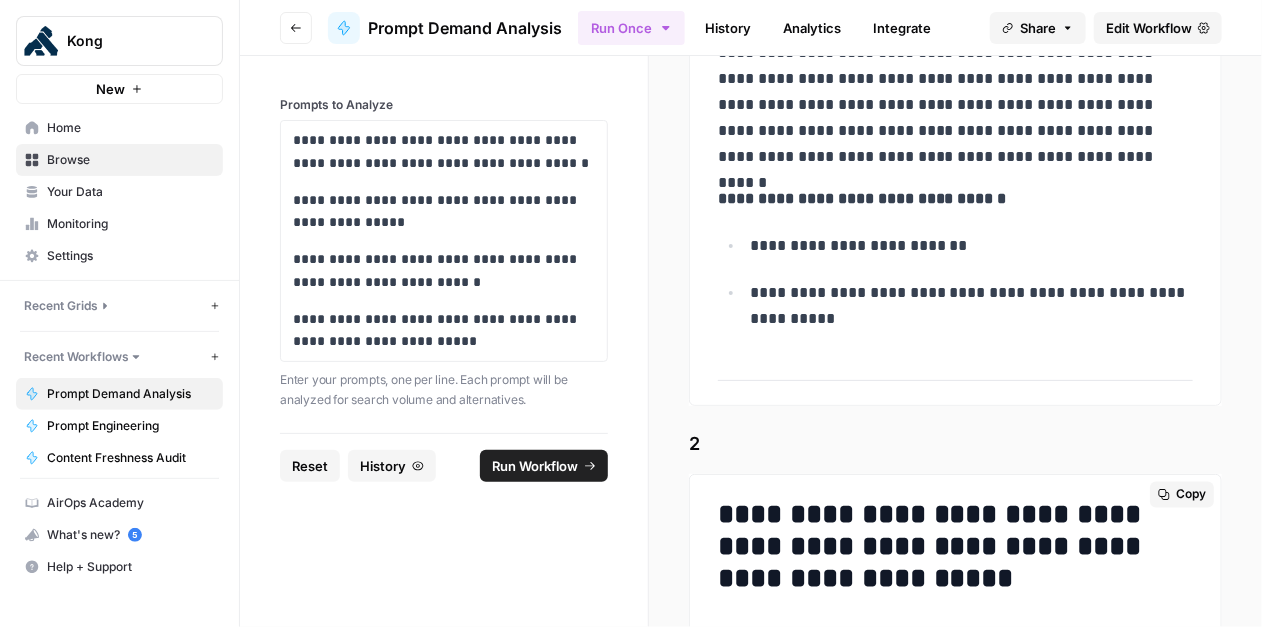 scroll, scrollTop: 1159, scrollLeft: 0, axis: vertical 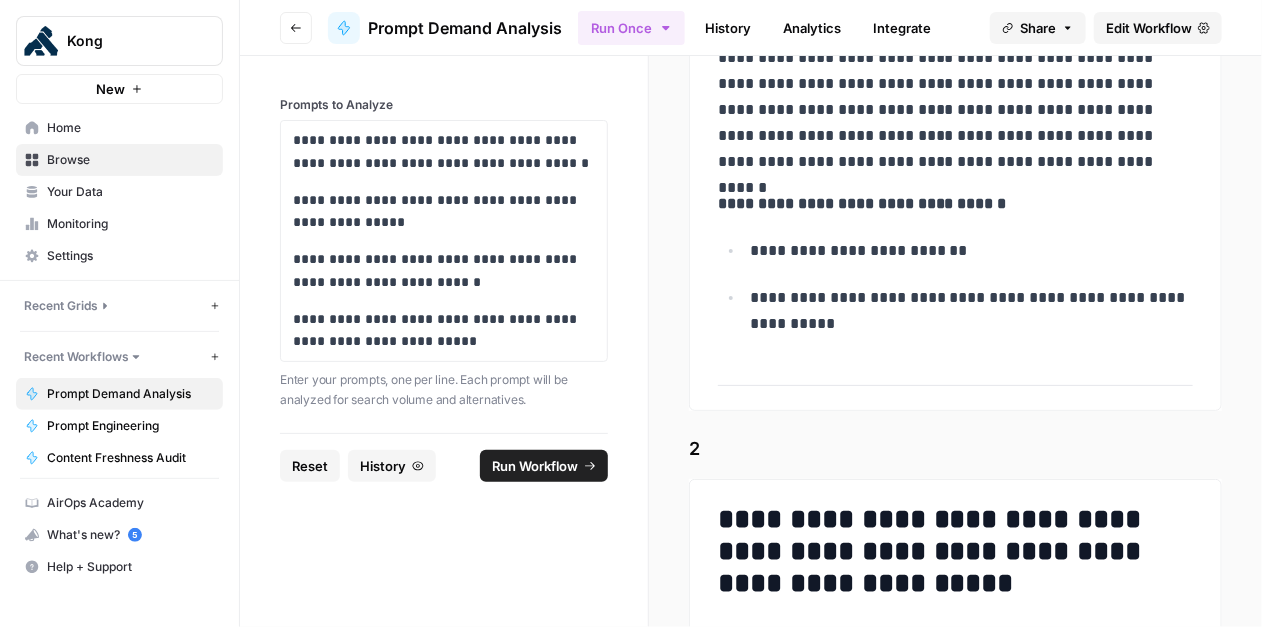 drag, startPoint x: 967, startPoint y: 253, endPoint x: 748, endPoint y: 256, distance: 219.02055 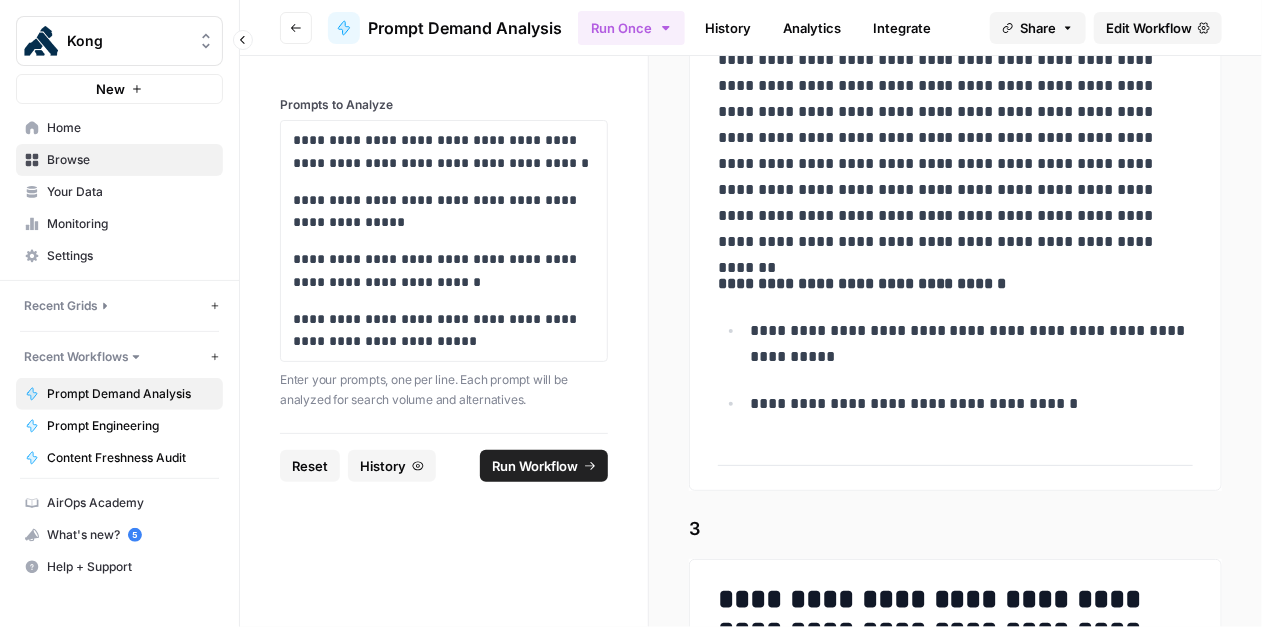 scroll, scrollTop: 1837, scrollLeft: 0, axis: vertical 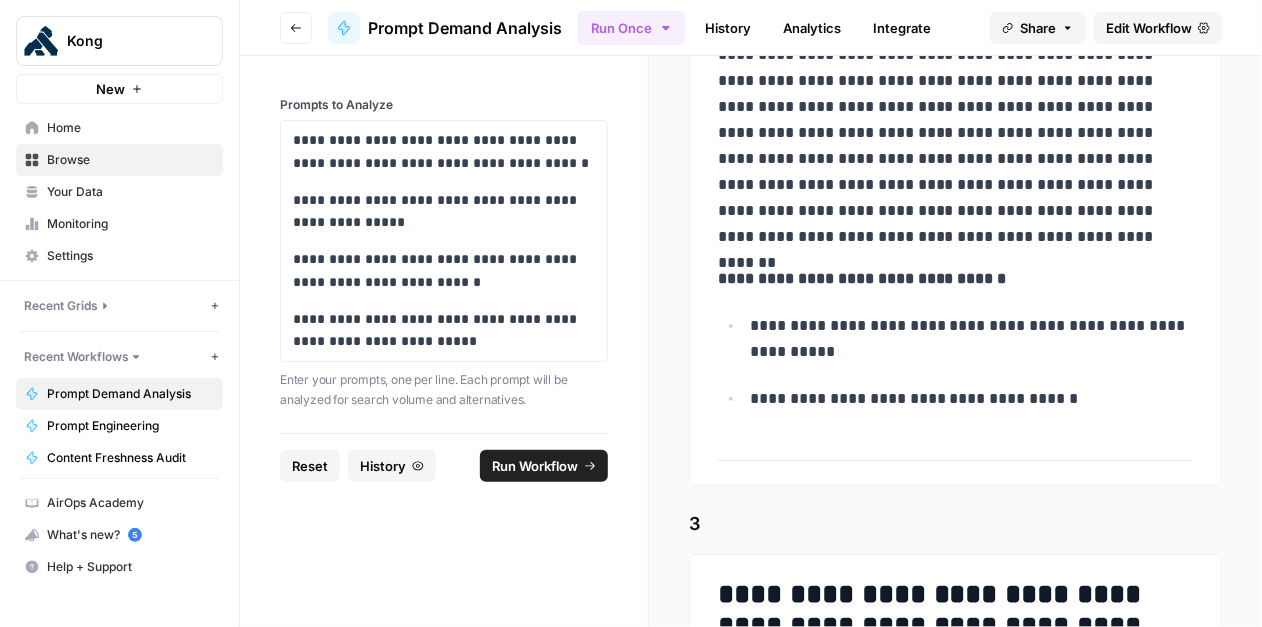 drag, startPoint x: 749, startPoint y: 396, endPoint x: 1080, endPoint y: 396, distance: 331 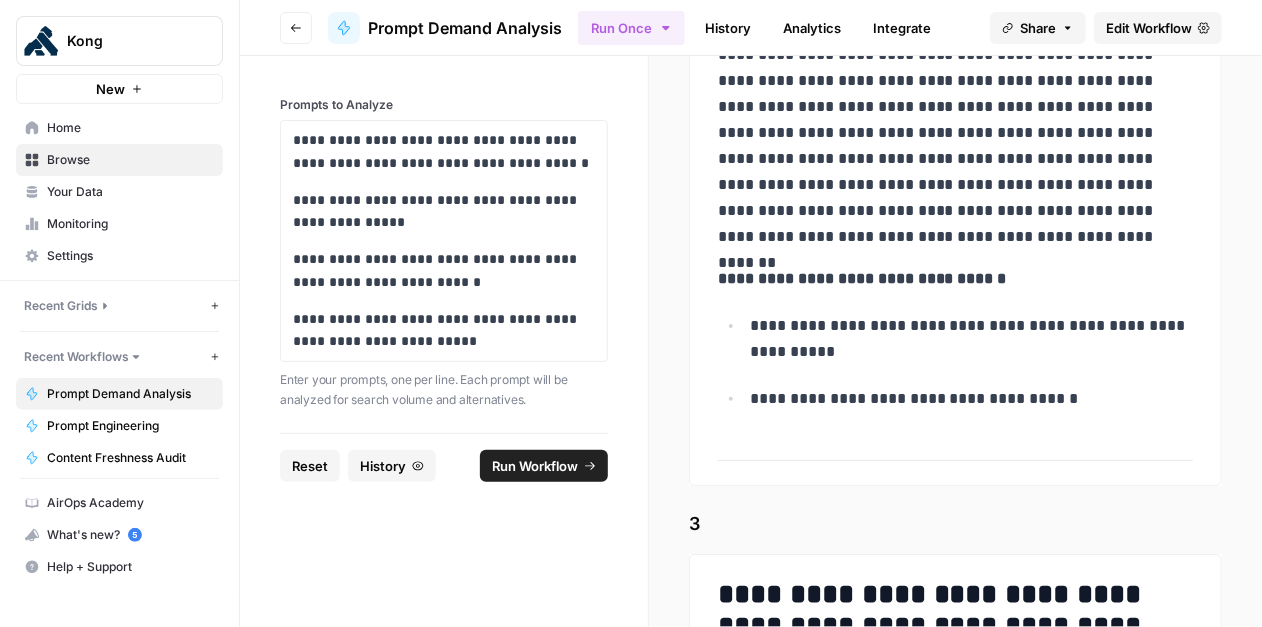 click on "**********" at bounding box center (972, 399) 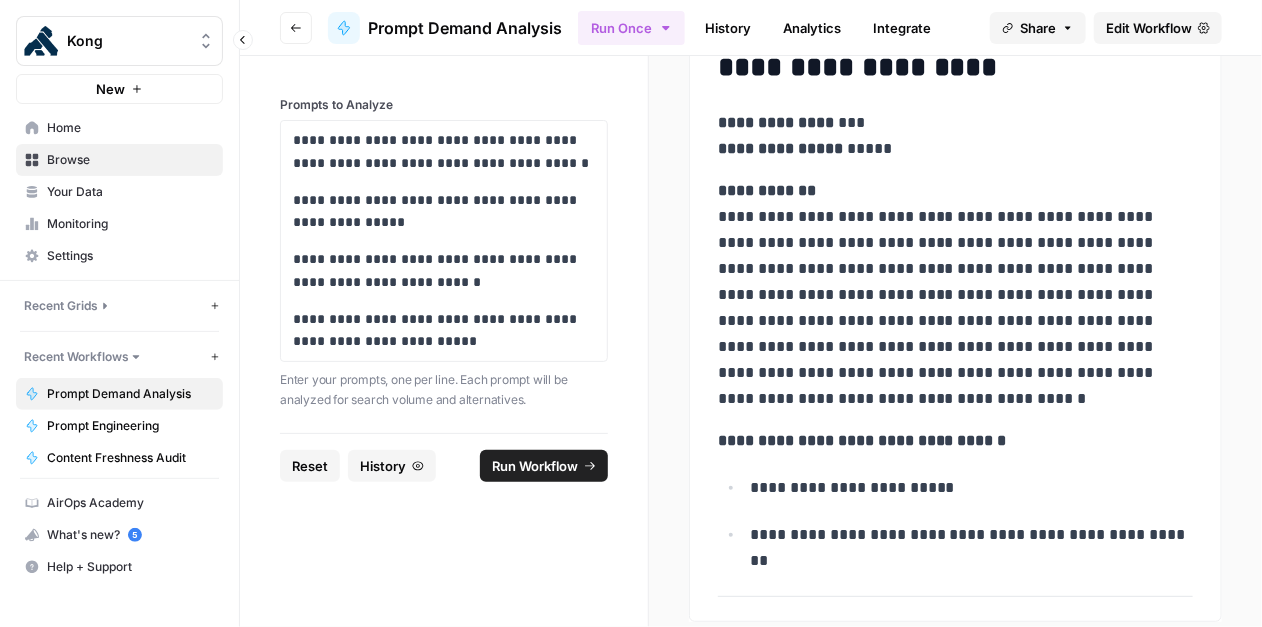 scroll, scrollTop: 2459, scrollLeft: 0, axis: vertical 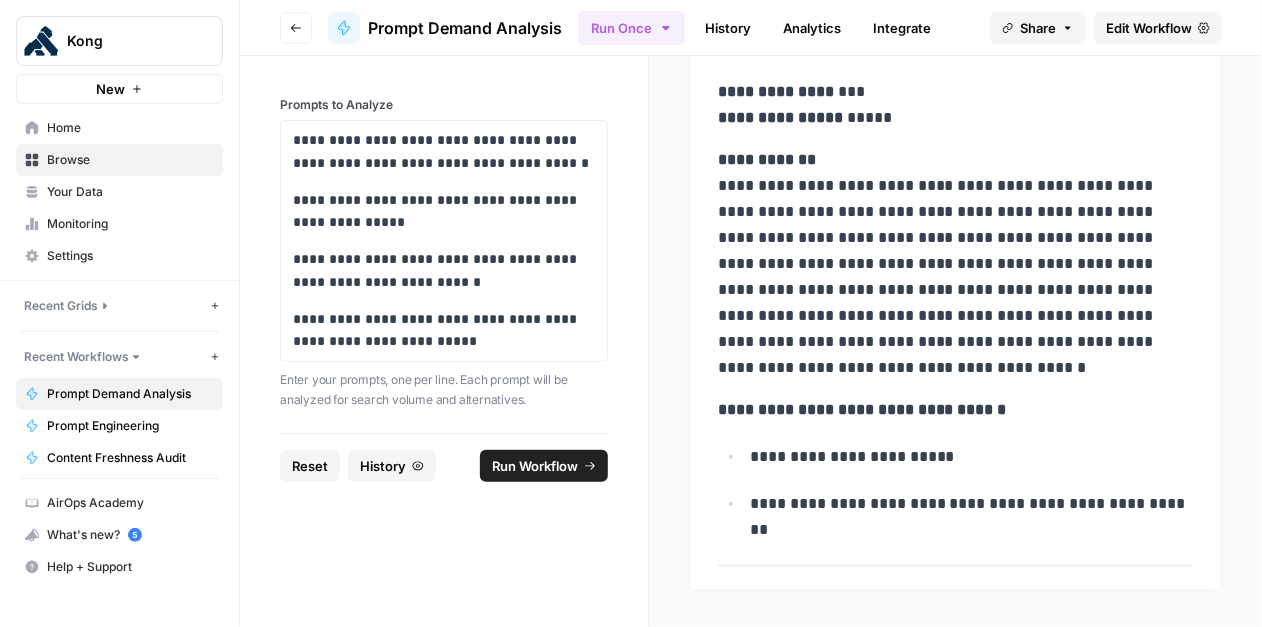 drag, startPoint x: 877, startPoint y: 453, endPoint x: 736, endPoint y: 457, distance: 141.05673 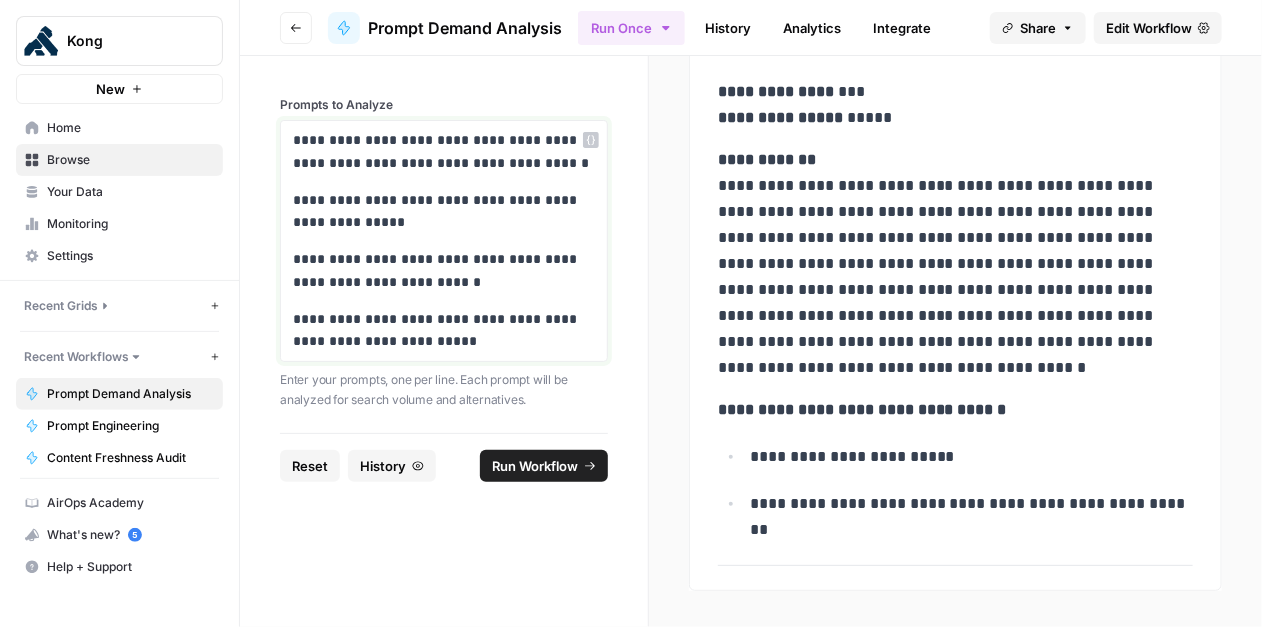 drag, startPoint x: 294, startPoint y: 137, endPoint x: 477, endPoint y: 394, distance: 315.49643 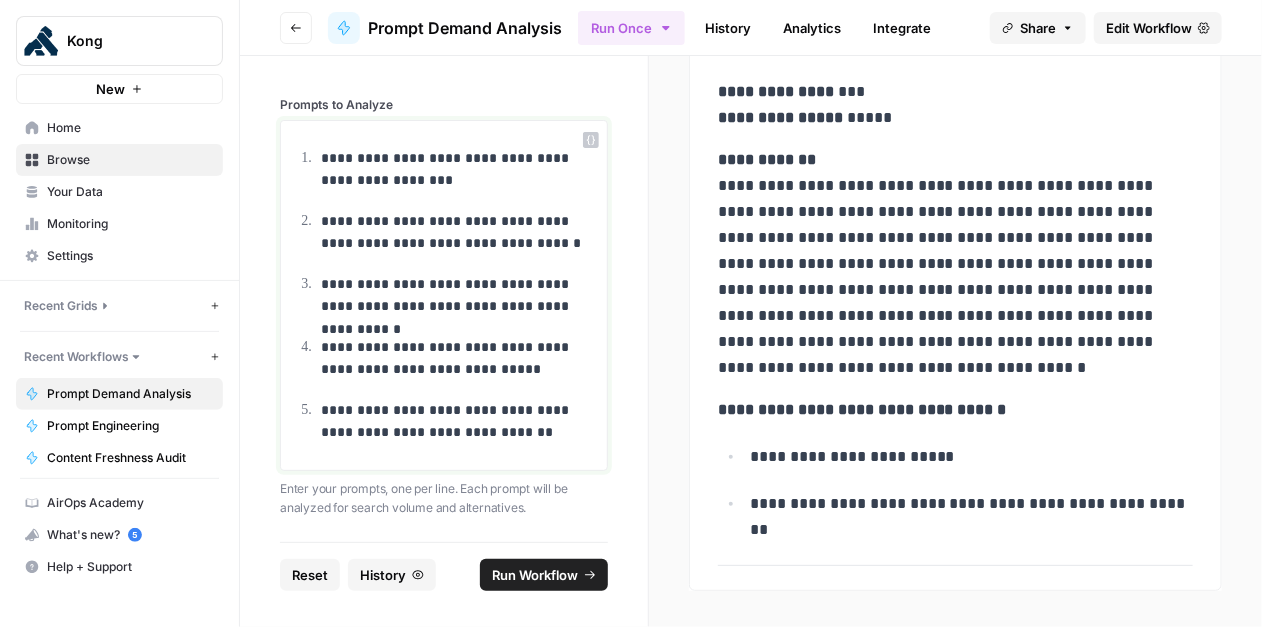 click on "**********" at bounding box center (455, 170) 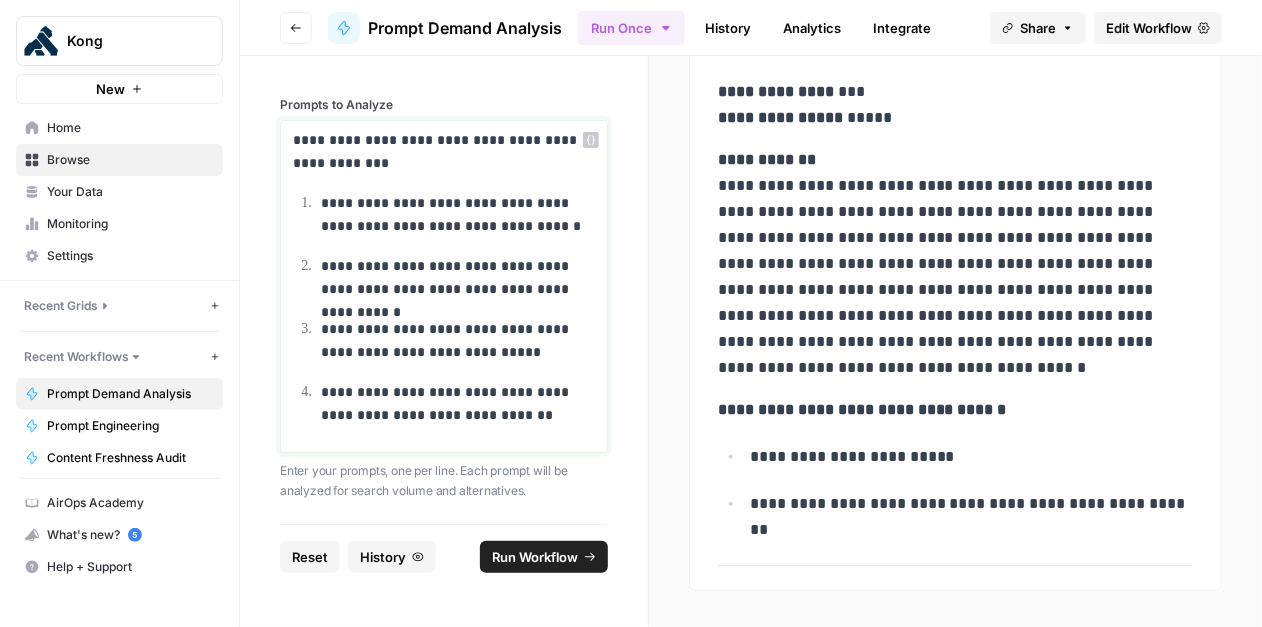 drag, startPoint x: 320, startPoint y: 203, endPoint x: 335, endPoint y: 220, distance: 22.671568 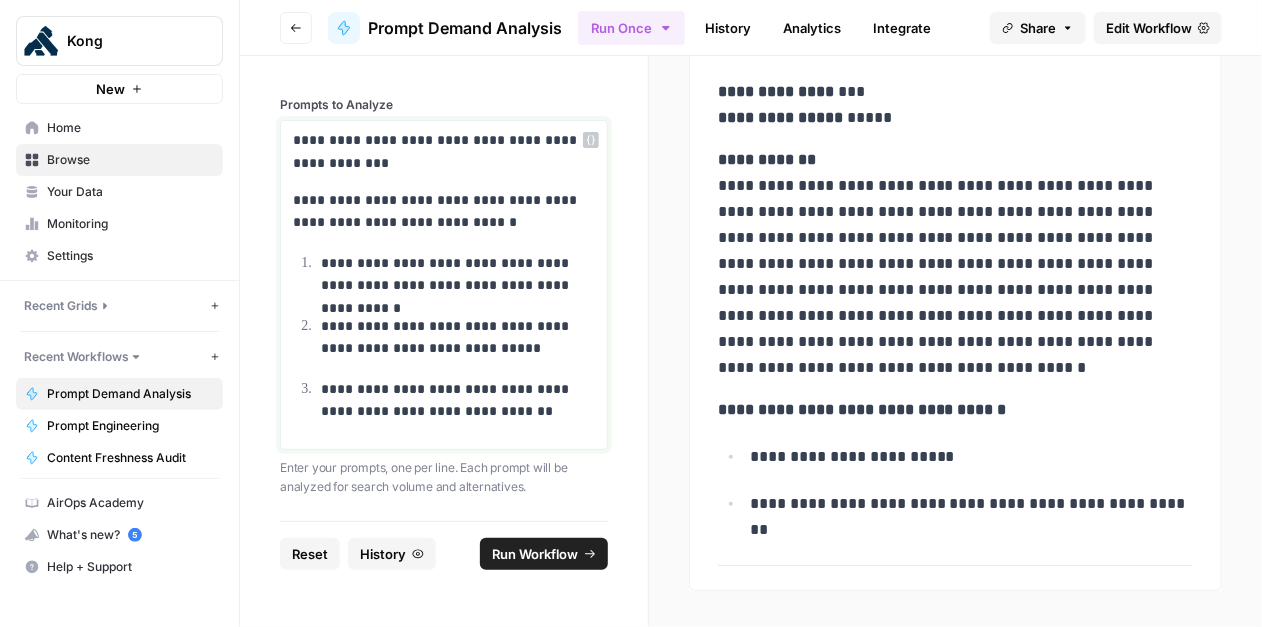 click on "**********" at bounding box center [458, 275] 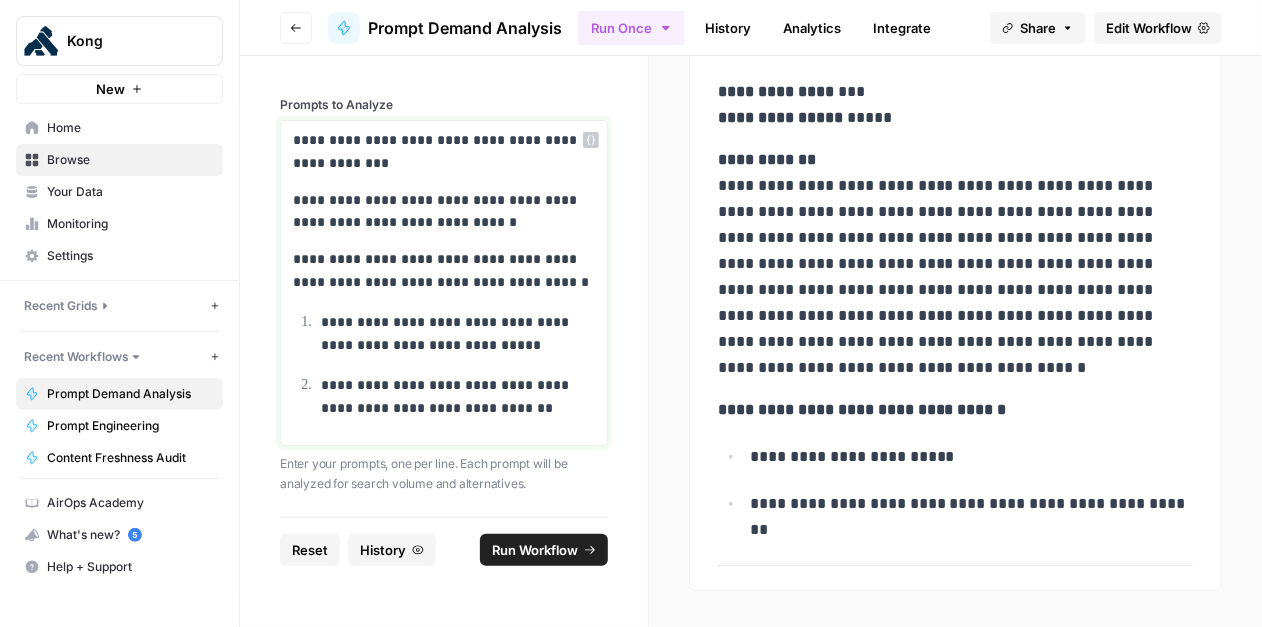 click on "**********" at bounding box center [455, 334] 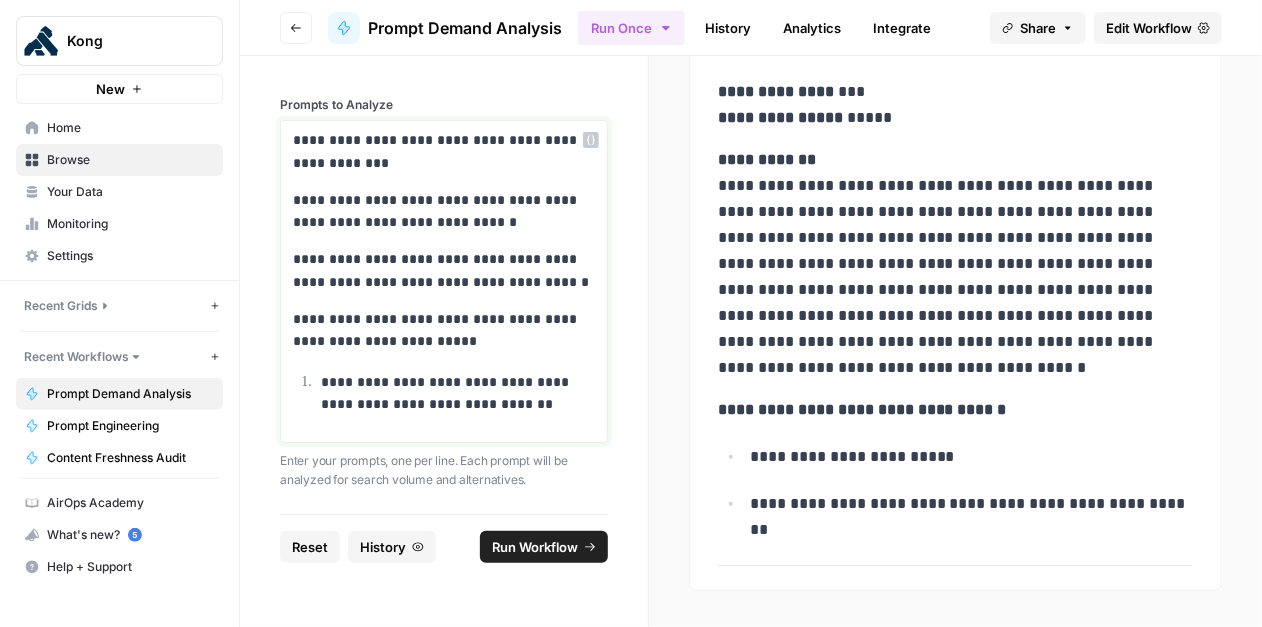 click on "**********" at bounding box center [458, 394] 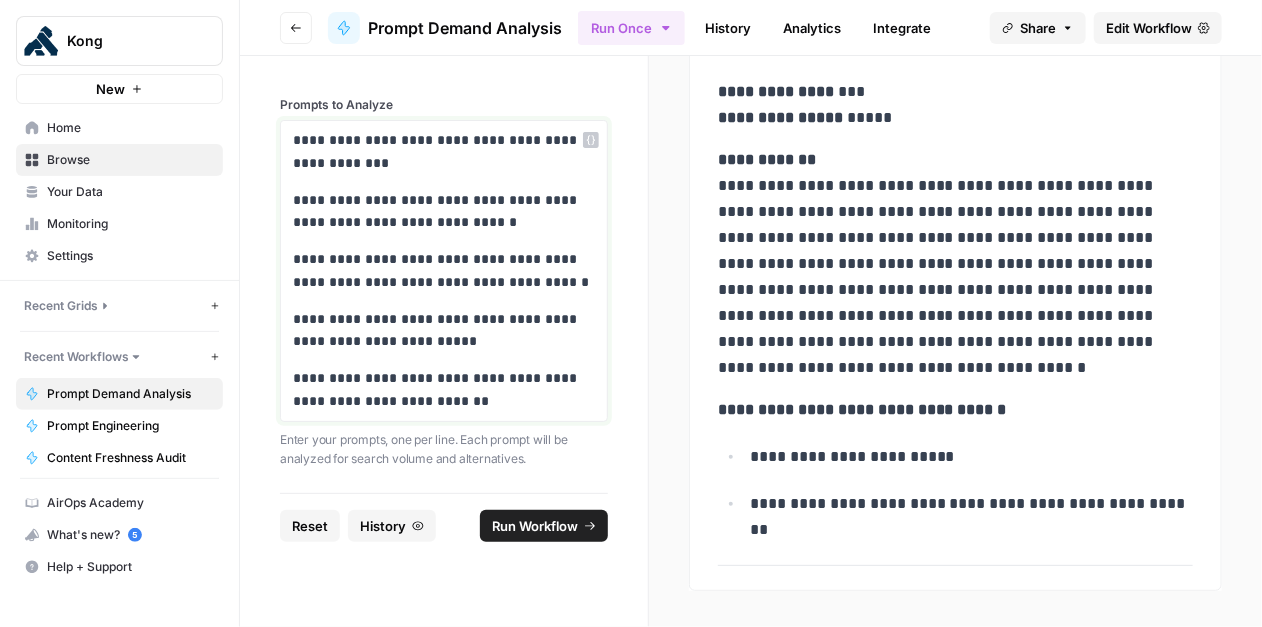 drag, startPoint x: 440, startPoint y: 166, endPoint x: 286, endPoint y: 132, distance: 157.70859 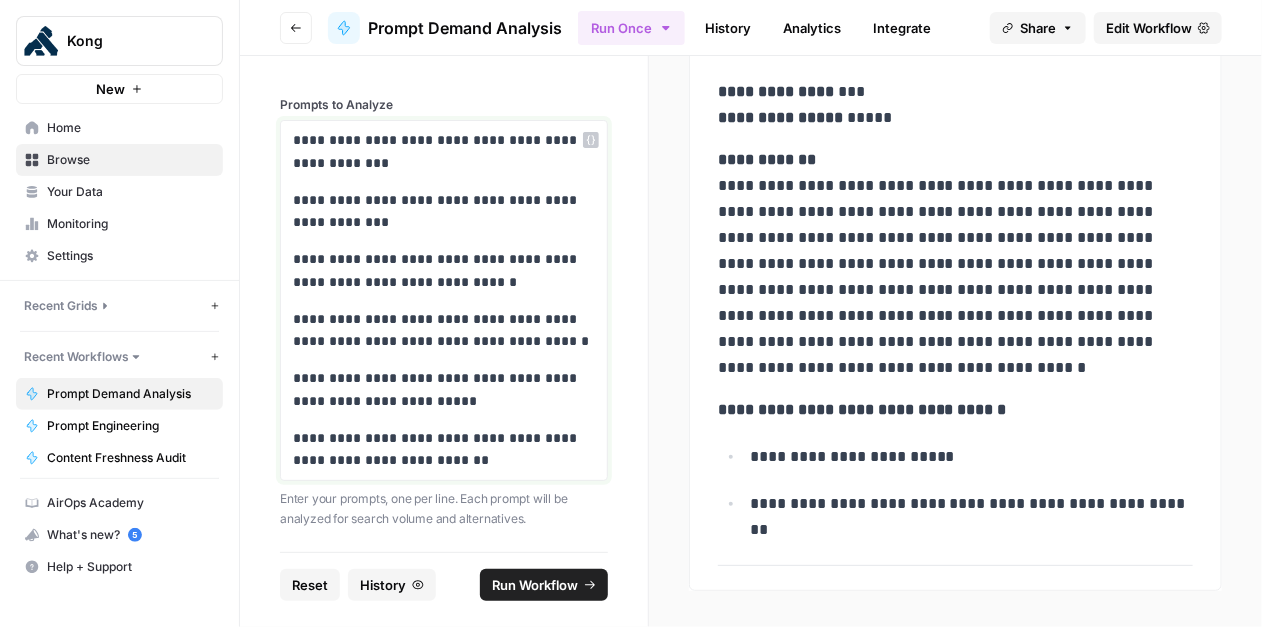 drag, startPoint x: 447, startPoint y: 199, endPoint x: 467, endPoint y: 217, distance: 26.907248 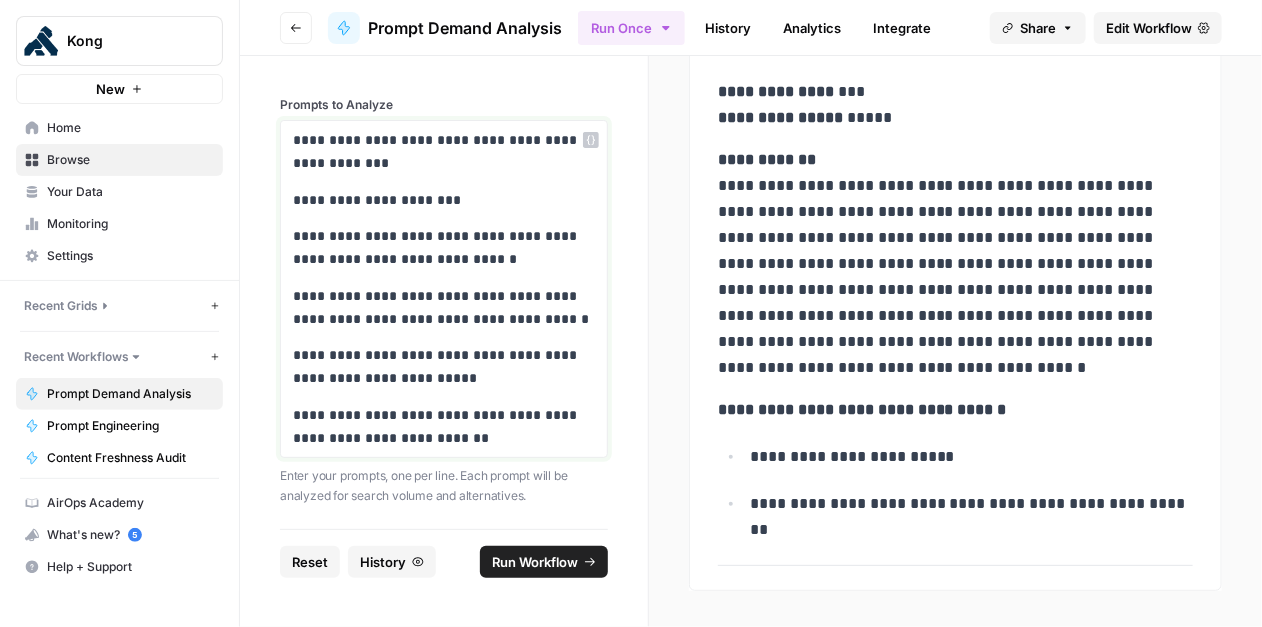click on "**********" at bounding box center (444, 248) 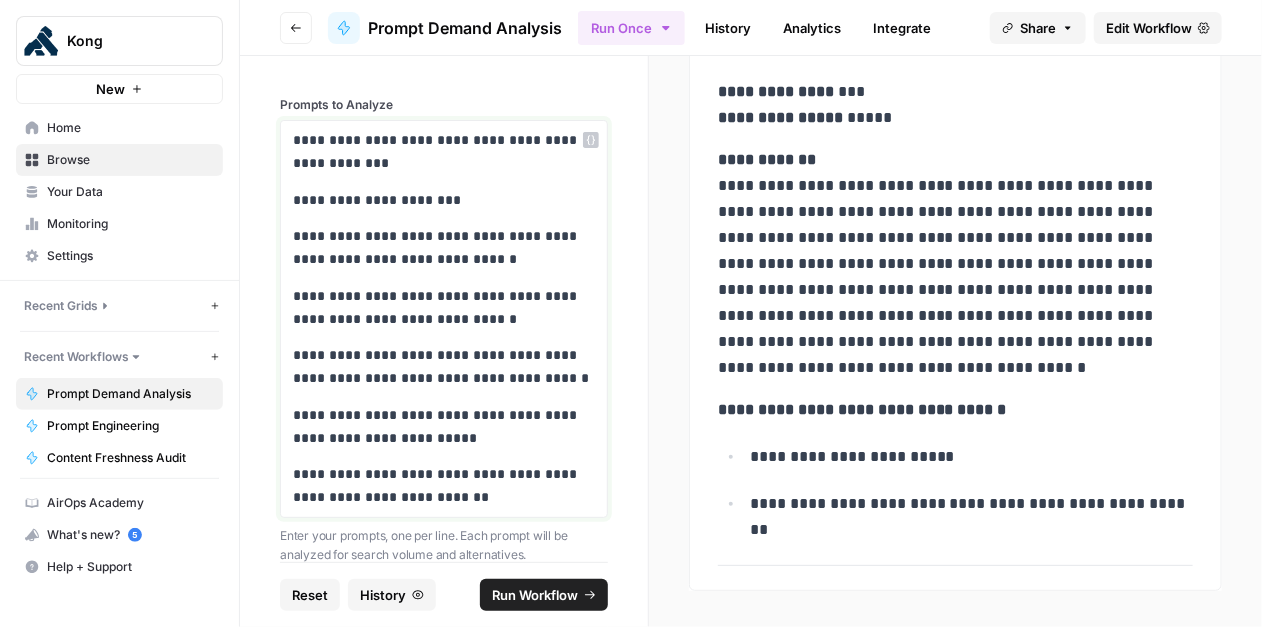 drag, startPoint x: 576, startPoint y: 297, endPoint x: 287, endPoint y: 299, distance: 289.00693 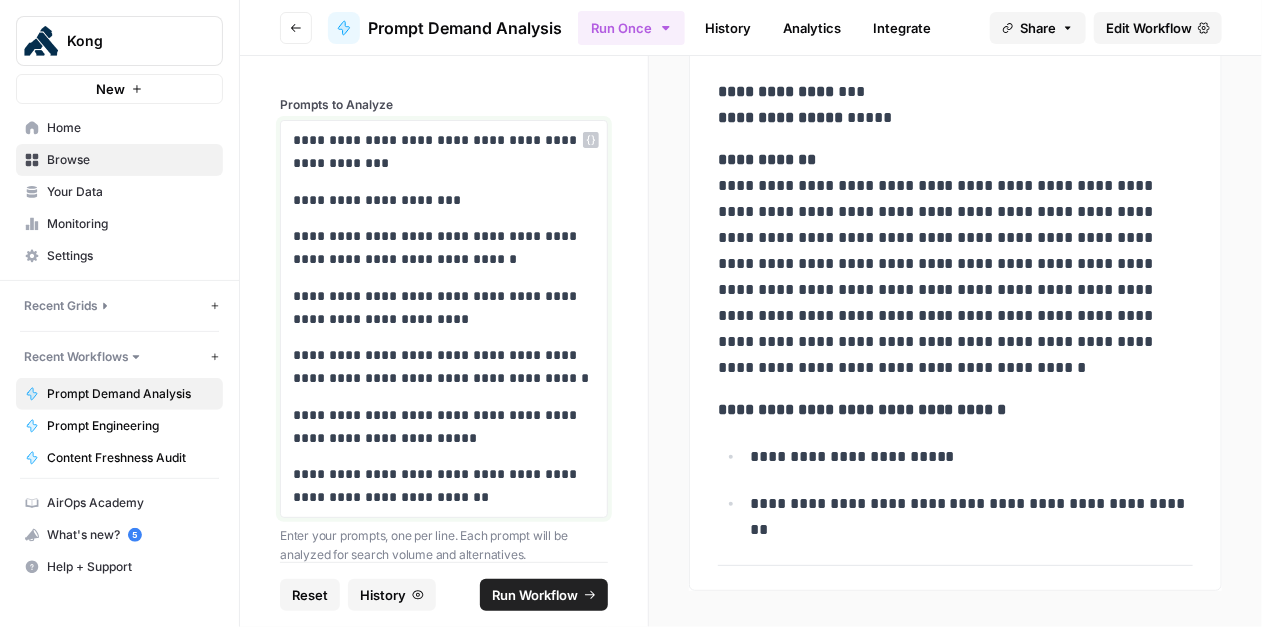 scroll, scrollTop: 25, scrollLeft: 0, axis: vertical 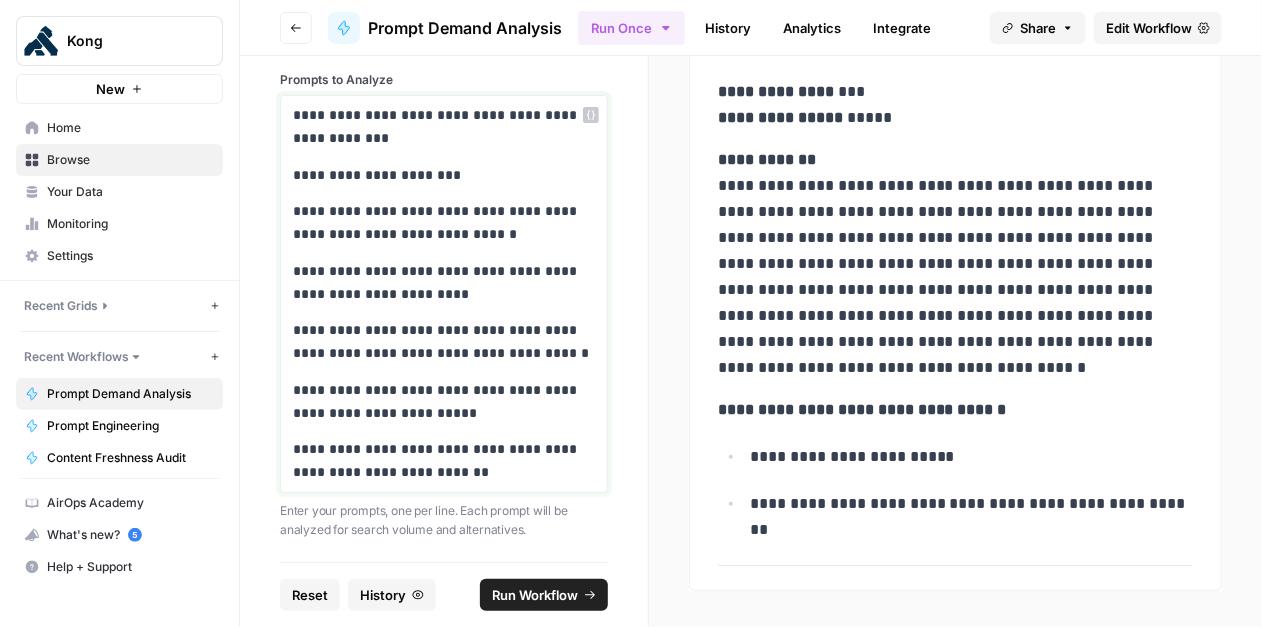click on "**********" at bounding box center [444, 342] 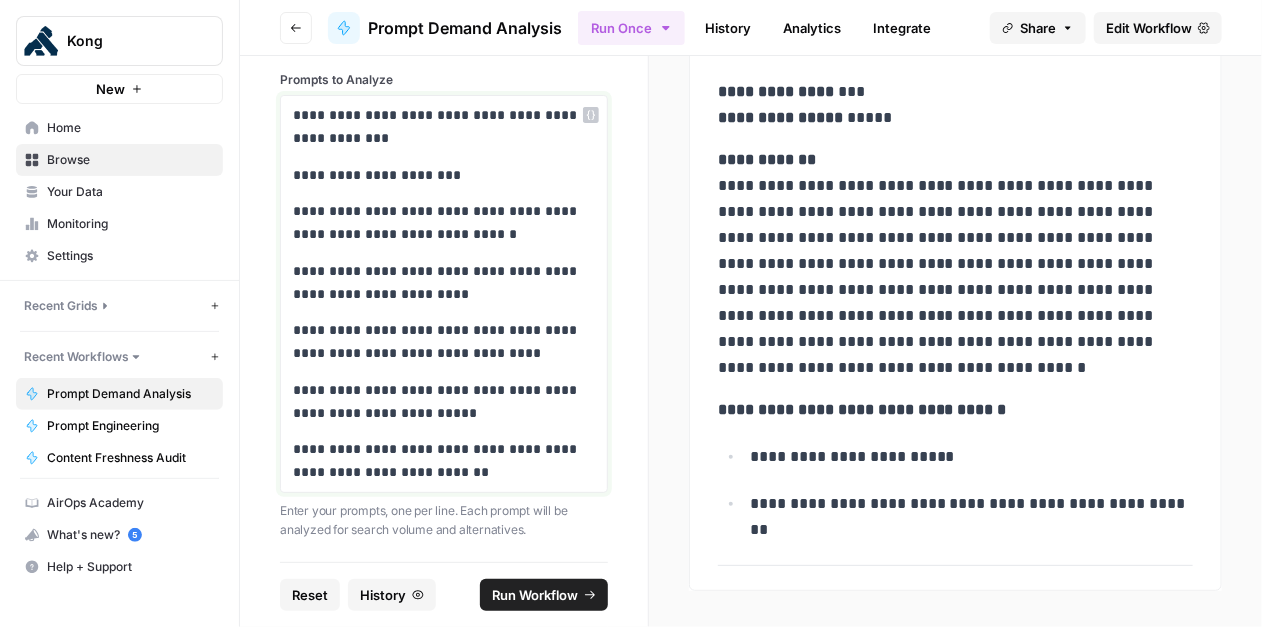 drag, startPoint x: 522, startPoint y: 353, endPoint x: 448, endPoint y: 355, distance: 74.02702 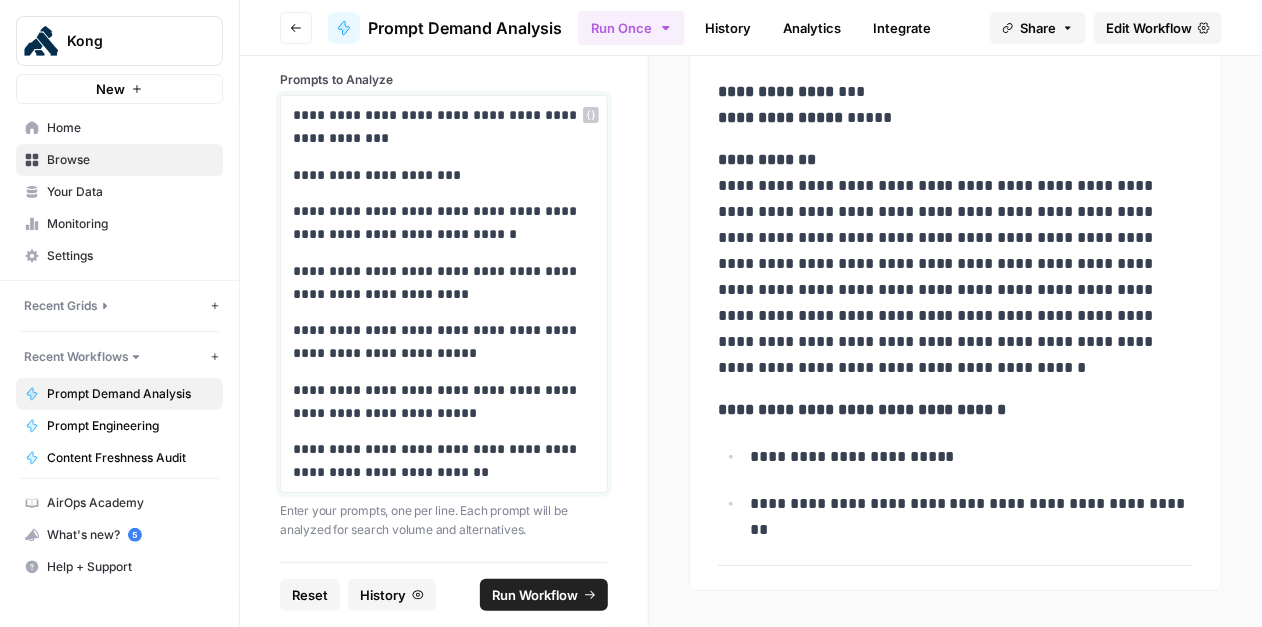 click on "**********" at bounding box center (444, 402) 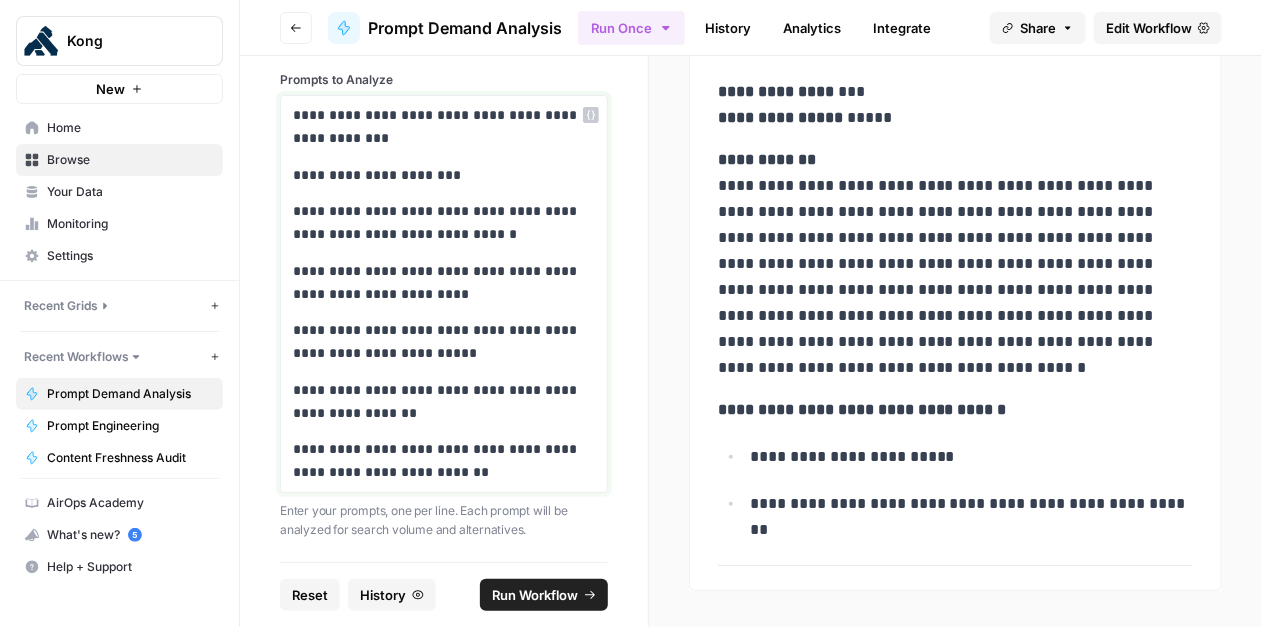 click on "**********" at bounding box center (444, 461) 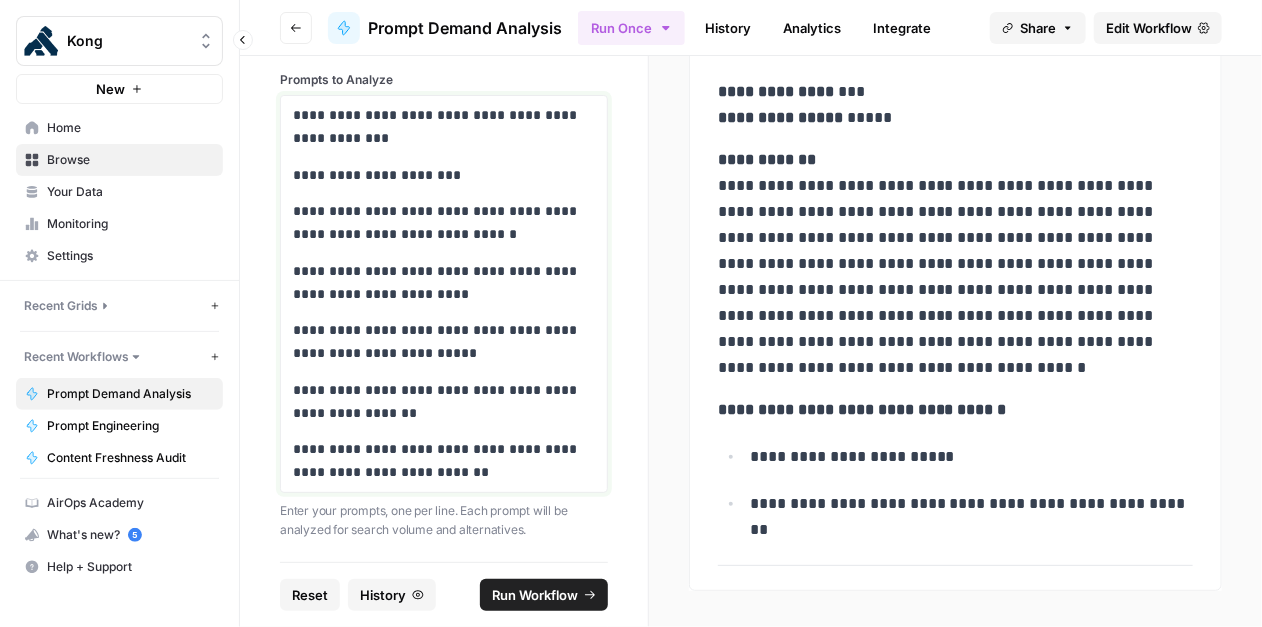 drag, startPoint x: 500, startPoint y: 471, endPoint x: 232, endPoint y: 84, distance: 470.73666 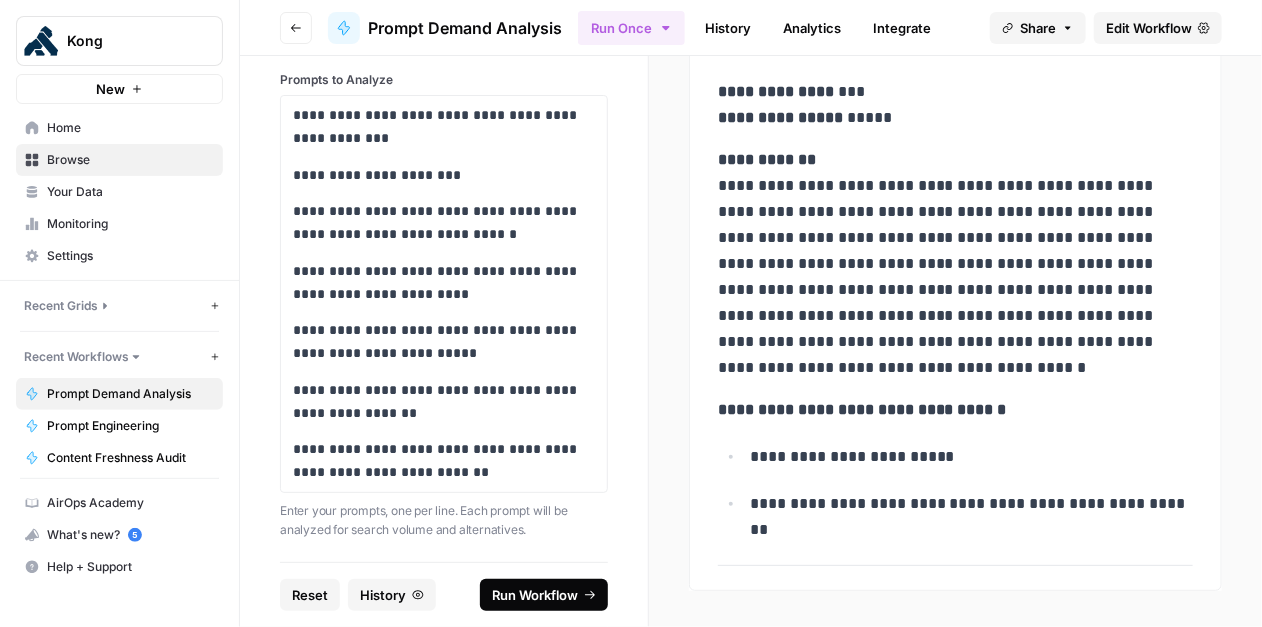 click on "Run Workflow" at bounding box center (535, 595) 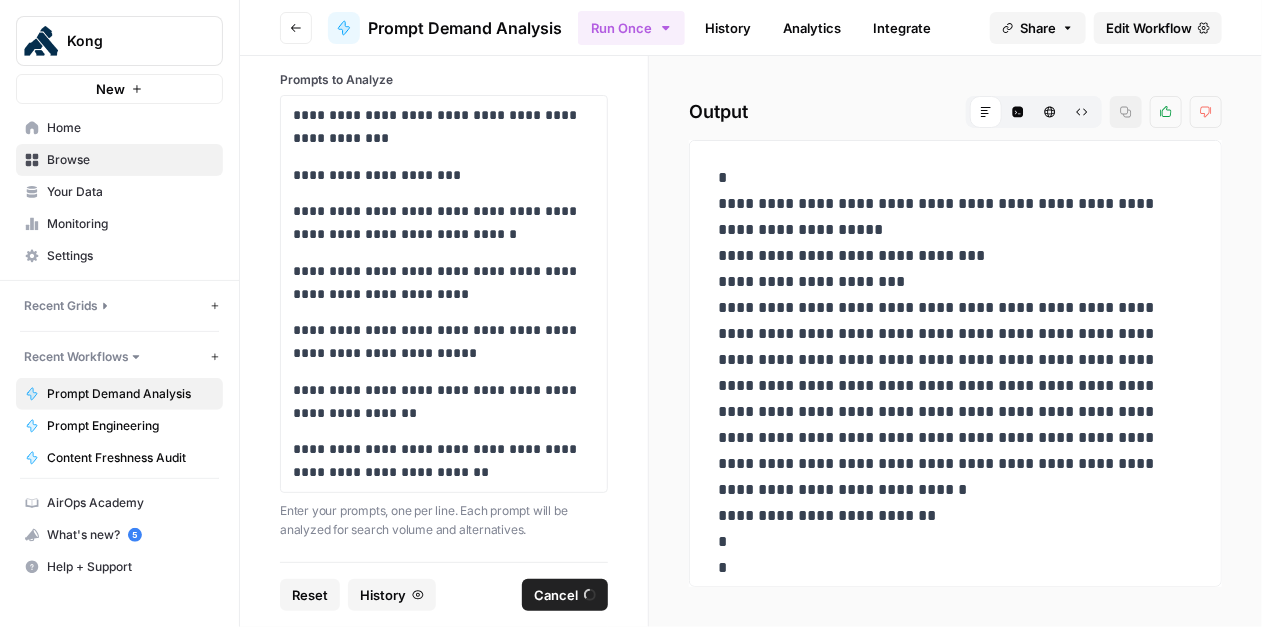 scroll, scrollTop: 25, scrollLeft: 0, axis: vertical 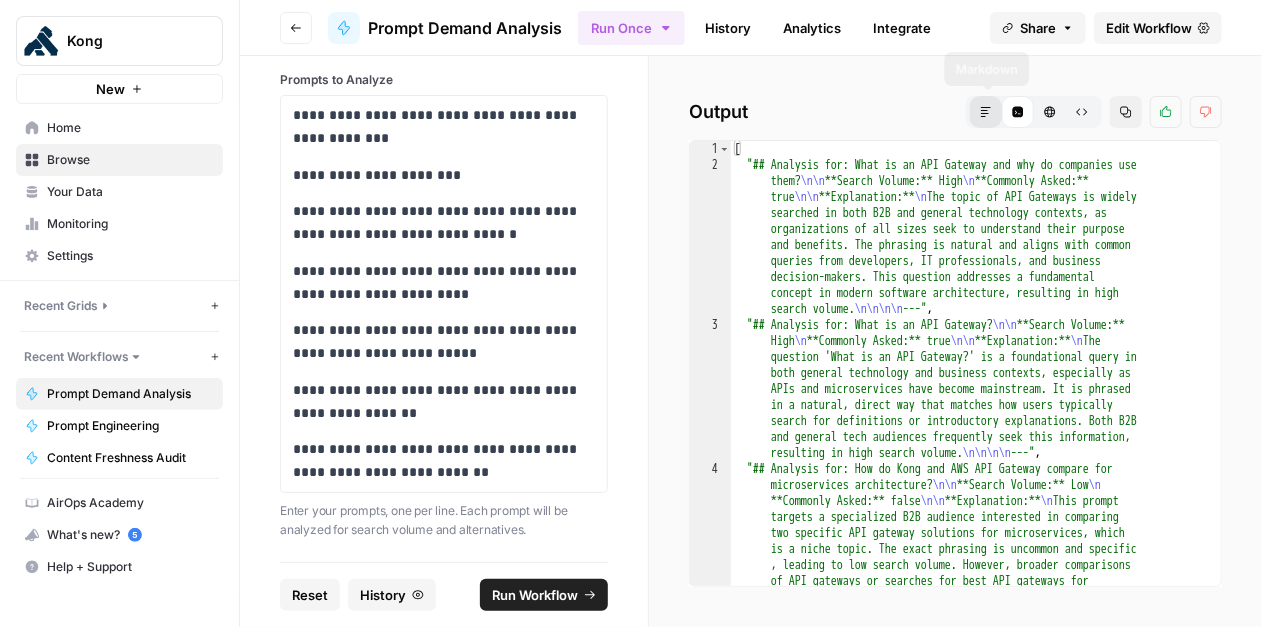 click 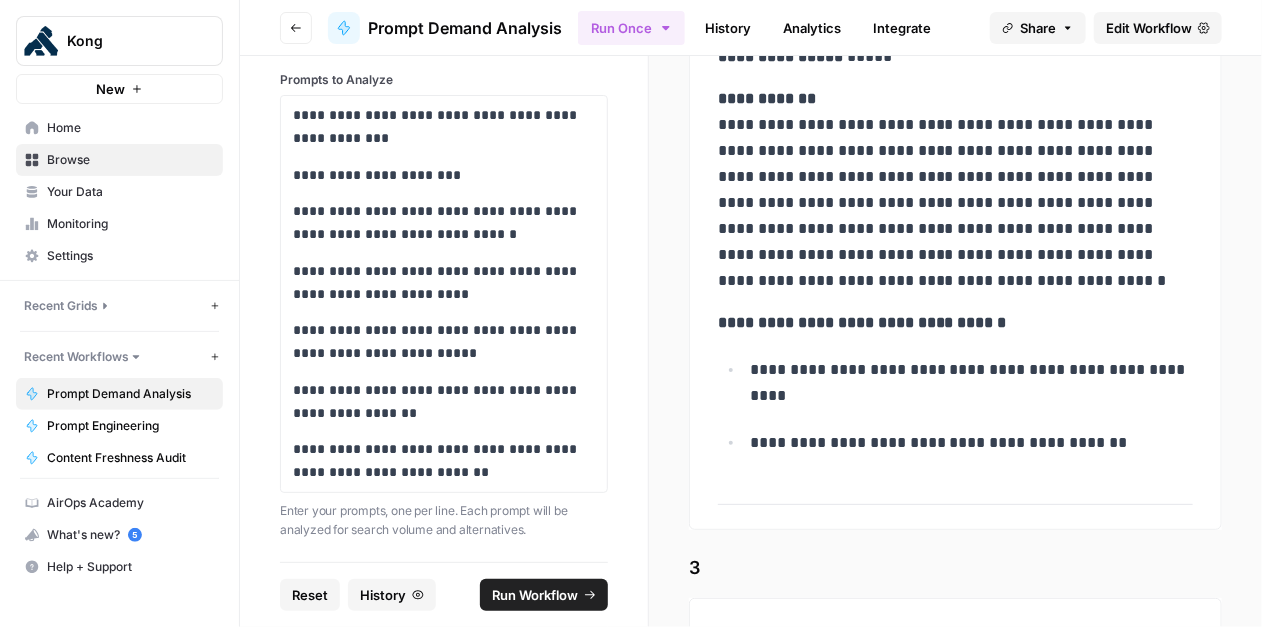 scroll, scrollTop: 1412, scrollLeft: 0, axis: vertical 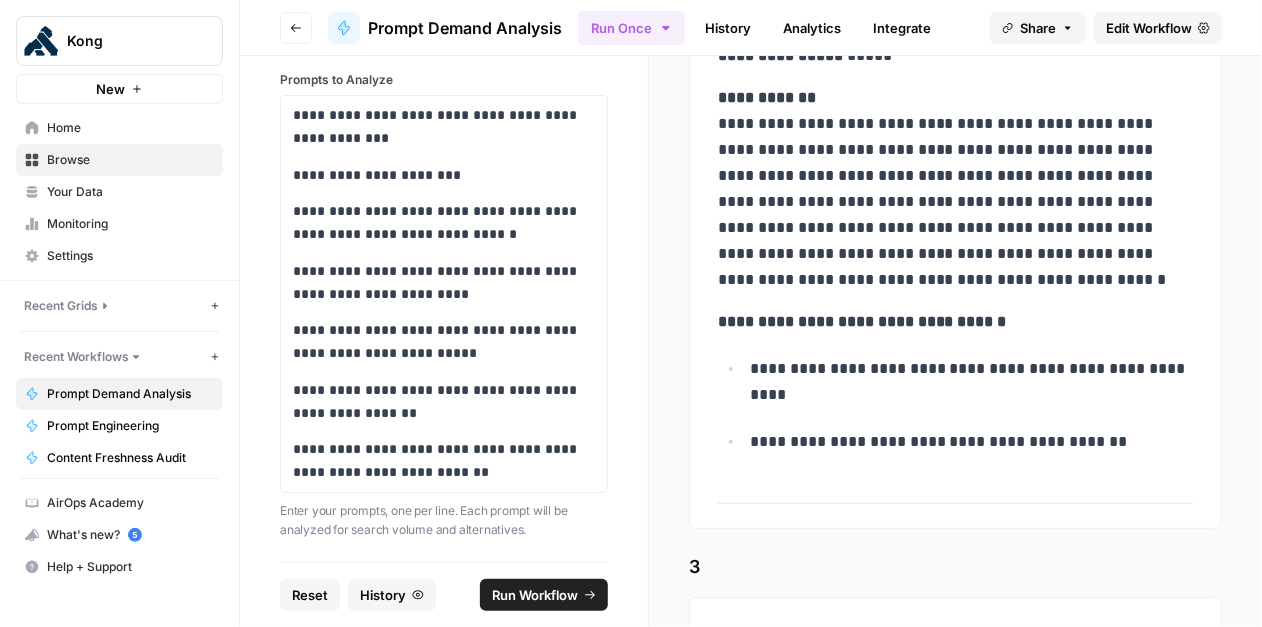 click on "**********" at bounding box center [972, 442] 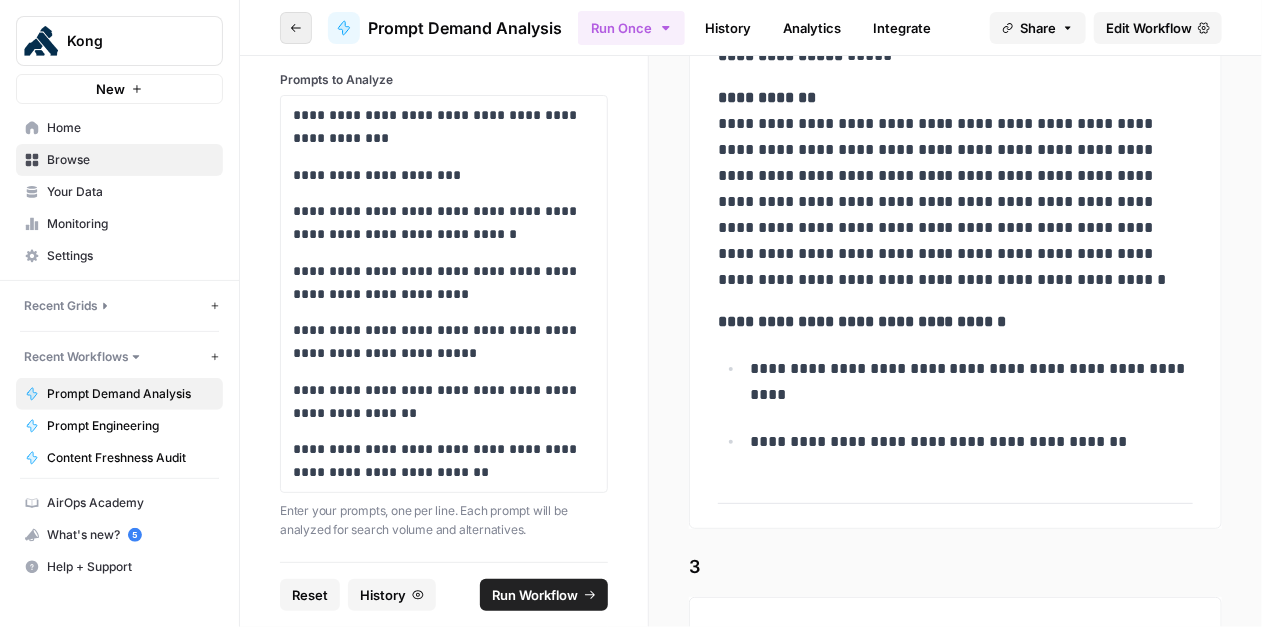 scroll, scrollTop: 25, scrollLeft: 0, axis: vertical 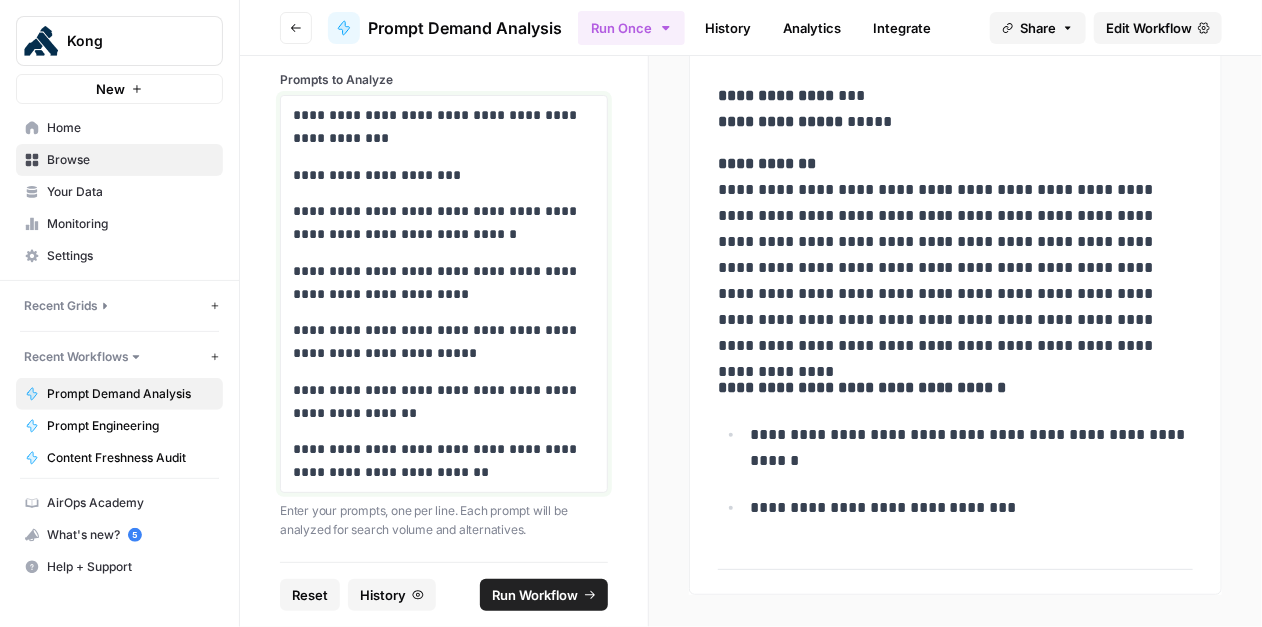 drag, startPoint x: 481, startPoint y: 462, endPoint x: 248, endPoint y: 75, distance: 451.72778 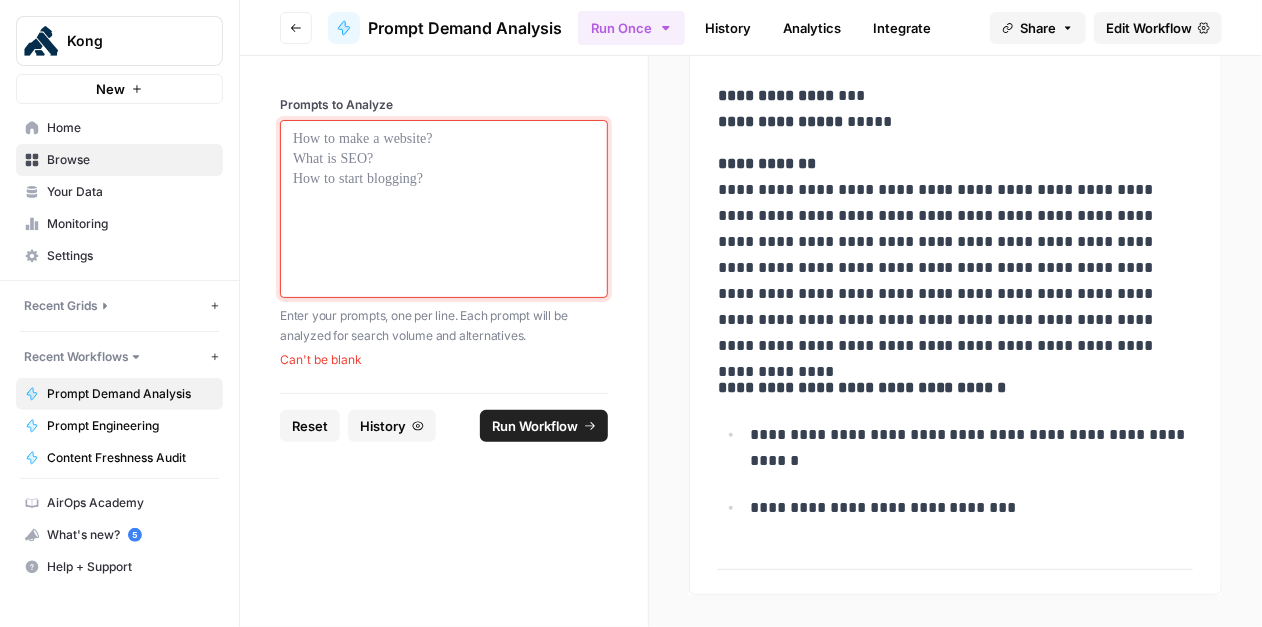 scroll, scrollTop: 0, scrollLeft: 0, axis: both 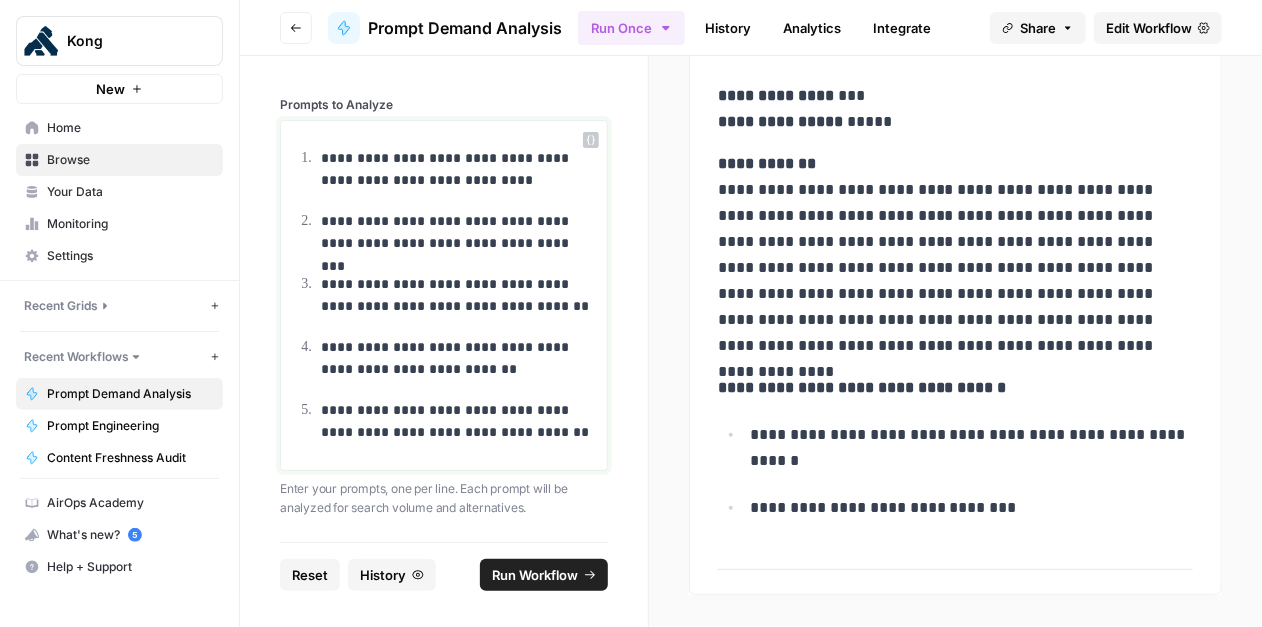 click on "**********" at bounding box center (458, 170) 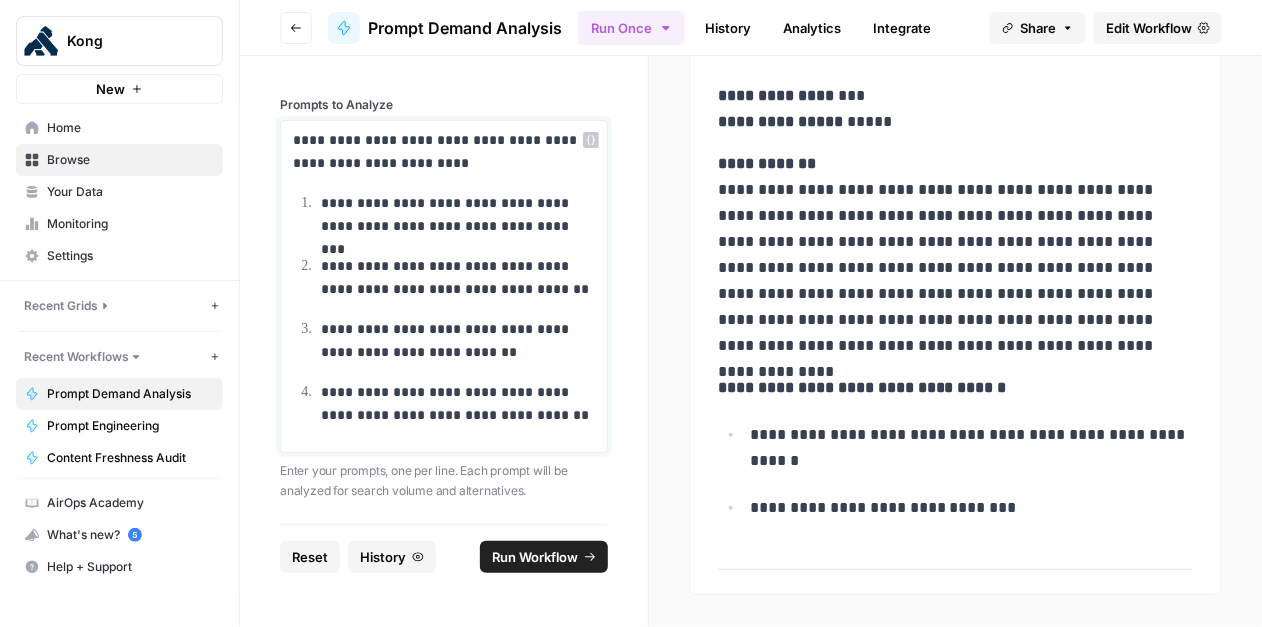click on "**********" at bounding box center [455, 215] 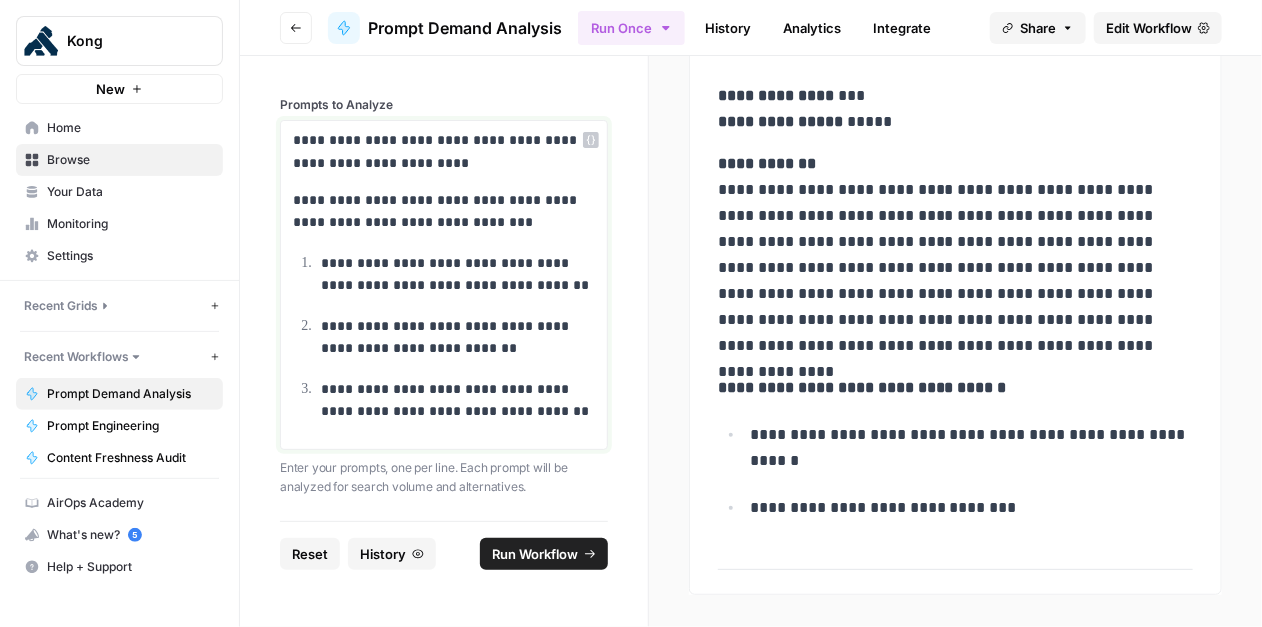 click on "**********" at bounding box center [458, 275] 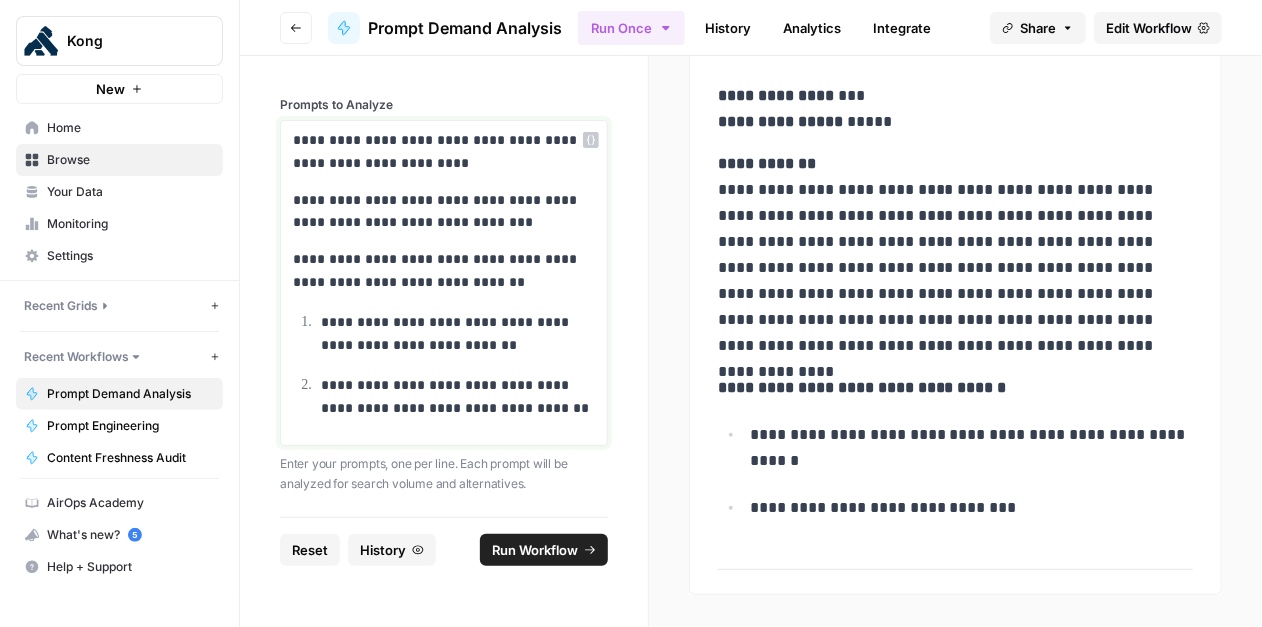 click on "**********" at bounding box center [455, 334] 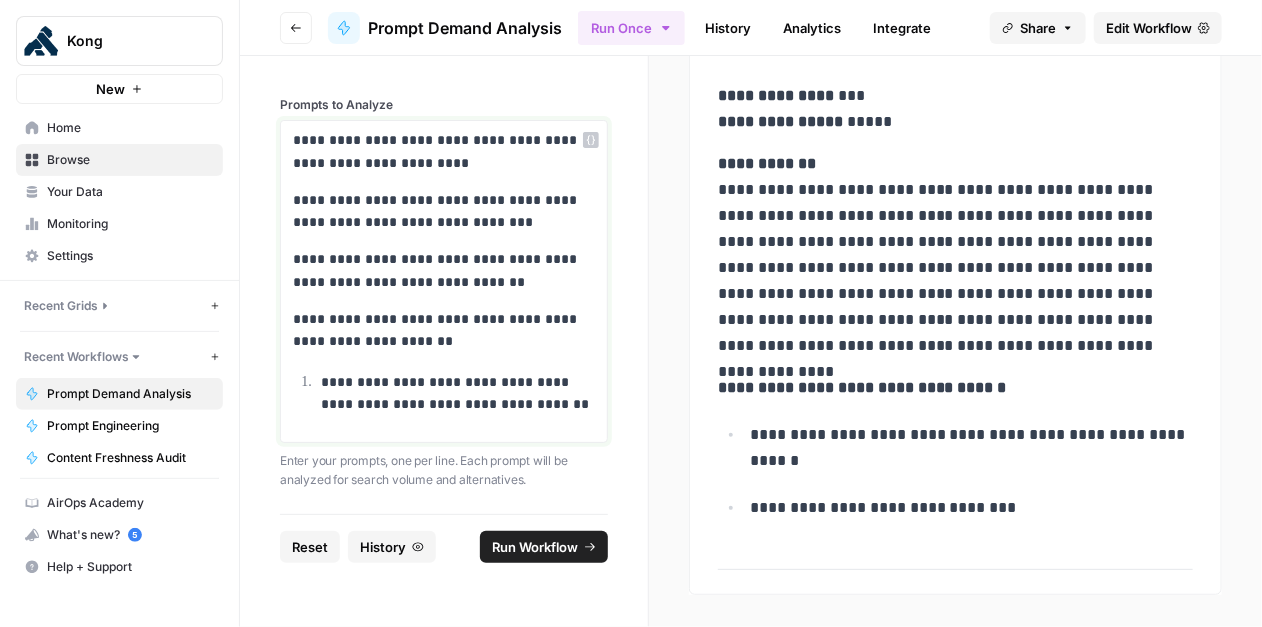 click on "**********" at bounding box center (455, 394) 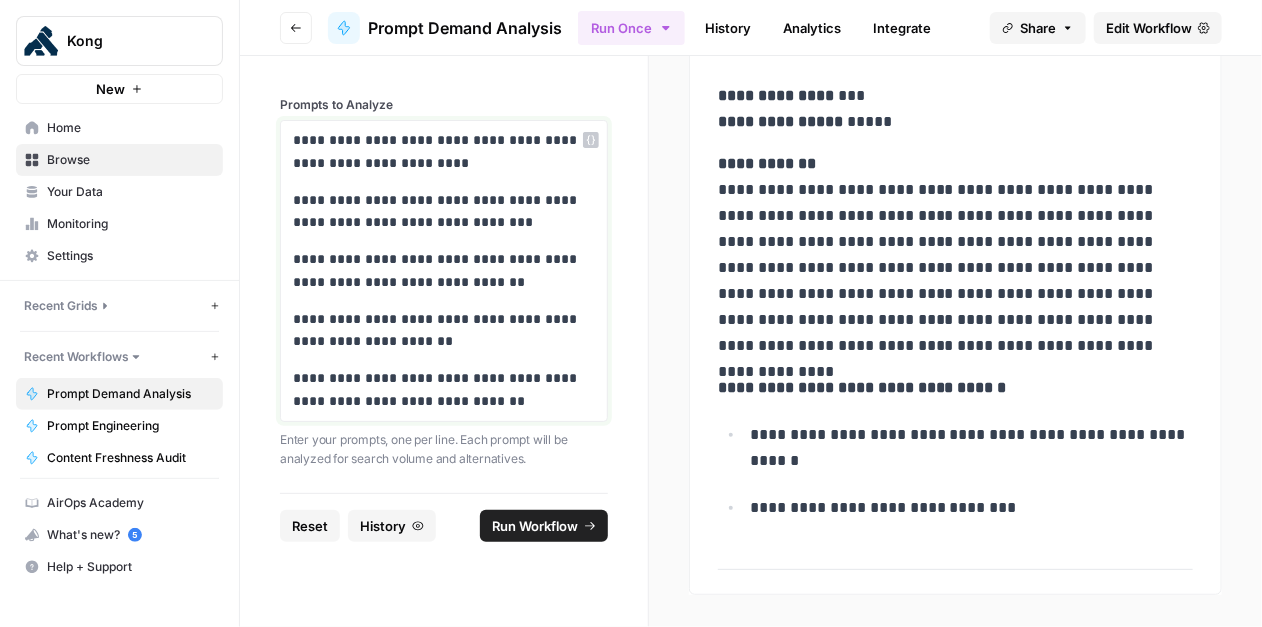 click on "**********" at bounding box center (444, 152) 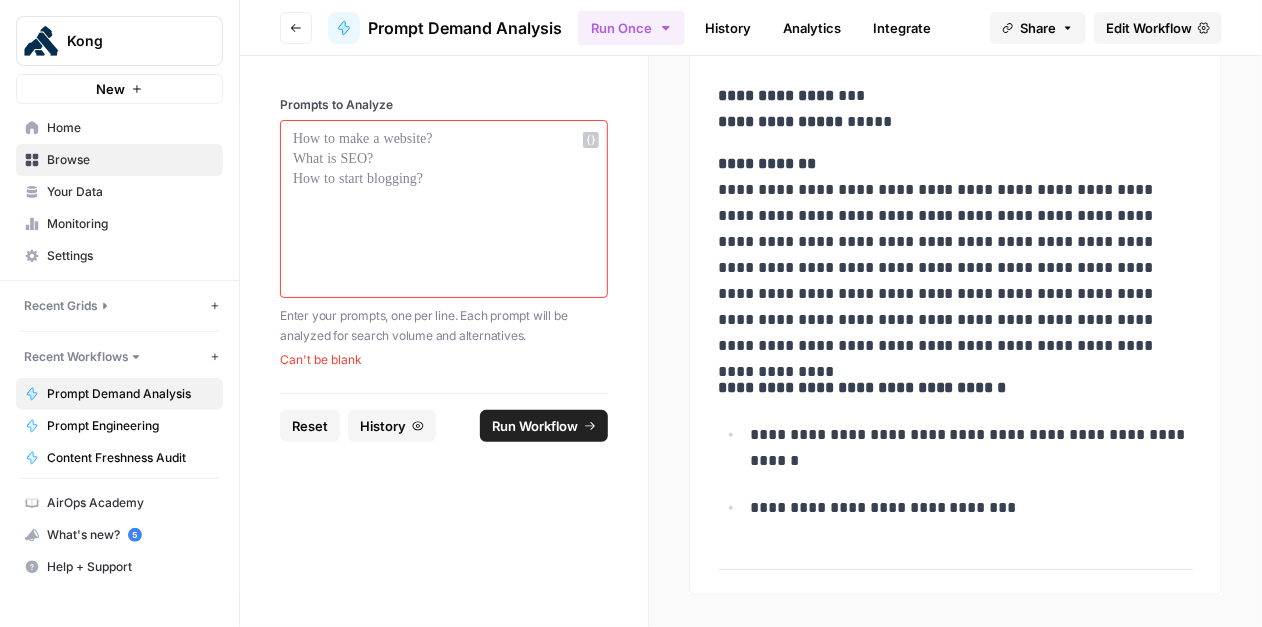 click on "Prompts to Analyze Enter your prompts, one per line. Each prompt will be analyzed for search volume and alternatives. Can't be blank" at bounding box center (444, 232) 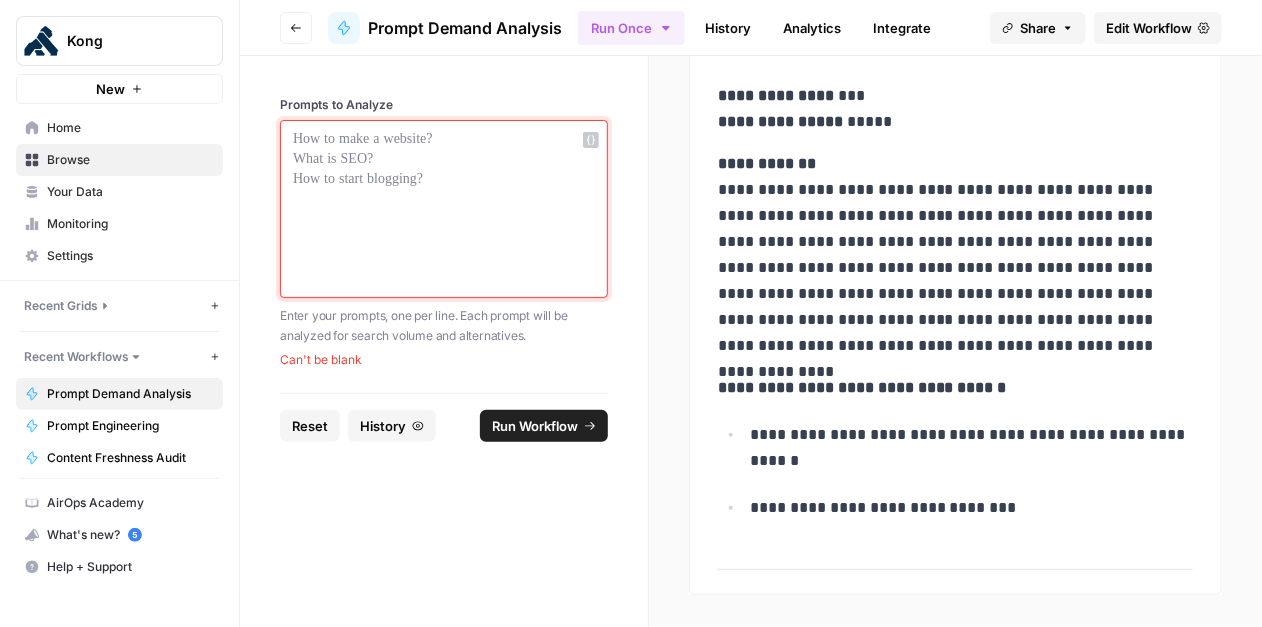click at bounding box center (444, 140) 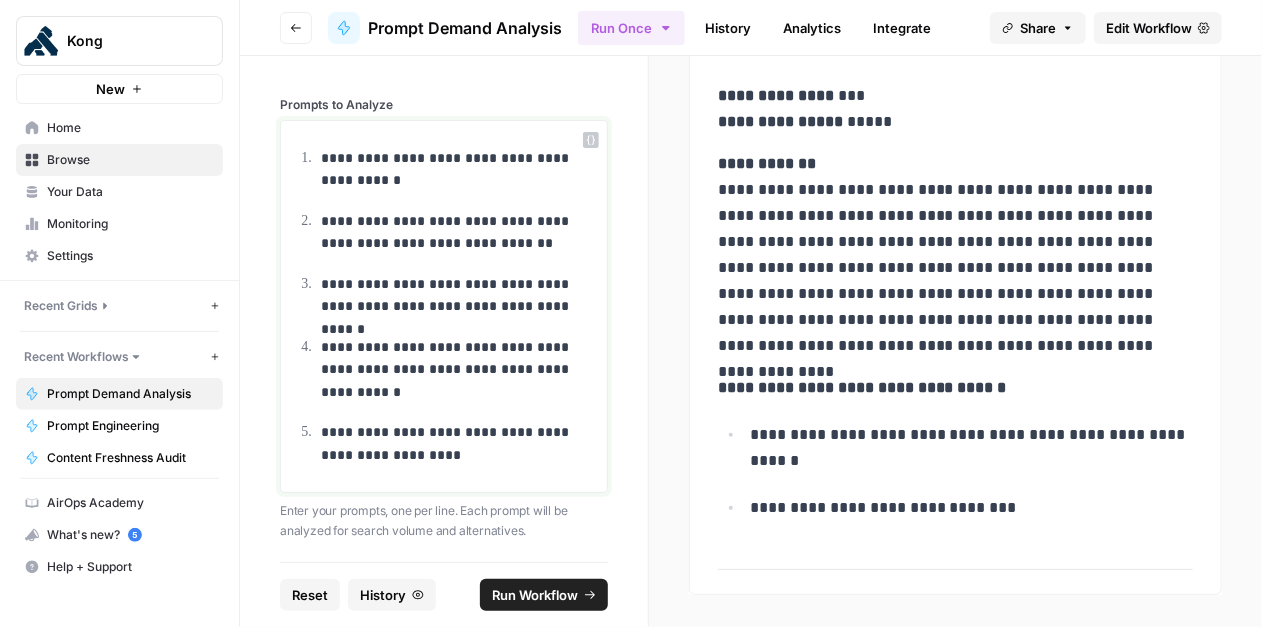 click on "**********" at bounding box center (458, 170) 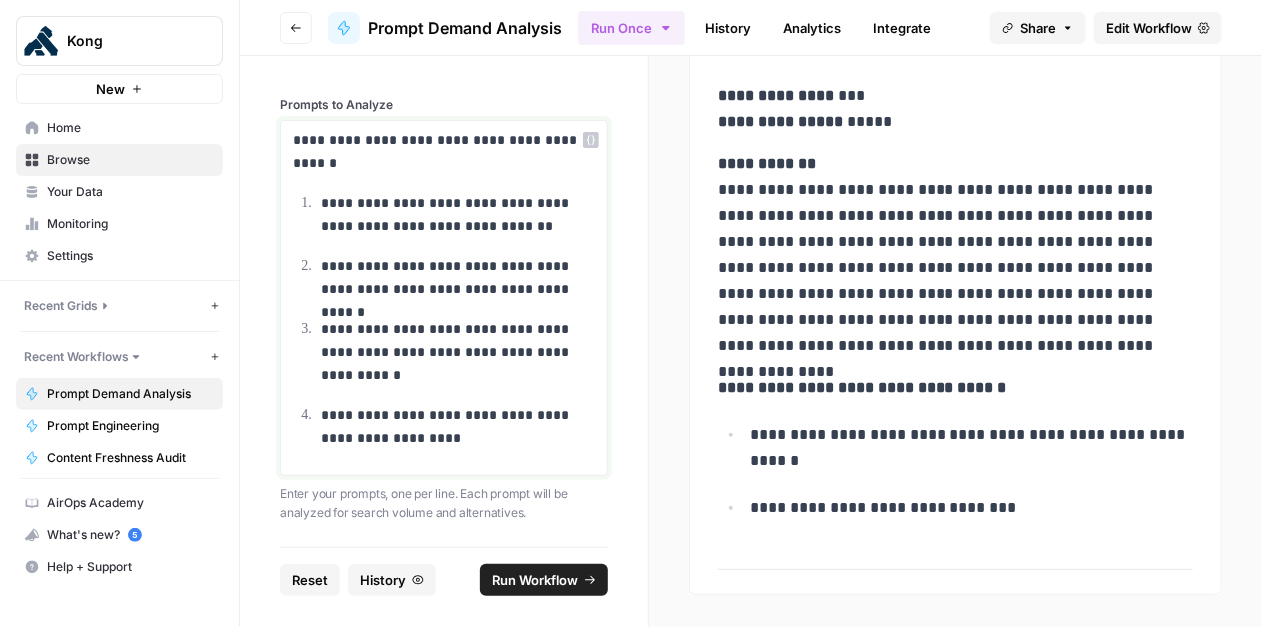click on "**********" at bounding box center [458, 215] 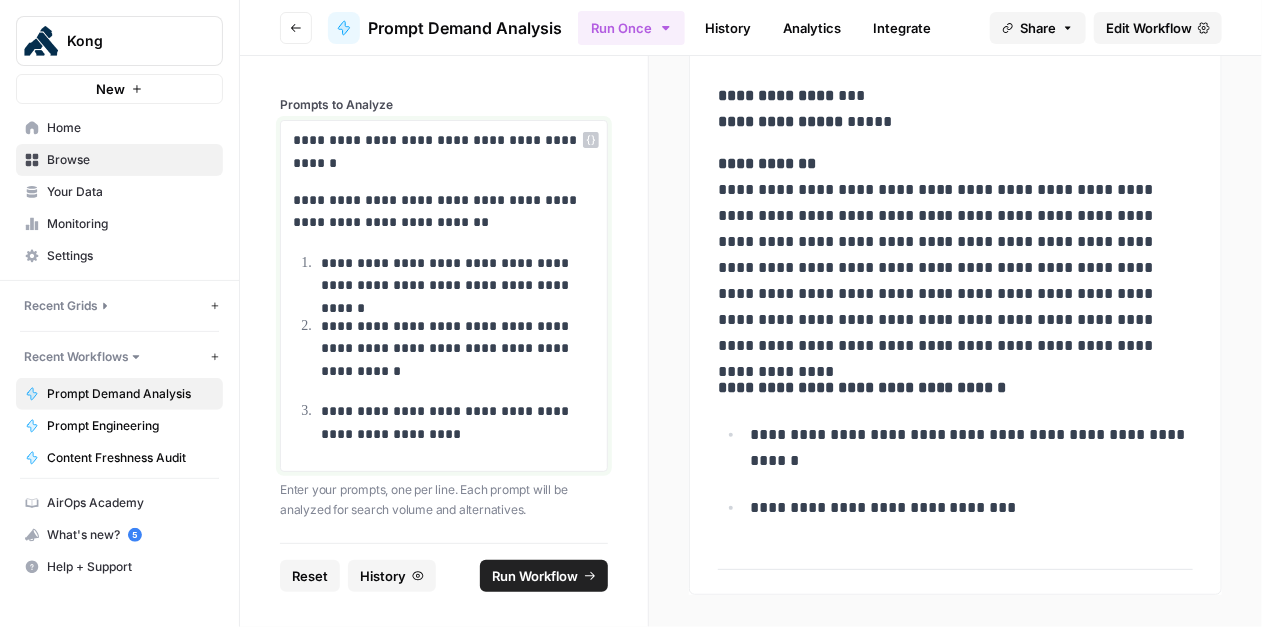 click on "**********" at bounding box center (458, 275) 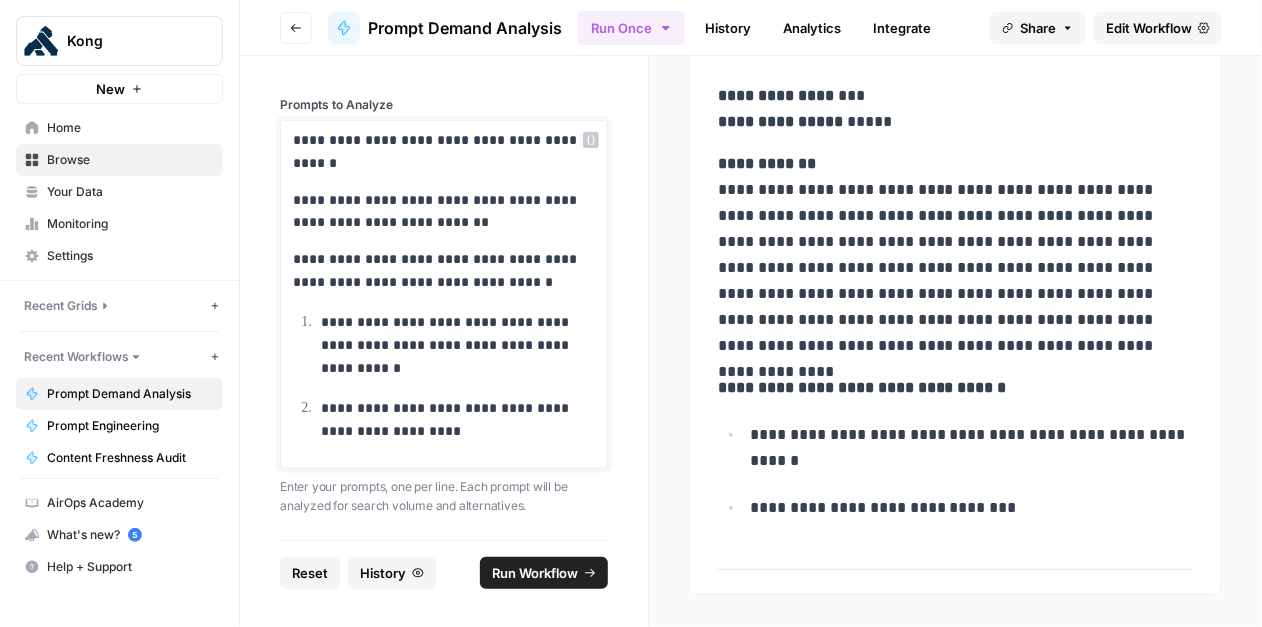 click on "**********" at bounding box center (458, 345) 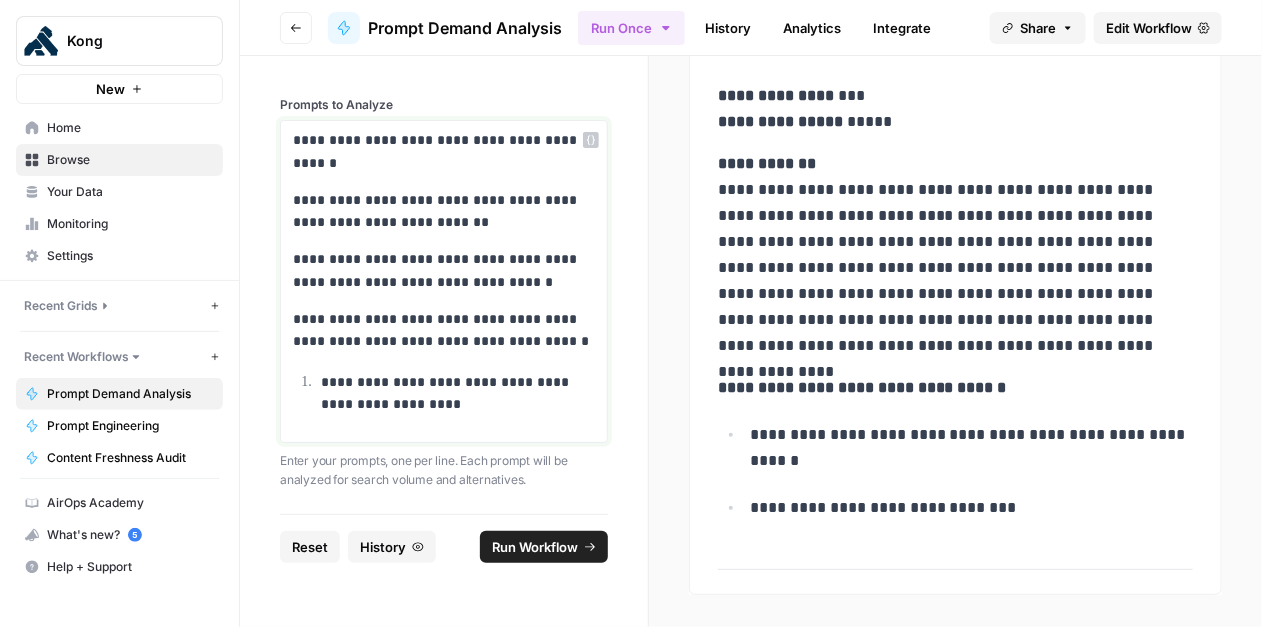 click on "**********" at bounding box center [458, 394] 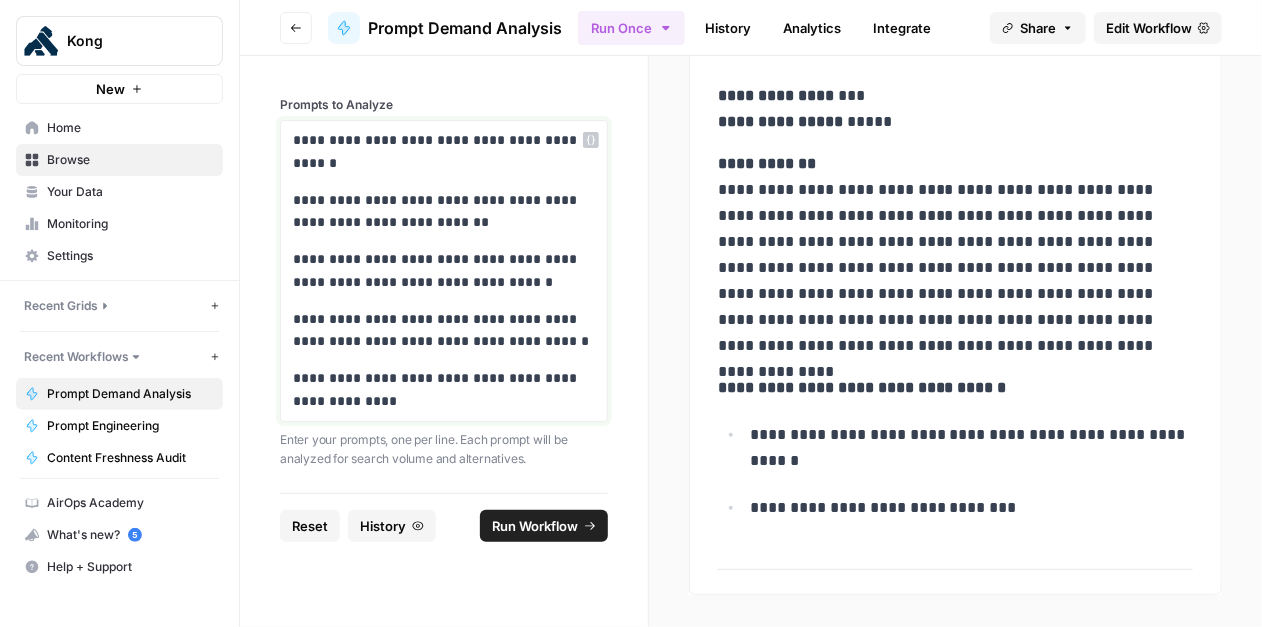 click on "**********" at bounding box center [444, 390] 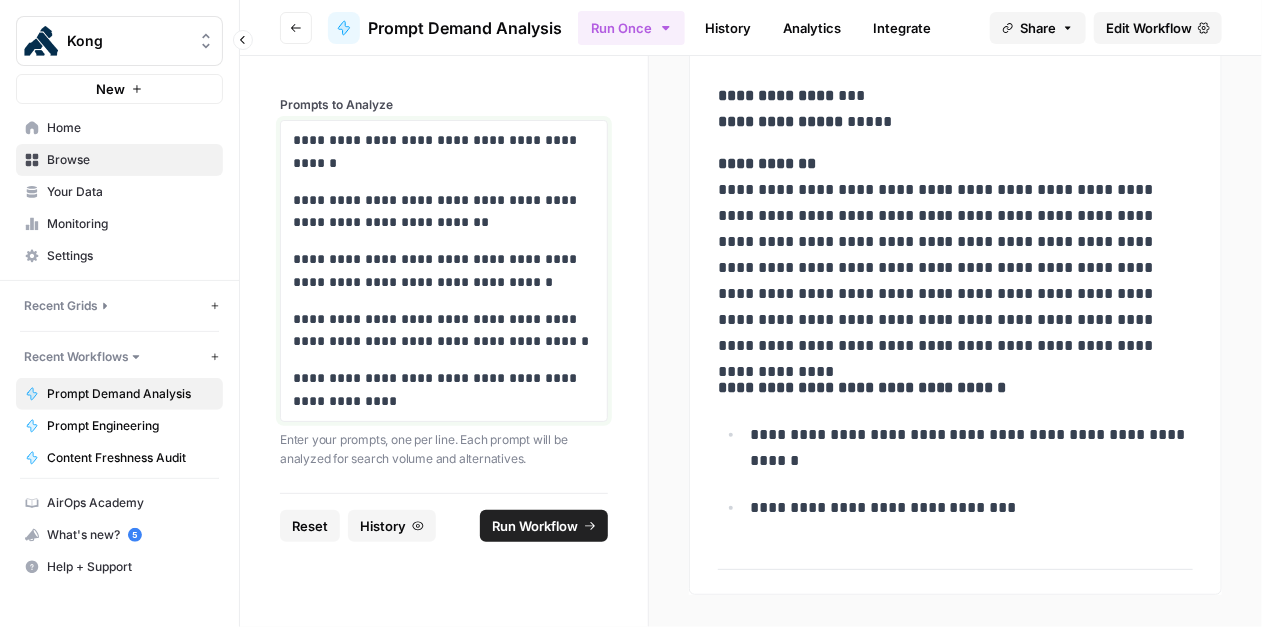 drag, startPoint x: 402, startPoint y: 405, endPoint x: 238, endPoint y: 125, distance: 324.49344 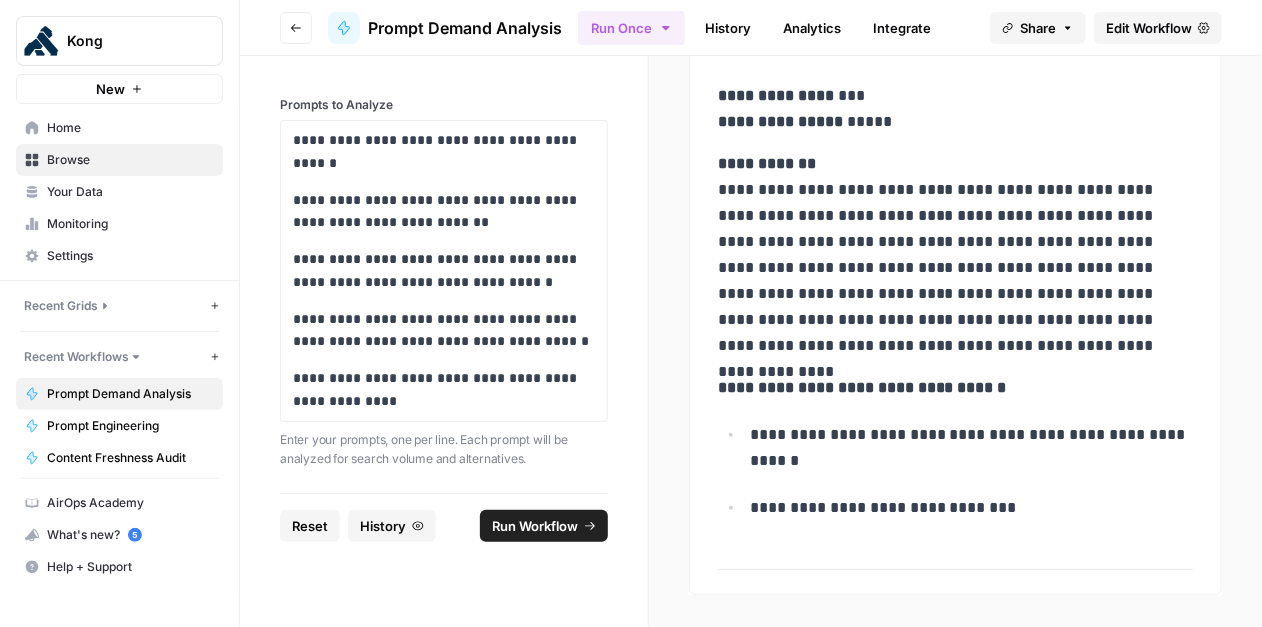 click on "Run Workflow" at bounding box center [535, 526] 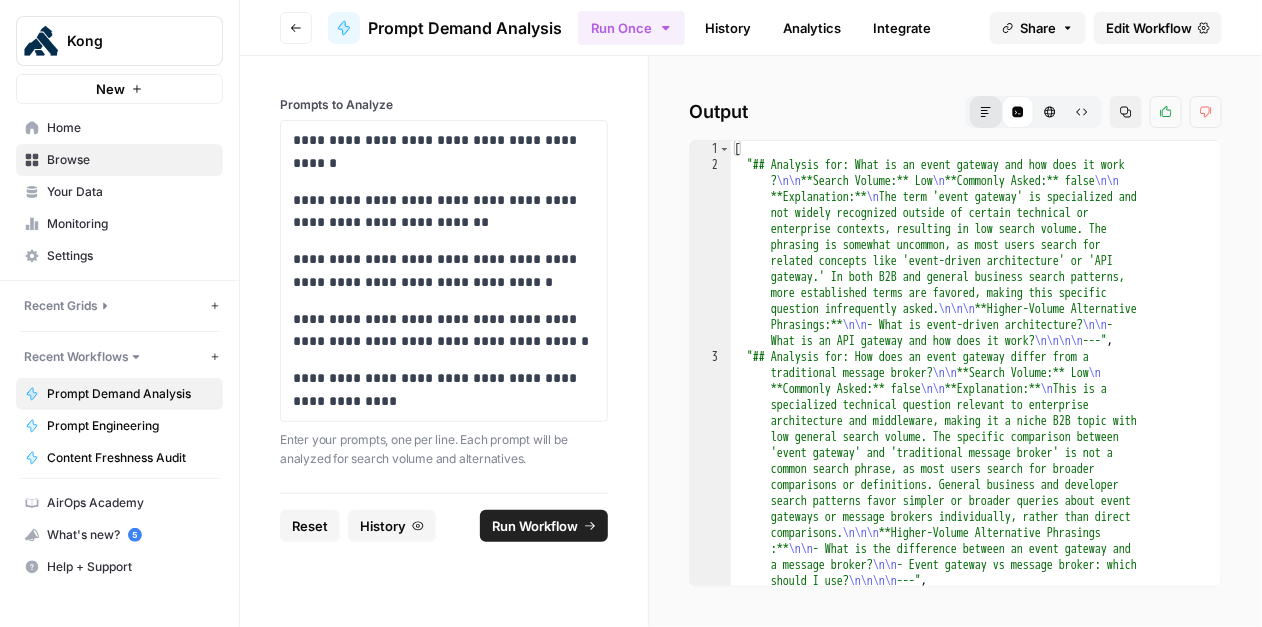 click 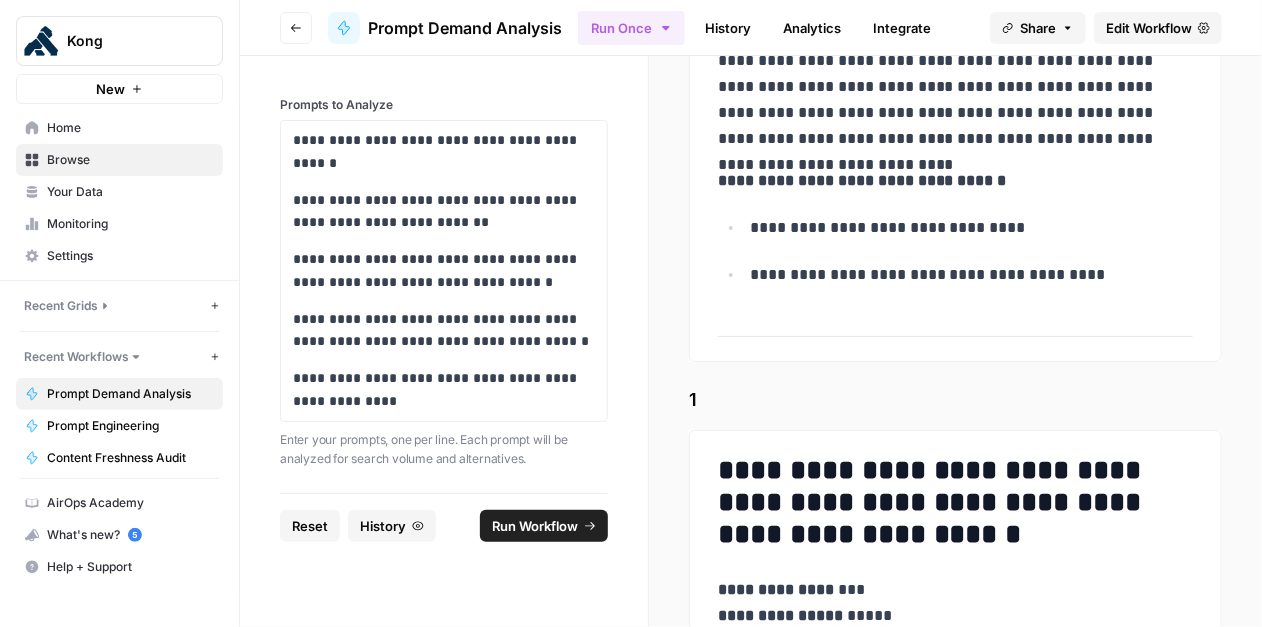 scroll, scrollTop: 436, scrollLeft: 0, axis: vertical 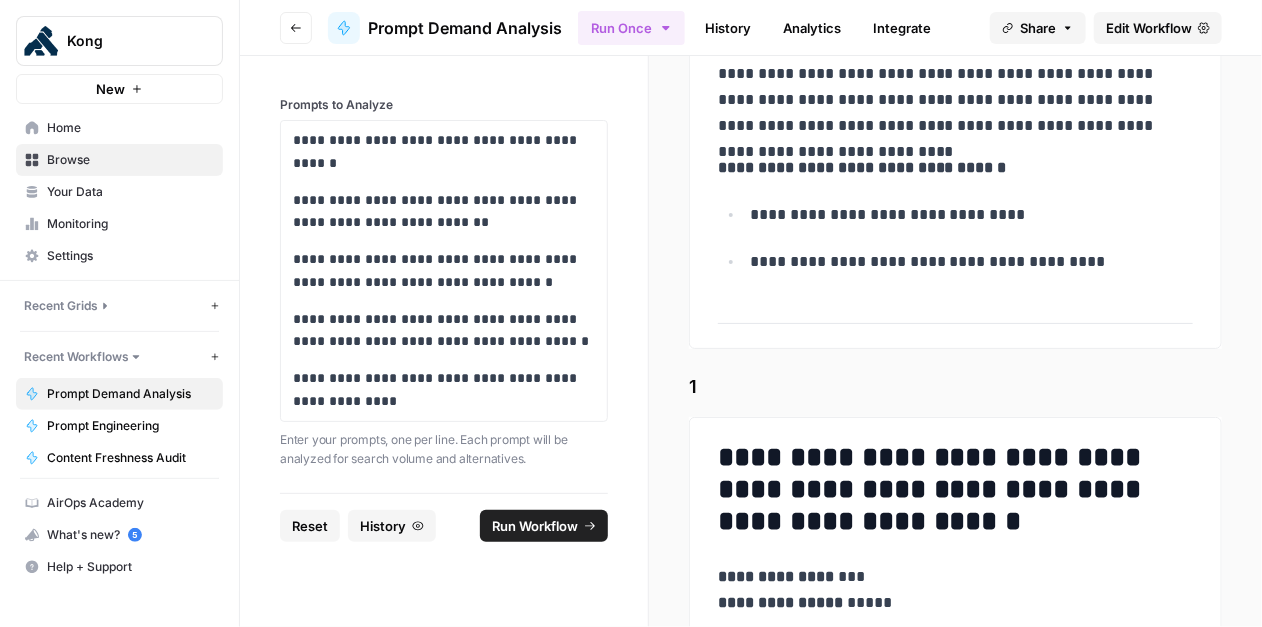 drag, startPoint x: 995, startPoint y: 206, endPoint x: 1004, endPoint y: 211, distance: 10.29563 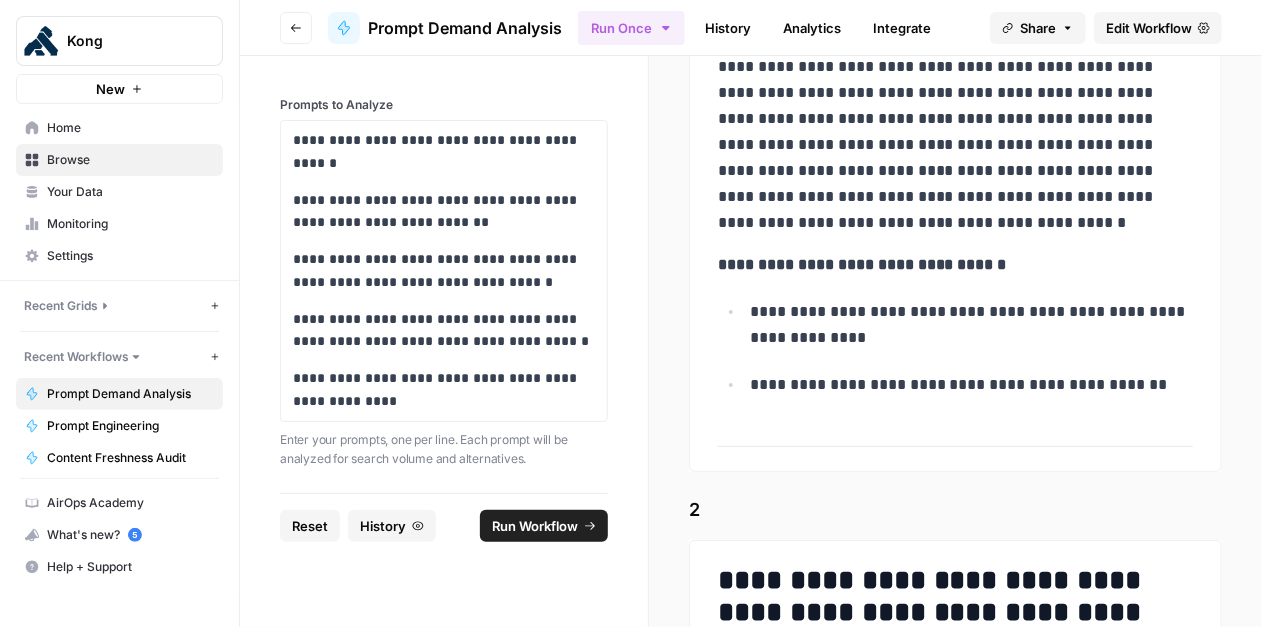 scroll, scrollTop: 1128, scrollLeft: 0, axis: vertical 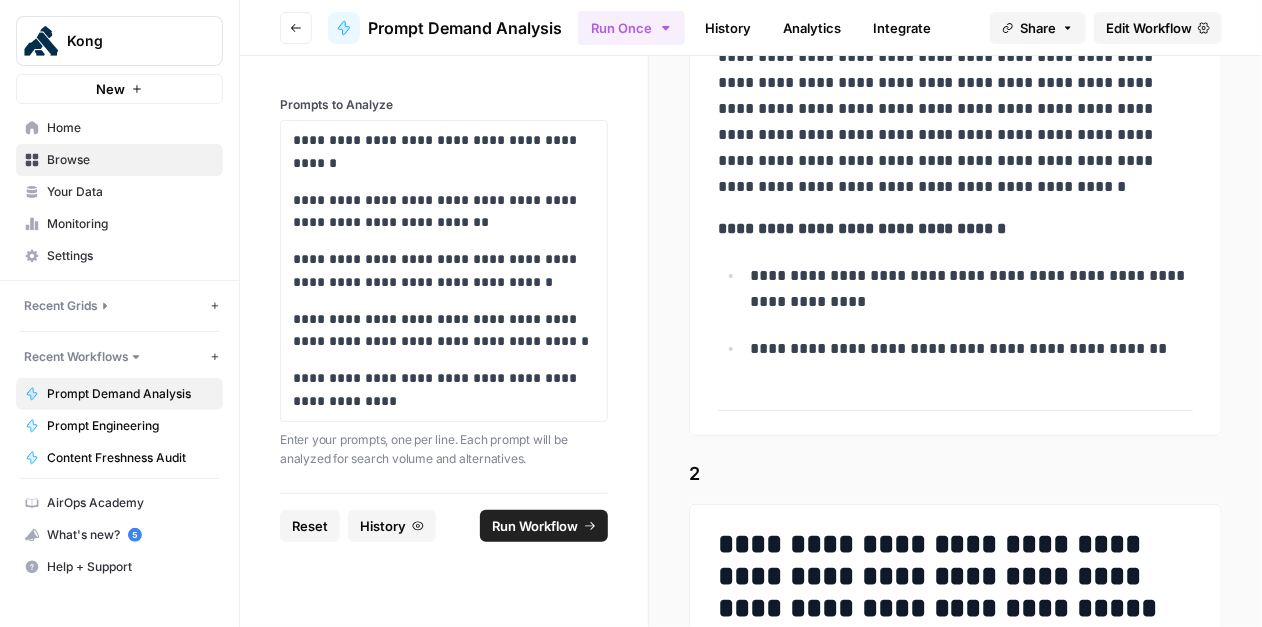 click on "**********" at bounding box center [972, 289] 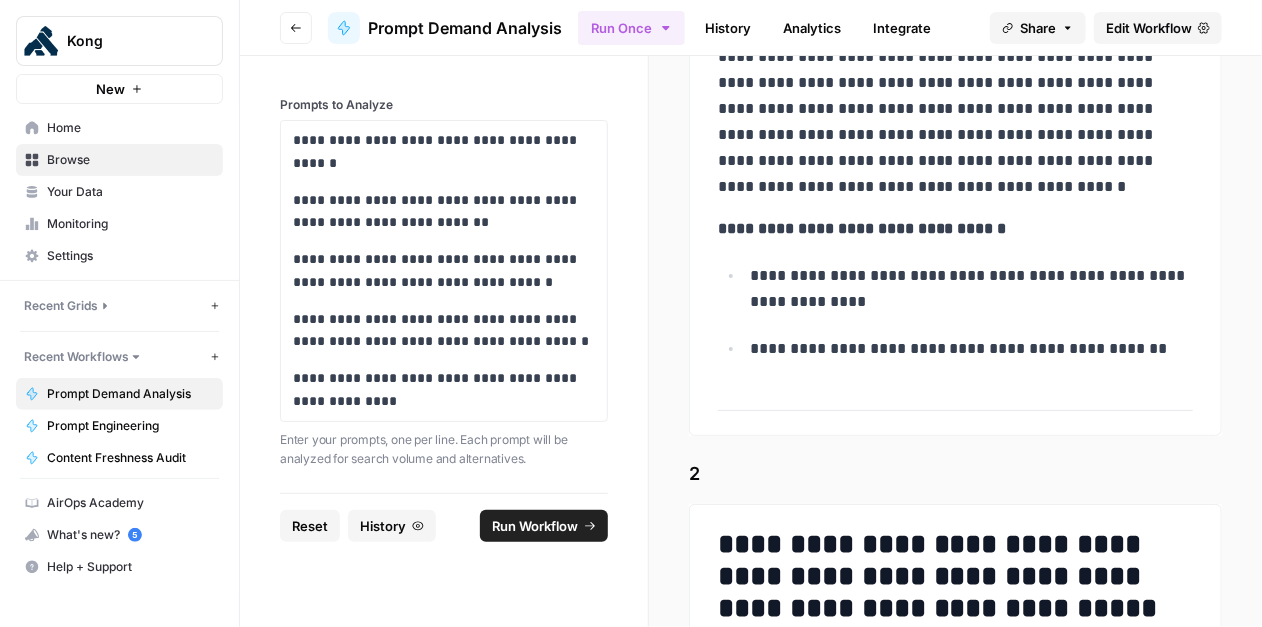 drag, startPoint x: 749, startPoint y: 269, endPoint x: 891, endPoint y: 309, distance: 147.52628 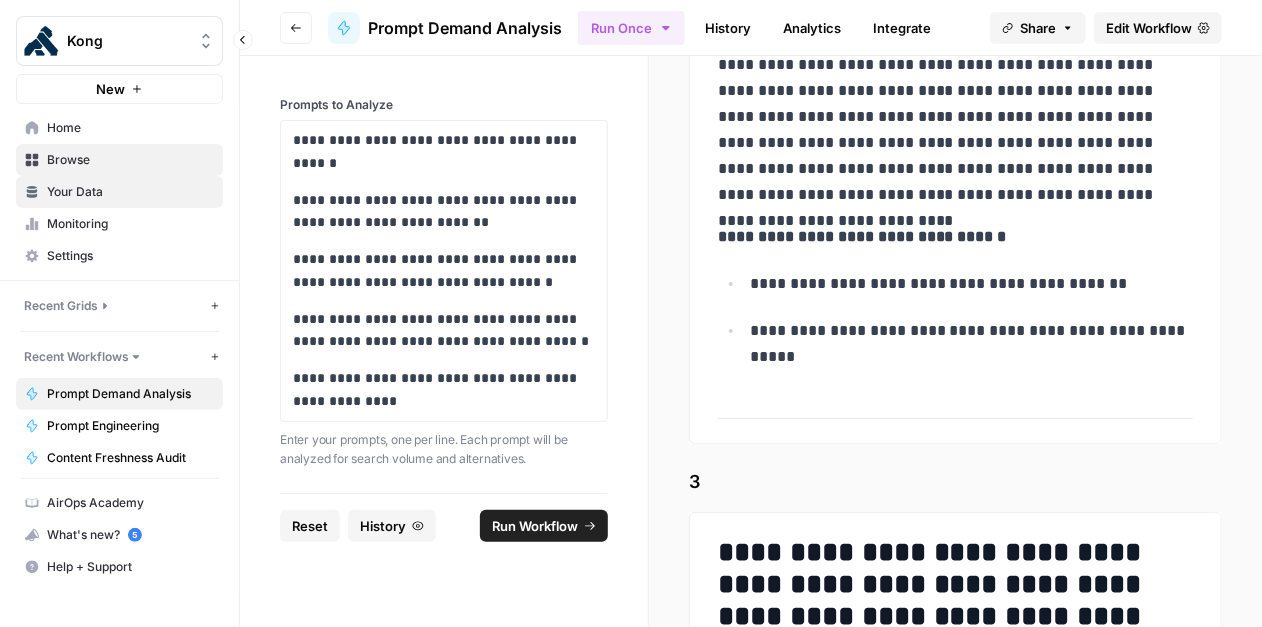 scroll, scrollTop: 1904, scrollLeft: 0, axis: vertical 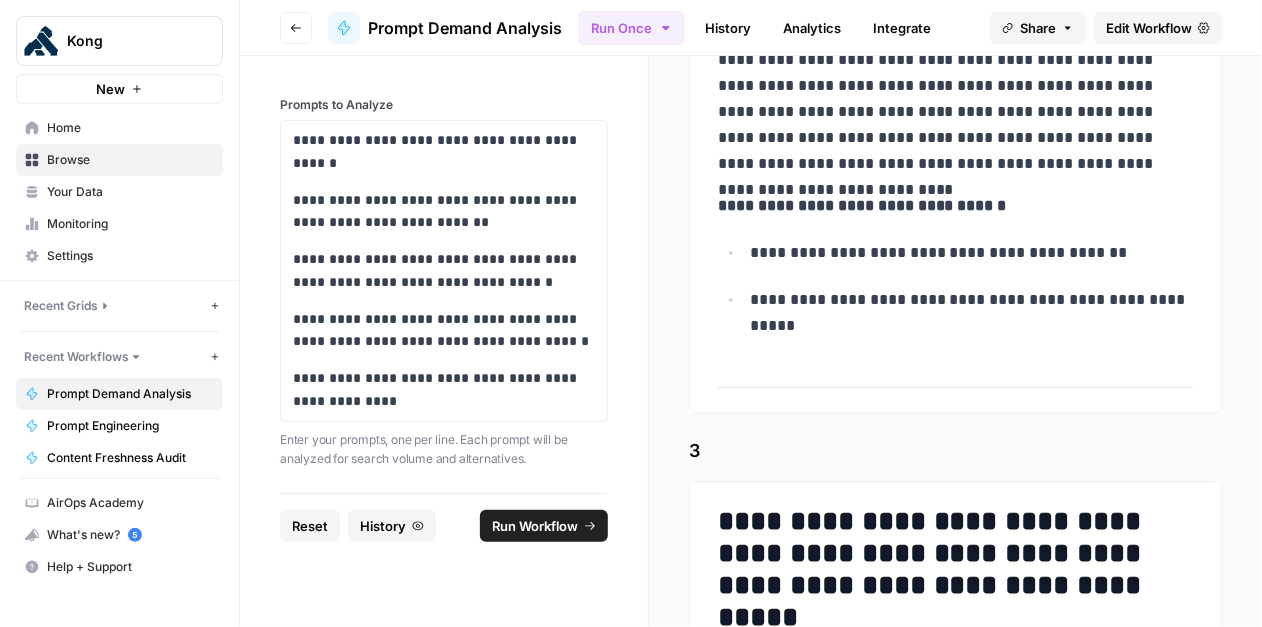 drag, startPoint x: 806, startPoint y: 304, endPoint x: 878, endPoint y: 340, distance: 80.49844 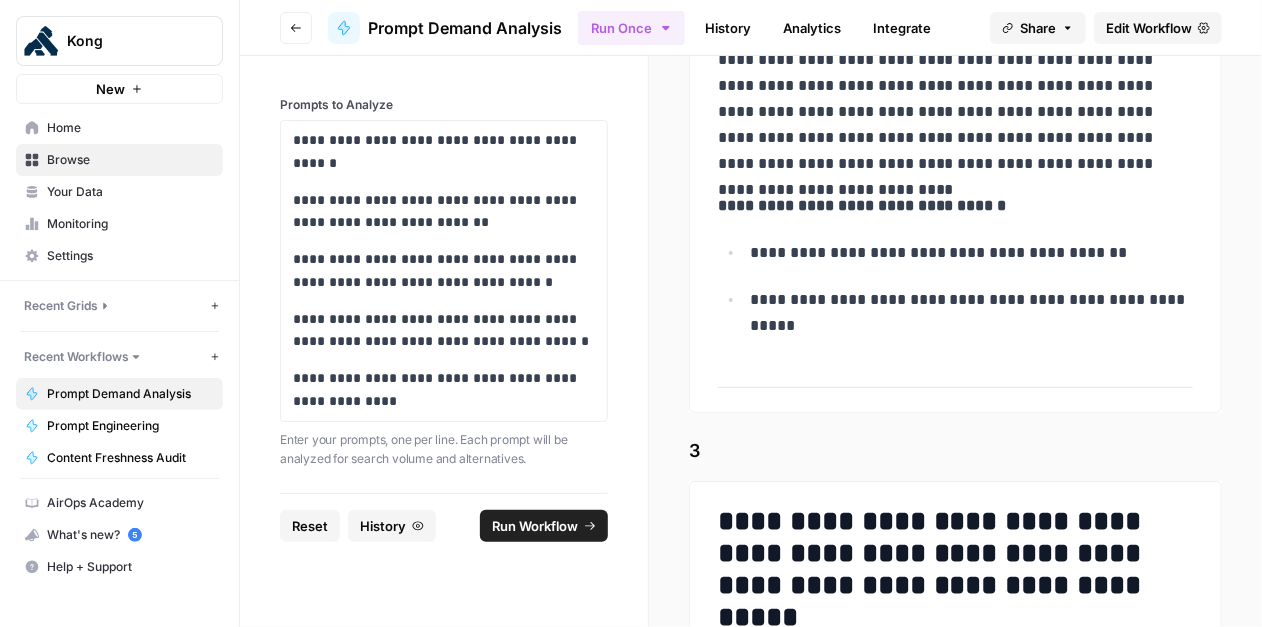 drag, startPoint x: 755, startPoint y: 250, endPoint x: 1108, endPoint y: 258, distance: 353.09064 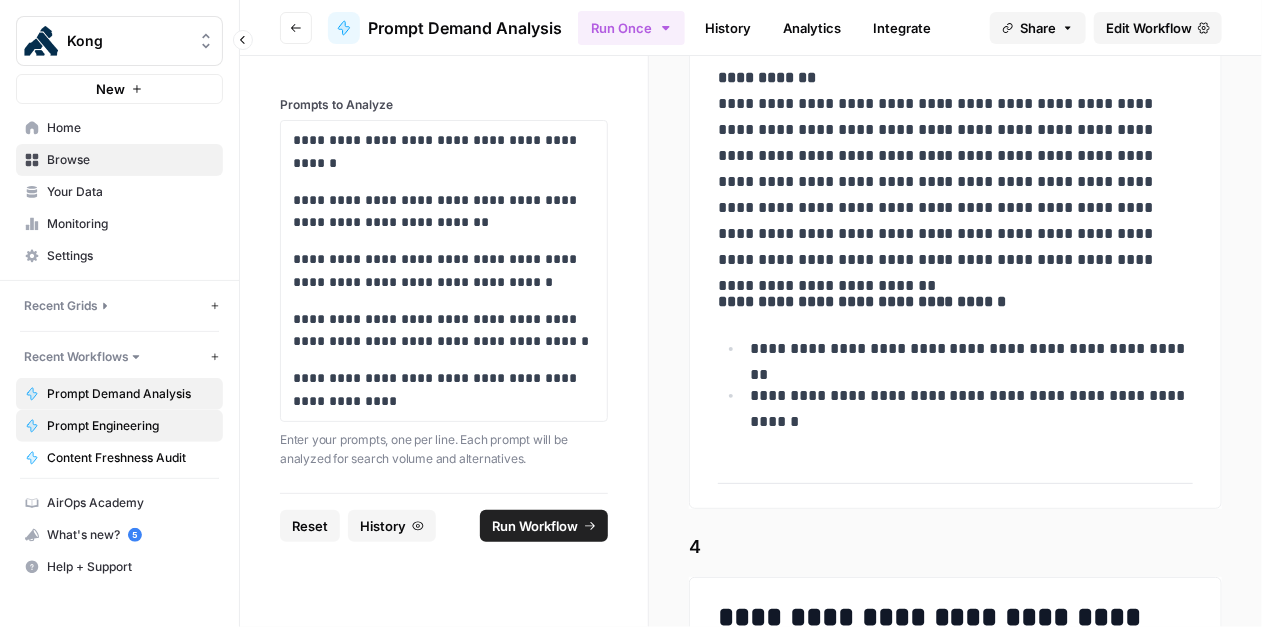 scroll, scrollTop: 2551, scrollLeft: 0, axis: vertical 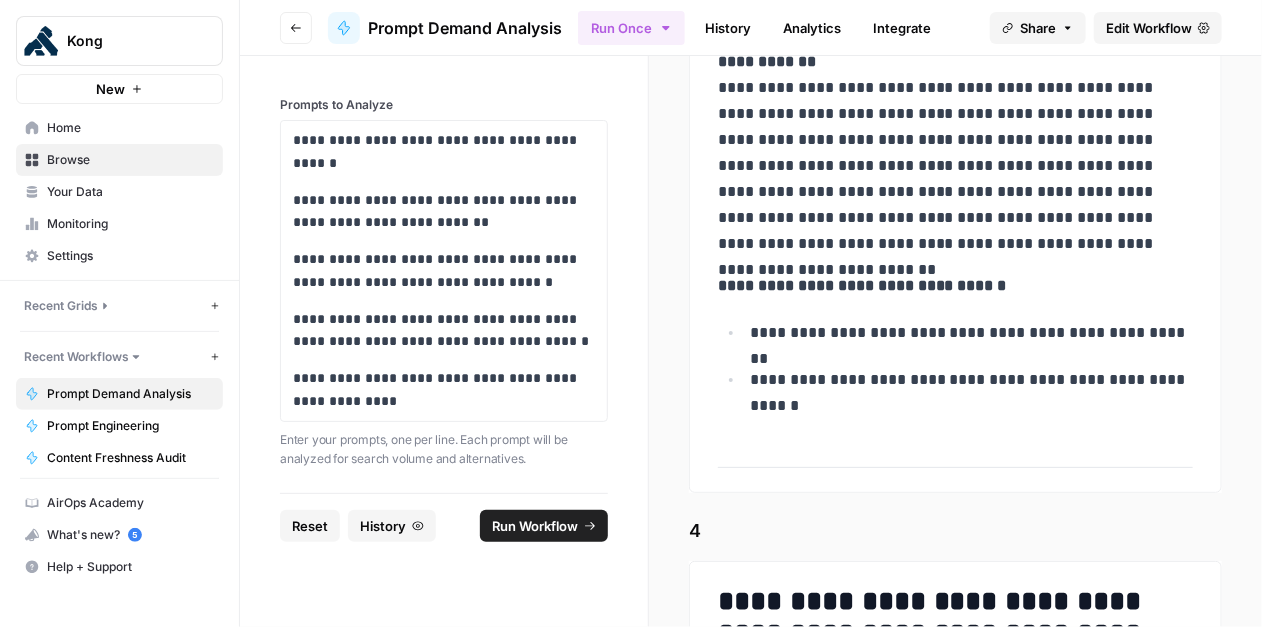 drag, startPoint x: 752, startPoint y: 372, endPoint x: 834, endPoint y: 409, distance: 89.961105 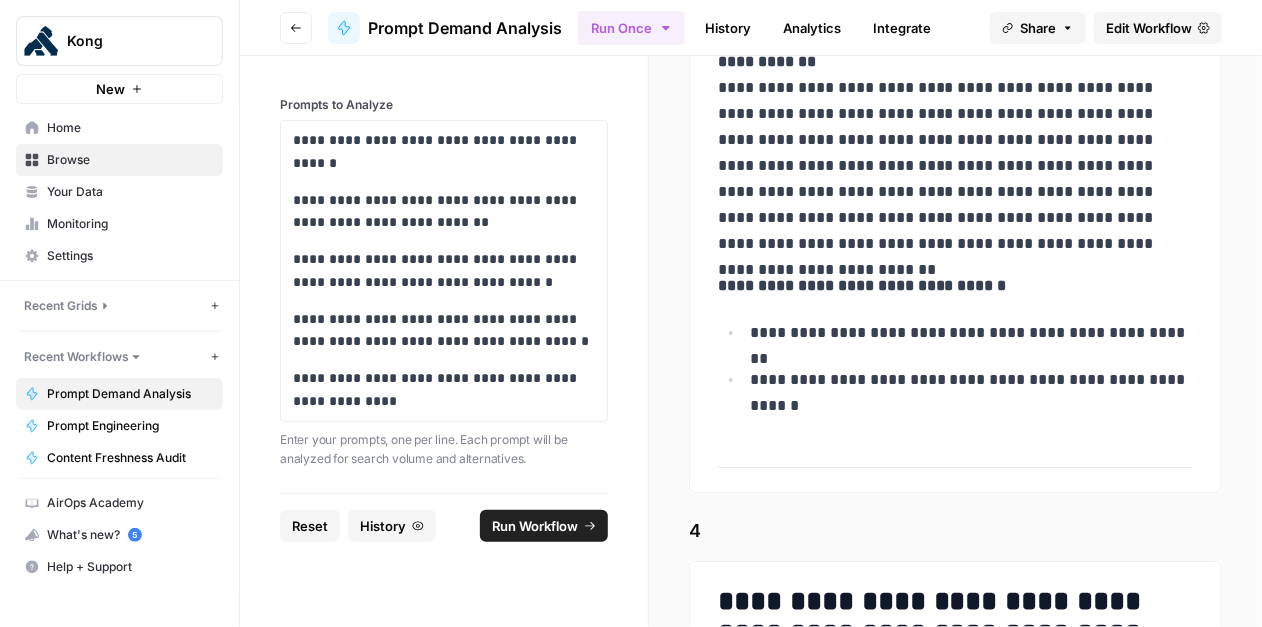 click on "**********" at bounding box center (972, 393) 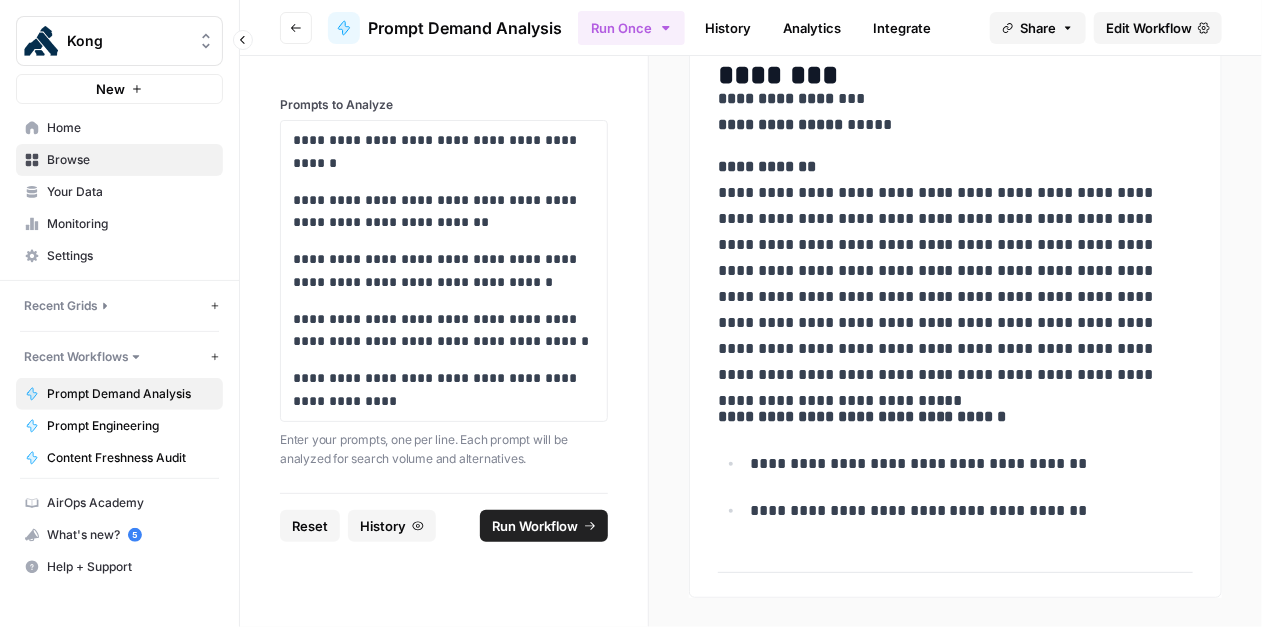 scroll, scrollTop: 3147, scrollLeft: 0, axis: vertical 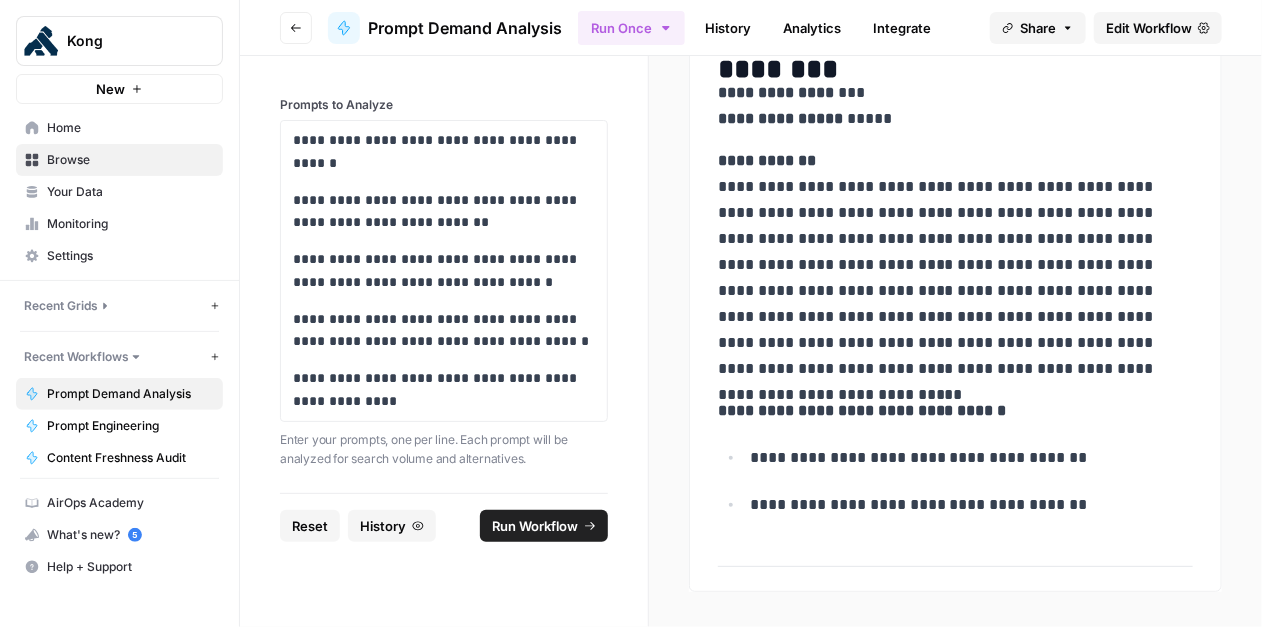 drag, startPoint x: 750, startPoint y: 455, endPoint x: 1061, endPoint y: 458, distance: 311.01447 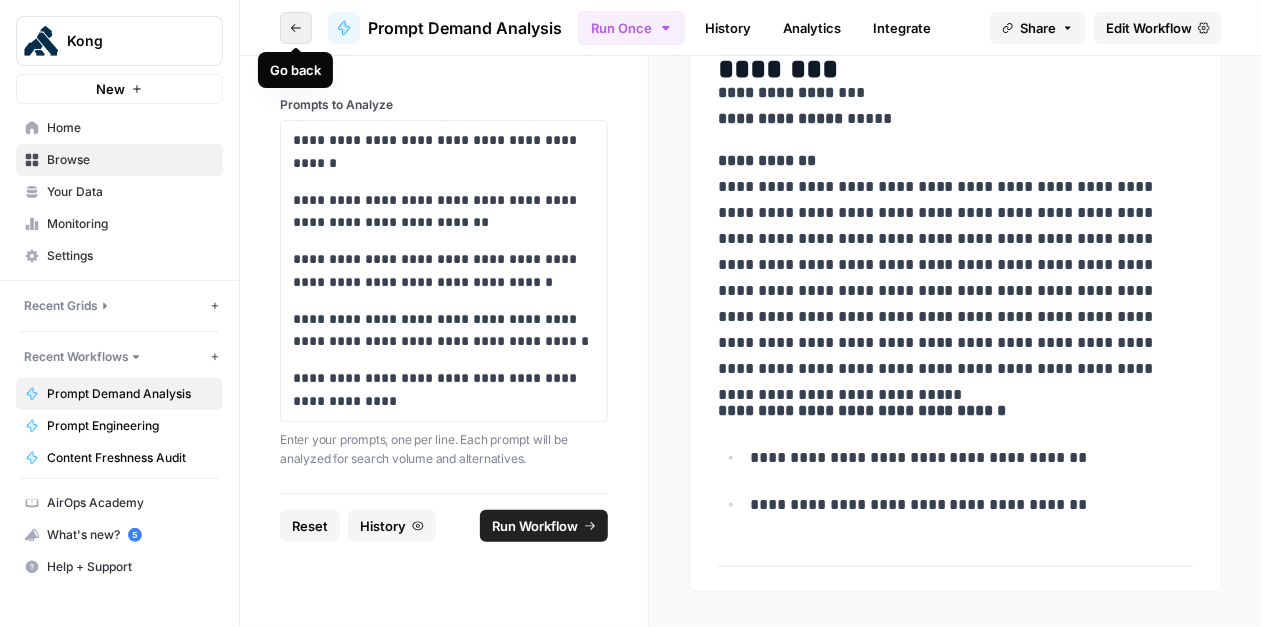 click 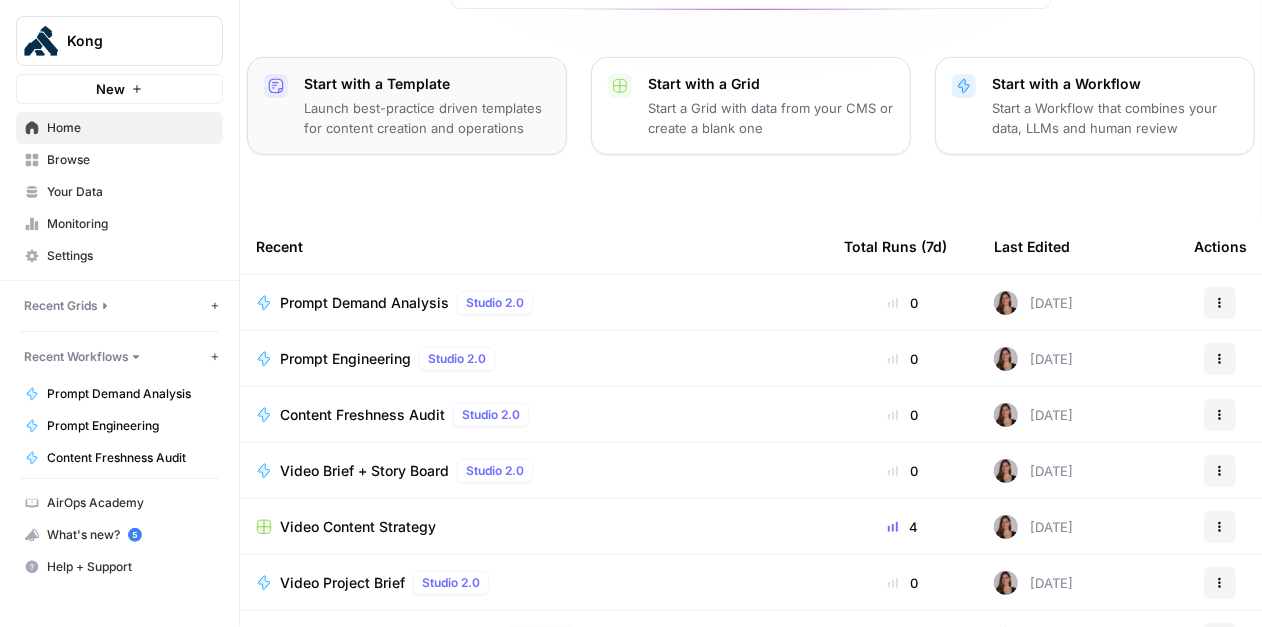 scroll, scrollTop: 222, scrollLeft: 0, axis: vertical 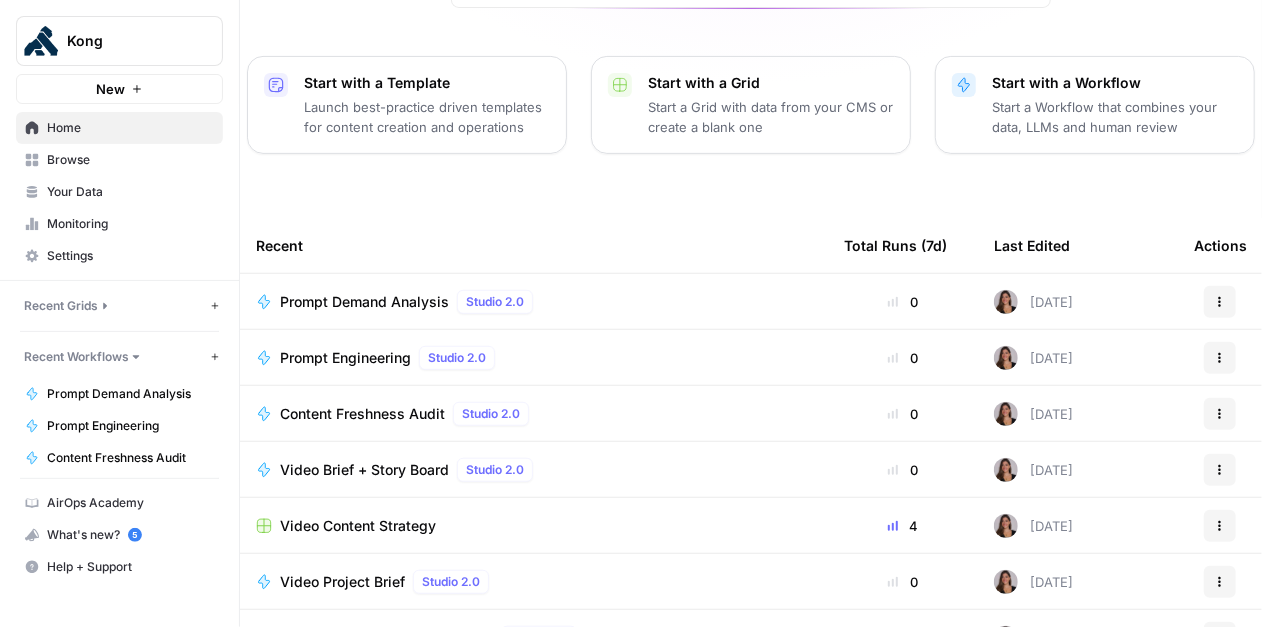 click on "Prompt Demand Analysis" at bounding box center (364, 302) 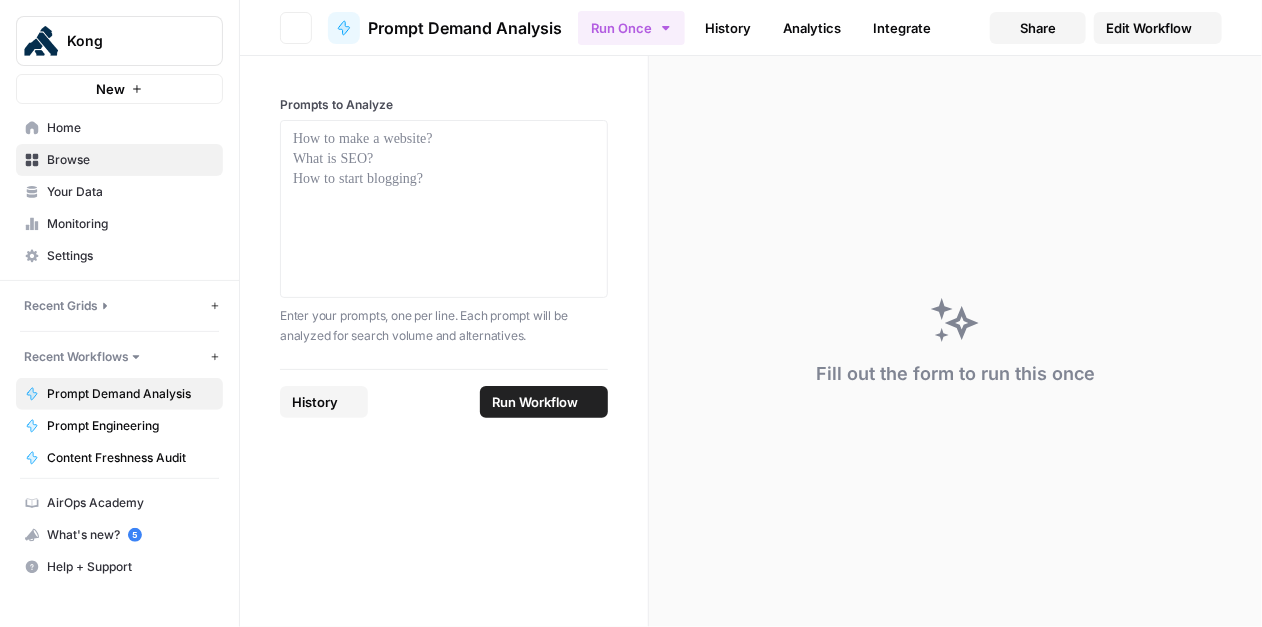 scroll, scrollTop: 0, scrollLeft: 0, axis: both 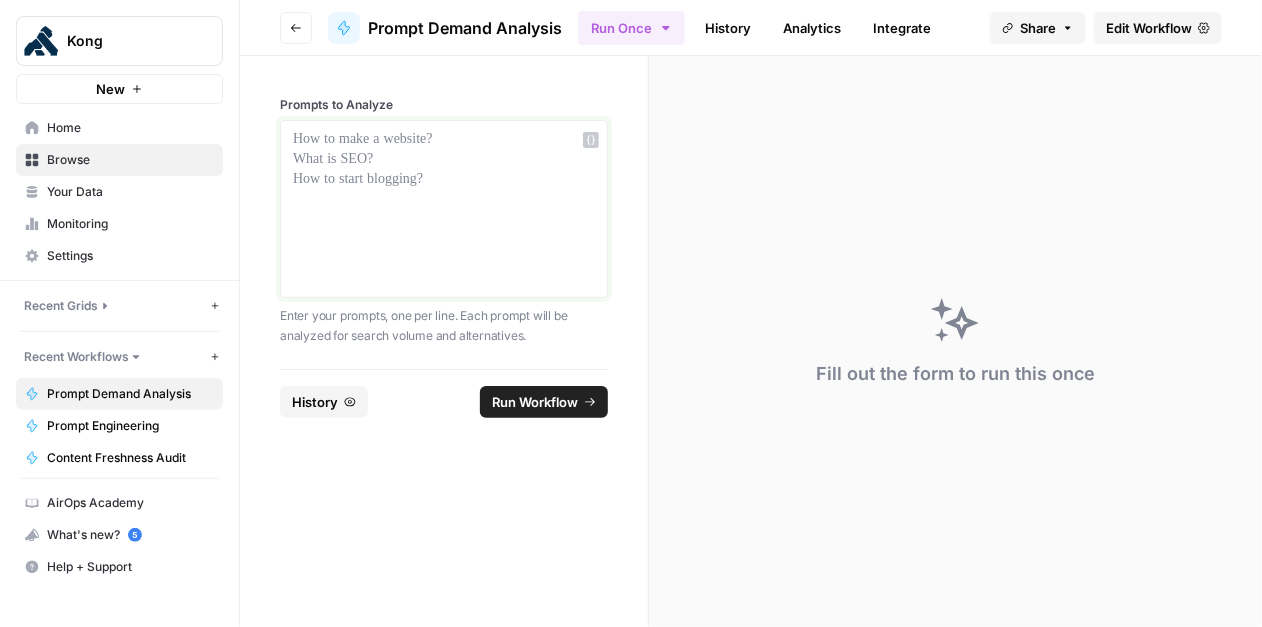 click at bounding box center [444, 209] 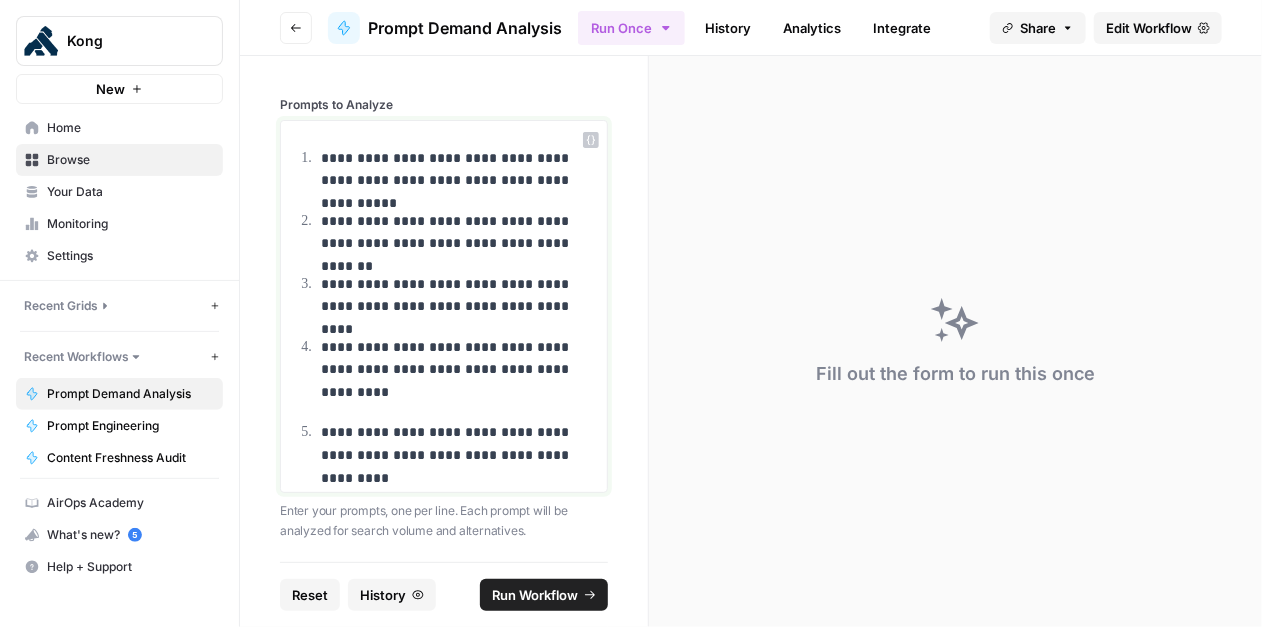 click on "**********" at bounding box center [458, 170] 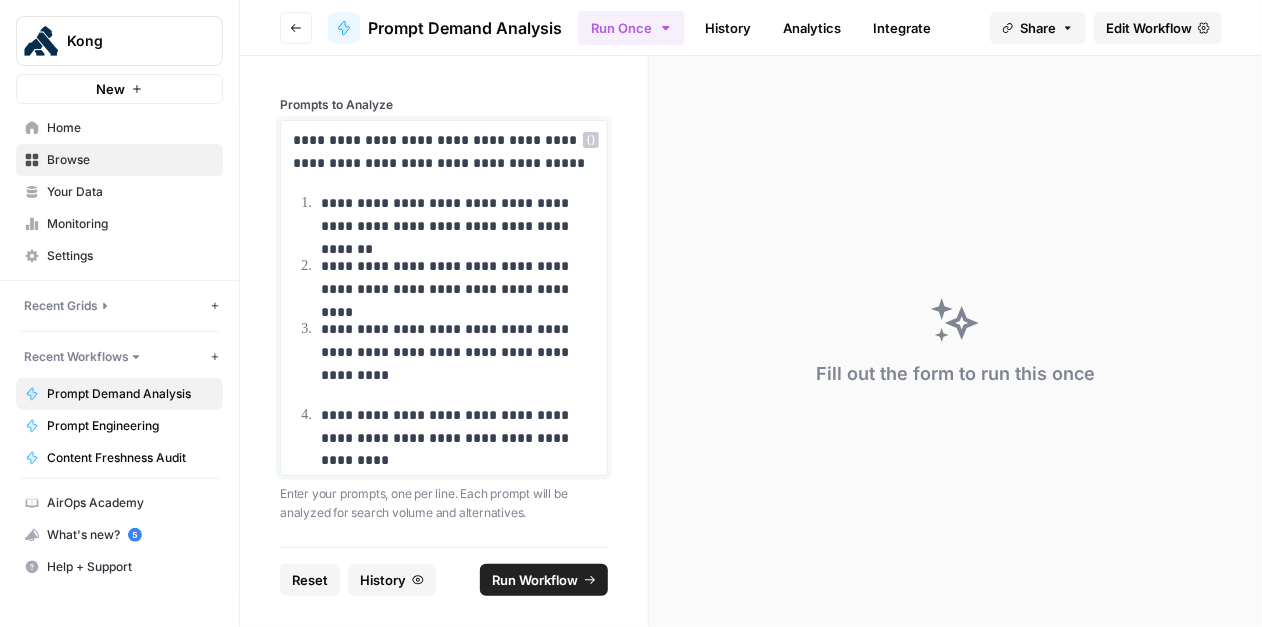 click on "**********" at bounding box center (458, 215) 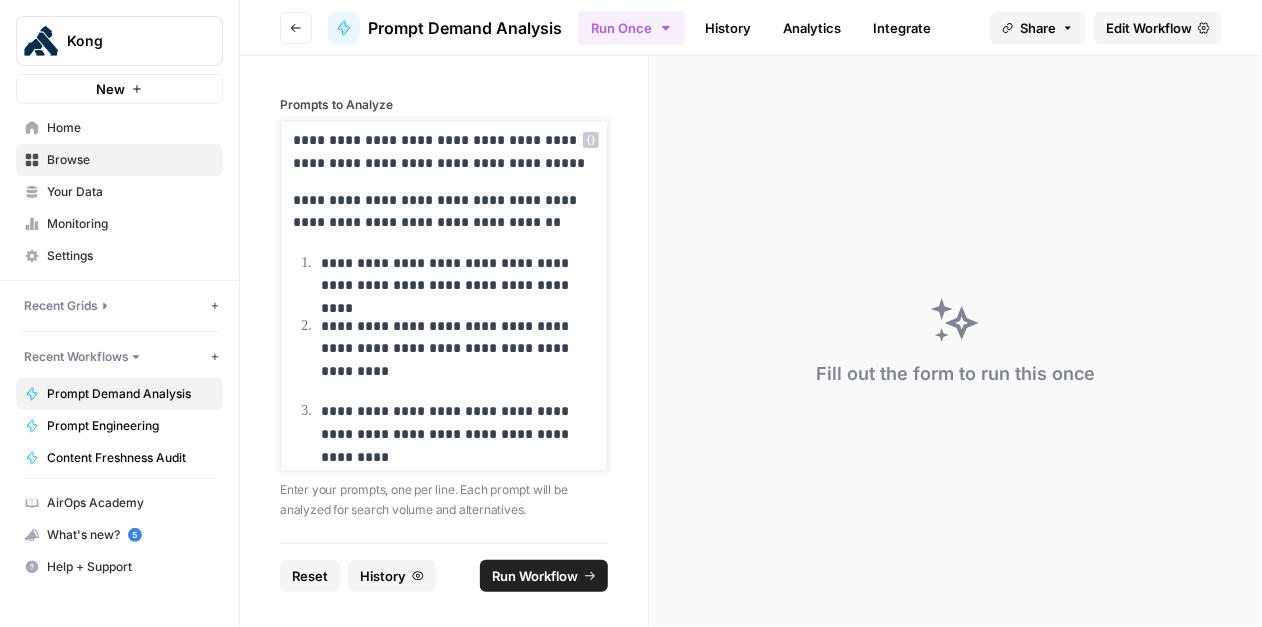 click on "**********" at bounding box center [458, 275] 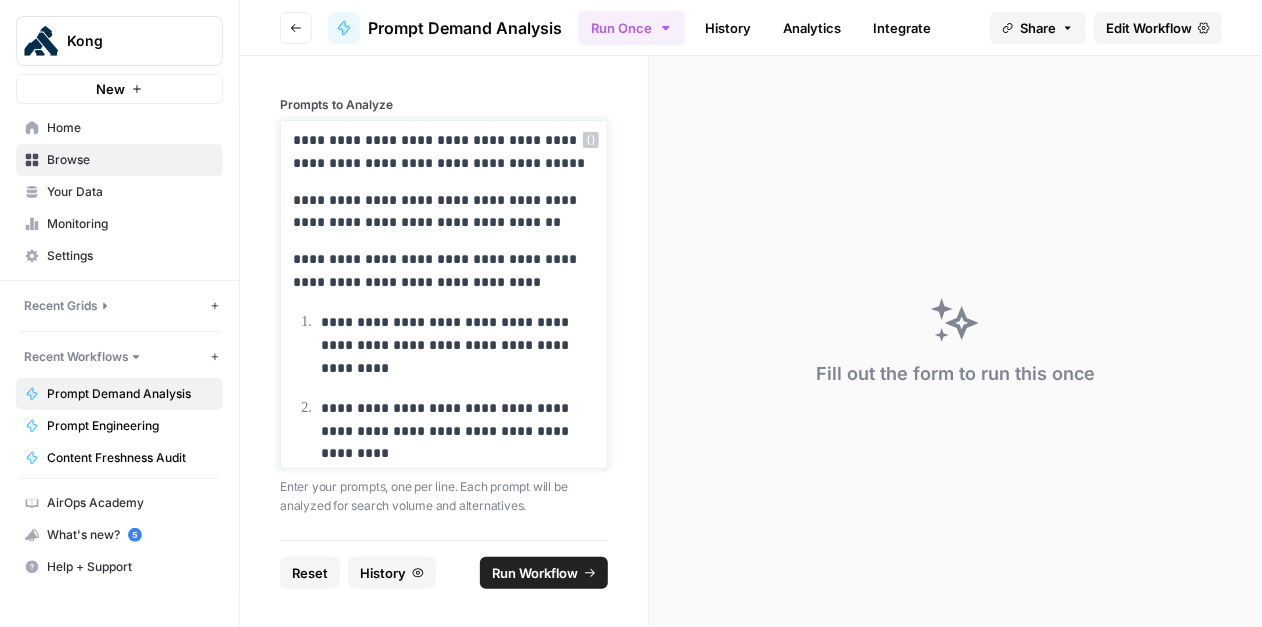 click on "**********" at bounding box center [458, 345] 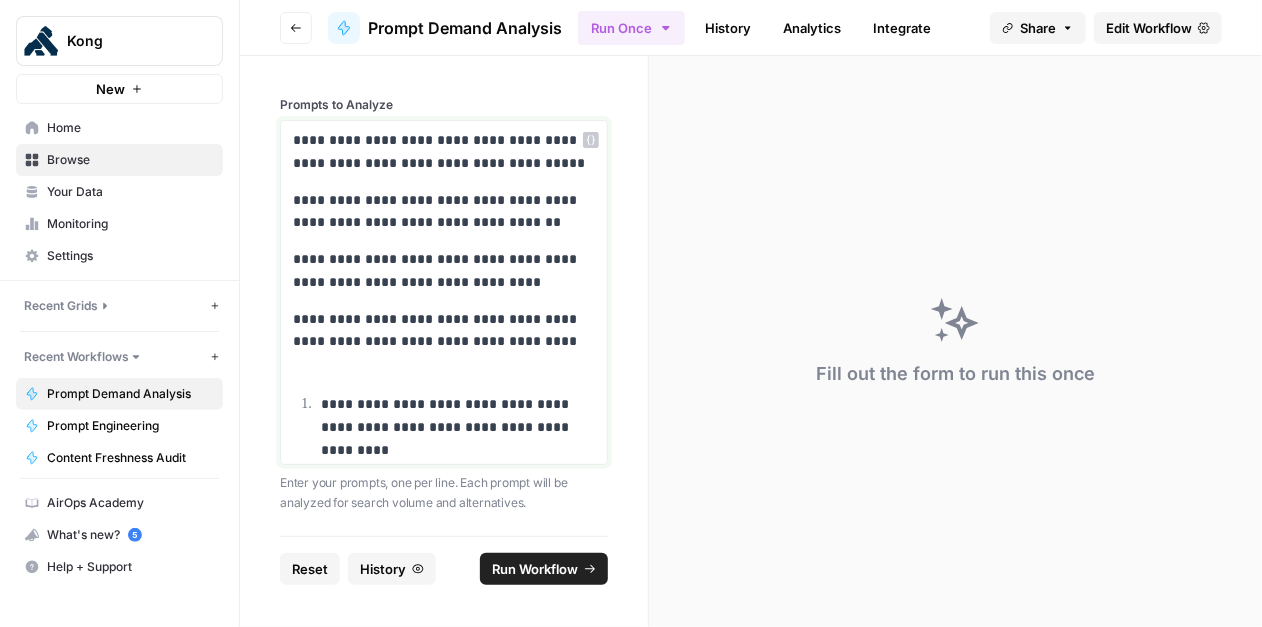 click on "**********" at bounding box center [455, 416] 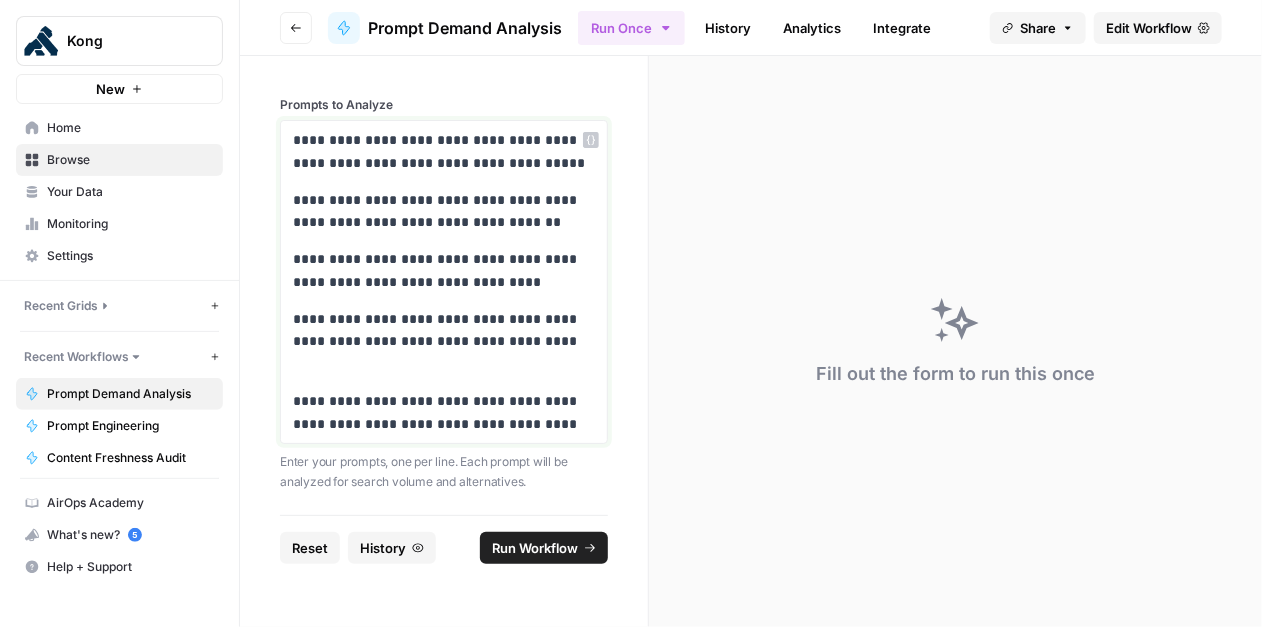 click on "**********" at bounding box center (444, 152) 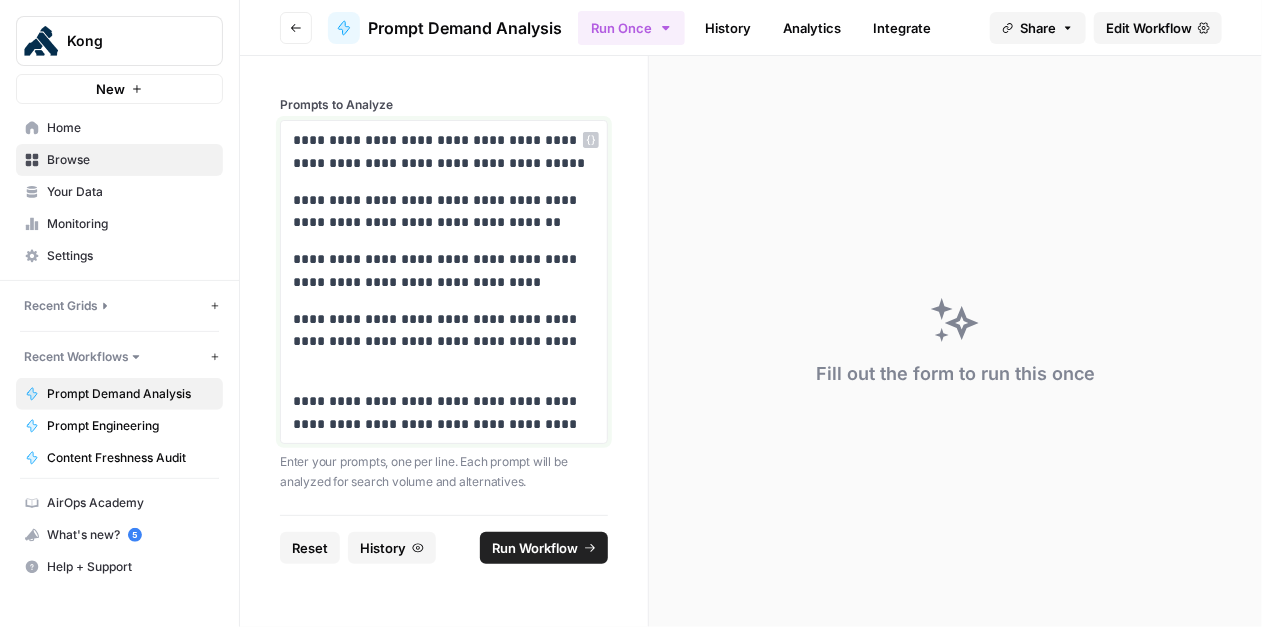 drag, startPoint x: 541, startPoint y: 136, endPoint x: 566, endPoint y: 143, distance: 25.96151 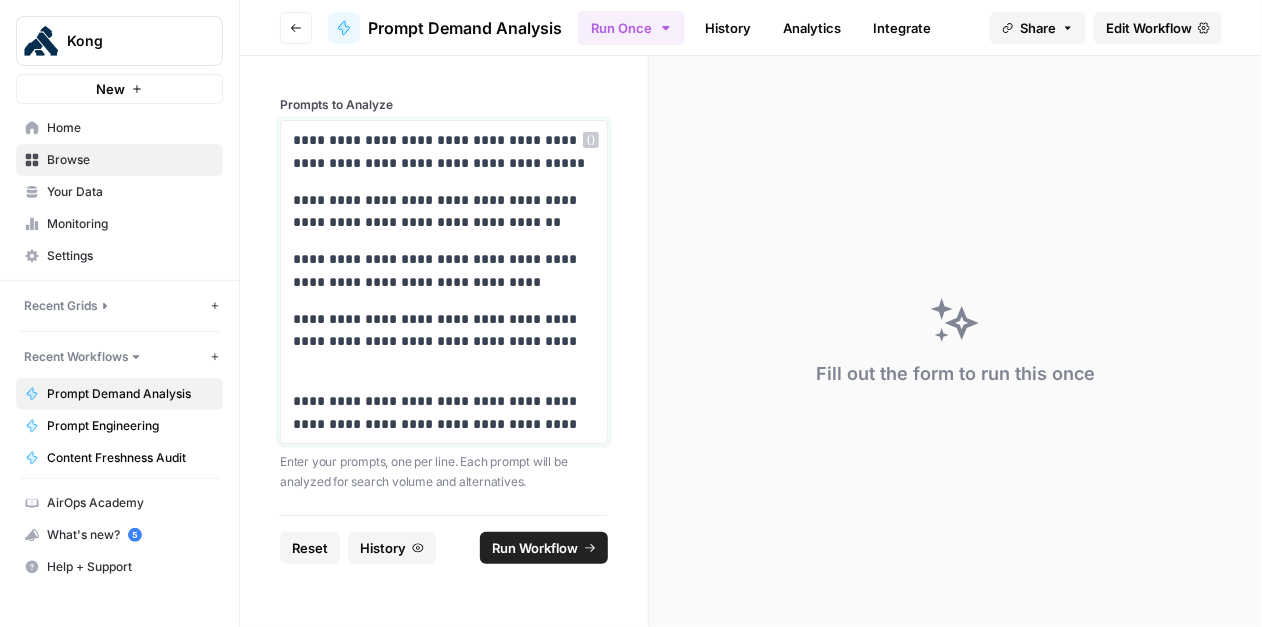 click on "**********" at bounding box center [444, 152] 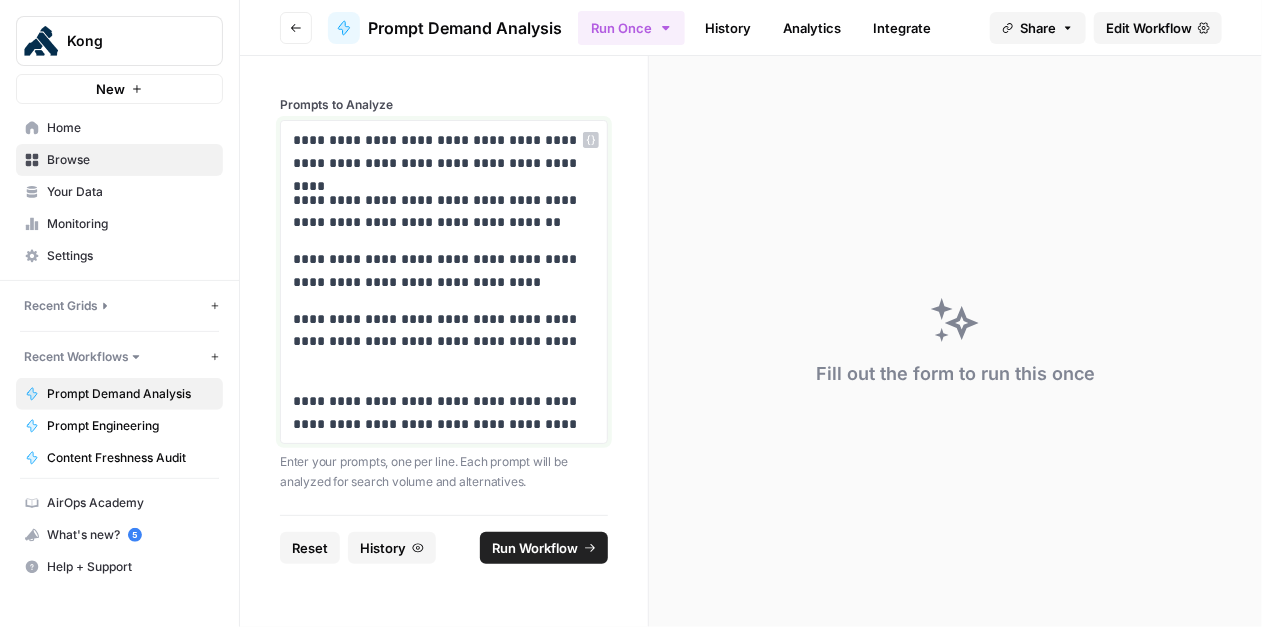 drag, startPoint x: 396, startPoint y: 161, endPoint x: 336, endPoint y: 164, distance: 60.074955 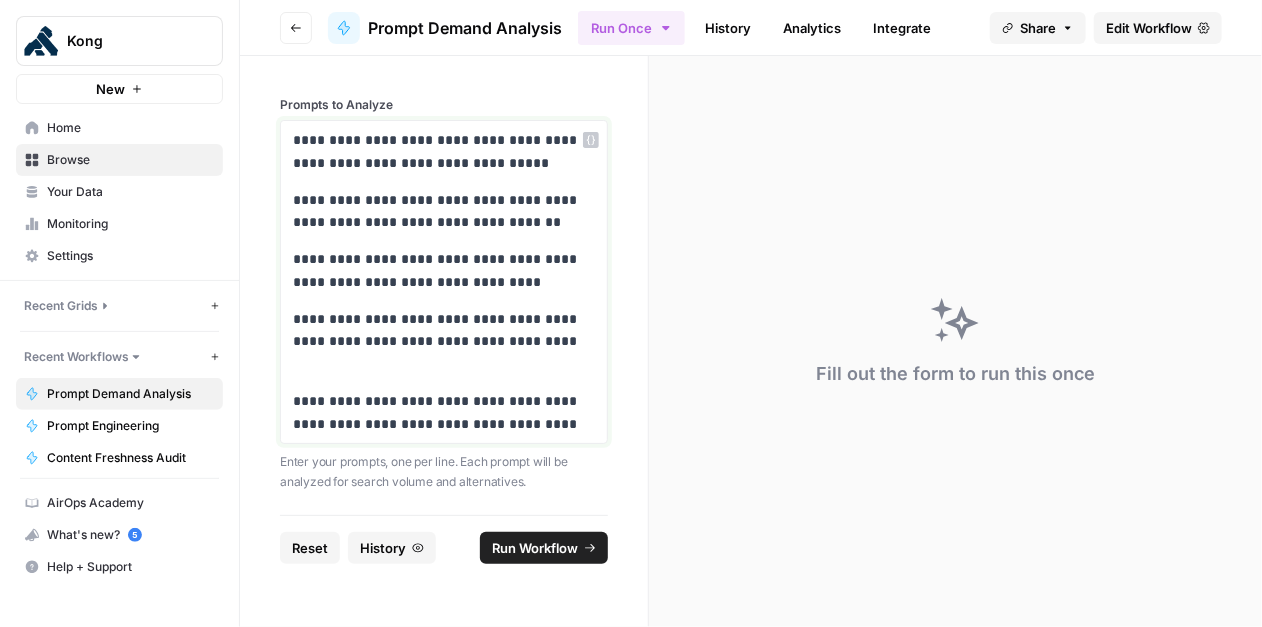 drag, startPoint x: 505, startPoint y: 161, endPoint x: 333, endPoint y: 166, distance: 172.07266 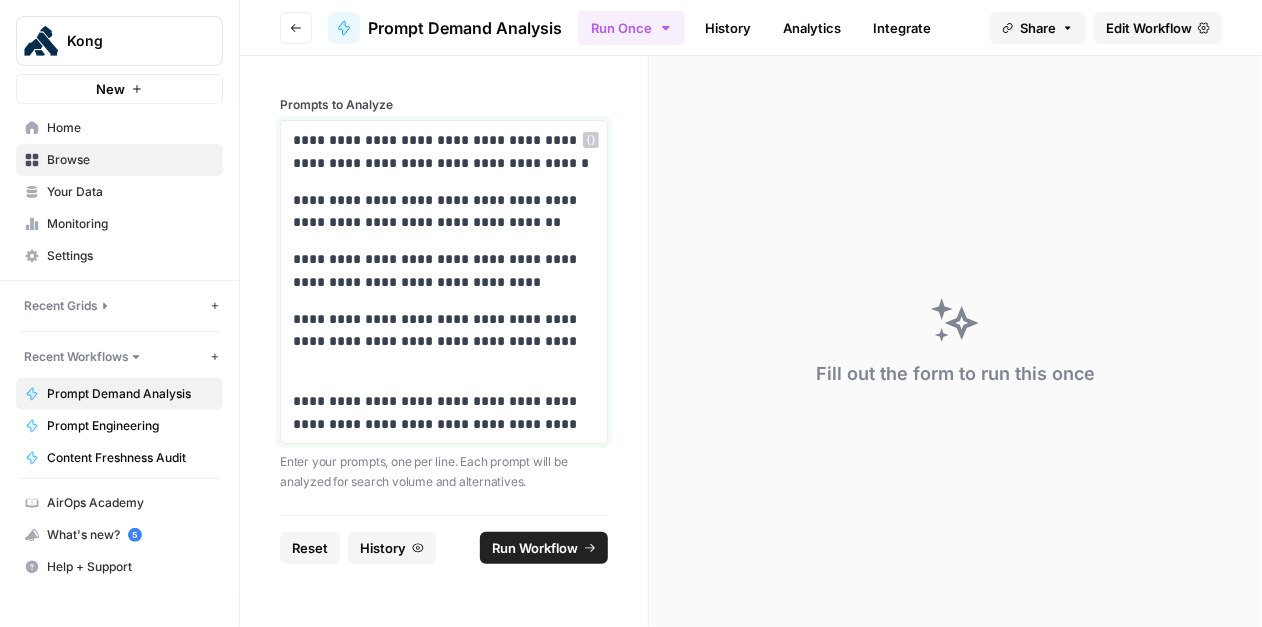 click on "**********" at bounding box center (444, 212) 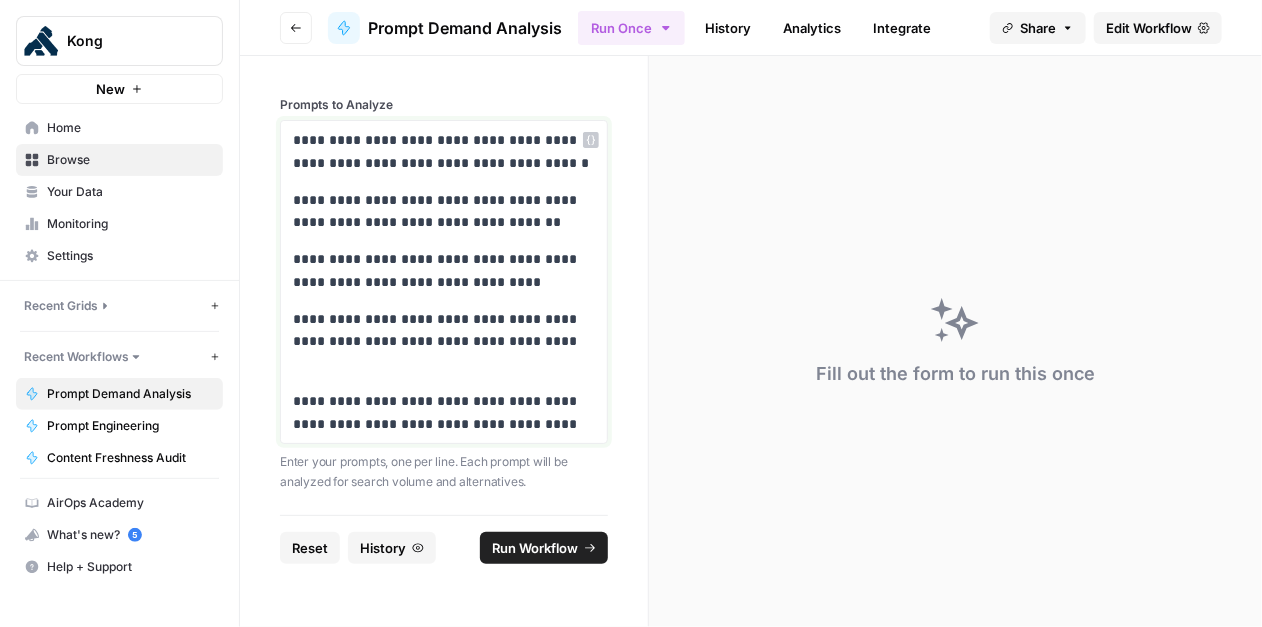 drag, startPoint x: 444, startPoint y: 221, endPoint x: 513, endPoint y: 204, distance: 71.063354 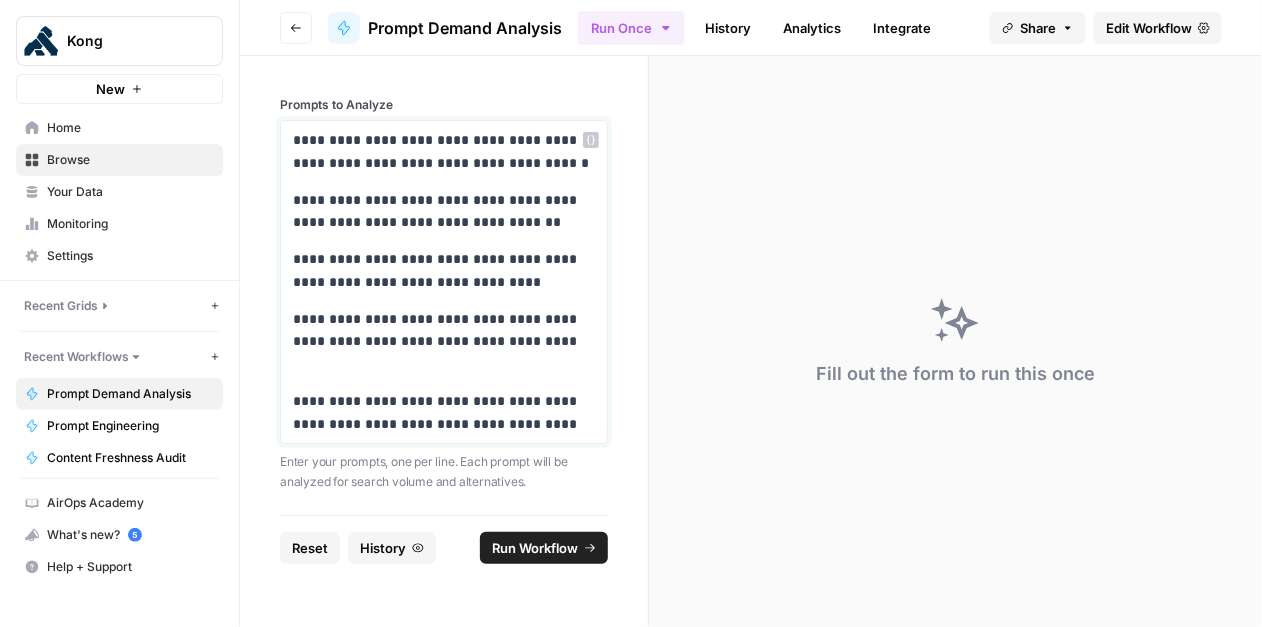 click on "**********" at bounding box center (444, 212) 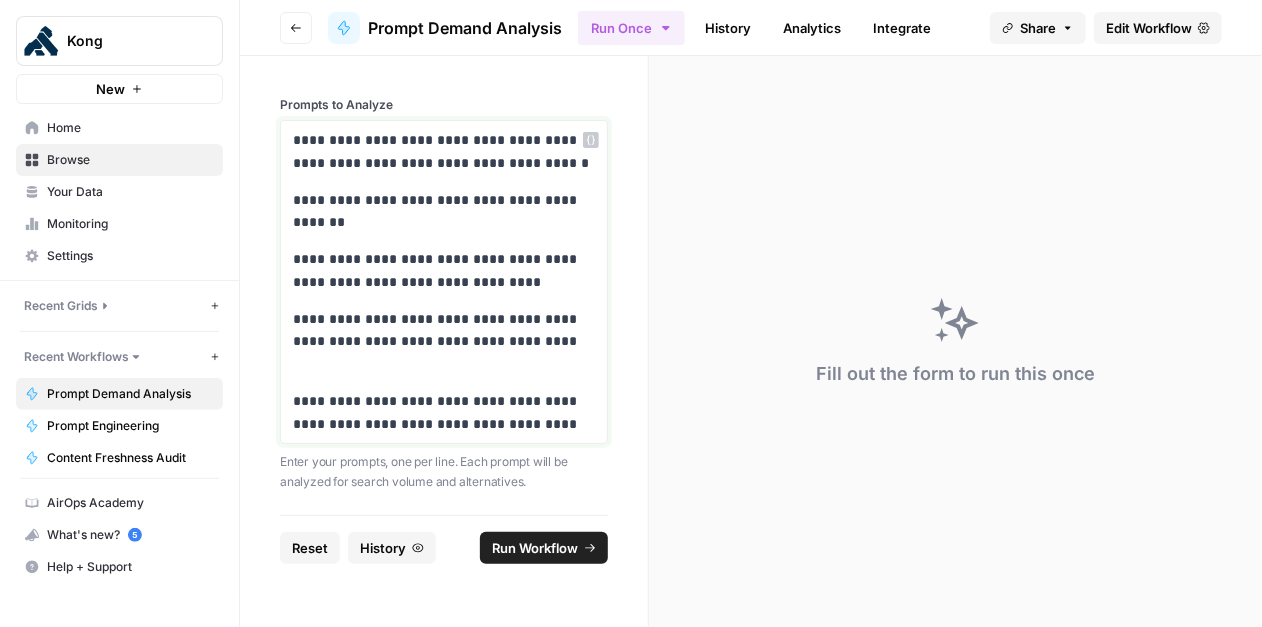 click on "**********" at bounding box center [444, 212] 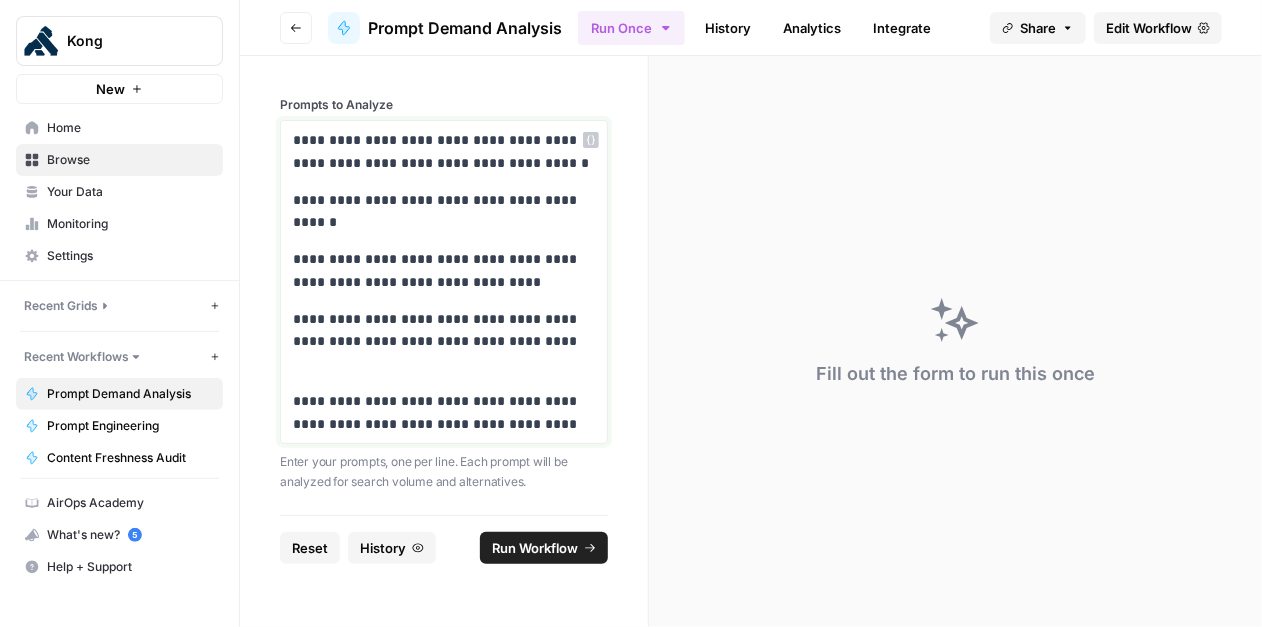 click on "**********" at bounding box center [444, 271] 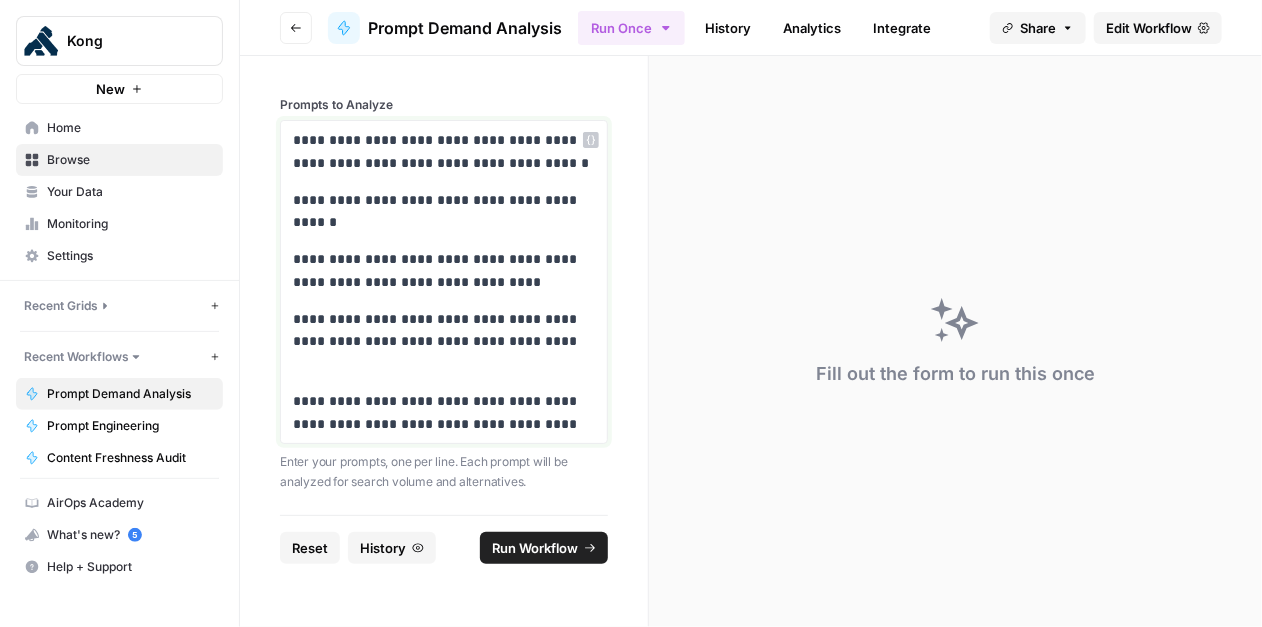 click on "**********" at bounding box center [444, 271] 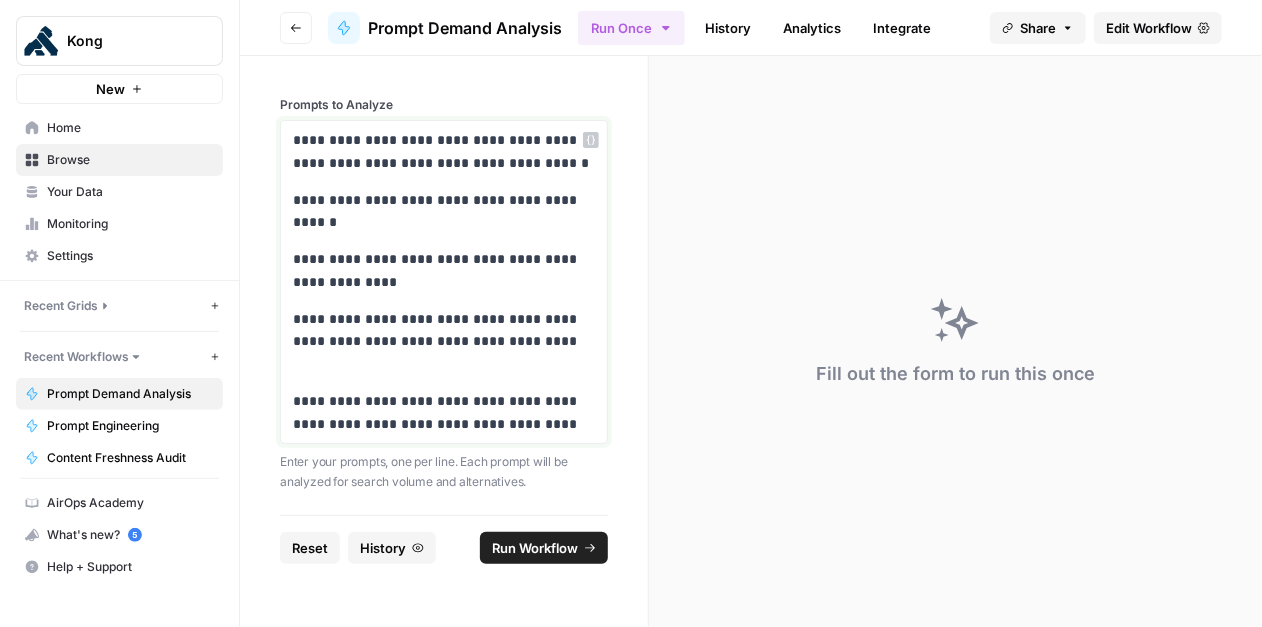 click on "**********" at bounding box center (444, 271) 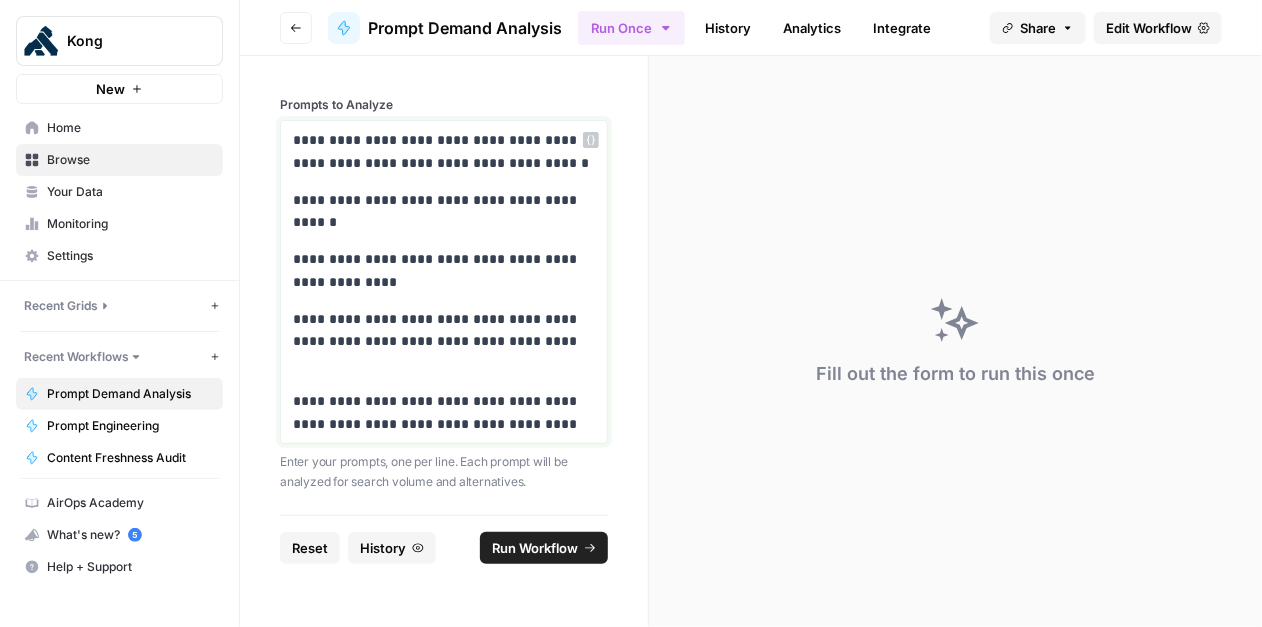 click on "**********" at bounding box center [444, 271] 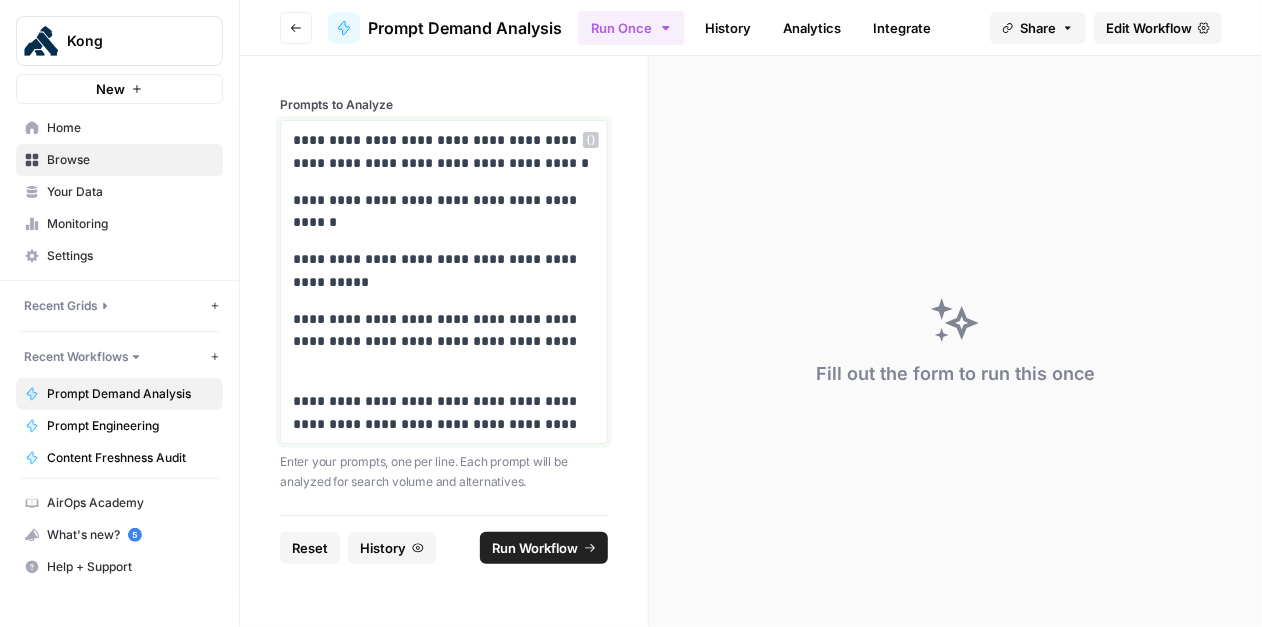 drag, startPoint x: 390, startPoint y: 278, endPoint x: 441, endPoint y: 275, distance: 51.088158 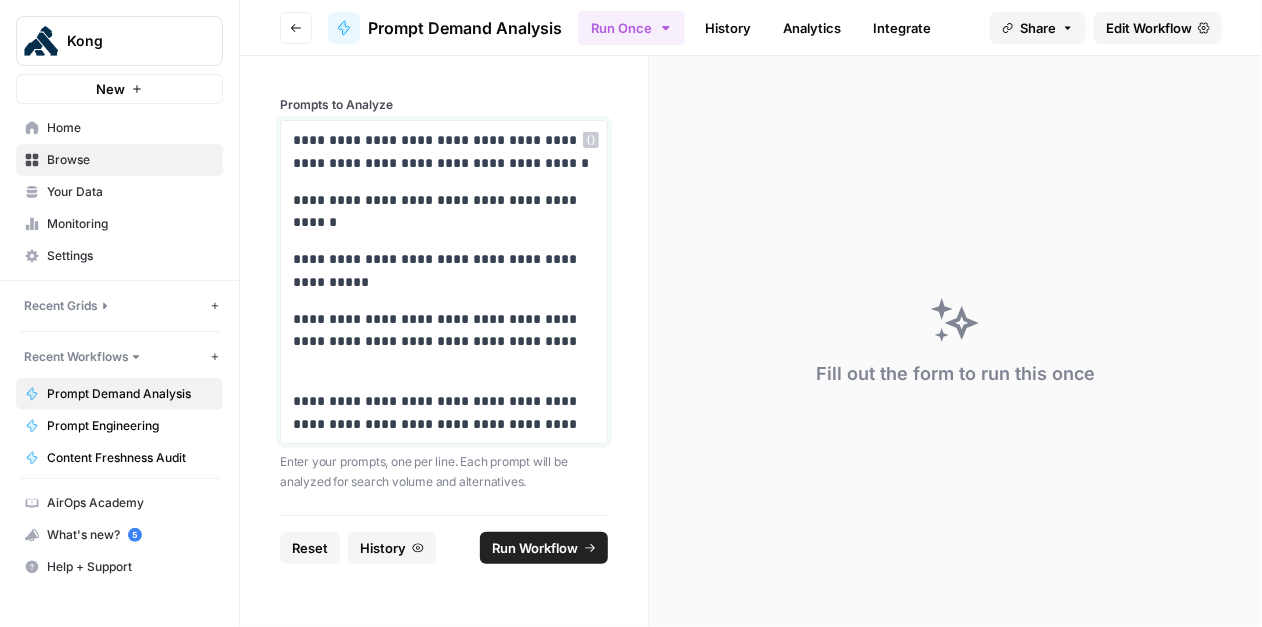 click on "**********" at bounding box center [444, 271] 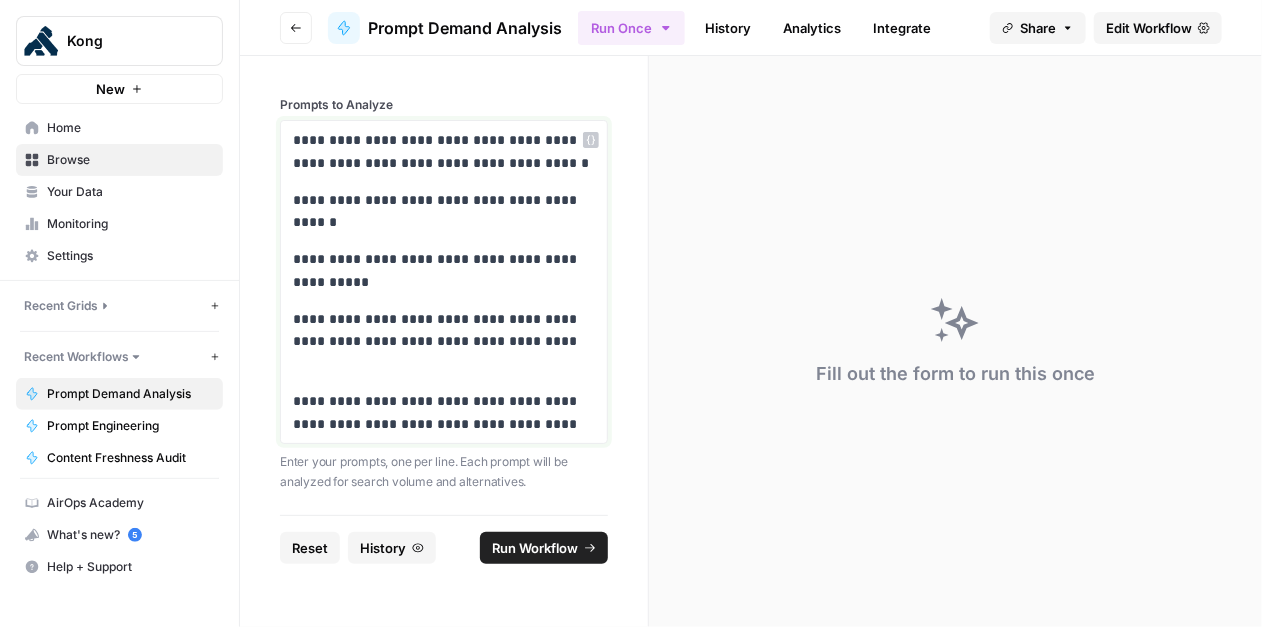 drag, startPoint x: 540, startPoint y: 259, endPoint x: 406, endPoint y: 278, distance: 135.34032 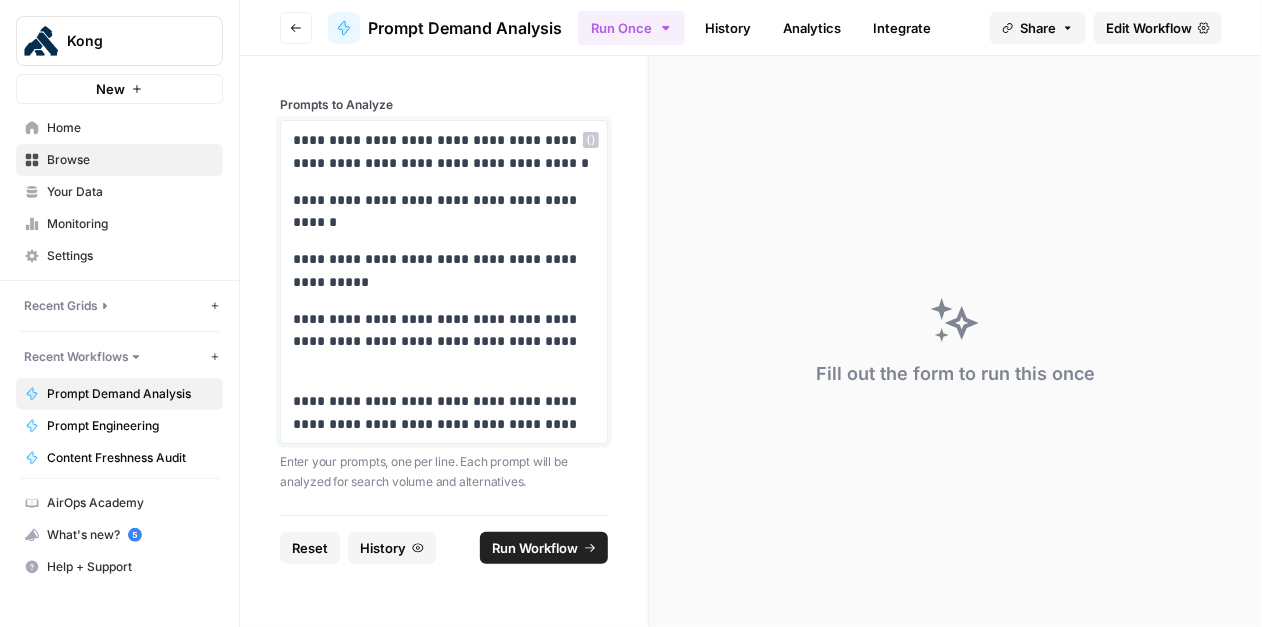 click on "**********" at bounding box center [444, 271] 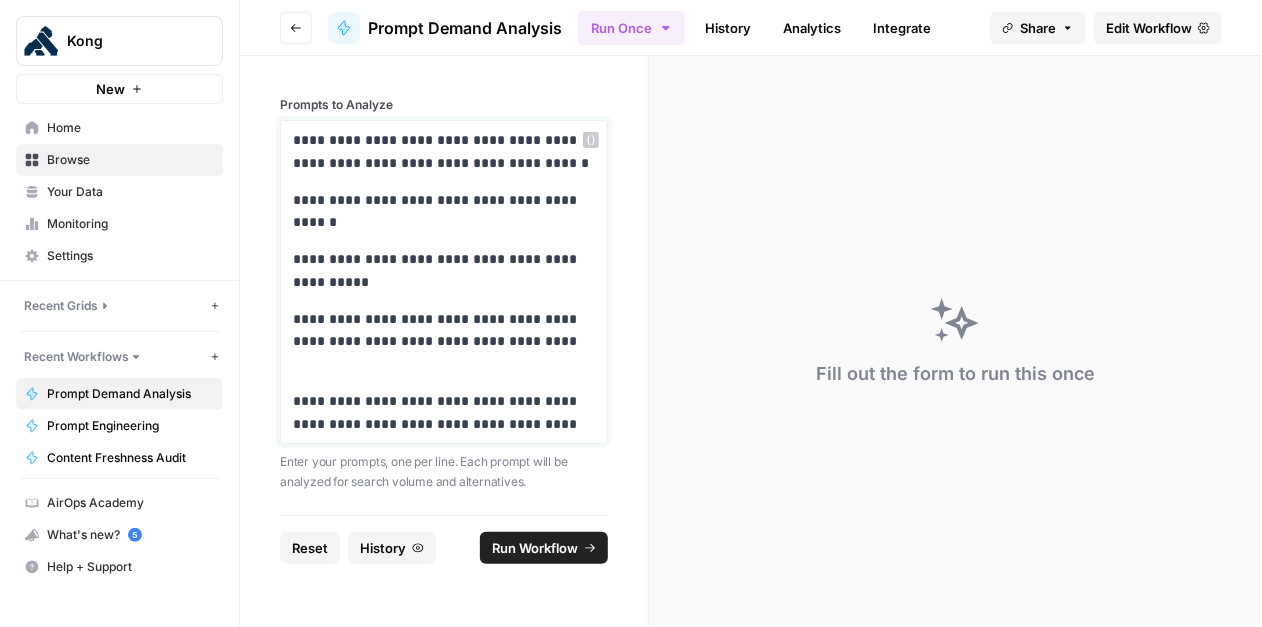 drag, startPoint x: 542, startPoint y: 257, endPoint x: 564, endPoint y: 258, distance: 22.022715 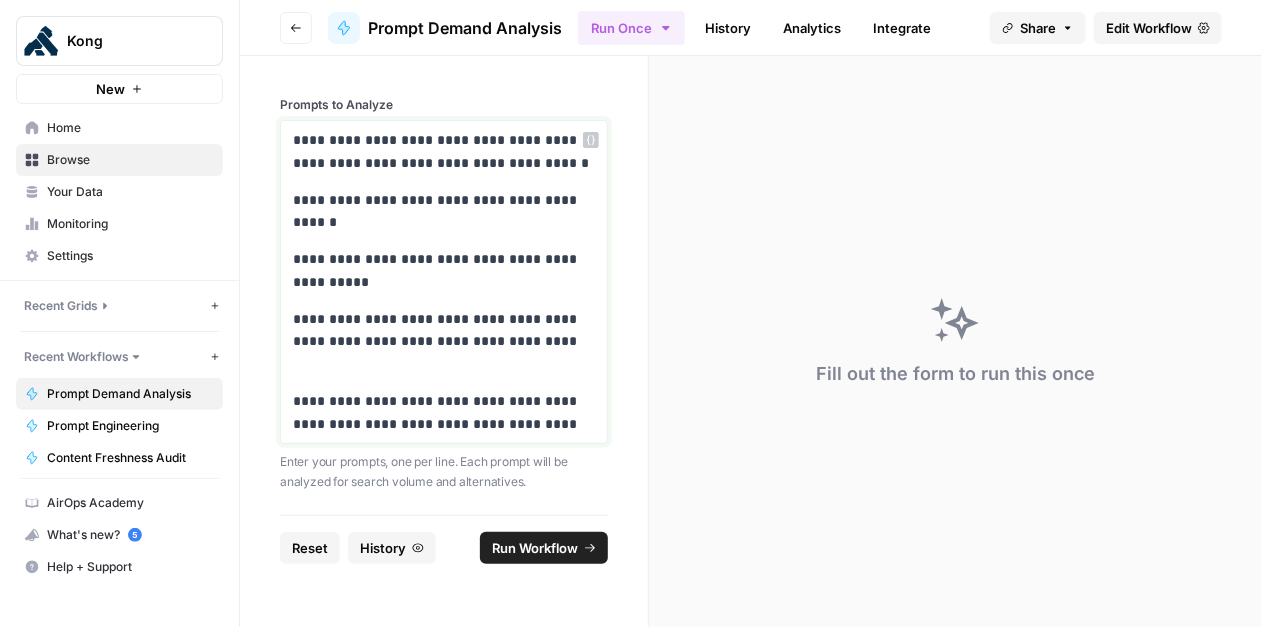 click on "**********" at bounding box center (444, 271) 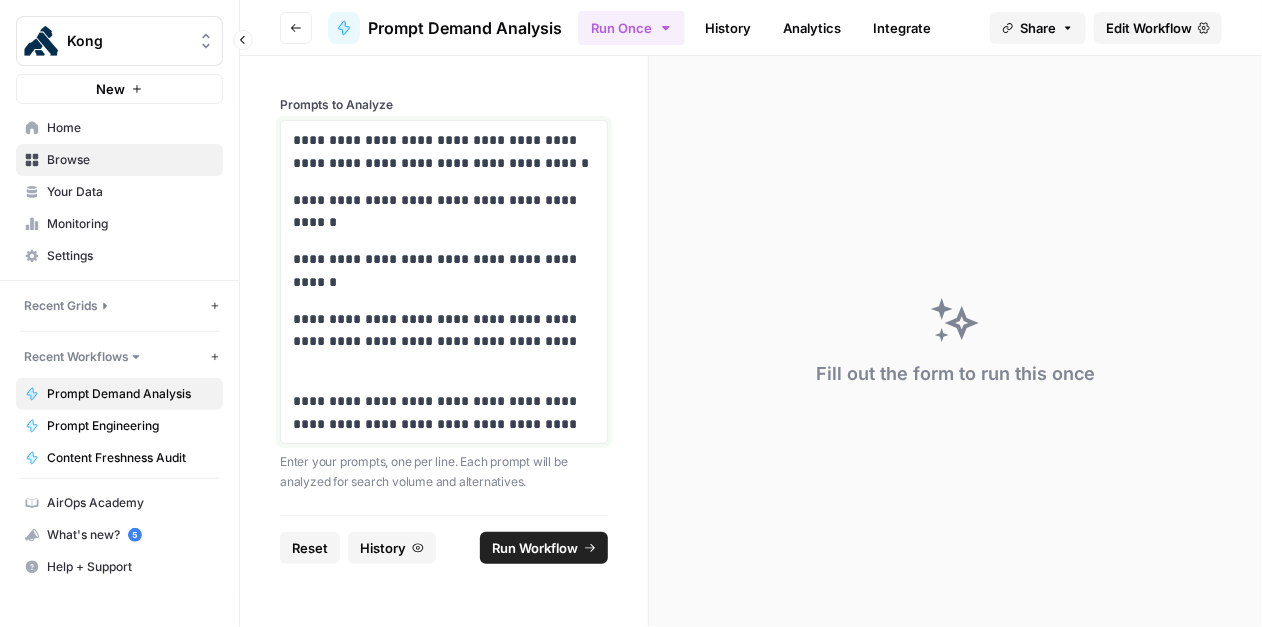 drag, startPoint x: 349, startPoint y: 284, endPoint x: 227, endPoint y: 283, distance: 122.0041 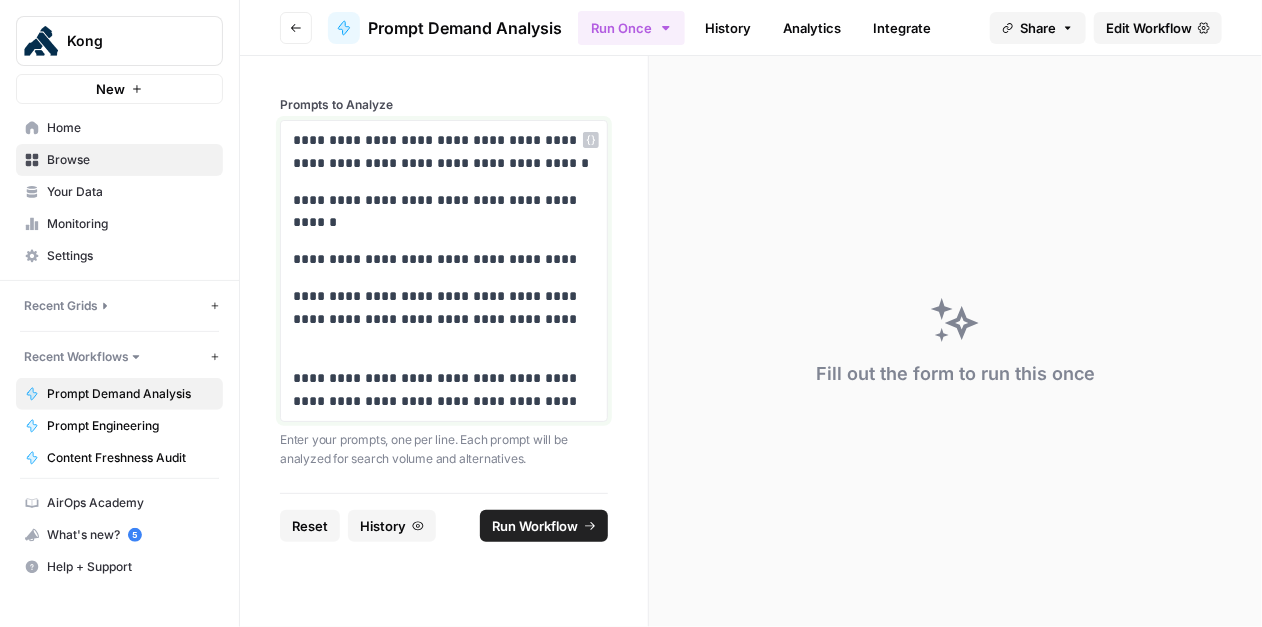 drag, startPoint x: 330, startPoint y: 304, endPoint x: 357, endPoint y: 294, distance: 28.79236 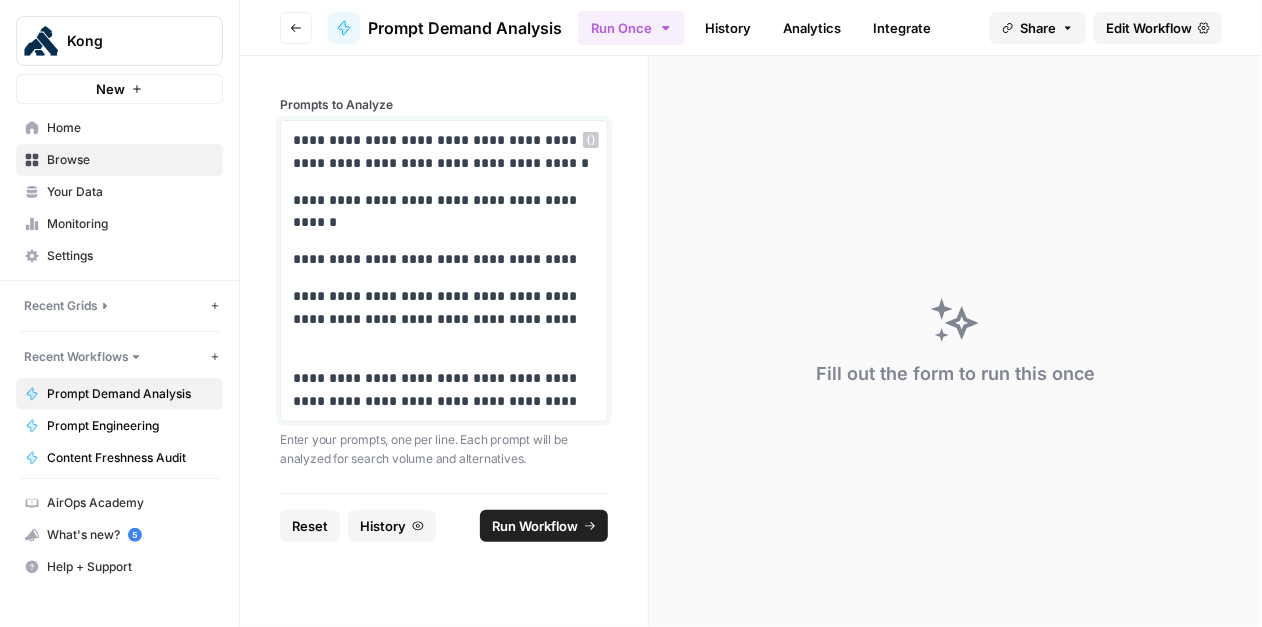 click on "**********" at bounding box center [444, 319] 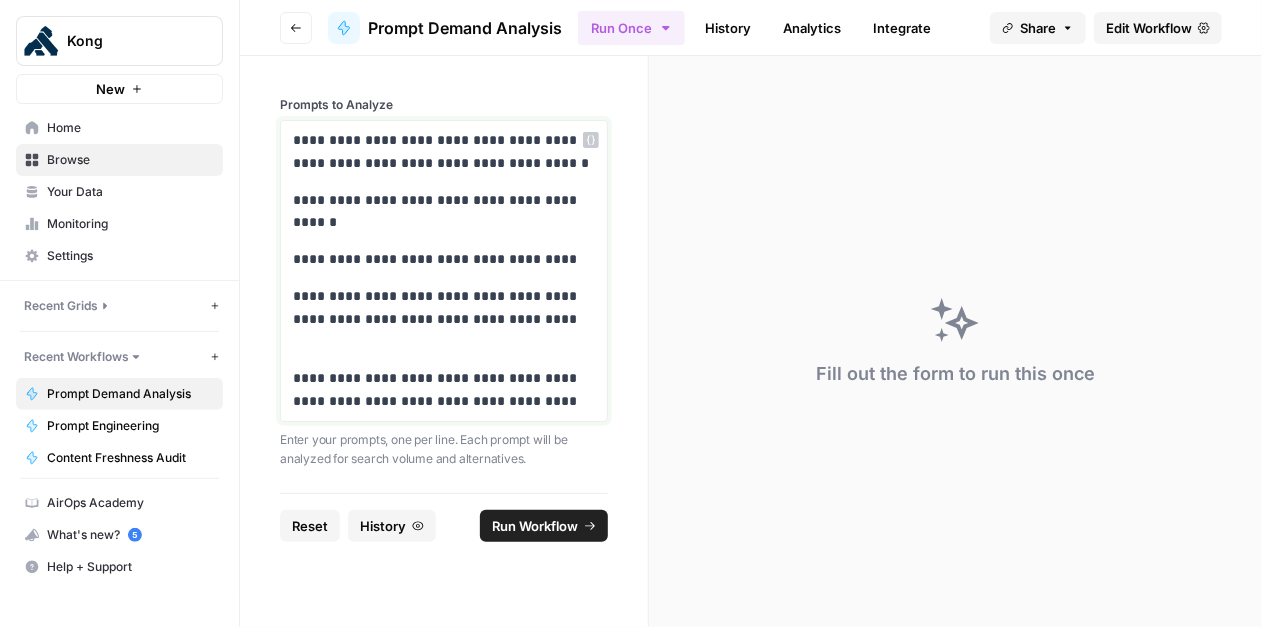 click on "**********" at bounding box center (444, 319) 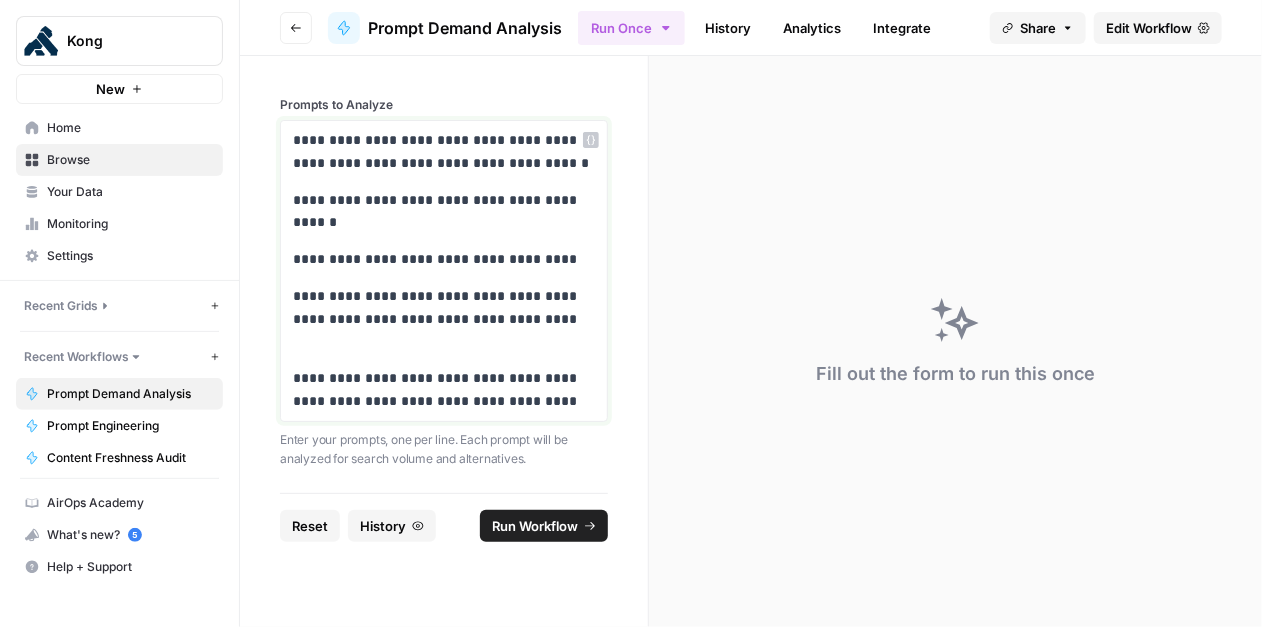 click on "**********" at bounding box center [444, 390] 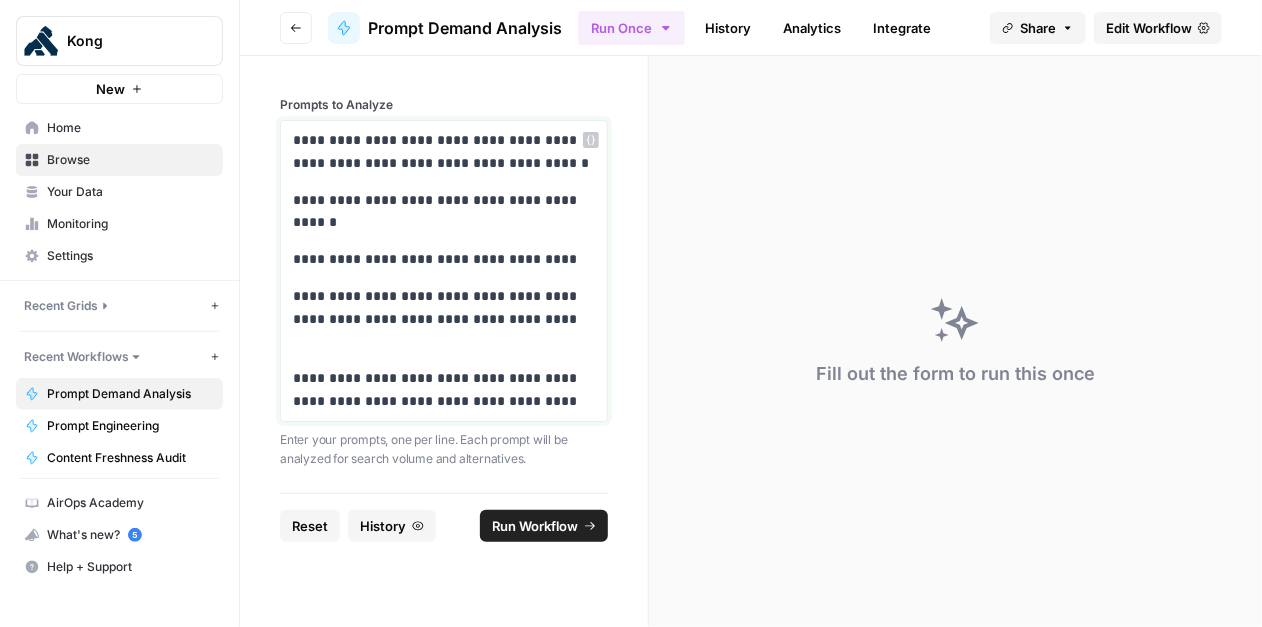 drag, startPoint x: 424, startPoint y: 378, endPoint x: 356, endPoint y: 382, distance: 68.117546 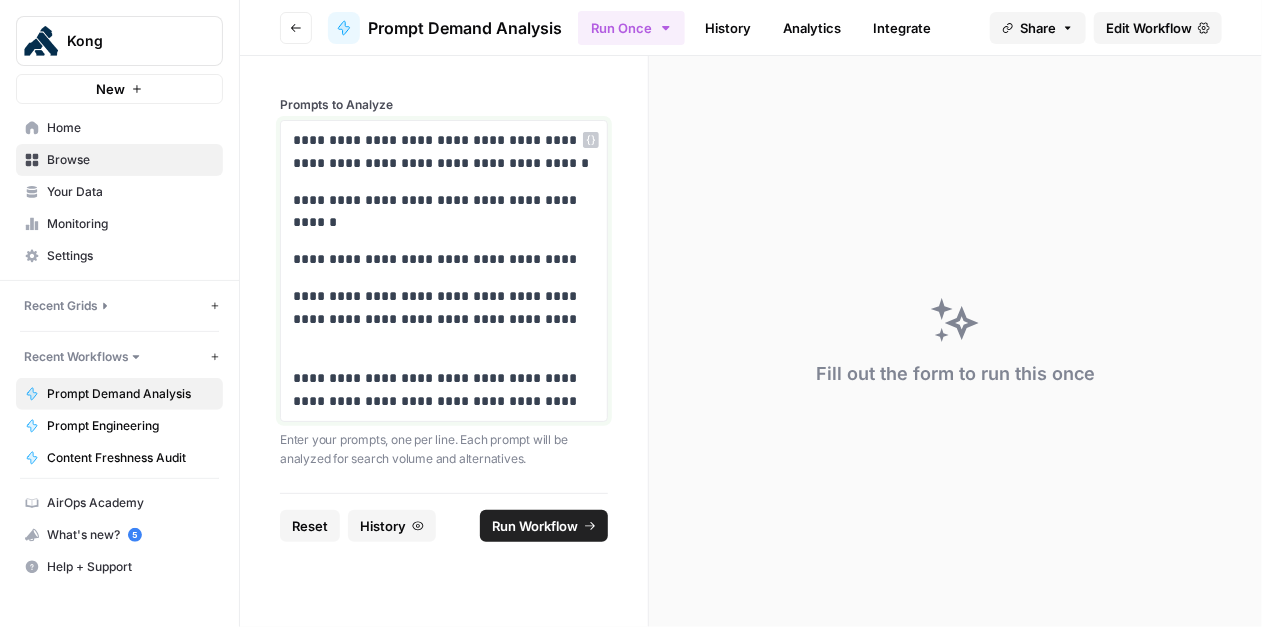 click on "**********" at bounding box center [444, 390] 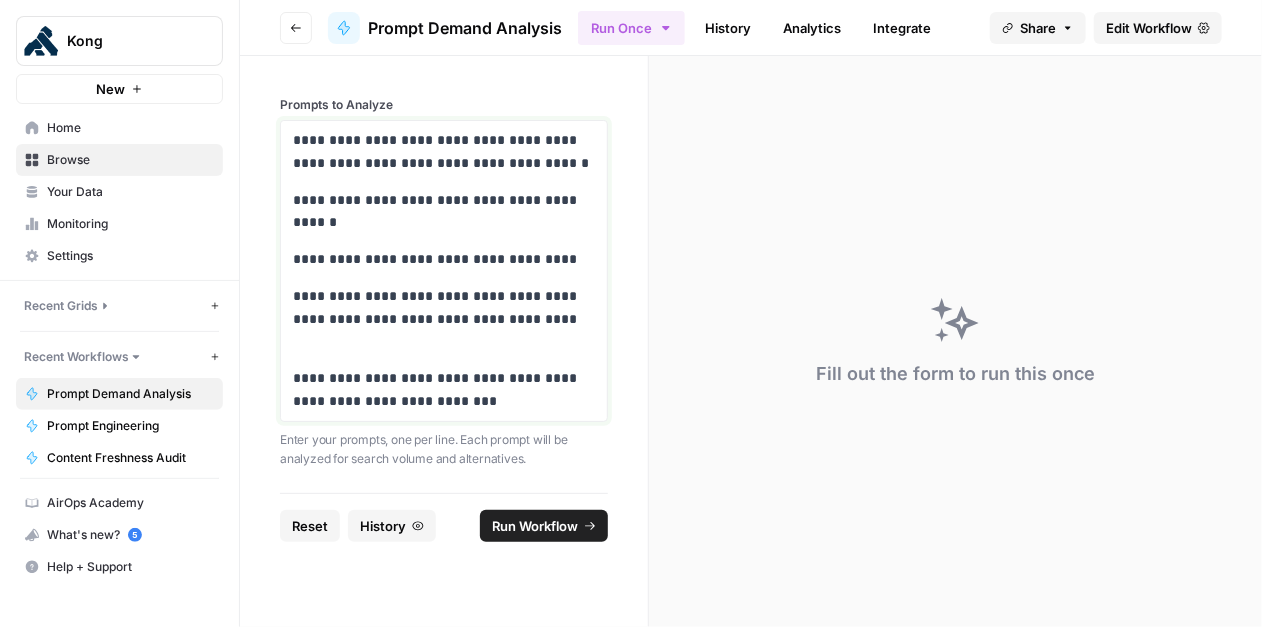 drag, startPoint x: 490, startPoint y: 404, endPoint x: 260, endPoint y: 105, distance: 377.22806 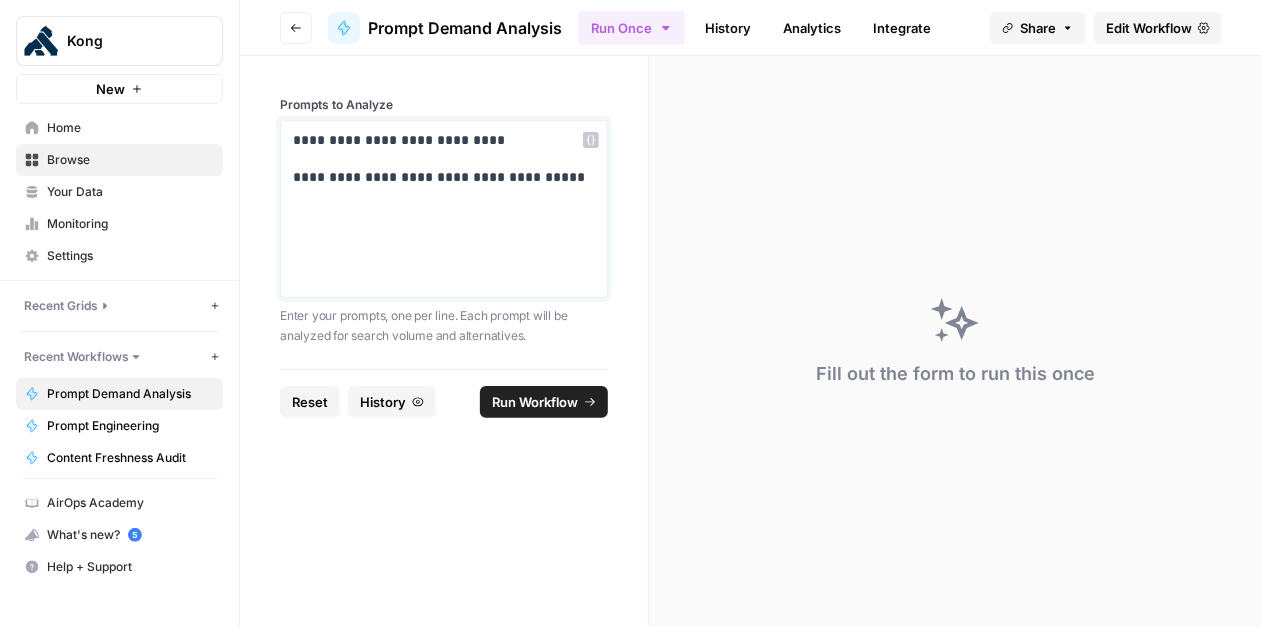 click on "**********" at bounding box center [444, 209] 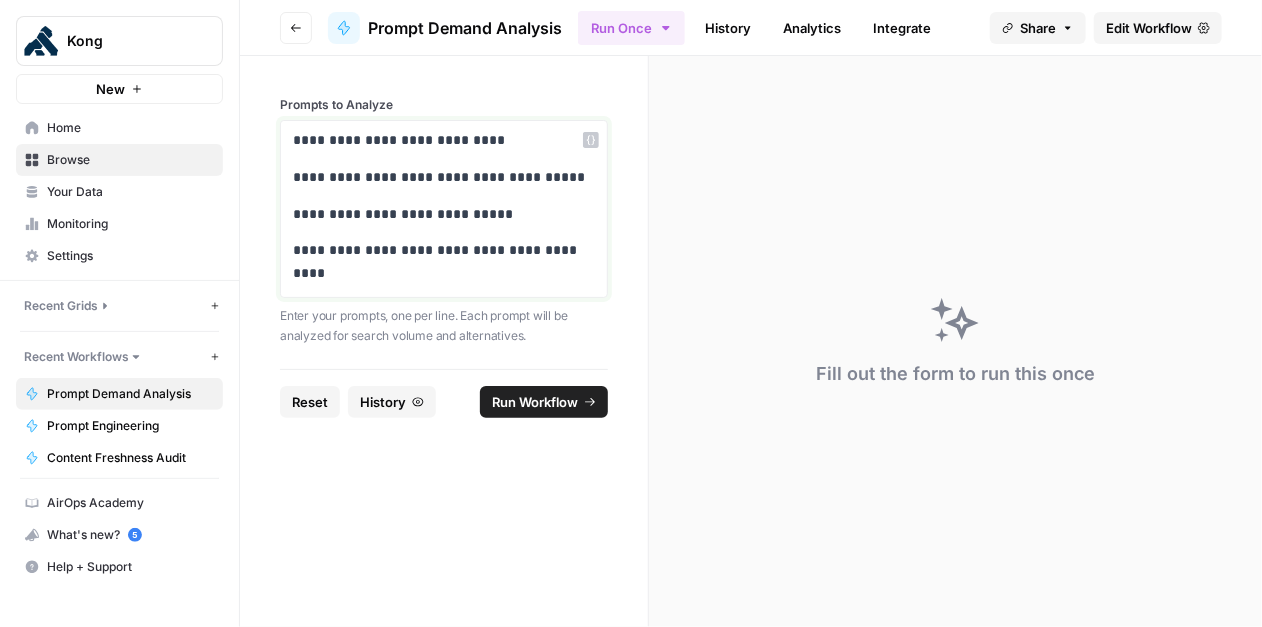 click on "**********" at bounding box center (444, 209) 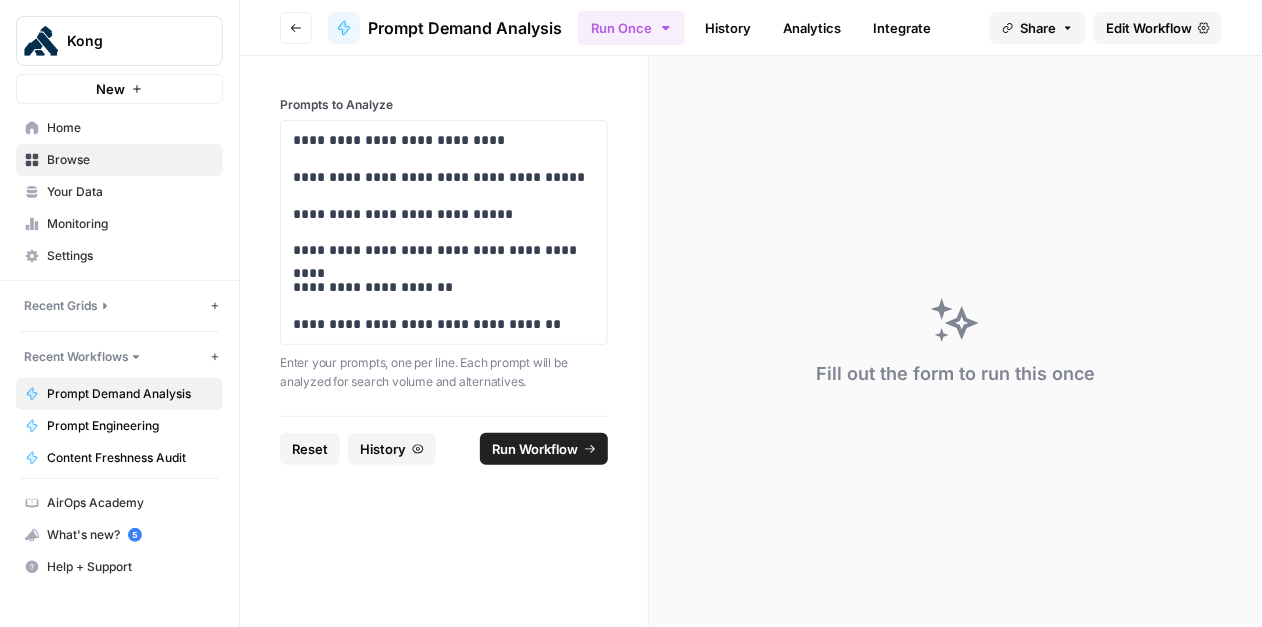 click on "Run Workflow" at bounding box center [535, 449] 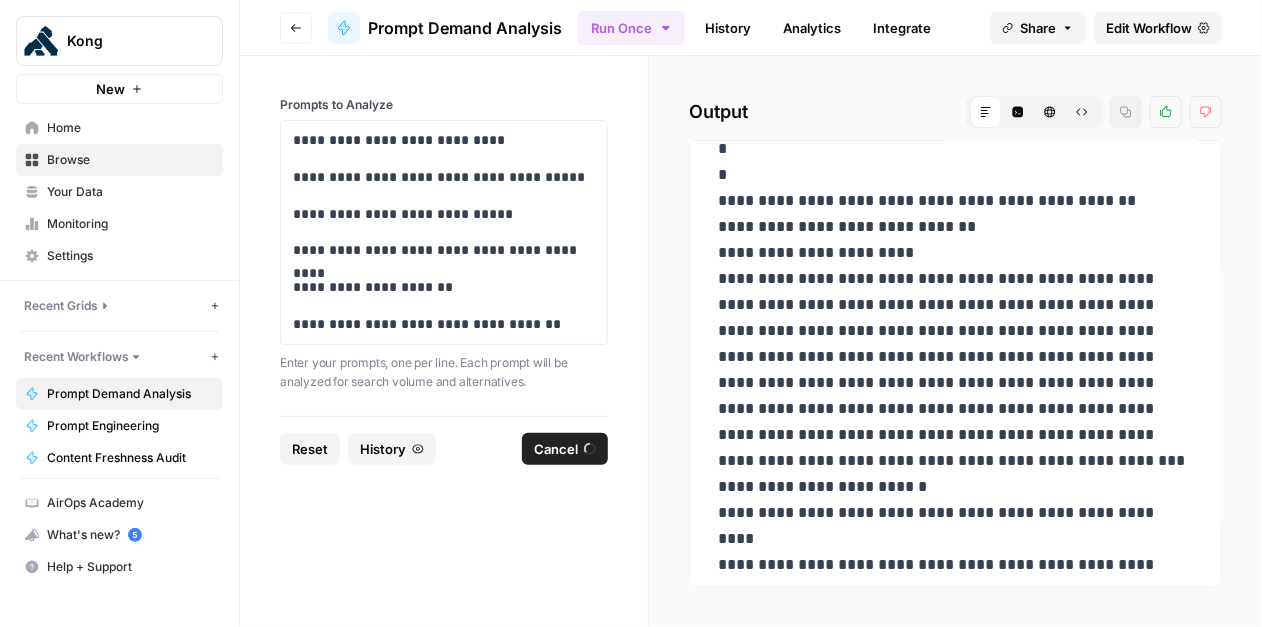 scroll, scrollTop: 870, scrollLeft: 0, axis: vertical 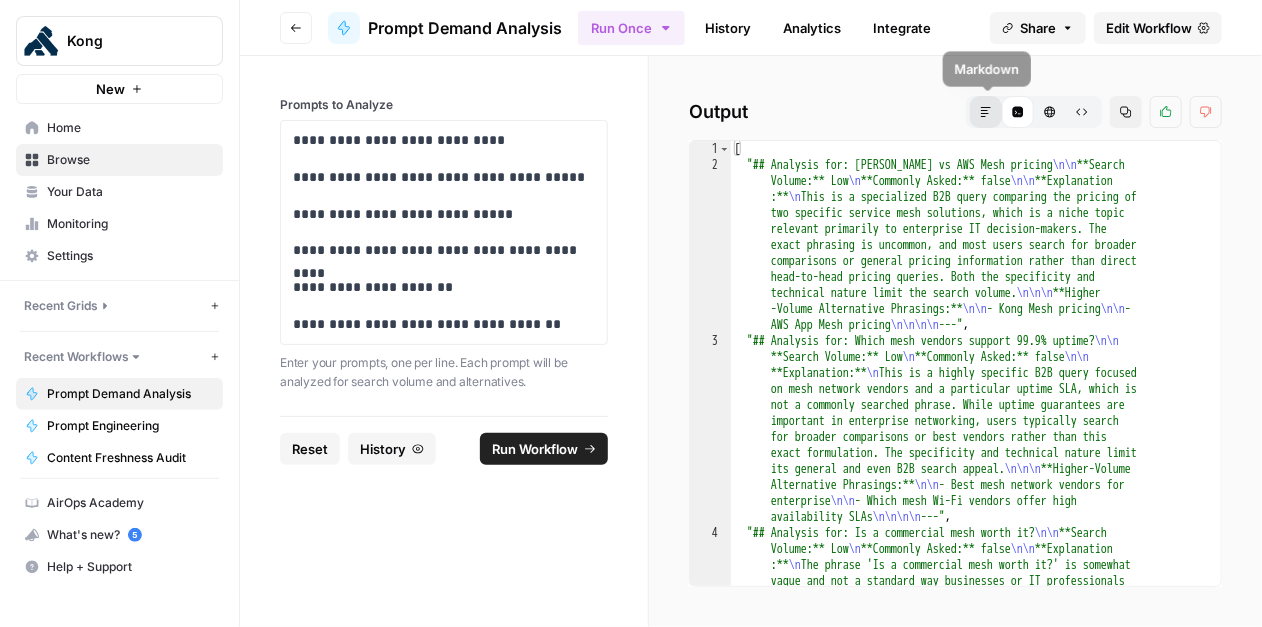 click 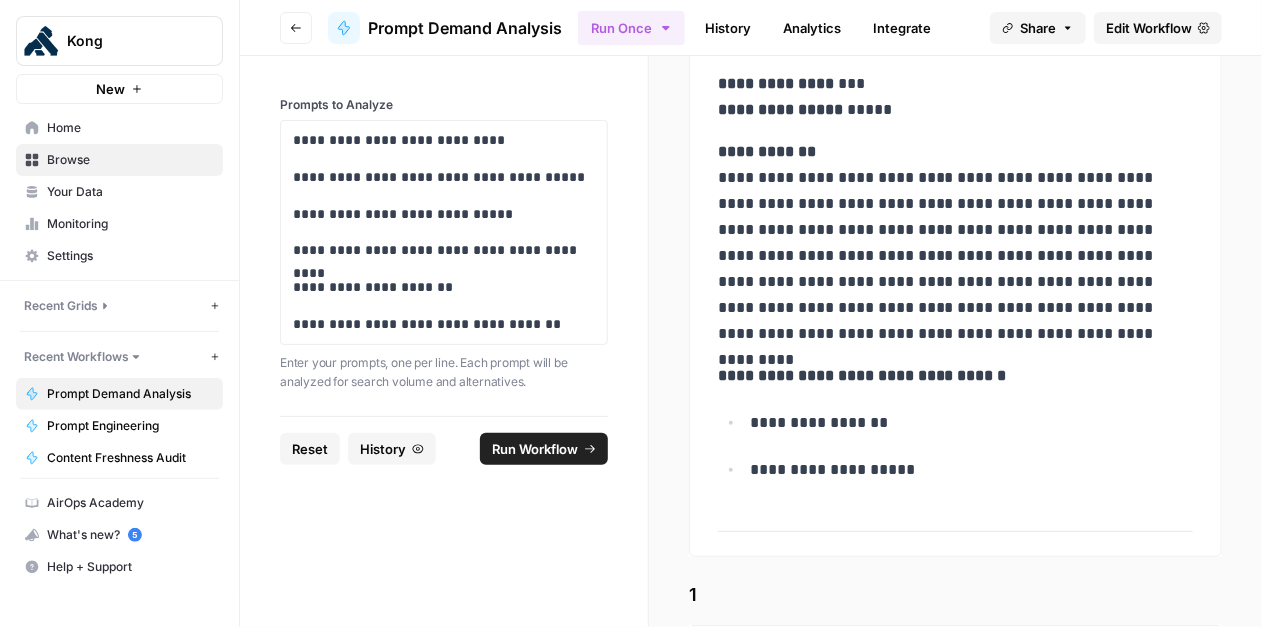 scroll, scrollTop: 294, scrollLeft: 0, axis: vertical 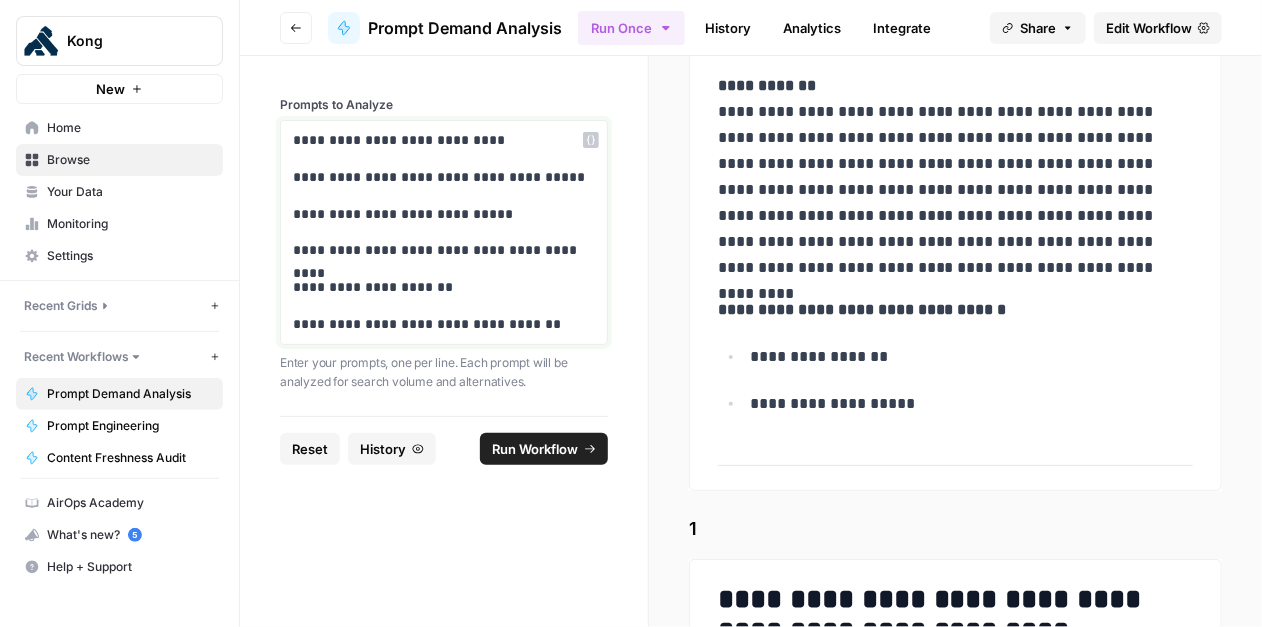 click on "**********" at bounding box center [444, 140] 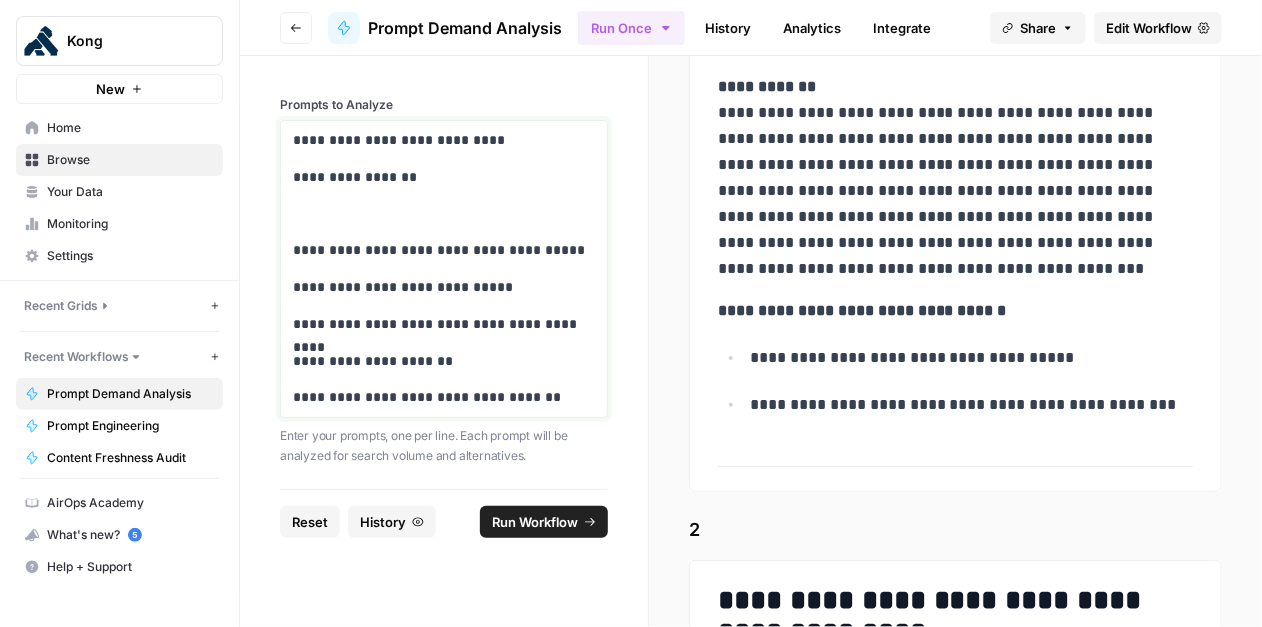 scroll, scrollTop: 1064, scrollLeft: 0, axis: vertical 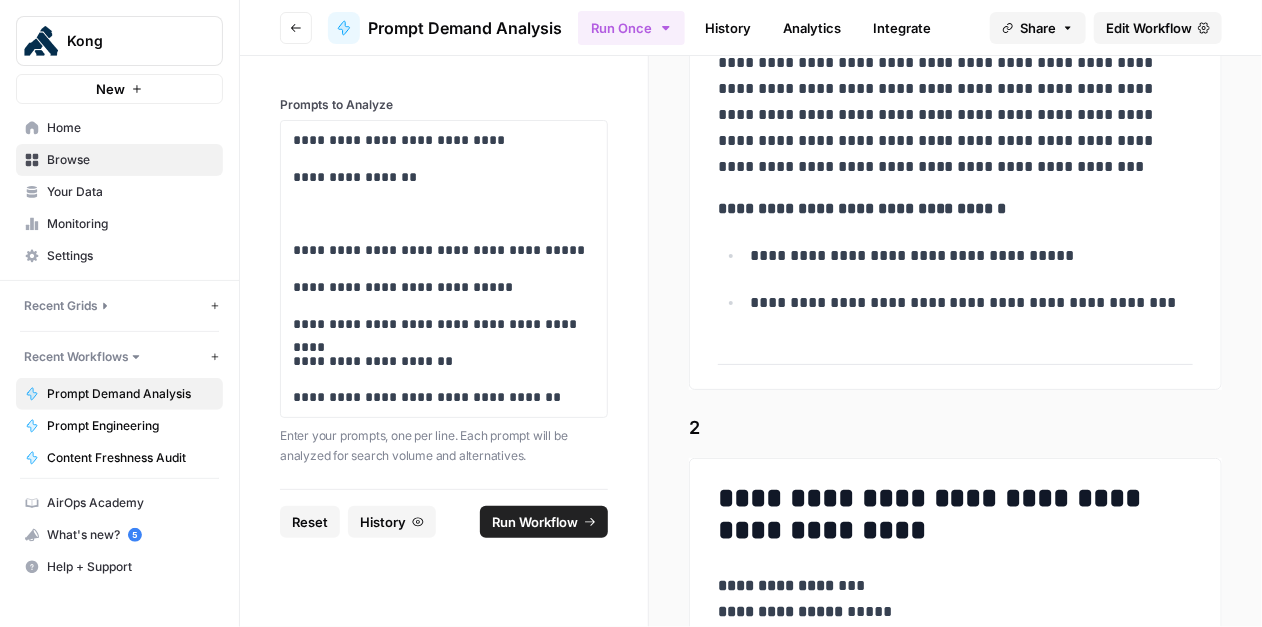 drag, startPoint x: 758, startPoint y: 253, endPoint x: 928, endPoint y: 258, distance: 170.07352 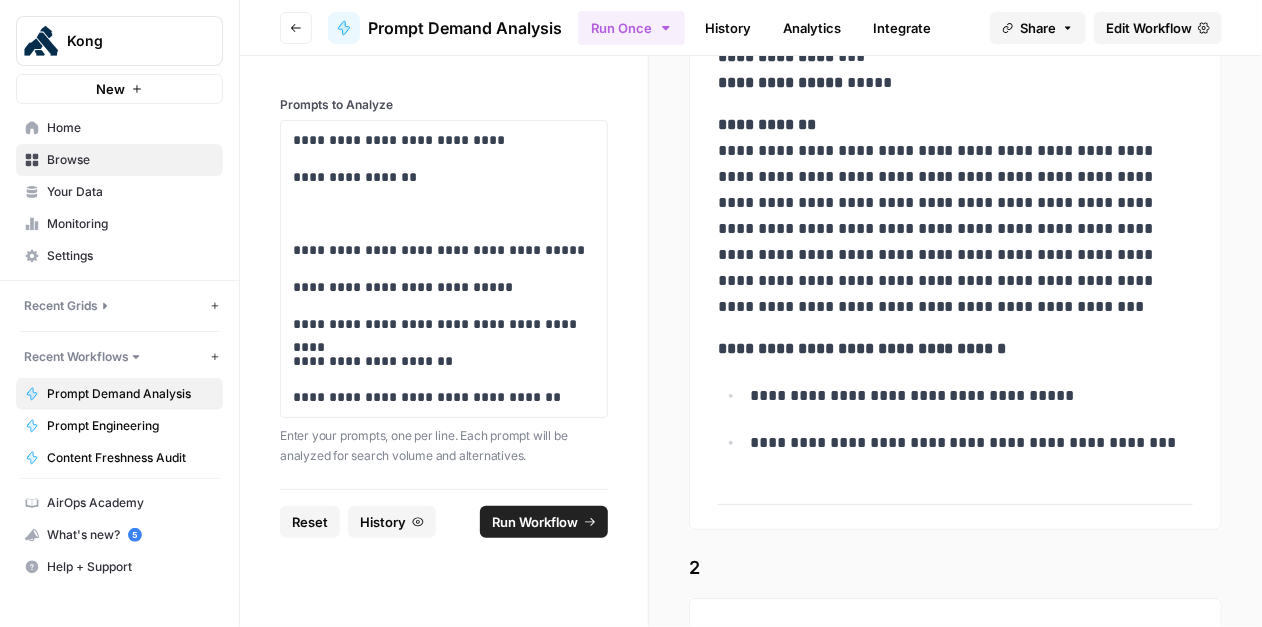 scroll, scrollTop: 925, scrollLeft: 0, axis: vertical 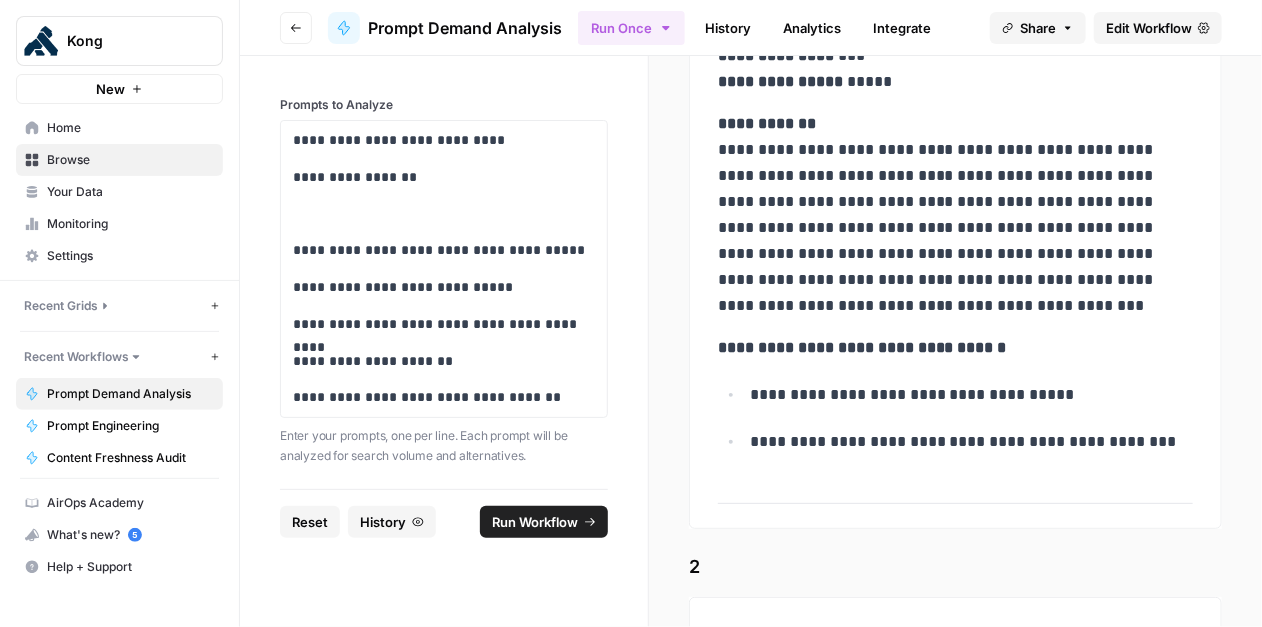 drag, startPoint x: 883, startPoint y: 392, endPoint x: 864, endPoint y: 394, distance: 19.104973 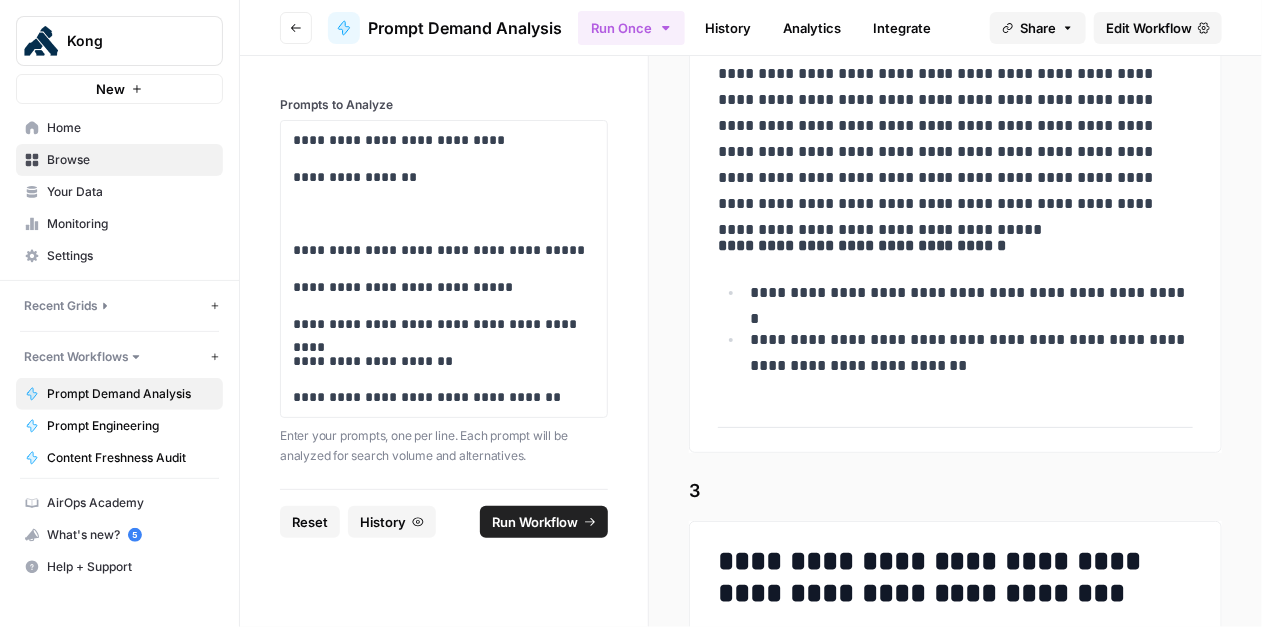 scroll, scrollTop: 1746, scrollLeft: 0, axis: vertical 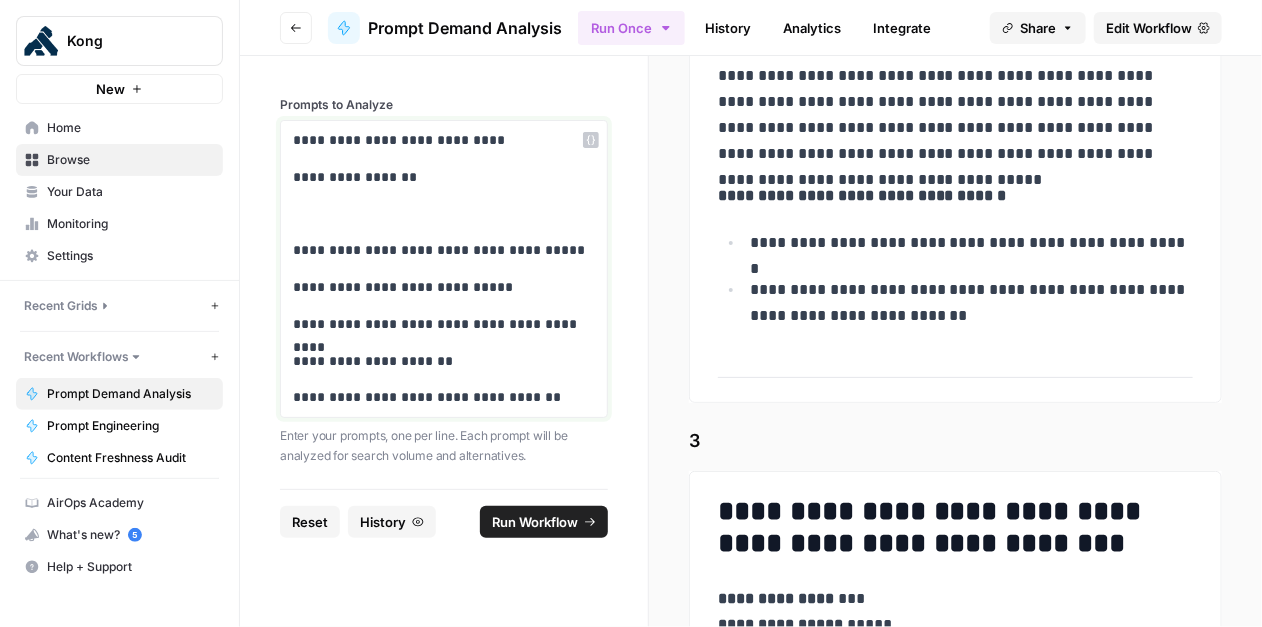click on "**********" at bounding box center (444, 269) 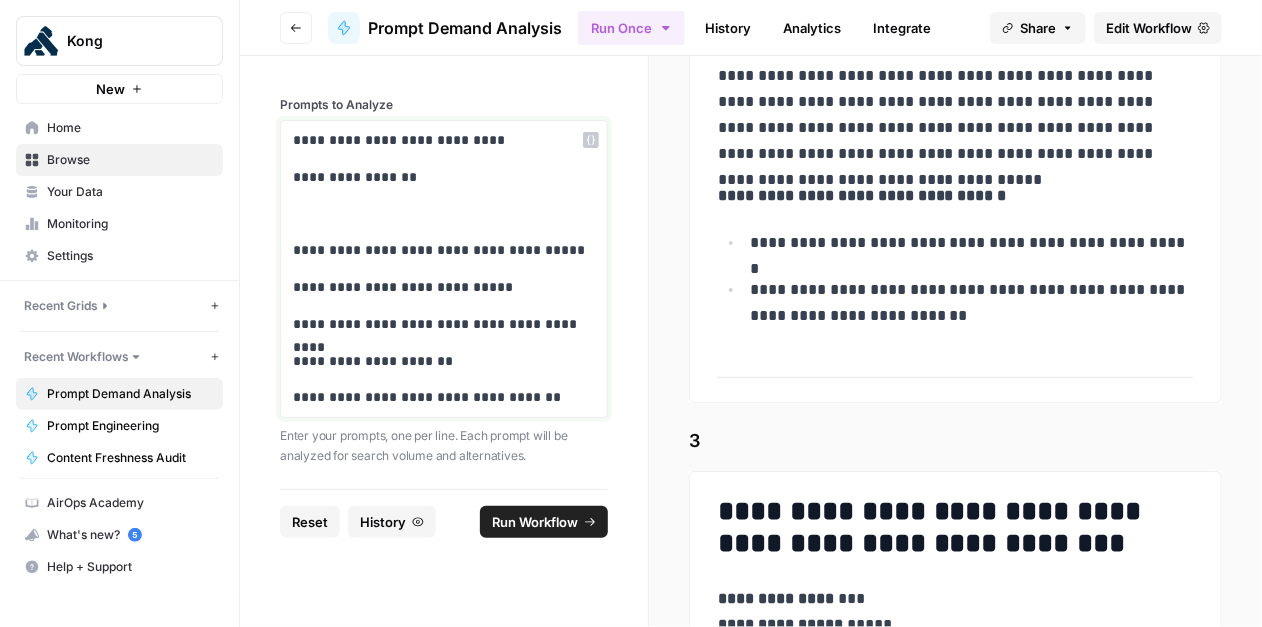 click at bounding box center [444, 214] 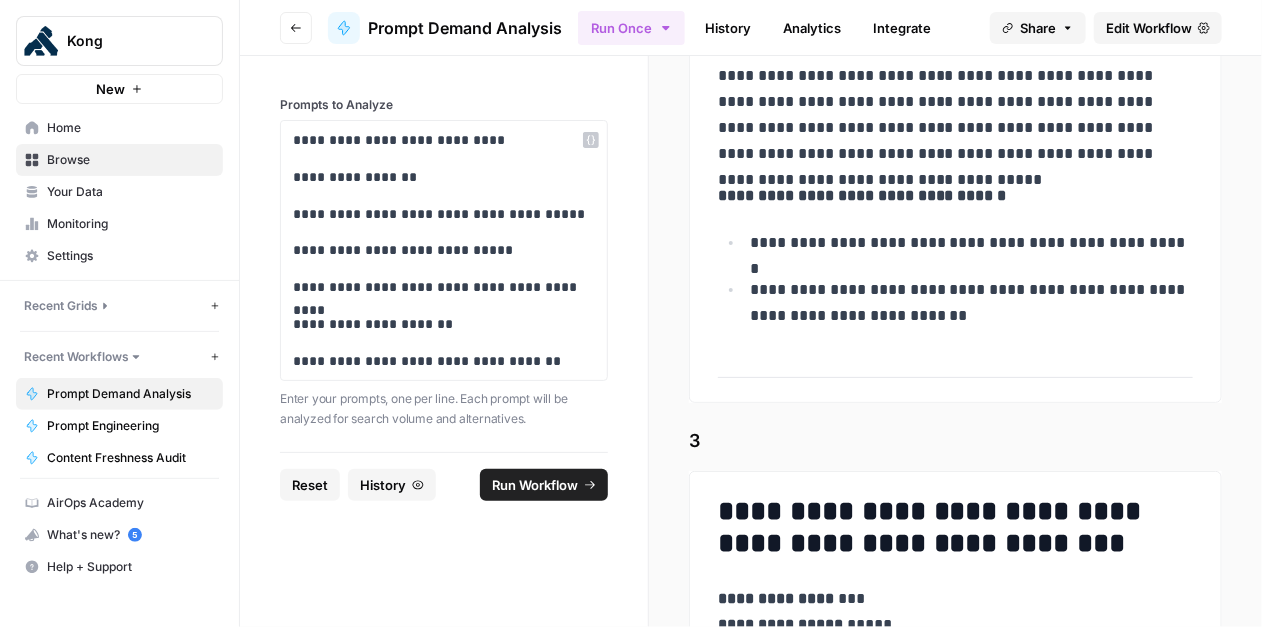 drag, startPoint x: 795, startPoint y: 252, endPoint x: 752, endPoint y: 244, distance: 43.737854 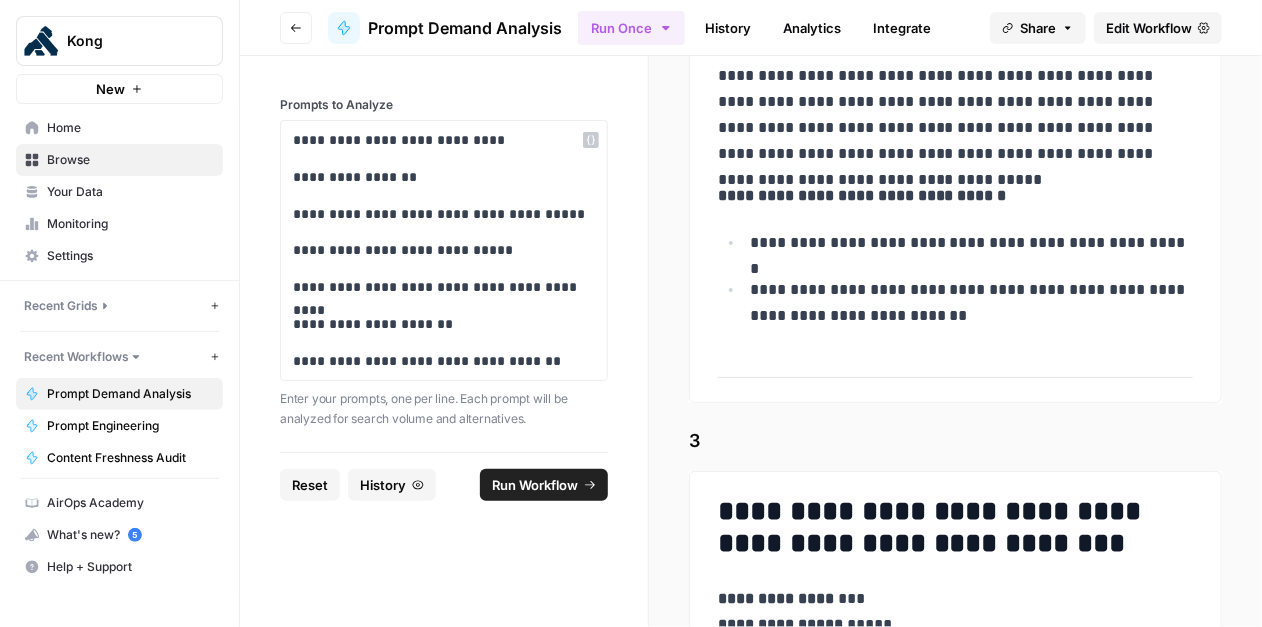 click on "**********" at bounding box center (972, 243) 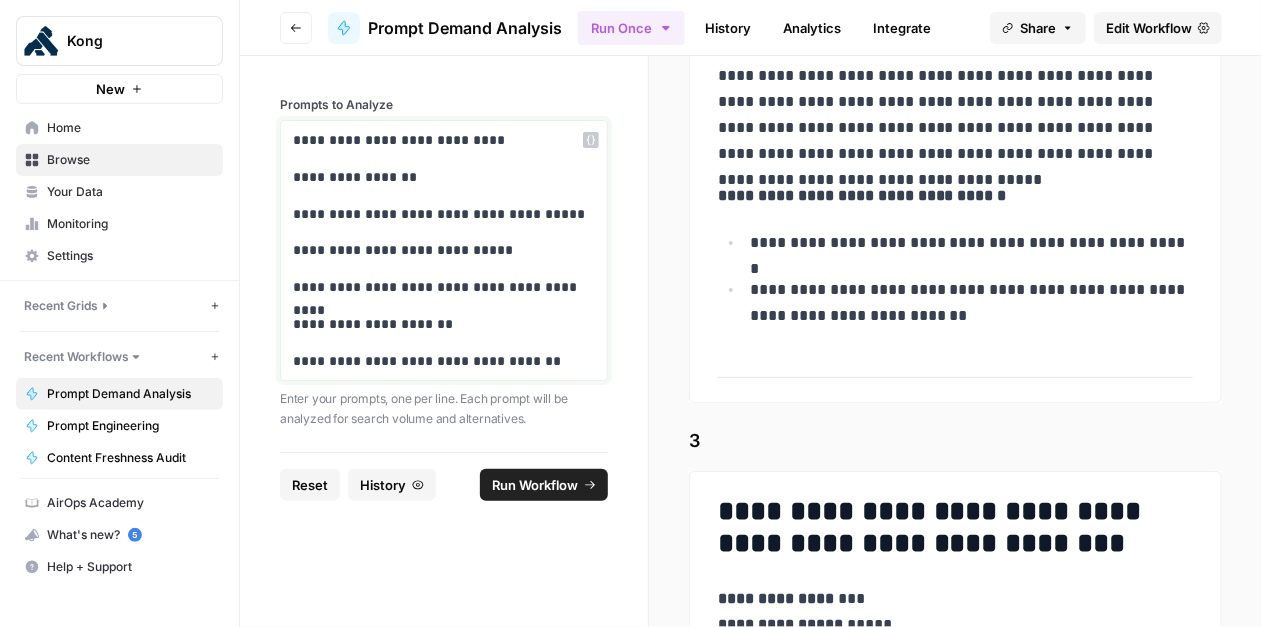 click on "**********" at bounding box center [444, 214] 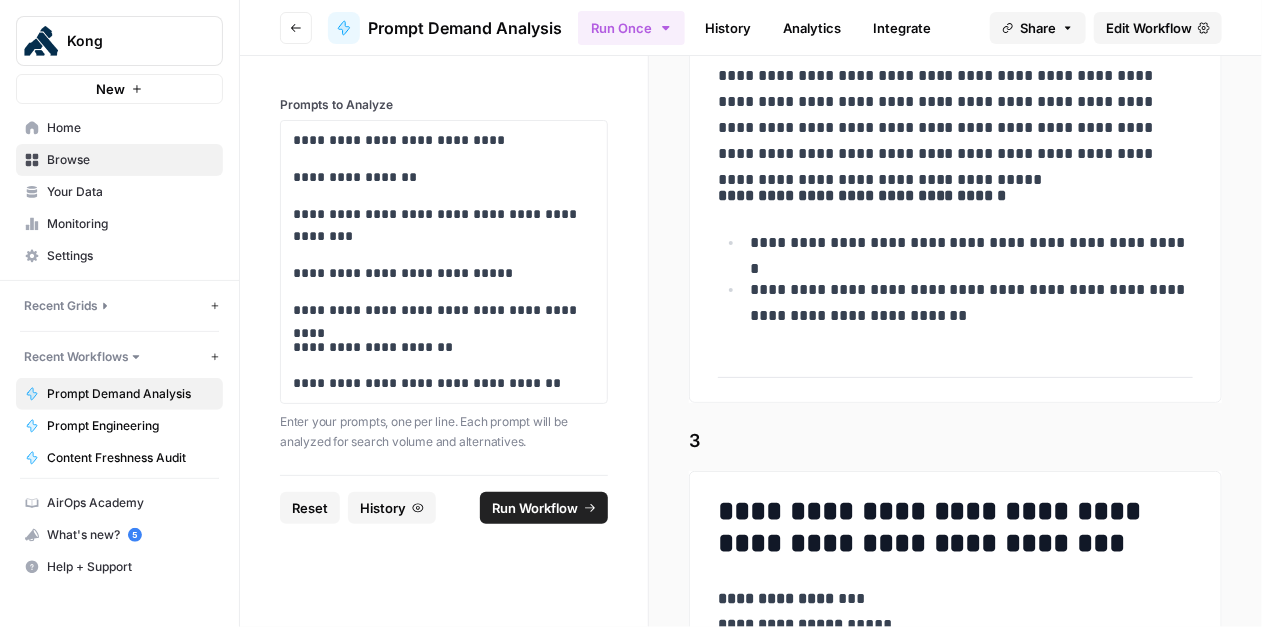 drag, startPoint x: 795, startPoint y: 289, endPoint x: 780, endPoint y: 286, distance: 15.297058 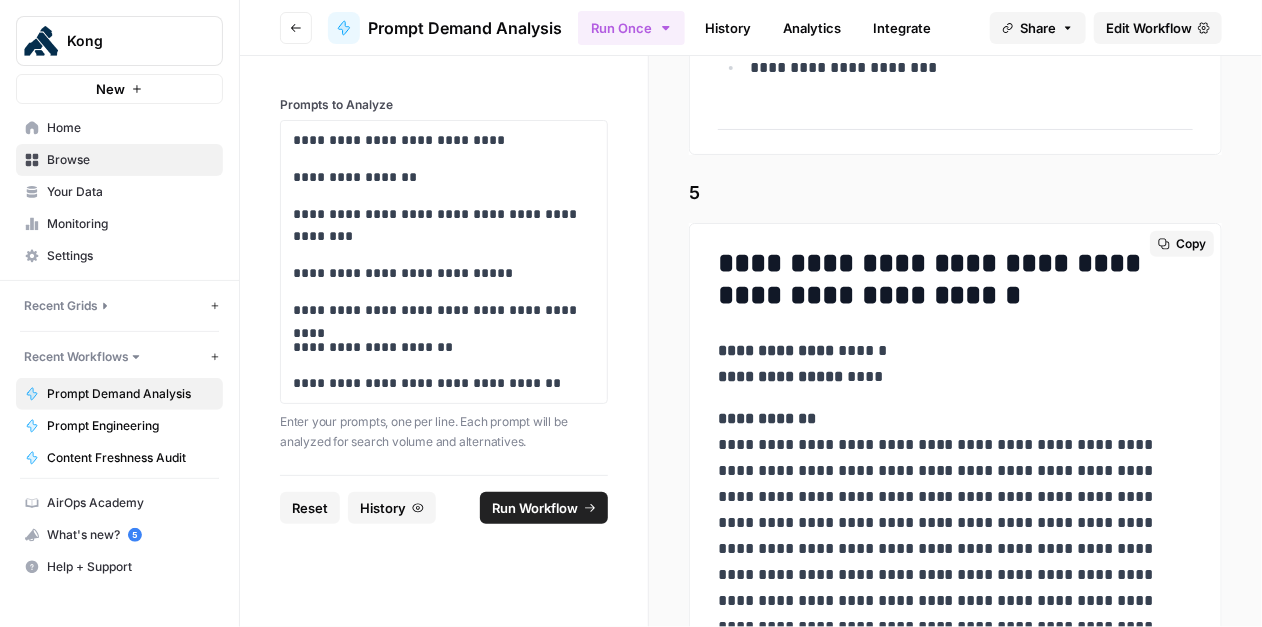 scroll, scrollTop: 3532, scrollLeft: 0, axis: vertical 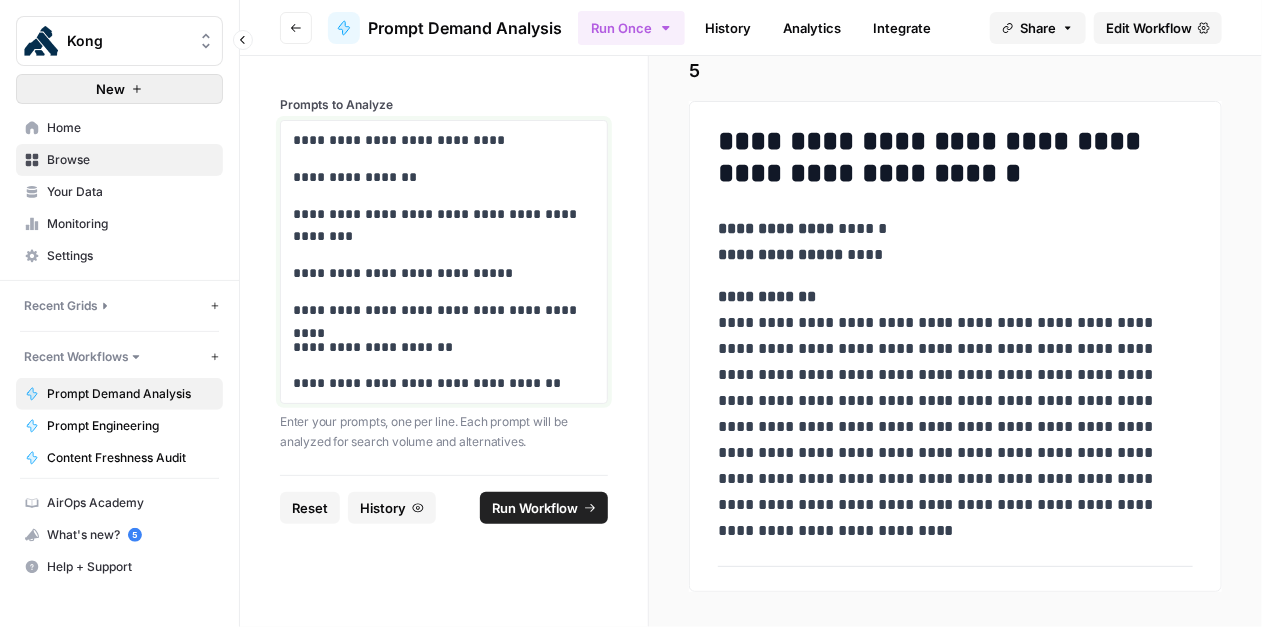 drag, startPoint x: 547, startPoint y: 386, endPoint x: 207, endPoint y: 93, distance: 448.8307 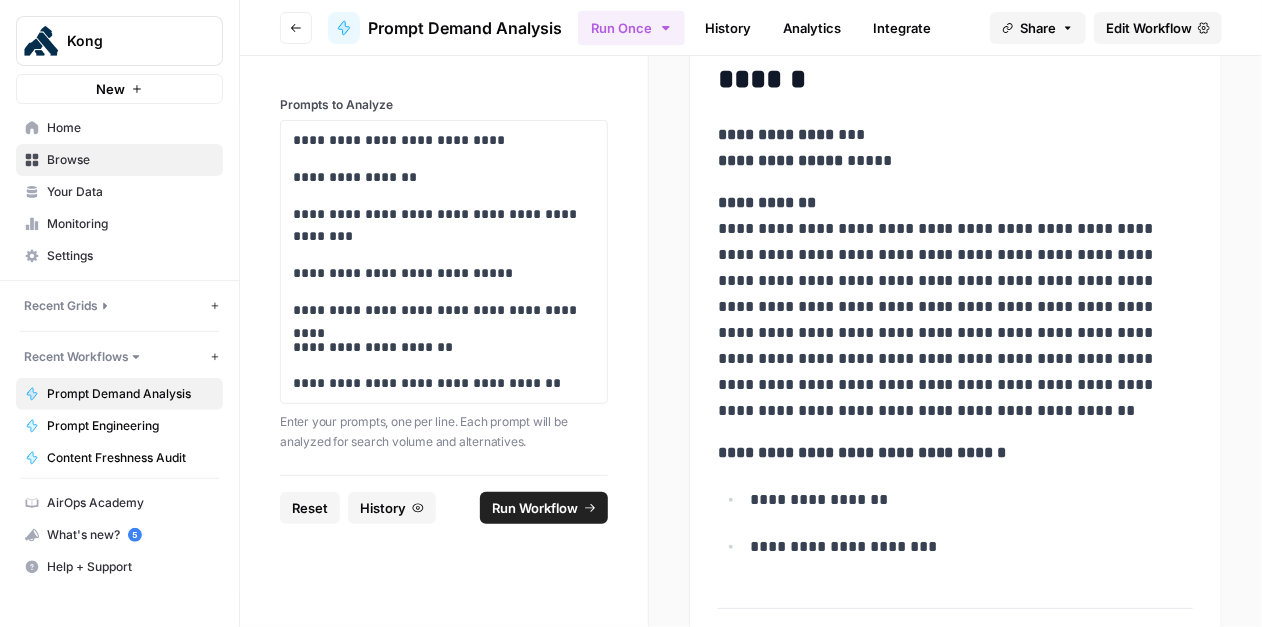scroll, scrollTop: 2758, scrollLeft: 0, axis: vertical 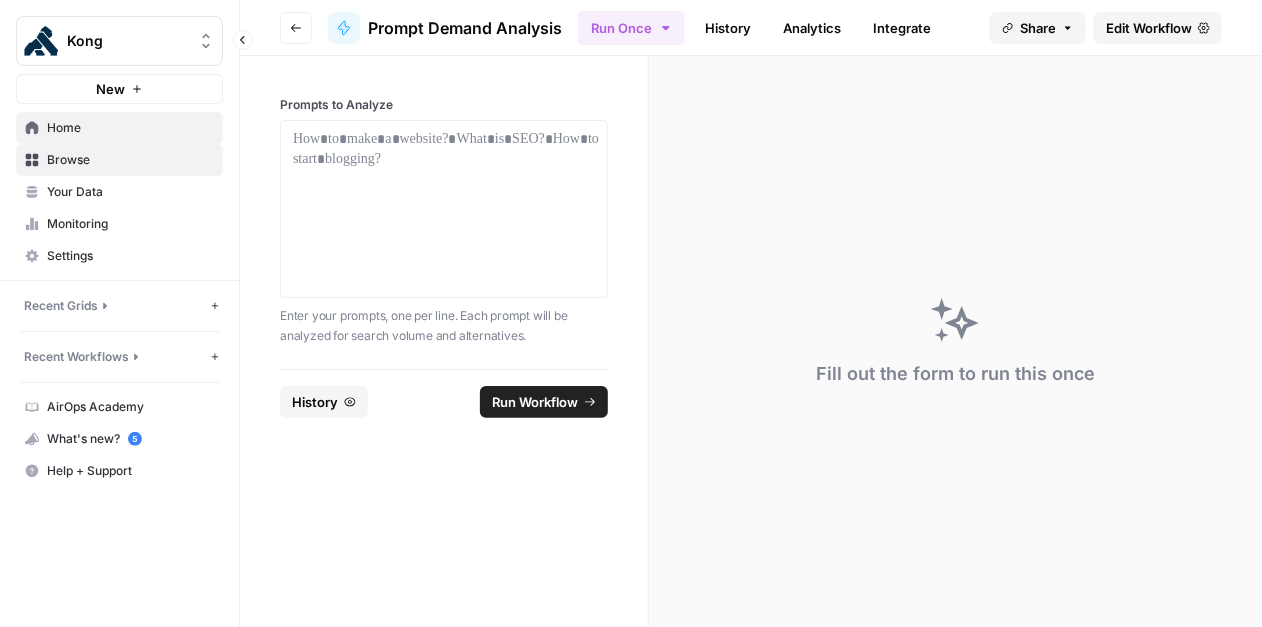 click on "Home" at bounding box center [130, 128] 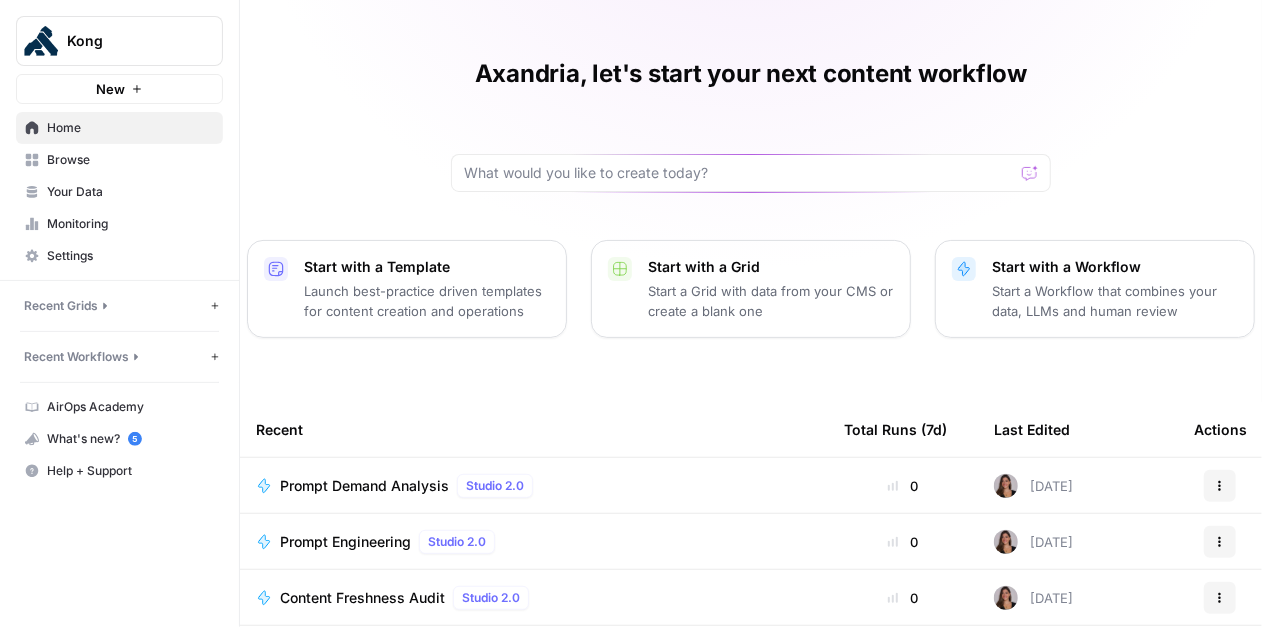 scroll, scrollTop: 79, scrollLeft: 0, axis: vertical 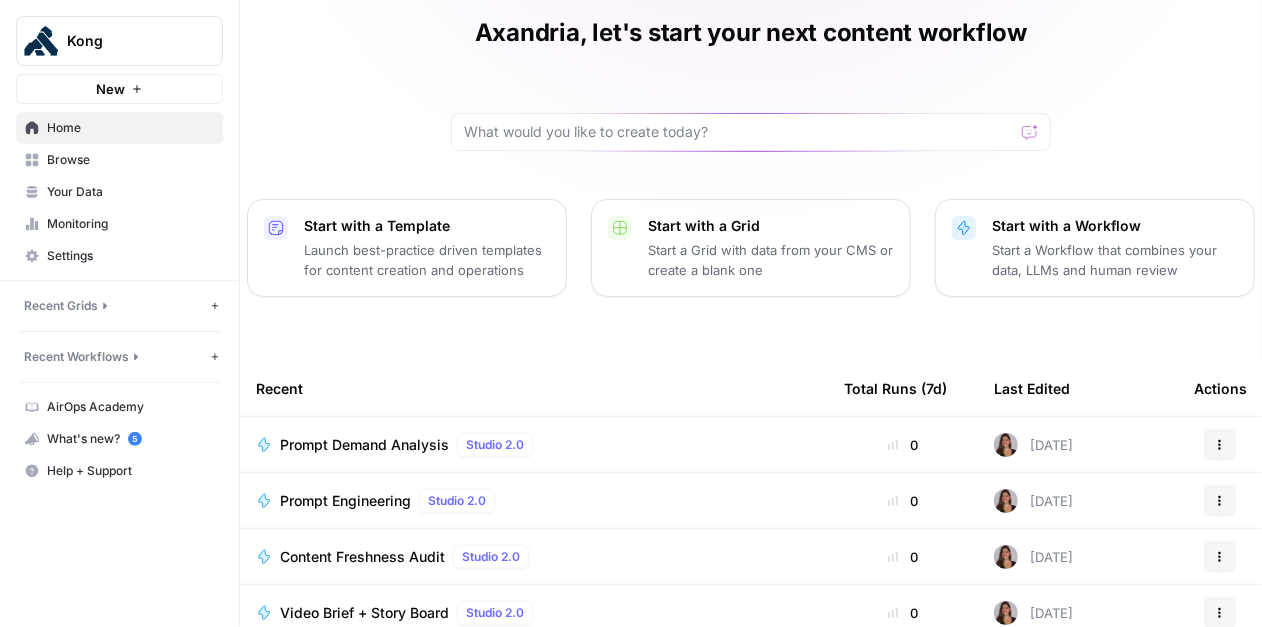 click on "Prompt Engineering" at bounding box center (345, 501) 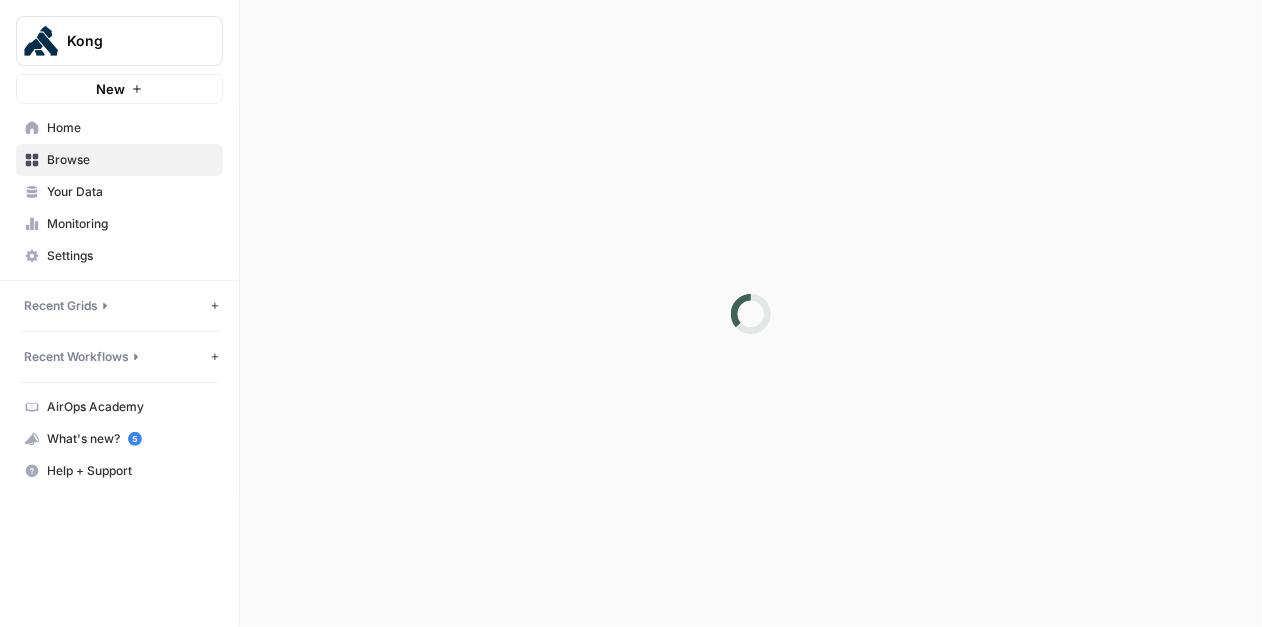 scroll, scrollTop: 0, scrollLeft: 0, axis: both 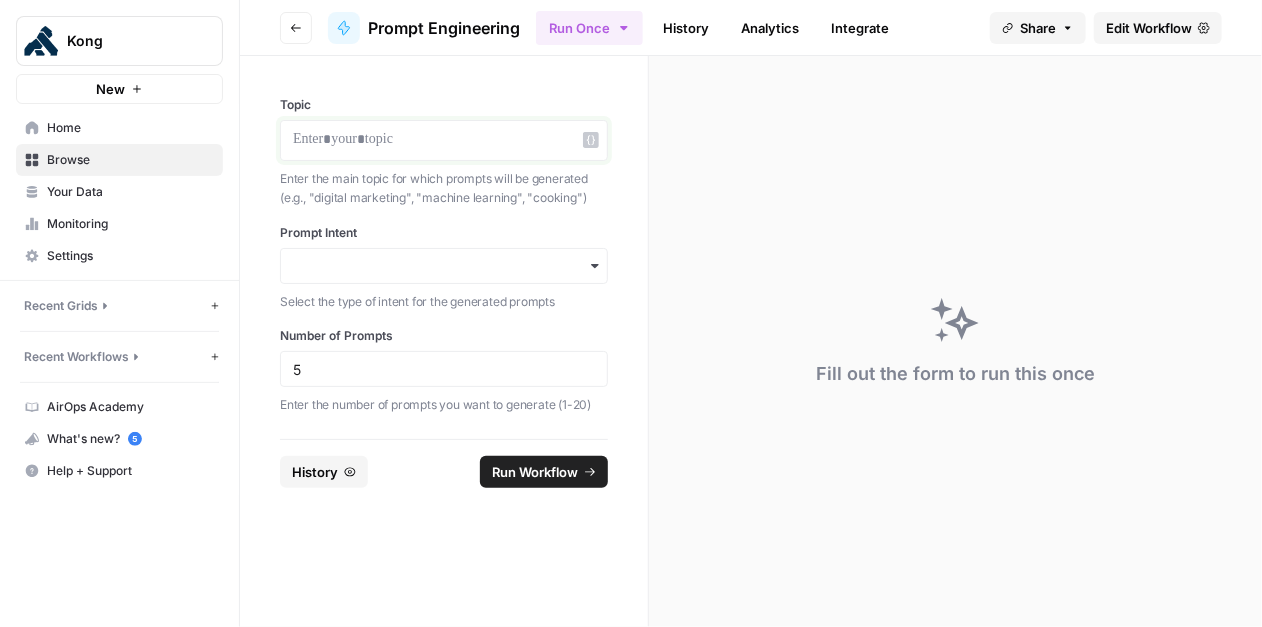 click at bounding box center [444, 140] 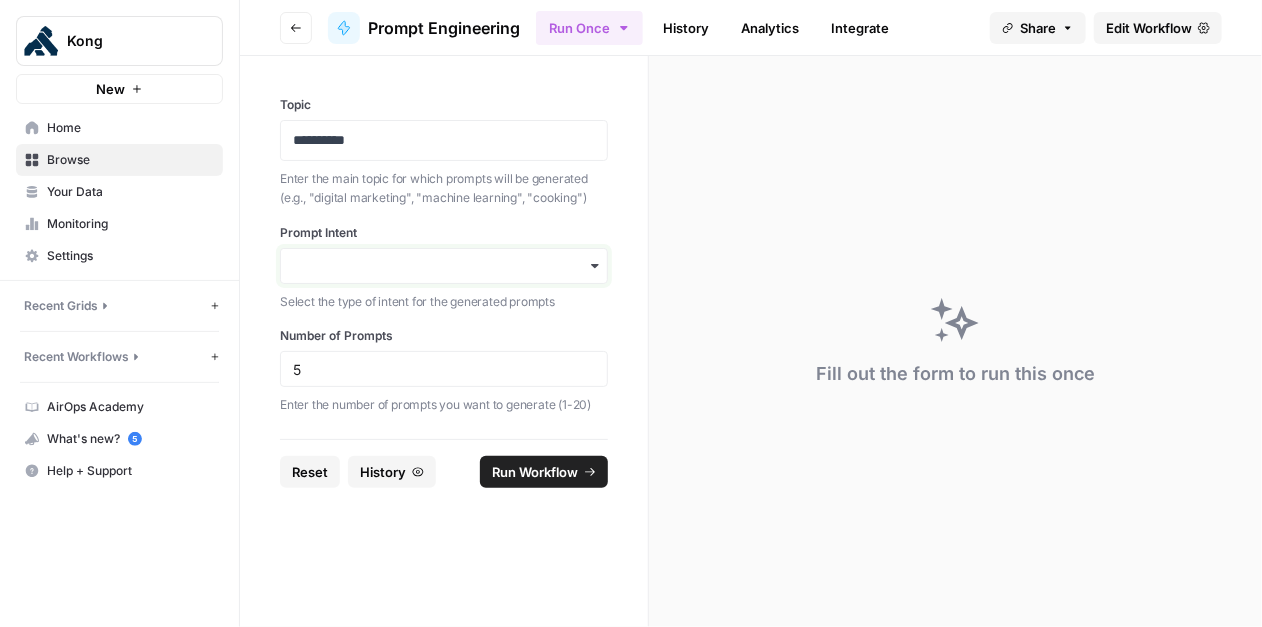 click on "Prompt Intent" at bounding box center [444, 266] 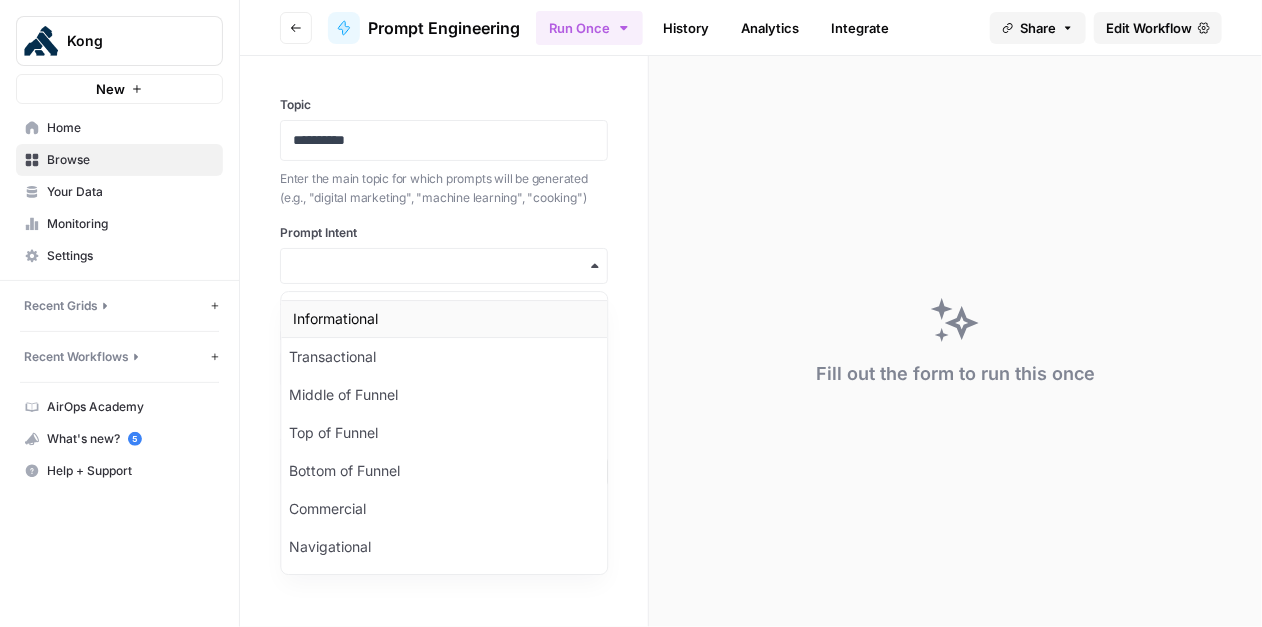 click on "Informational" at bounding box center [444, 319] 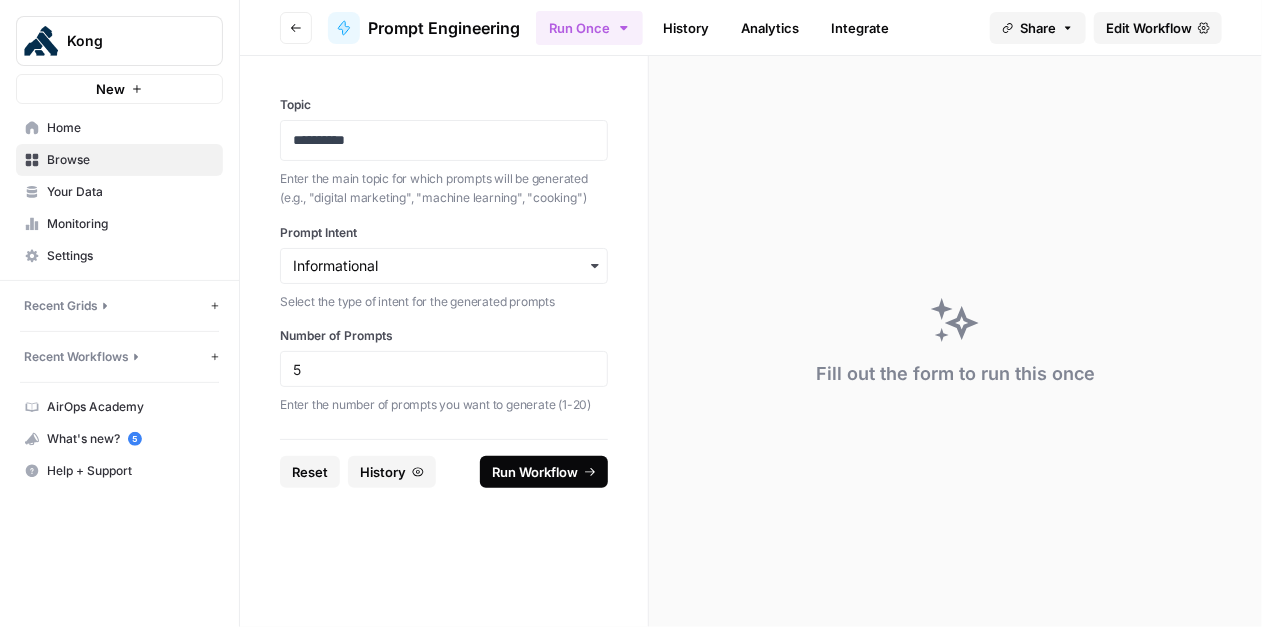 click on "Run Workflow" at bounding box center (535, 472) 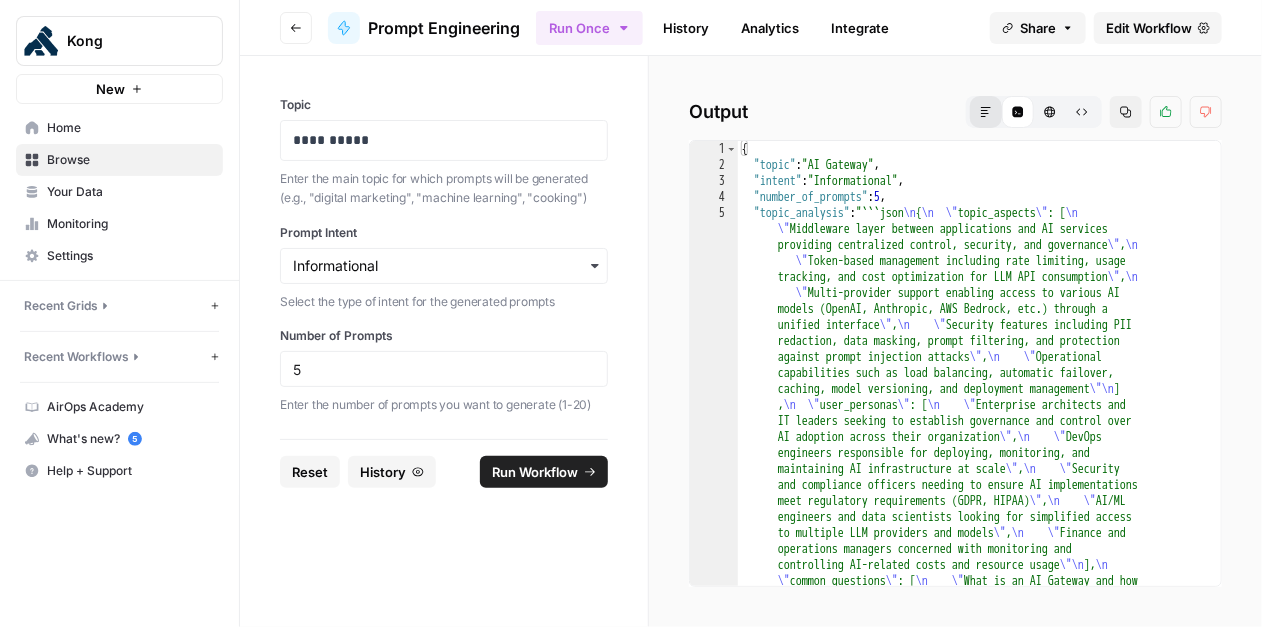 click 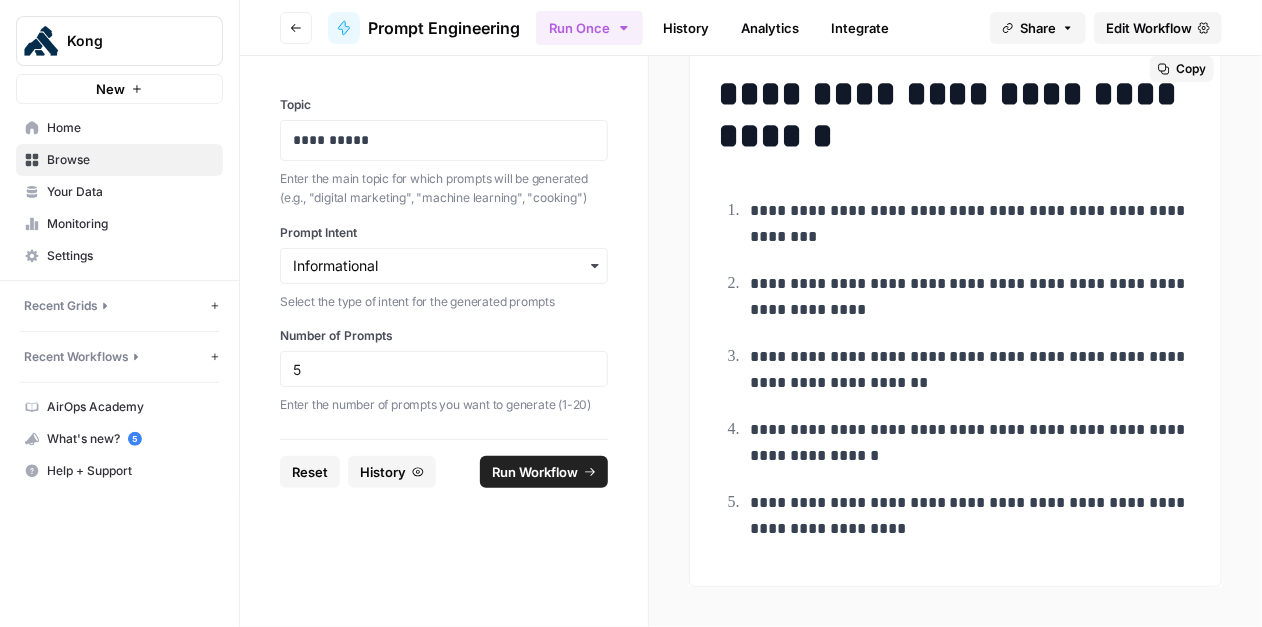 scroll, scrollTop: 4508, scrollLeft: 0, axis: vertical 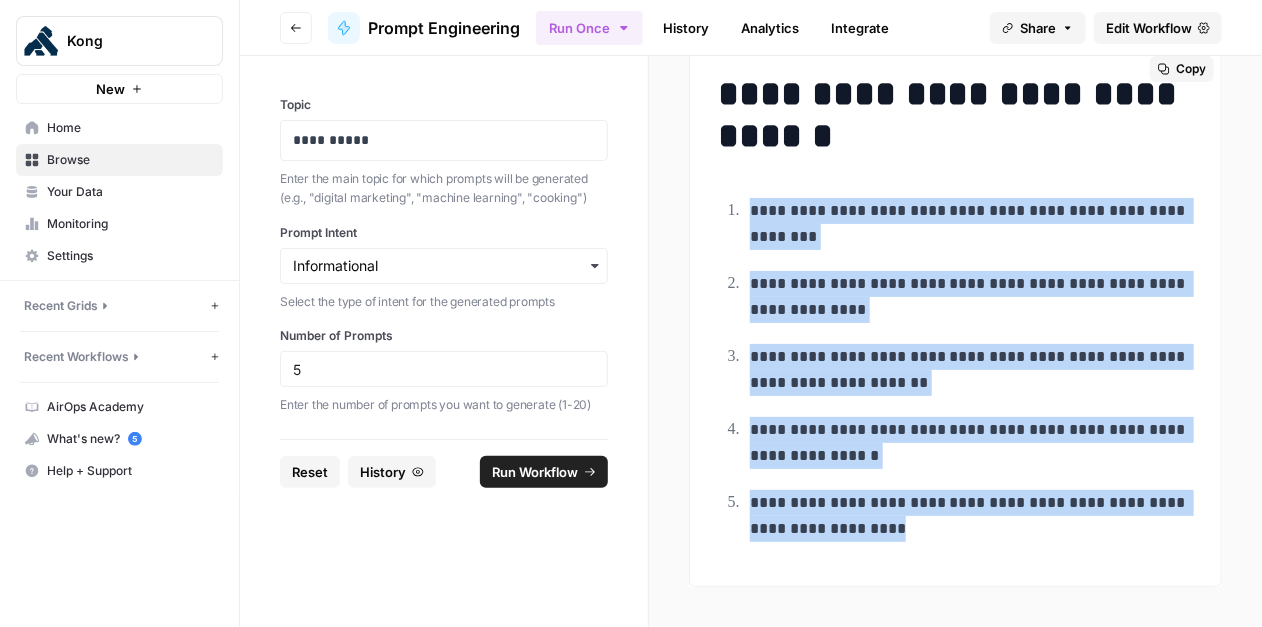 drag, startPoint x: 756, startPoint y: 209, endPoint x: 894, endPoint y: 557, distance: 374.36346 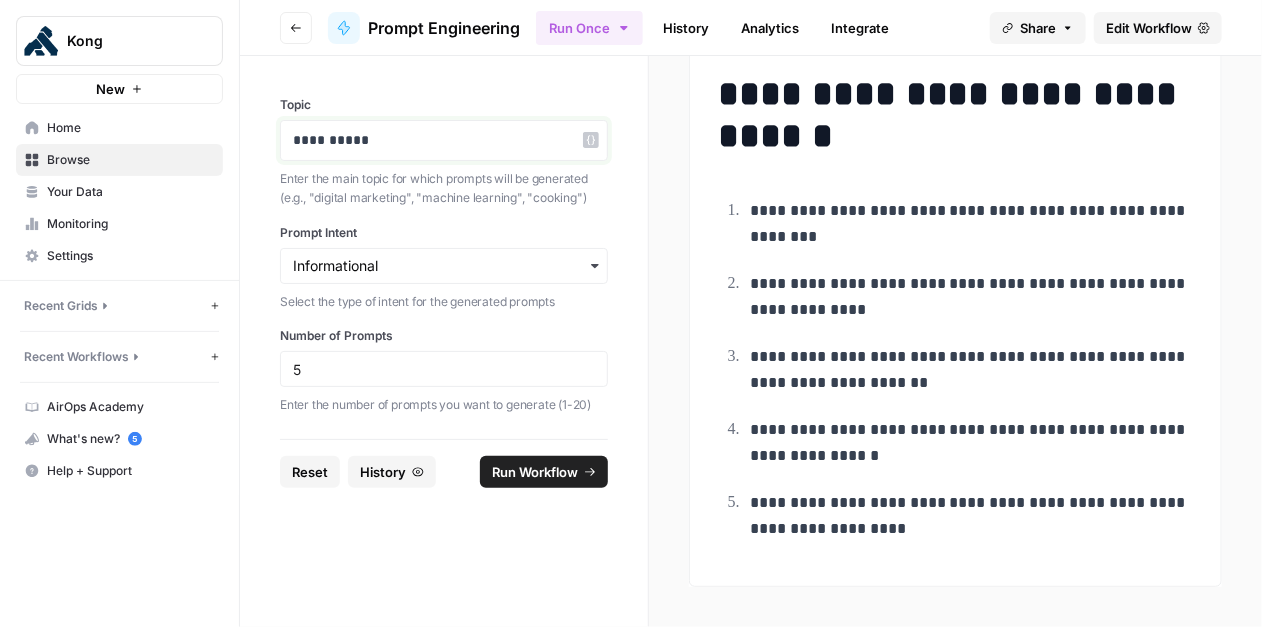 click on "**********" at bounding box center (444, 140) 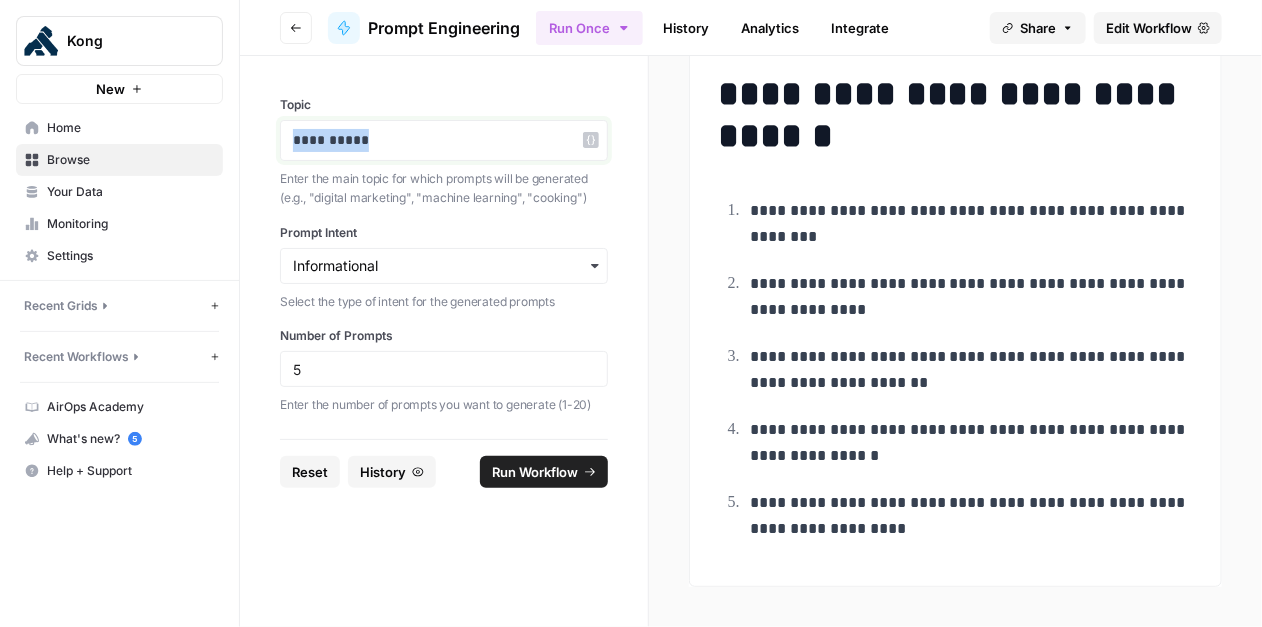 click on "**********" at bounding box center (444, 140) 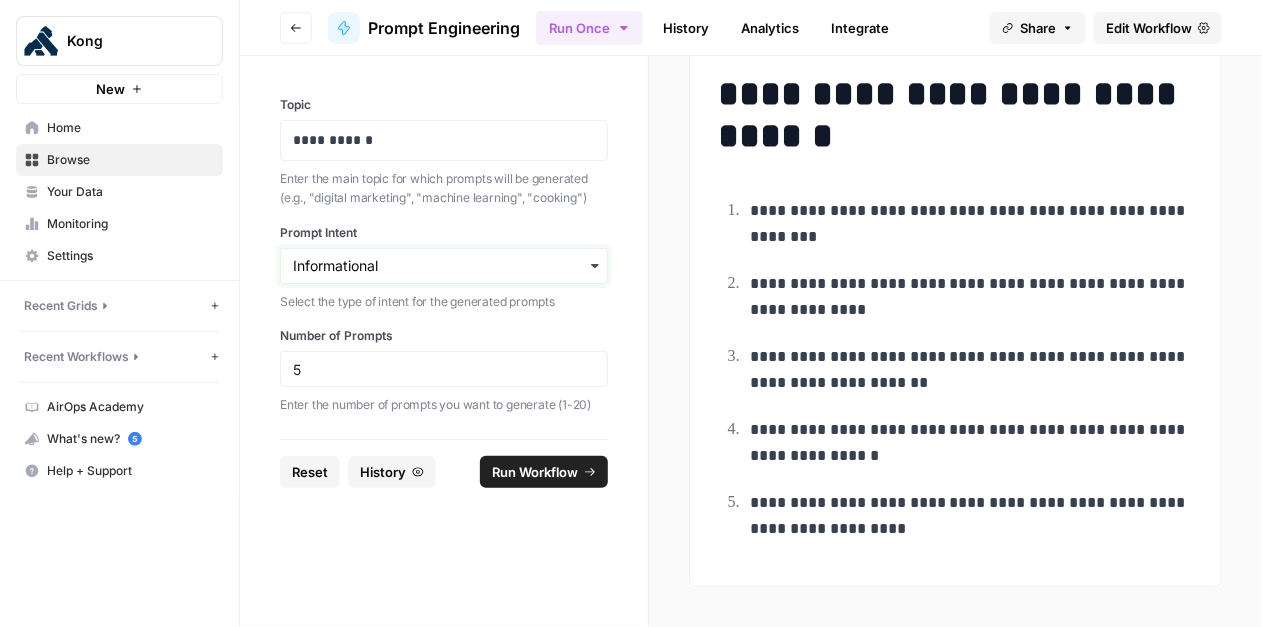 click on "Prompt Intent" at bounding box center [444, 266] 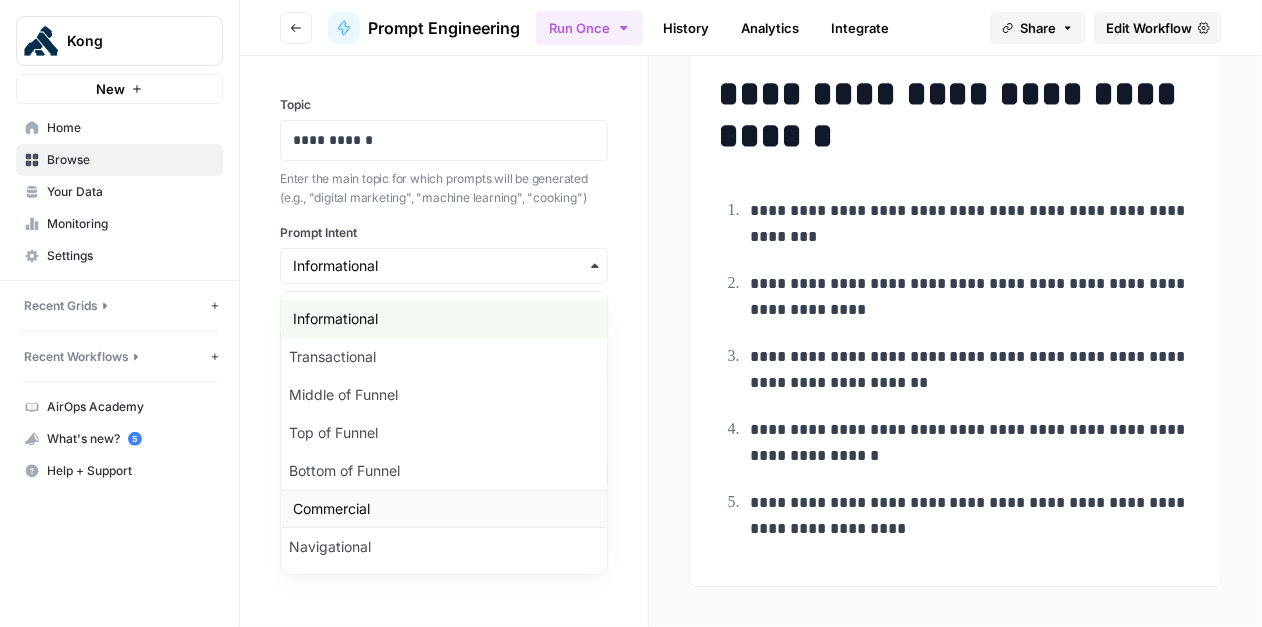click on "Commercial" at bounding box center (444, 509) 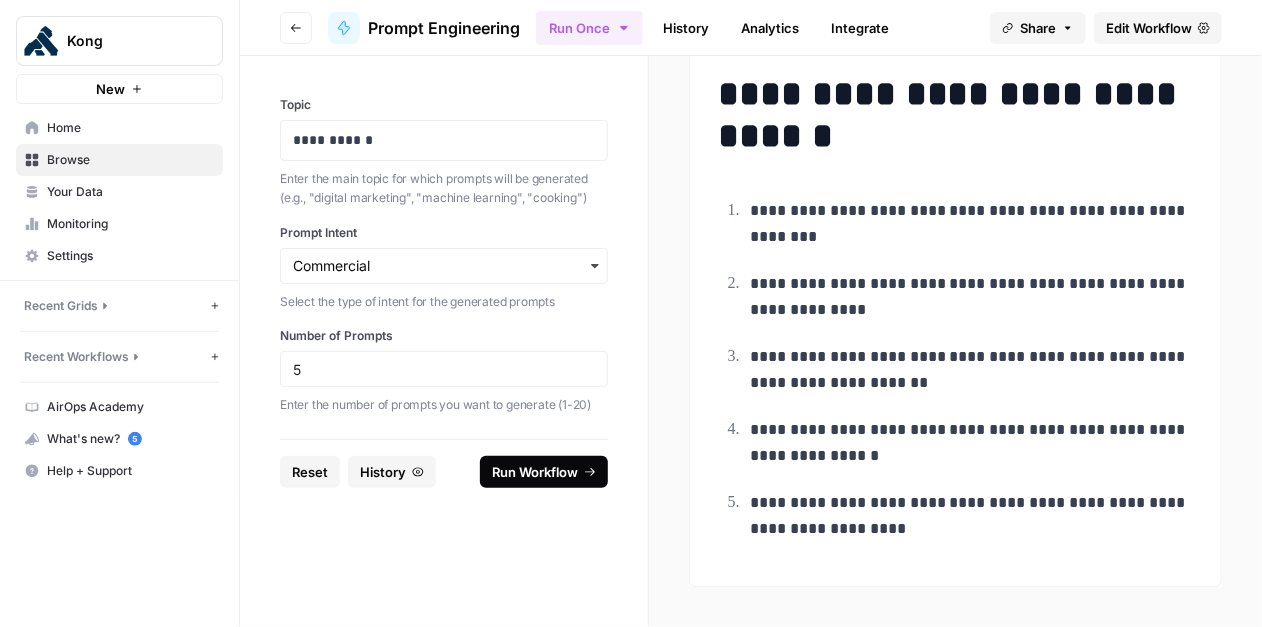 click on "Run Workflow" at bounding box center [535, 472] 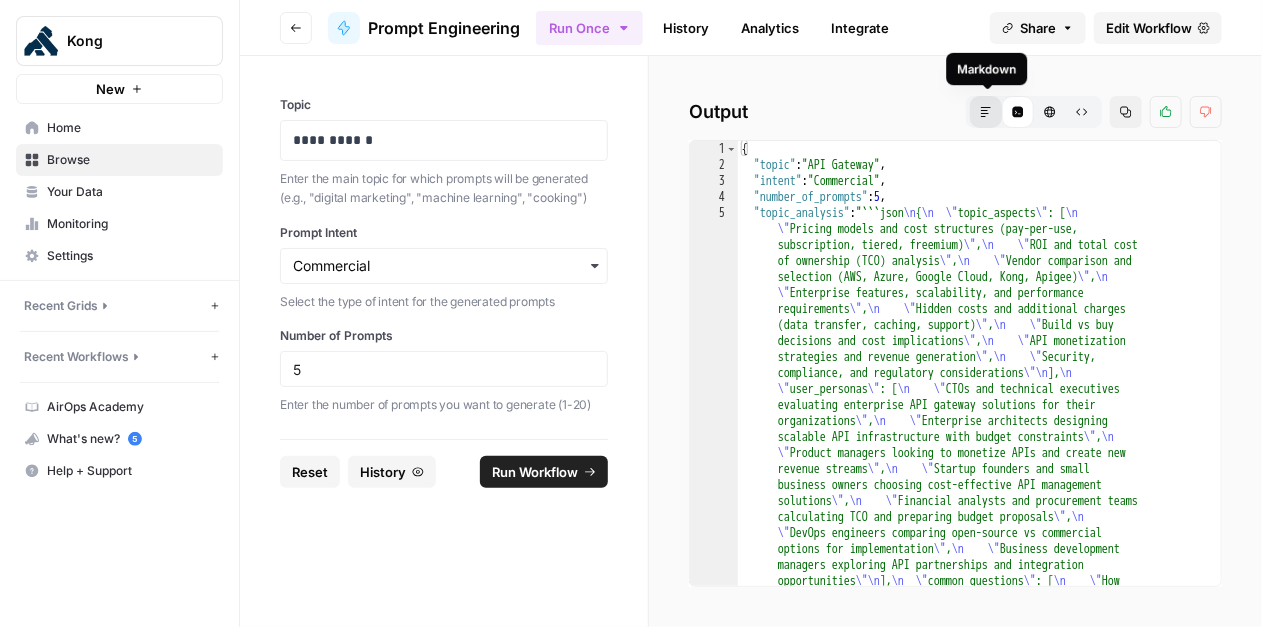 click 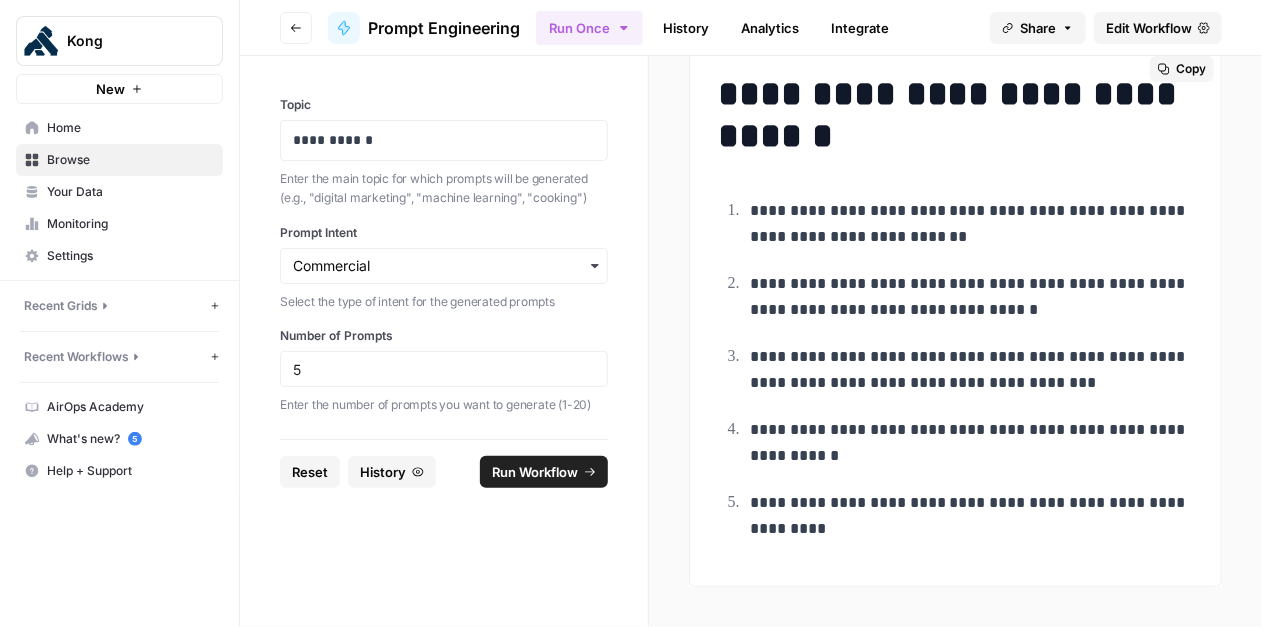 scroll, scrollTop: 4940, scrollLeft: 0, axis: vertical 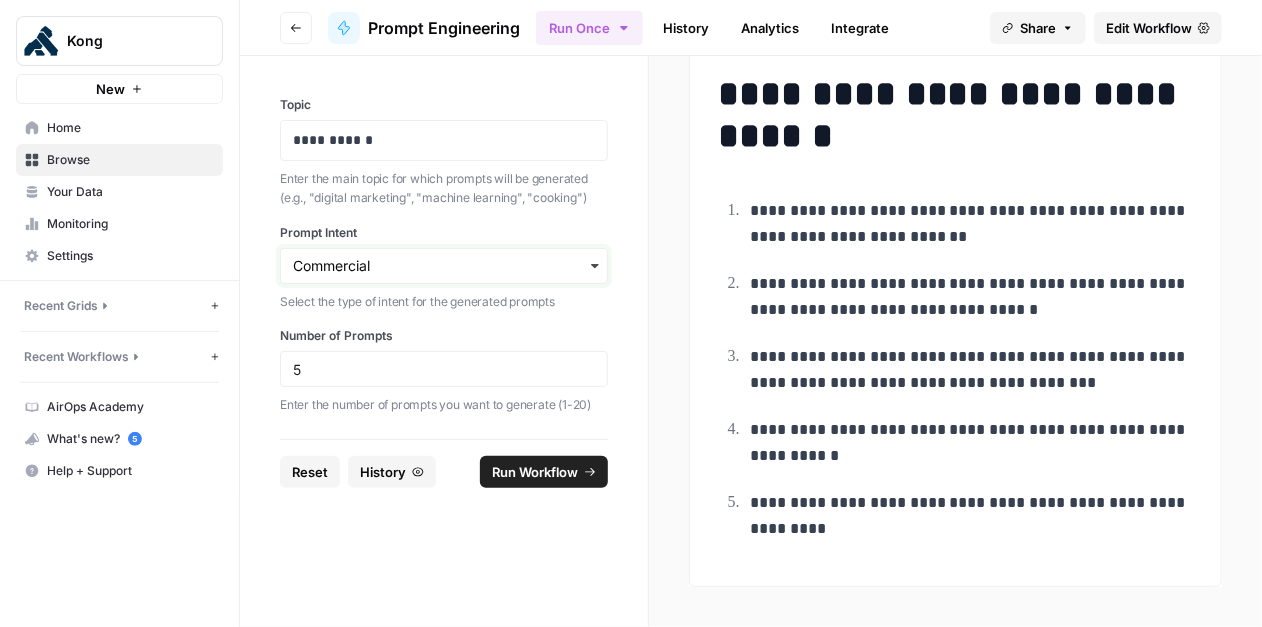 click on "Prompt Intent" at bounding box center (444, 266) 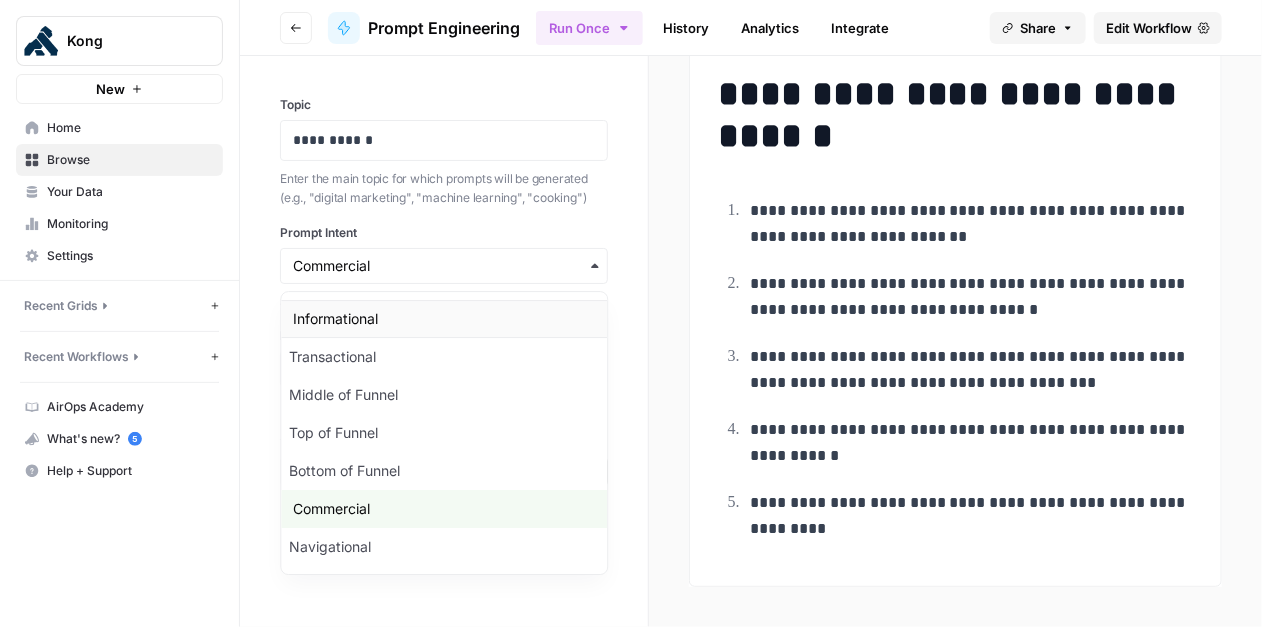 click on "Informational" at bounding box center [444, 319] 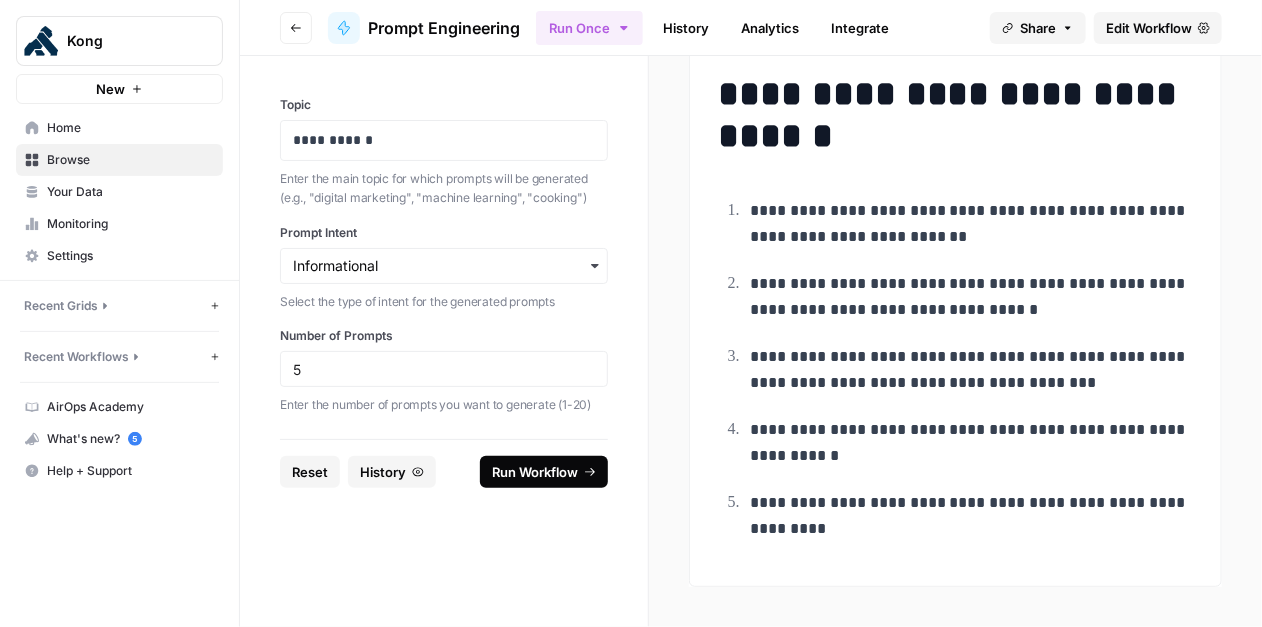 click on "Run Workflow" at bounding box center (535, 472) 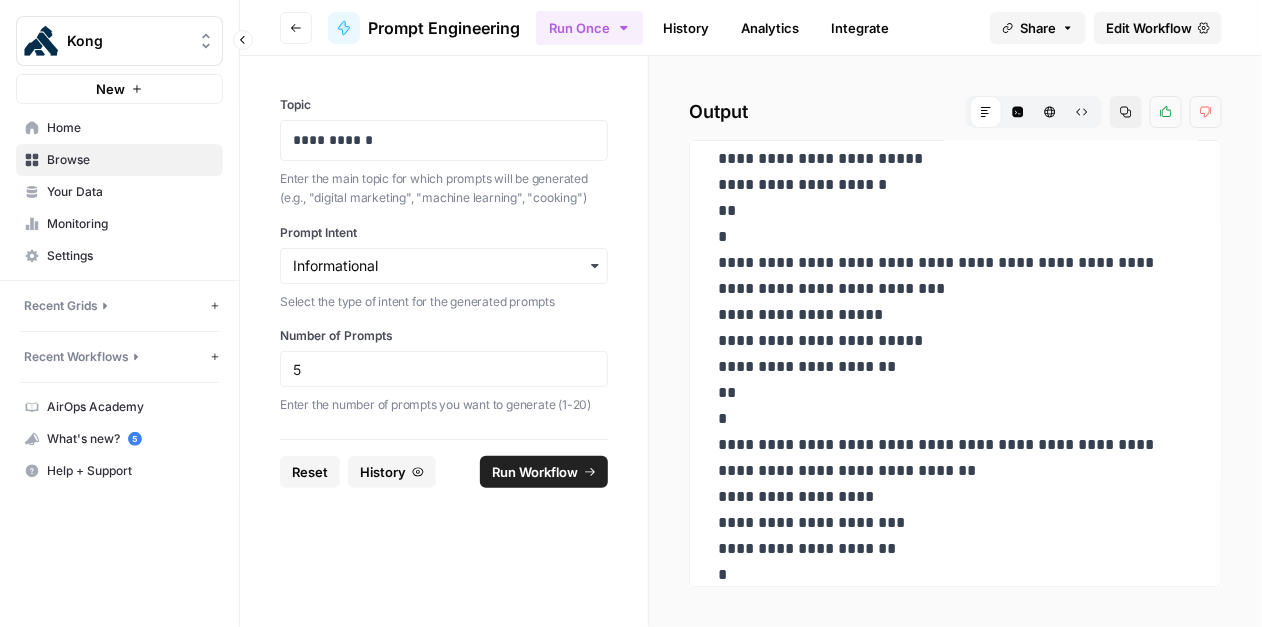 scroll, scrollTop: 2436, scrollLeft: 0, axis: vertical 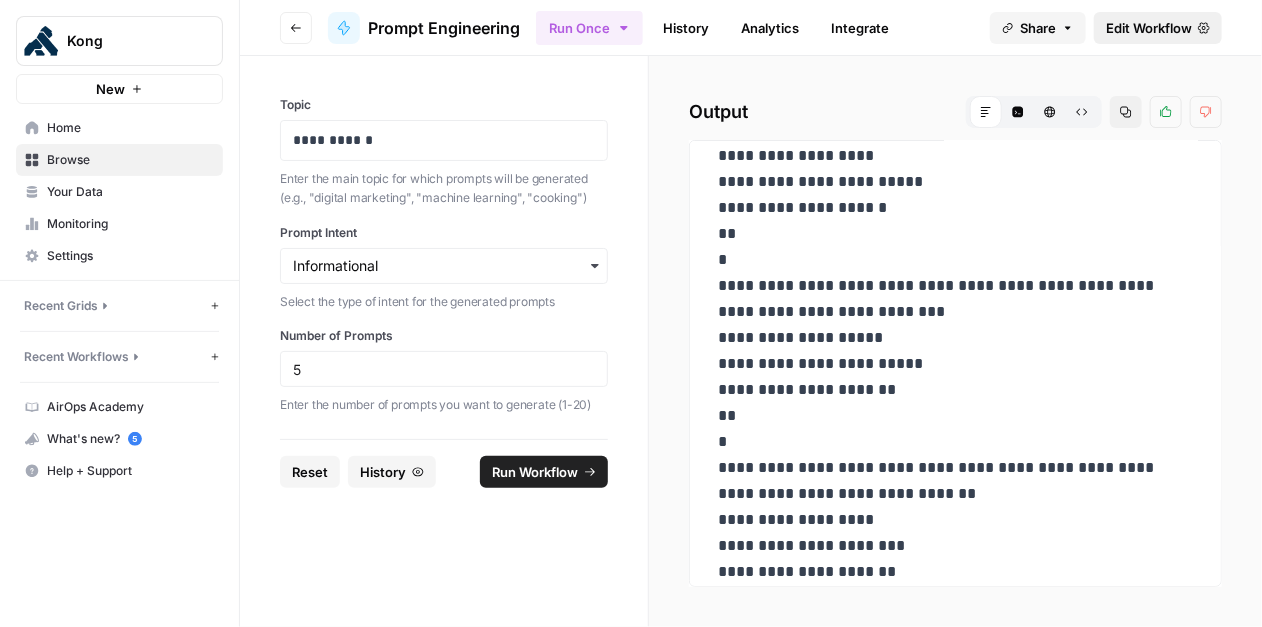 click on "Edit Workflow" at bounding box center [1149, 28] 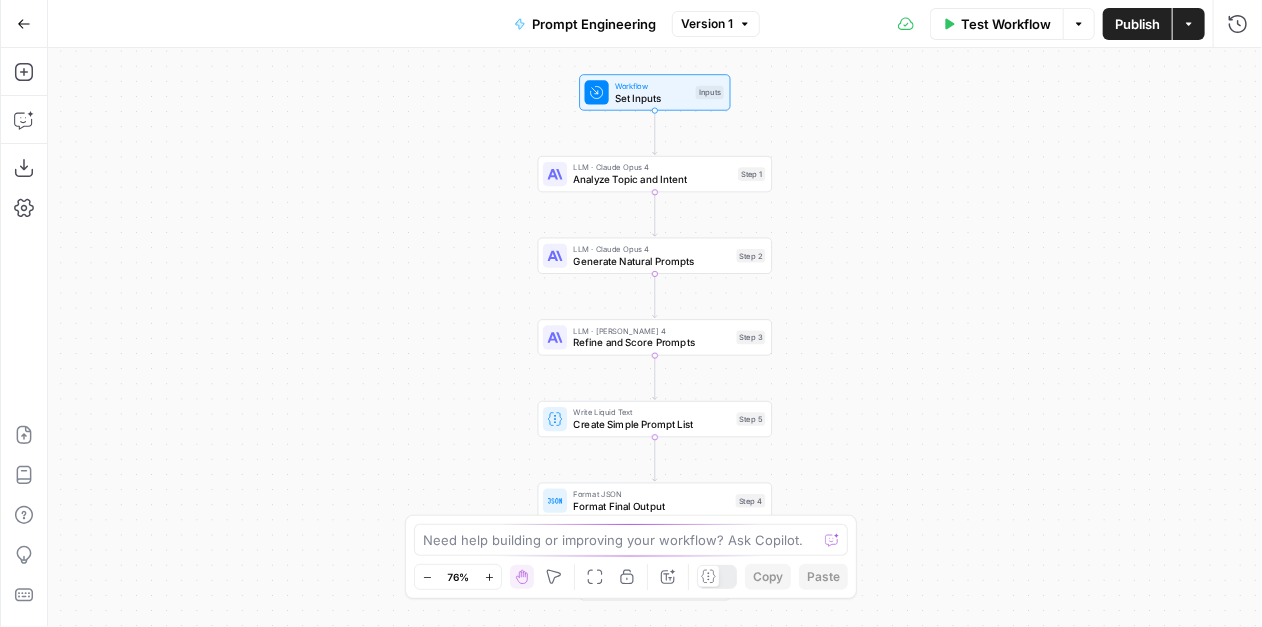 click on "Analyze Topic and Intent" at bounding box center (652, 179) 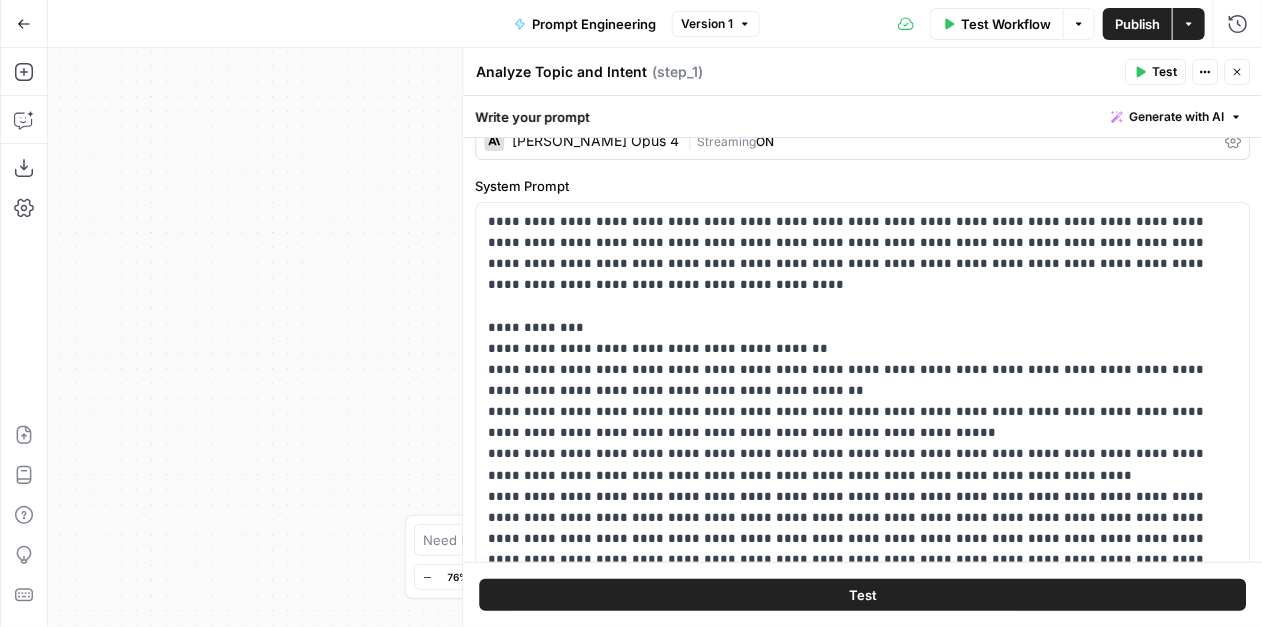 scroll, scrollTop: 0, scrollLeft: 0, axis: both 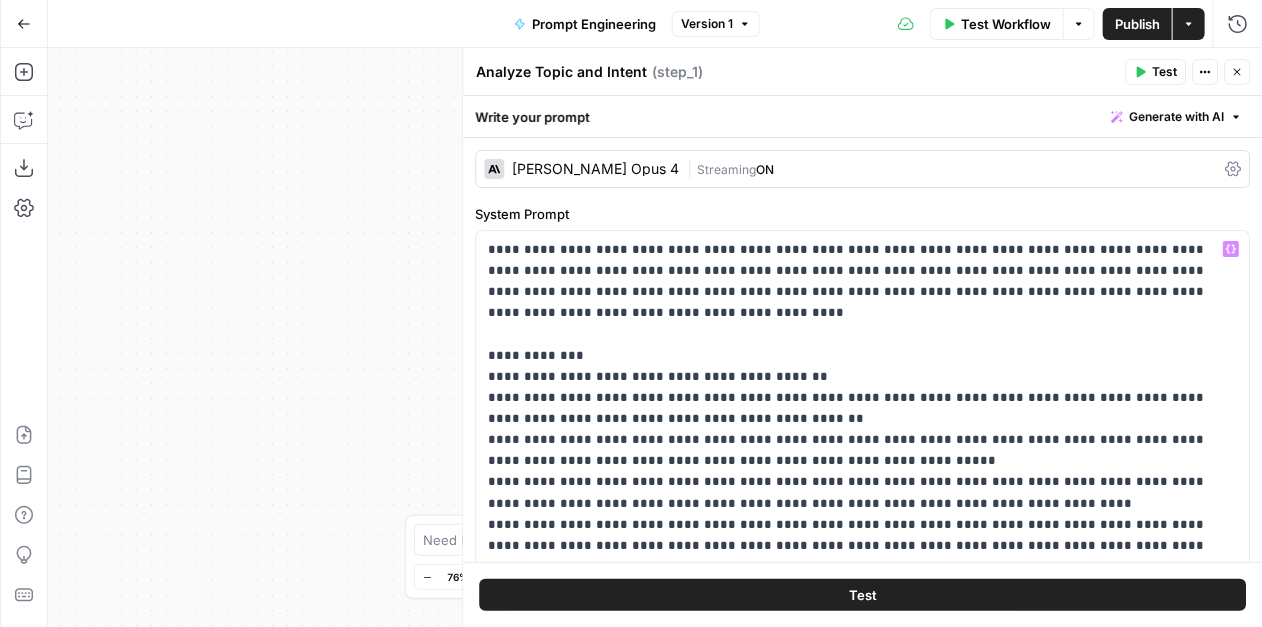click on "Workflow Set Inputs Inputs LLM · Claude Opus 4 Analyze Topic and Intent Step 1 LLM · Claude Opus 4 Generate Natural Prompts Step 2 LLM · Claude Sonnet 4 Refine and Score Prompts Step 3 Write Liquid Text Create Simple Prompt List Step 5 Format JSON Format Final Output Step 4 End Output" at bounding box center [655, 337] 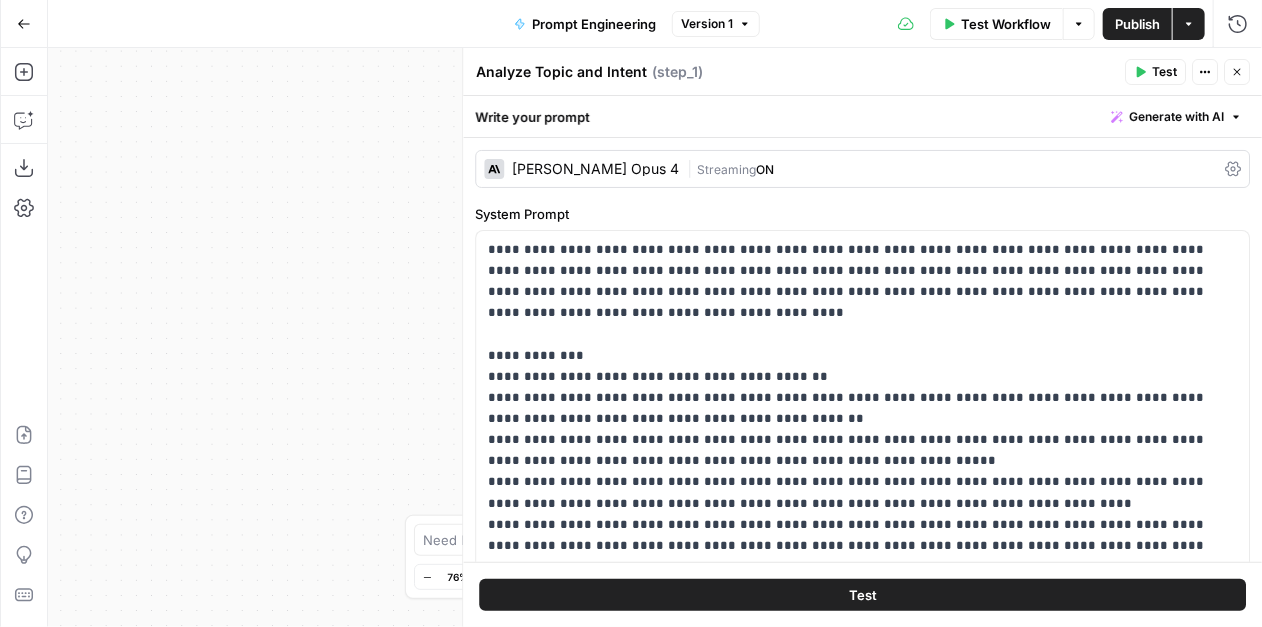 drag, startPoint x: 1239, startPoint y: 68, endPoint x: 1224, endPoint y: 80, distance: 19.209373 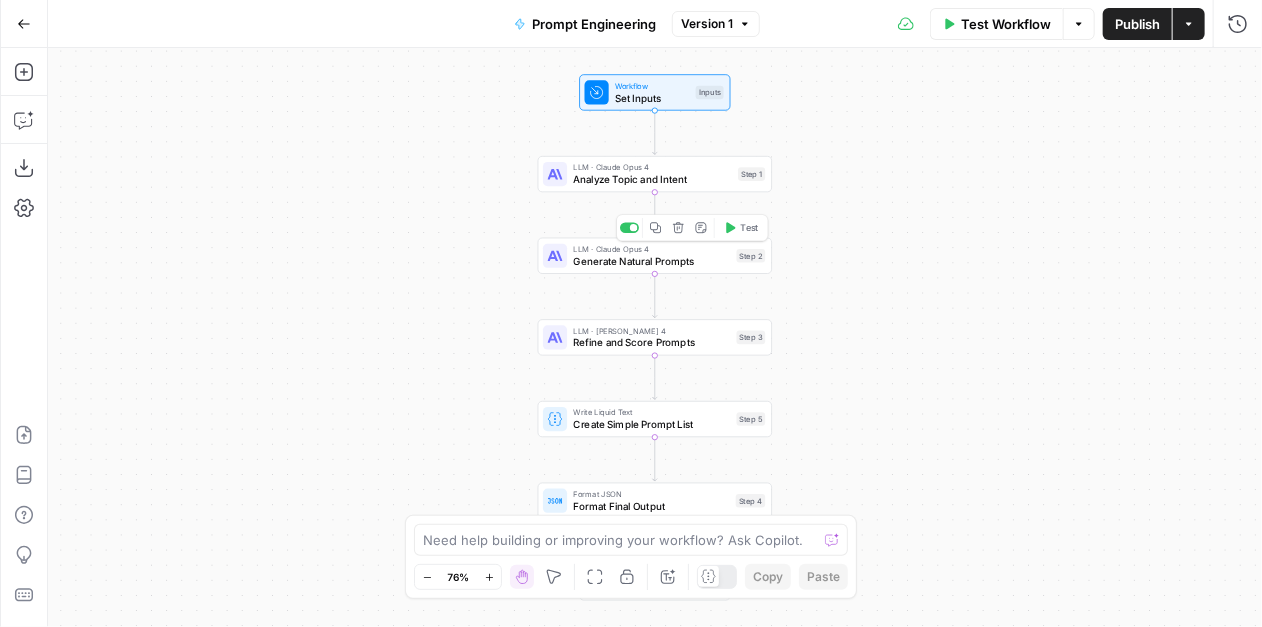 click on "Generate Natural Prompts" at bounding box center (651, 261) 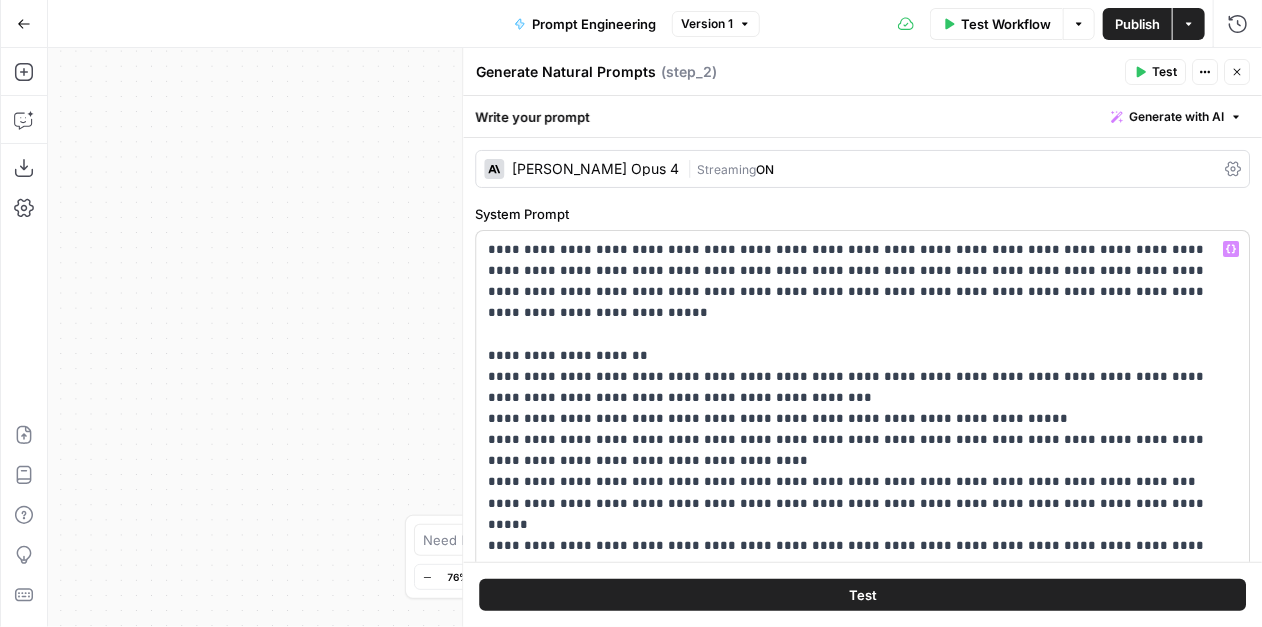 scroll, scrollTop: 216, scrollLeft: 0, axis: vertical 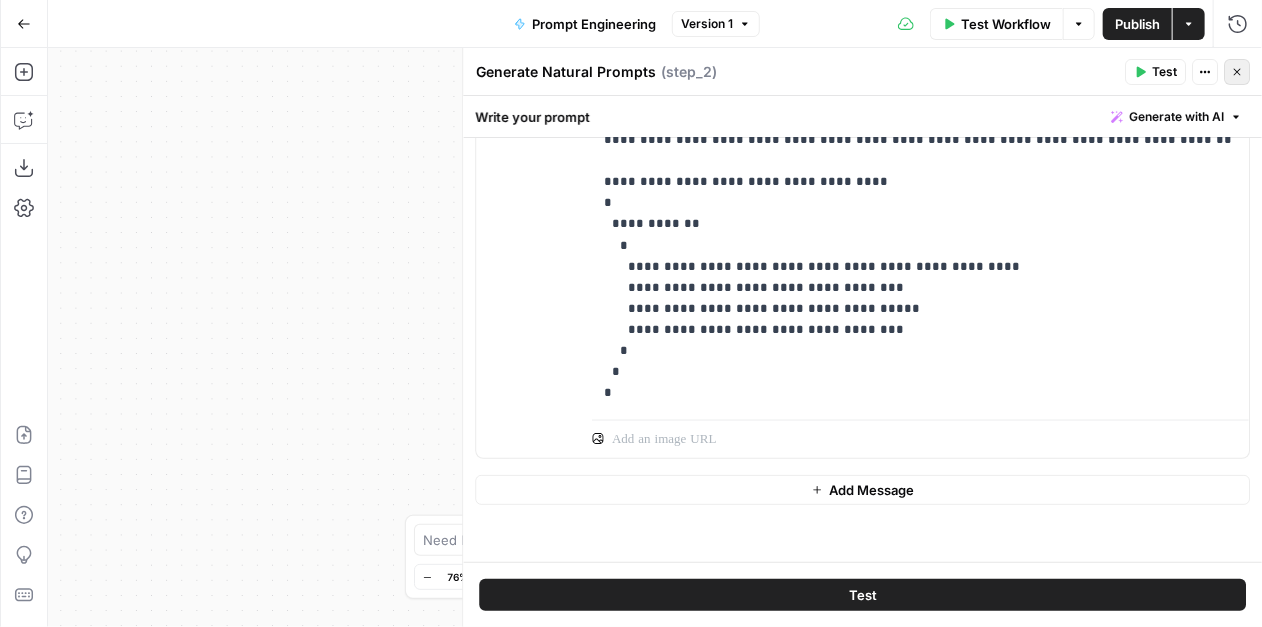 click 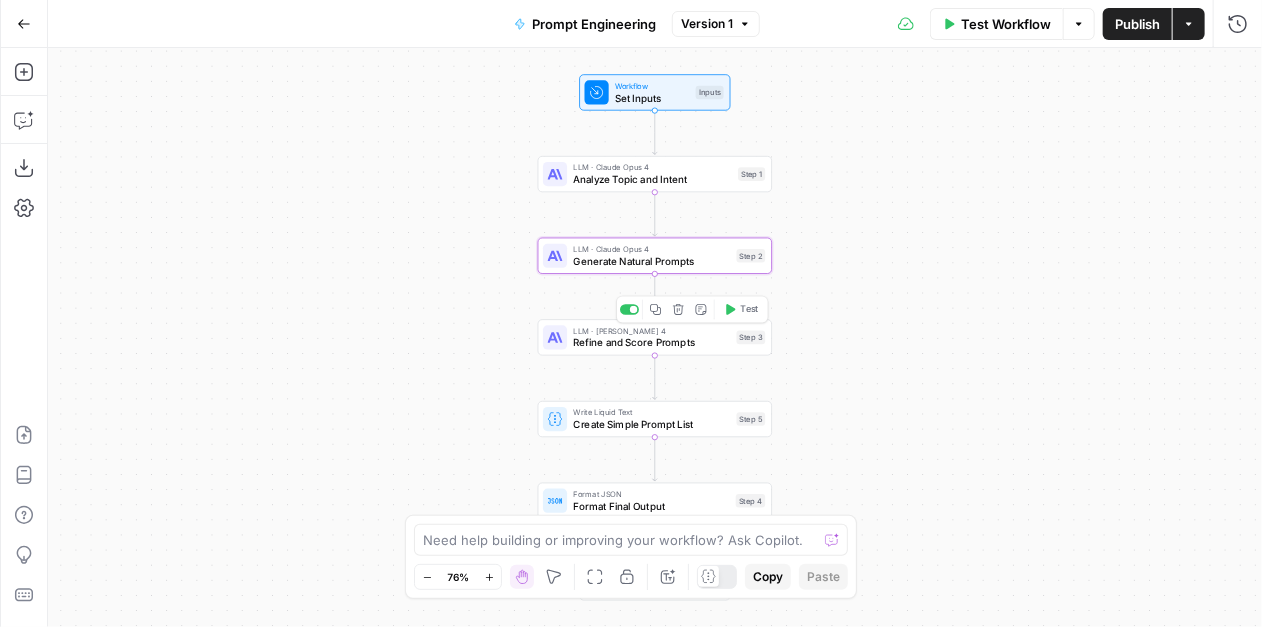 click on "Refine and Score Prompts" at bounding box center (651, 342) 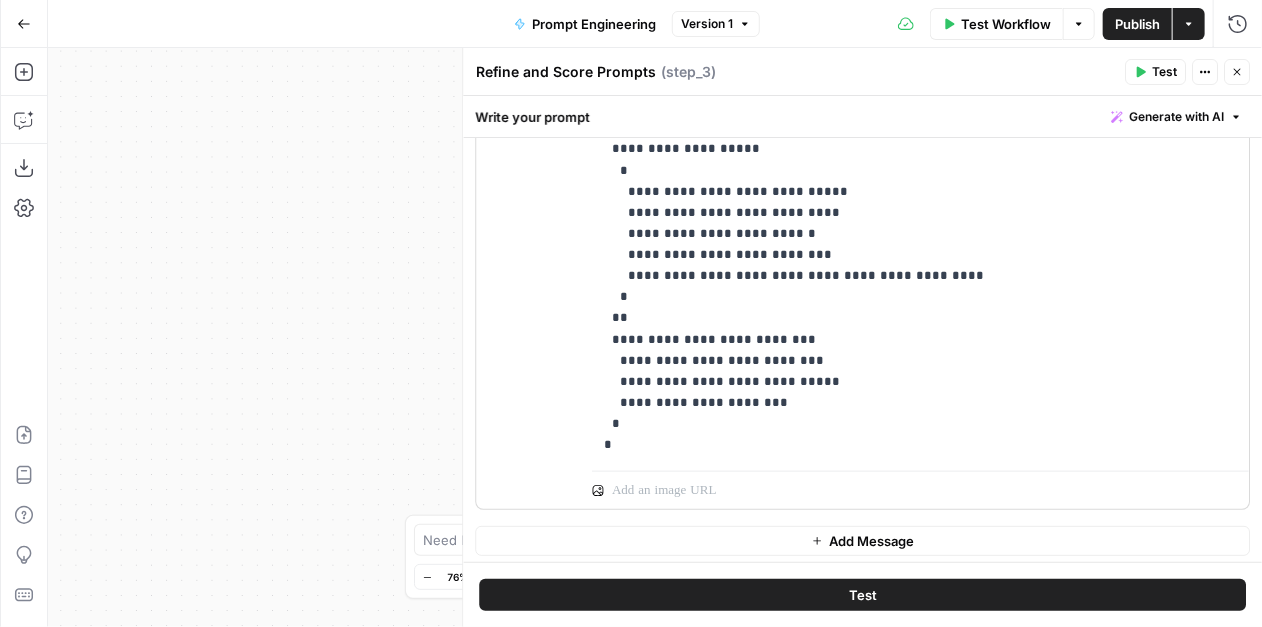 scroll, scrollTop: 952, scrollLeft: 0, axis: vertical 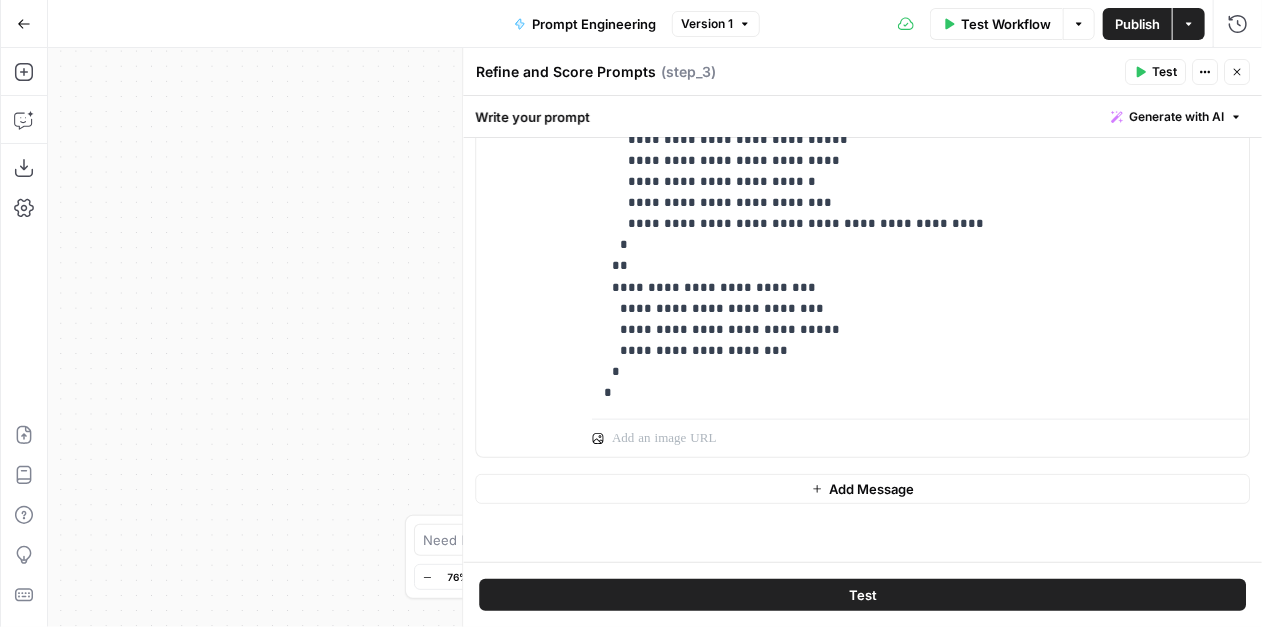 click on "Workflow Set Inputs Inputs LLM · Claude Opus 4 Analyze Topic and Intent Step 1 LLM · Claude Opus 4 Generate Natural Prompts Step 2 LLM · Claude Sonnet 4 Refine and Score Prompts Step 3 Write Liquid Text Create Simple Prompt List Step 5 Format JSON Format Final Output Step 4 End Output" at bounding box center [655, 337] 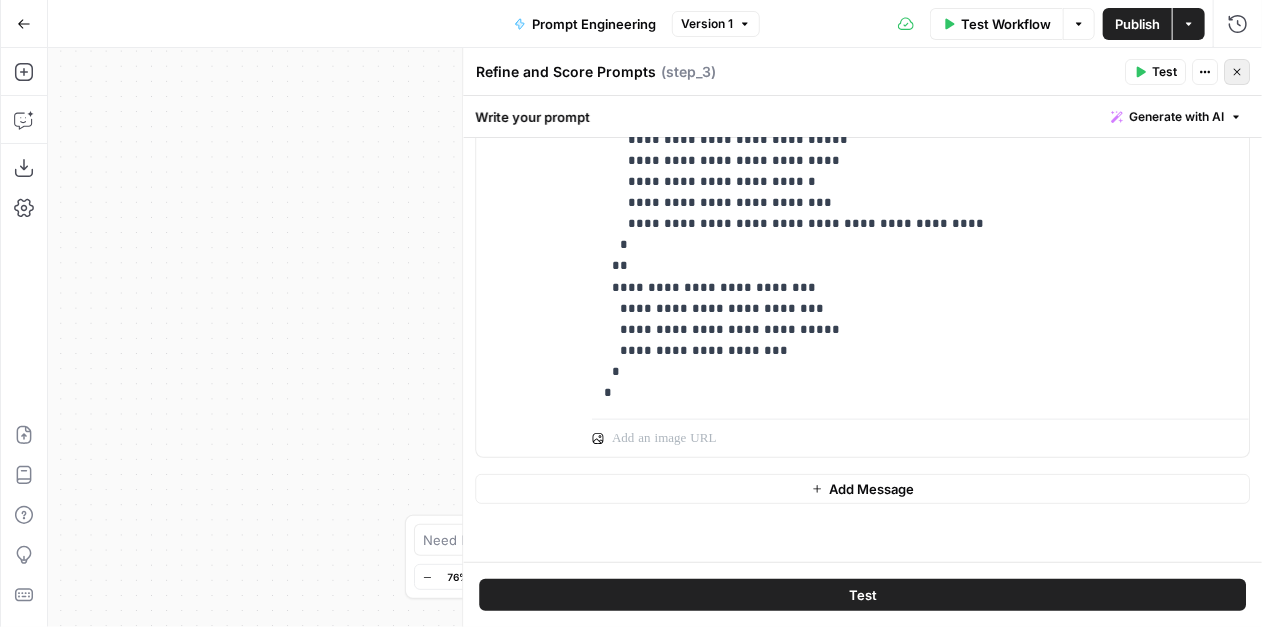 click 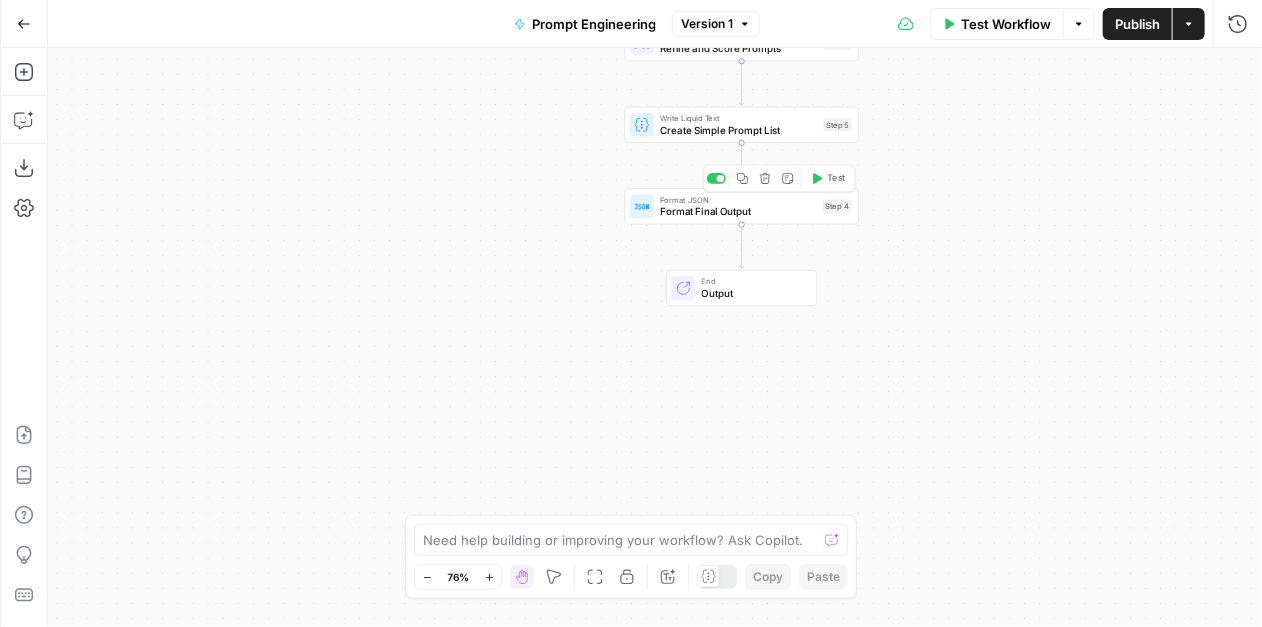 click on "Format Final Output" at bounding box center [738, 211] 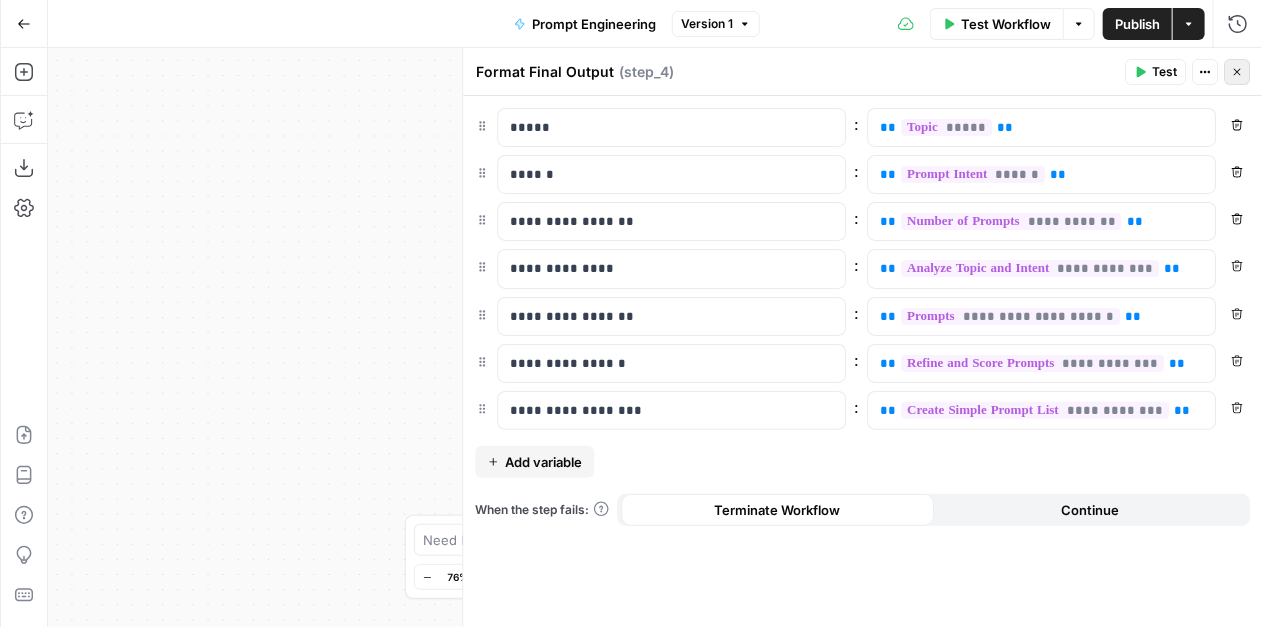 click on "Close" at bounding box center (1237, 72) 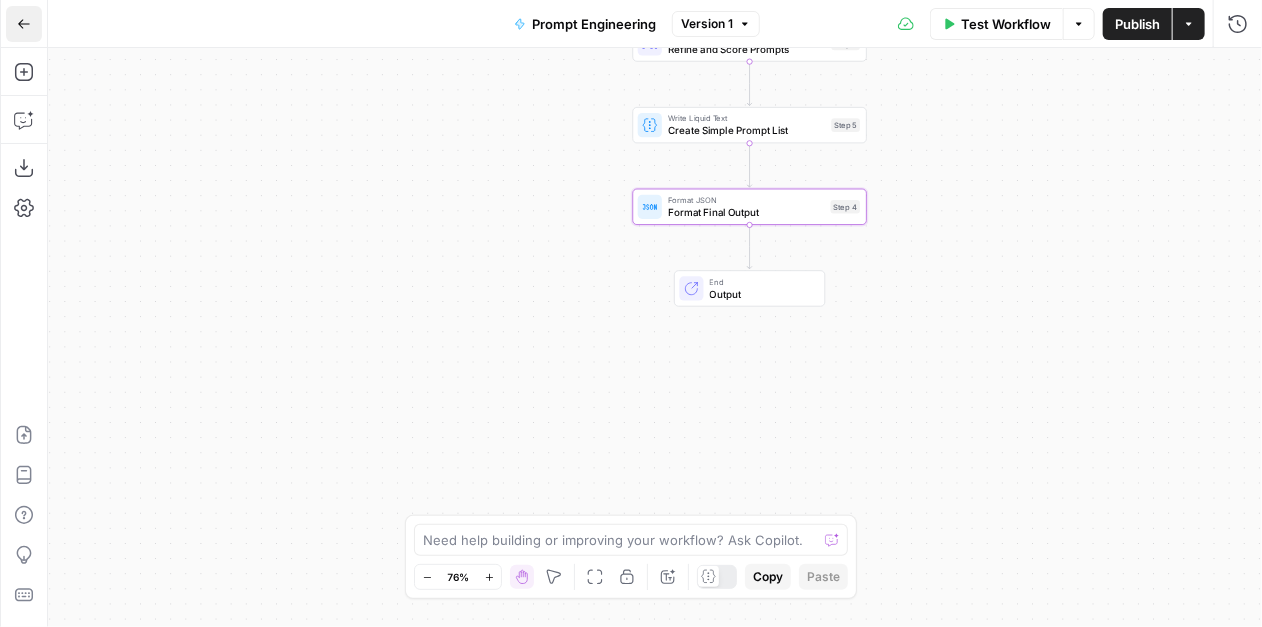 click 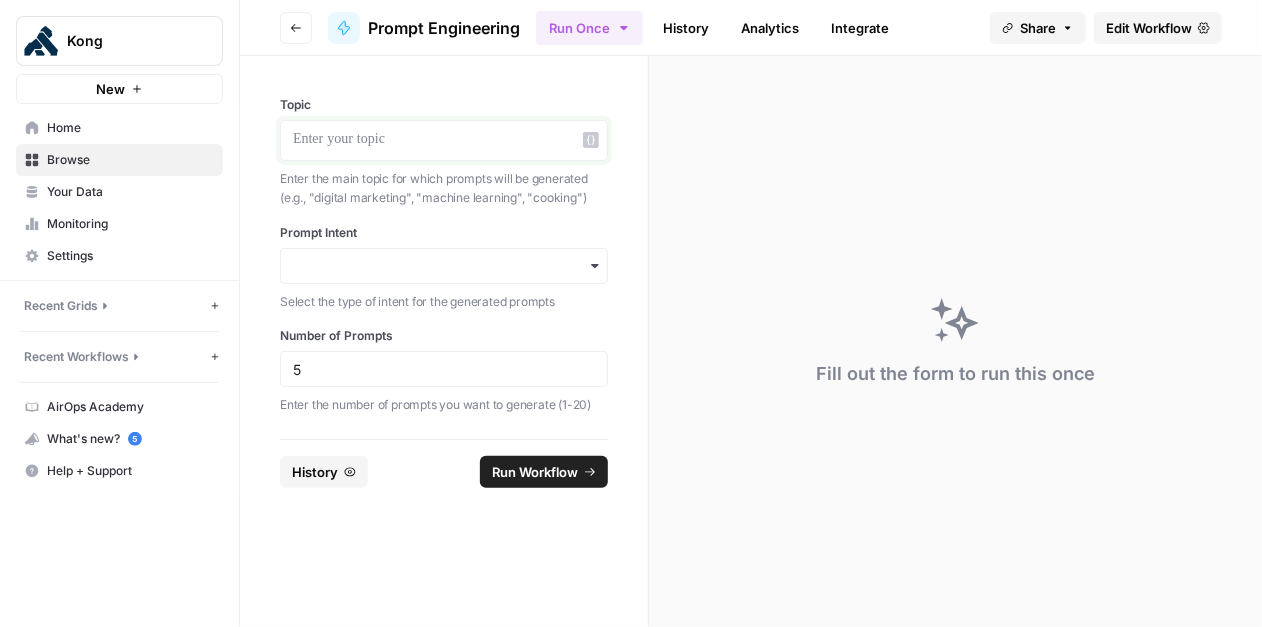 click at bounding box center [444, 140] 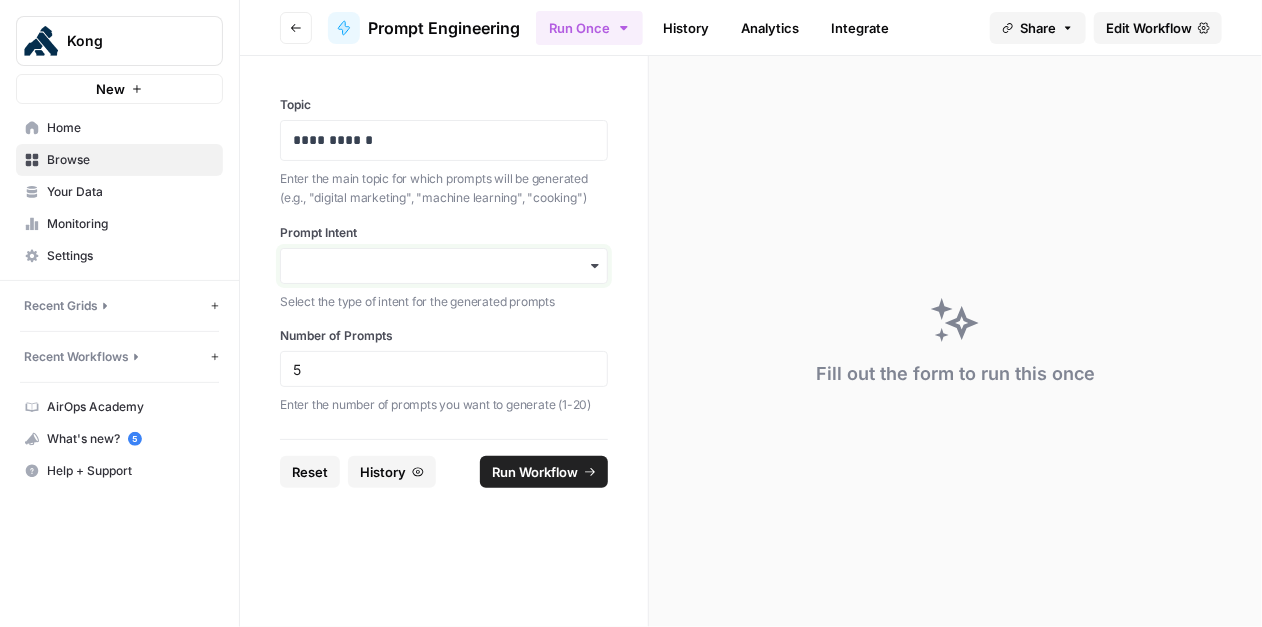 click on "Prompt Intent" at bounding box center (444, 266) 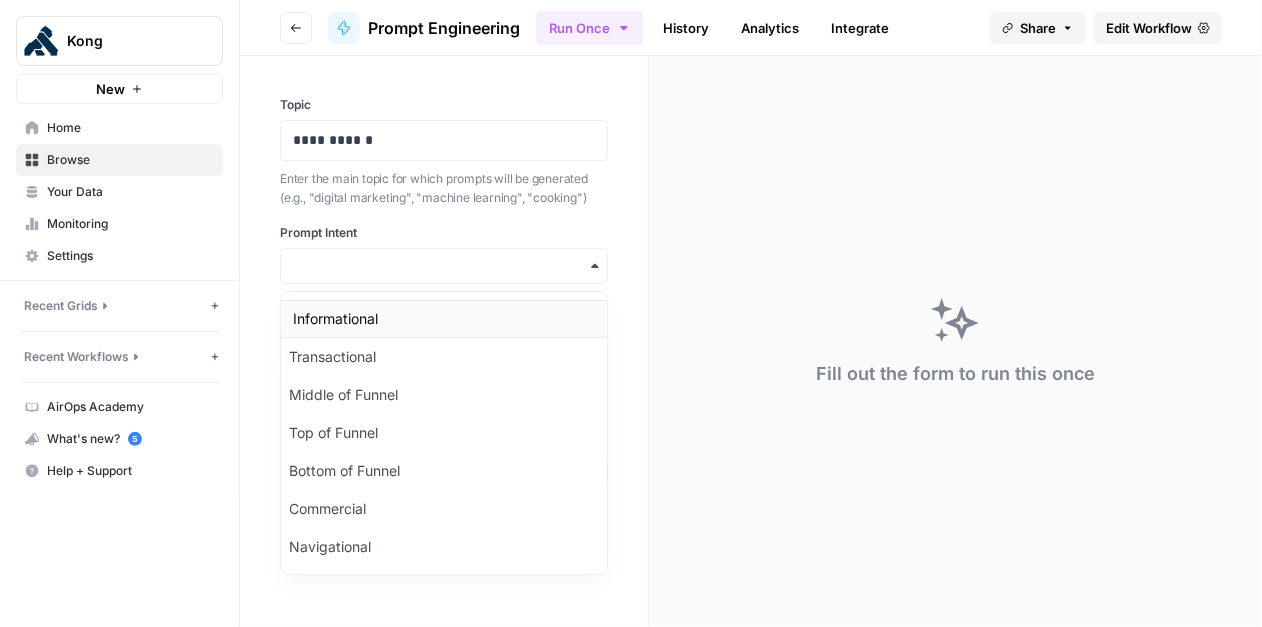 click on "Informational" at bounding box center (444, 319) 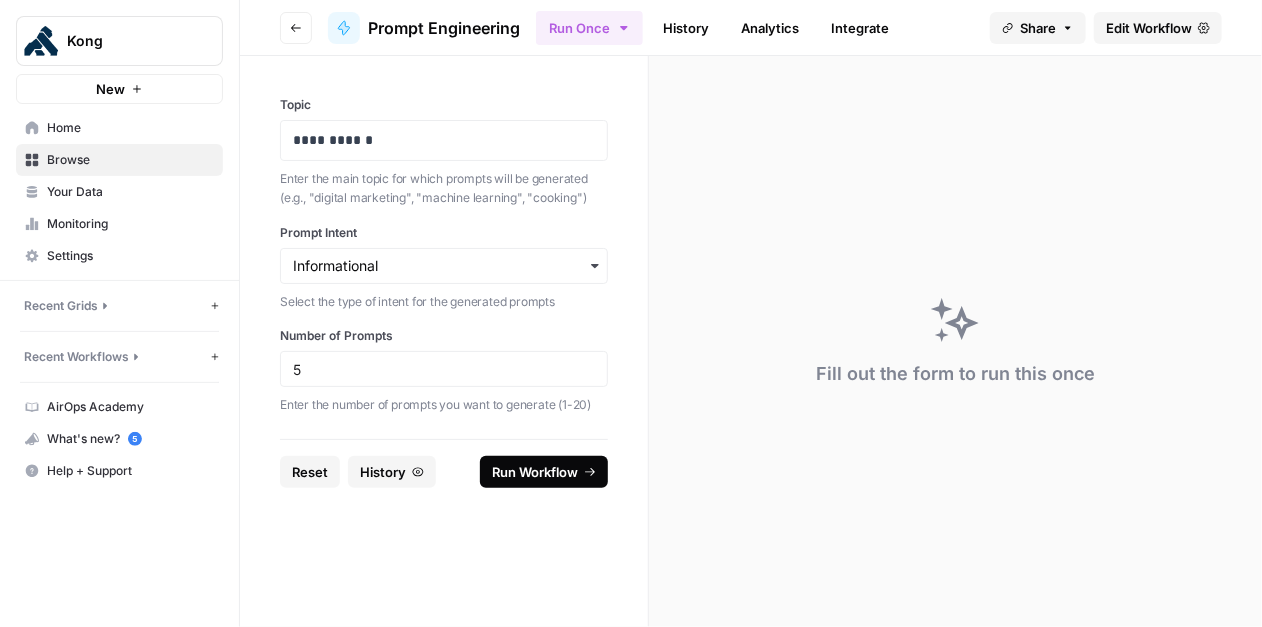 click on "Run Workflow" at bounding box center (535, 472) 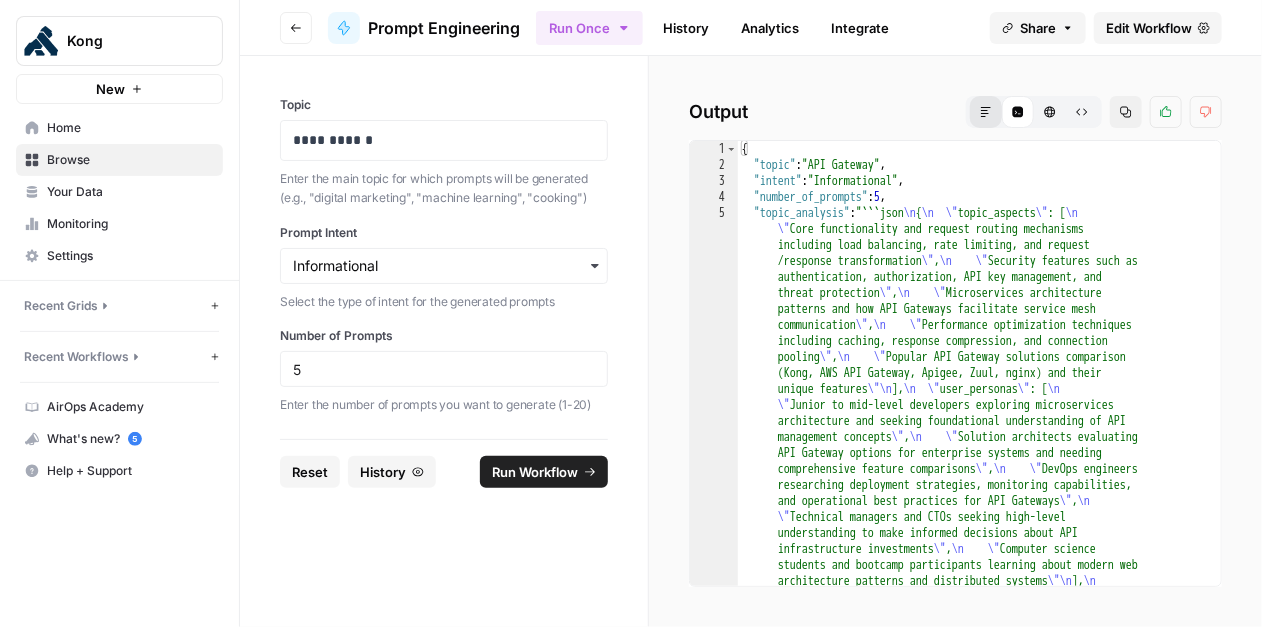click on "Markdown" at bounding box center [986, 112] 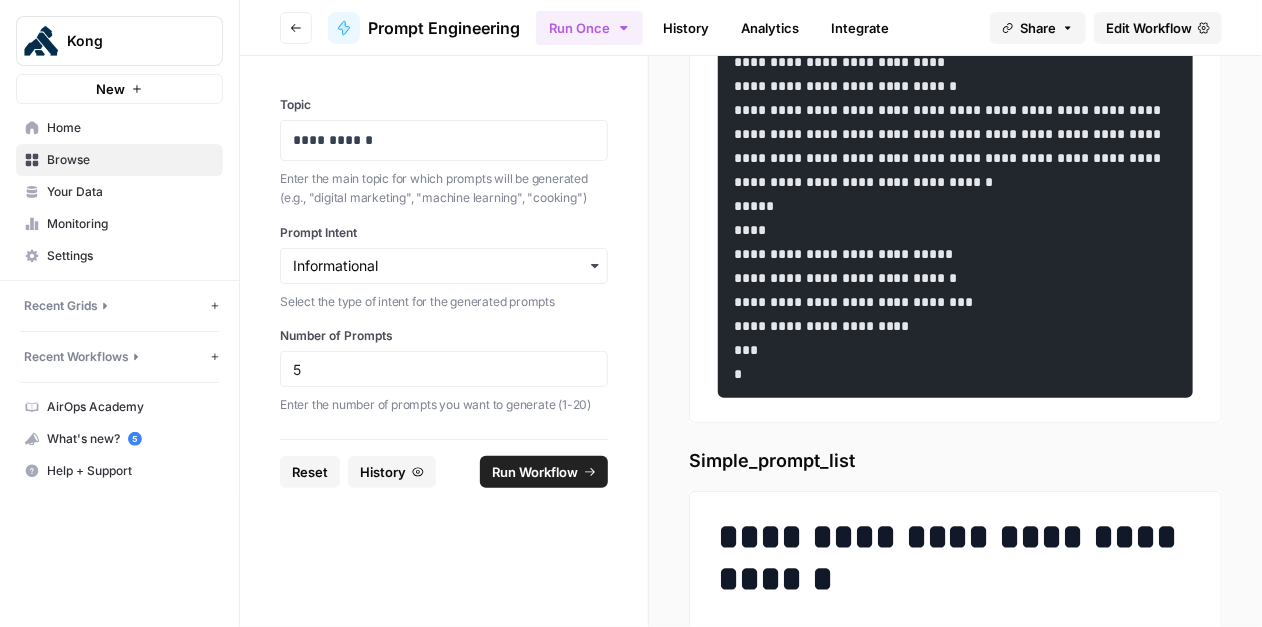 scroll, scrollTop: 4577, scrollLeft: 0, axis: vertical 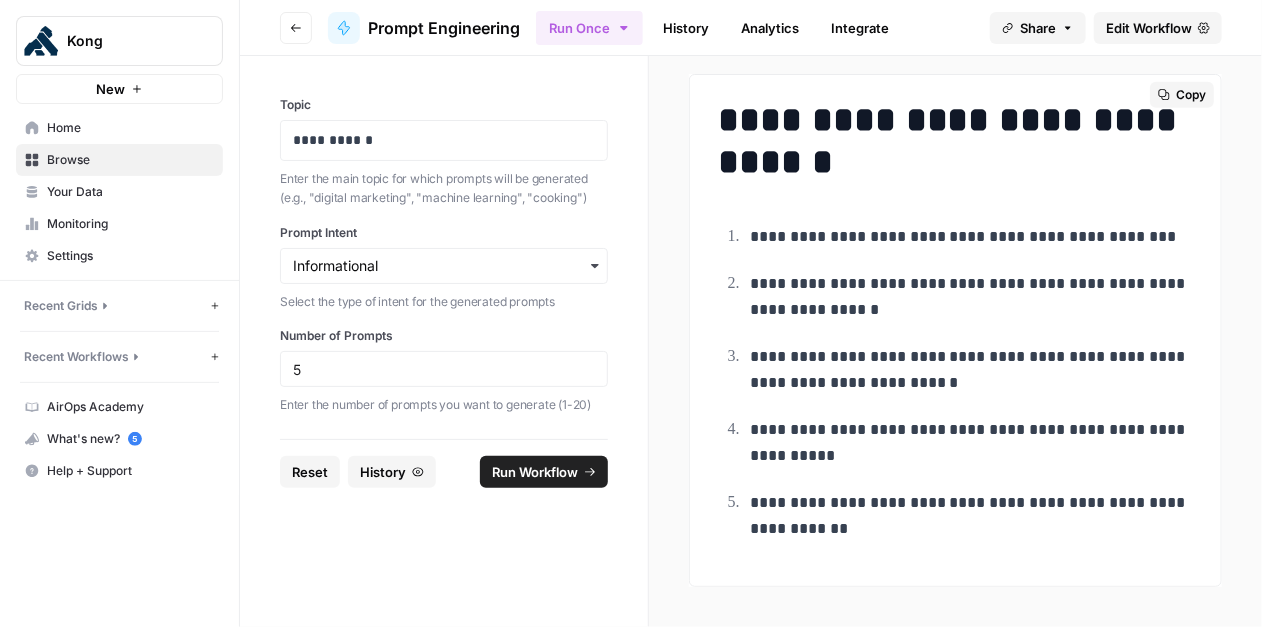 drag, startPoint x: 752, startPoint y: 233, endPoint x: 914, endPoint y: 540, distance: 347.121 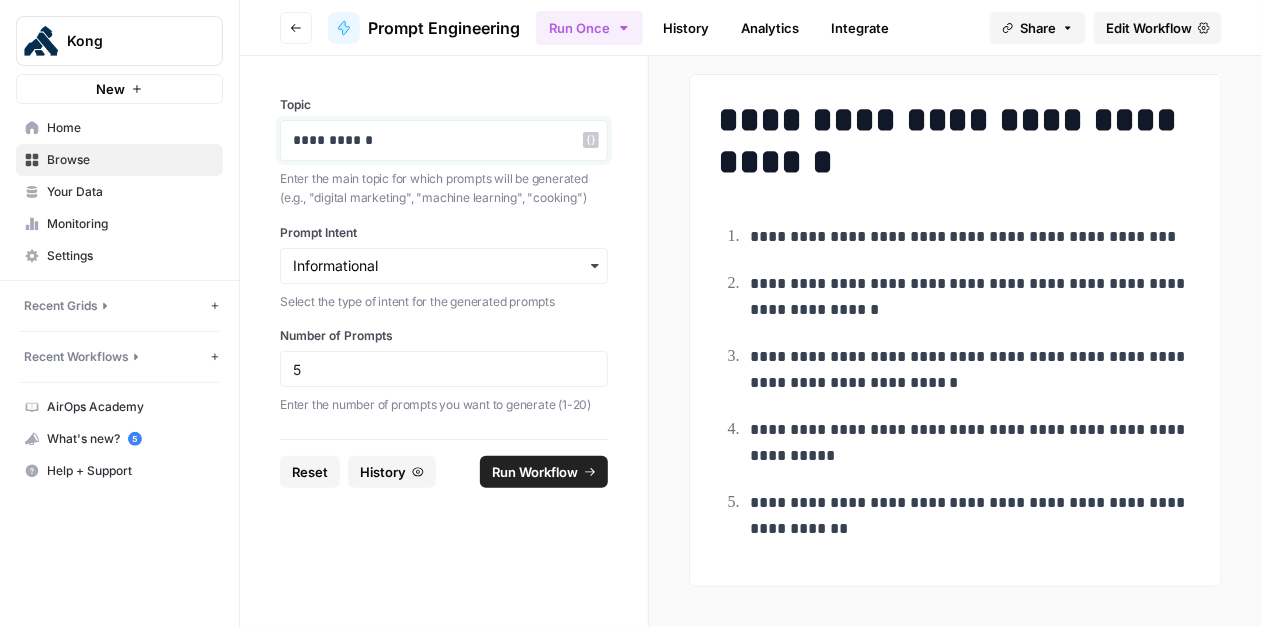 click on "**********" at bounding box center (444, 140) 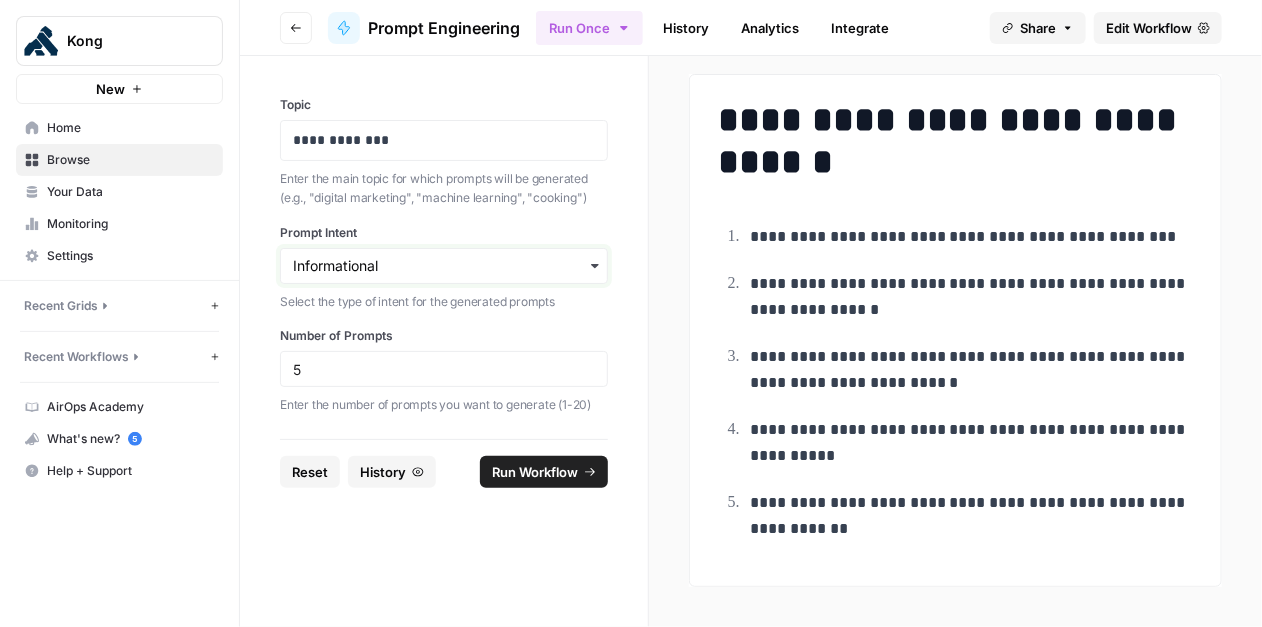 click on "Prompt Intent" at bounding box center (444, 266) 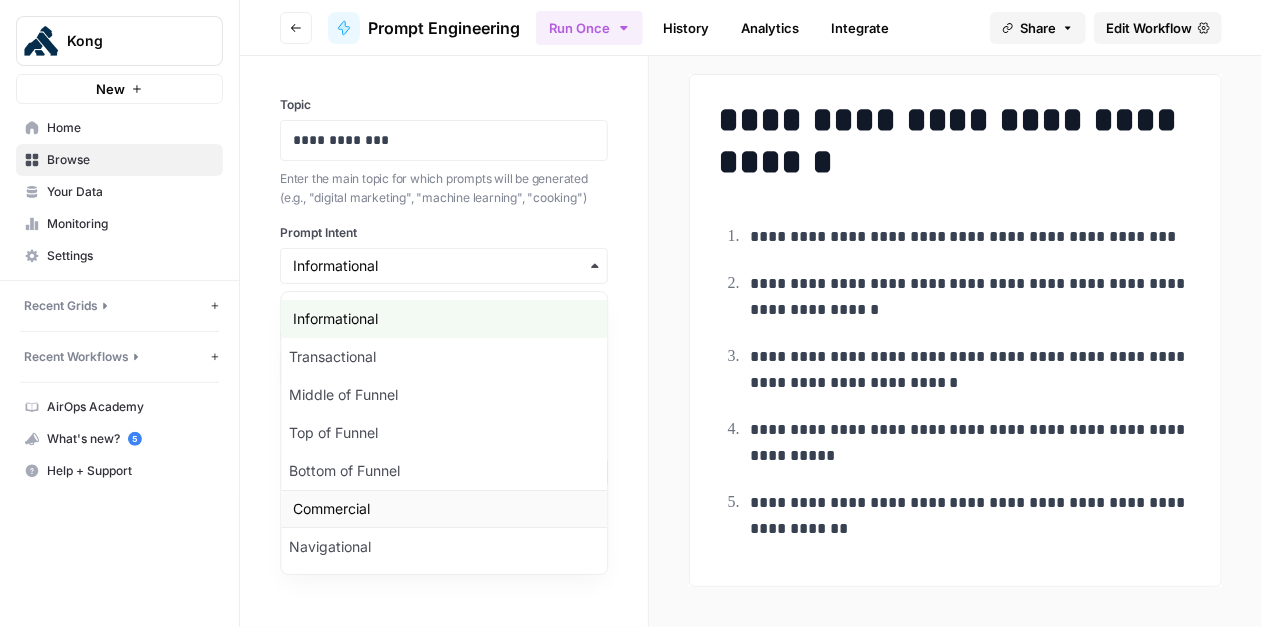 click on "Commercial" at bounding box center [444, 509] 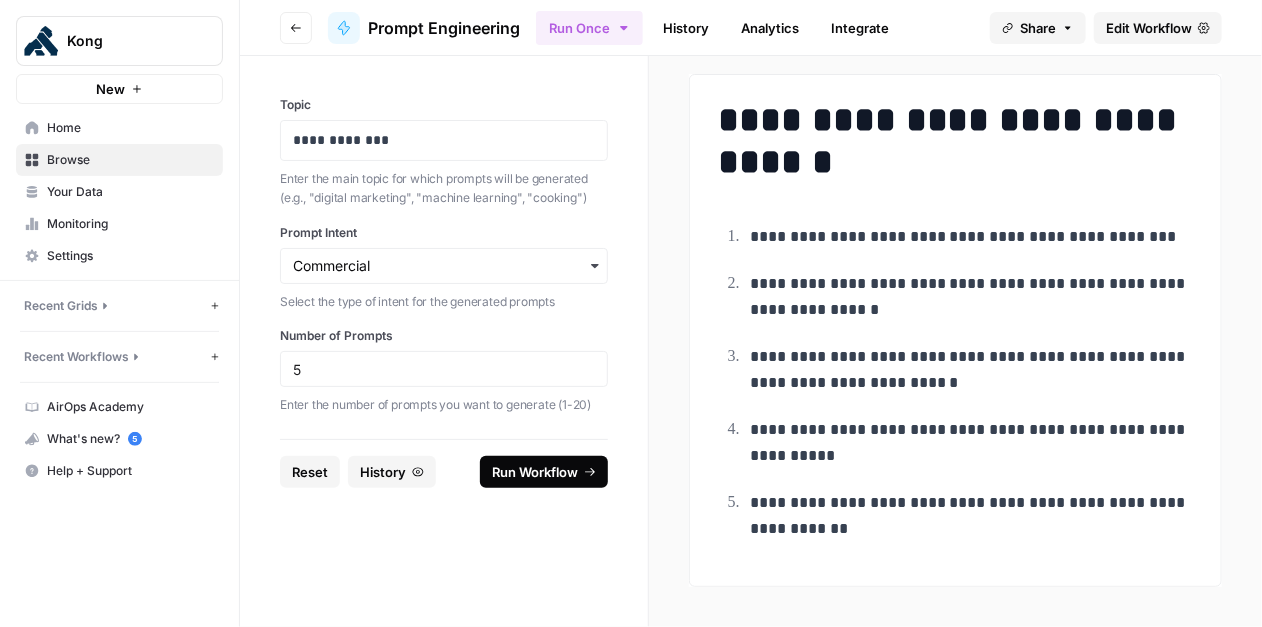 click on "Run Workflow" at bounding box center (535, 472) 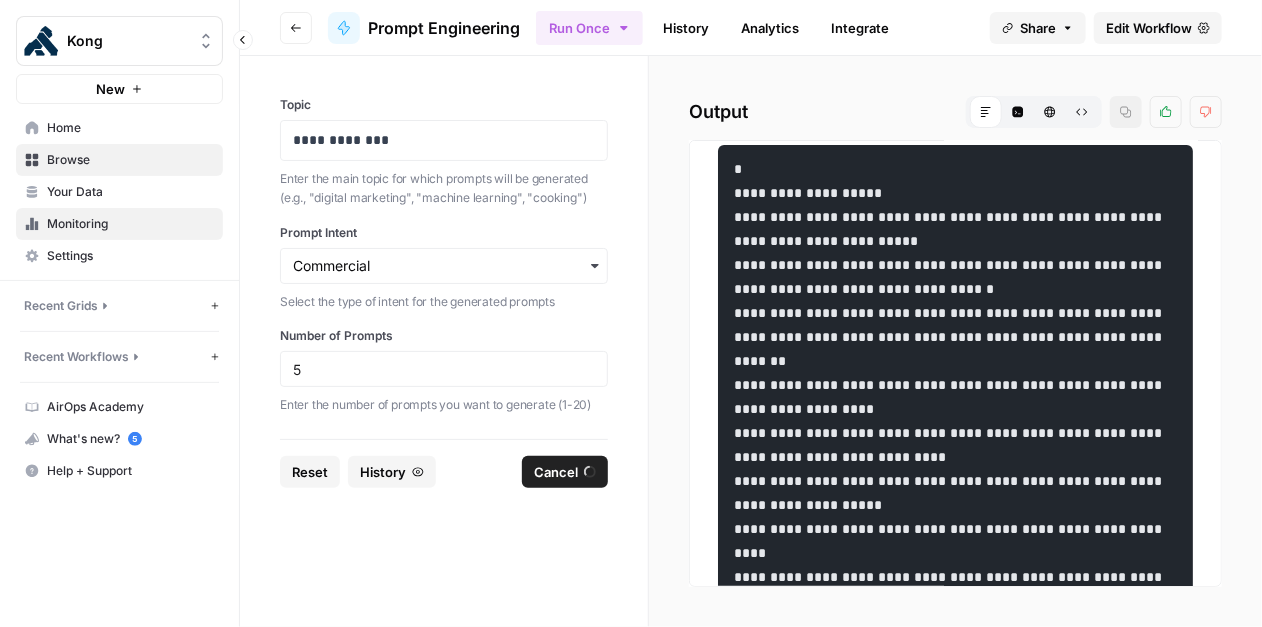 scroll, scrollTop: 0, scrollLeft: 0, axis: both 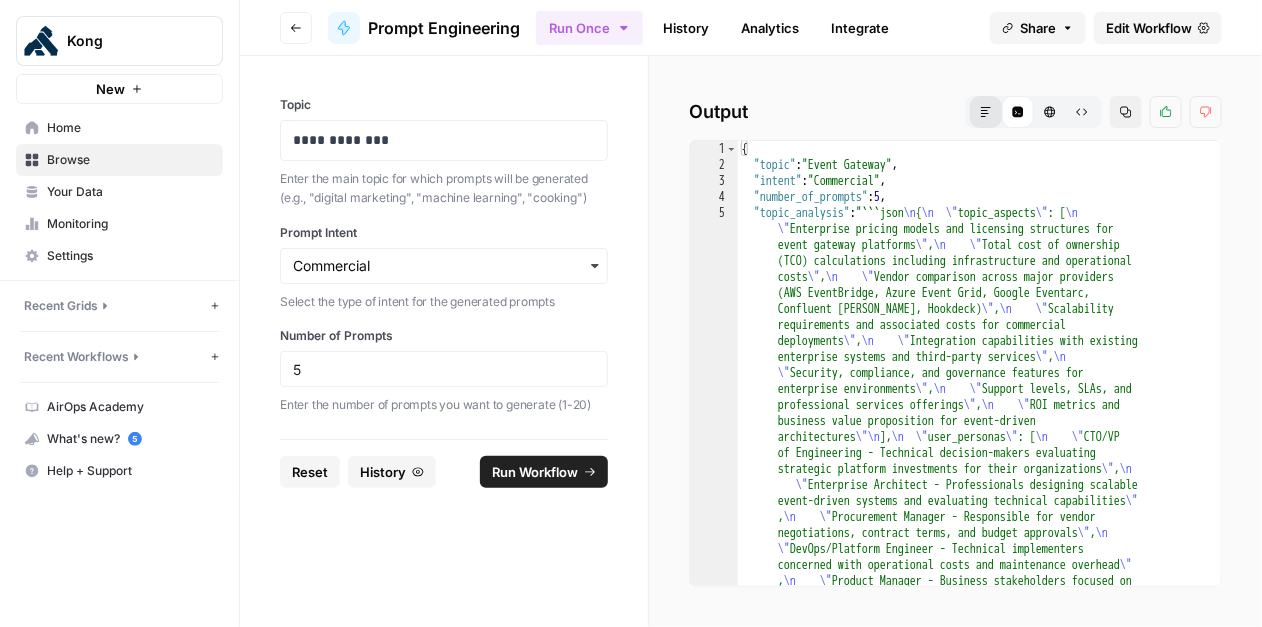 click 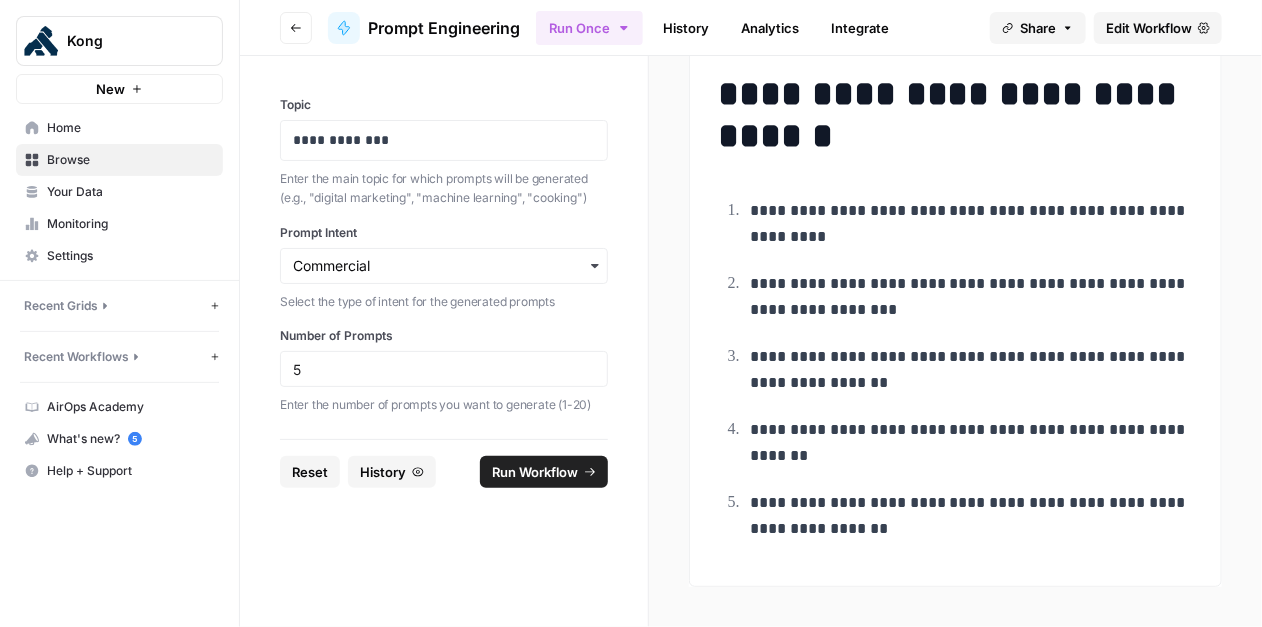 scroll, scrollTop: 4964, scrollLeft: 0, axis: vertical 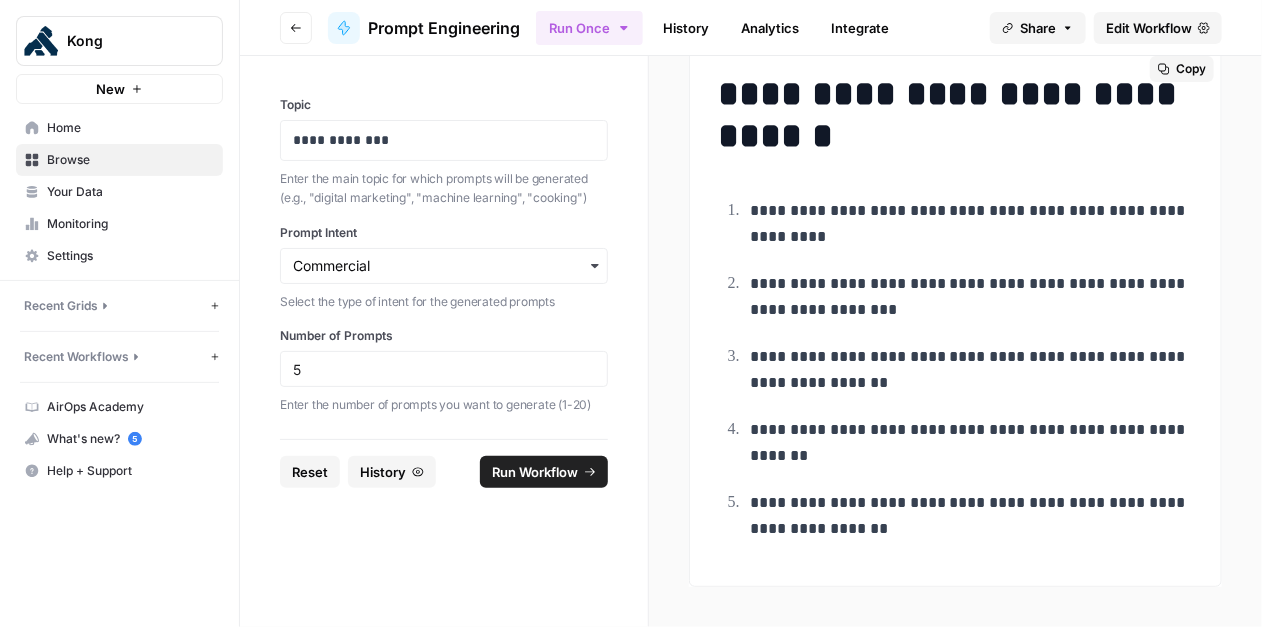 drag, startPoint x: 749, startPoint y: 206, endPoint x: 976, endPoint y: 524, distance: 390.70834 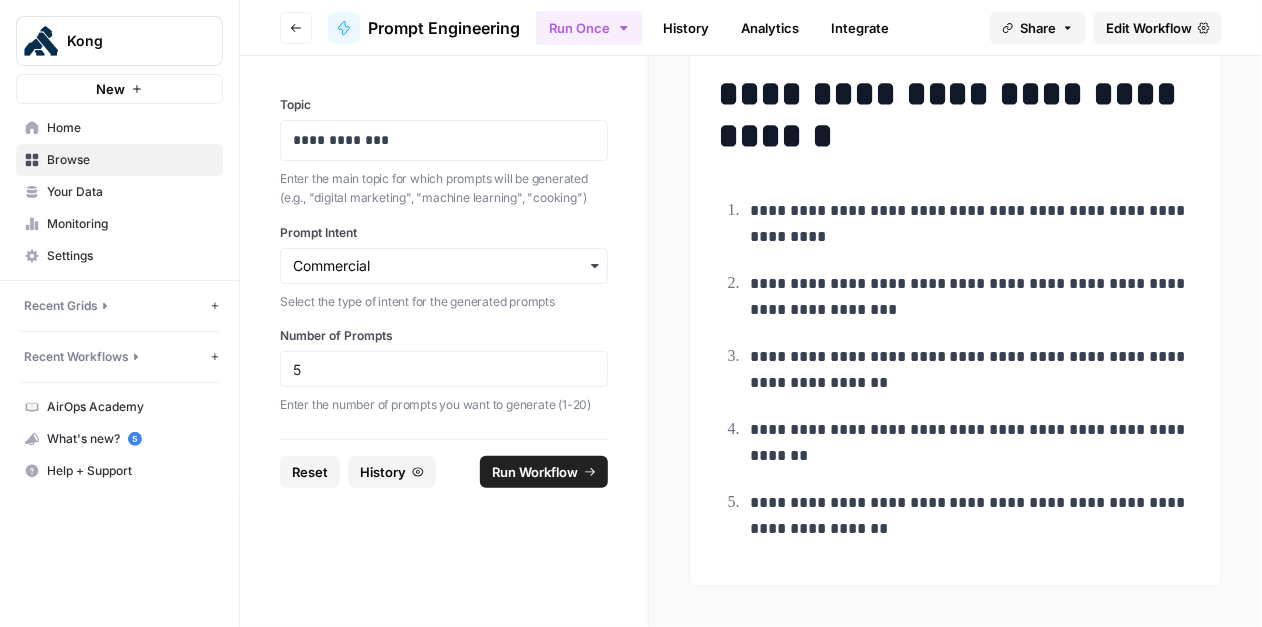 click 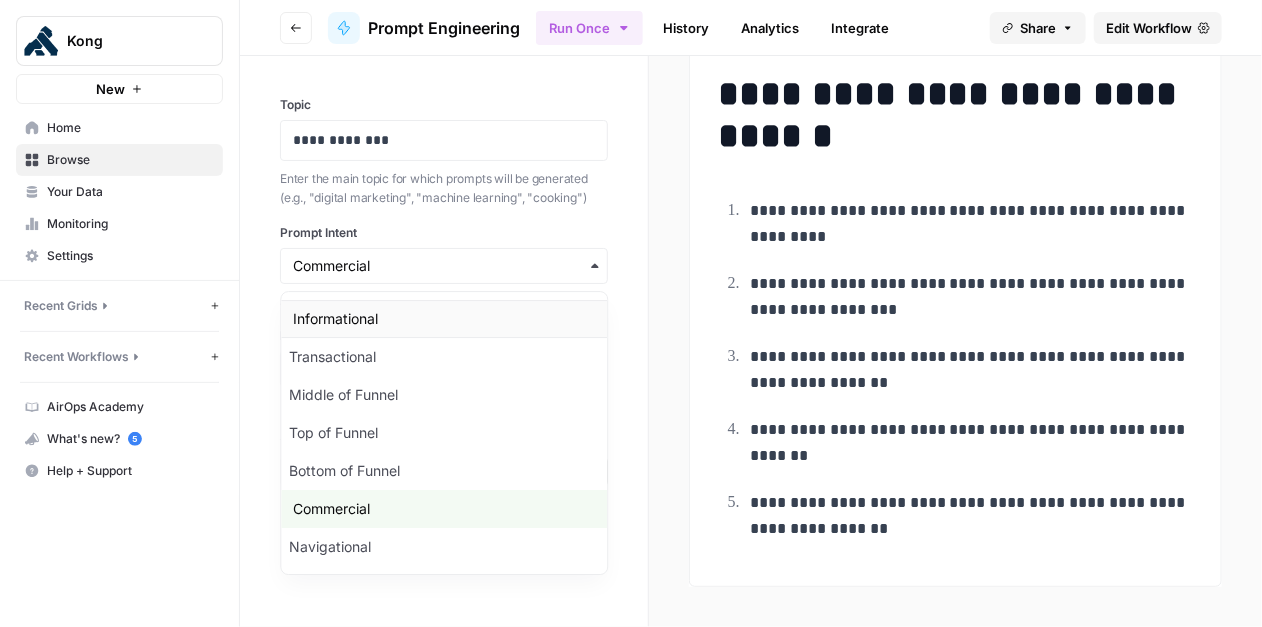 click on "Informational" at bounding box center [444, 319] 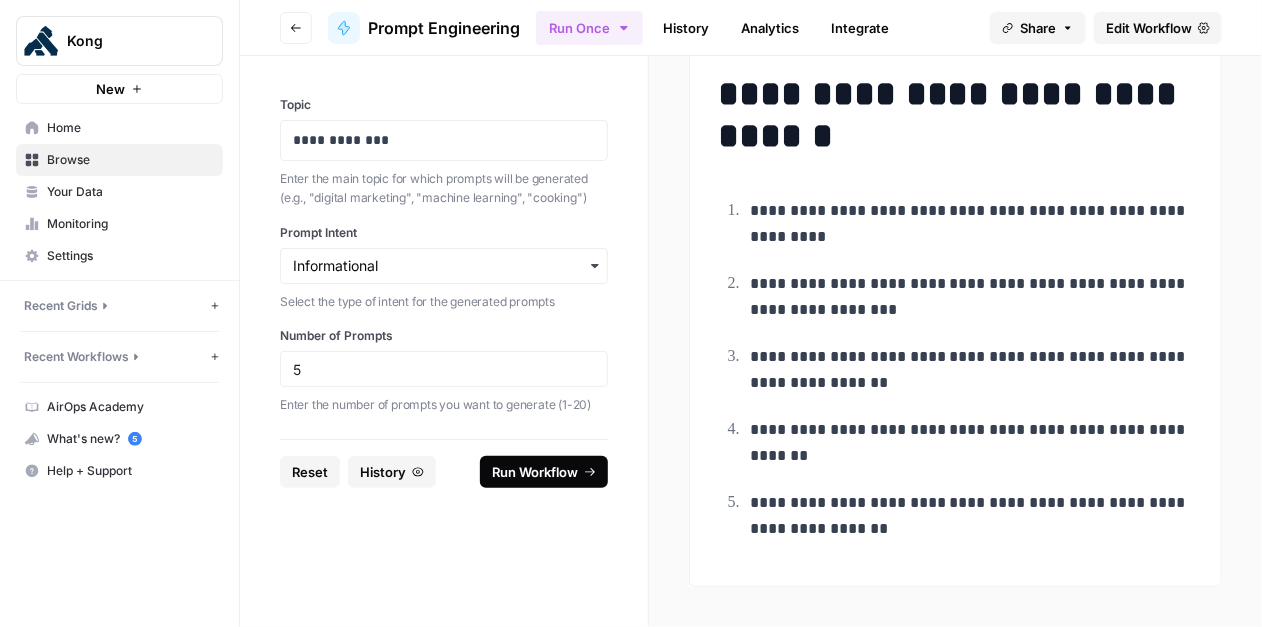 click on "Run Workflow" at bounding box center (535, 472) 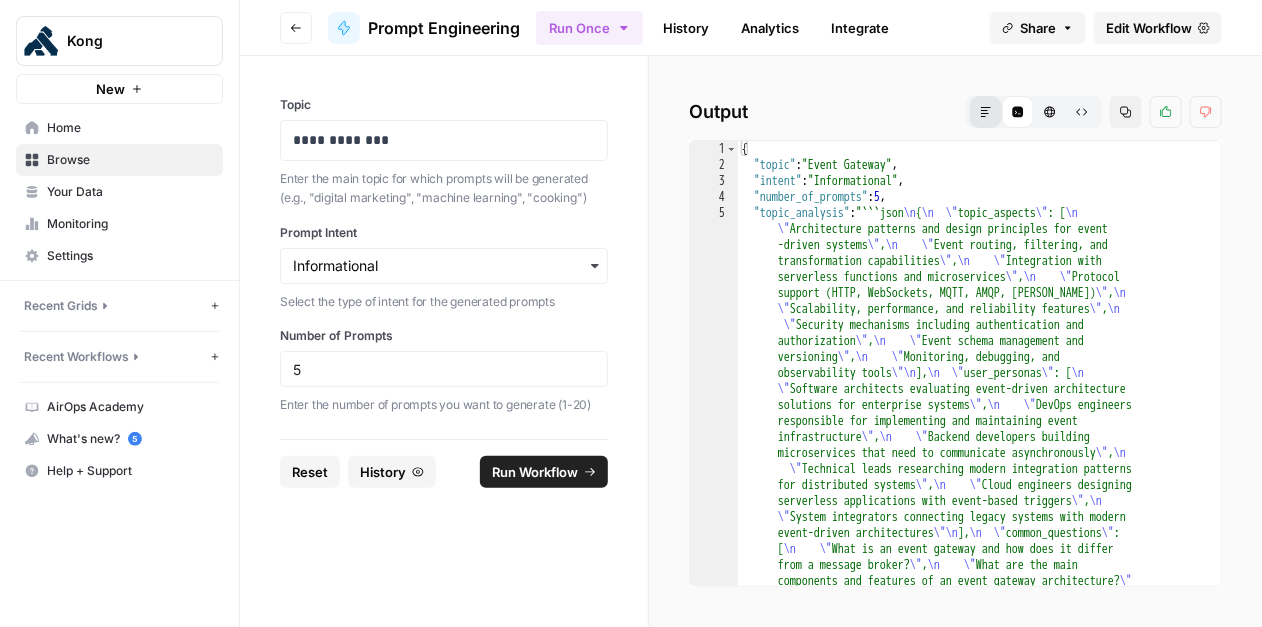 click 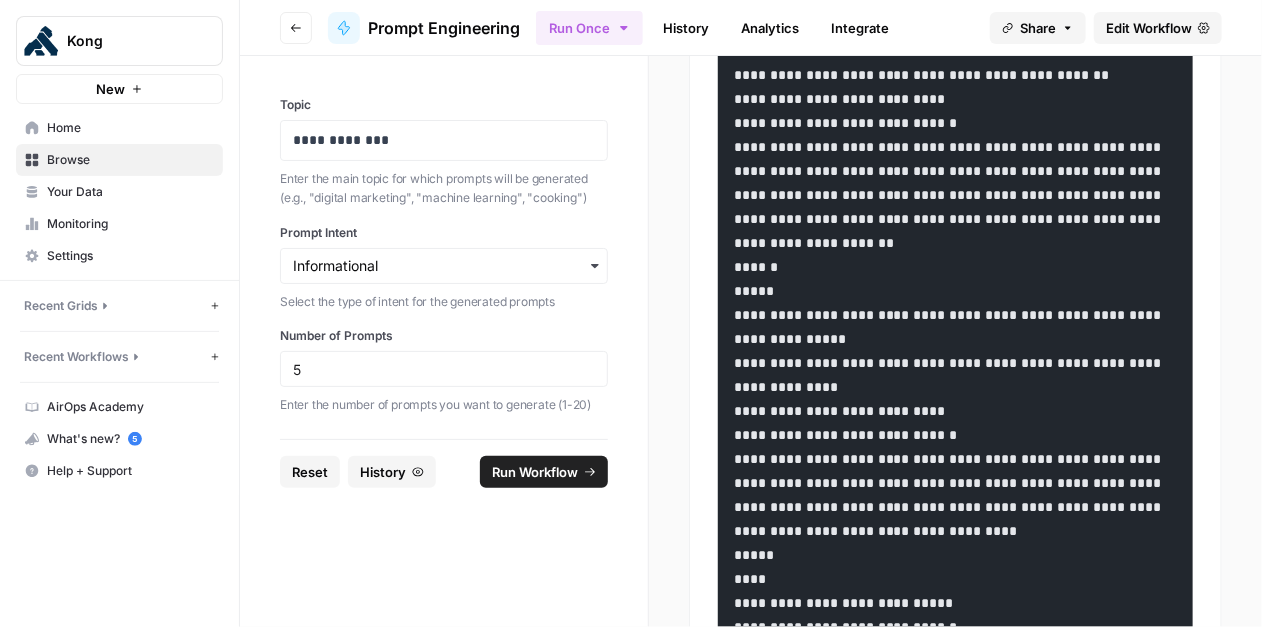 scroll, scrollTop: 4576, scrollLeft: 0, axis: vertical 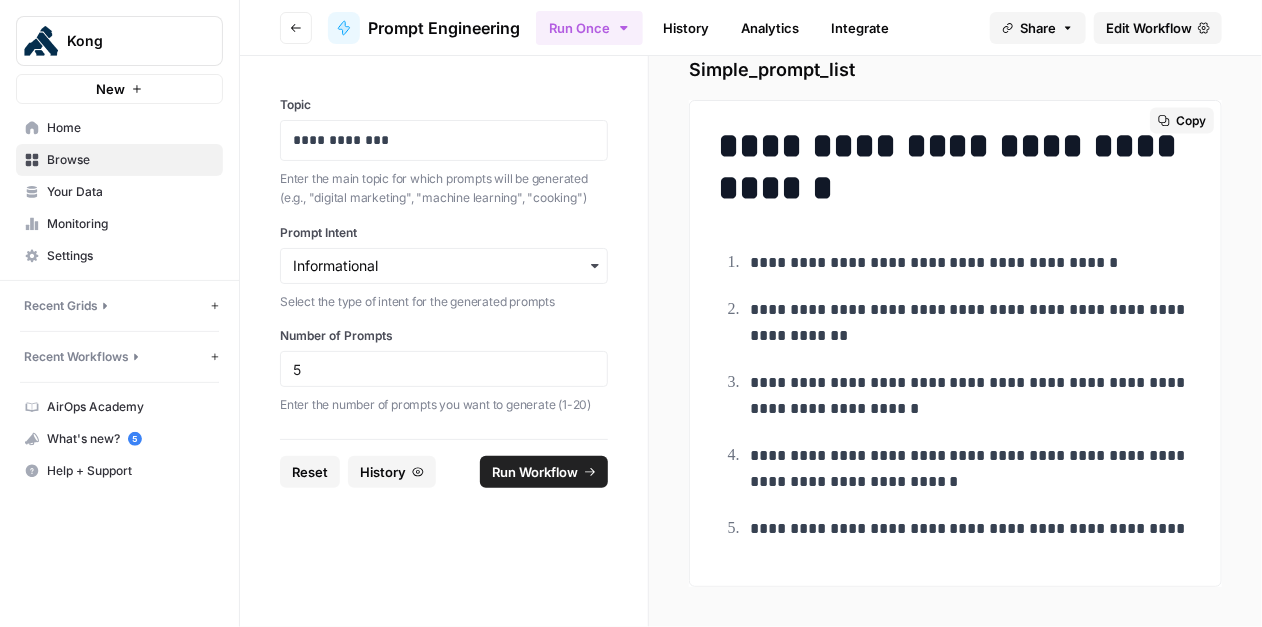click on "**********" at bounding box center (972, 263) 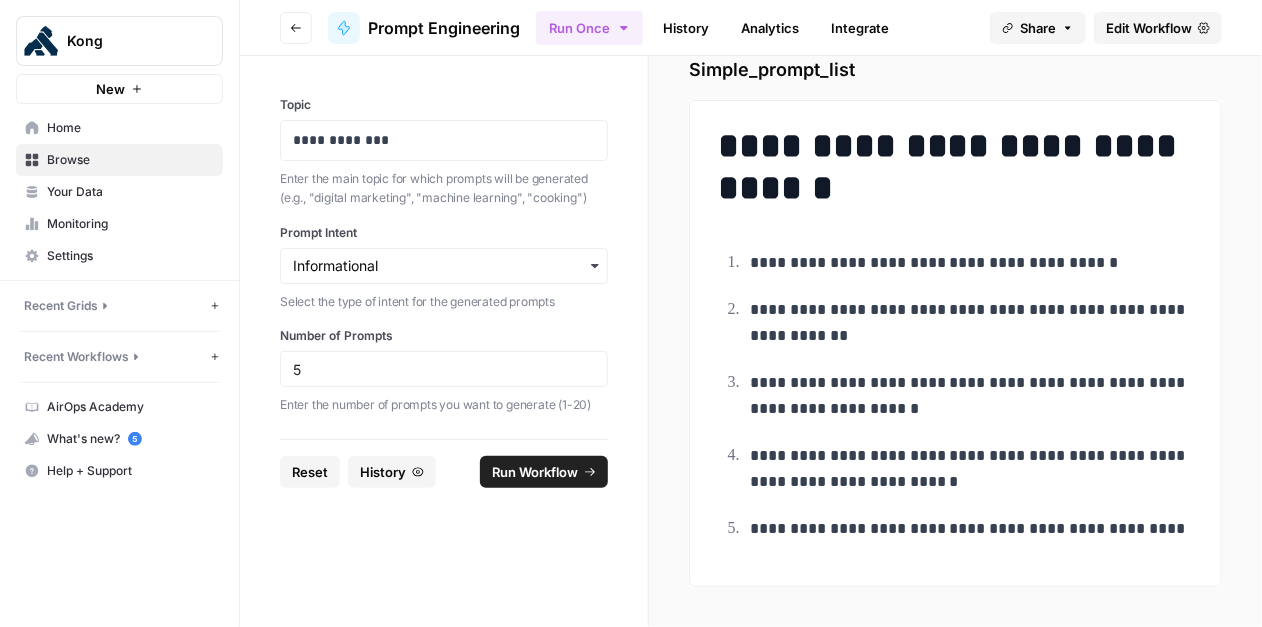 drag, startPoint x: 750, startPoint y: 263, endPoint x: 1274, endPoint y: 554, distance: 599.3805 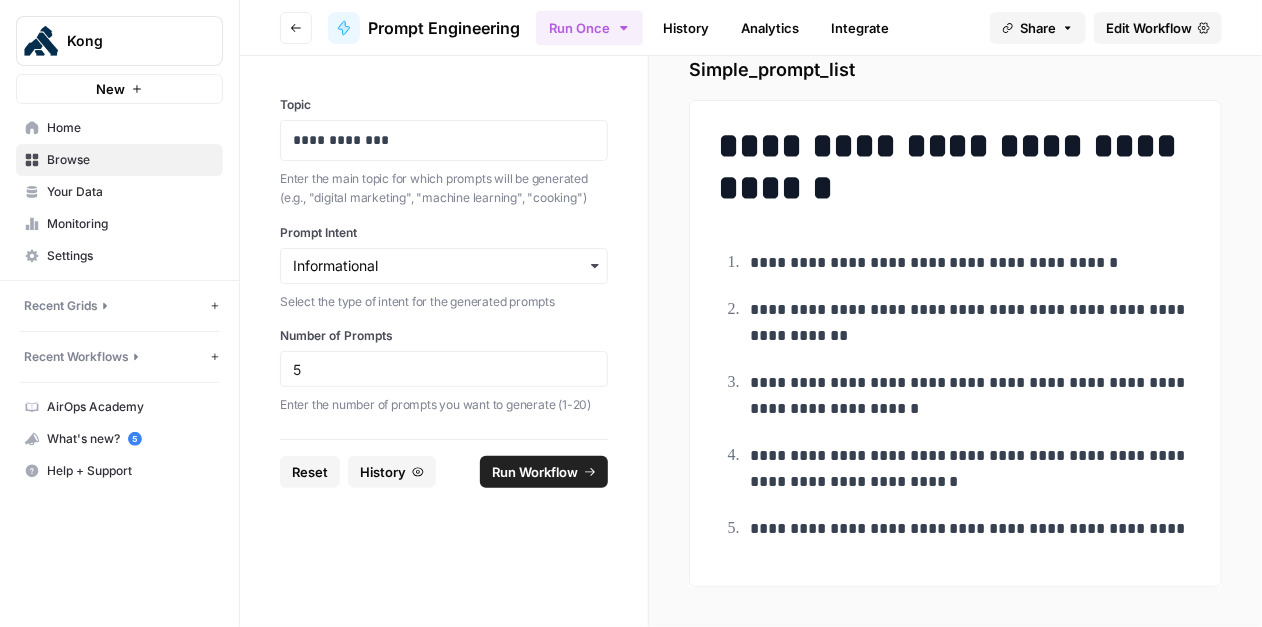 copy on "**********" 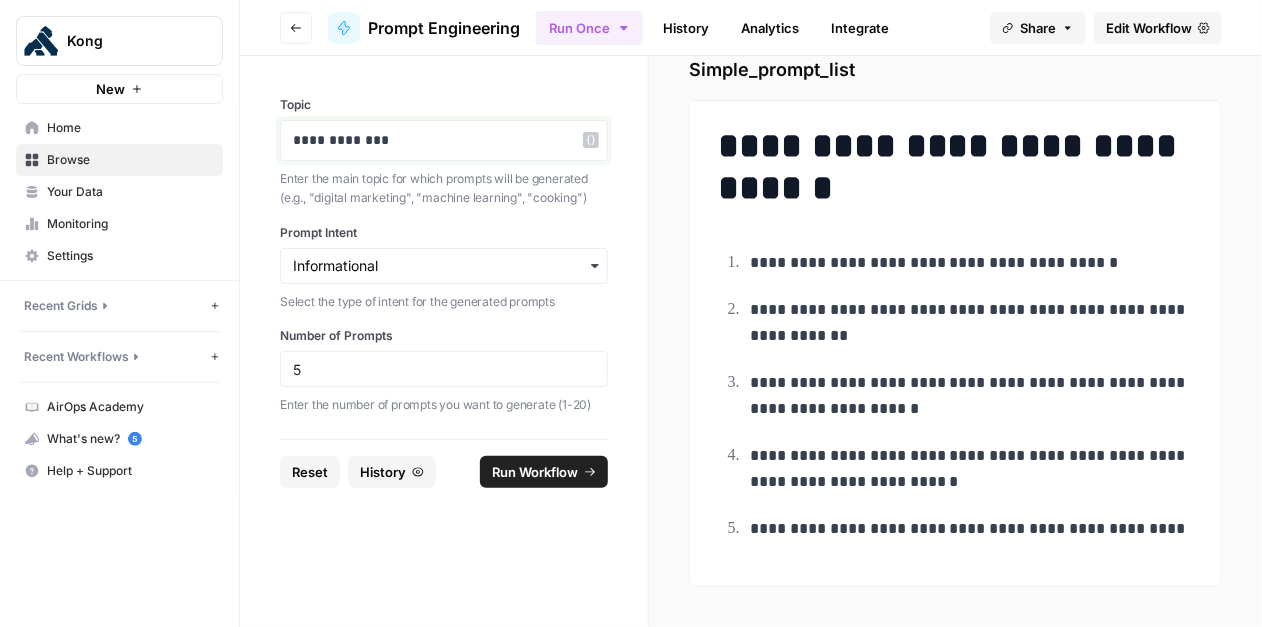 click on "**********" at bounding box center (444, 140) 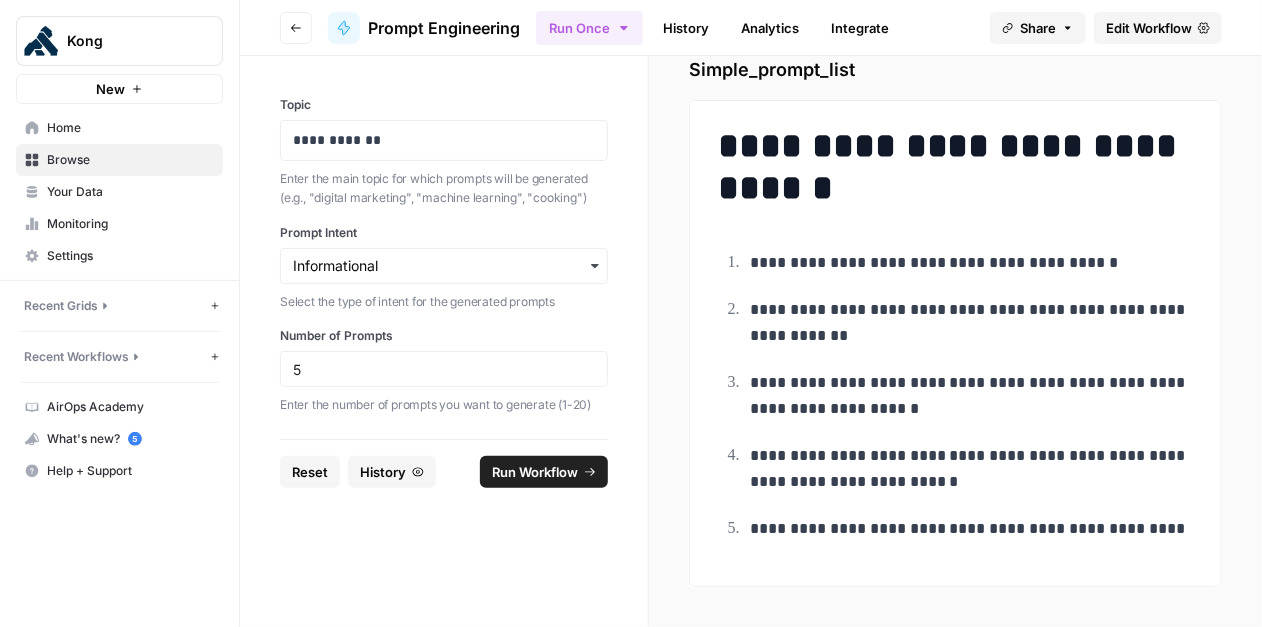 click 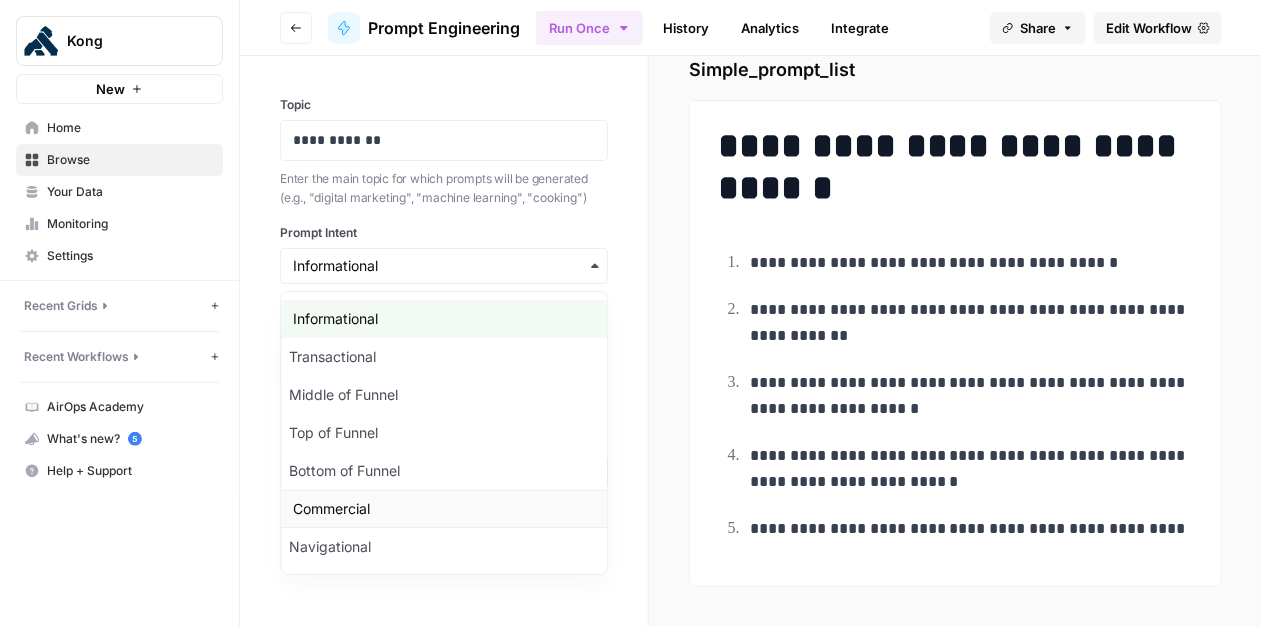 click on "Commercial" at bounding box center (444, 509) 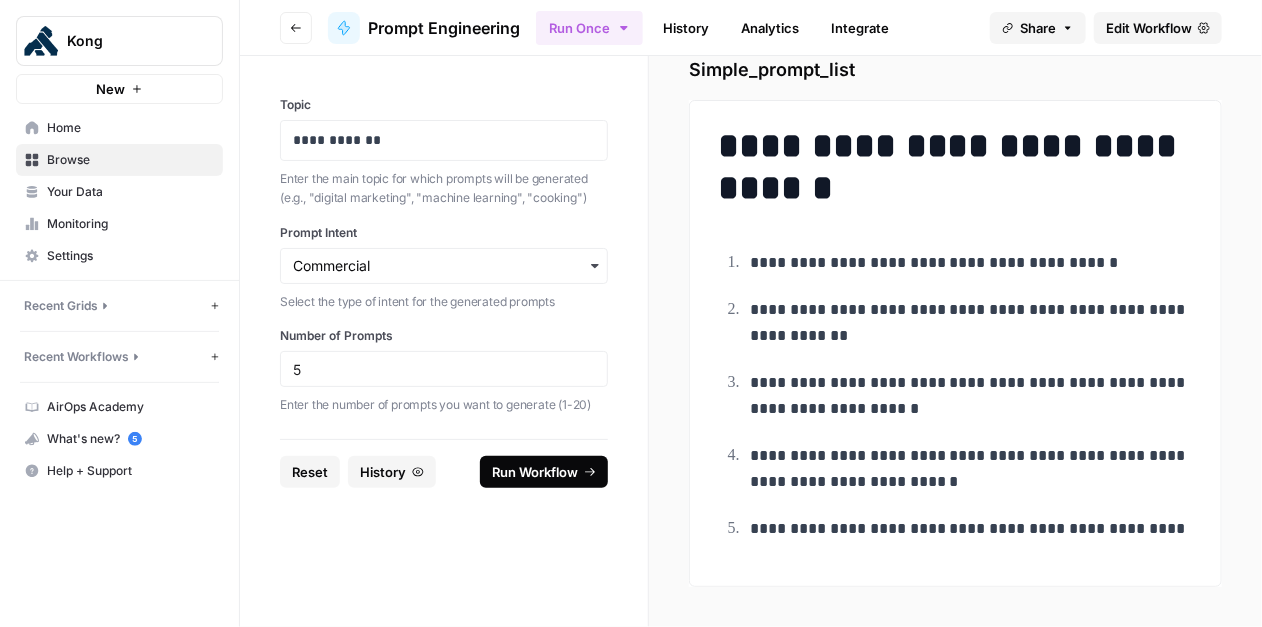 click on "Run Workflow" at bounding box center [535, 472] 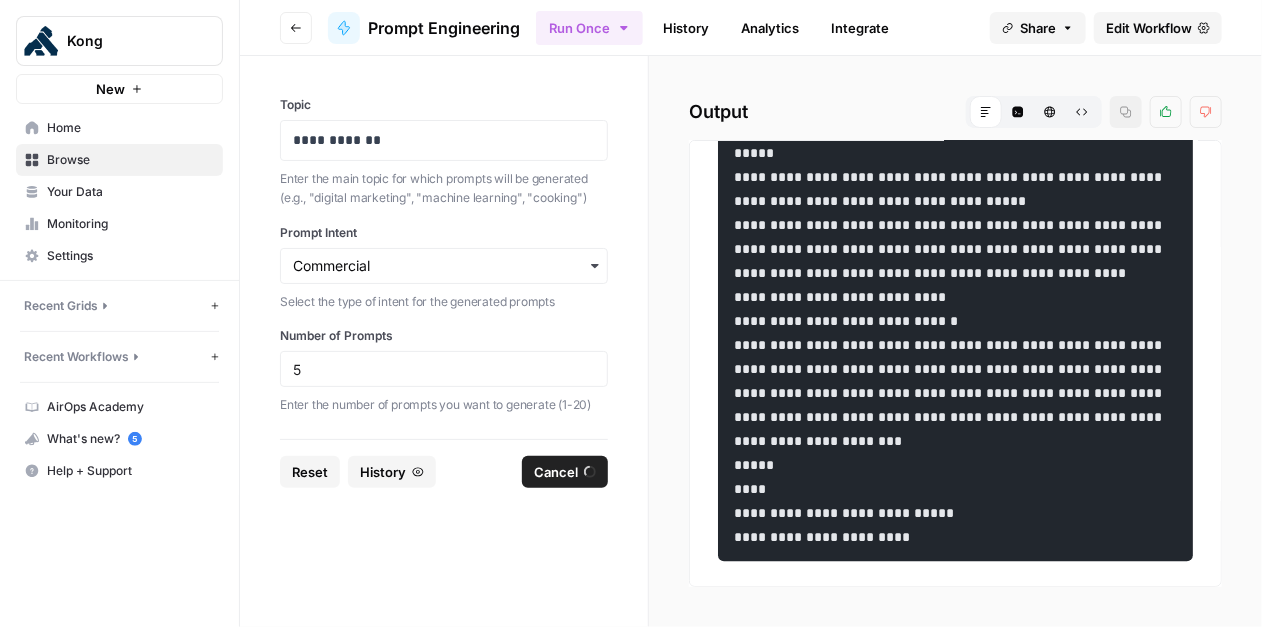 scroll, scrollTop: 5248, scrollLeft: 0, axis: vertical 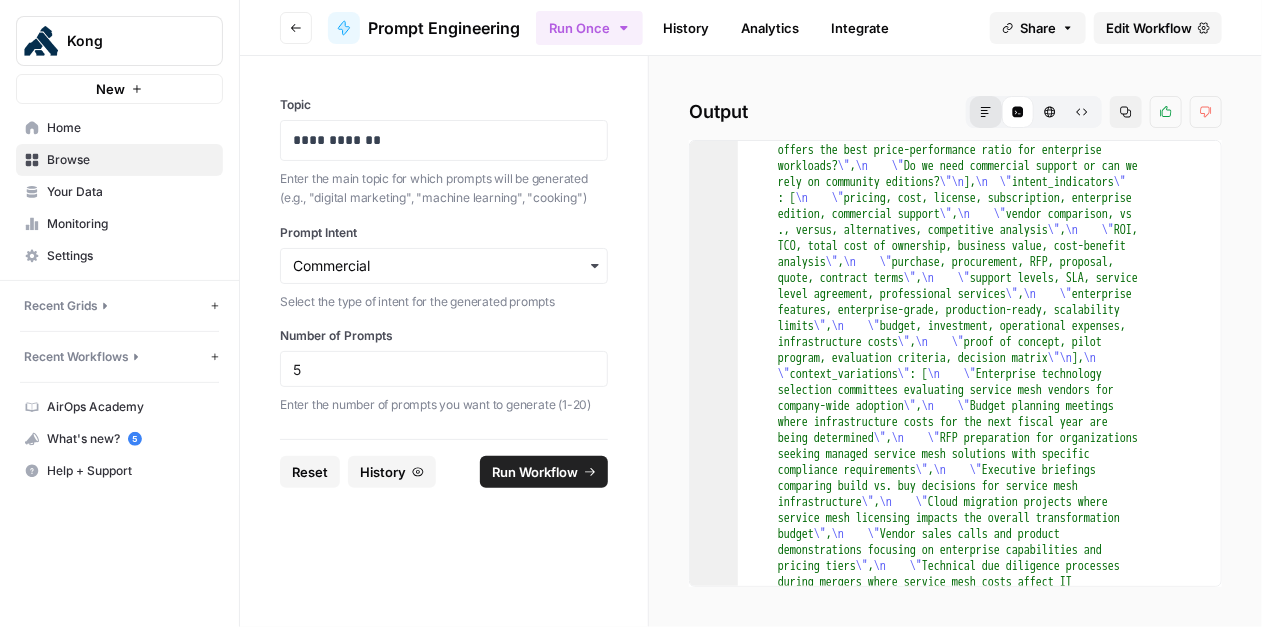 click on "Markdown" at bounding box center (986, 112) 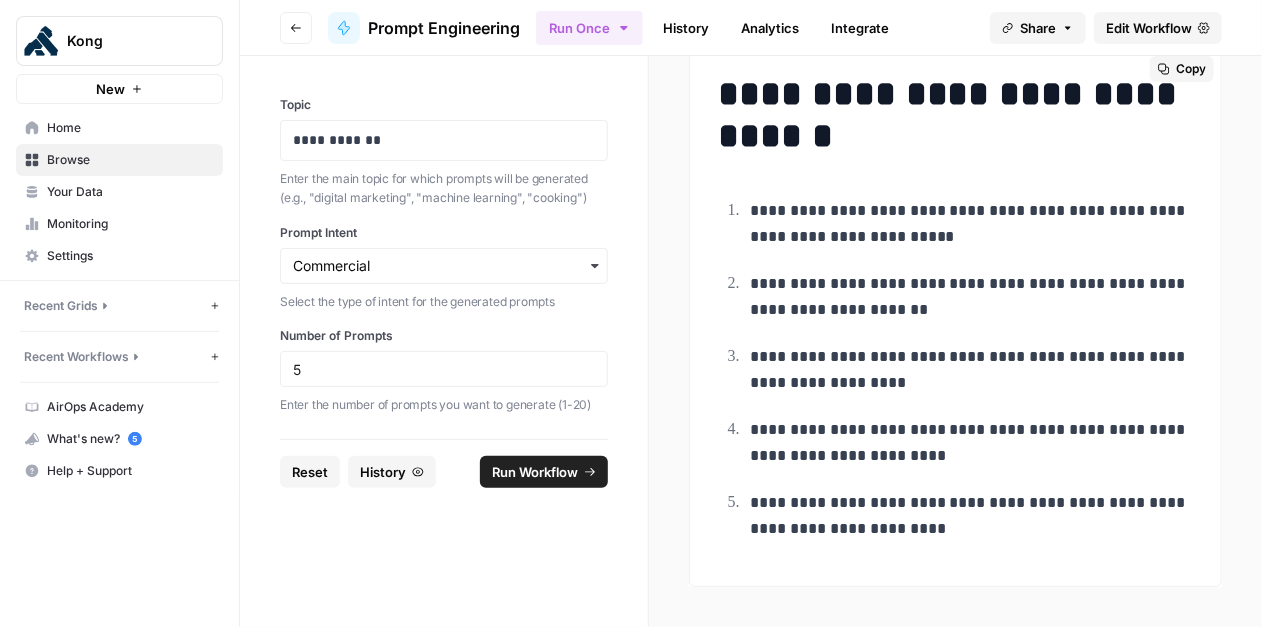 scroll, scrollTop: 5540, scrollLeft: 0, axis: vertical 